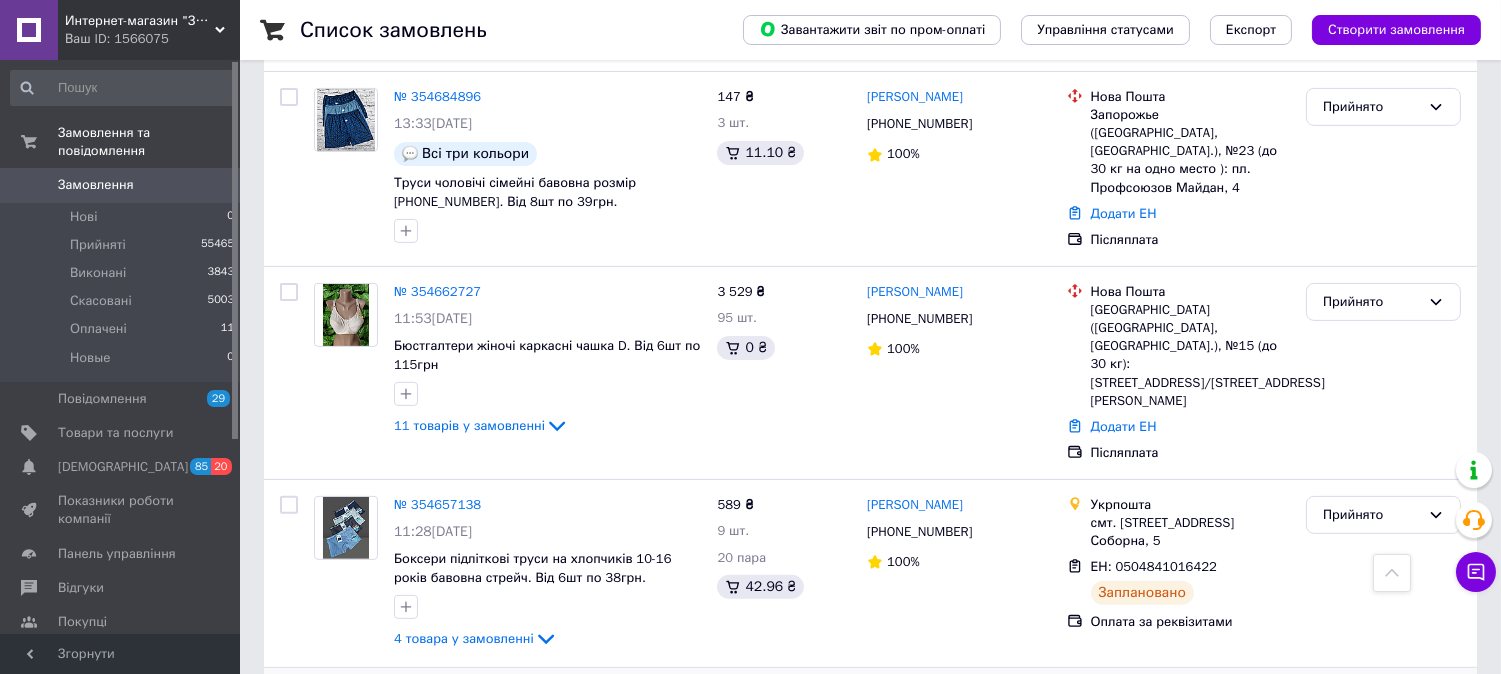 scroll, scrollTop: 1444, scrollLeft: 0, axis: vertical 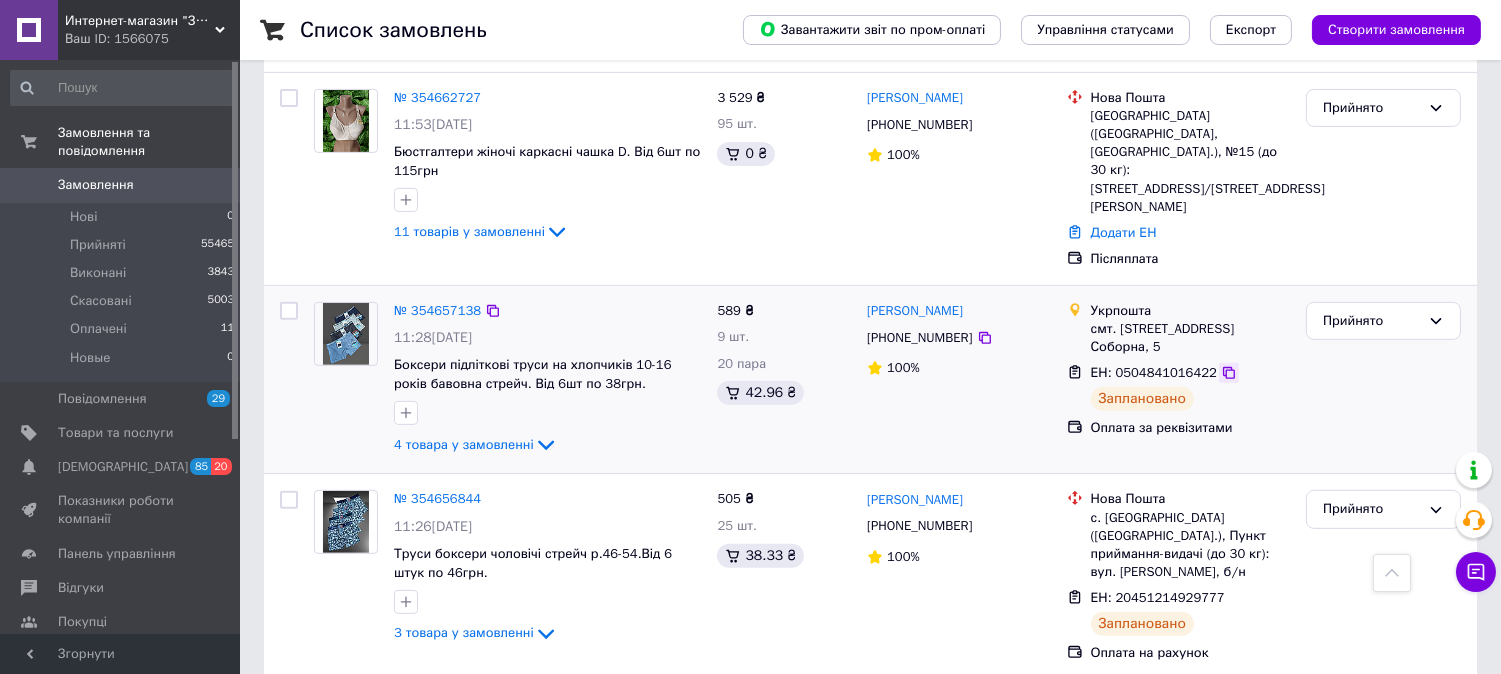 click 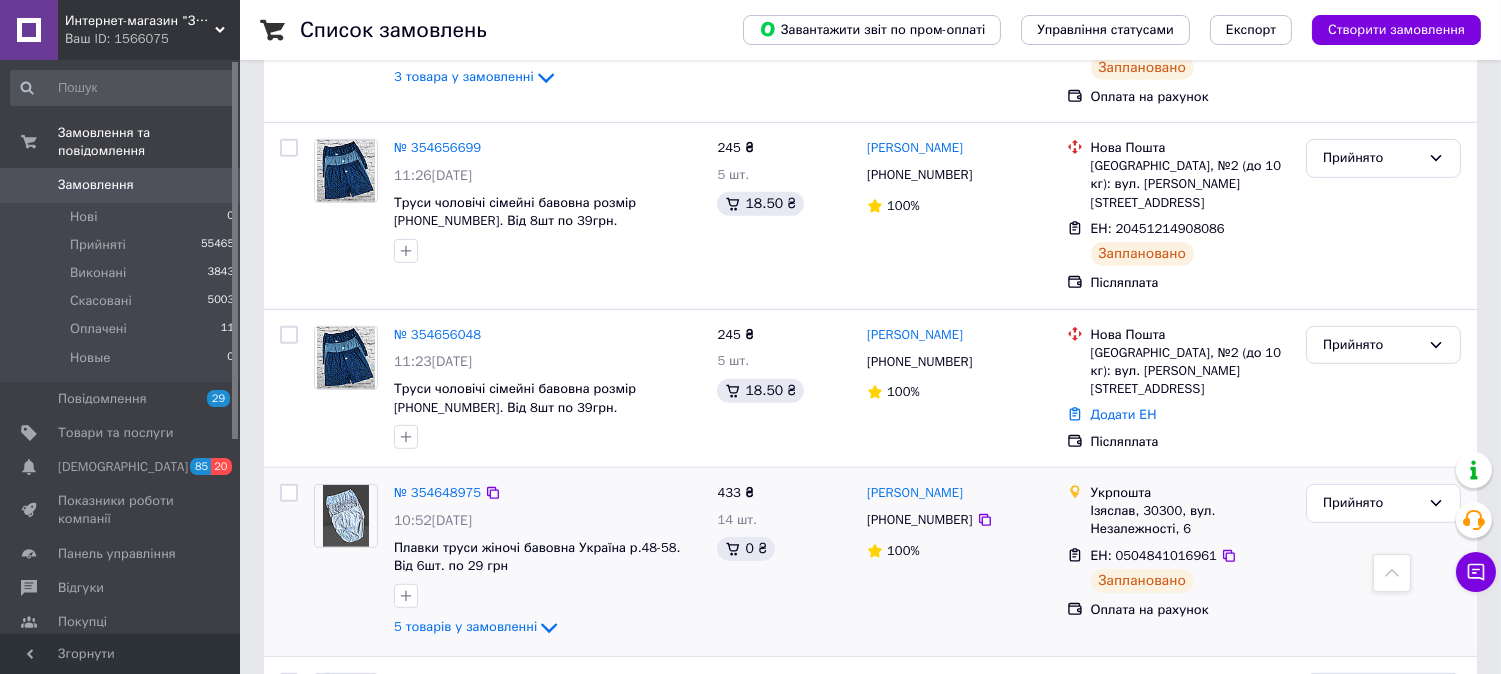 scroll, scrollTop: 2111, scrollLeft: 0, axis: vertical 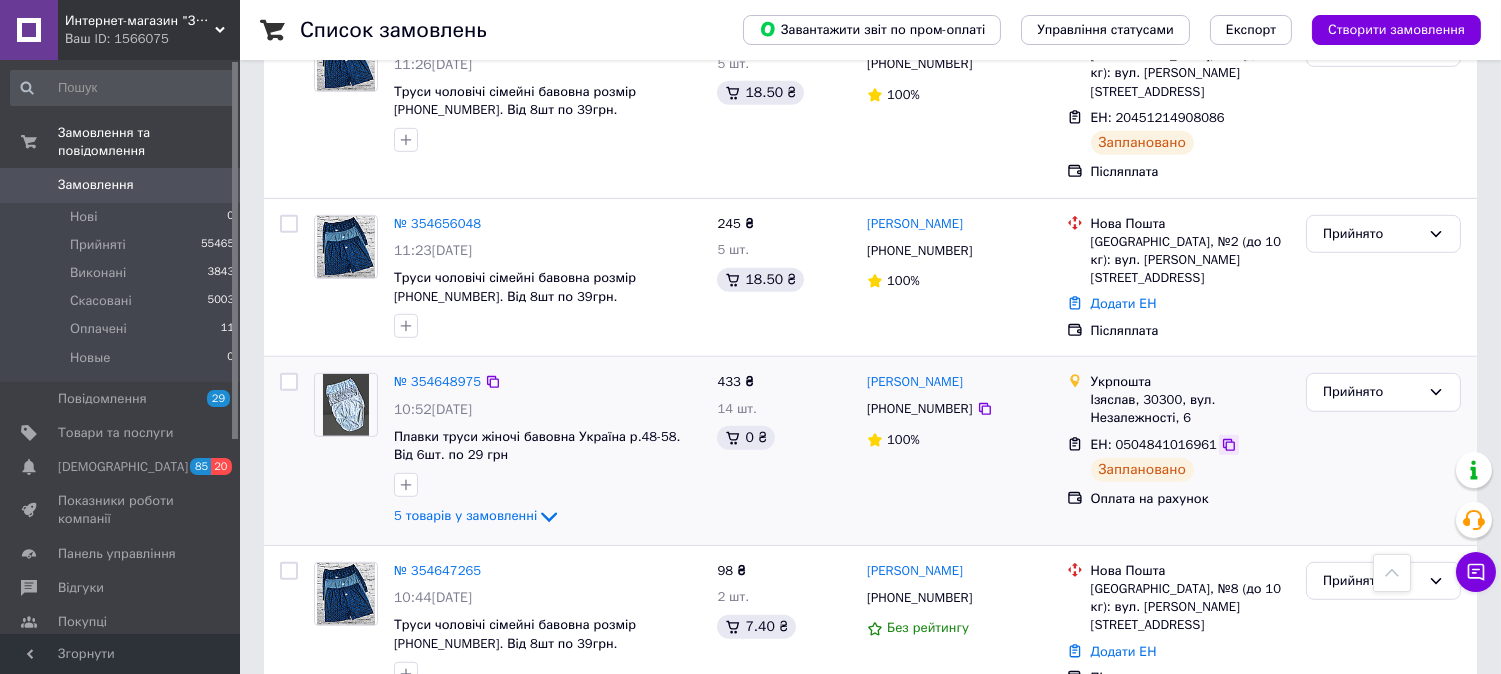 click 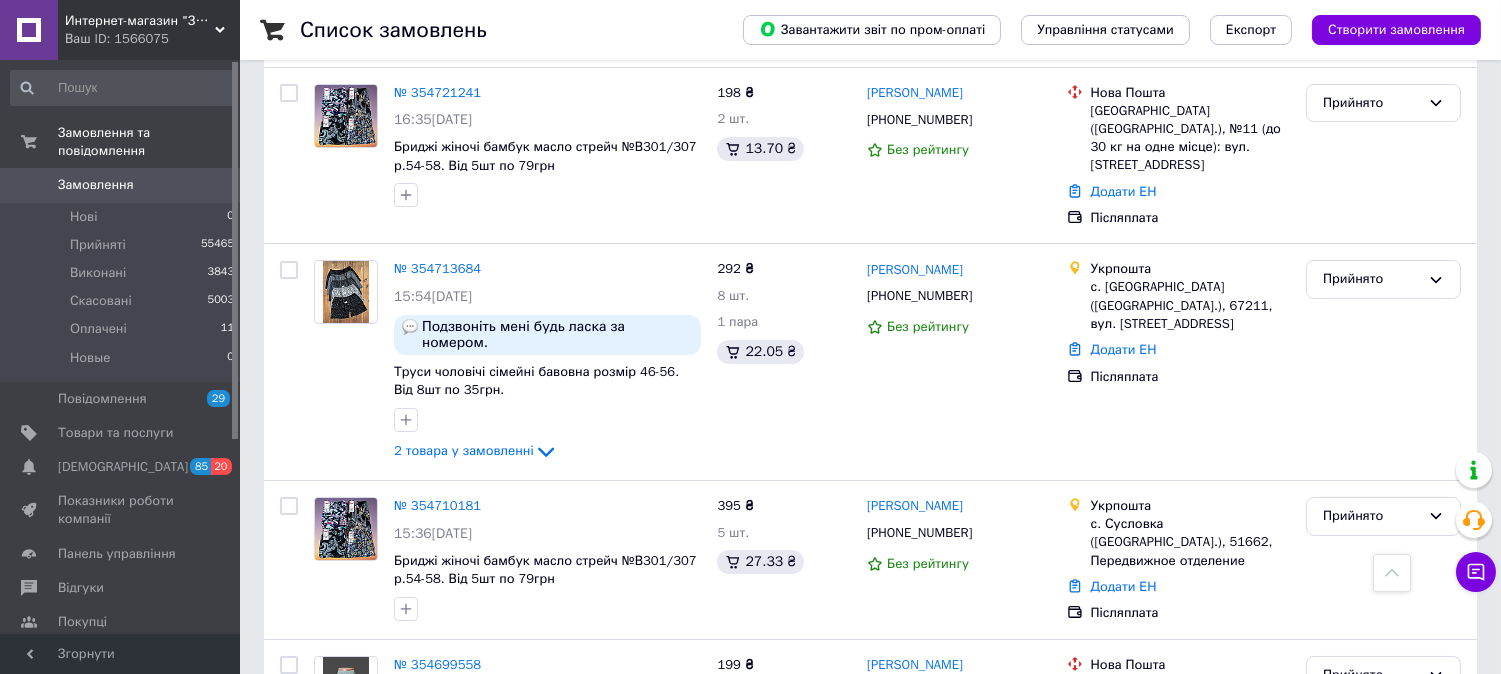 scroll, scrollTop: 0, scrollLeft: 0, axis: both 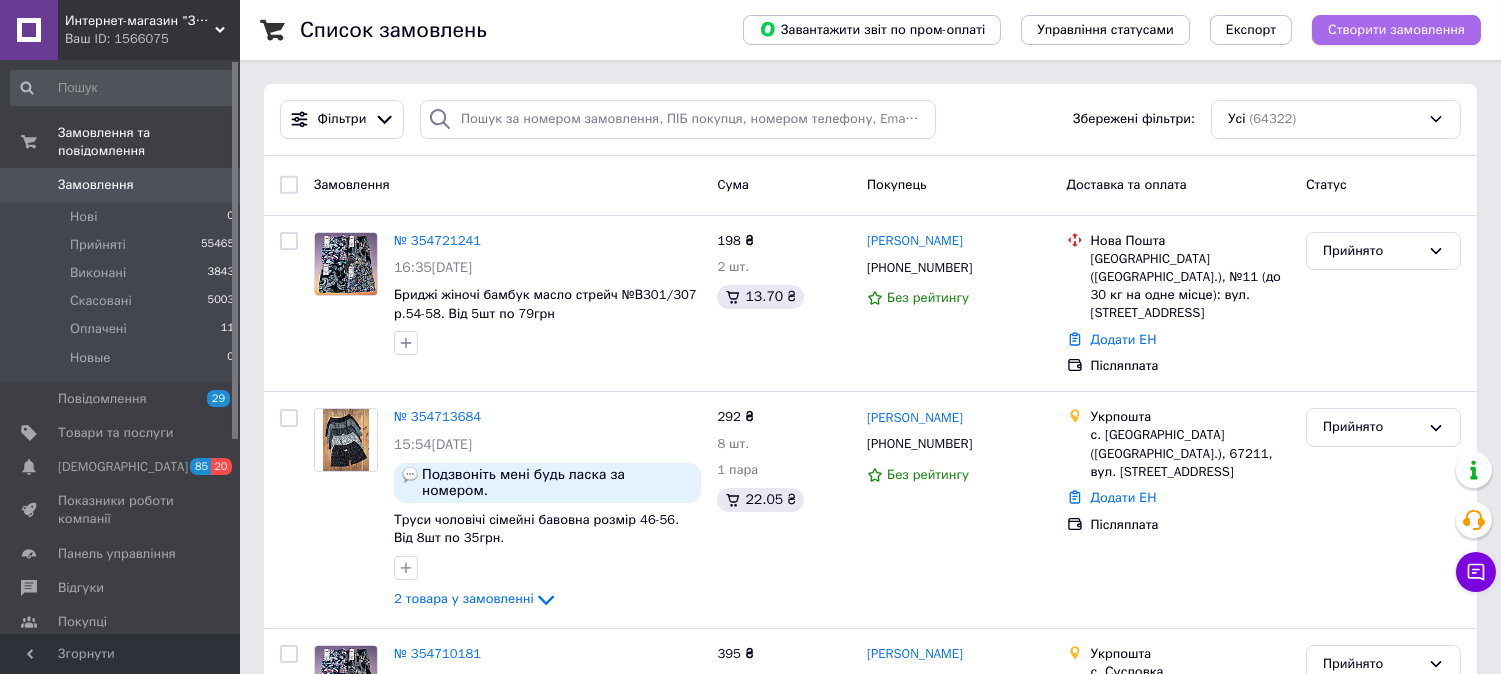 click on "Створити замовлення" at bounding box center [1396, 30] 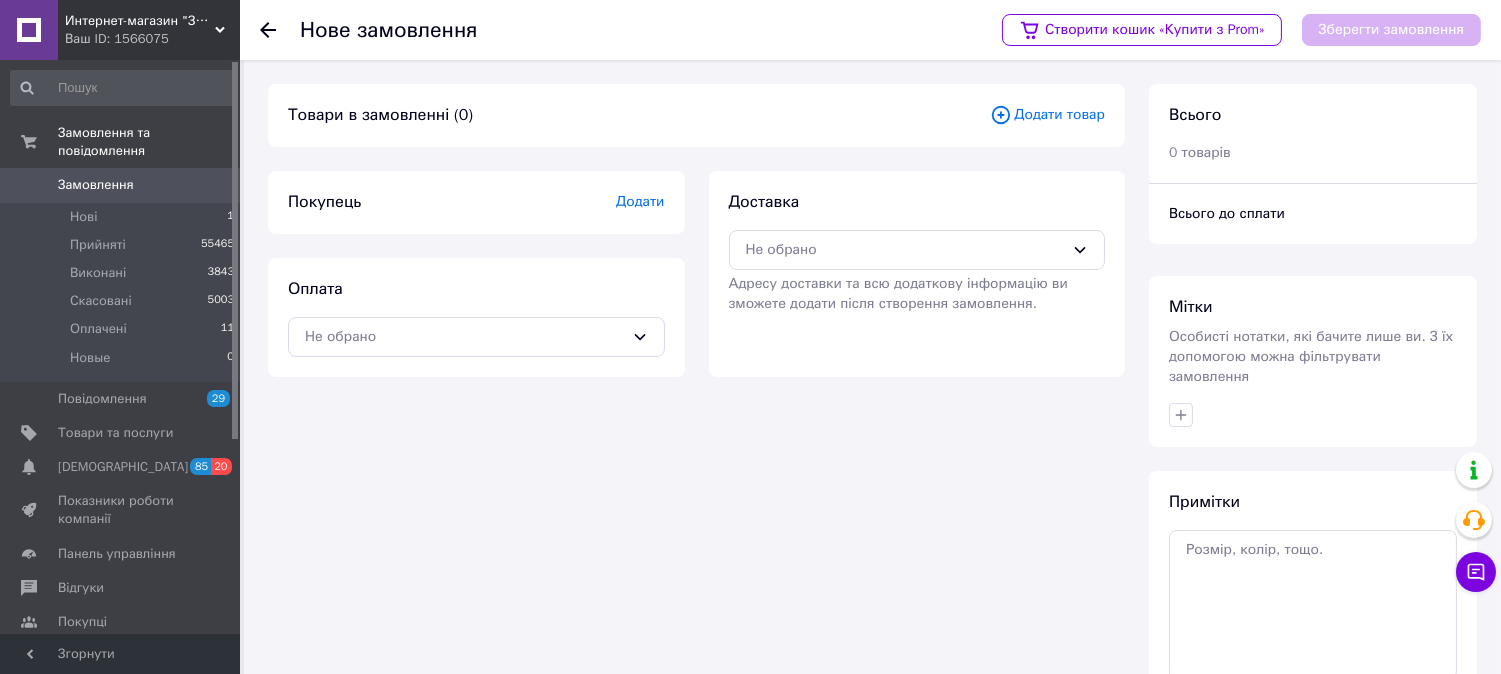 click on "Додати товар" at bounding box center [1047, 115] 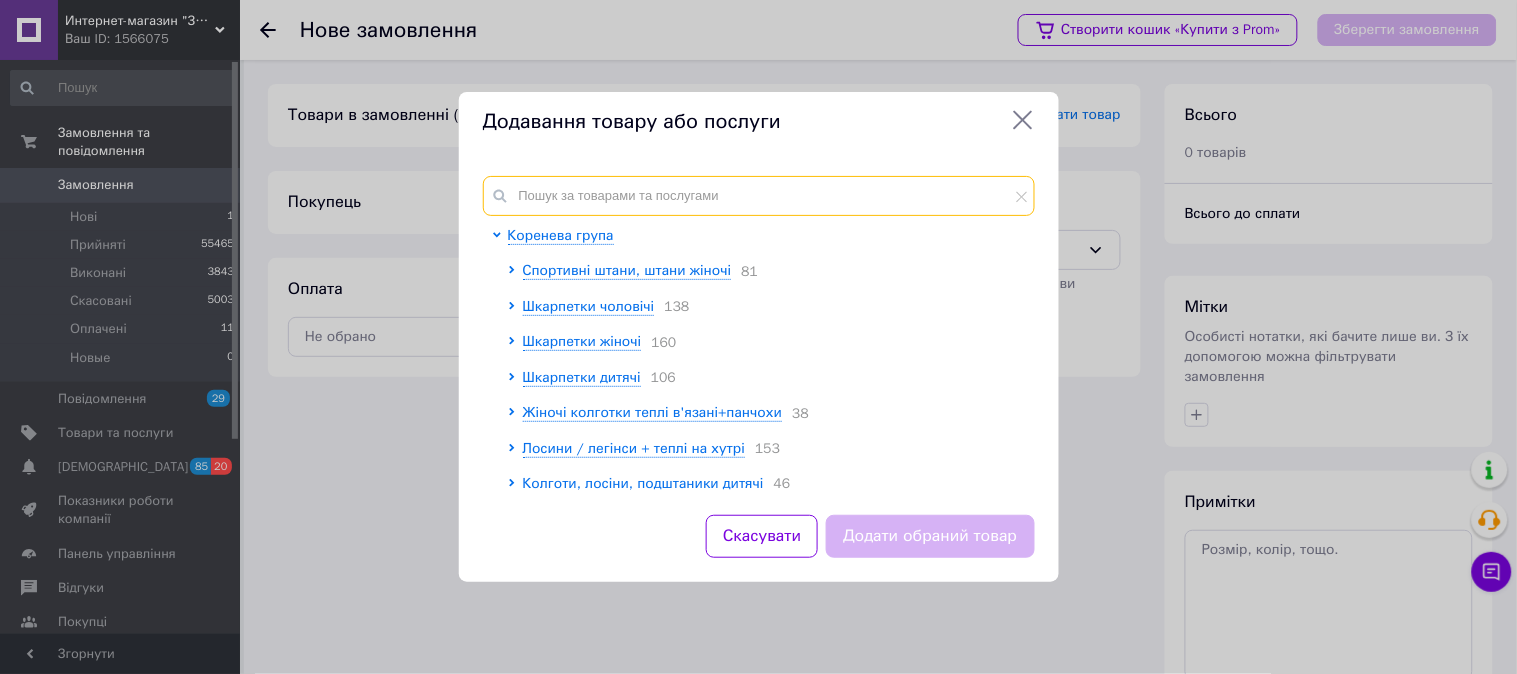 click at bounding box center (759, 196) 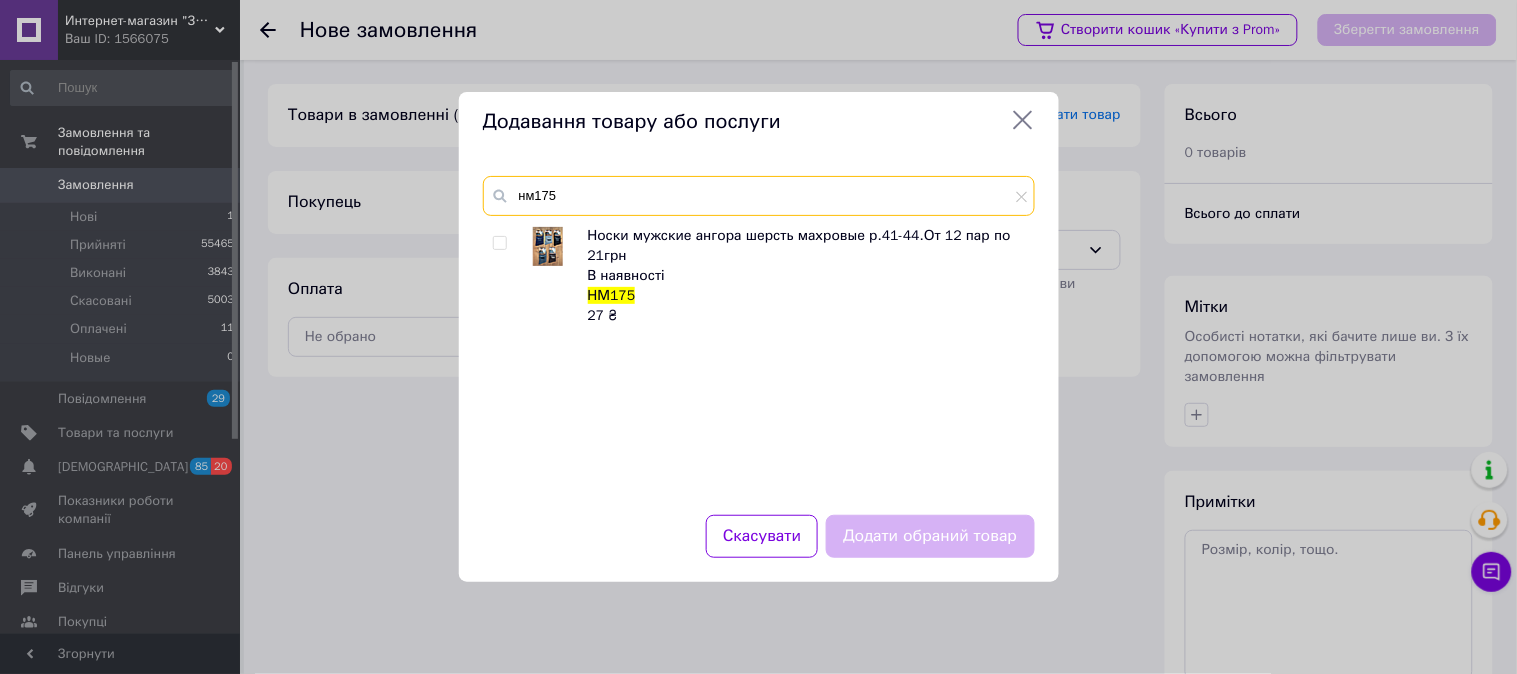 type on "нм175" 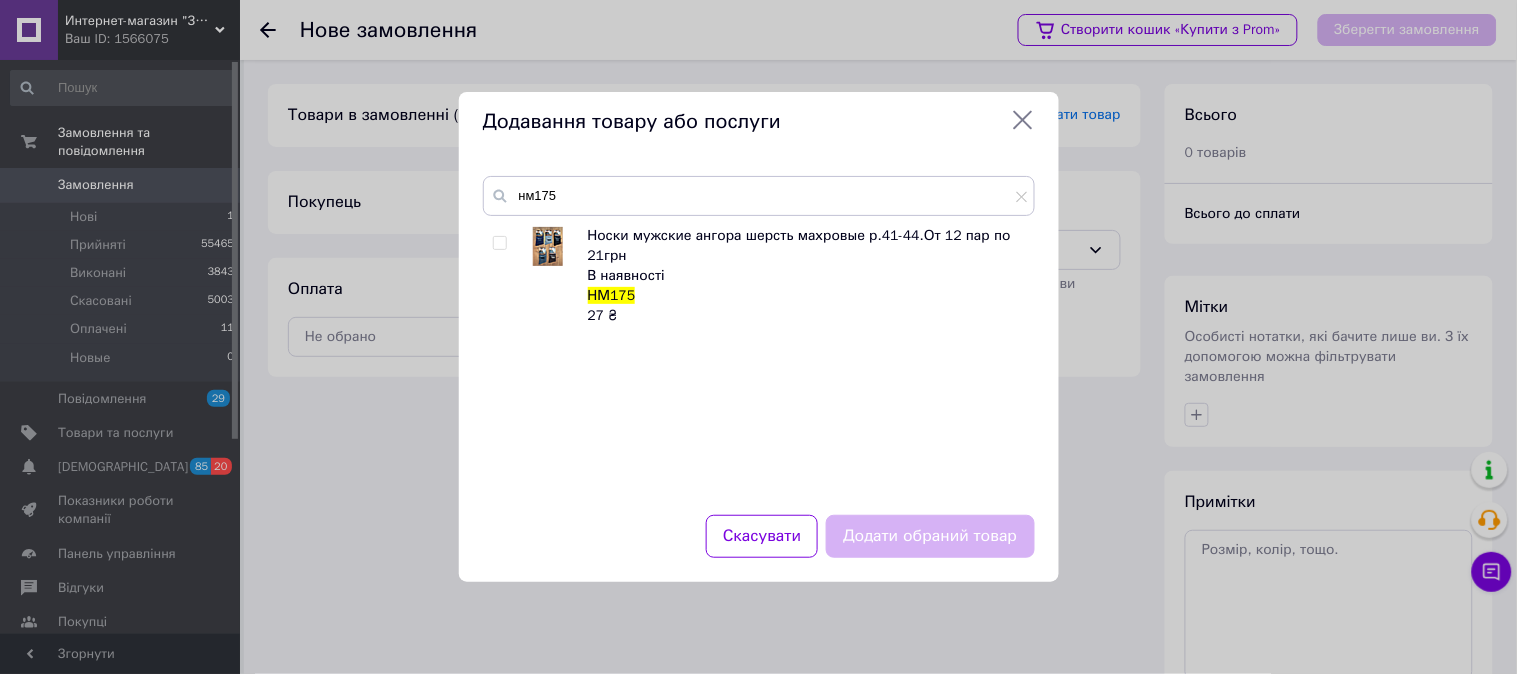 click at bounding box center (499, 243) 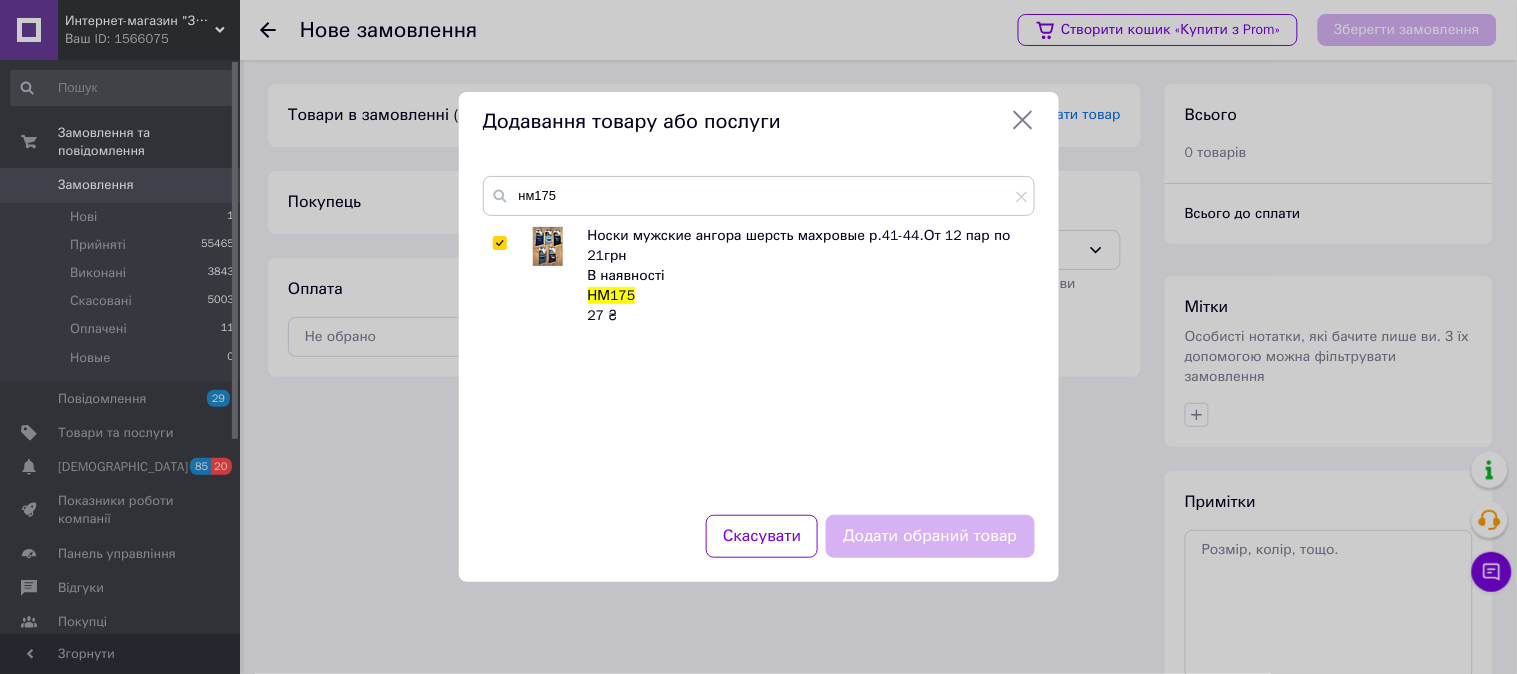 checkbox on "true" 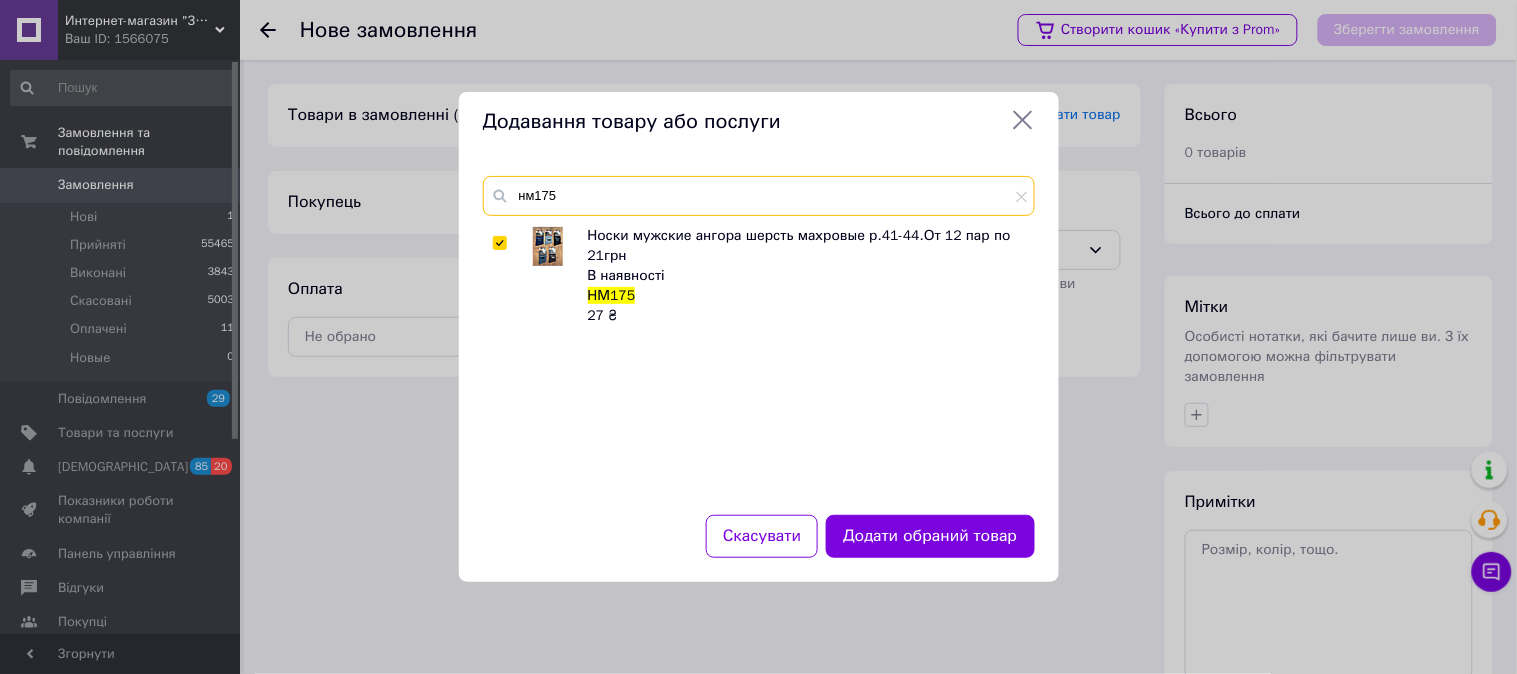 click on "нм175" at bounding box center (759, 196) 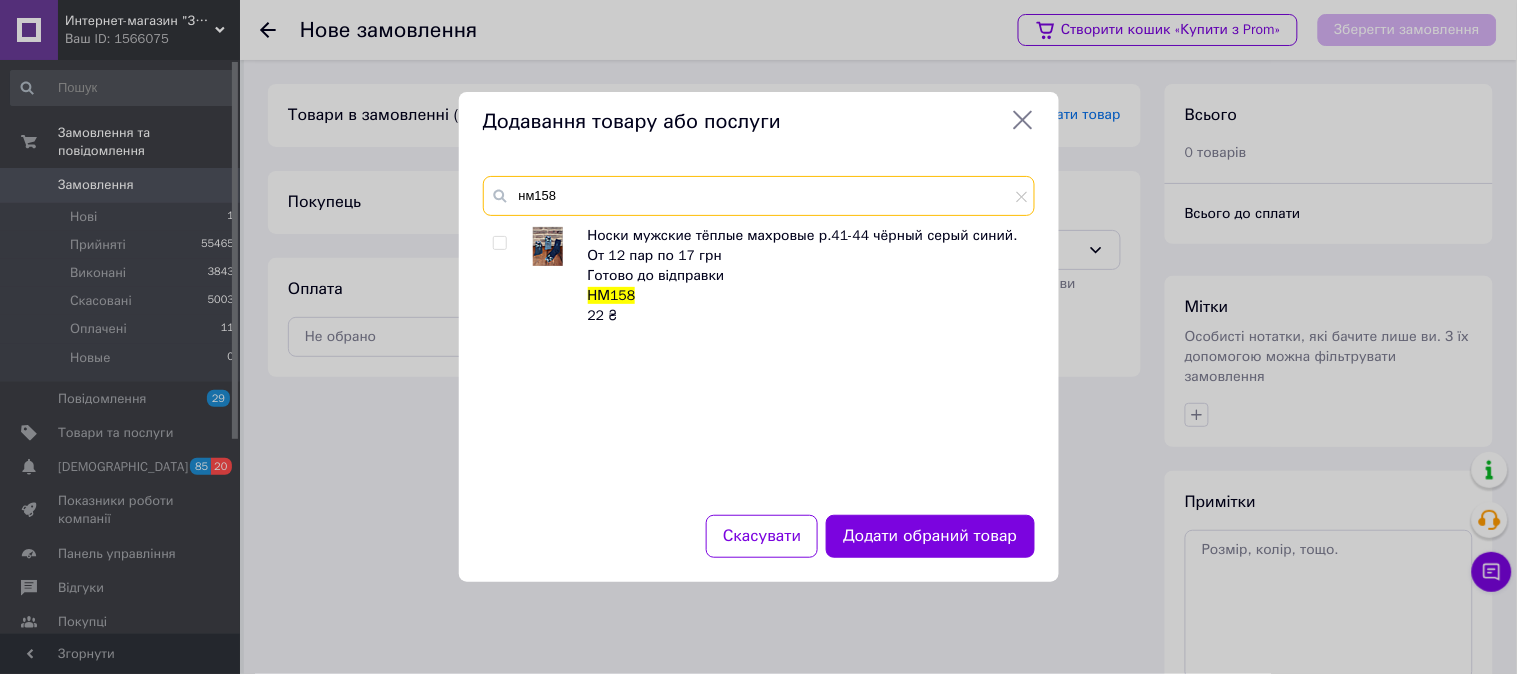 type on "нм158" 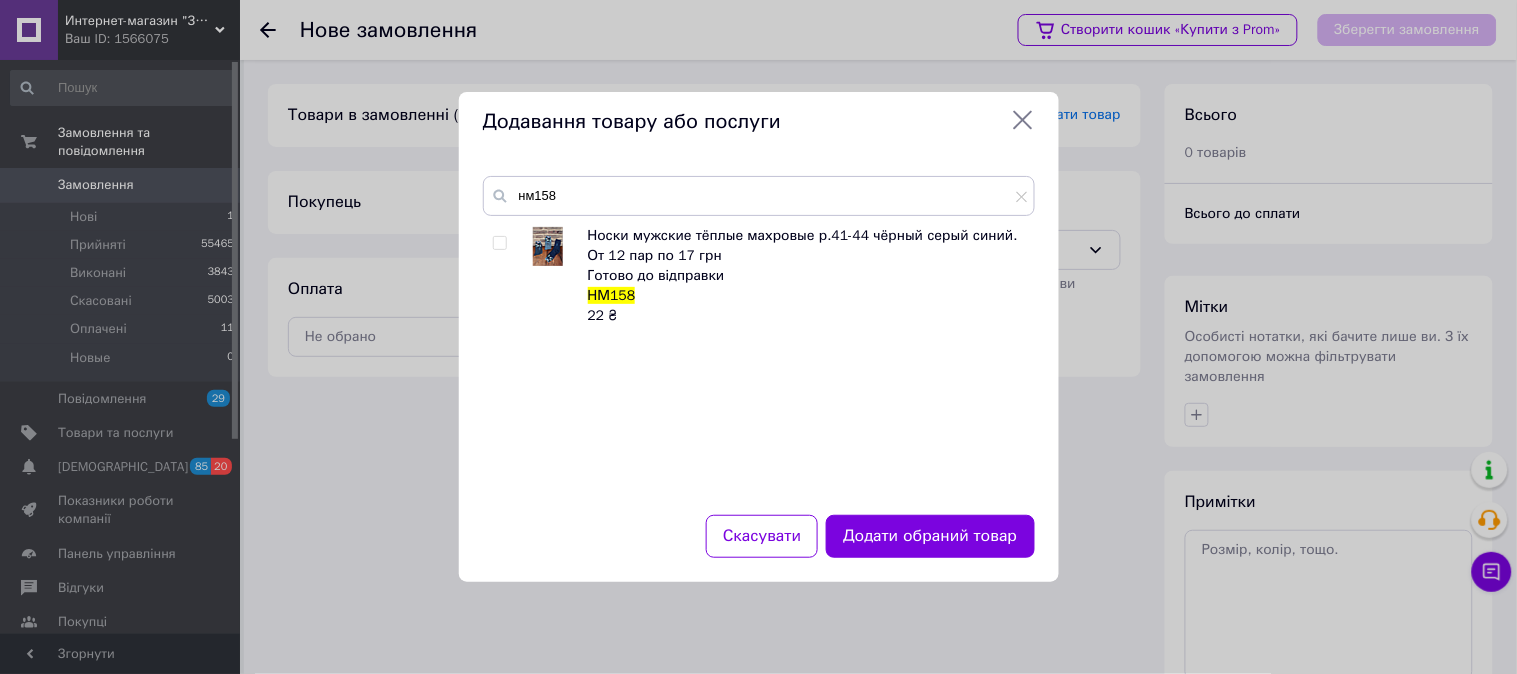 click at bounding box center [499, 243] 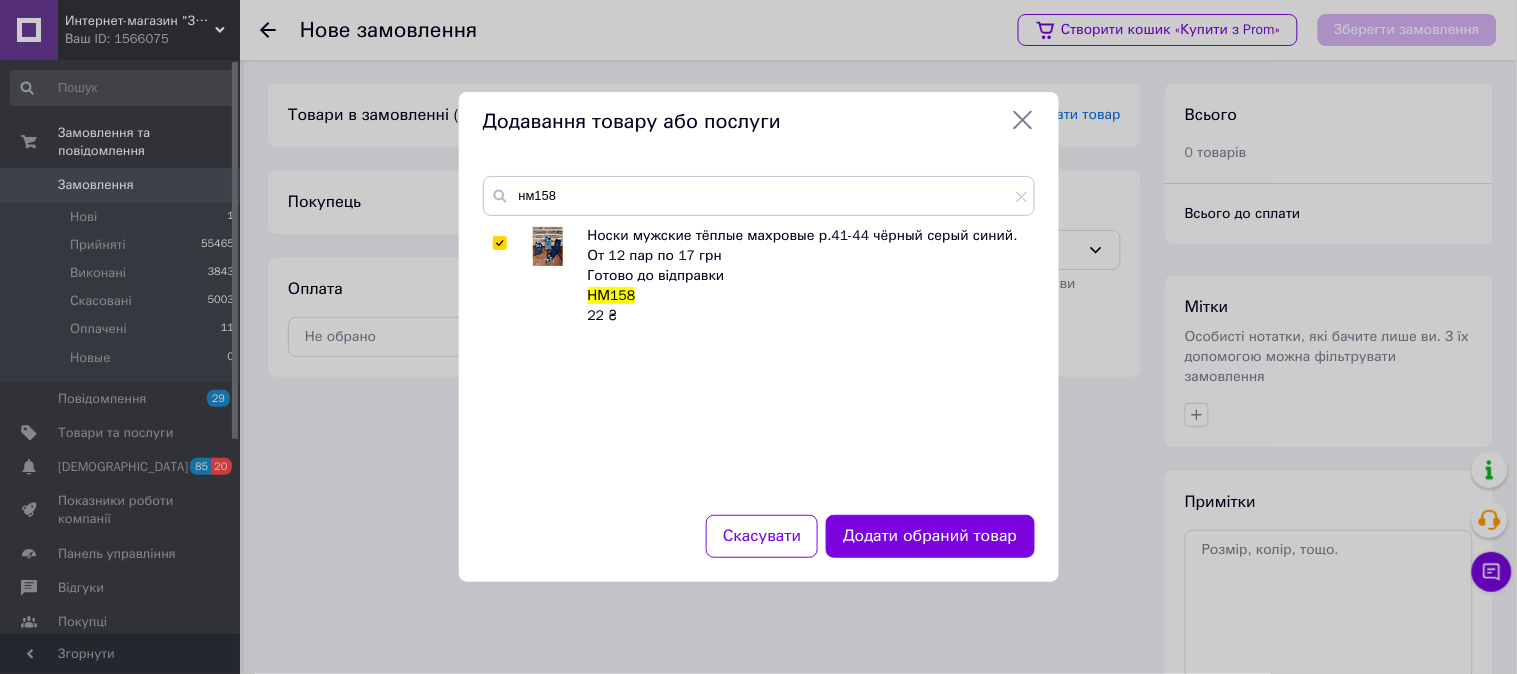 checkbox on "true" 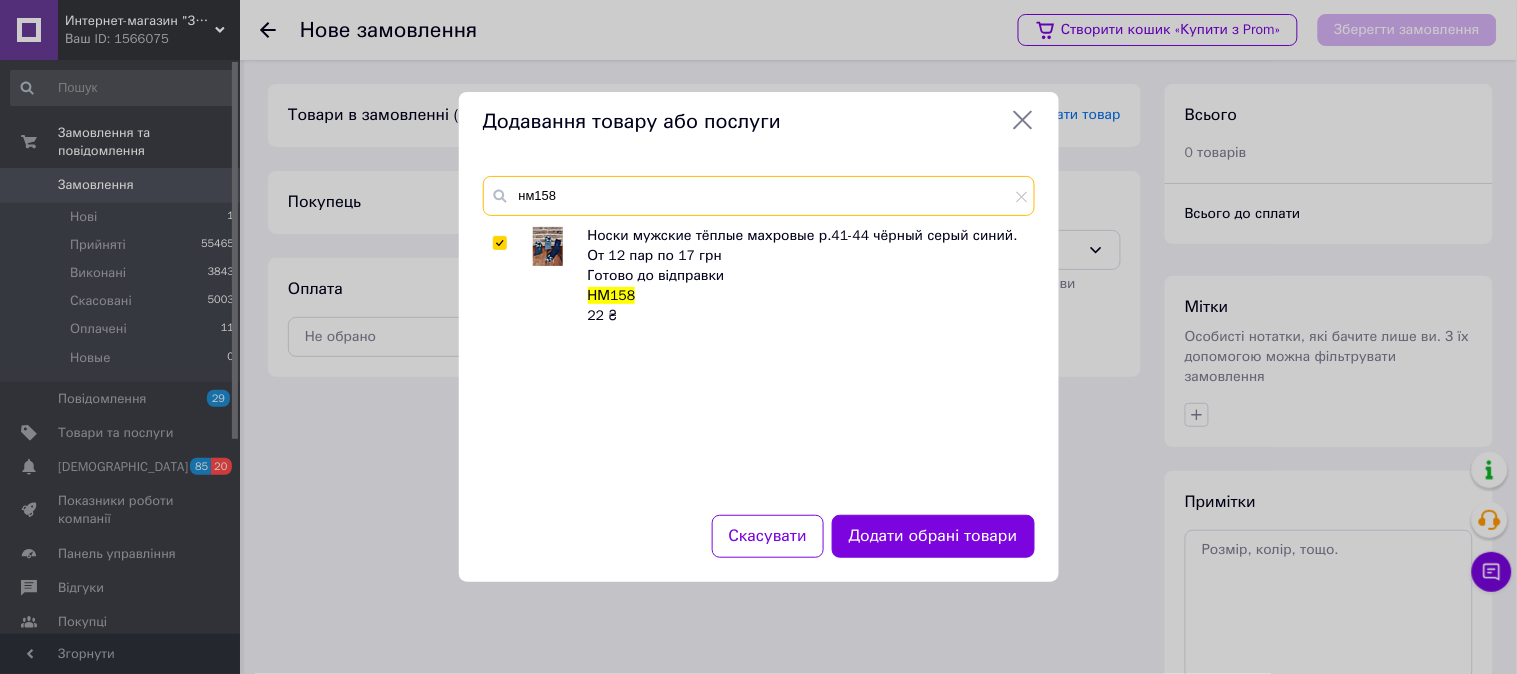 click on "нм158" at bounding box center (759, 196) 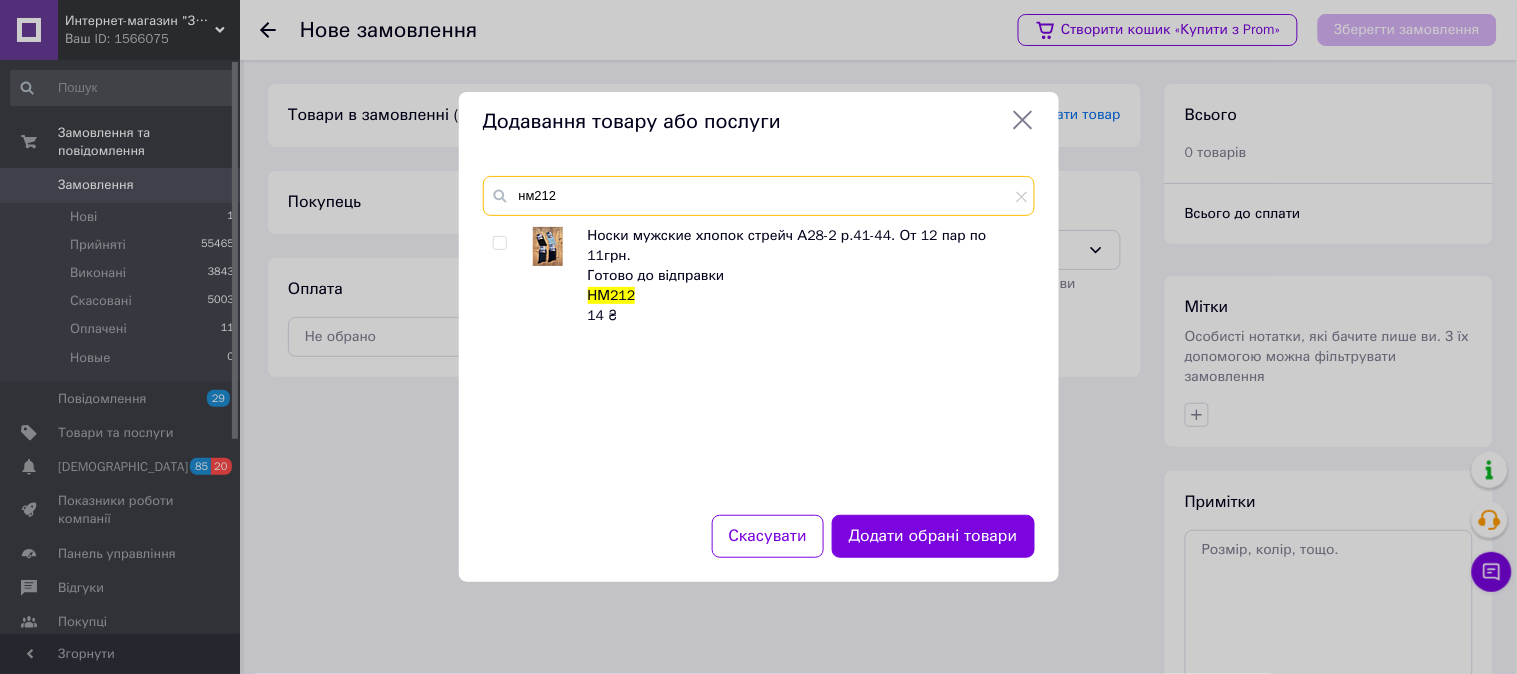 type on "нм212" 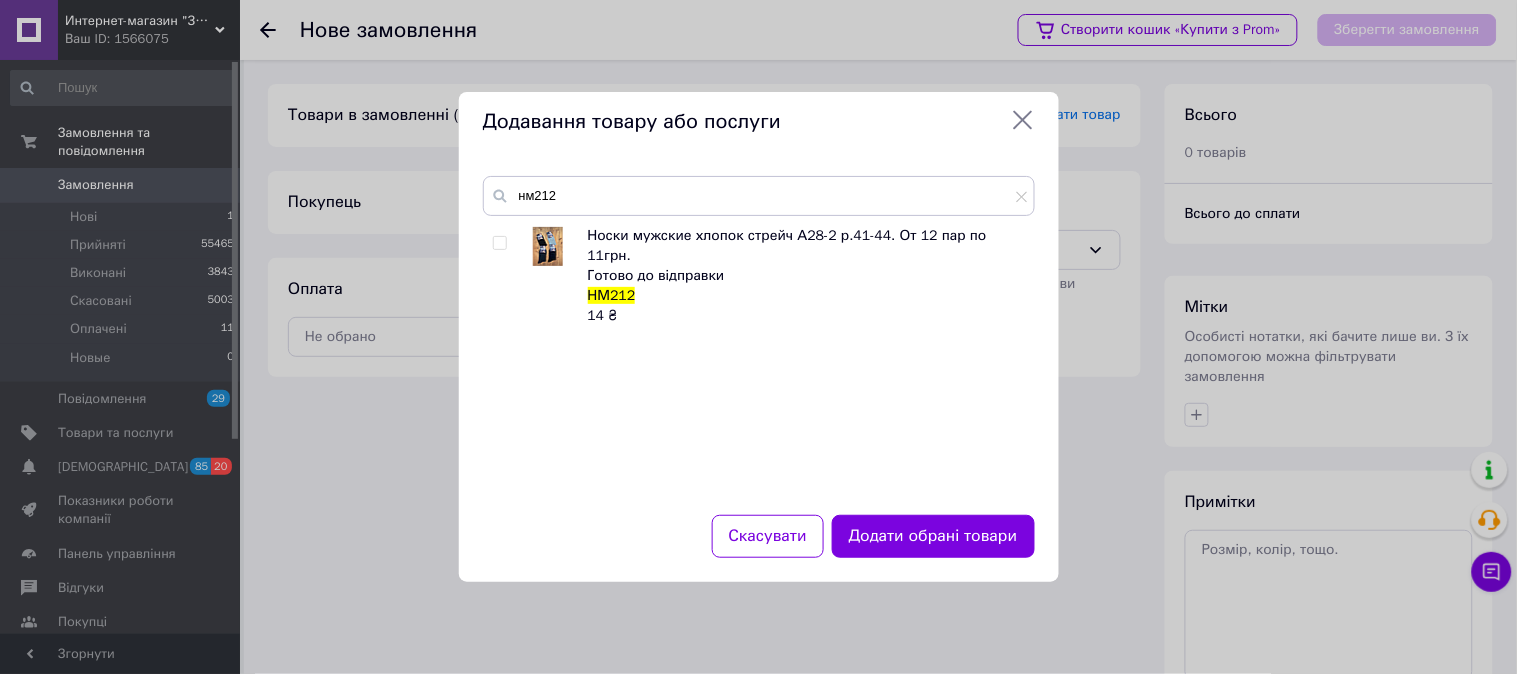 click at bounding box center [499, 243] 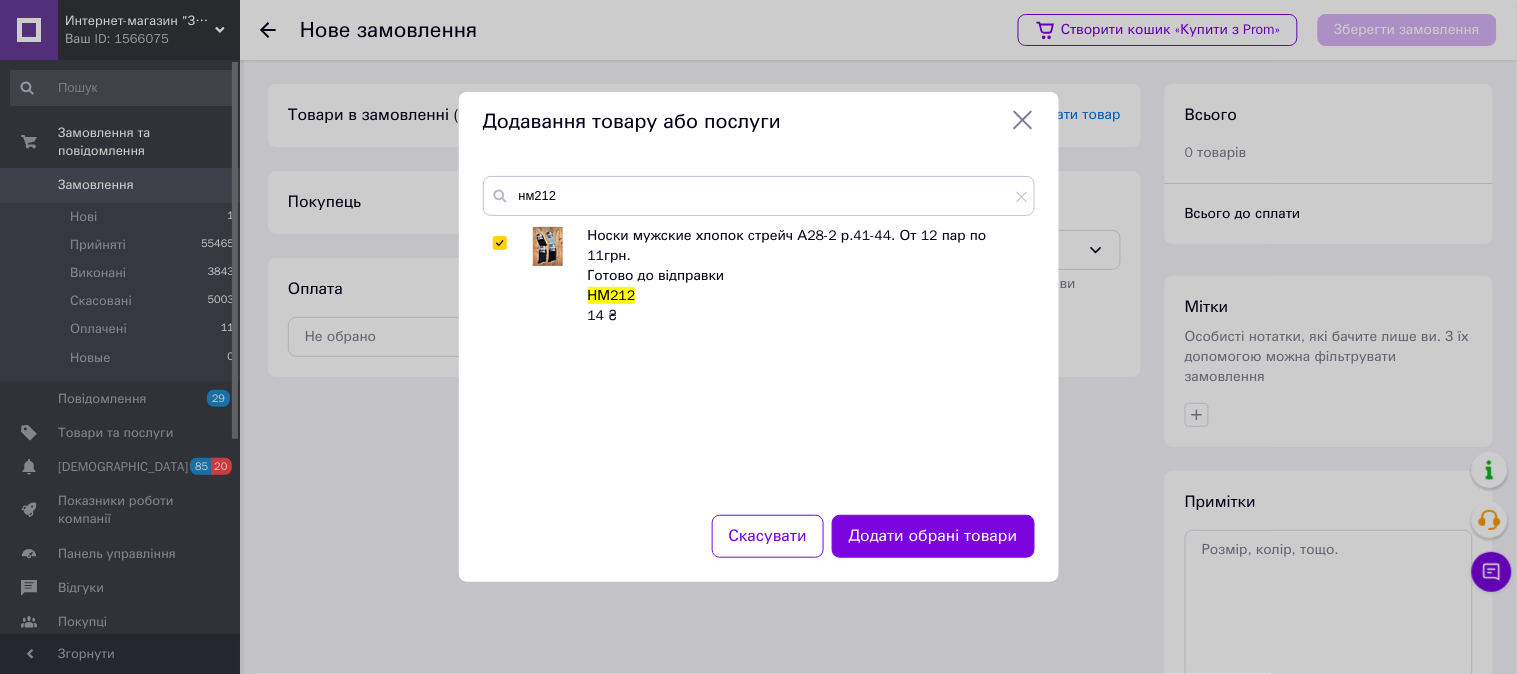 checkbox on "true" 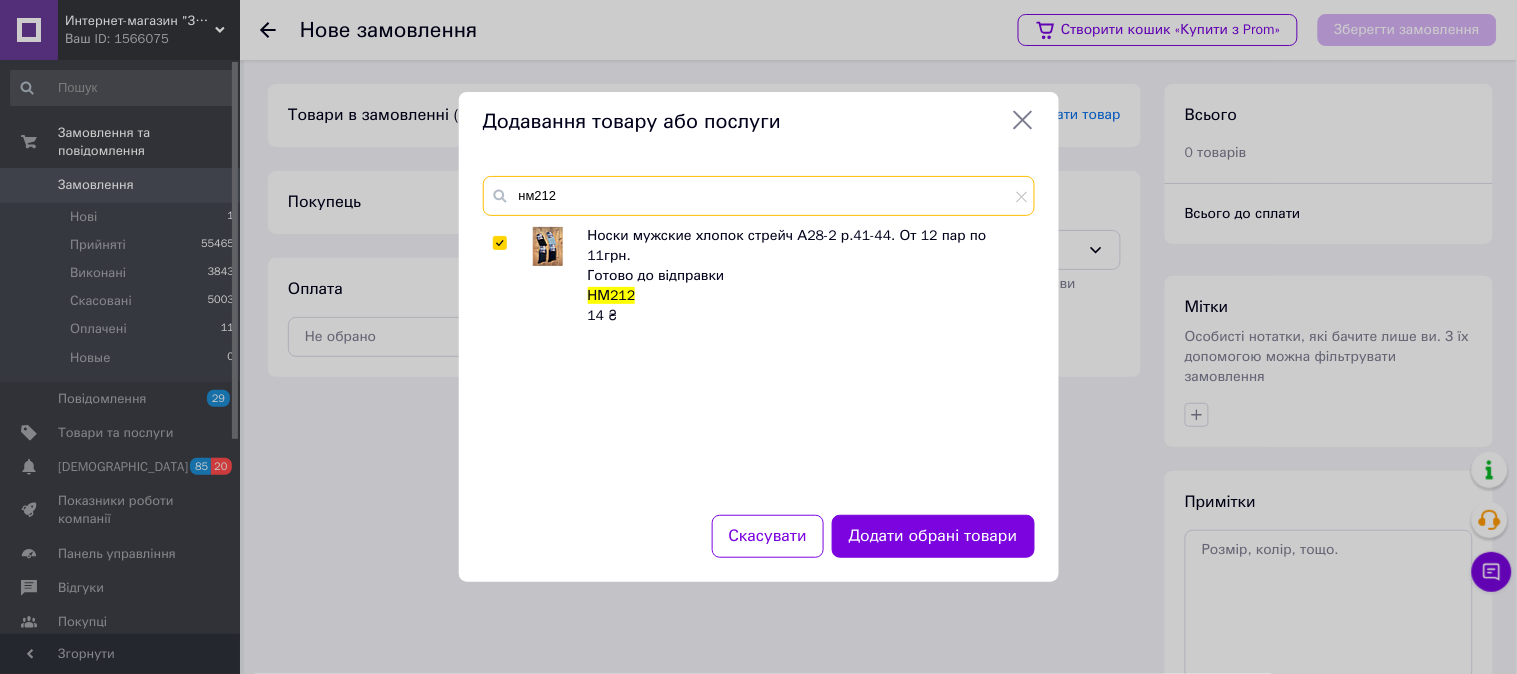 click on "нм212" at bounding box center (759, 196) 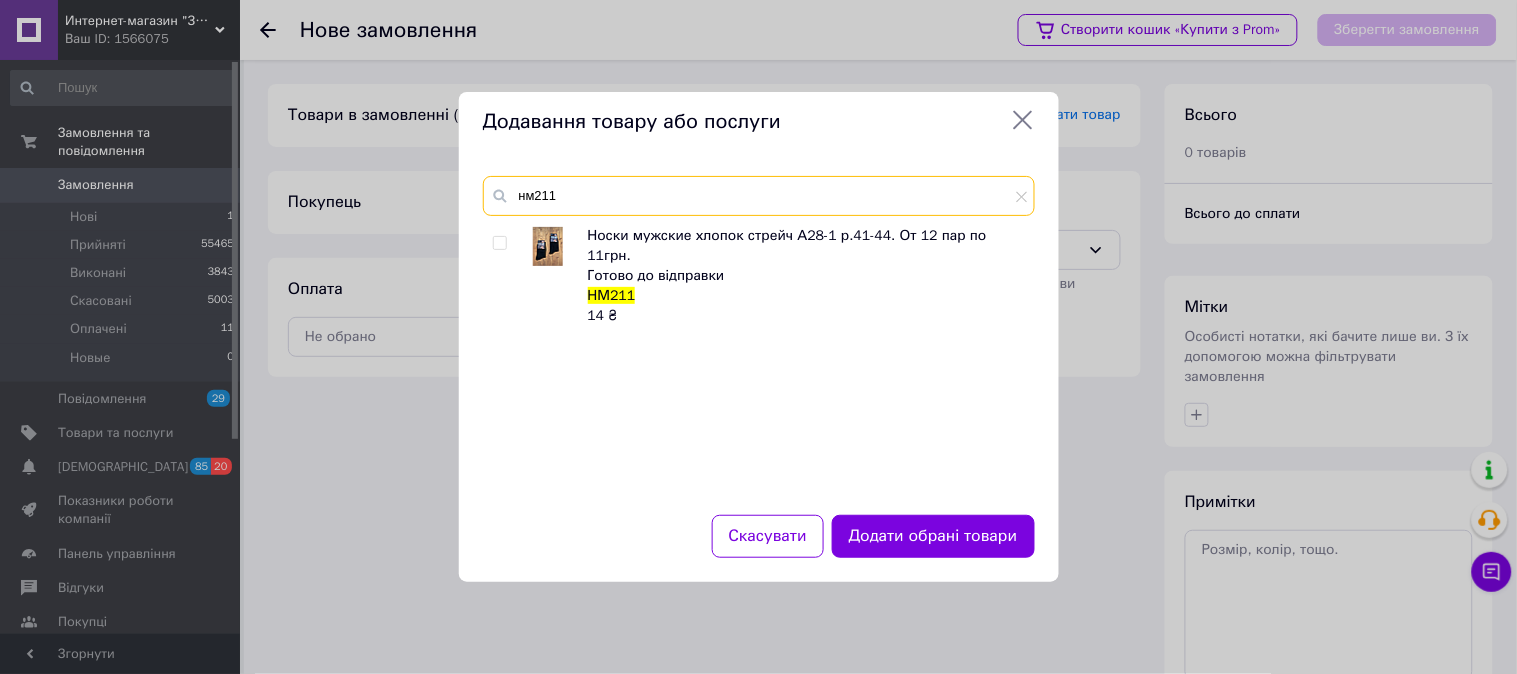 type on "нм211" 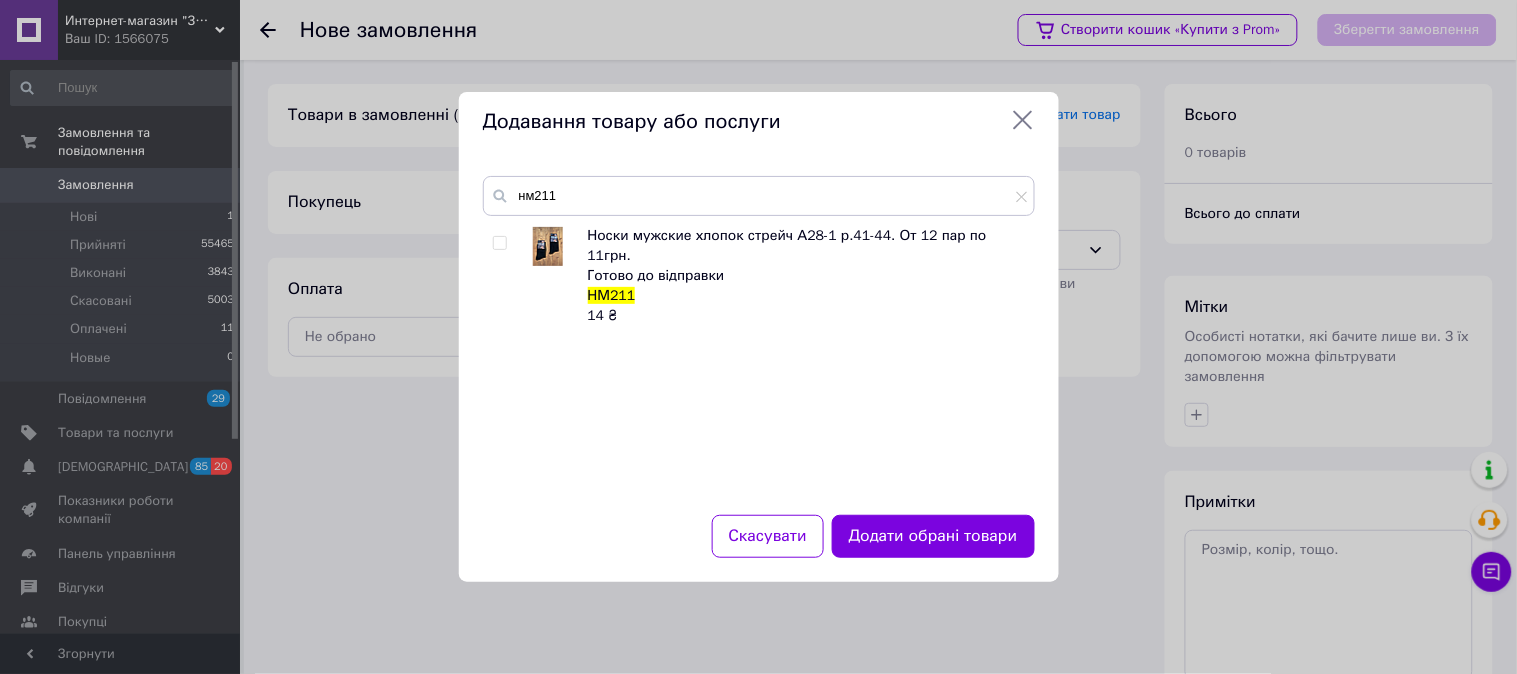 click at bounding box center [499, 243] 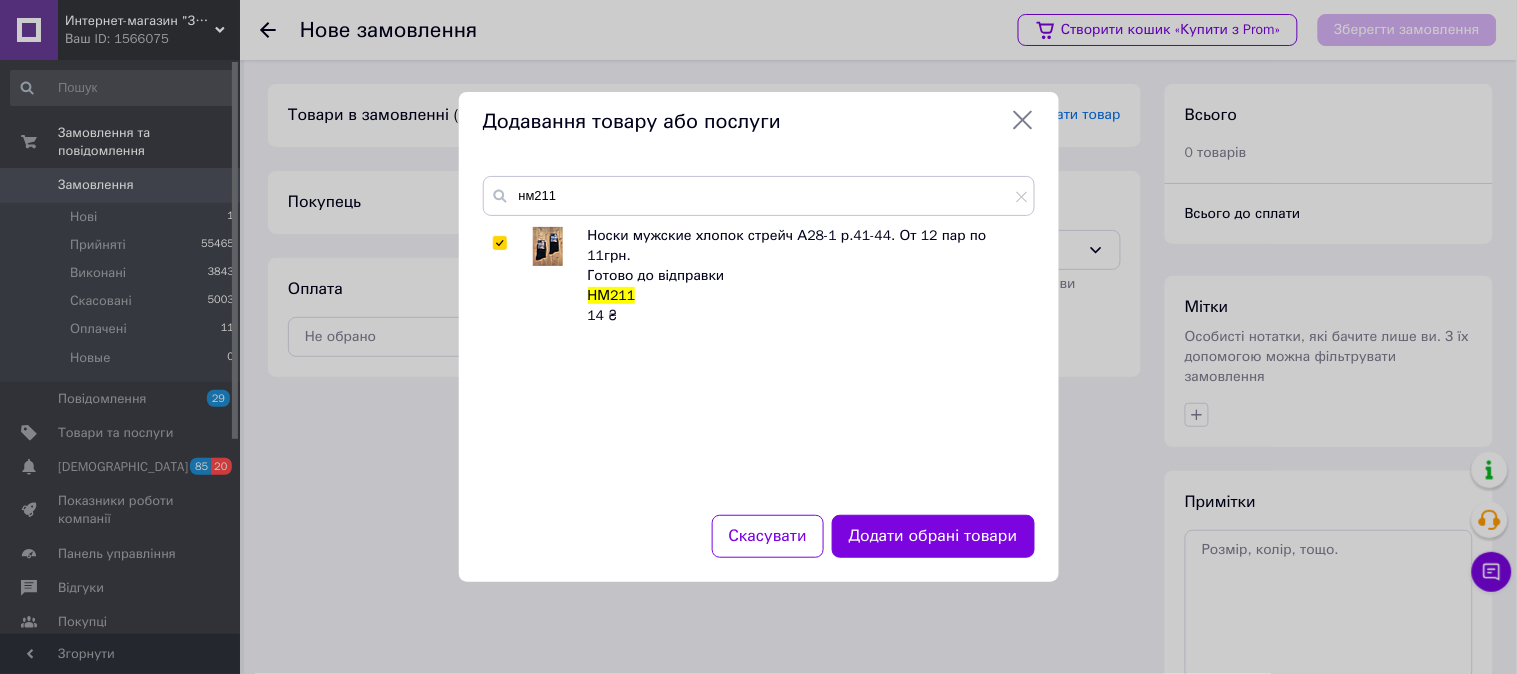 checkbox on "true" 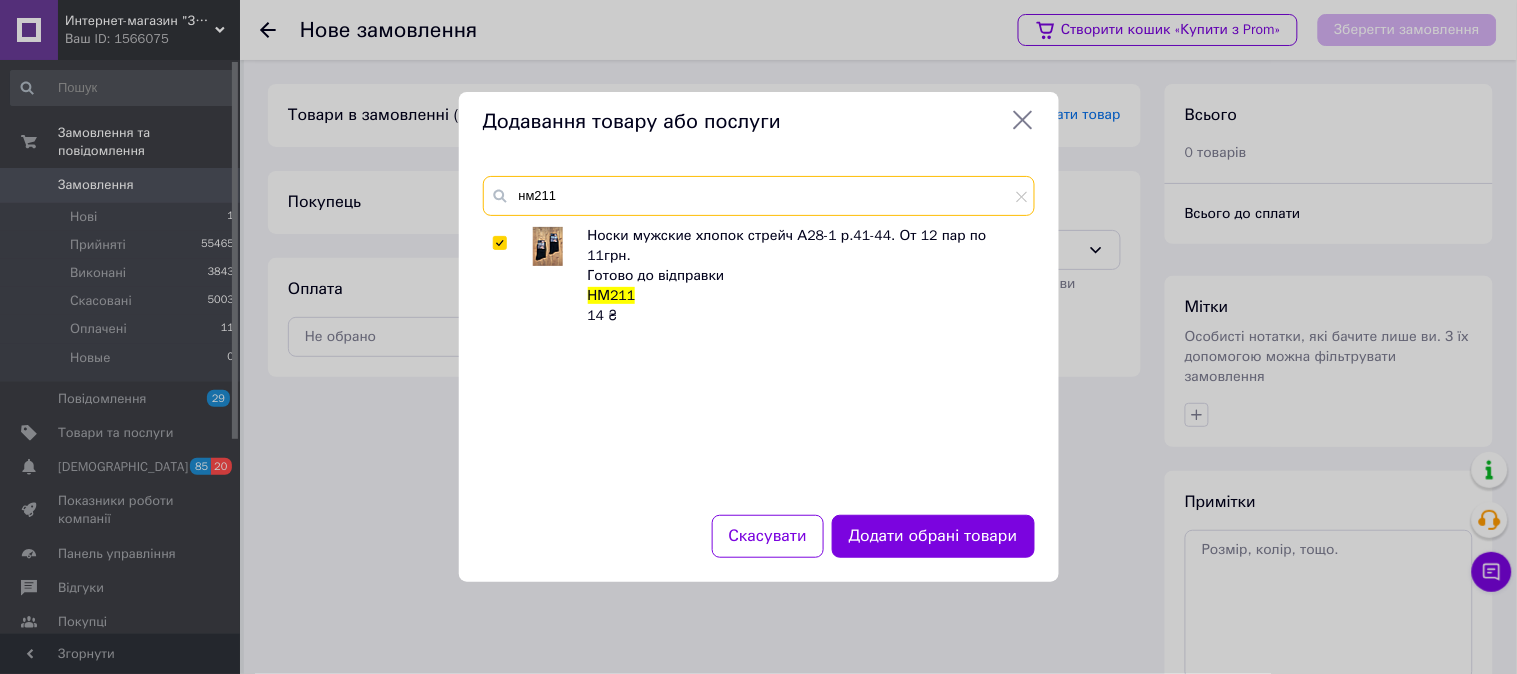 click on "нм211" at bounding box center (759, 196) 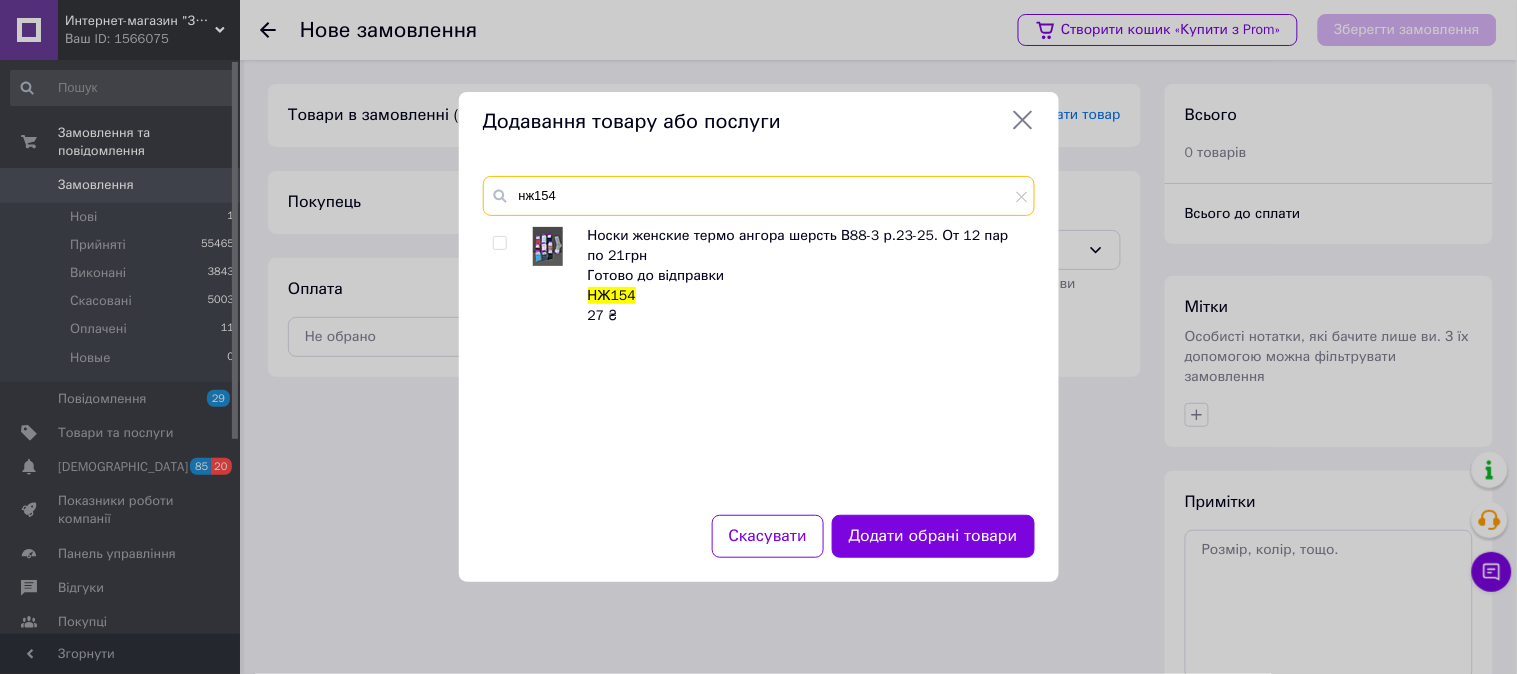 type on "нж154" 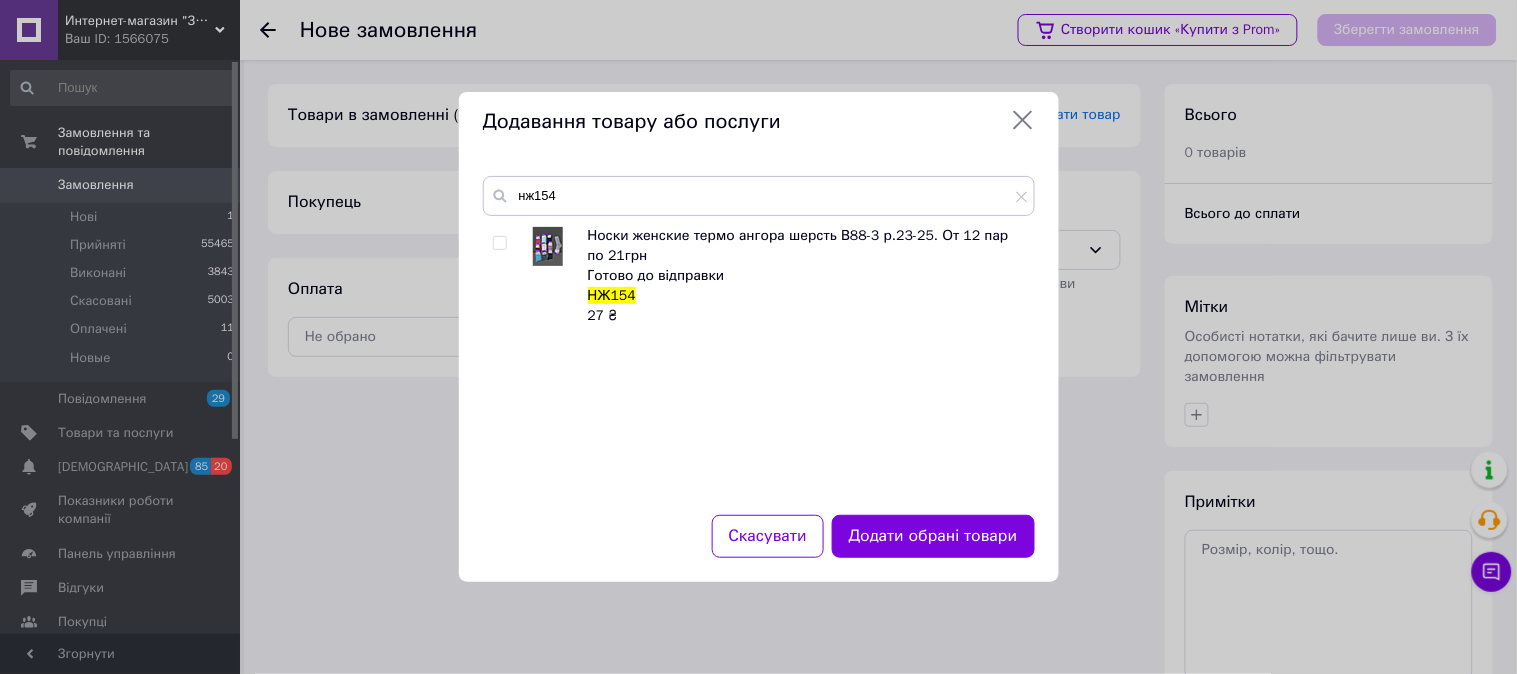 drag, startPoint x: 493, startPoint y: 244, endPoint x: 507, endPoint y: 238, distance: 15.231546 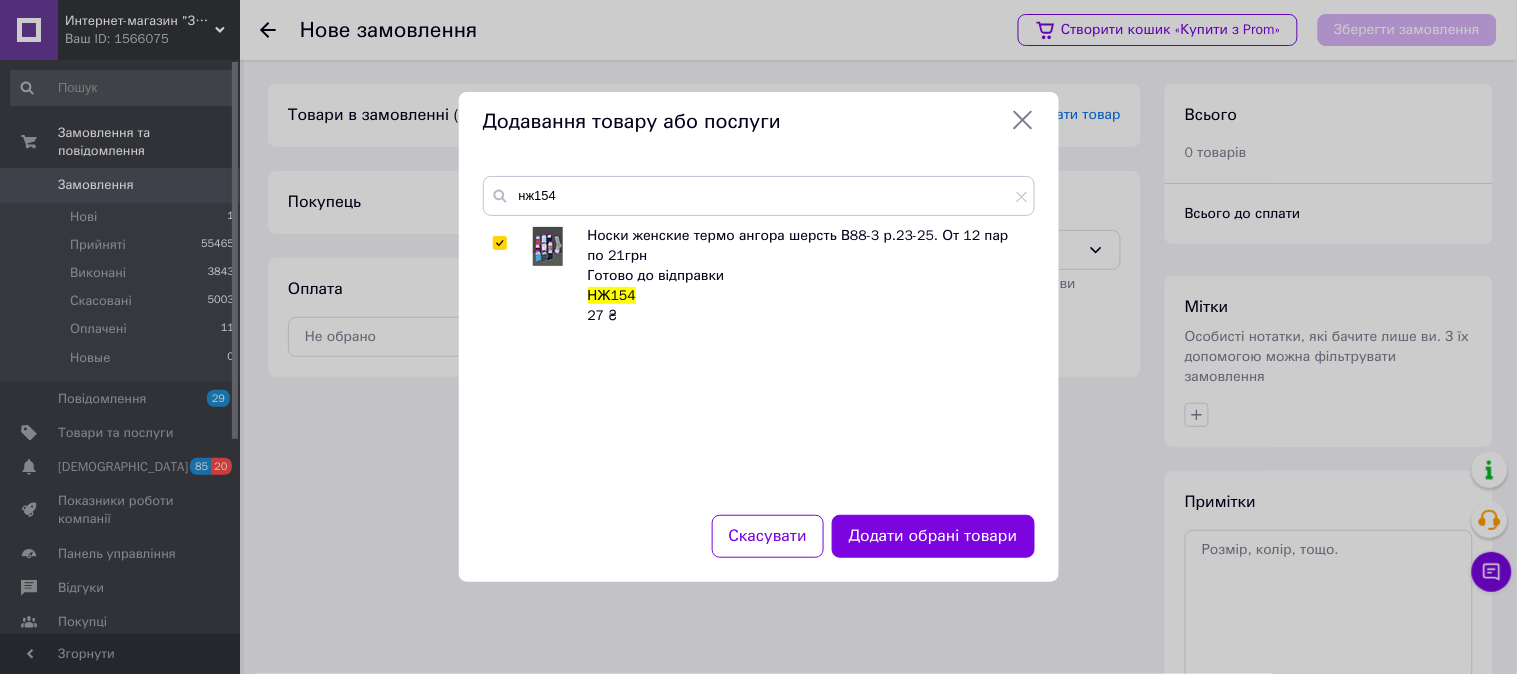 checkbox on "true" 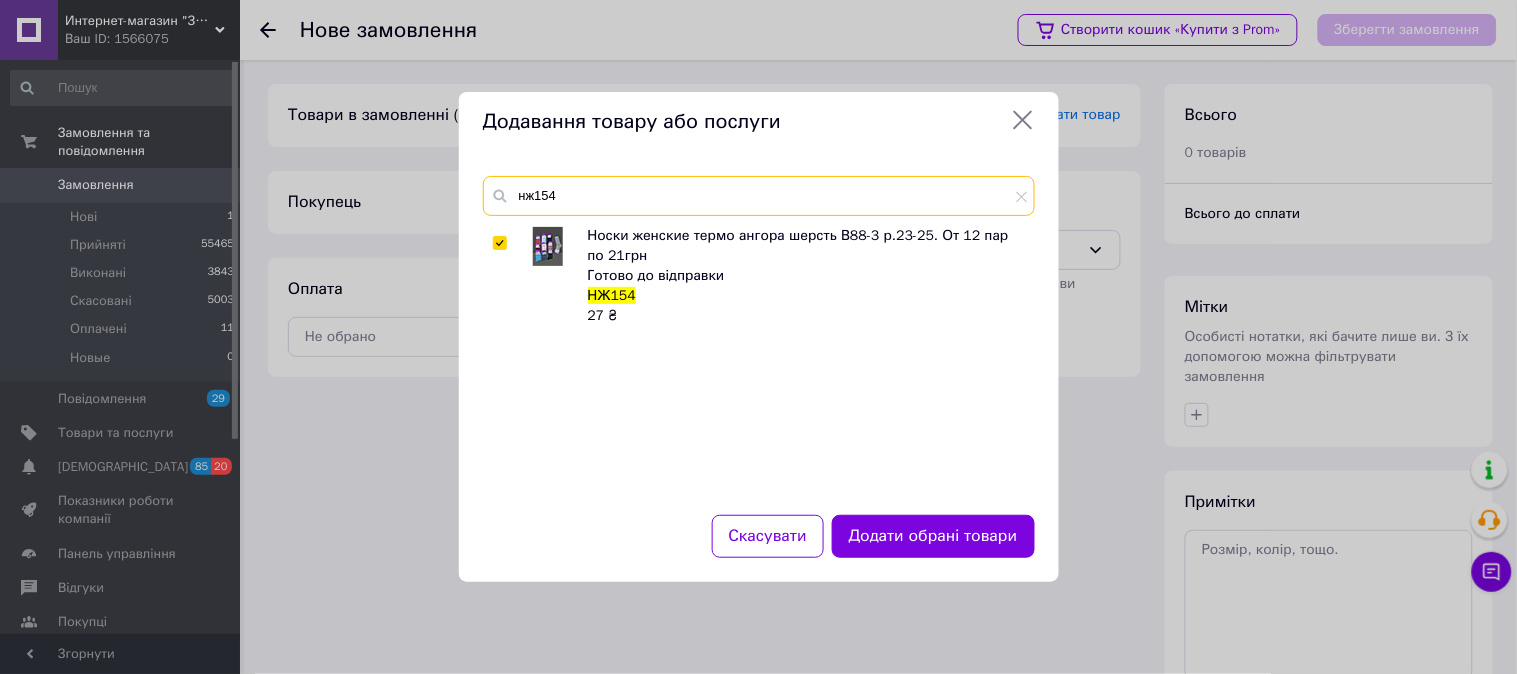 drag, startPoint x: 614, startPoint y: 203, endPoint x: 617, endPoint y: 183, distance: 20.22375 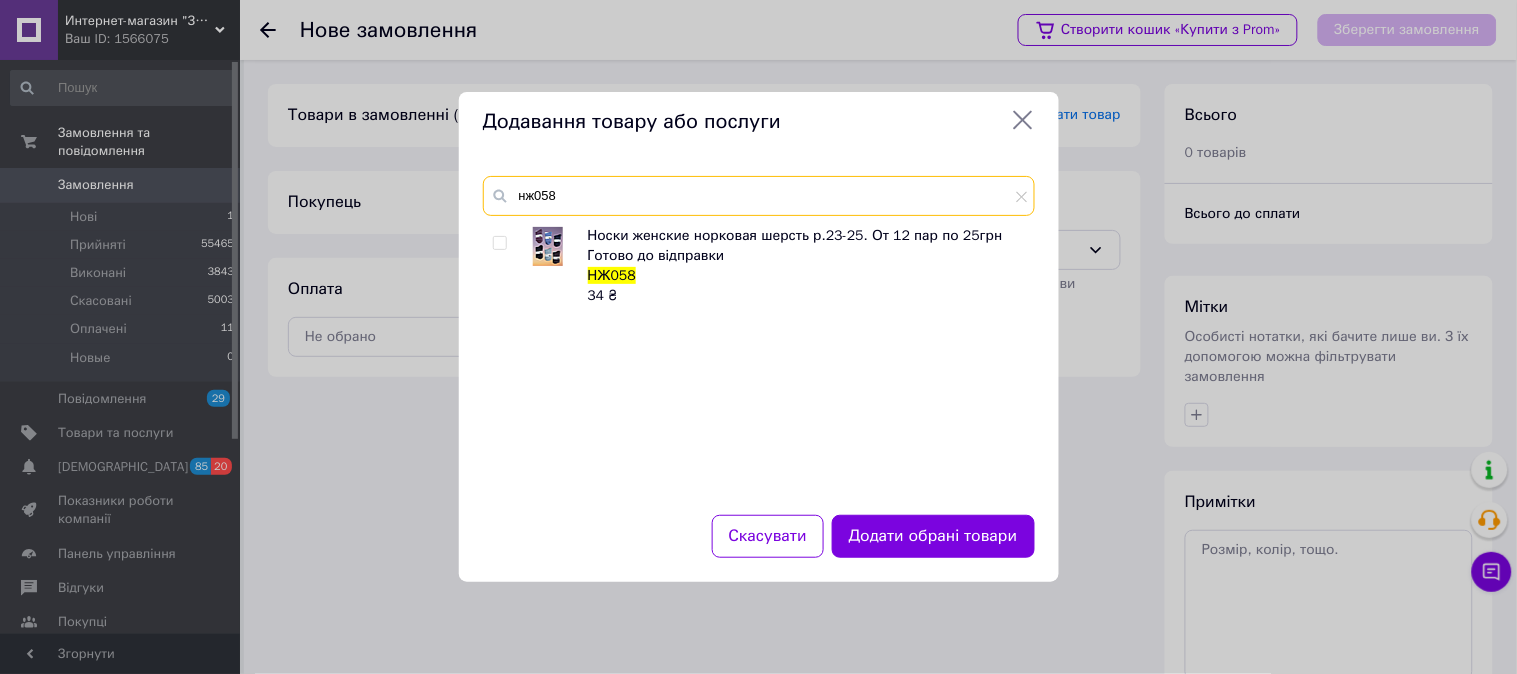 type on "нж058" 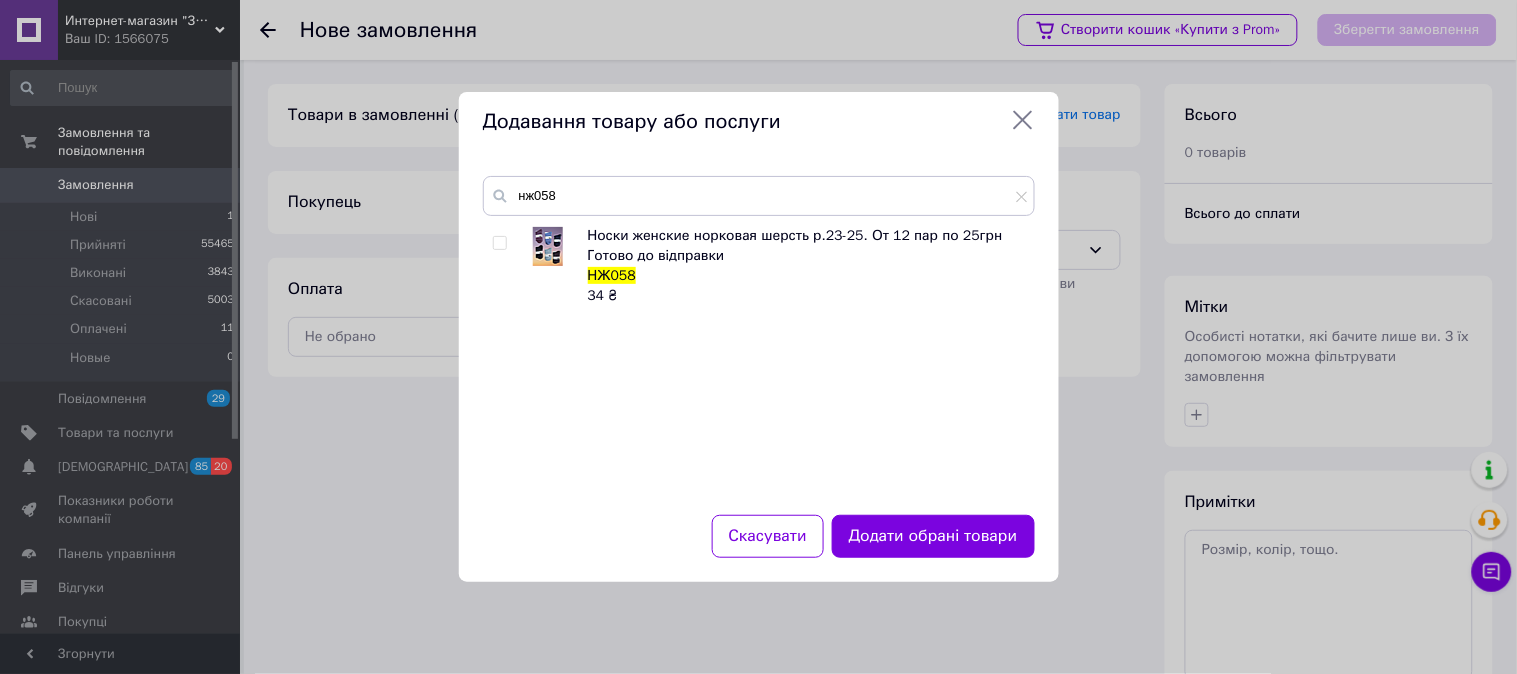 click at bounding box center (499, 243) 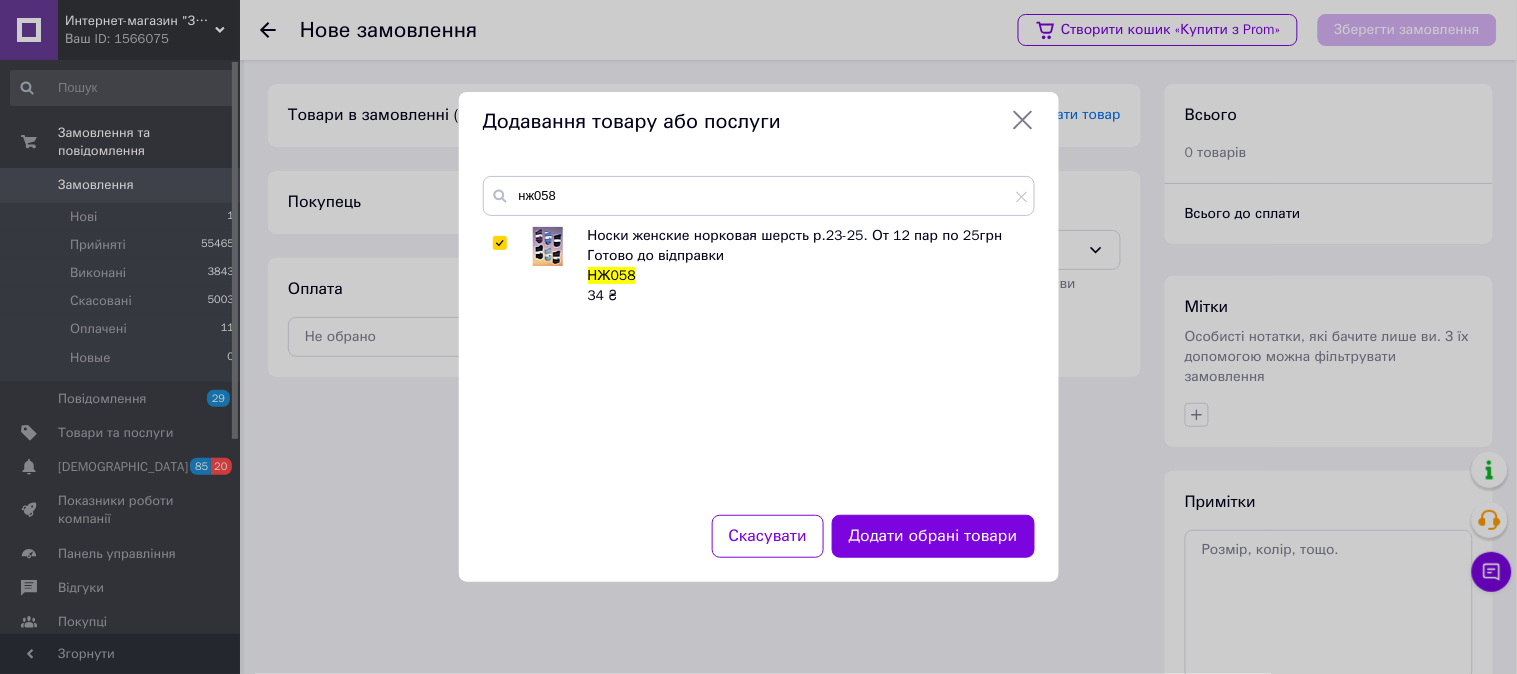 checkbox on "true" 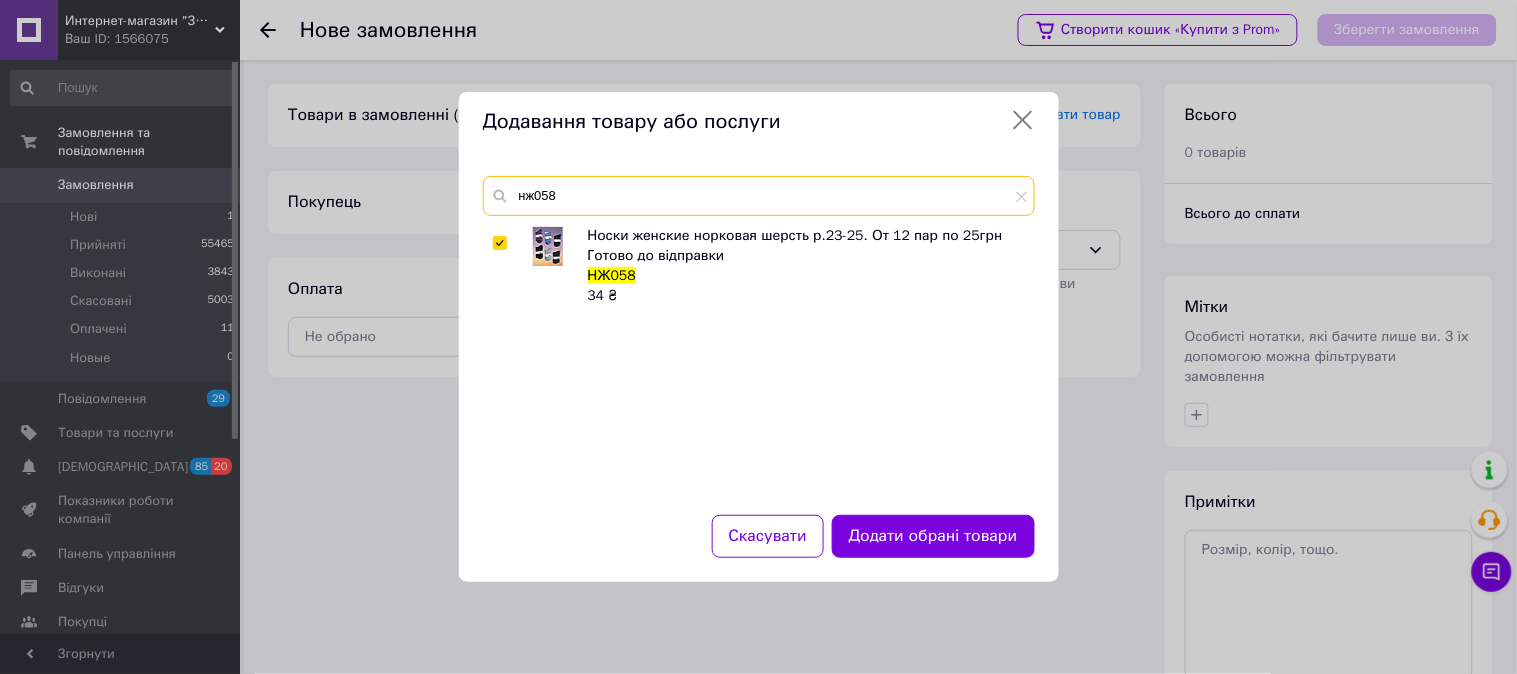 click on "нж058" at bounding box center (759, 196) 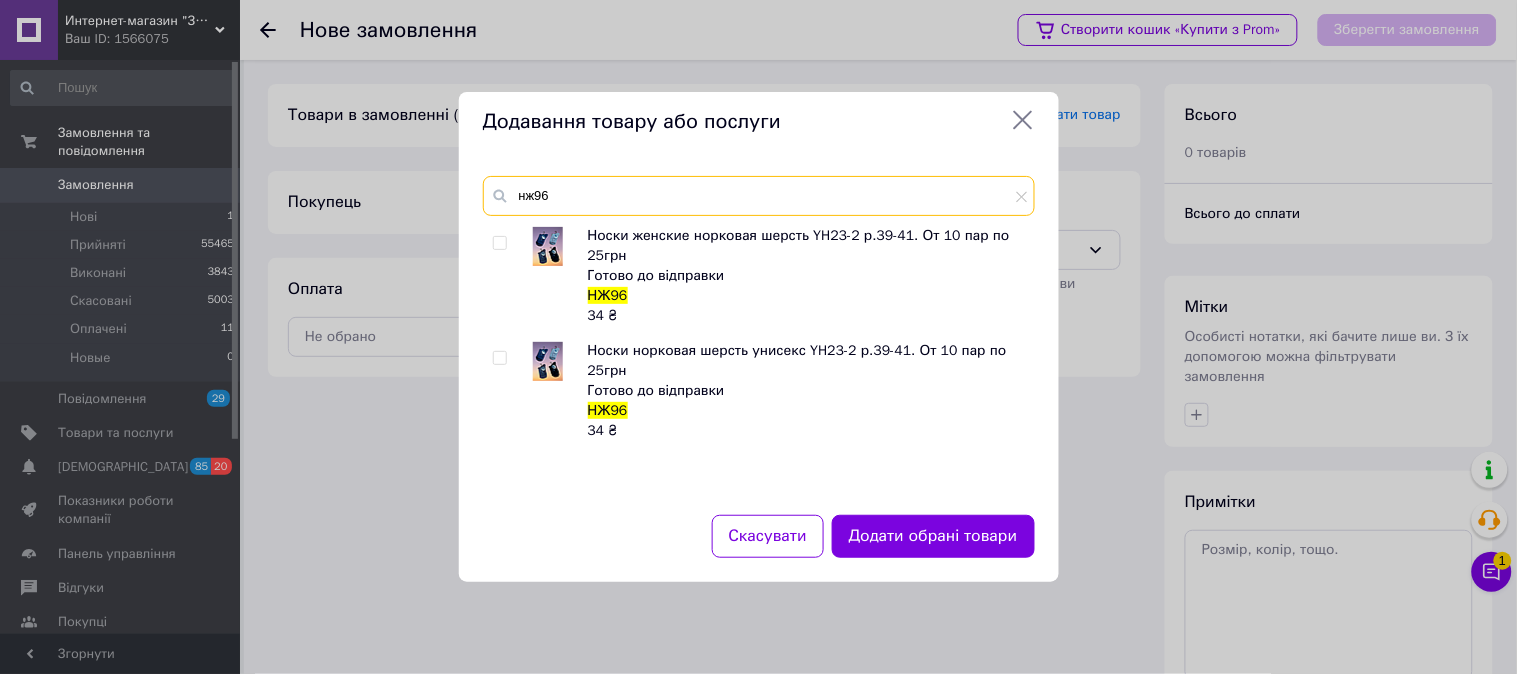 type on "нж96" 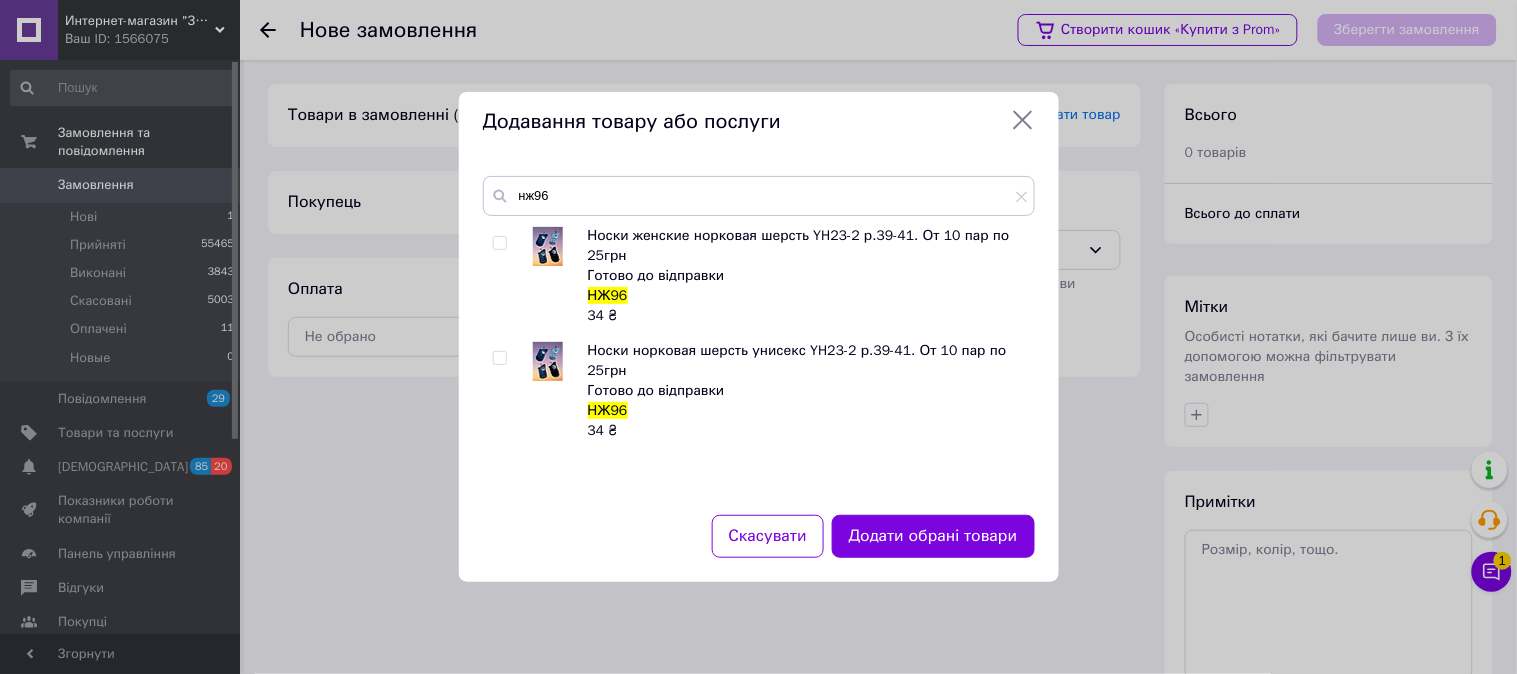 click at bounding box center (499, 243) 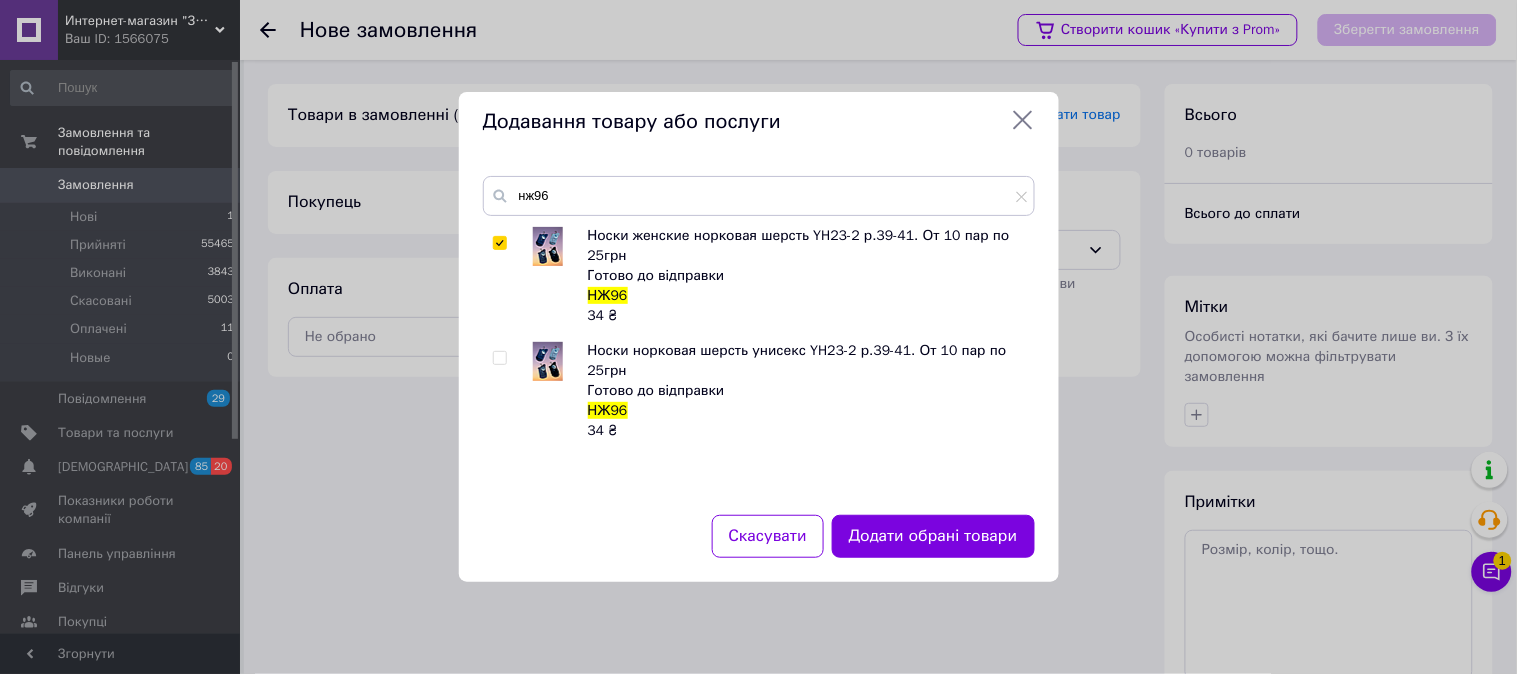 checkbox on "true" 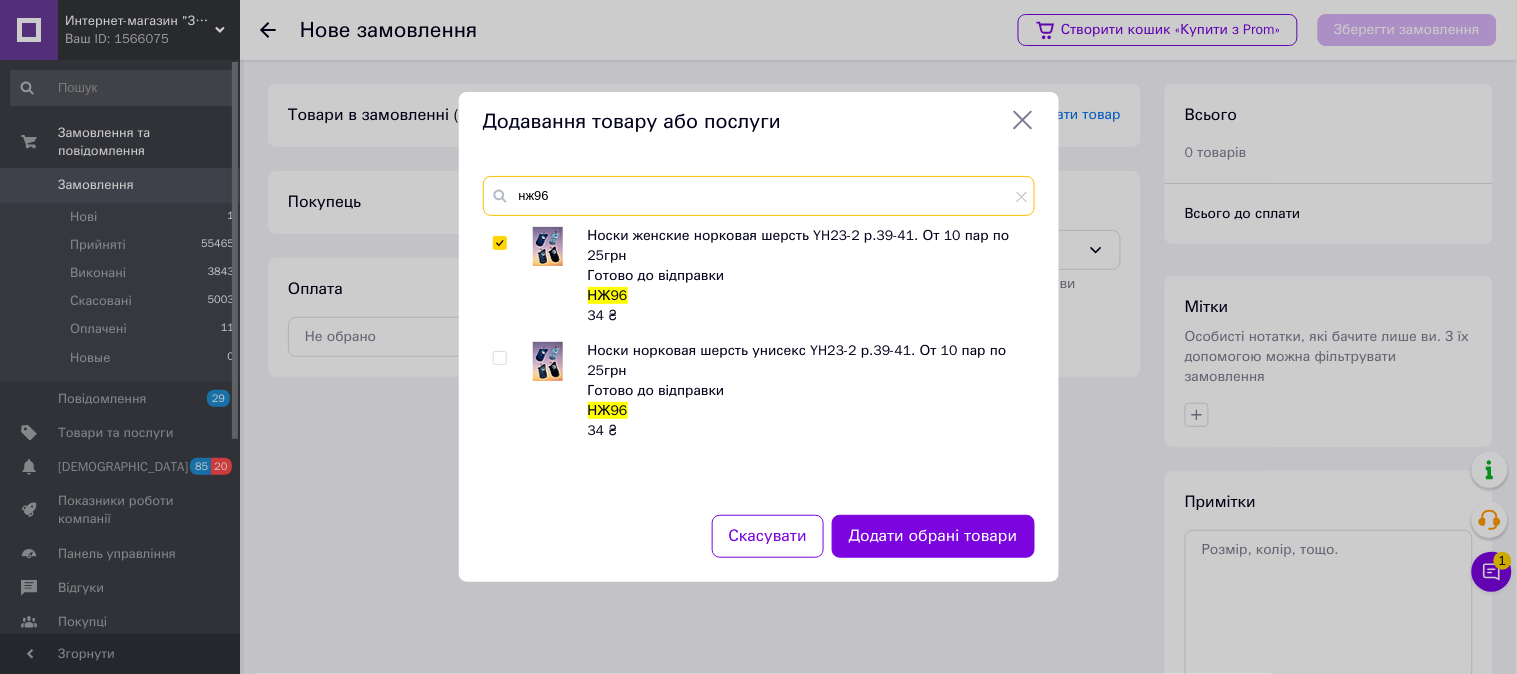 click on "нж96" at bounding box center (759, 196) 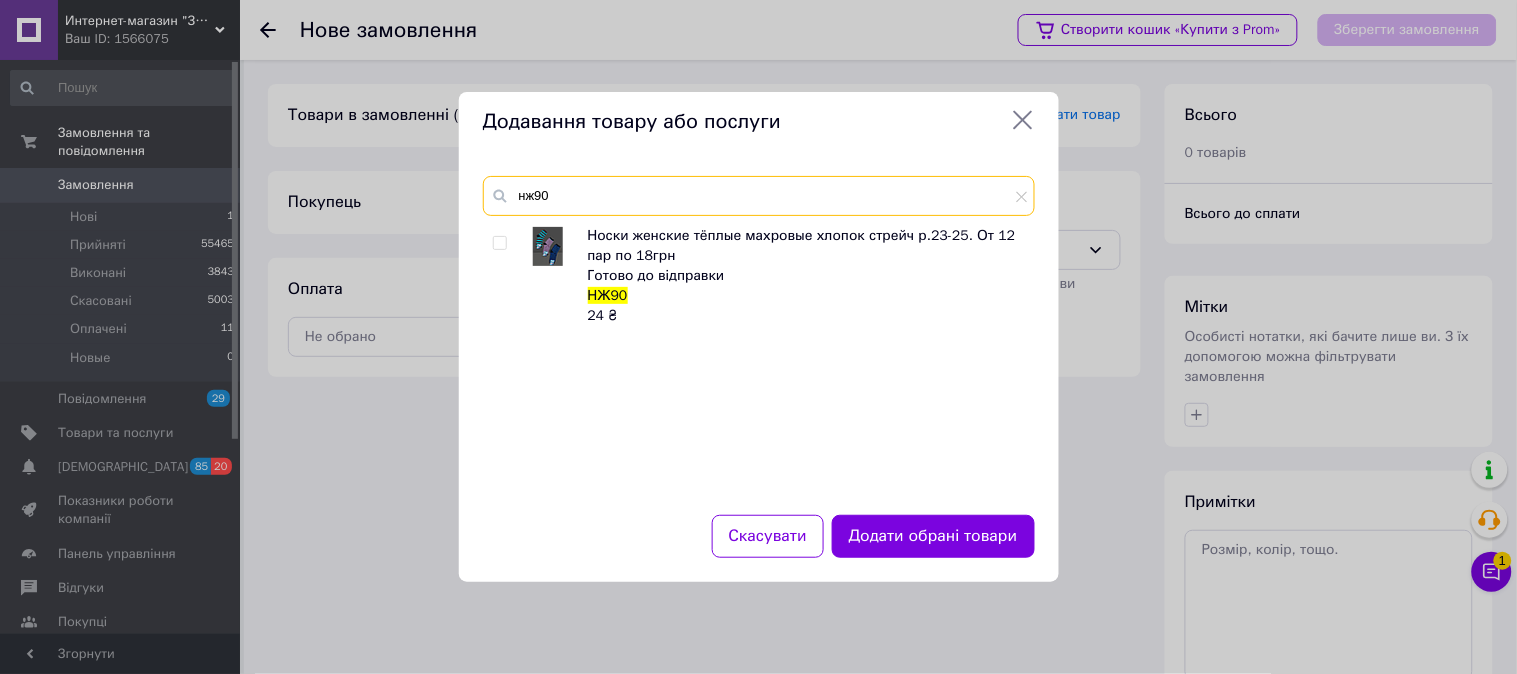 type on "нж90" 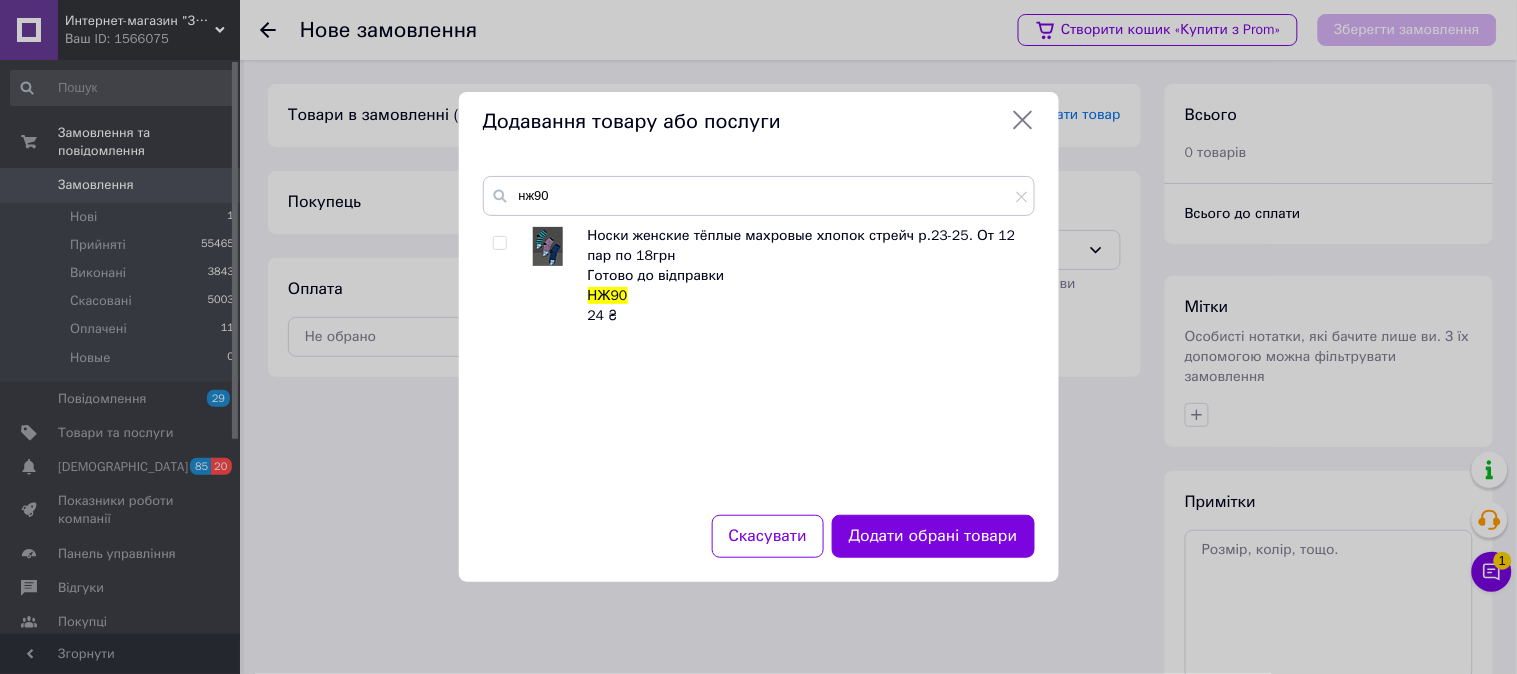 drag, startPoint x: 495, startPoint y: 246, endPoint x: 612, endPoint y: 132, distance: 163.35544 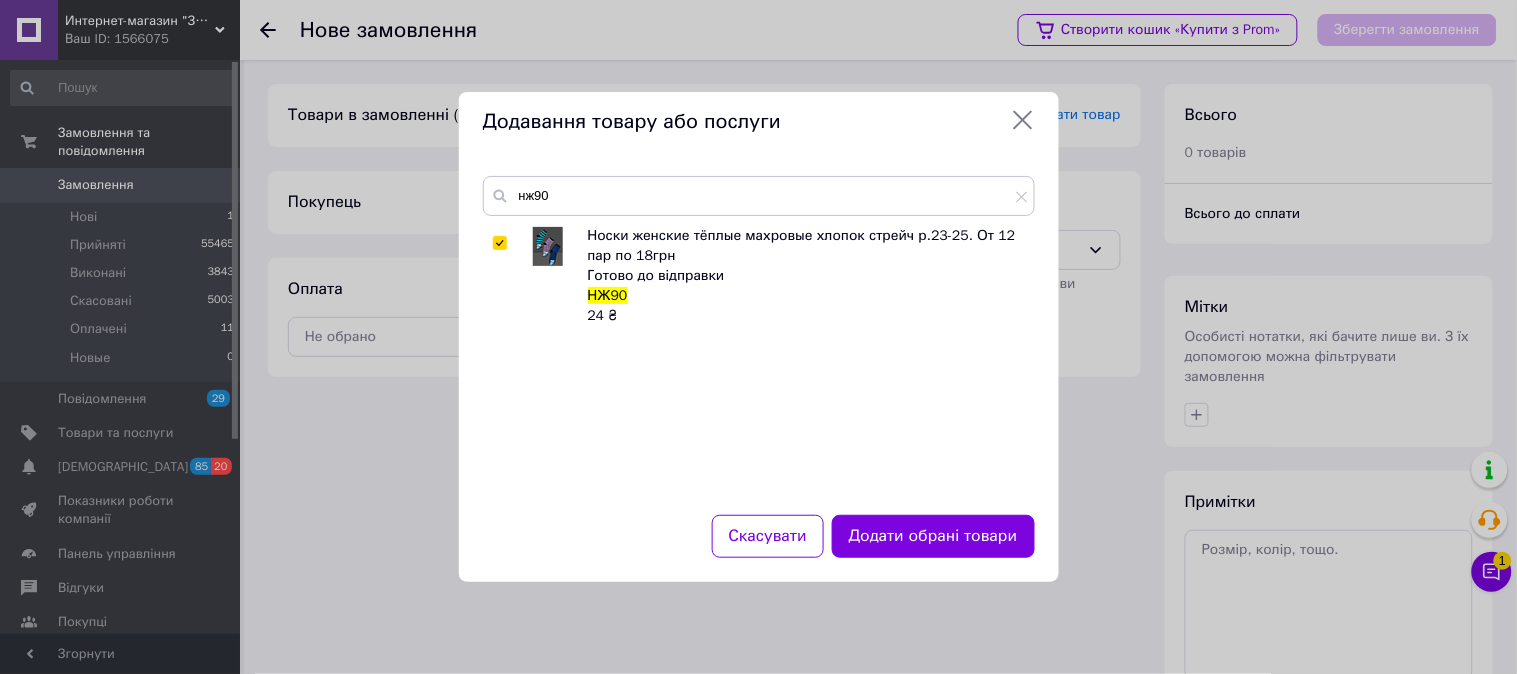 checkbox on "true" 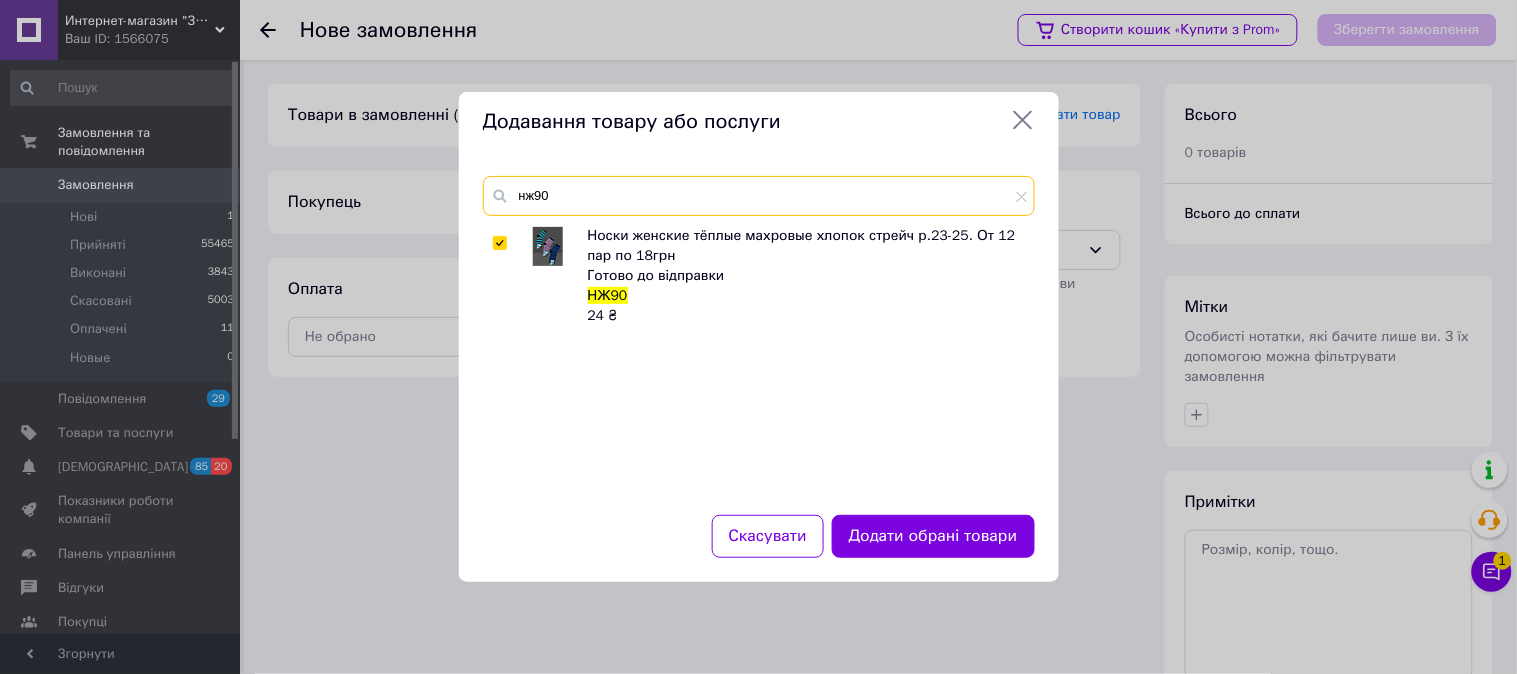 click on "нж90" at bounding box center [759, 196] 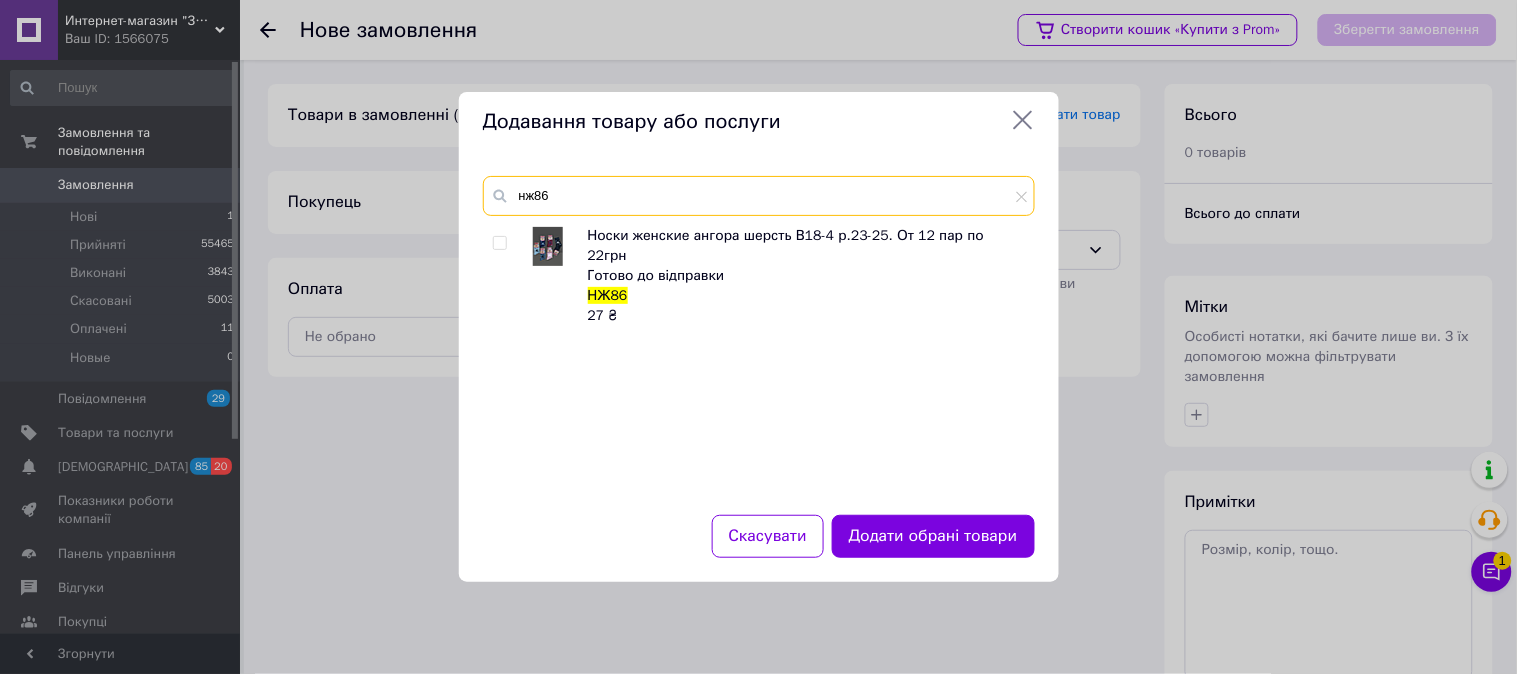 type on "нж86" 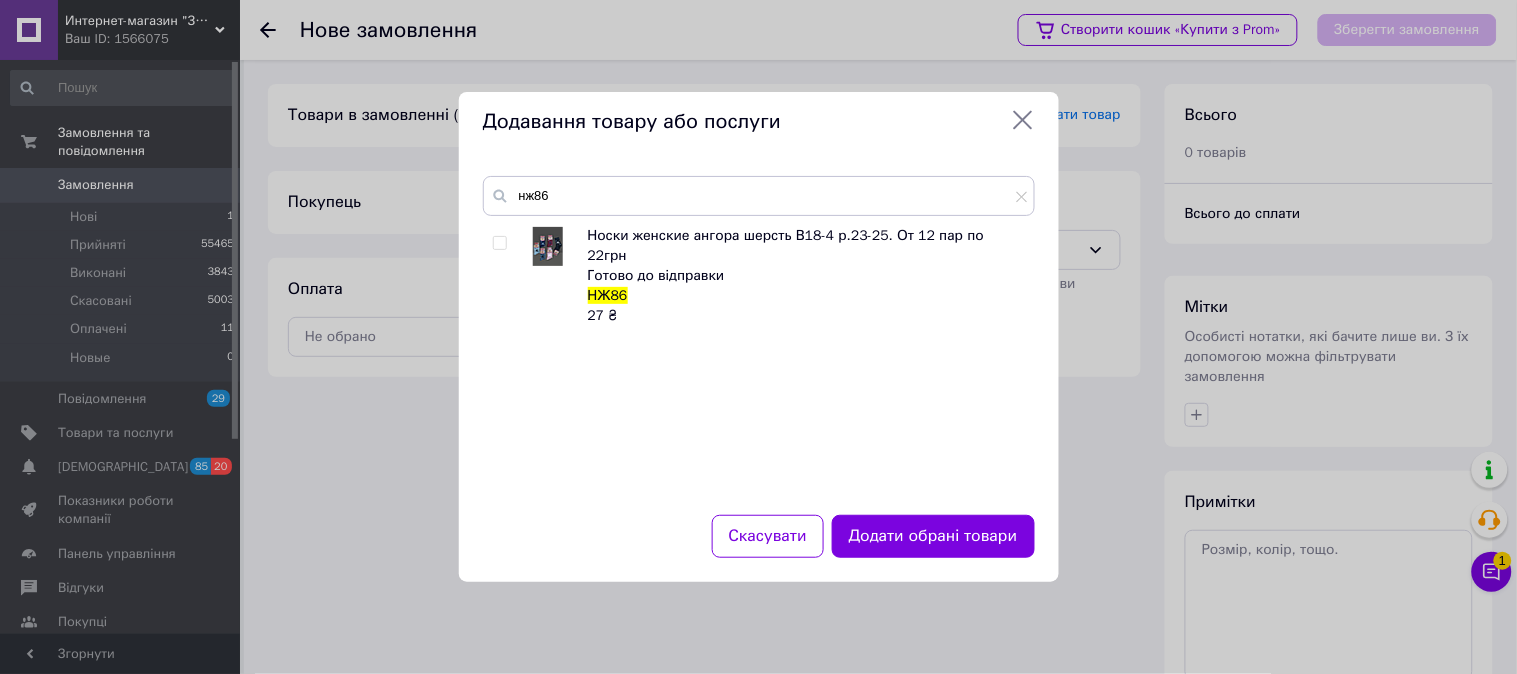 drag, startPoint x: 497, startPoint y: 244, endPoint x: 513, endPoint y: 232, distance: 20 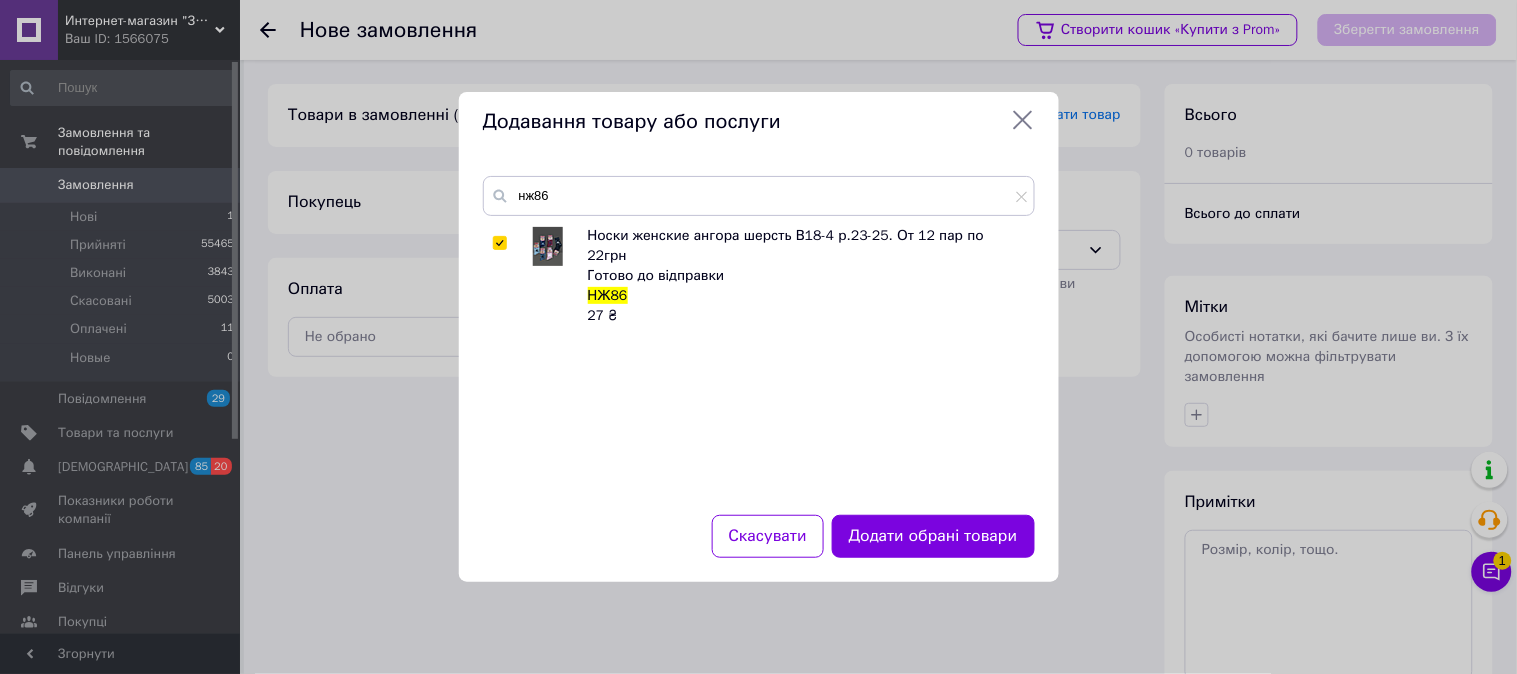 checkbox on "true" 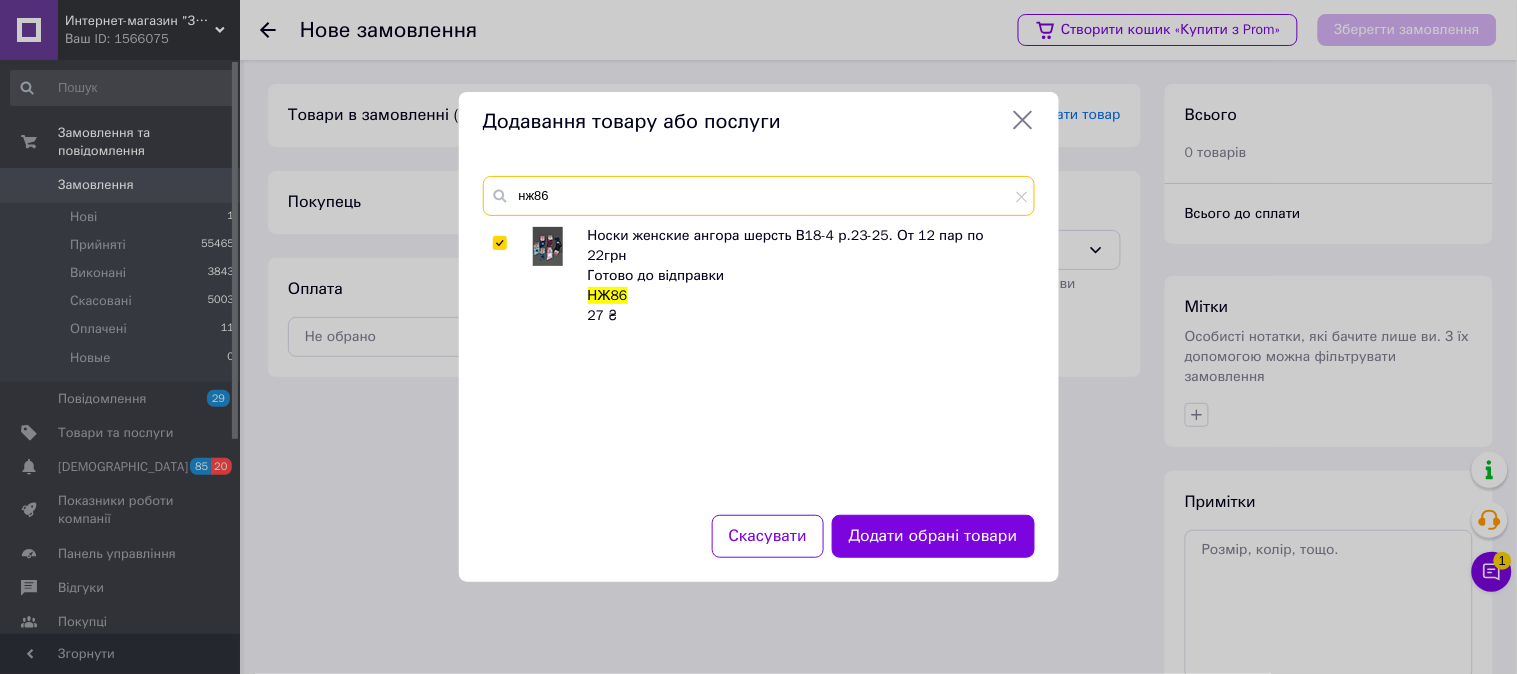 click on "нж86" at bounding box center (759, 196) 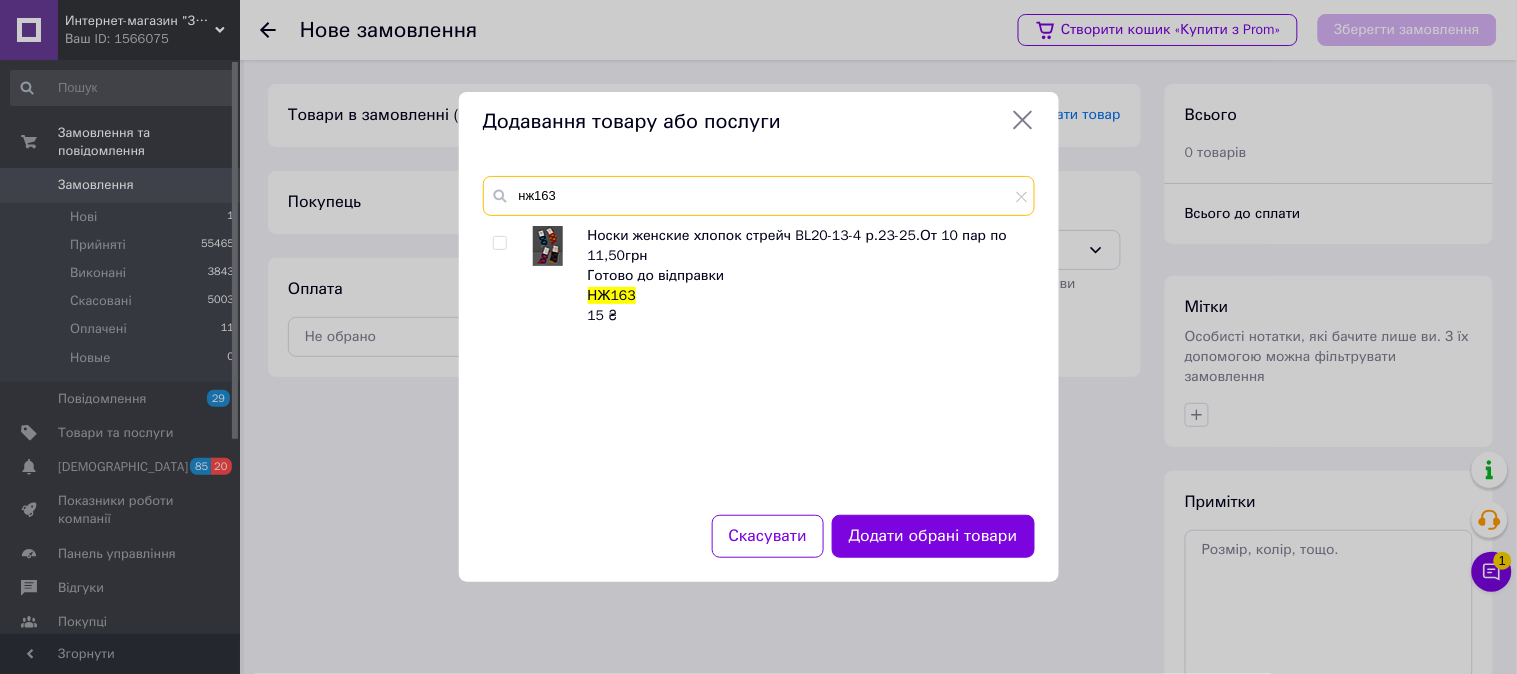 type on "нж163" 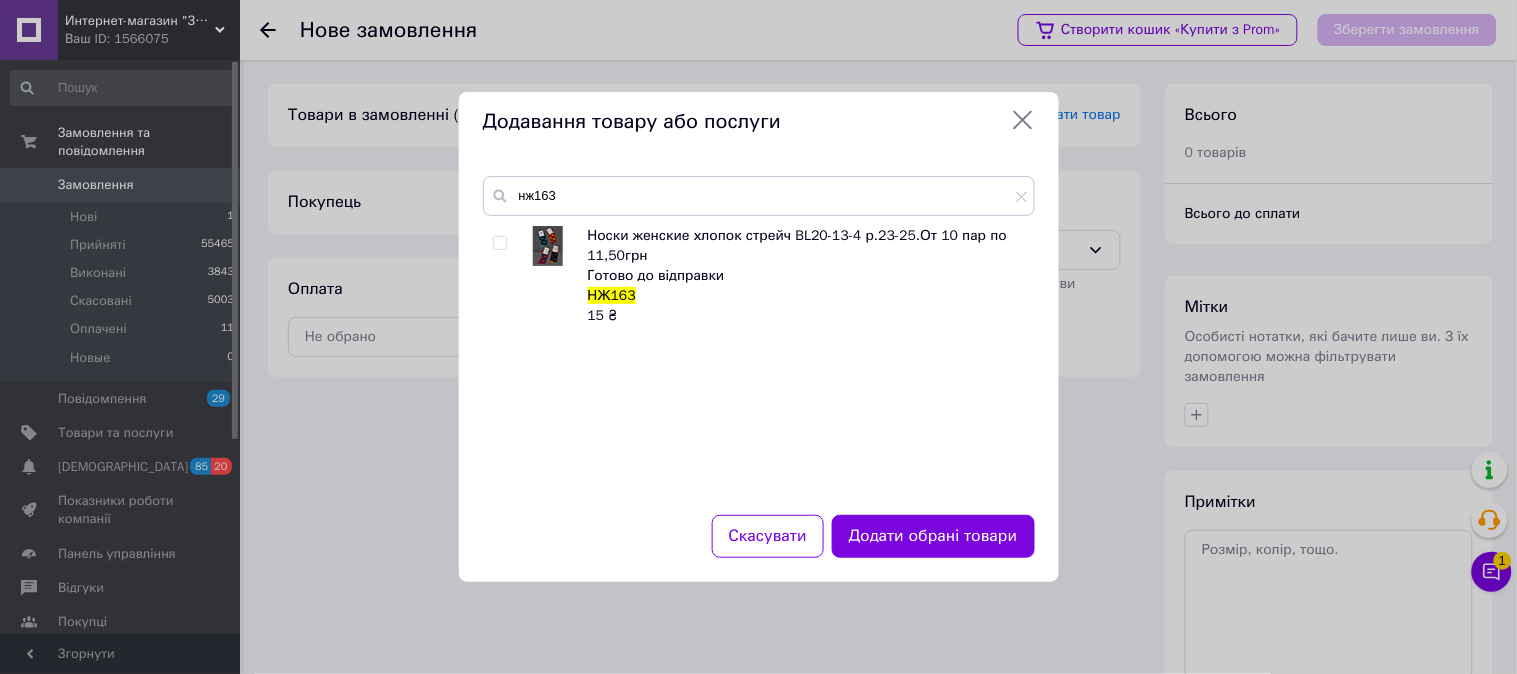 click at bounding box center (499, 243) 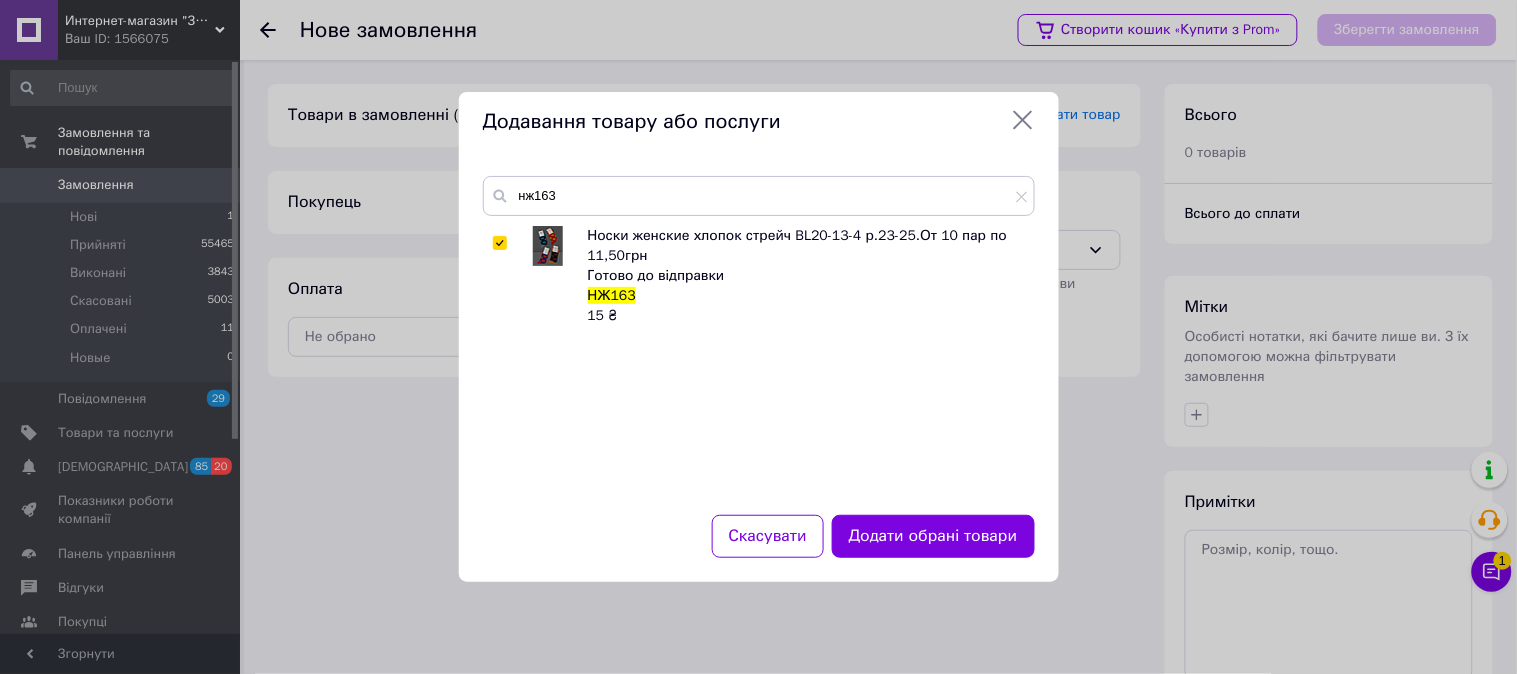 checkbox on "true" 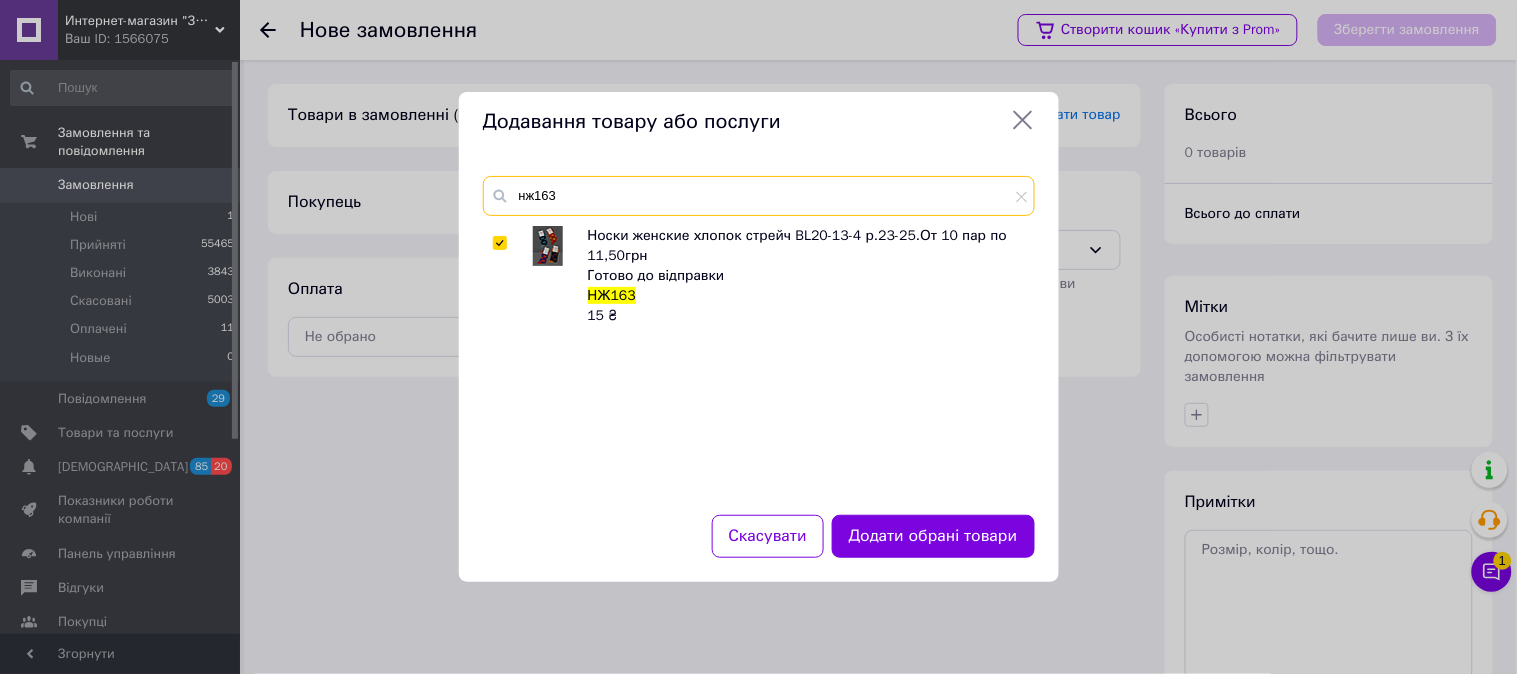click on "нж163" at bounding box center [759, 196] 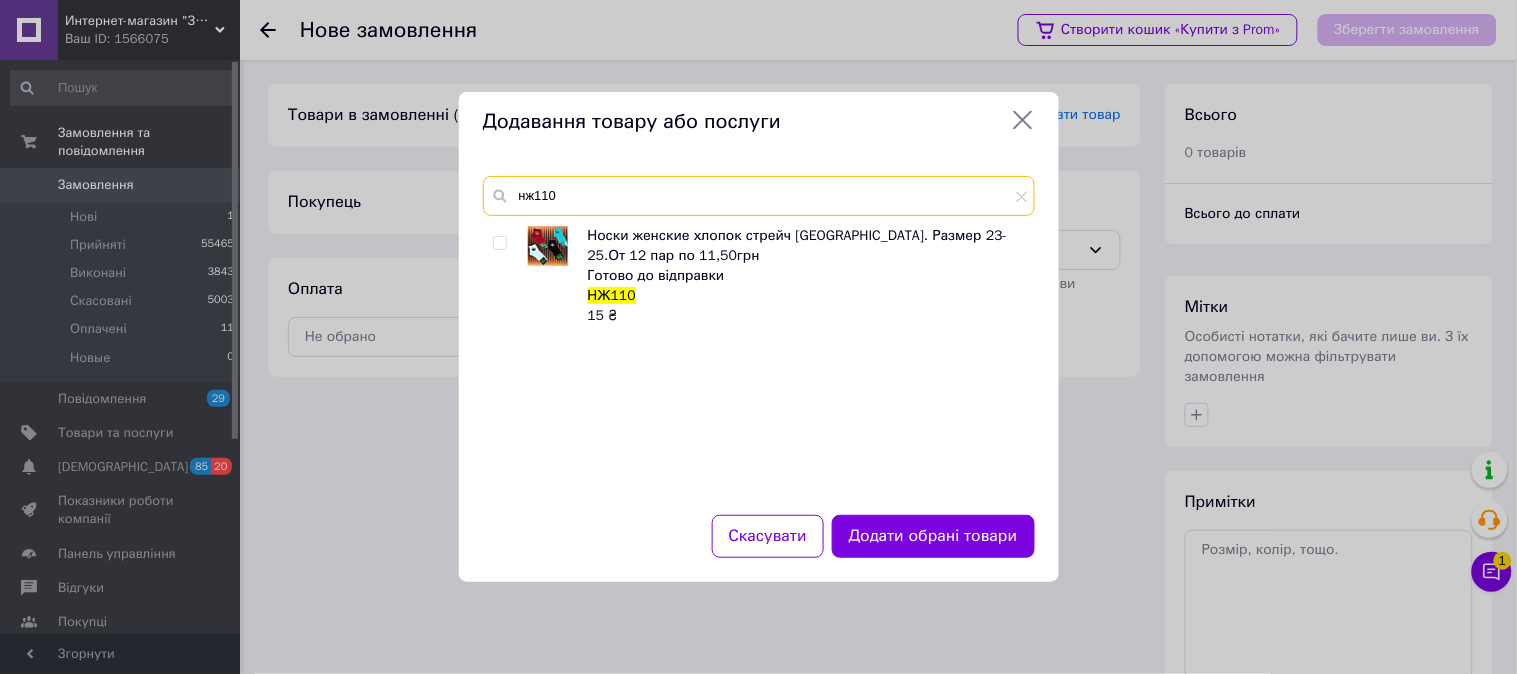 type on "нж110" 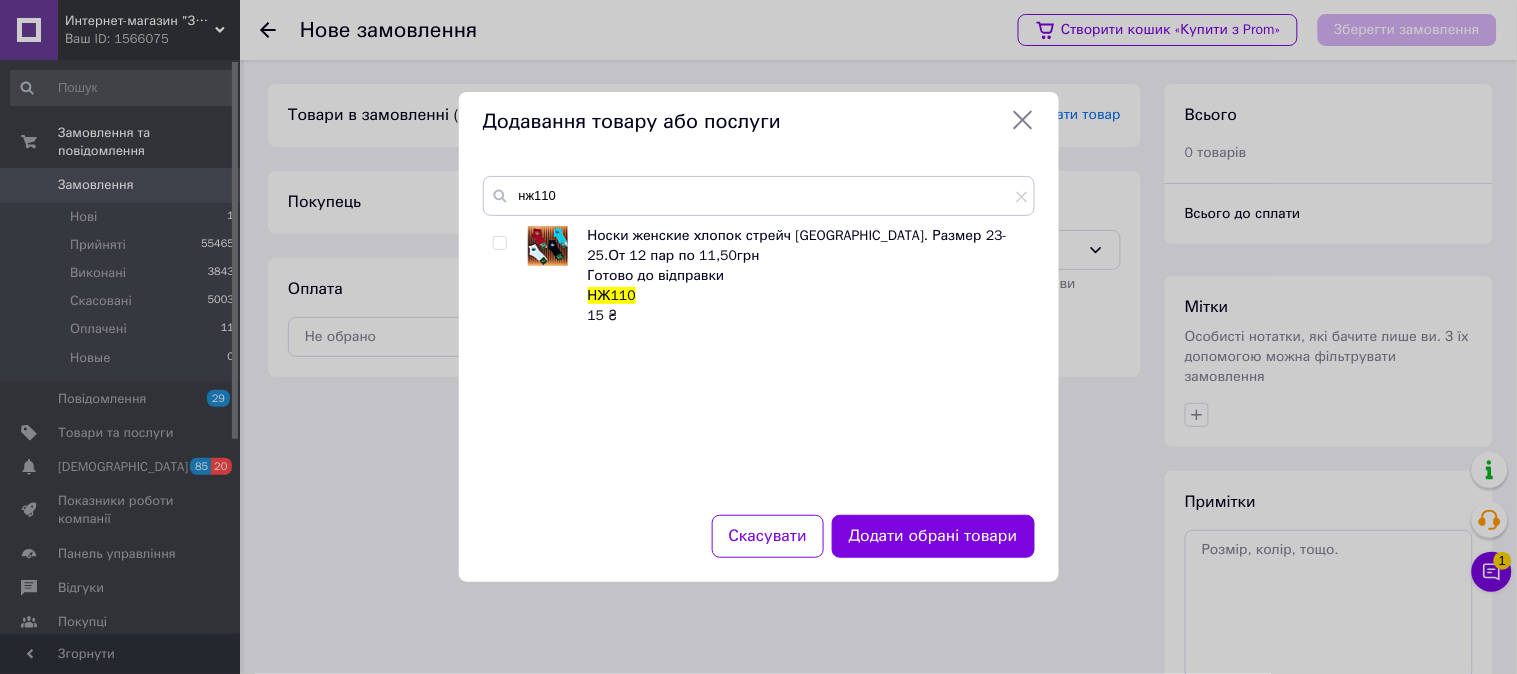 click at bounding box center [499, 243] 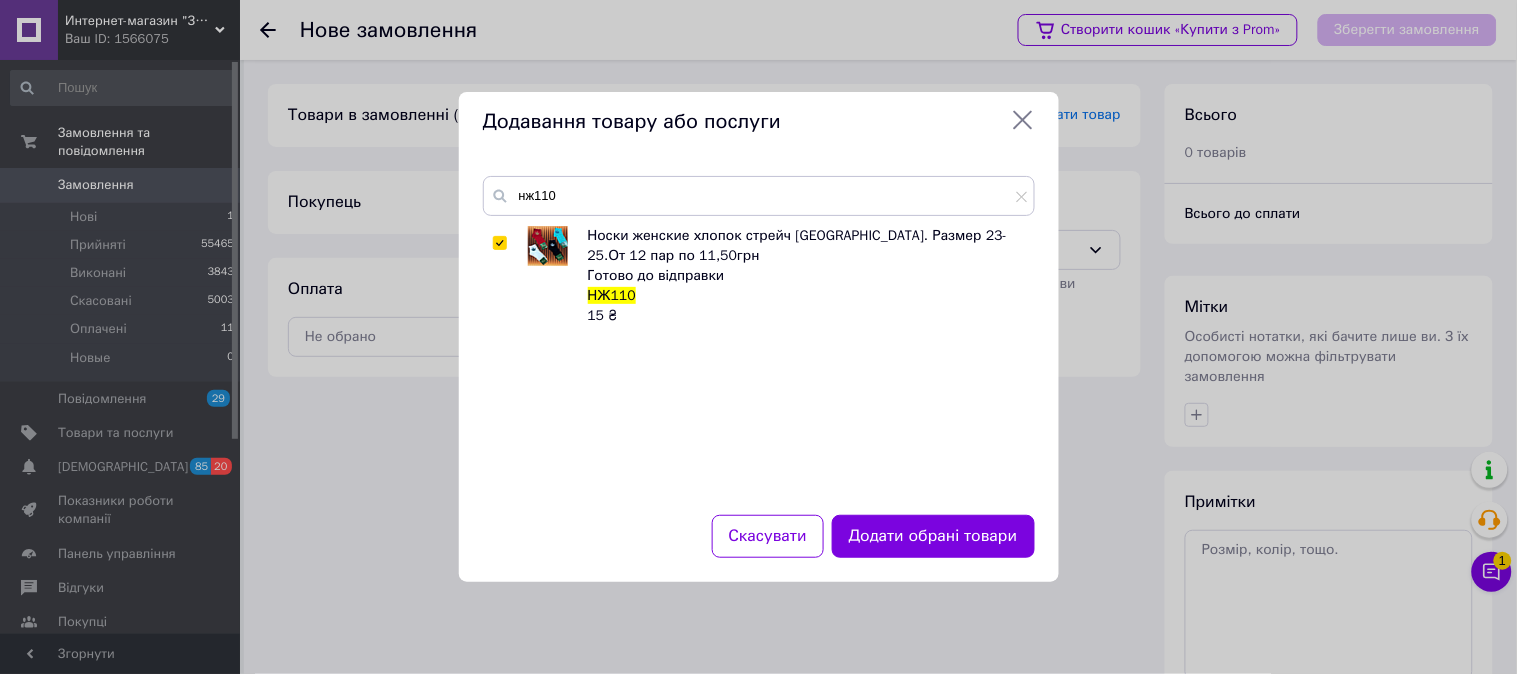 checkbox on "true" 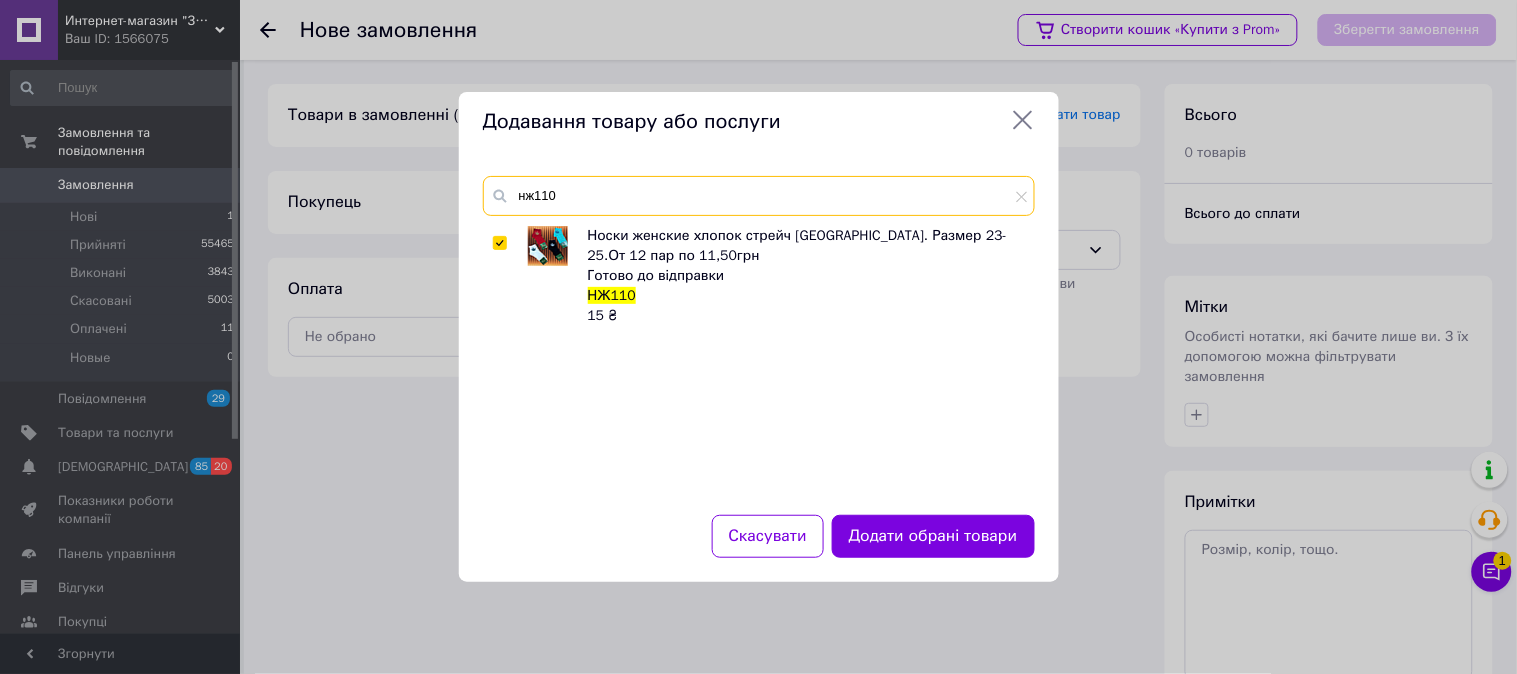 click on "нж110" at bounding box center [759, 196] 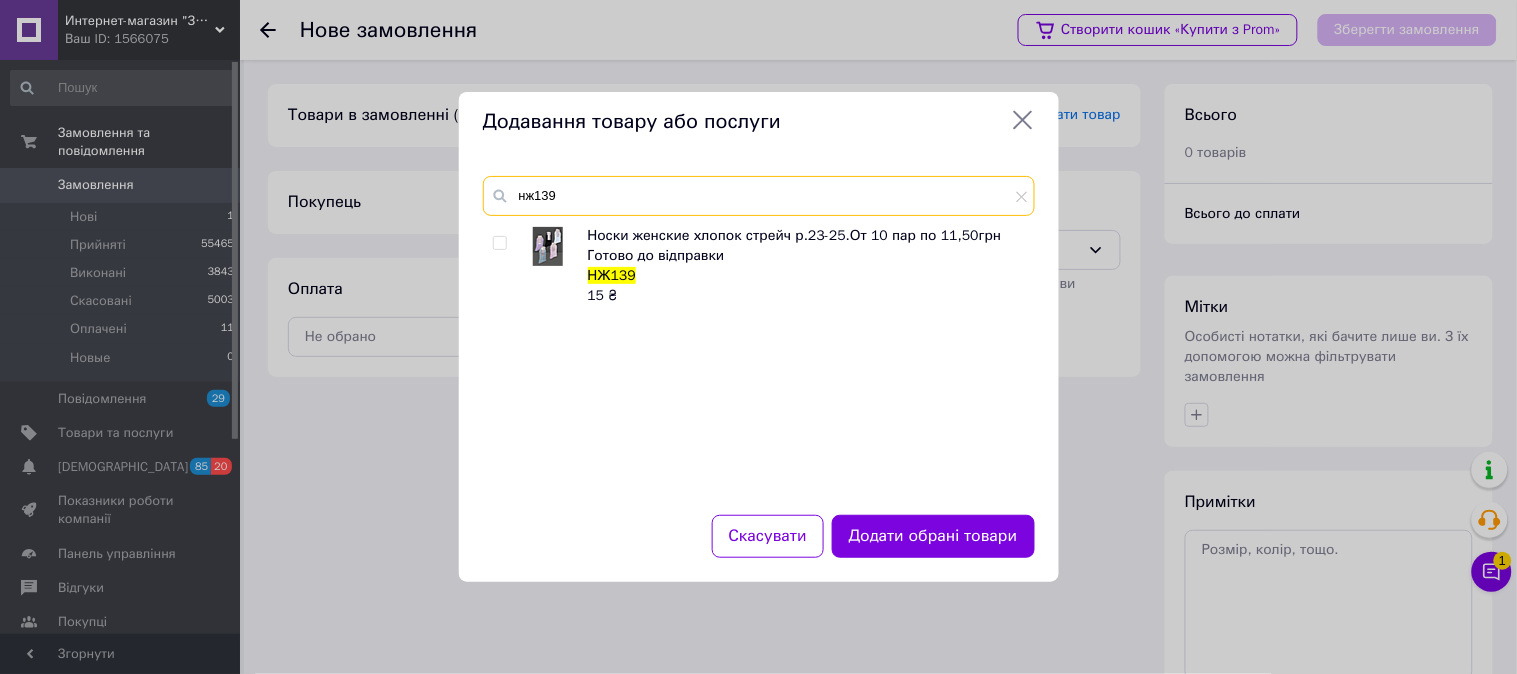 type on "нж139" 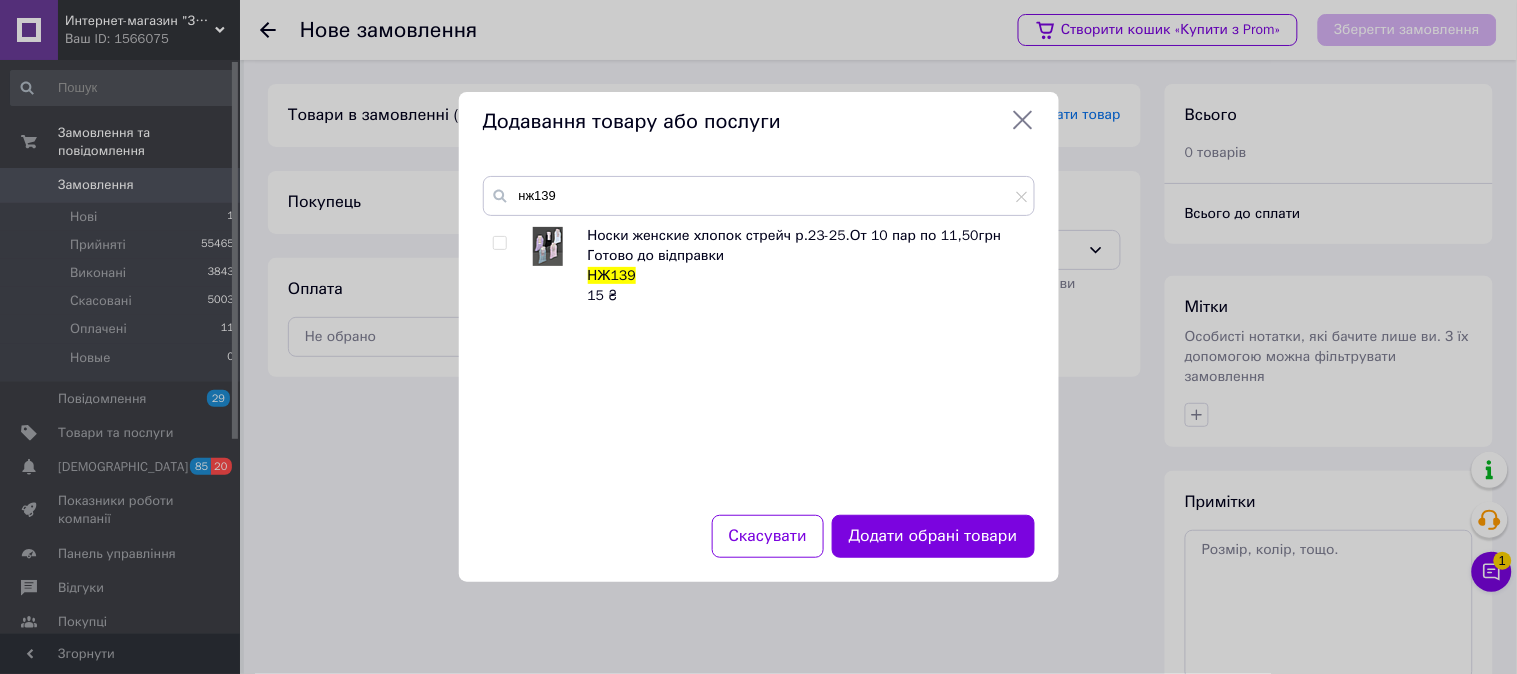 click at bounding box center (499, 243) 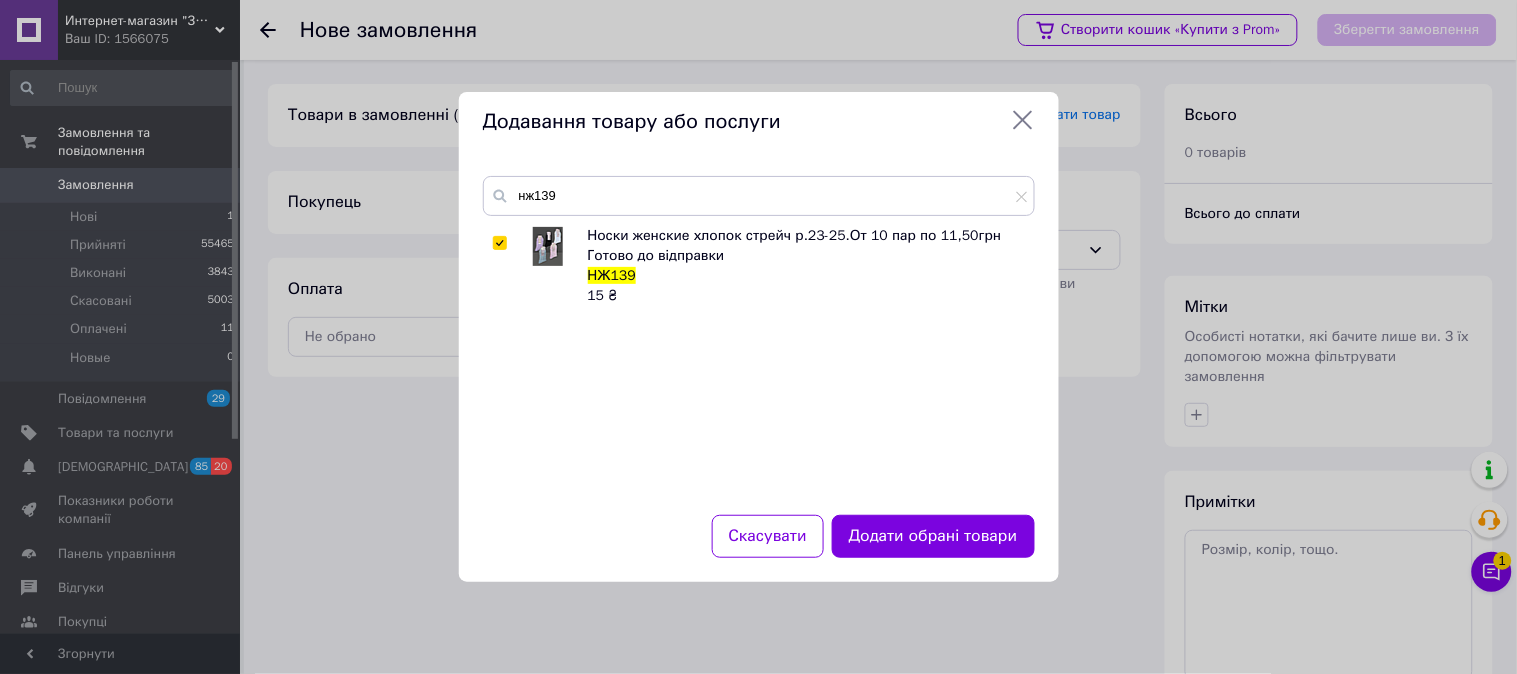 checkbox on "true" 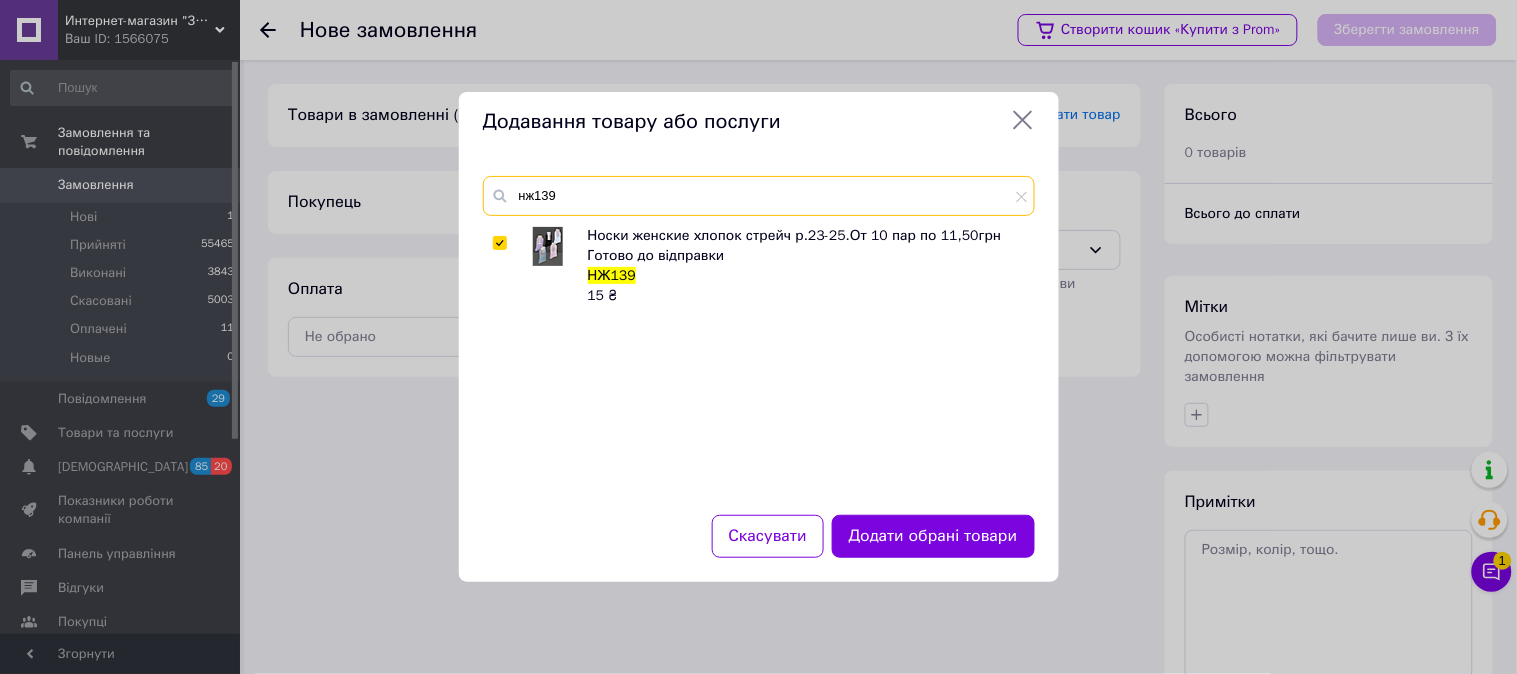 click on "нж139" at bounding box center [759, 196] 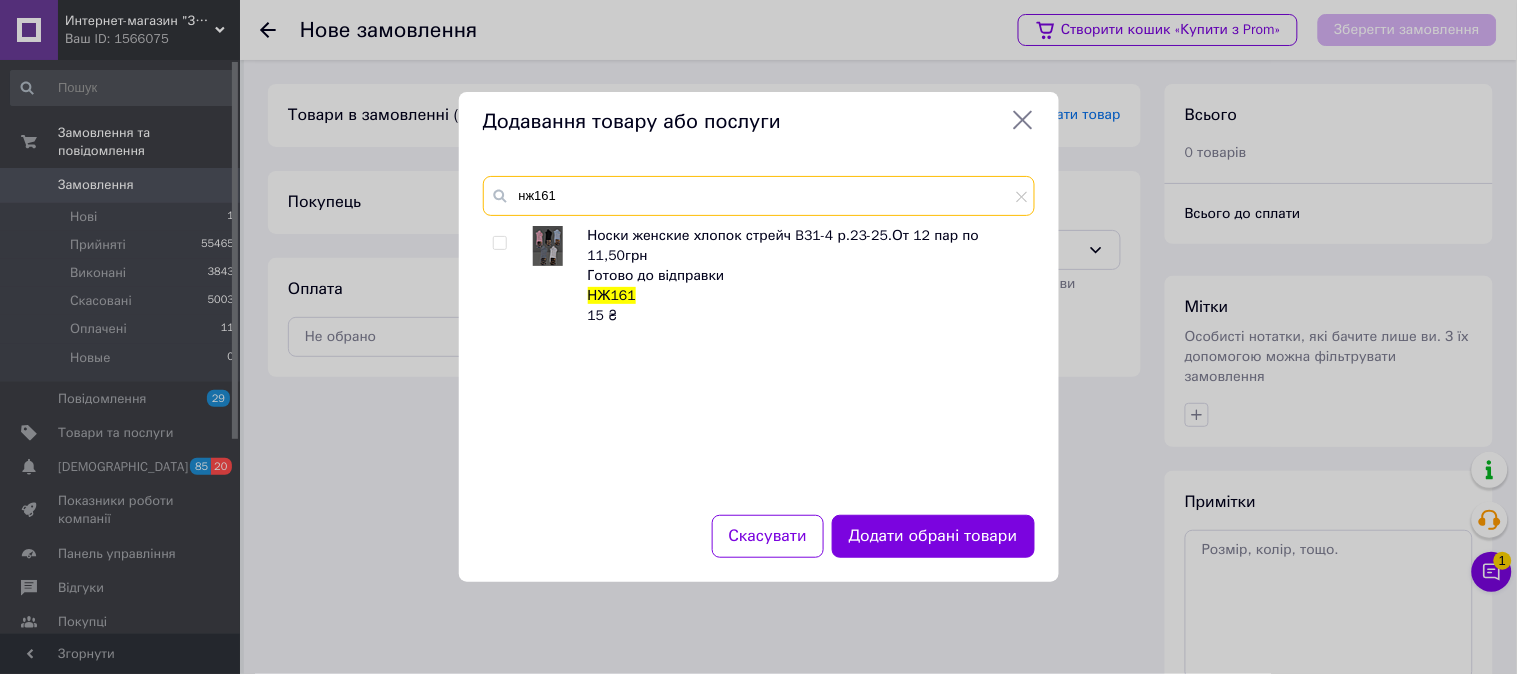type on "нж161" 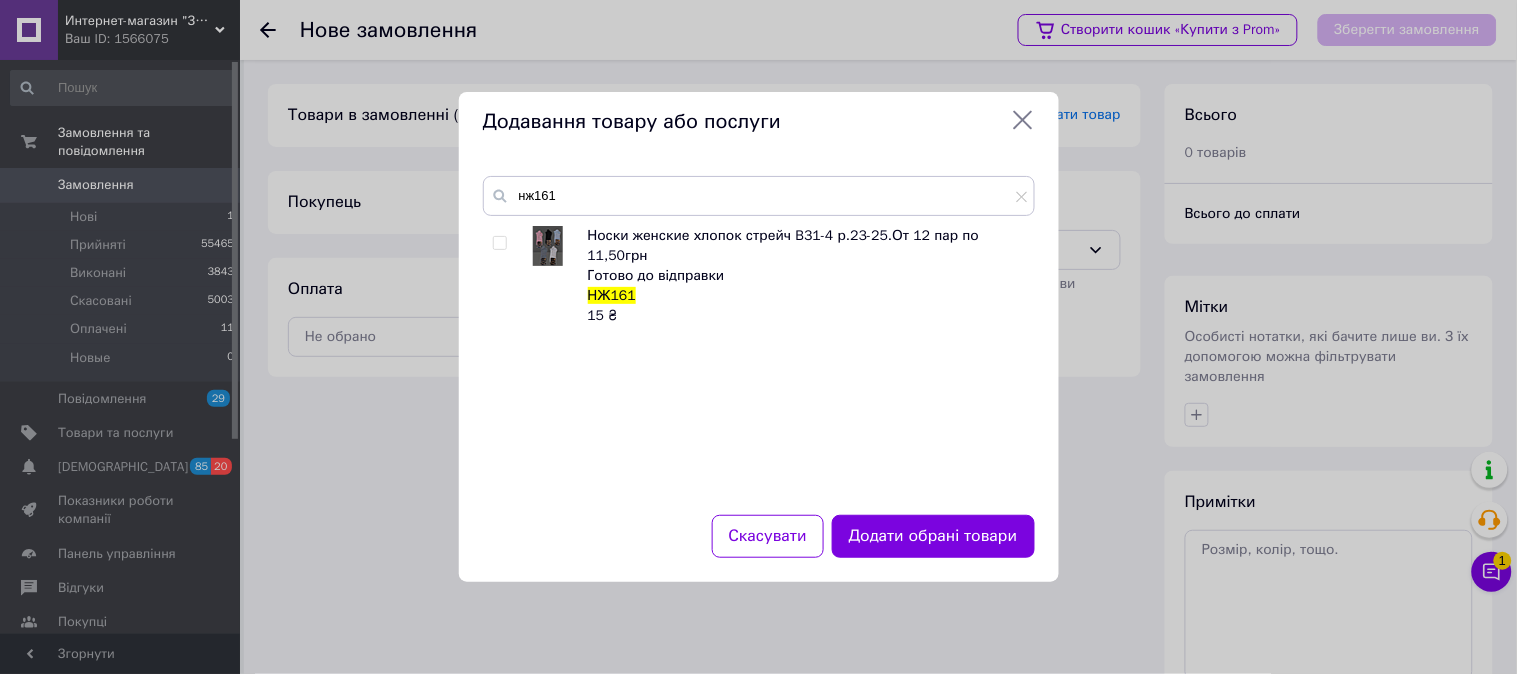 click at bounding box center (499, 243) 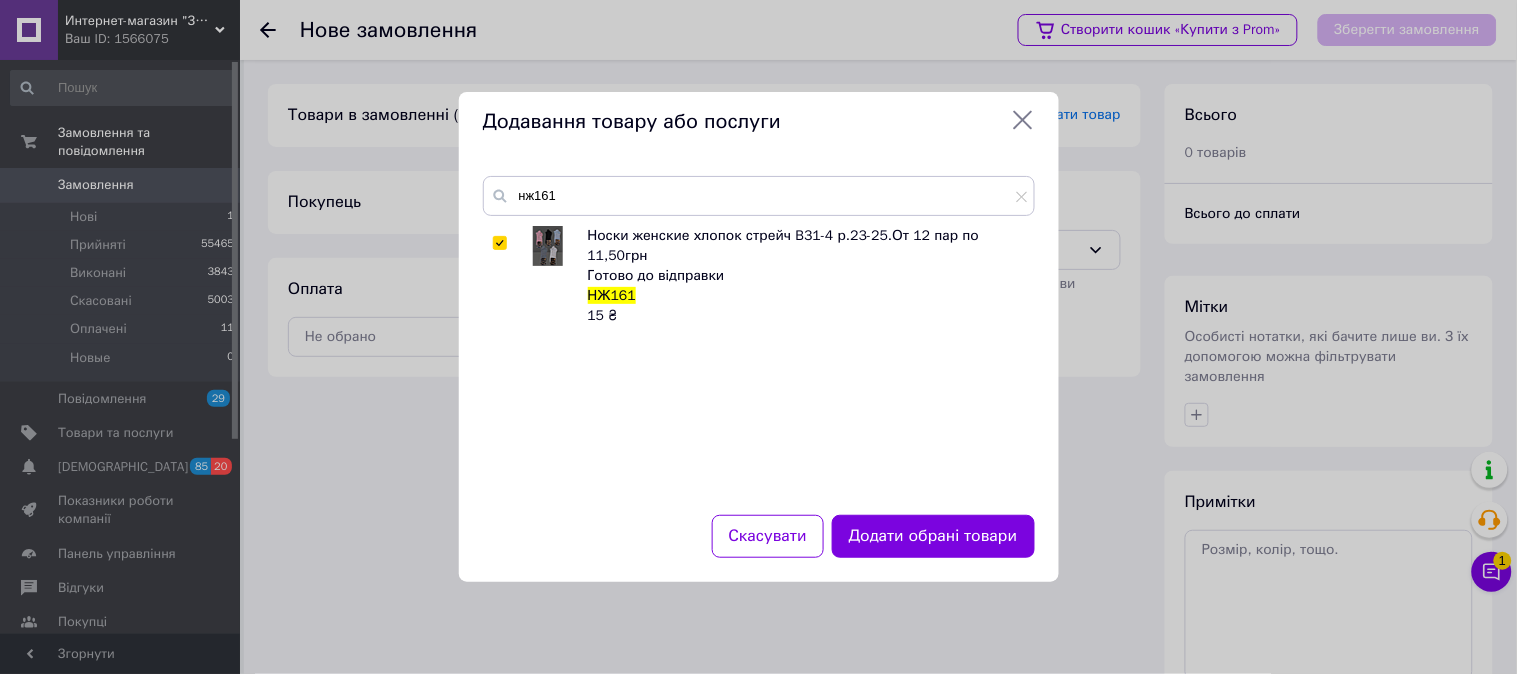 checkbox on "true" 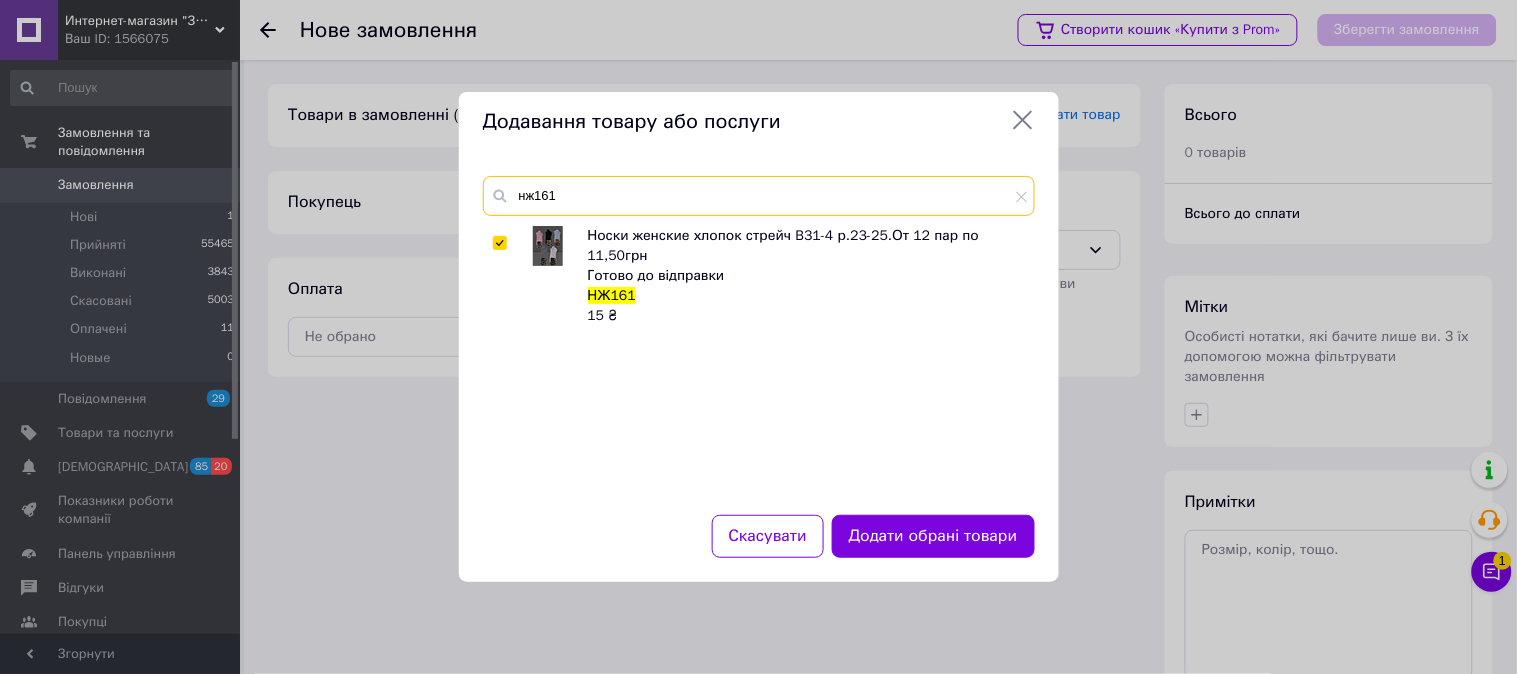 click on "нж161" at bounding box center [759, 196] 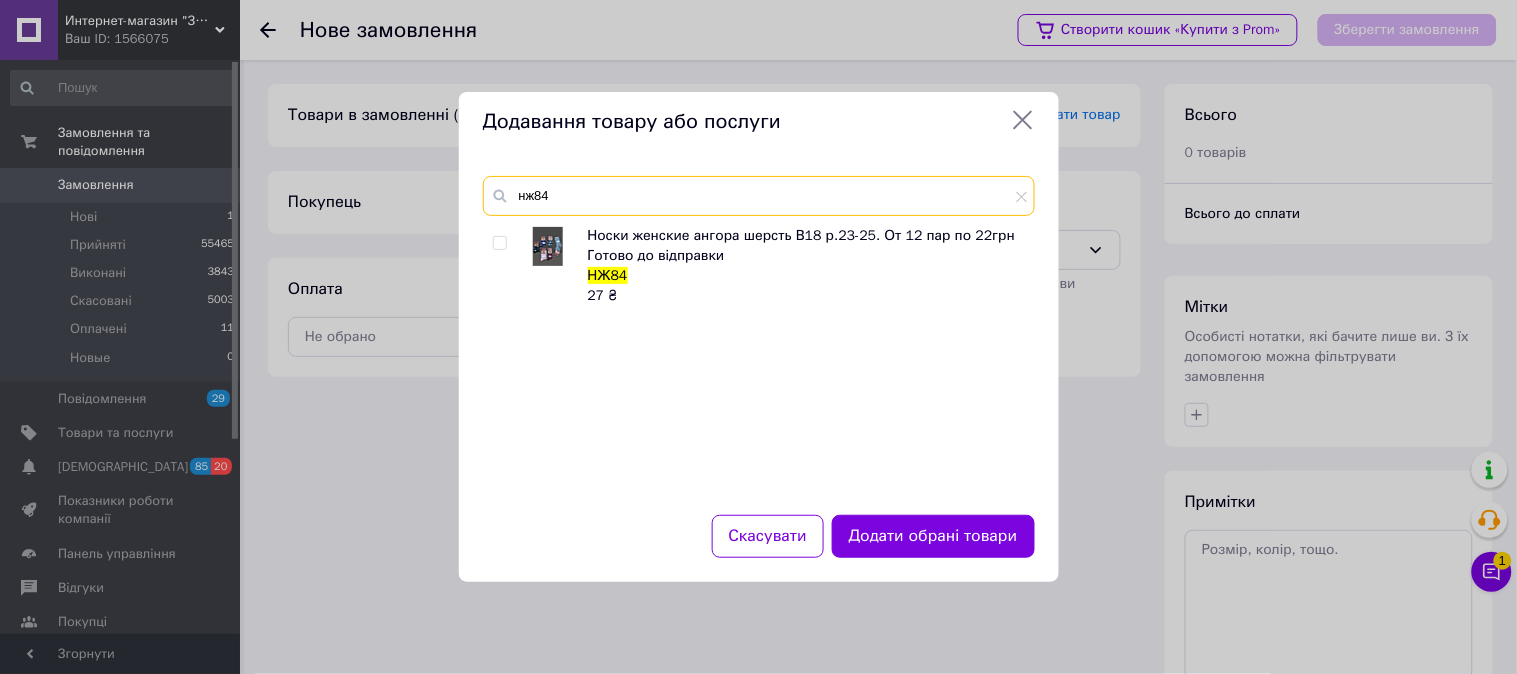 type on "нж84" 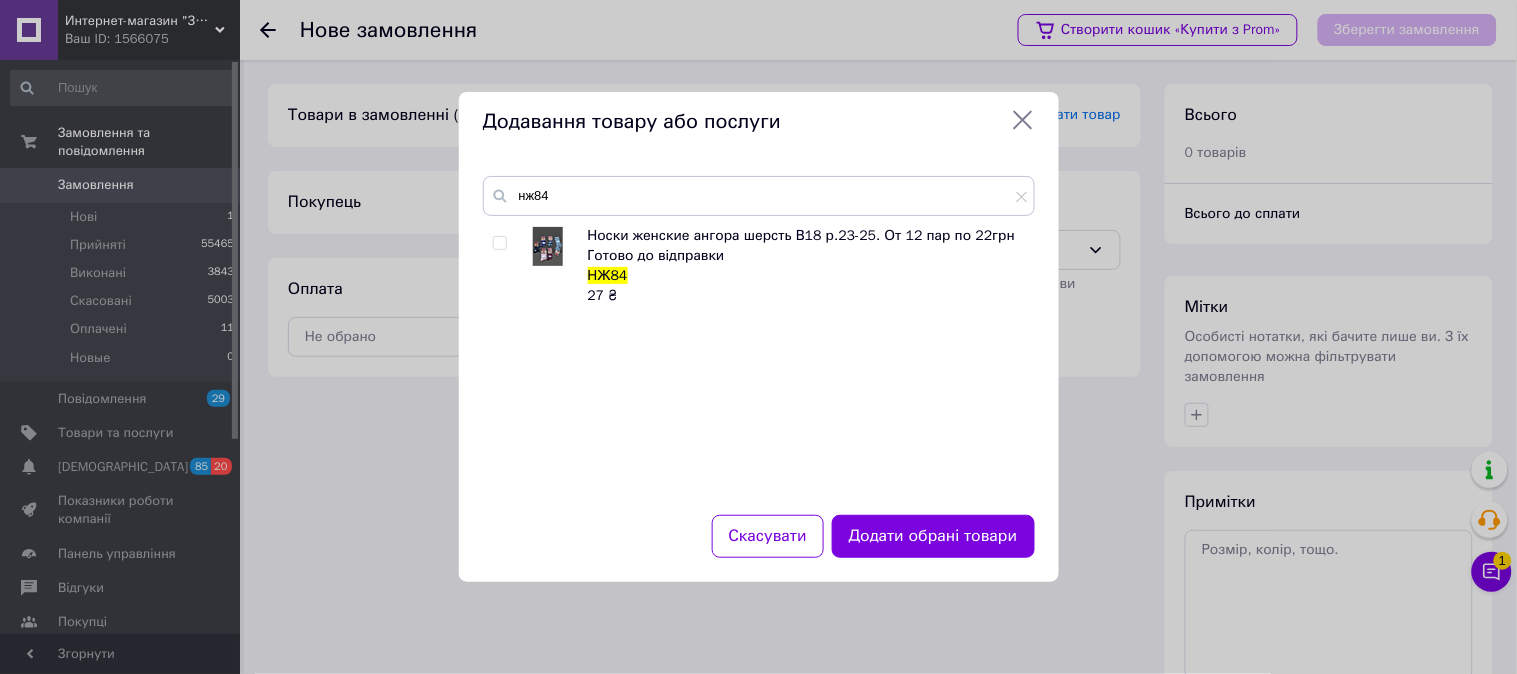click at bounding box center [499, 243] 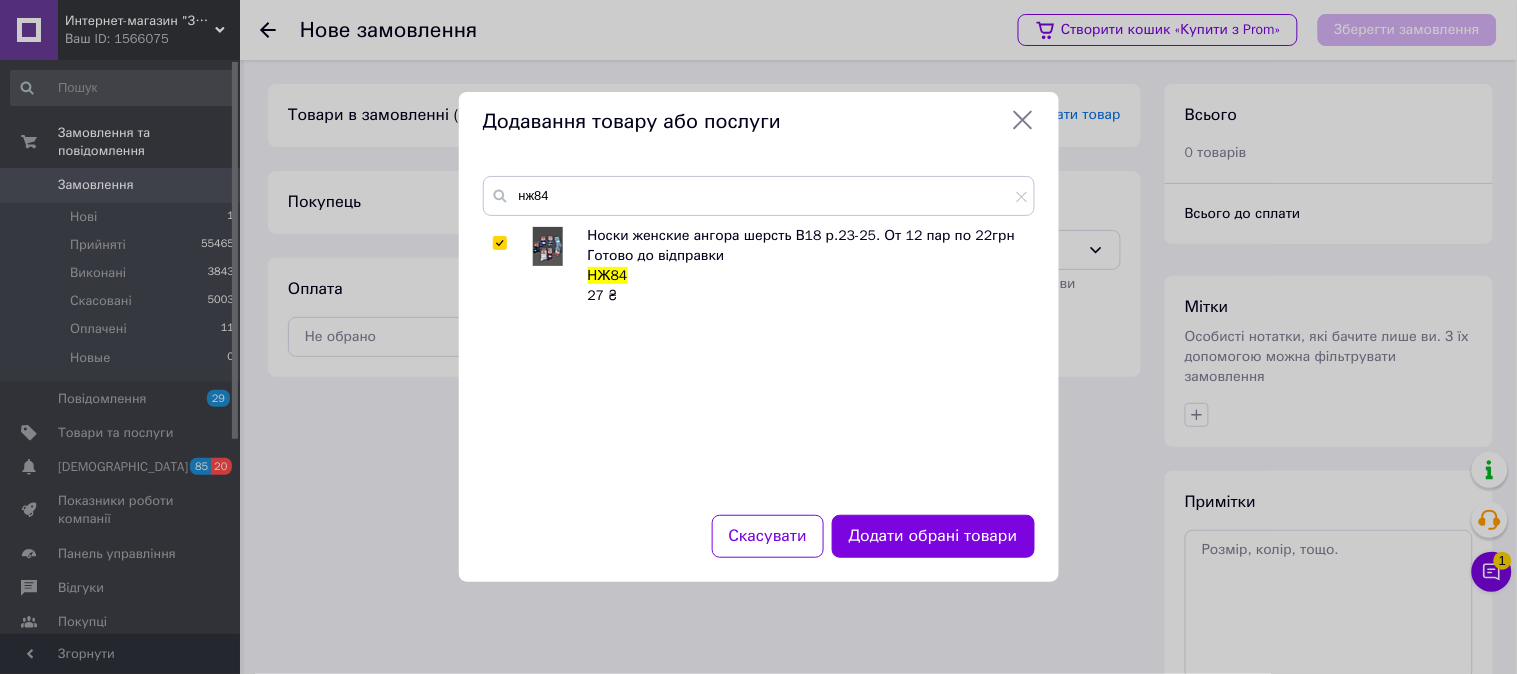 checkbox on "true" 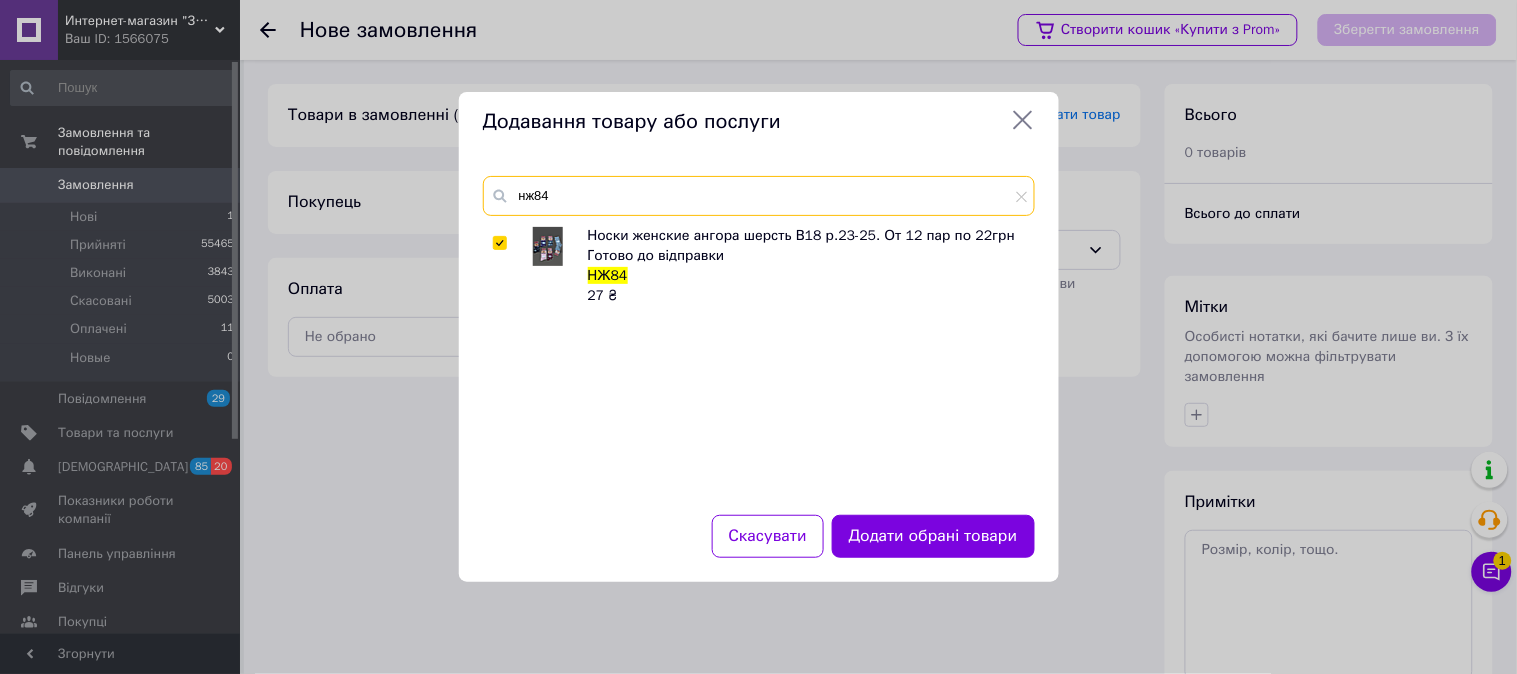 click on "нж84" at bounding box center (759, 196) 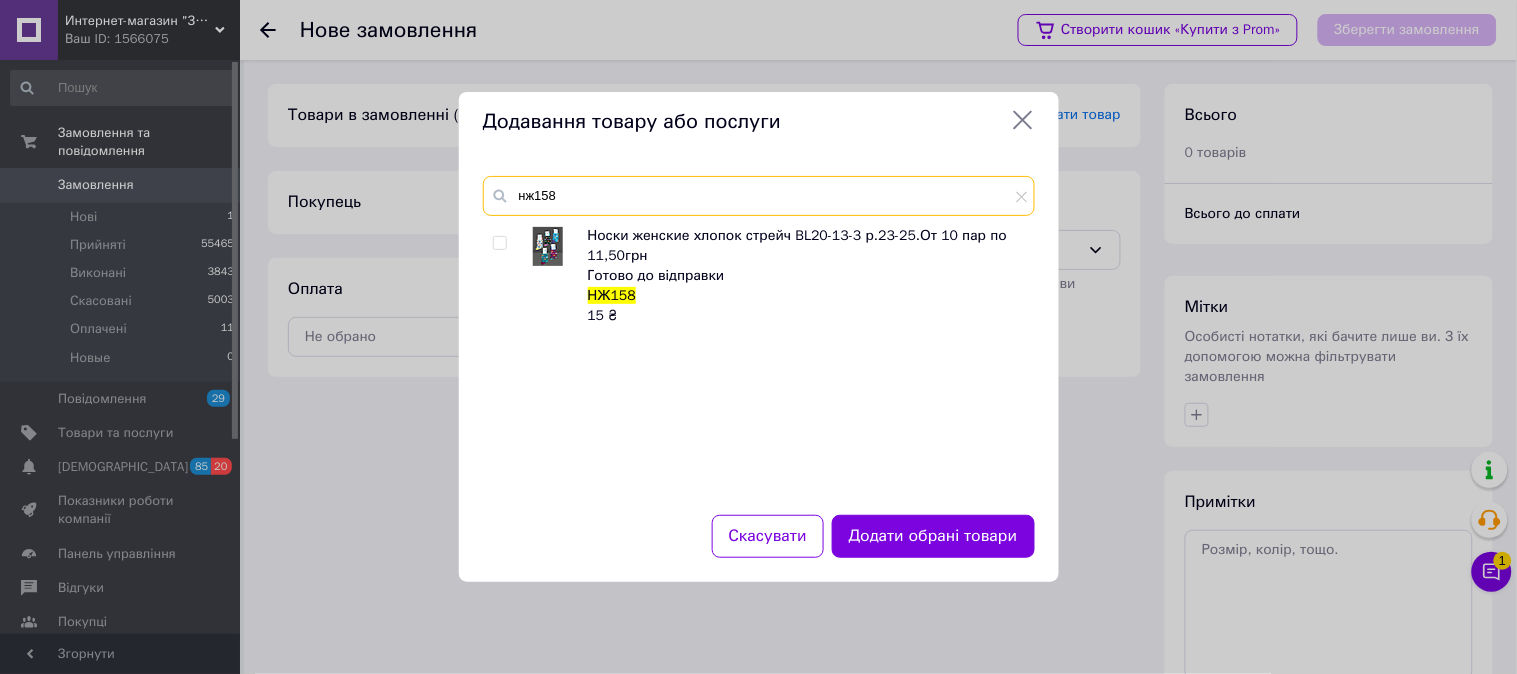type on "нж158" 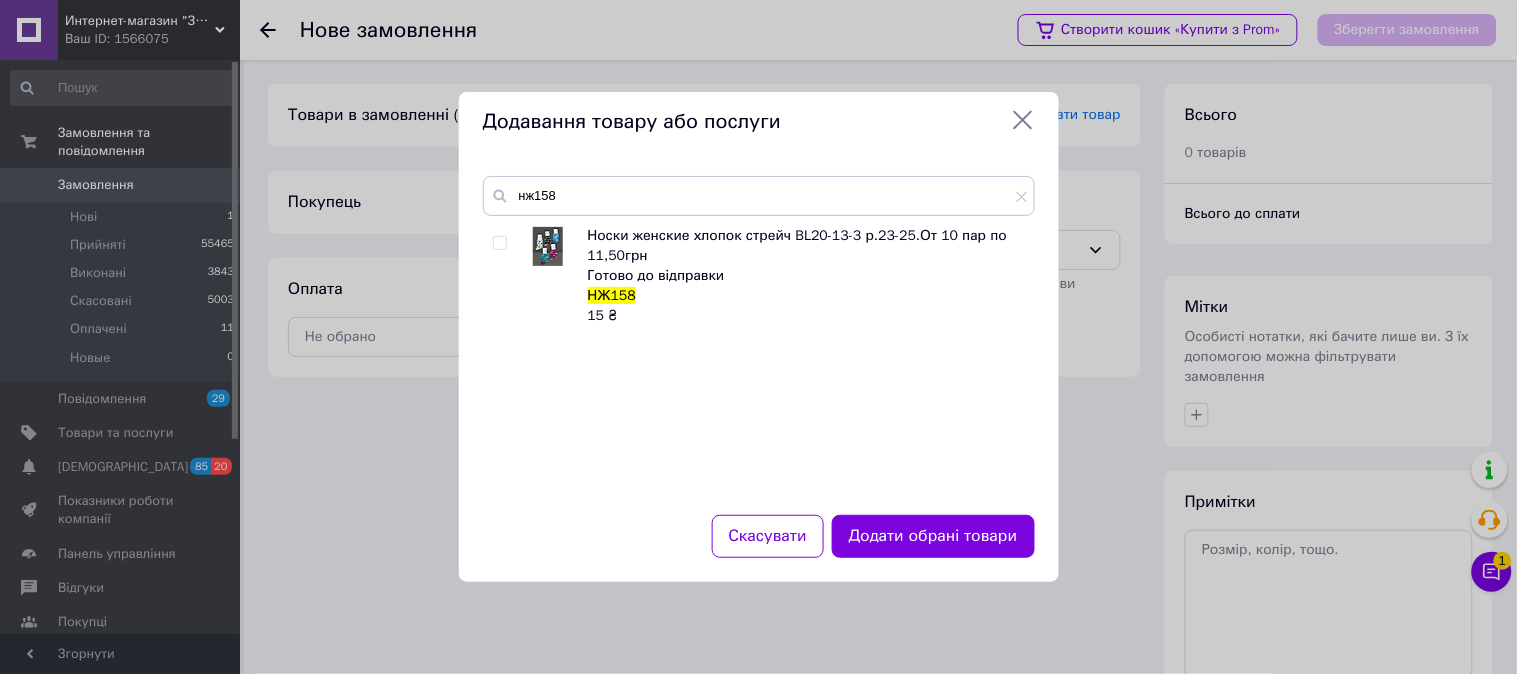 click at bounding box center [499, 243] 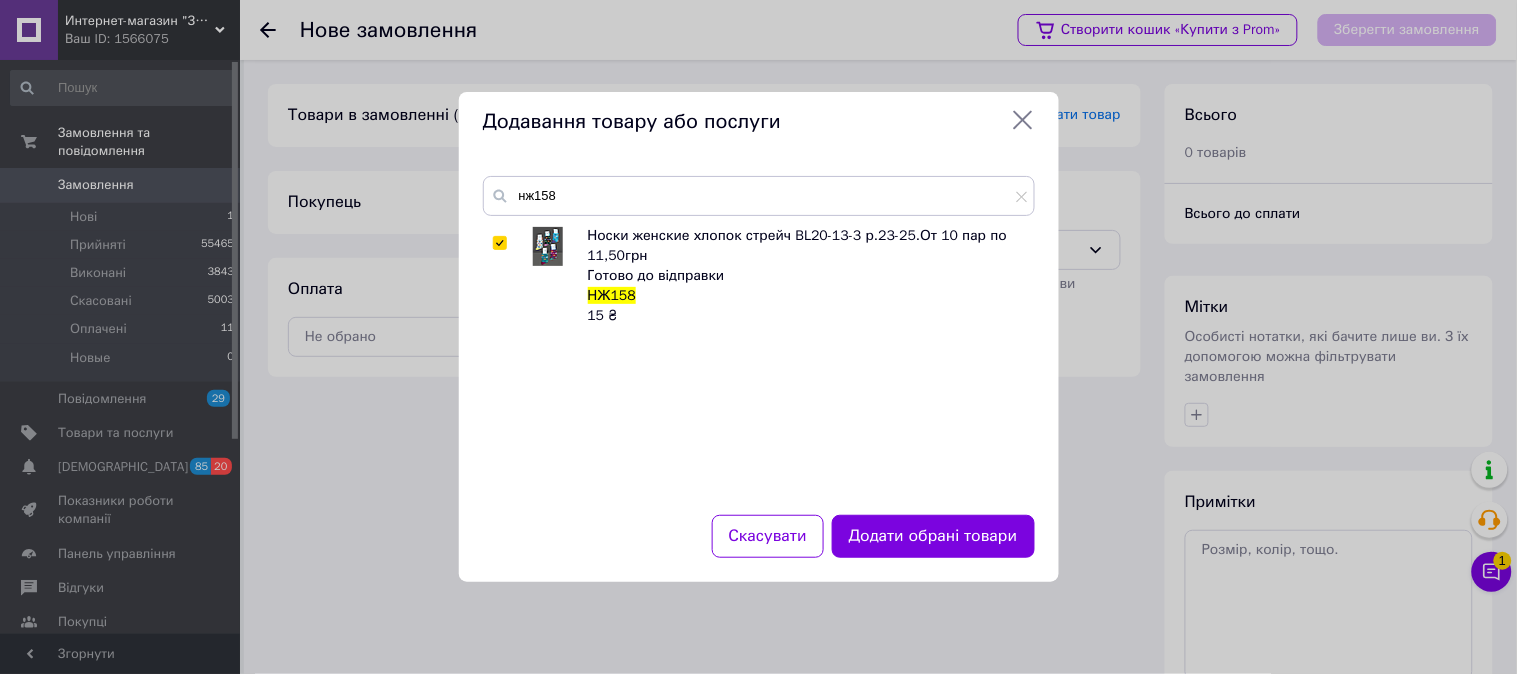 checkbox on "true" 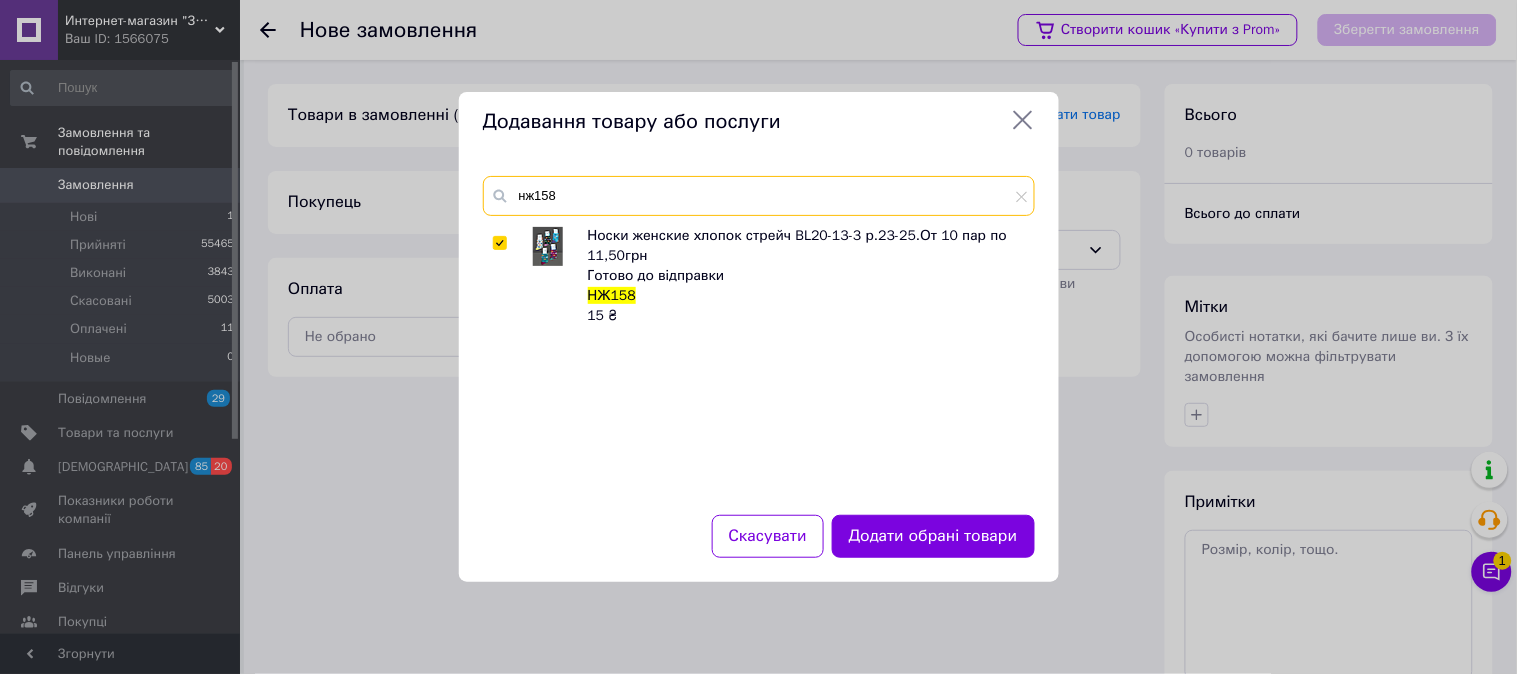 click on "нж158" at bounding box center (759, 196) 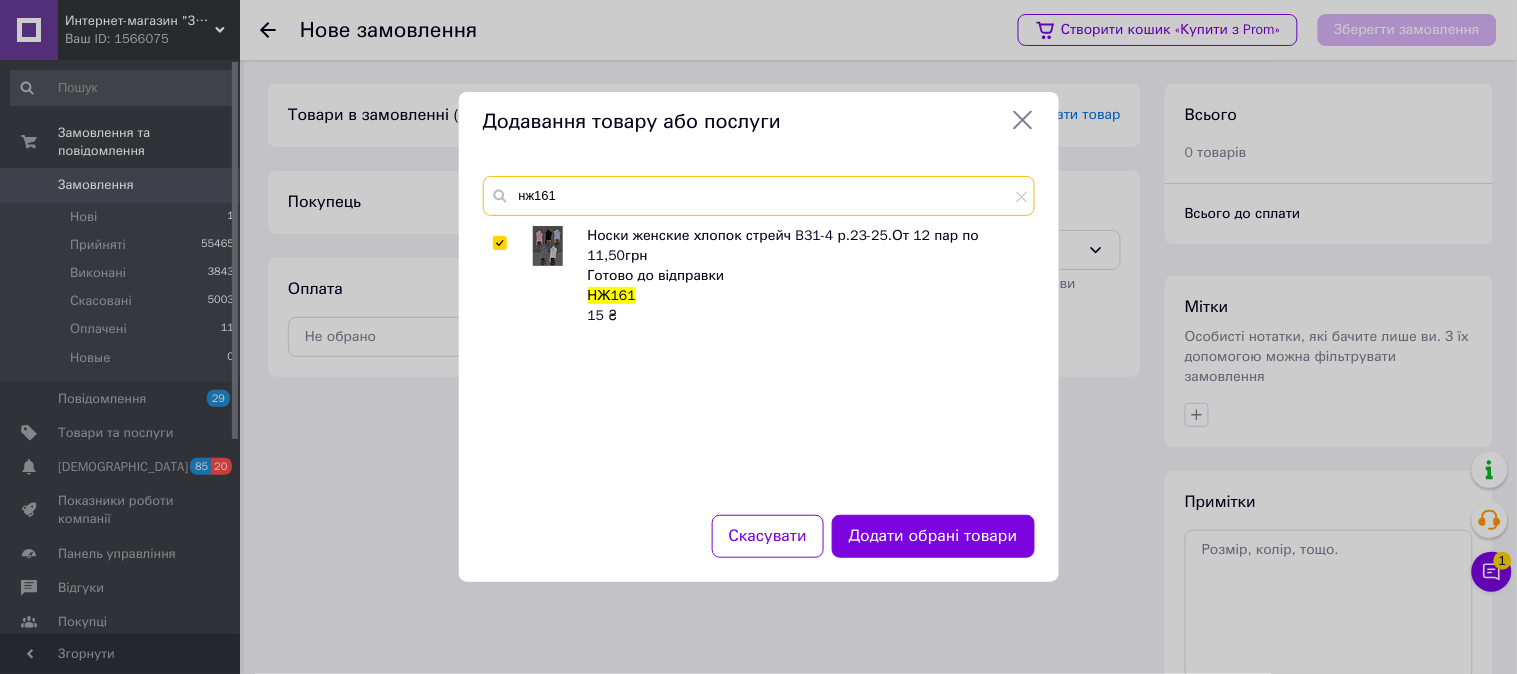 click on "нж161" at bounding box center (759, 196) 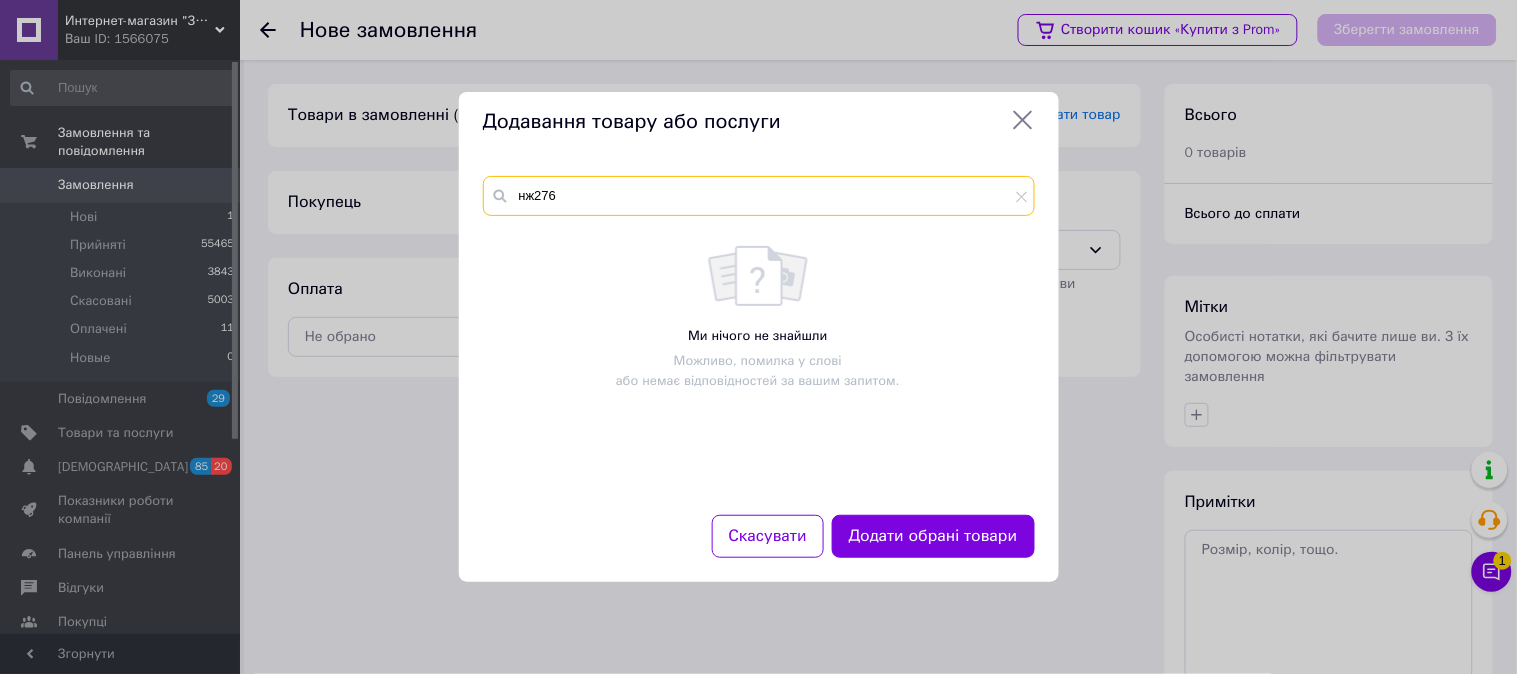 click on "нж276" at bounding box center (759, 196) 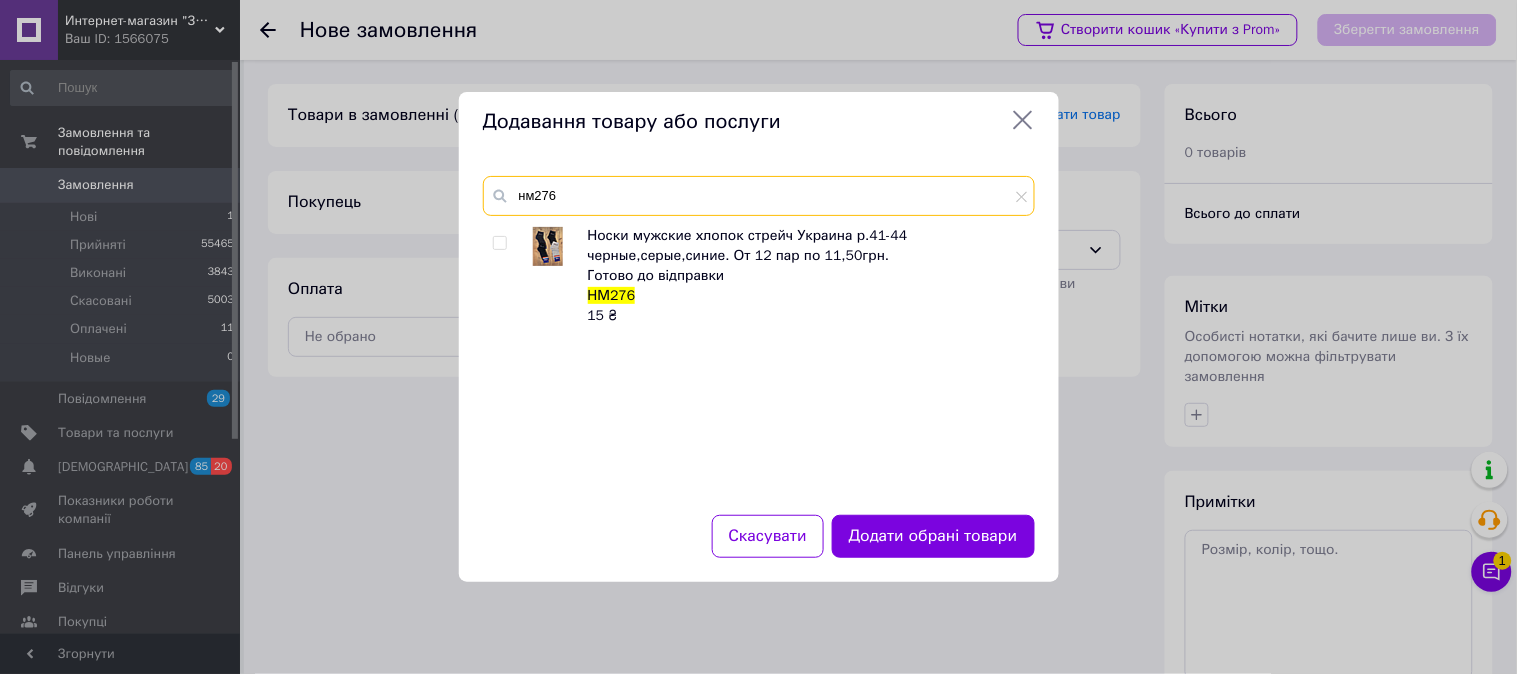 type on "нм276" 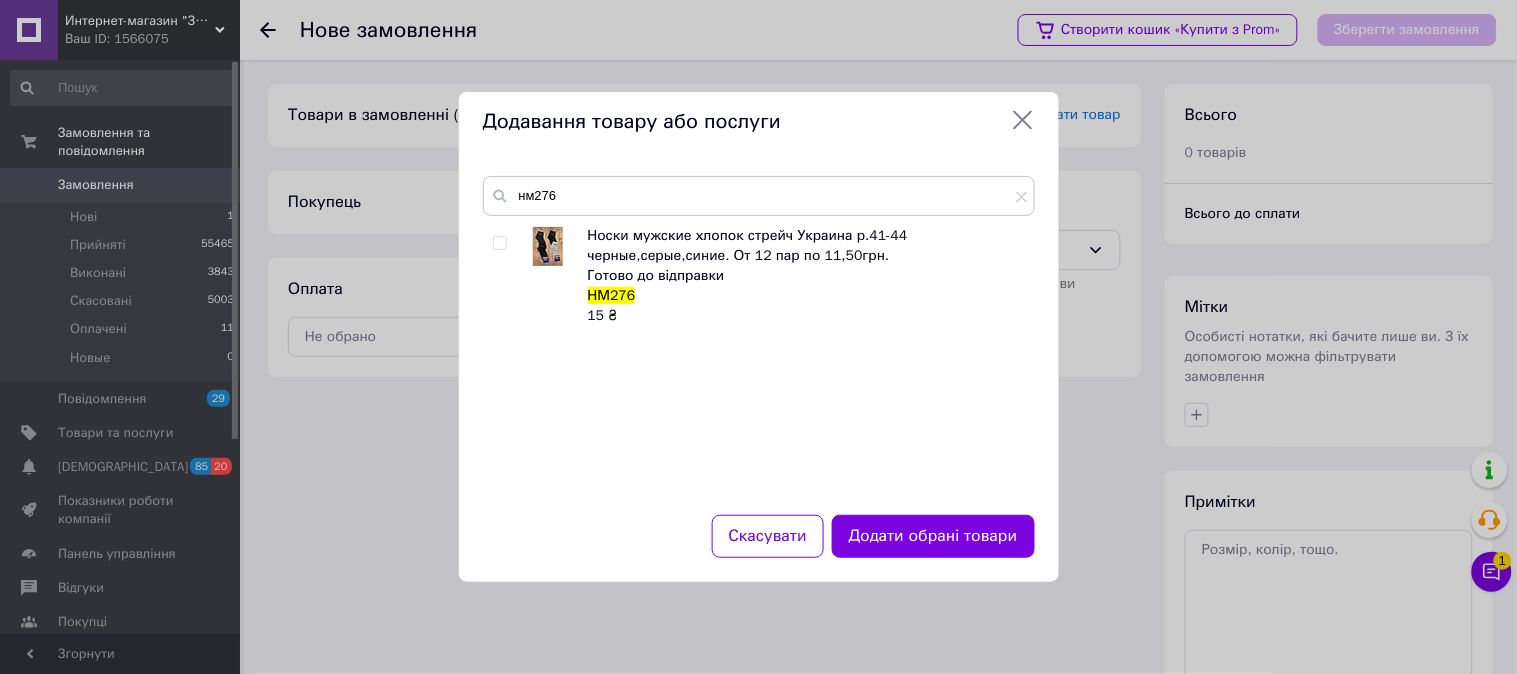 click at bounding box center (499, 243) 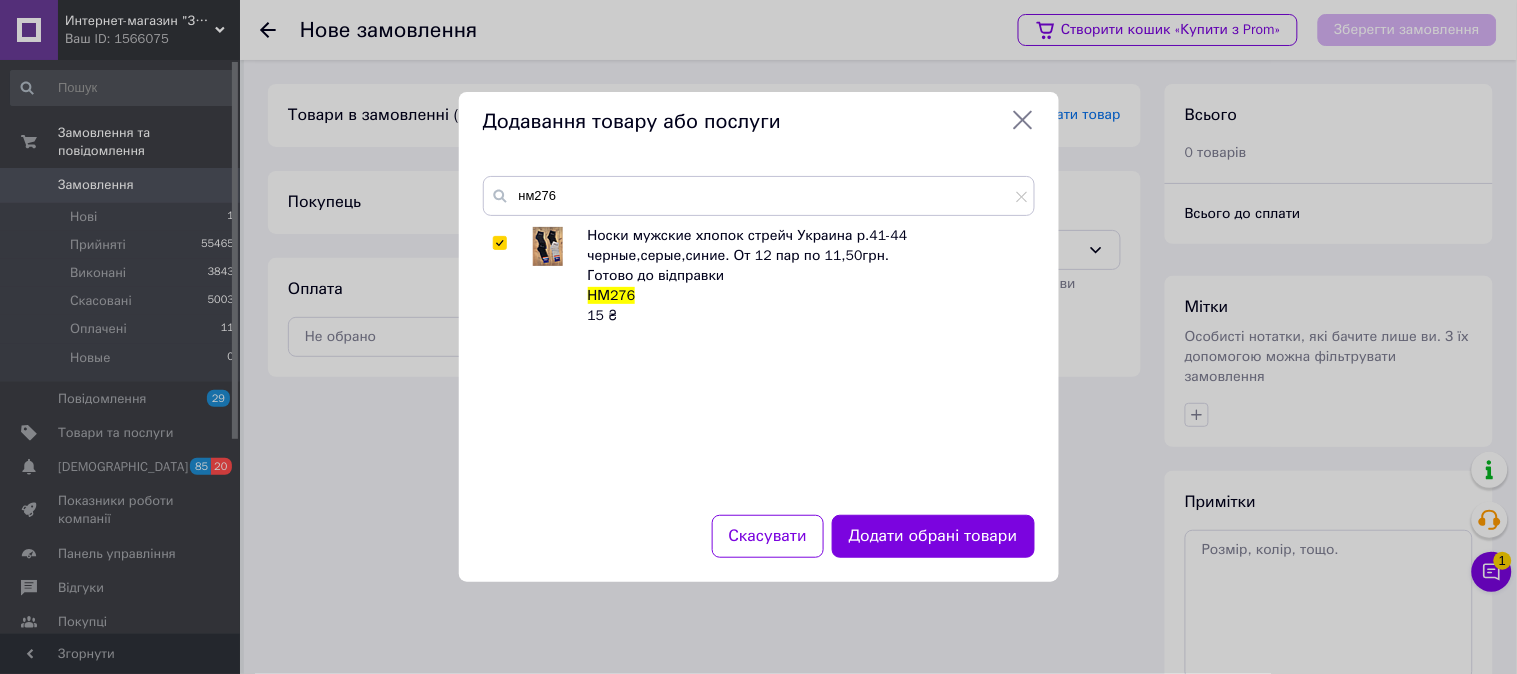 checkbox on "true" 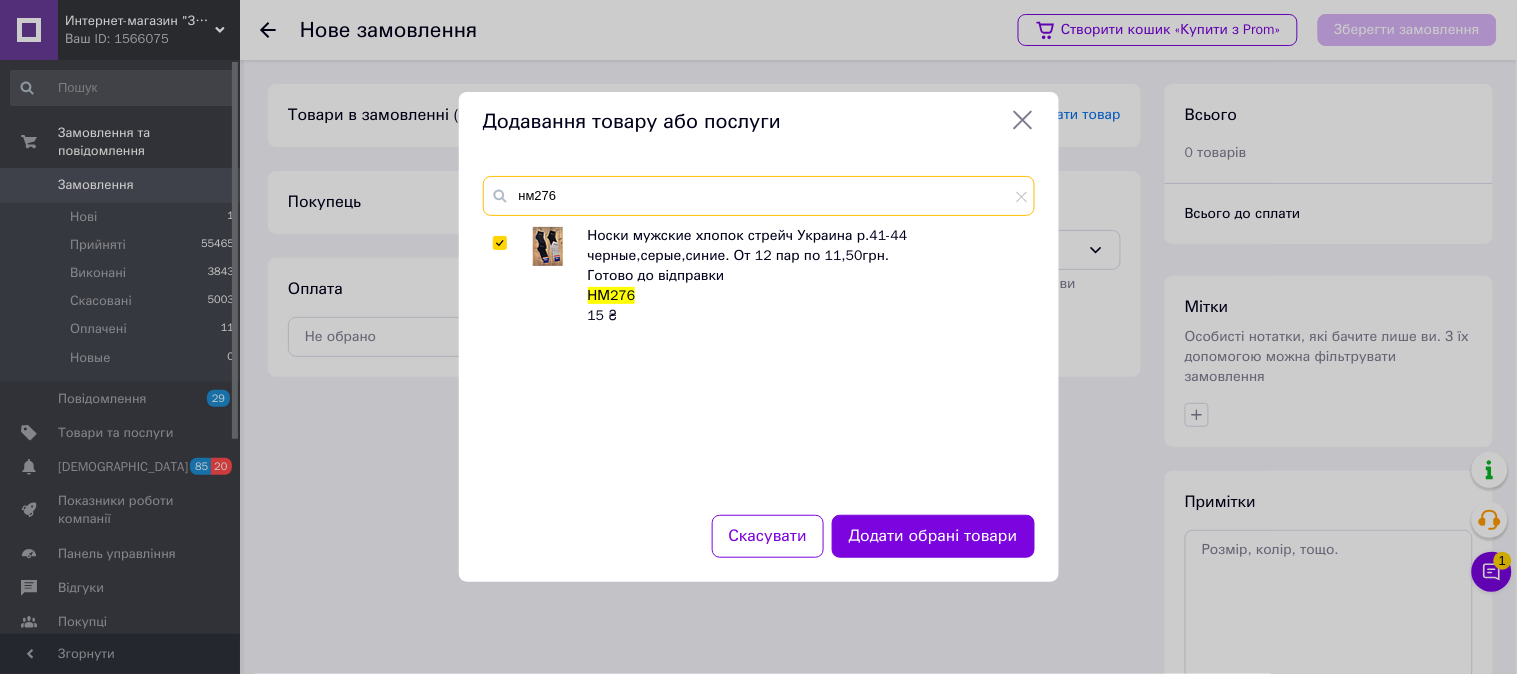 click on "нм276" at bounding box center [759, 196] 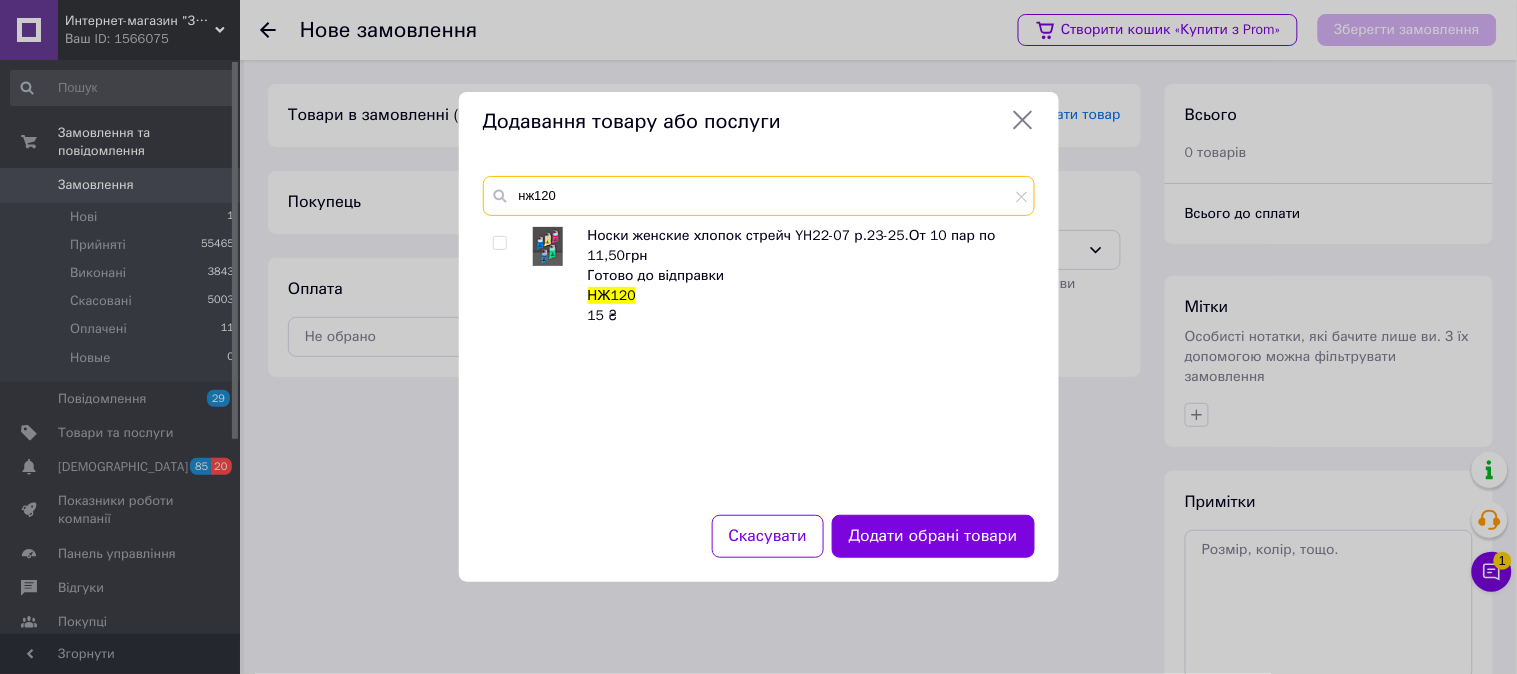 type on "нж120" 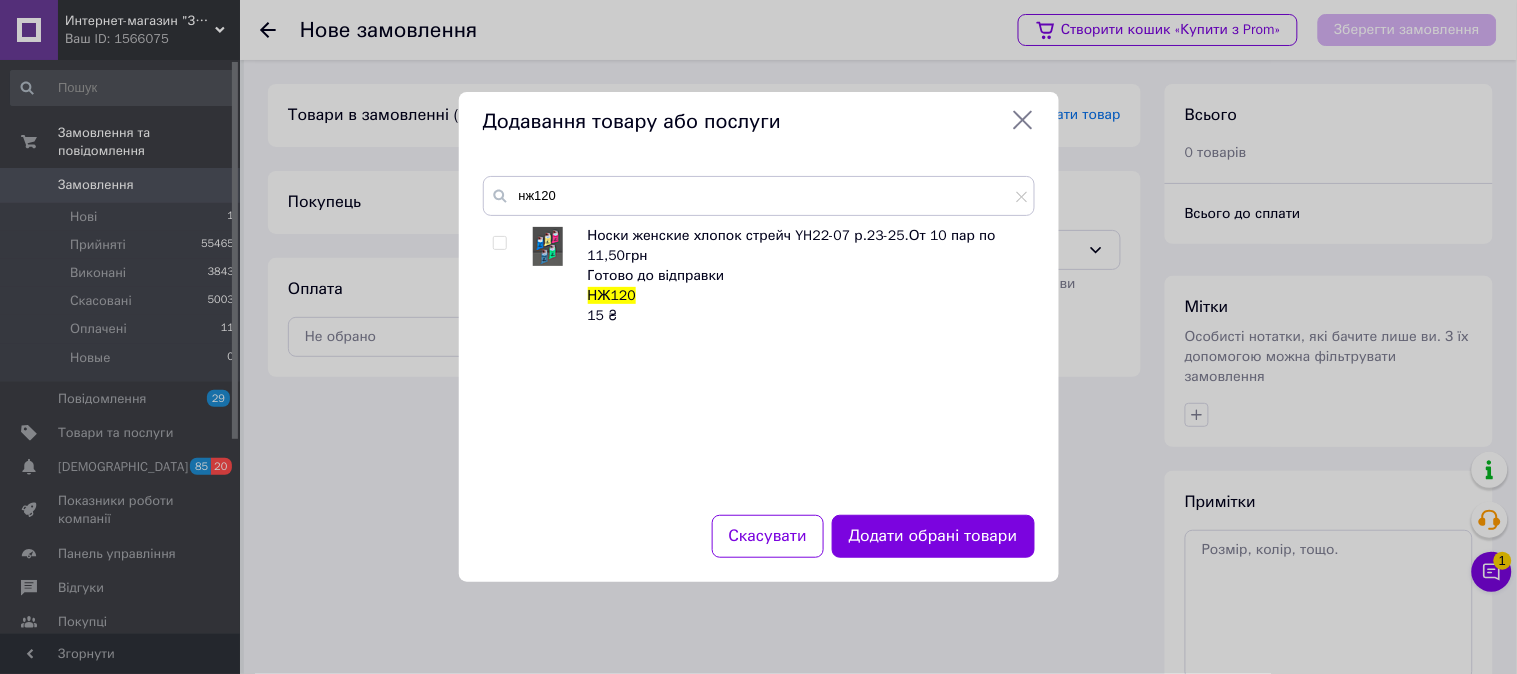 click at bounding box center (499, 243) 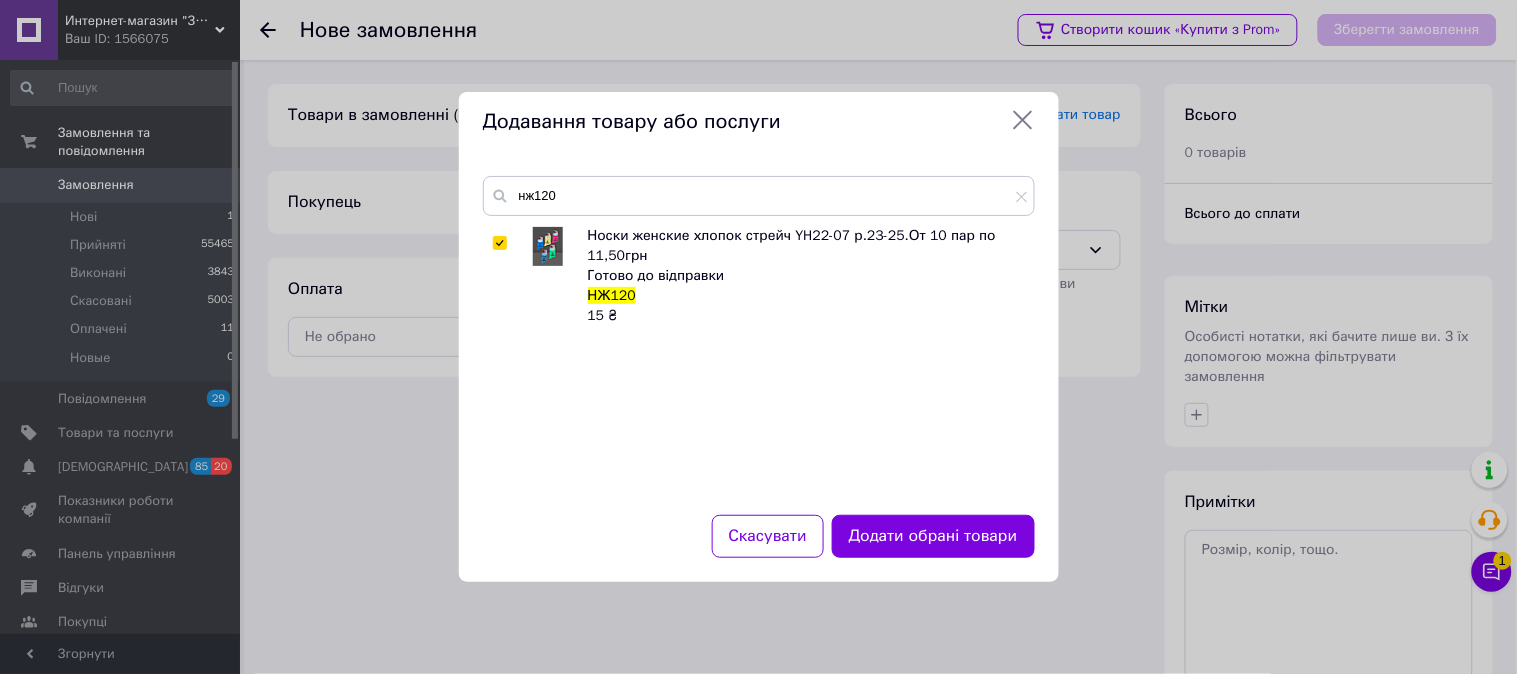 checkbox on "true" 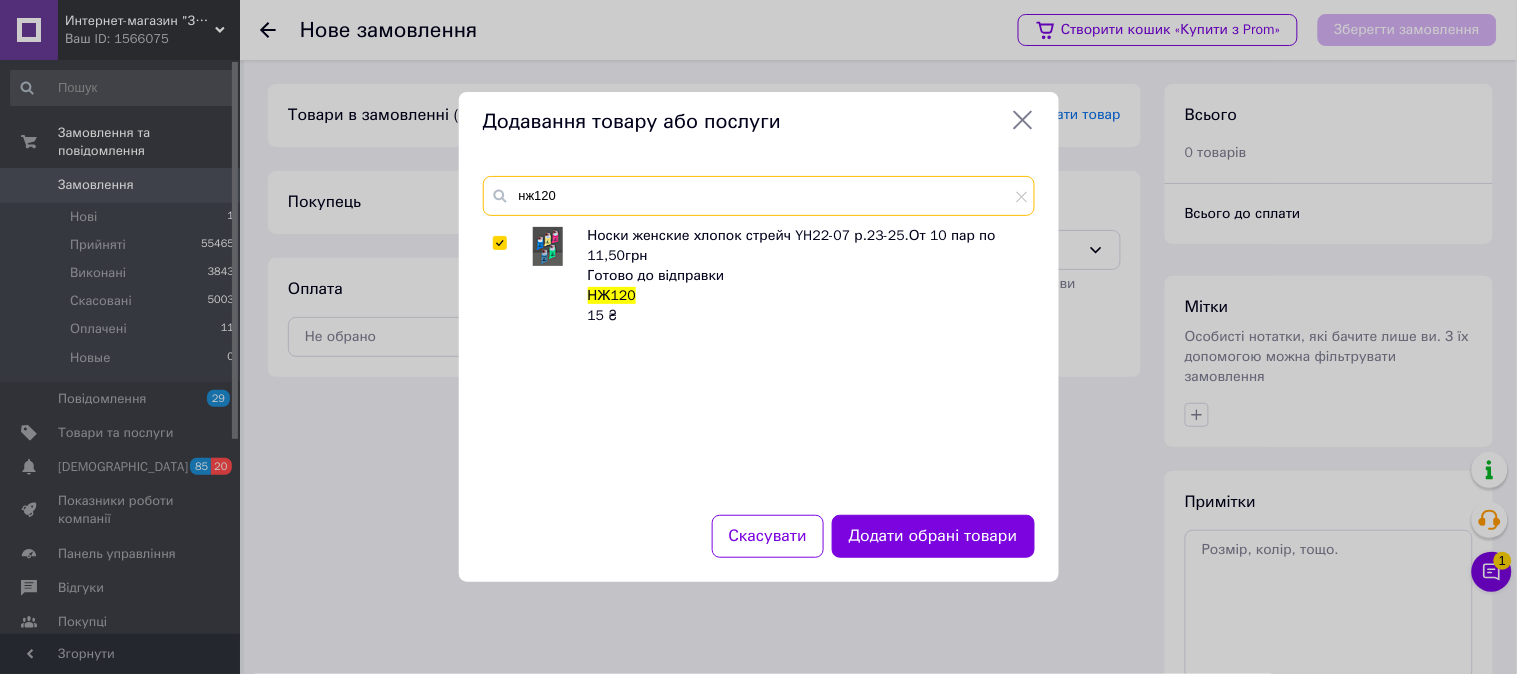 click on "нж120" at bounding box center (759, 196) 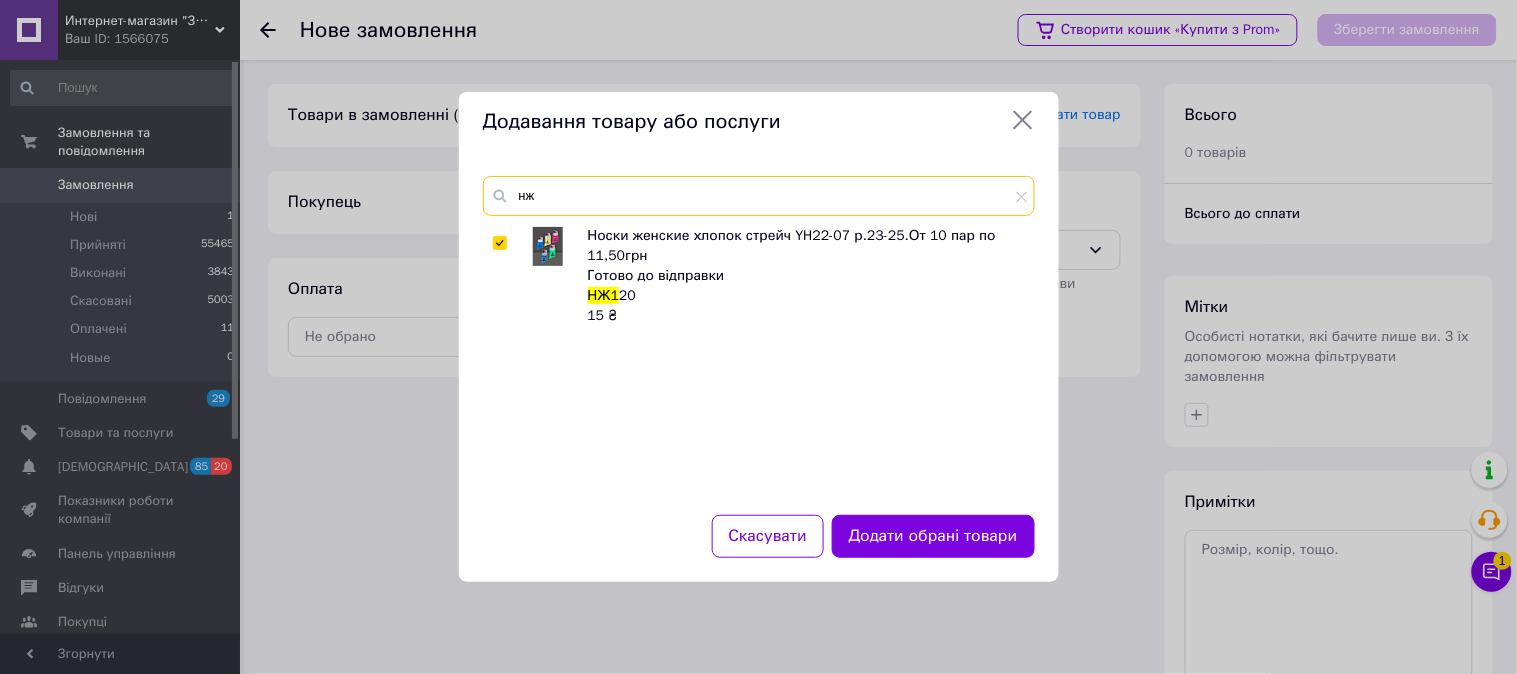 type on "н" 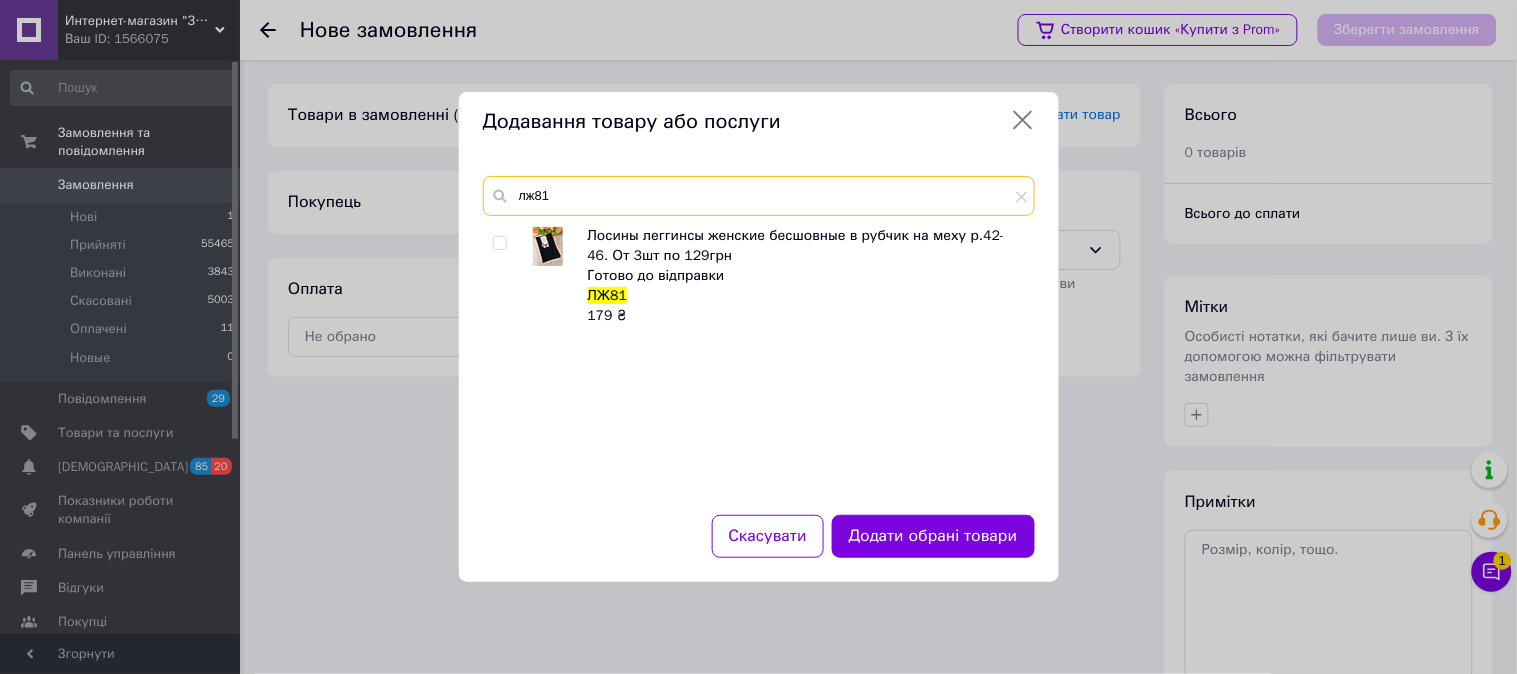 type on "лж81" 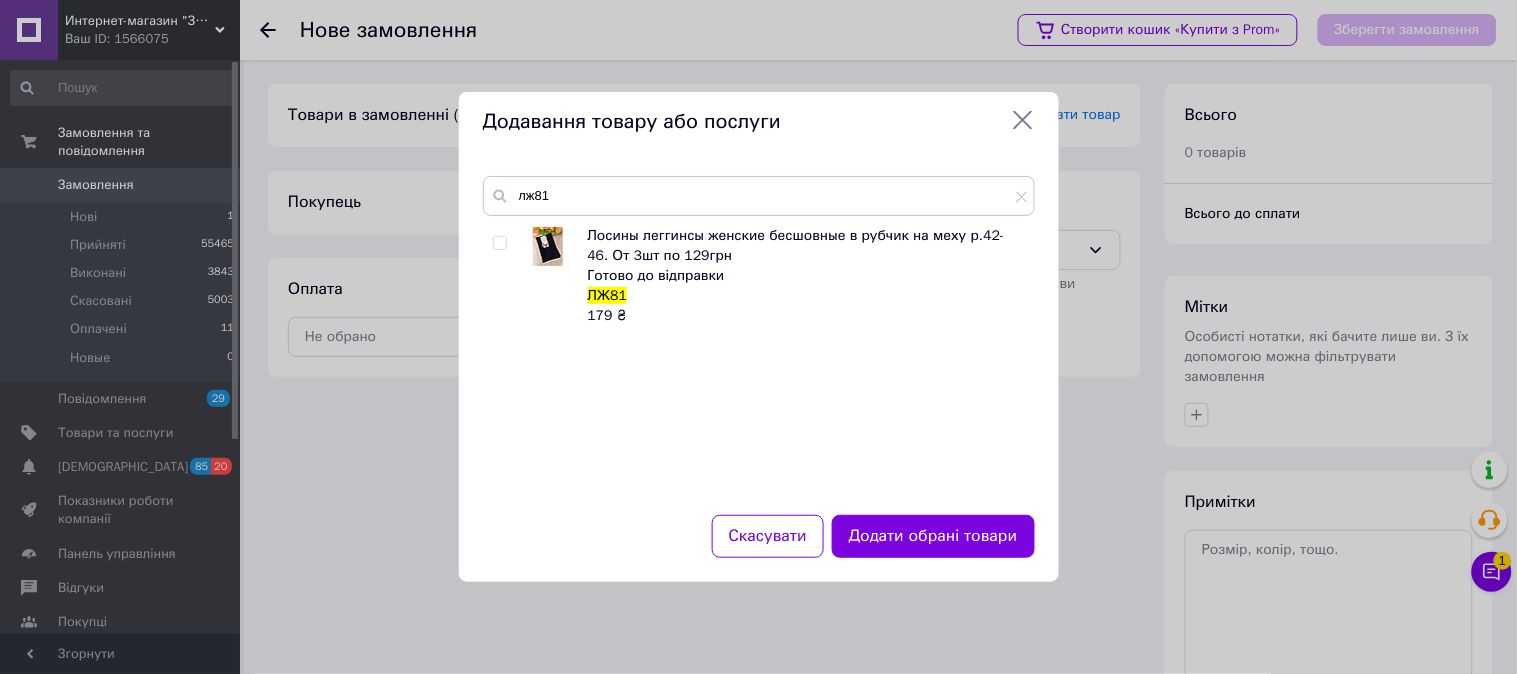 click at bounding box center (499, 243) 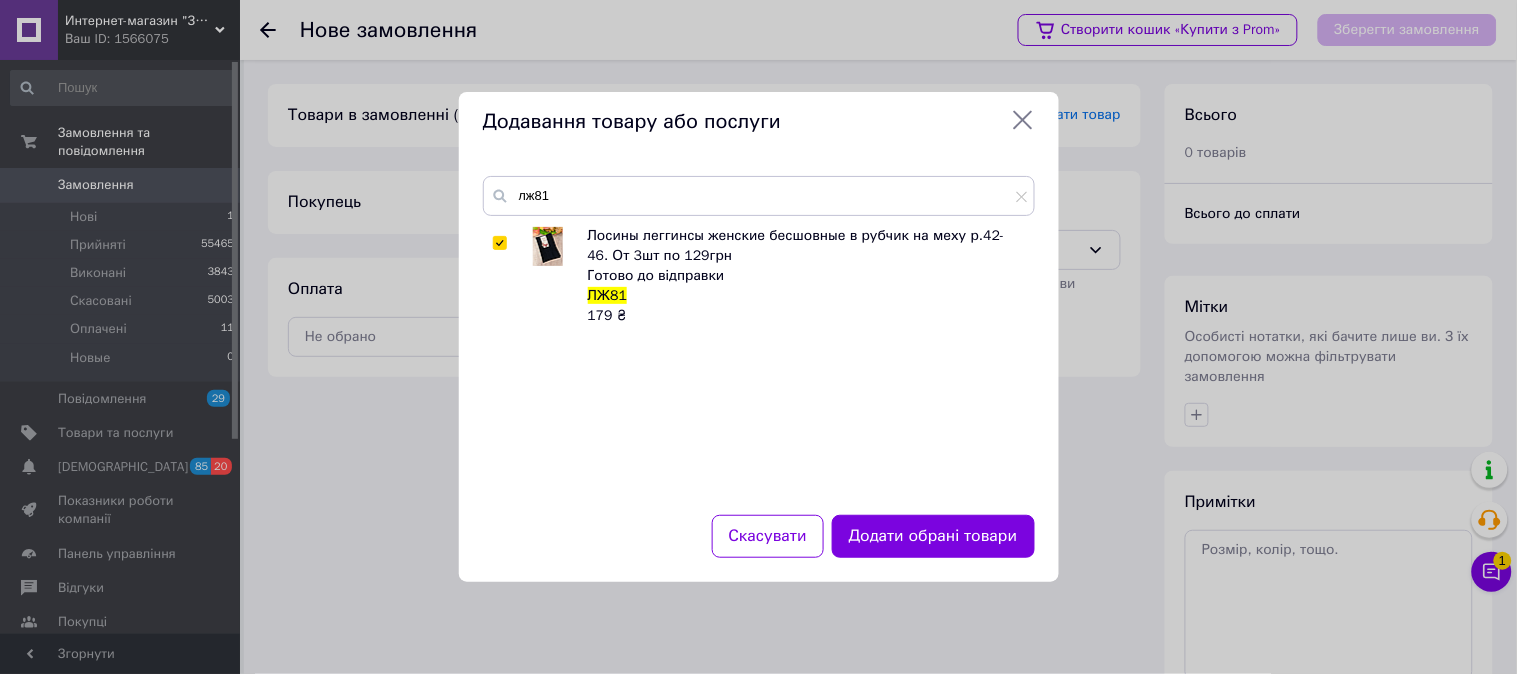 checkbox on "true" 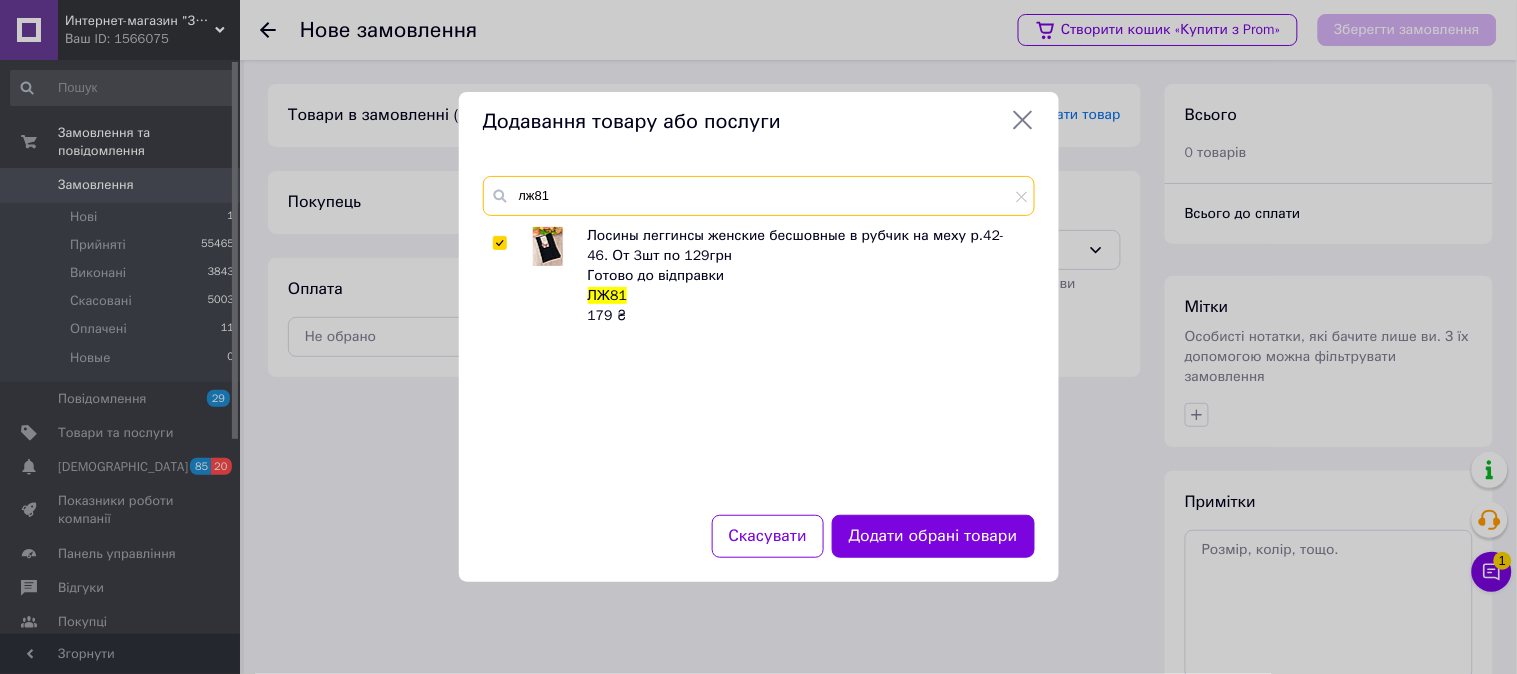 click on "лж81" at bounding box center [759, 196] 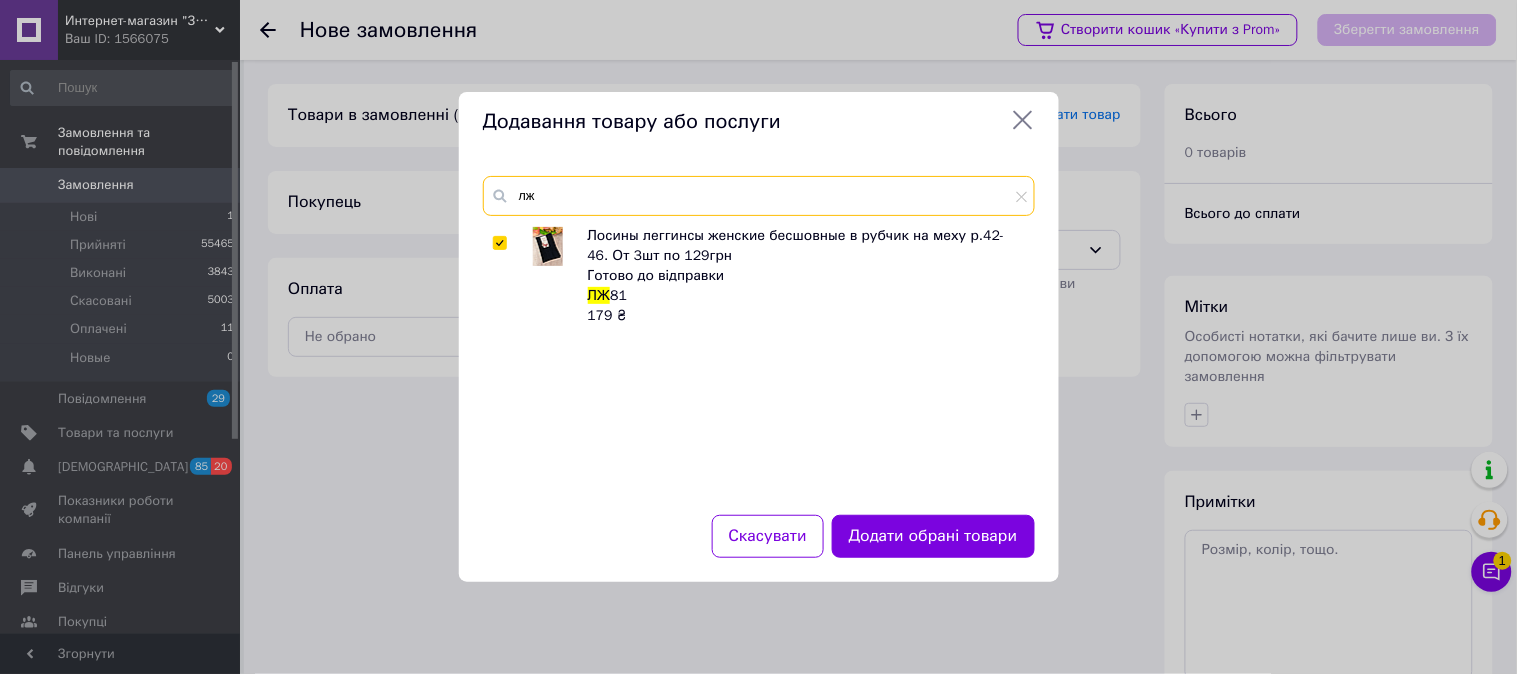 type on "л" 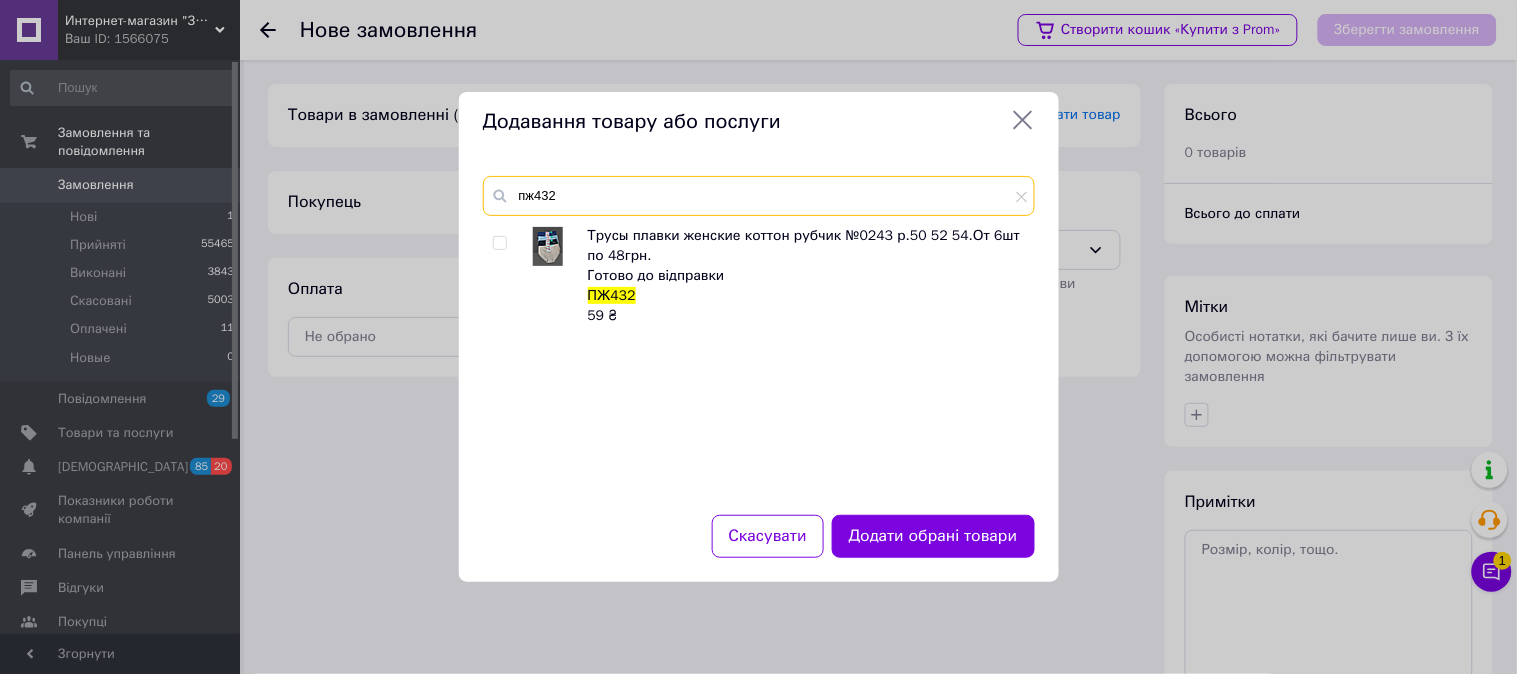 type on "пж432" 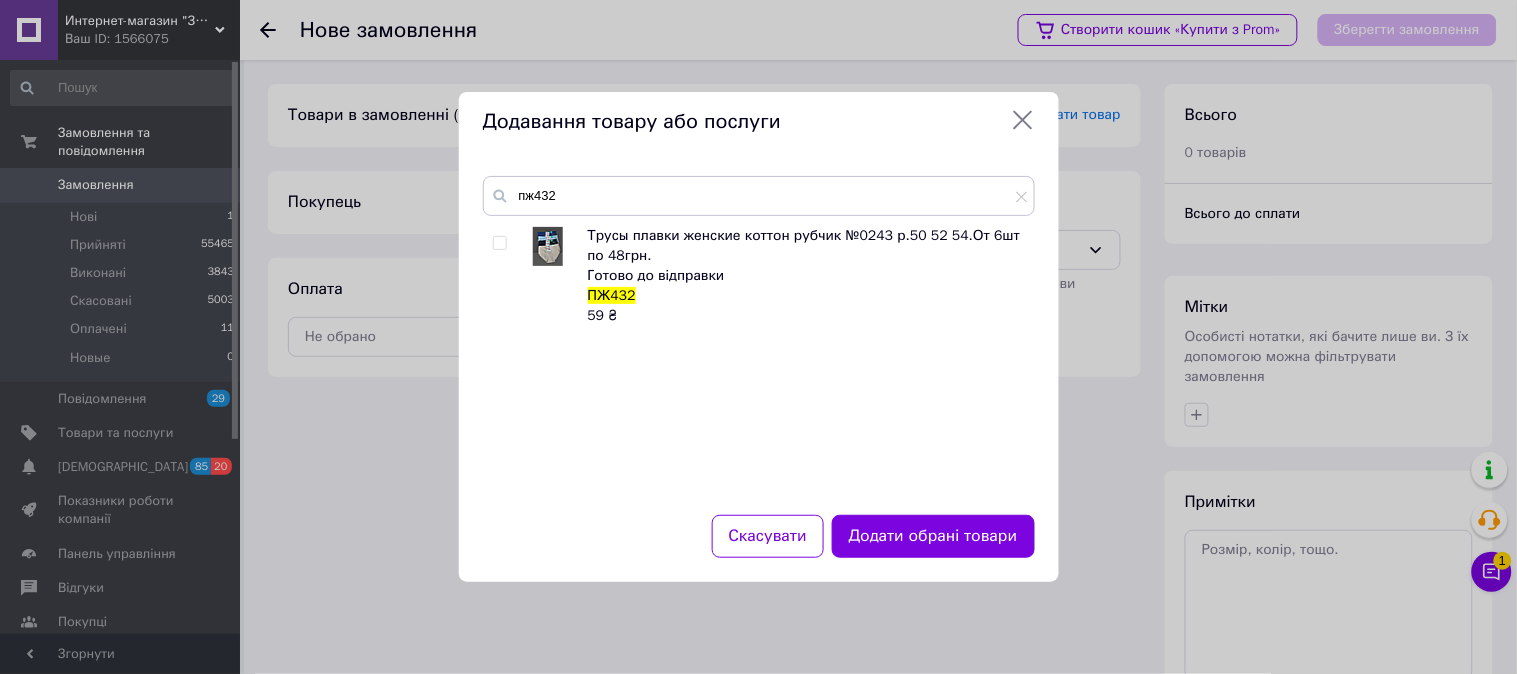 click at bounding box center (499, 243) 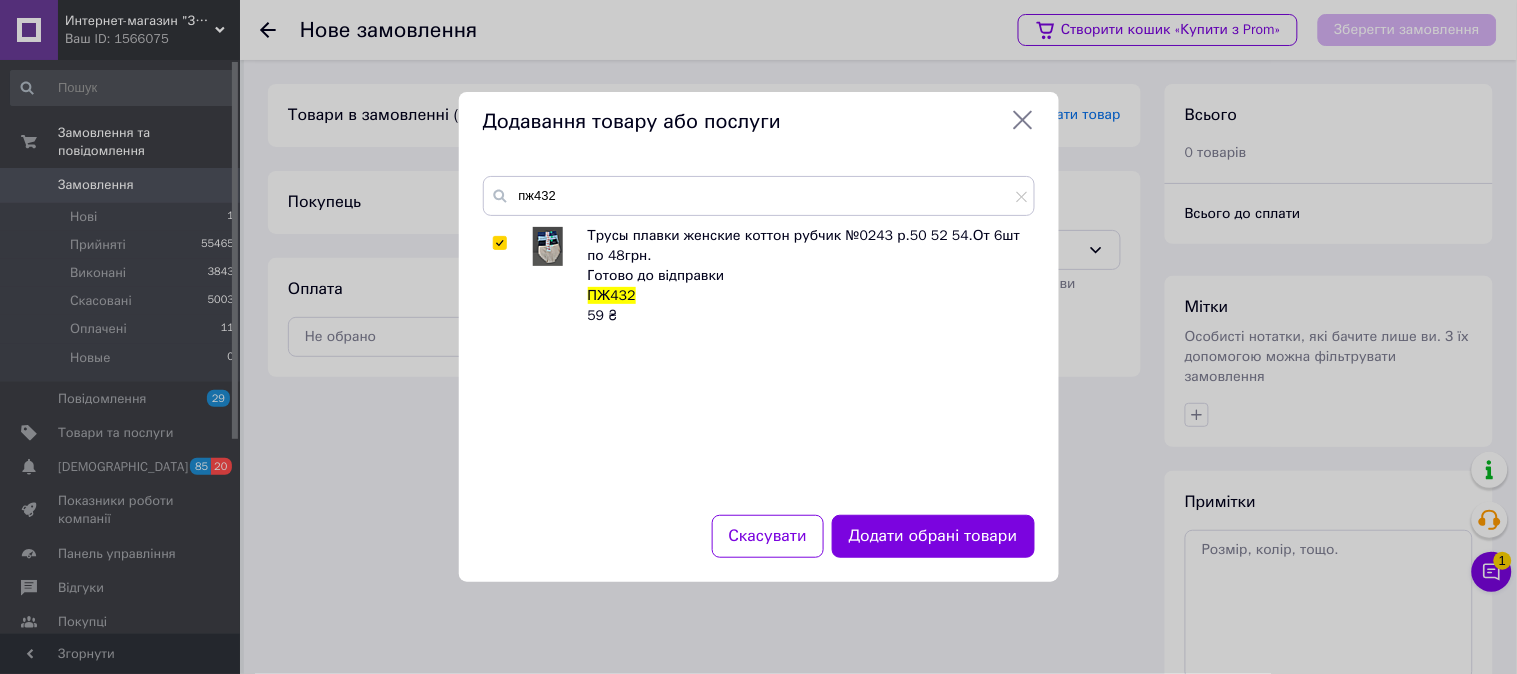 checkbox on "true" 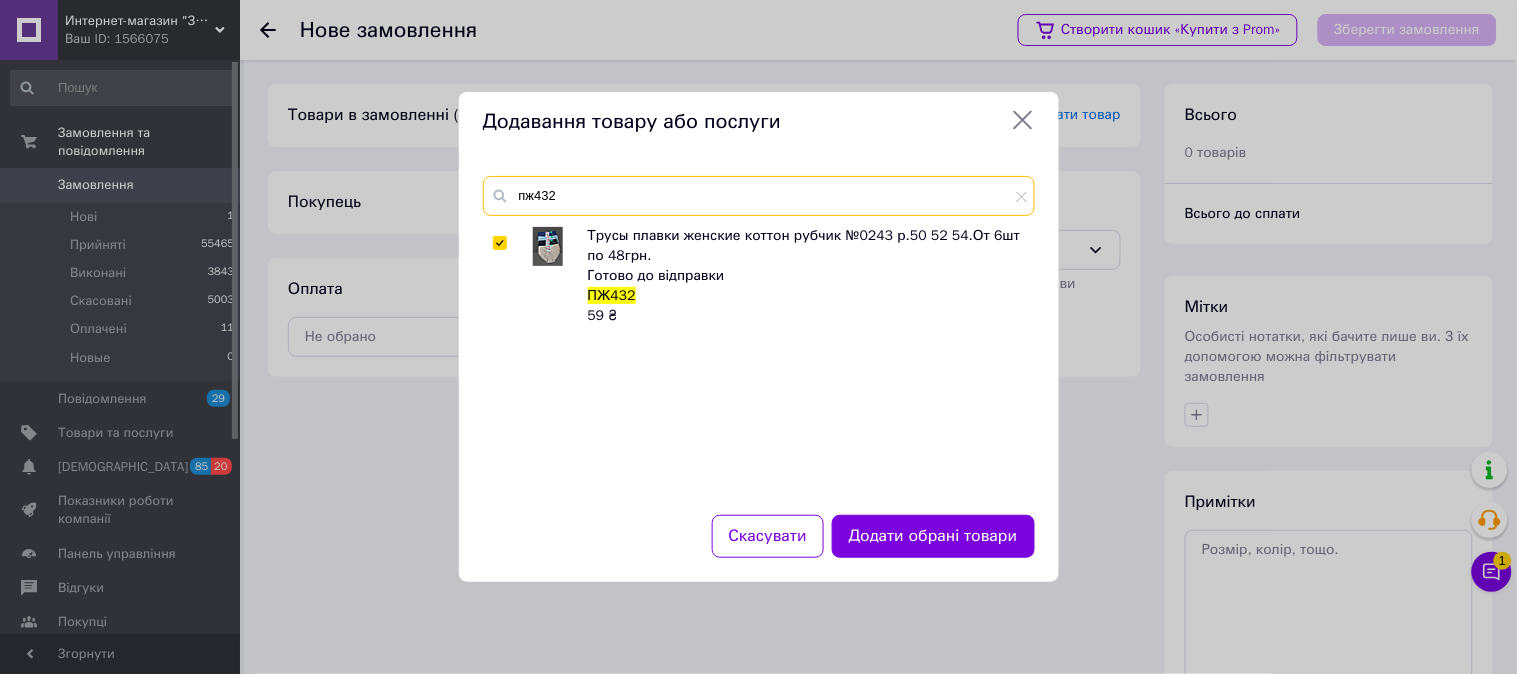 click on "пж432" at bounding box center (759, 196) 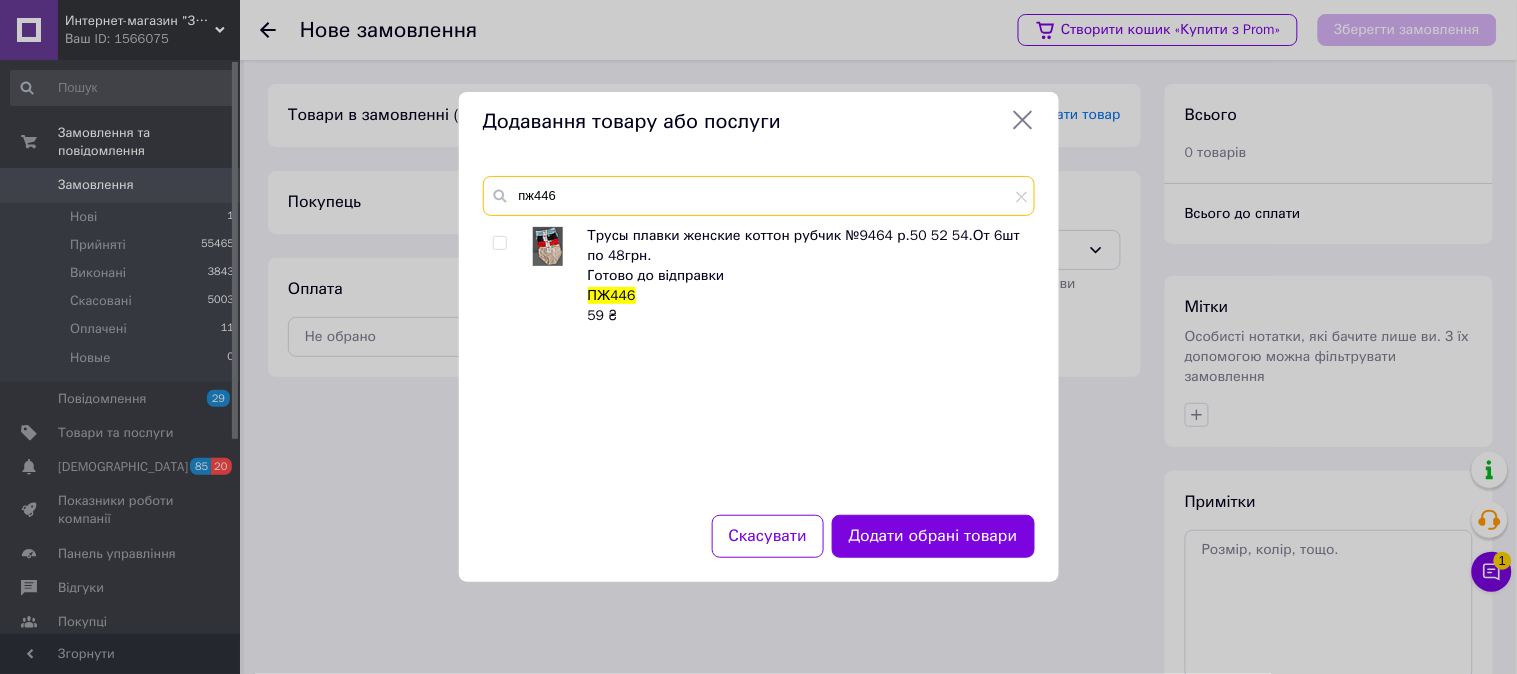 type on "пж446" 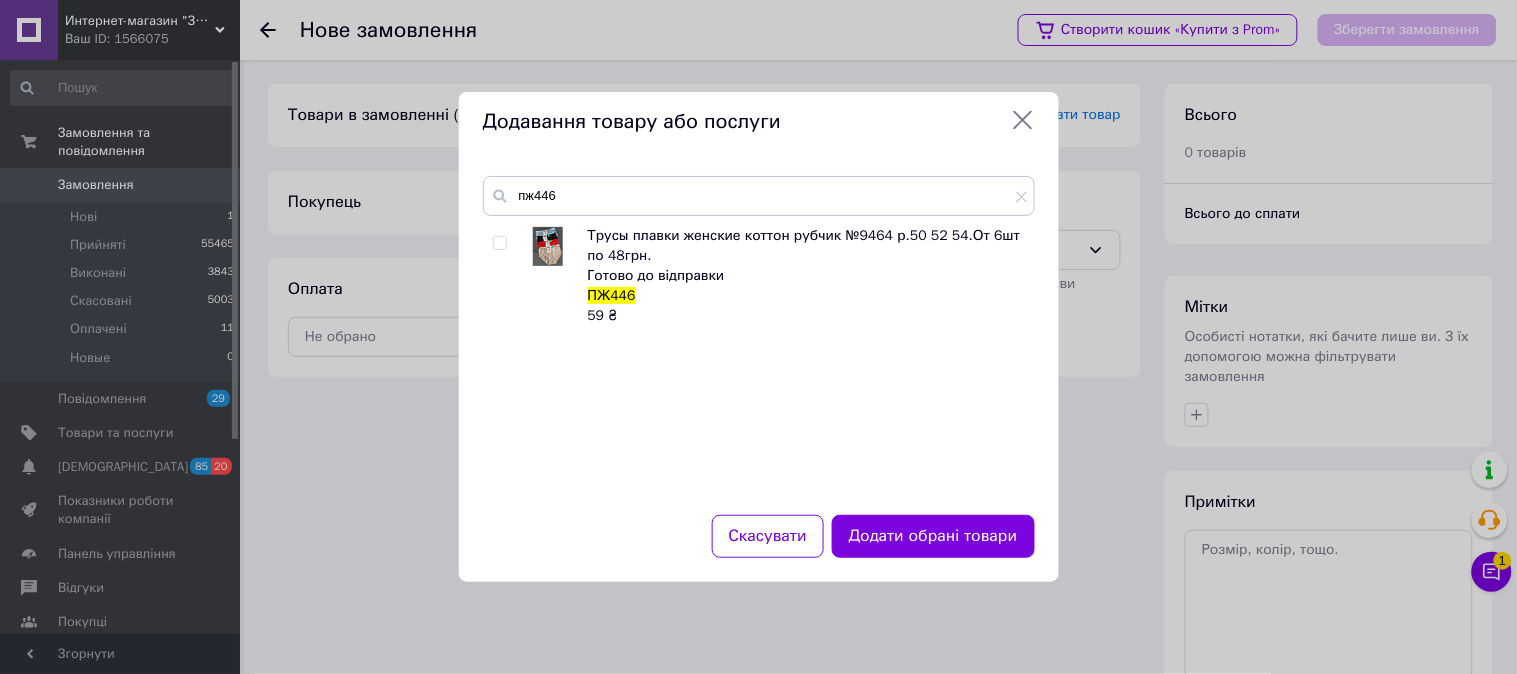 click at bounding box center (499, 243) 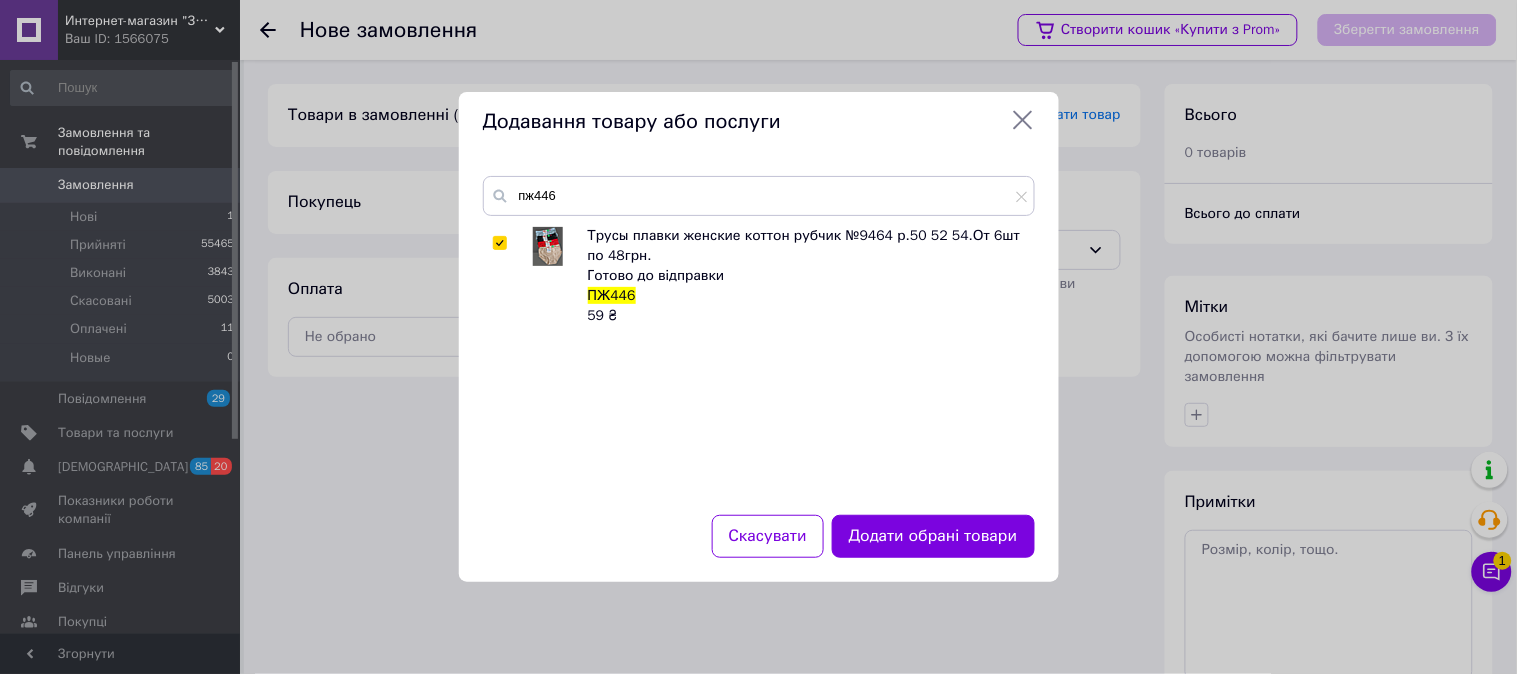 checkbox on "true" 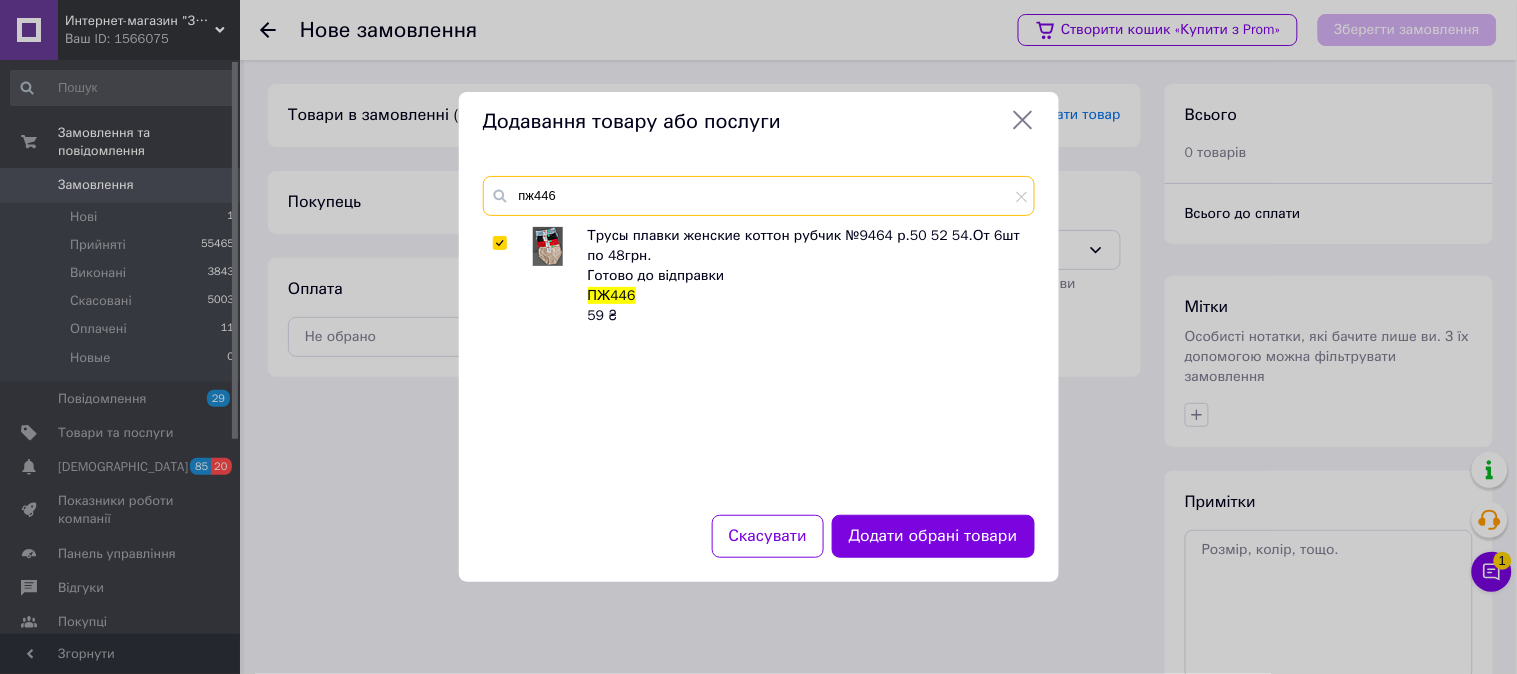 click on "пж446" at bounding box center [759, 196] 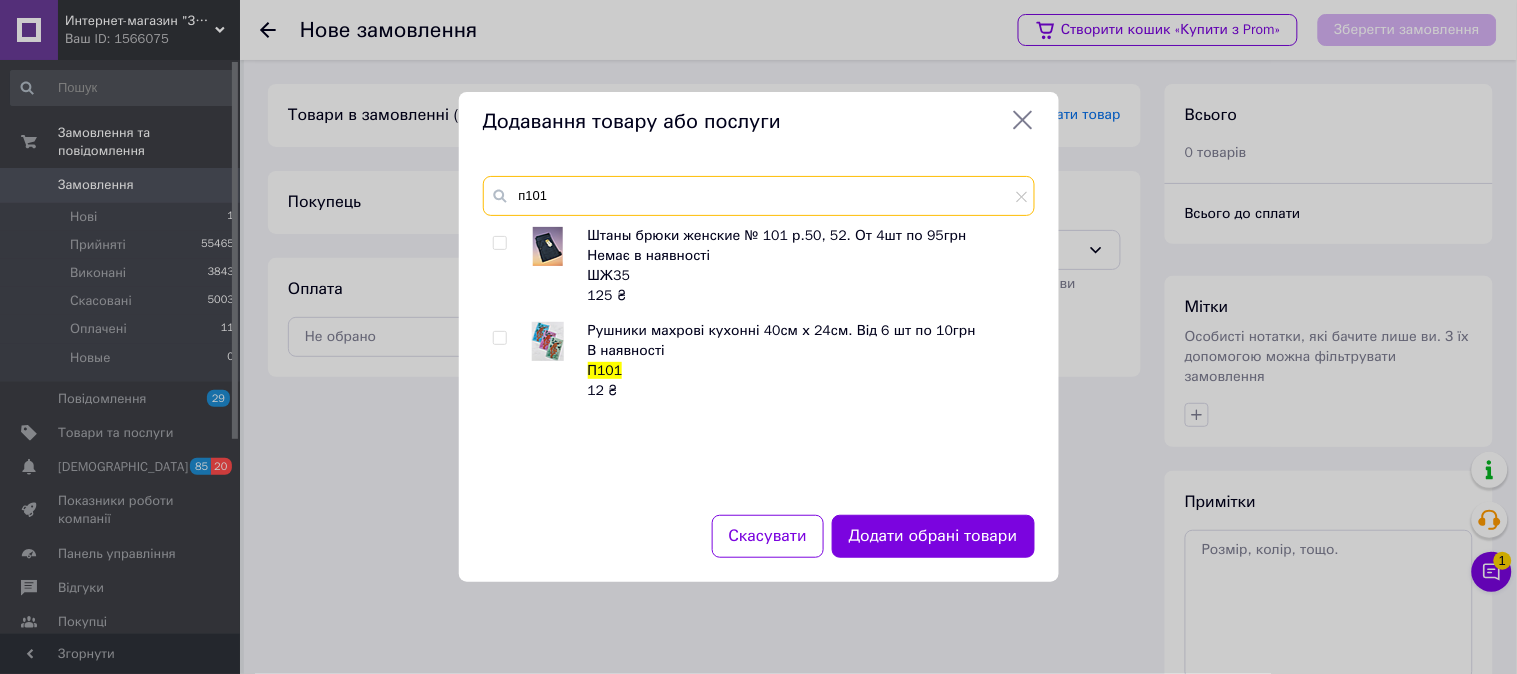 type on "п101" 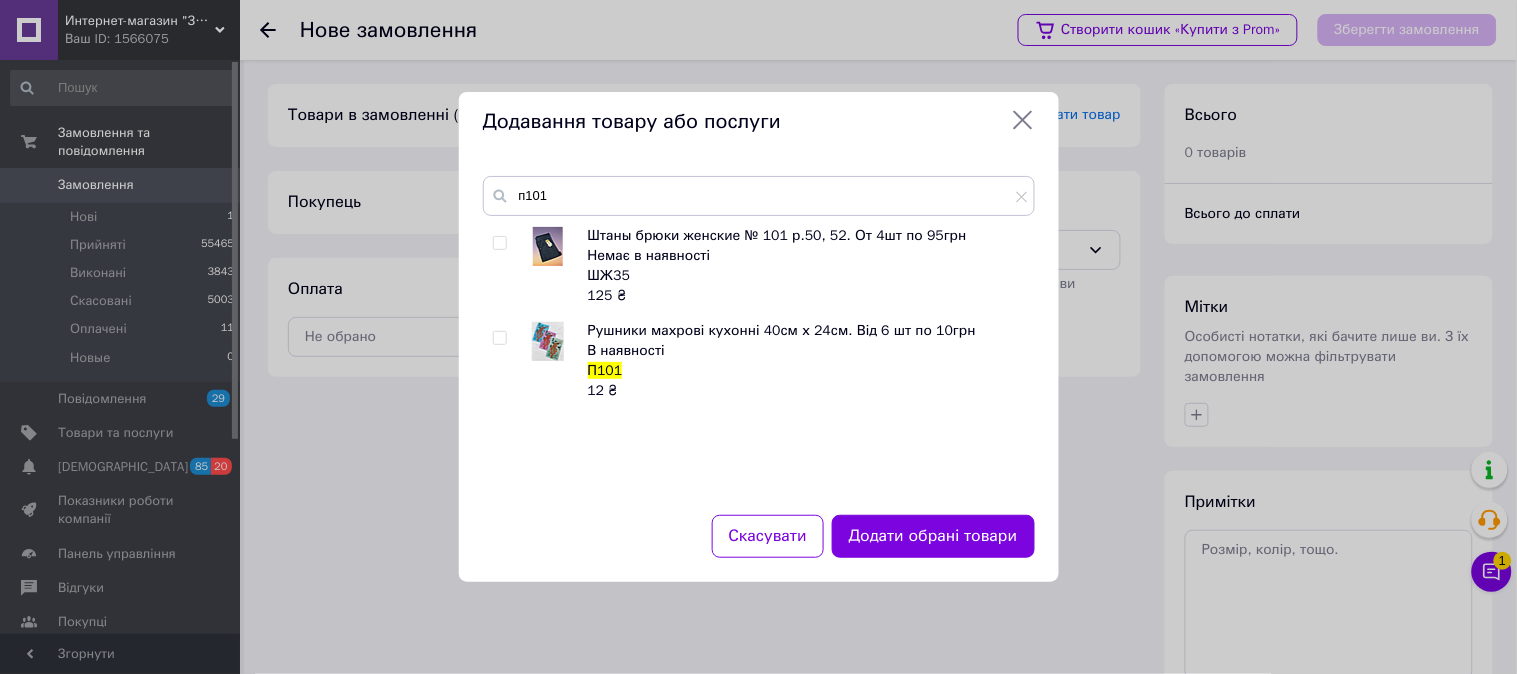 click at bounding box center (499, 338) 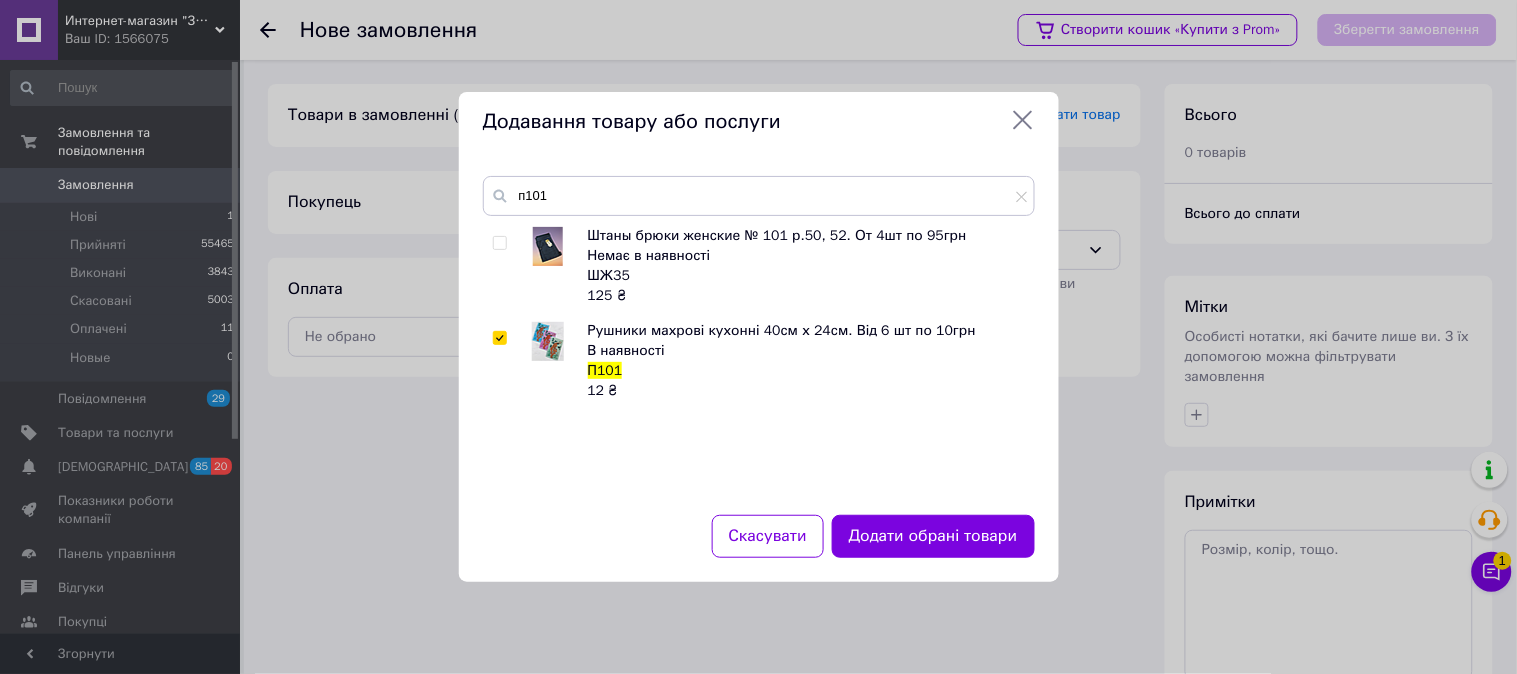 checkbox on "true" 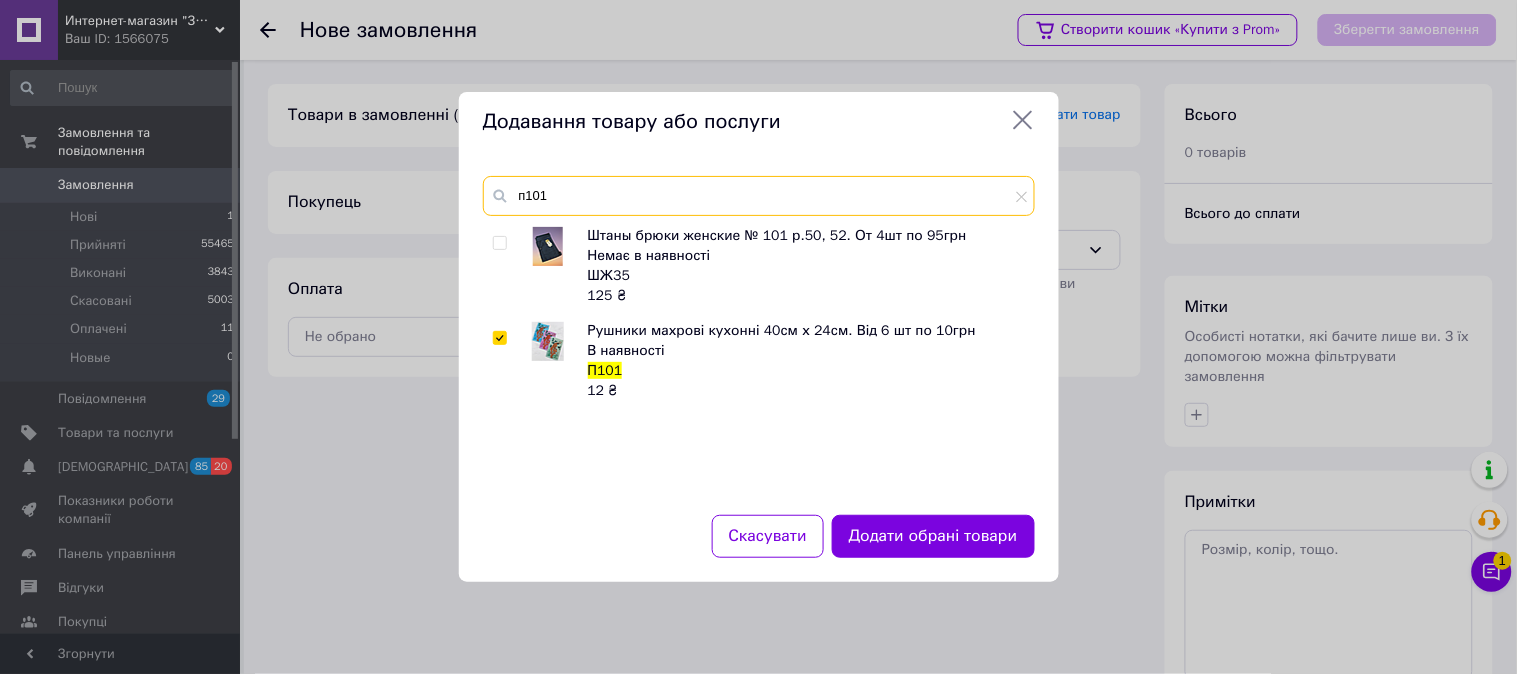 click on "п101" at bounding box center [759, 196] 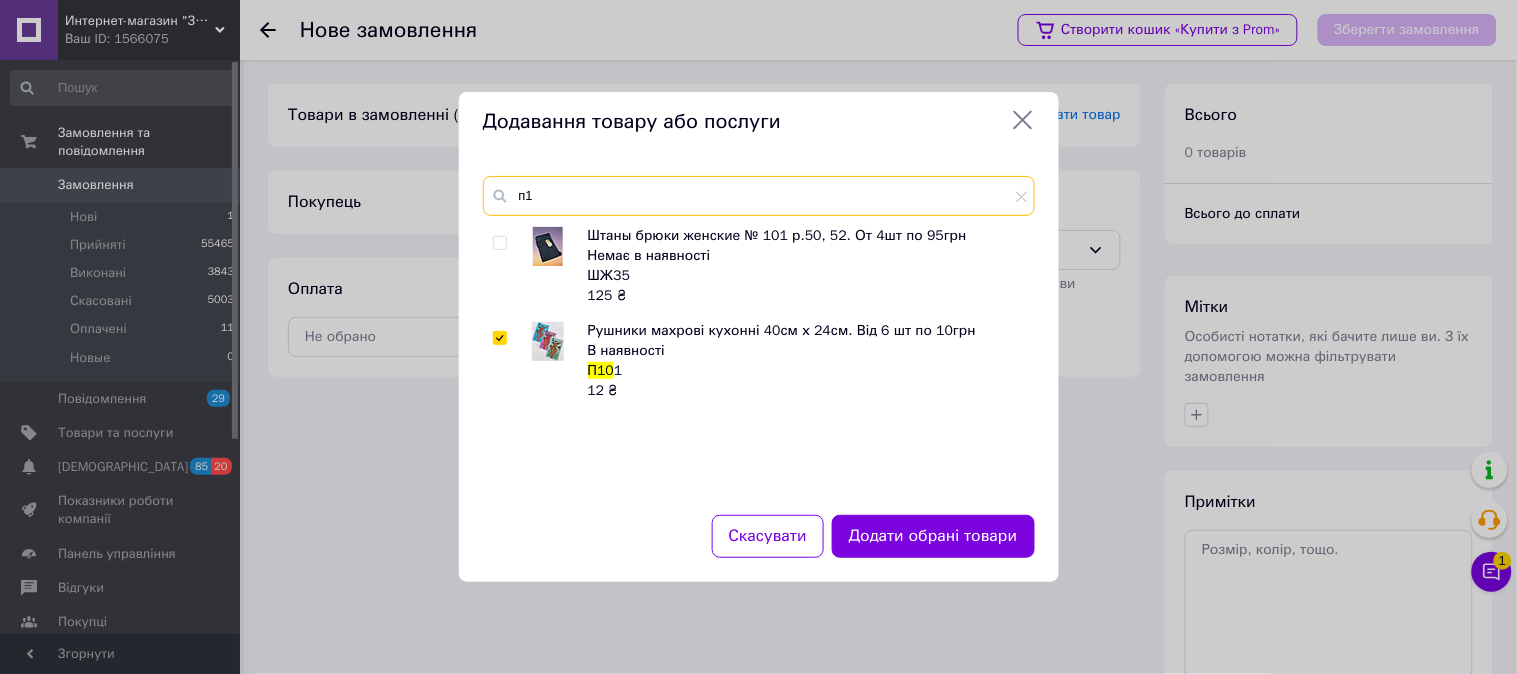 type on "п" 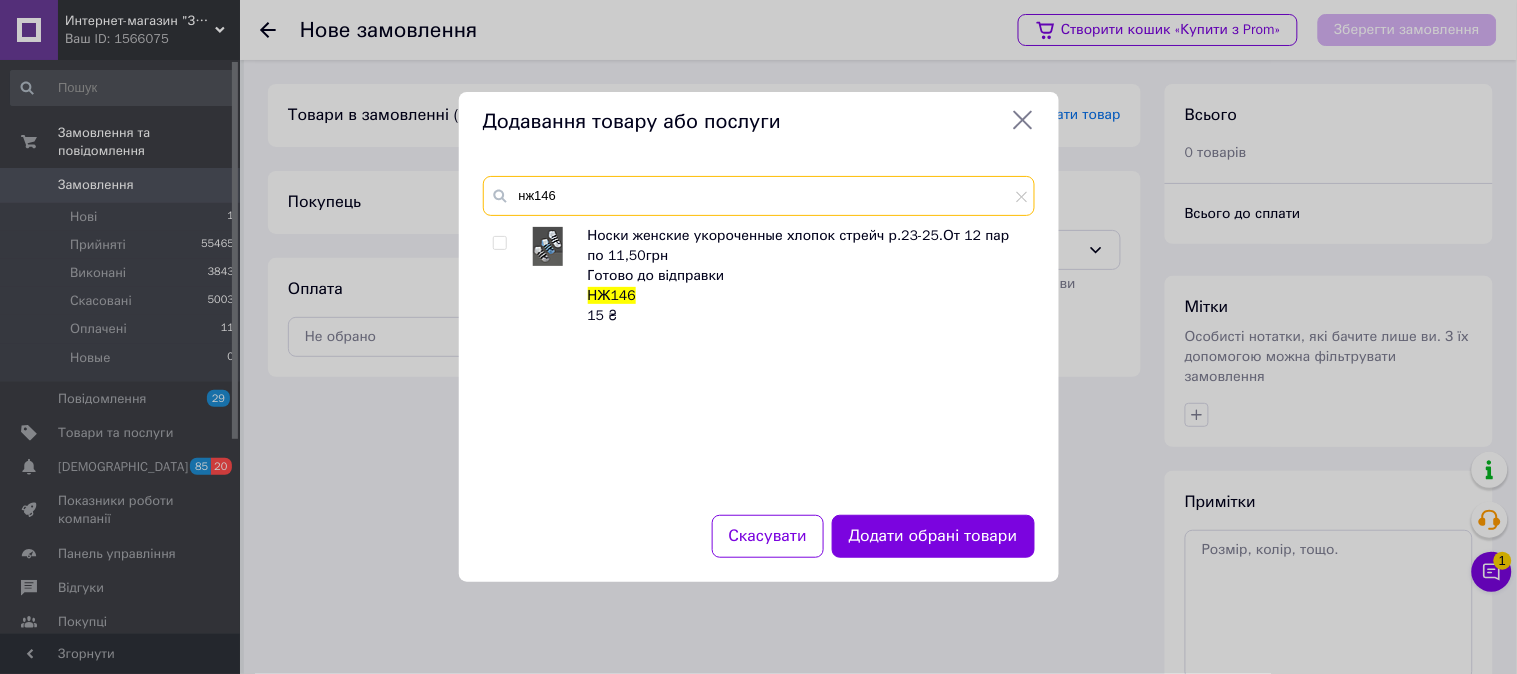 type on "нж146" 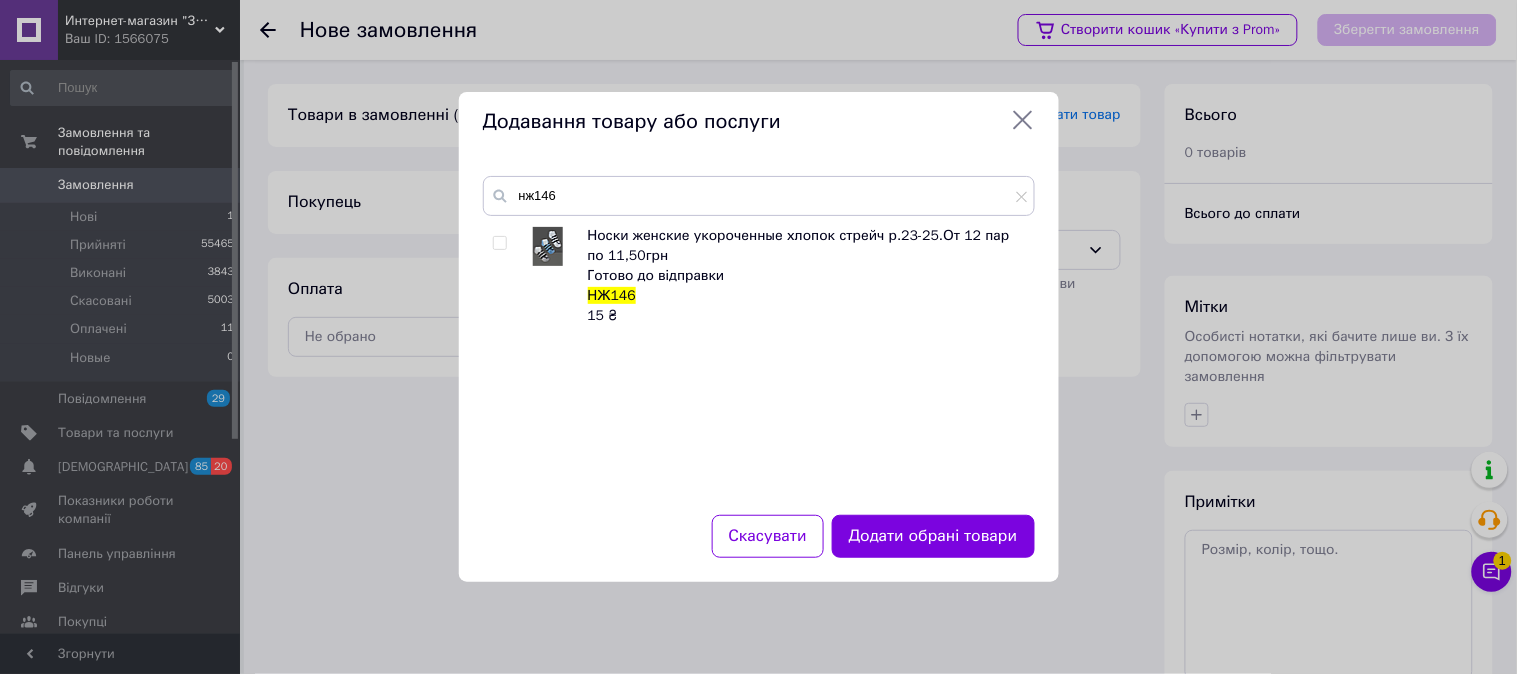 click at bounding box center (499, 243) 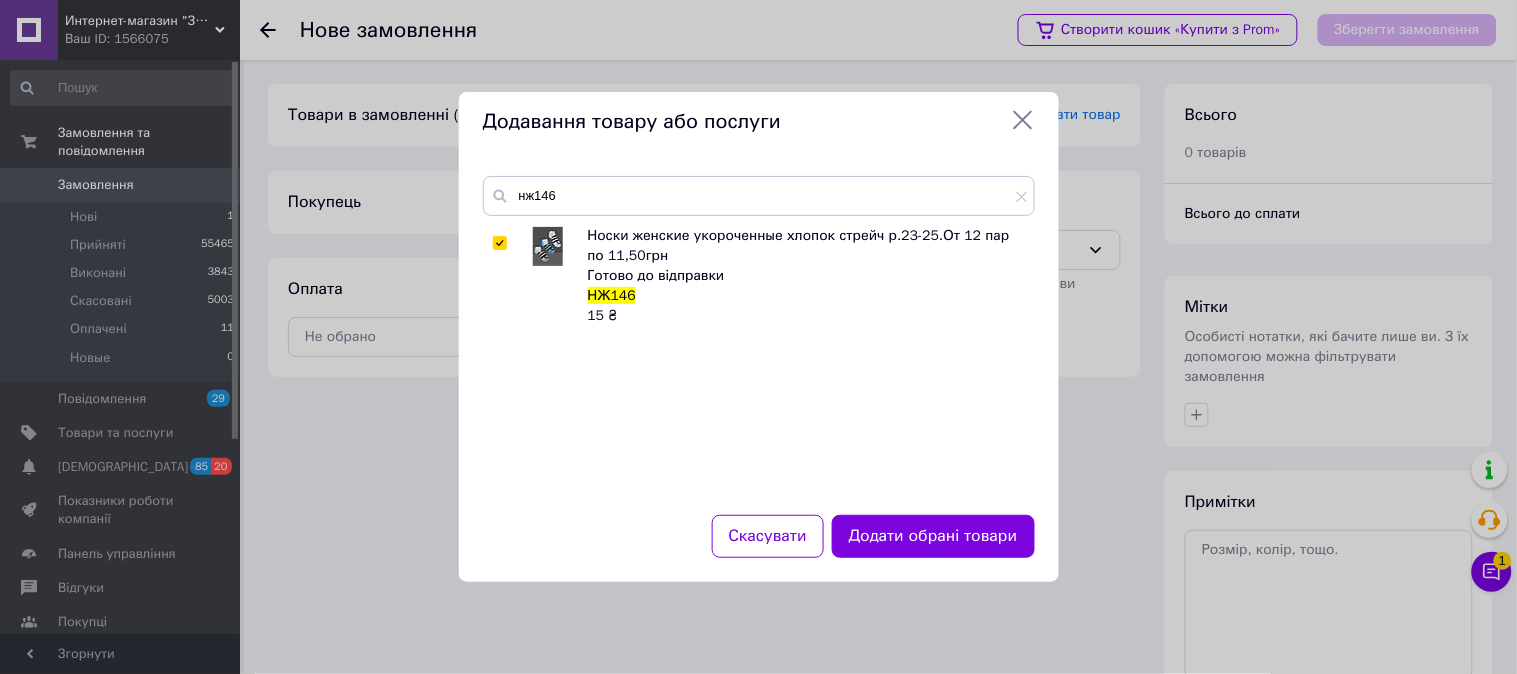 checkbox on "true" 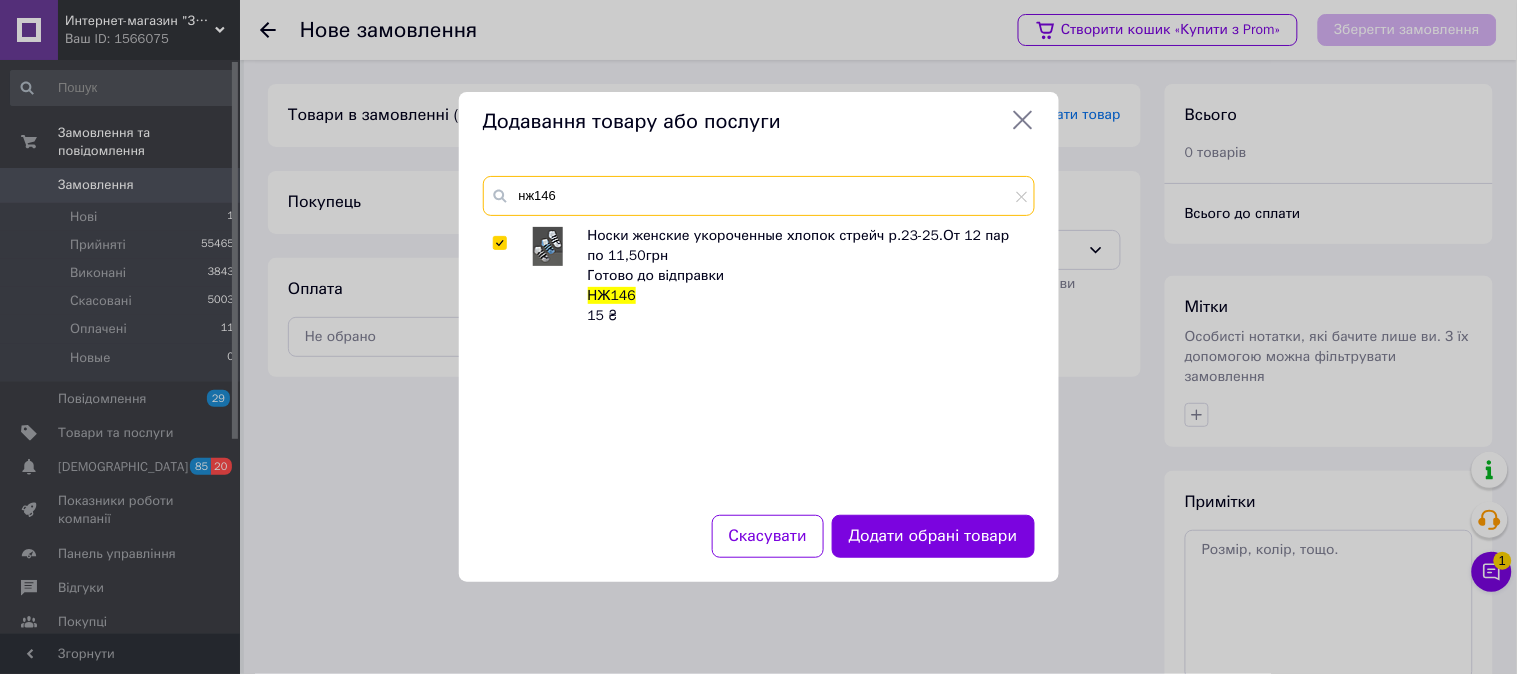click on "нж146" at bounding box center [759, 196] 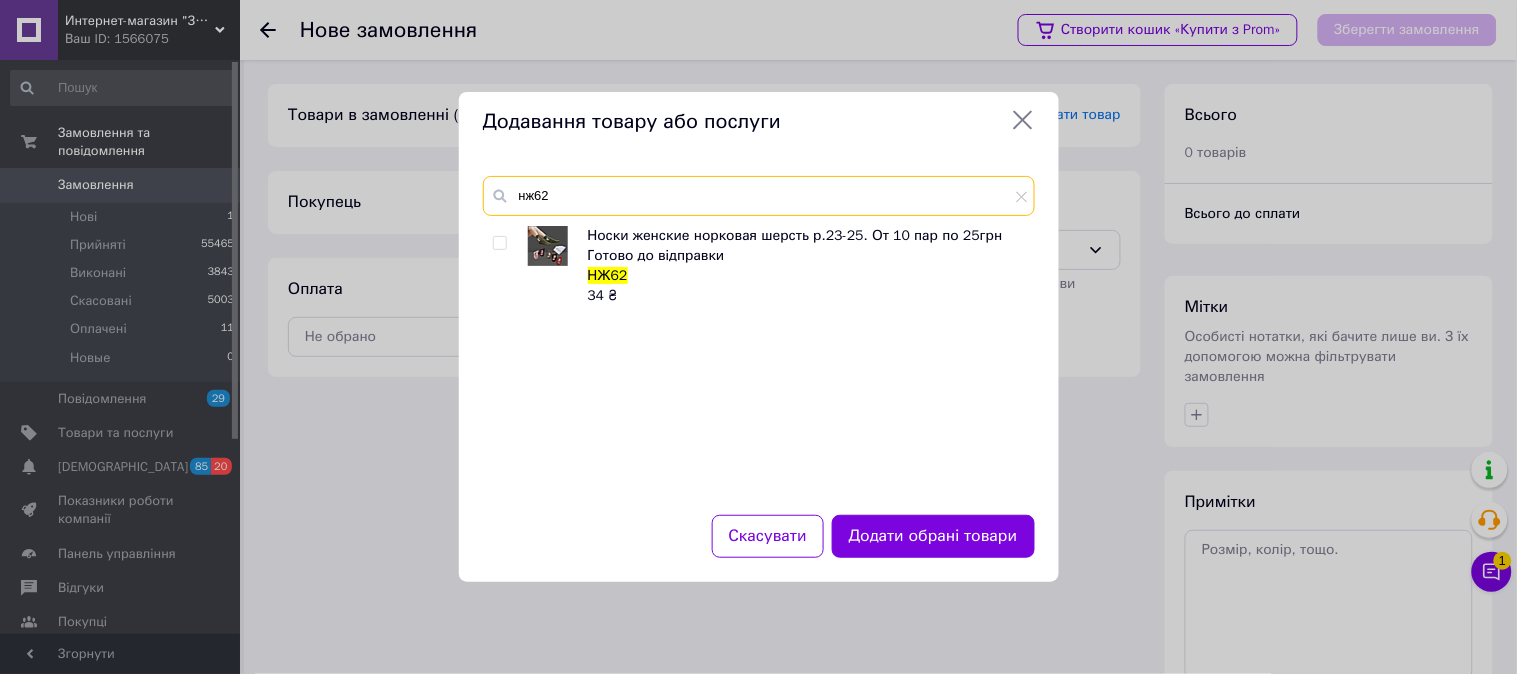 type on "нж62" 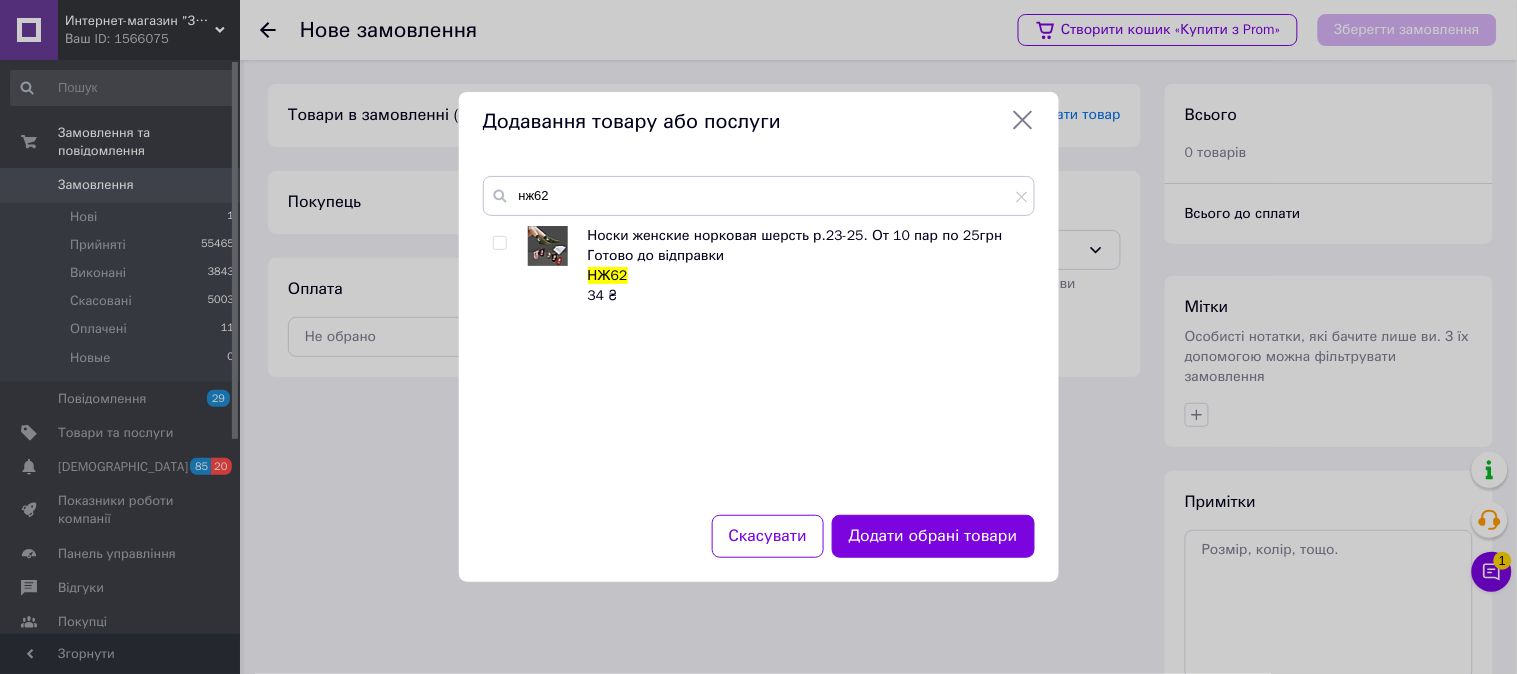 click at bounding box center (499, 243) 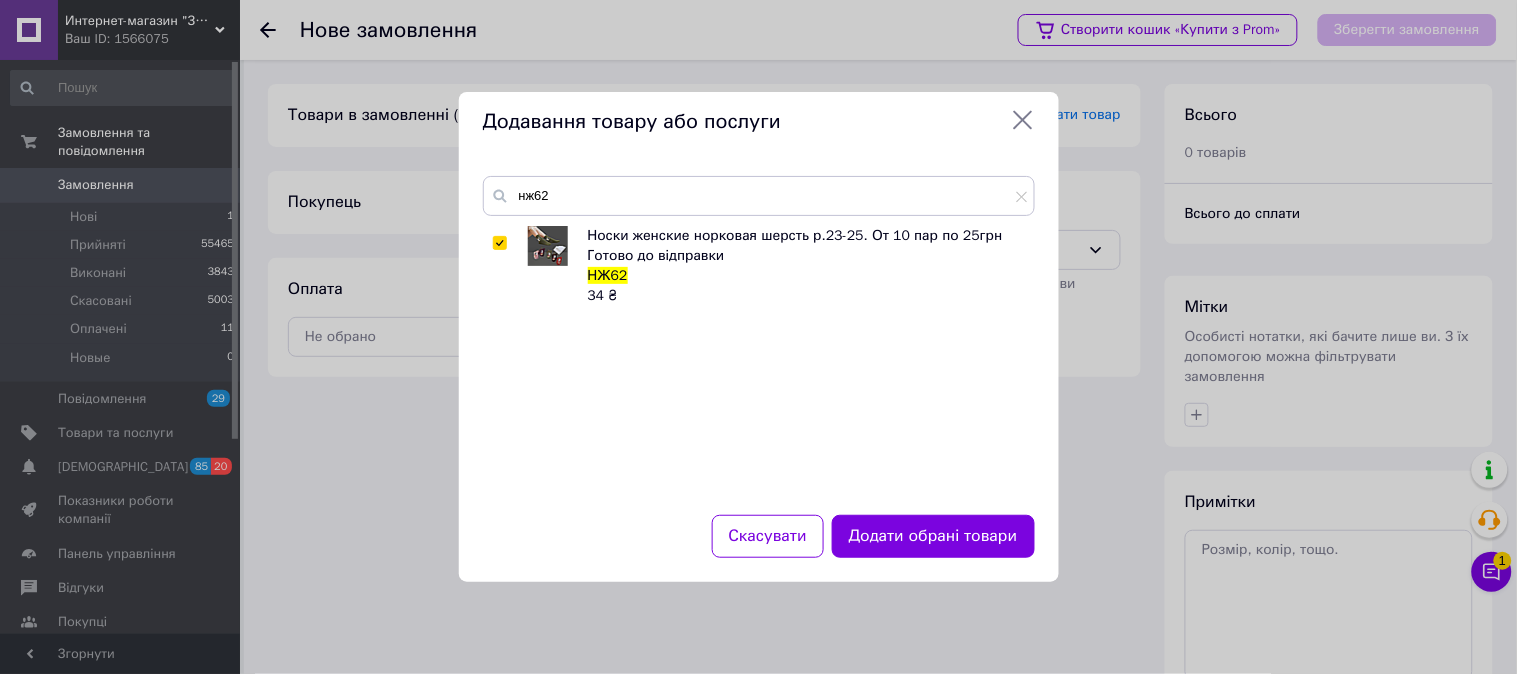 checkbox on "true" 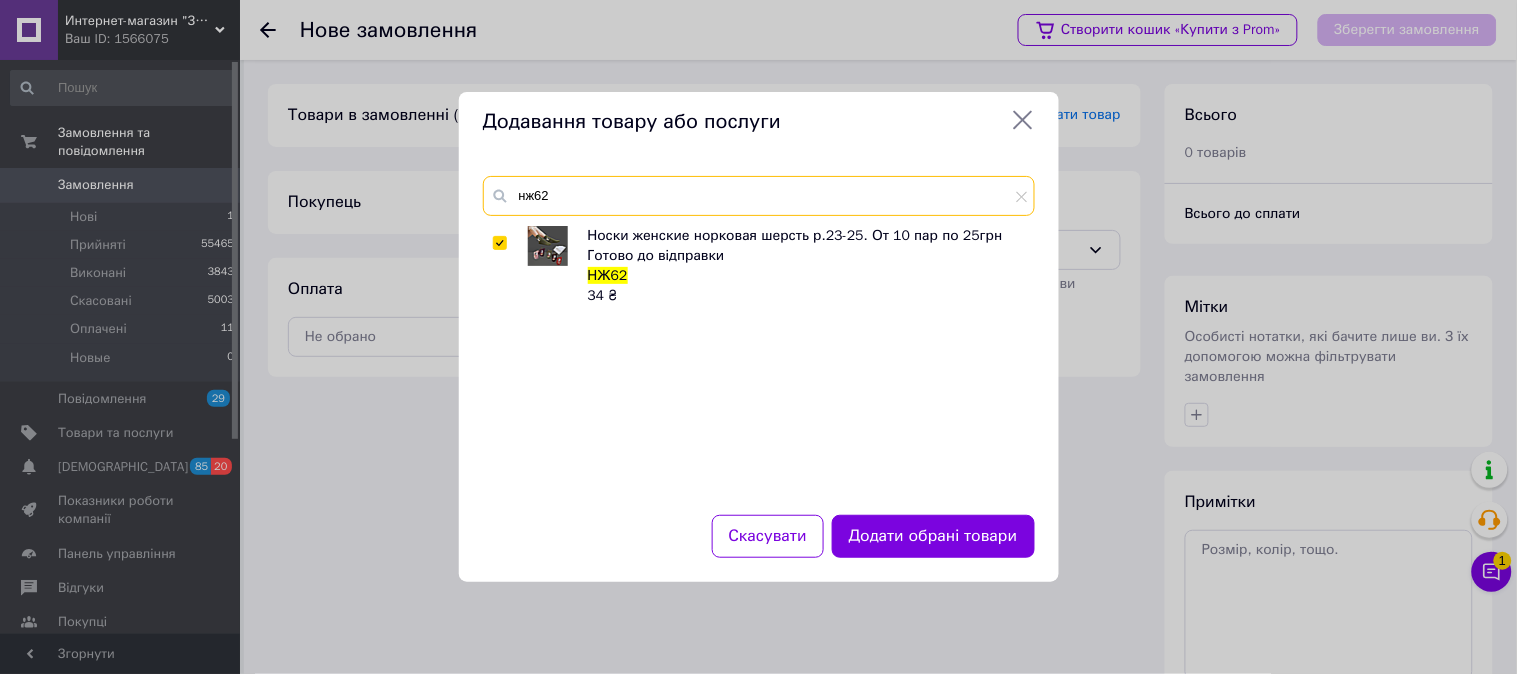 click on "нж62" at bounding box center (759, 196) 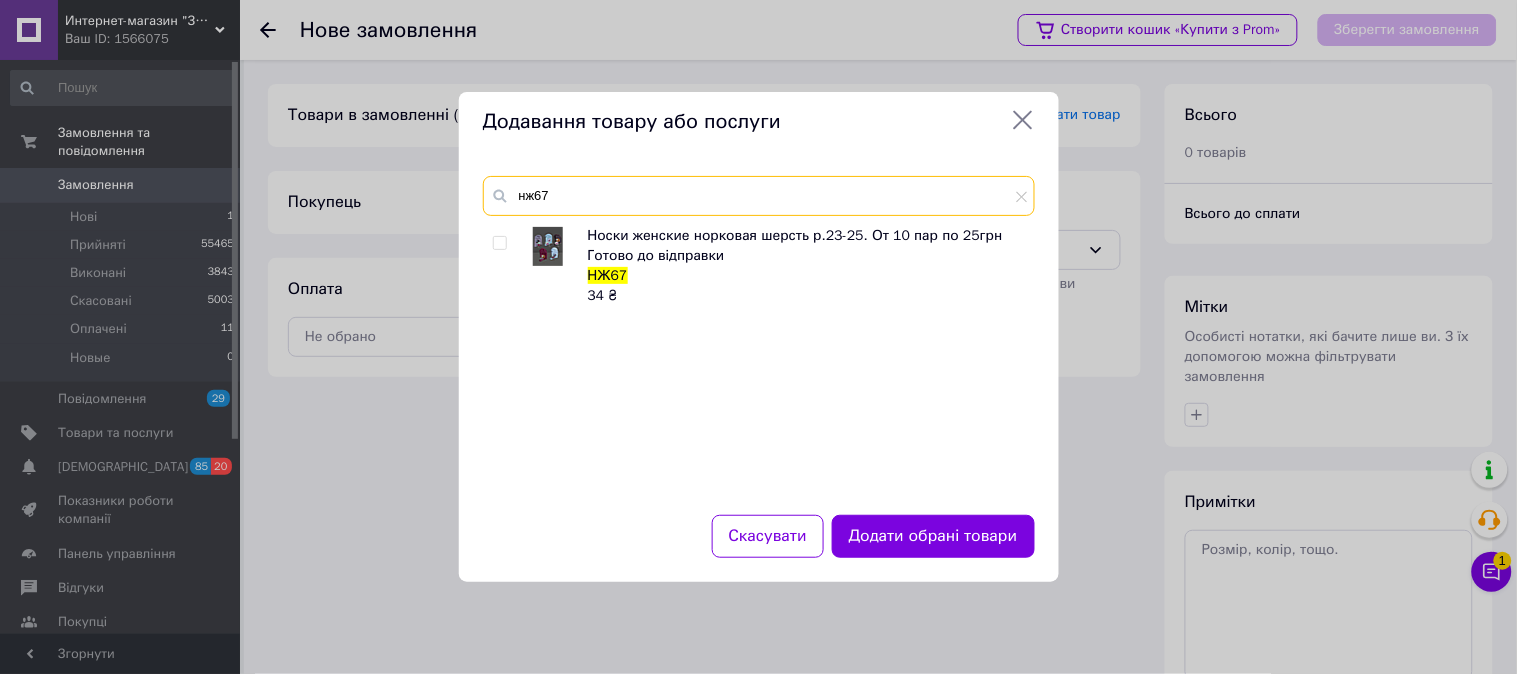 type on "нж67" 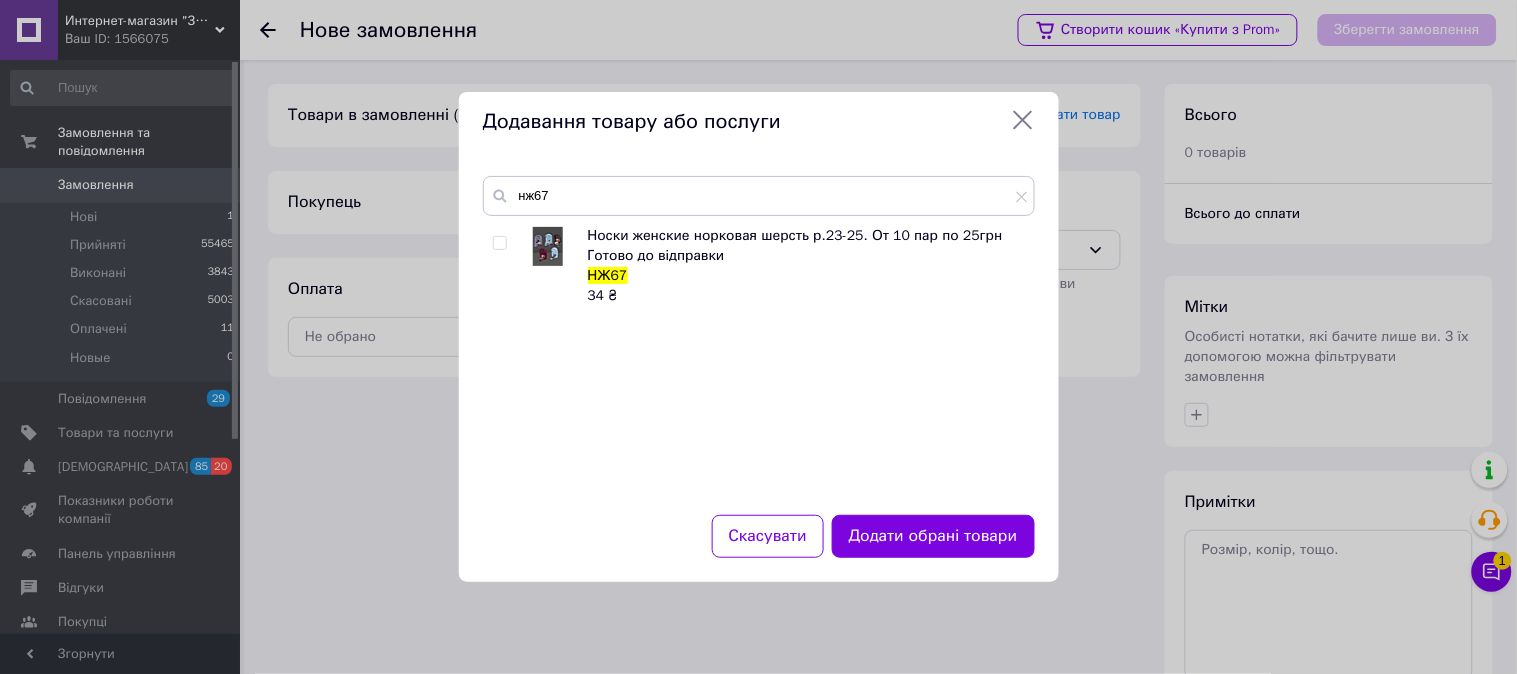 click at bounding box center [499, 243] 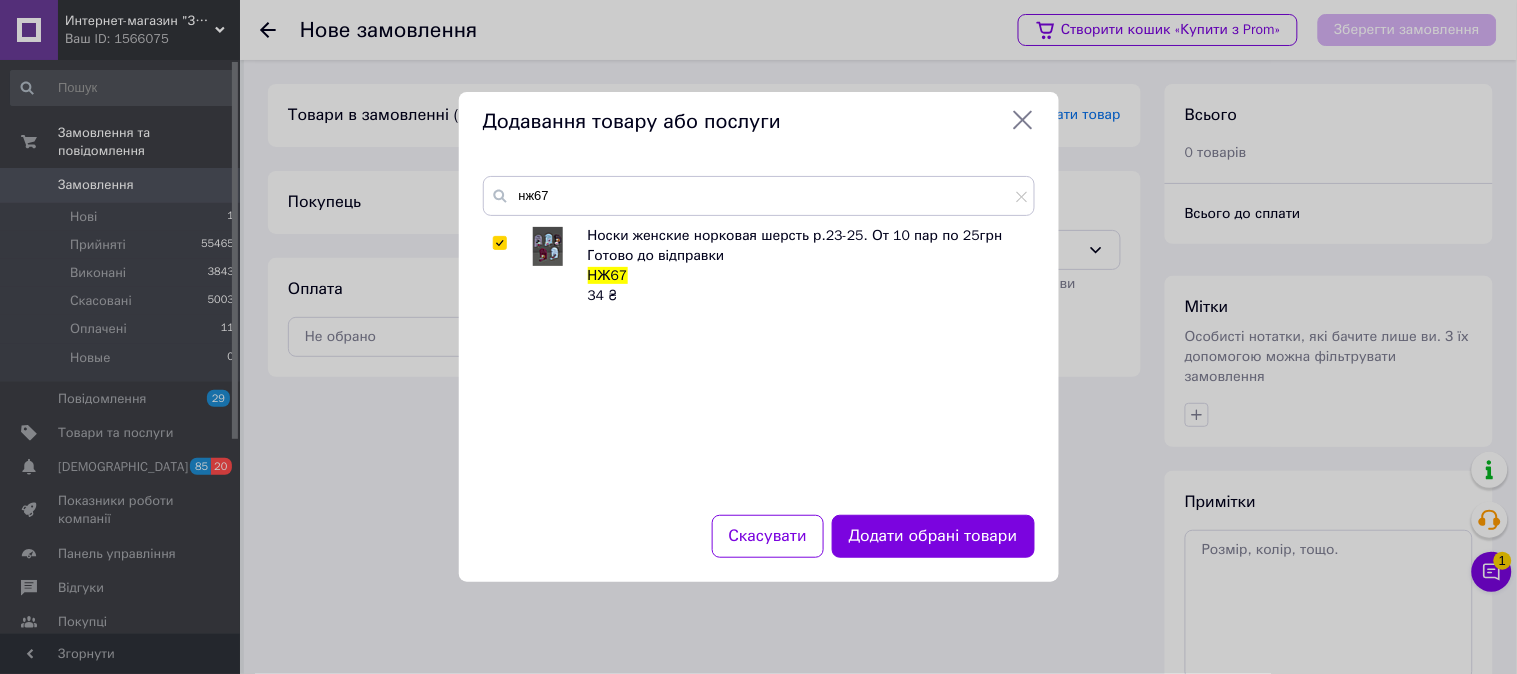 checkbox on "true" 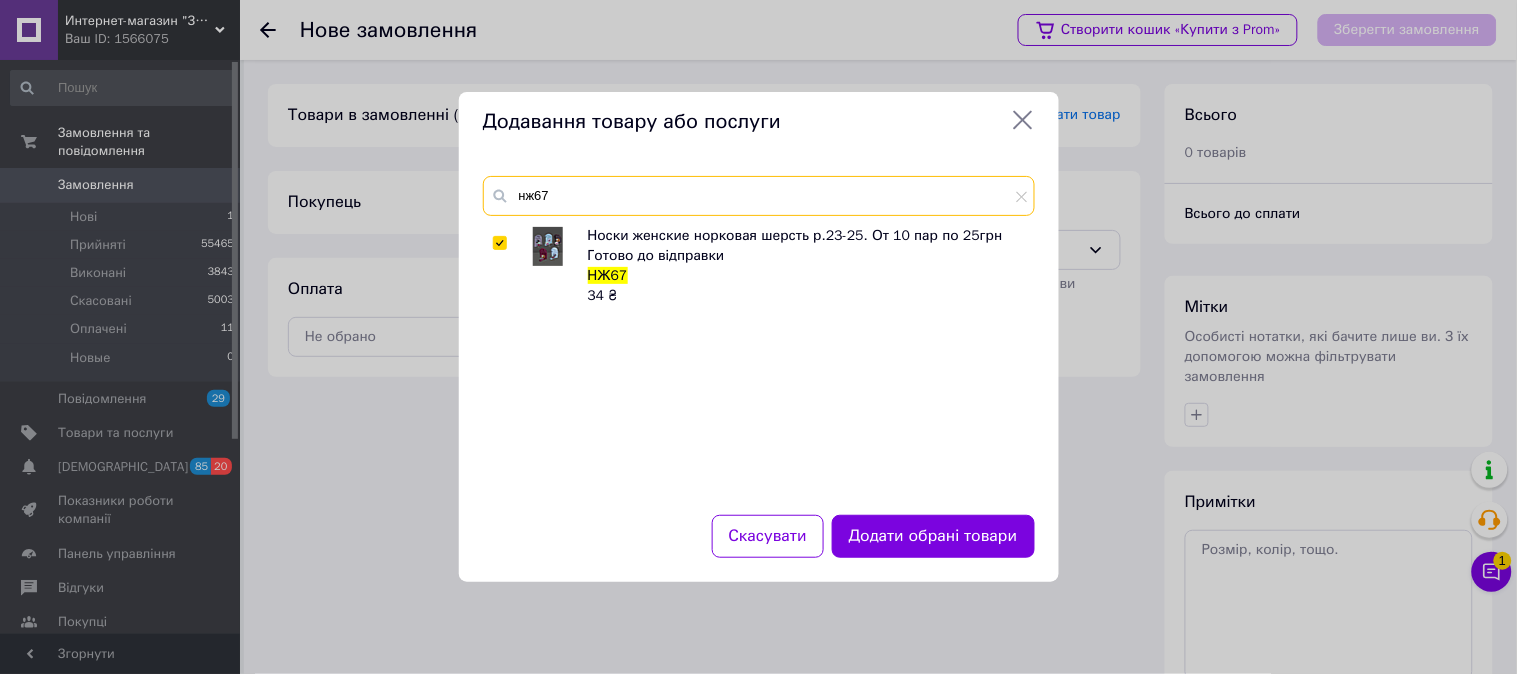 click on "нж67" at bounding box center (759, 196) 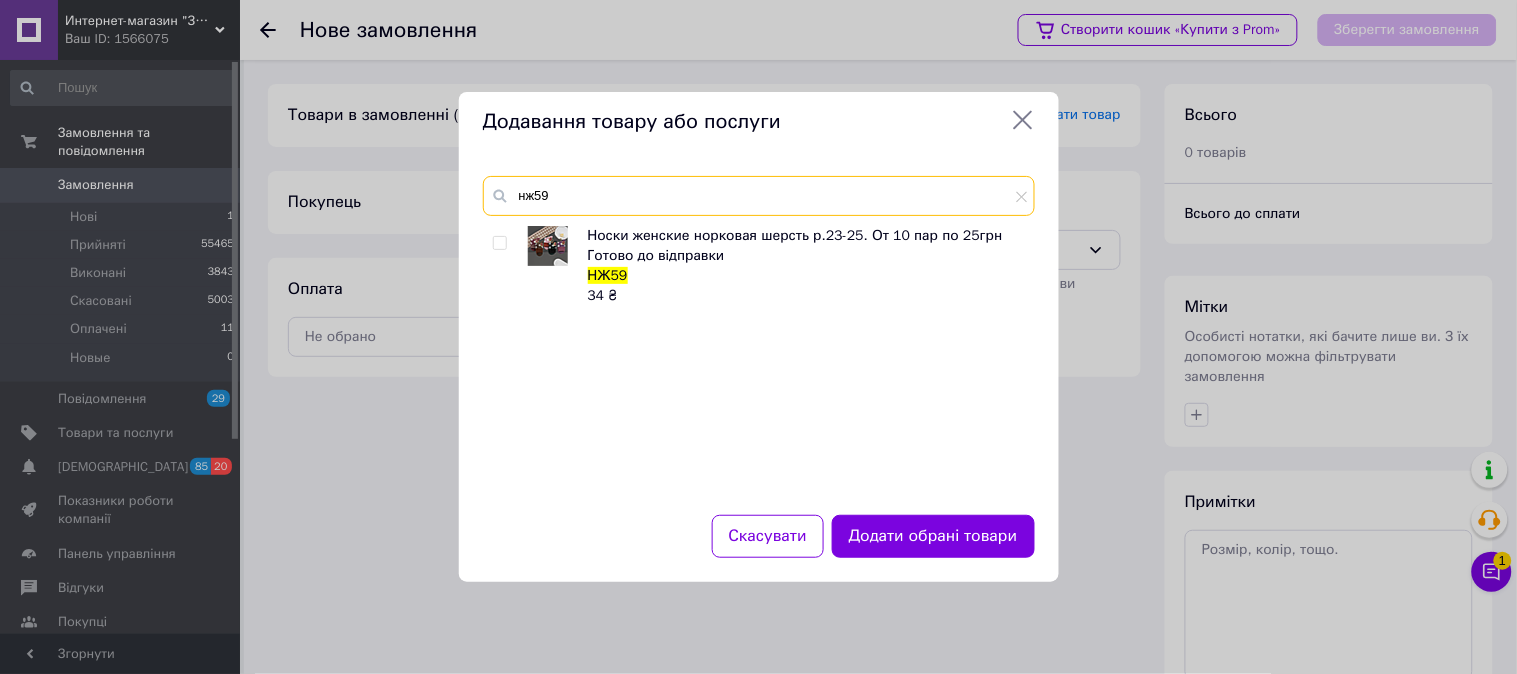 type on "нж59" 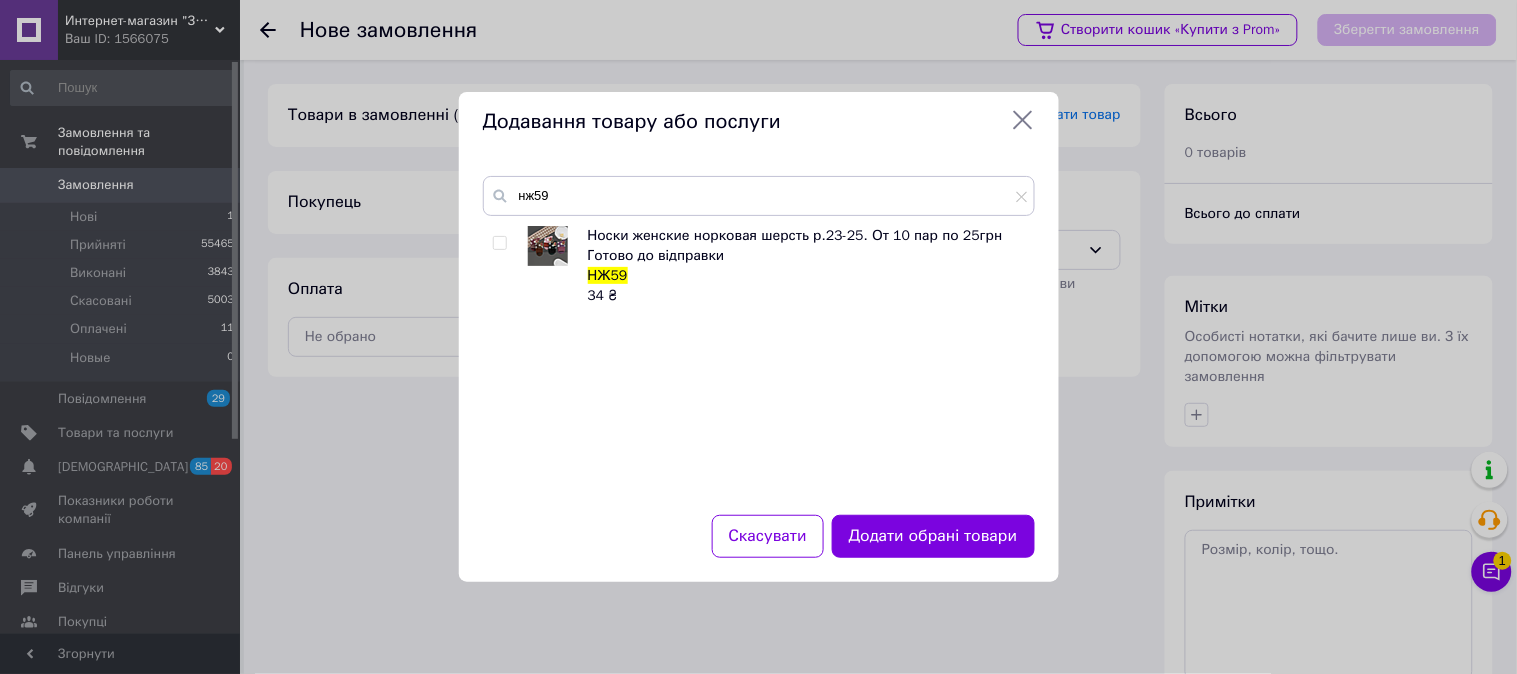 click at bounding box center [499, 243] 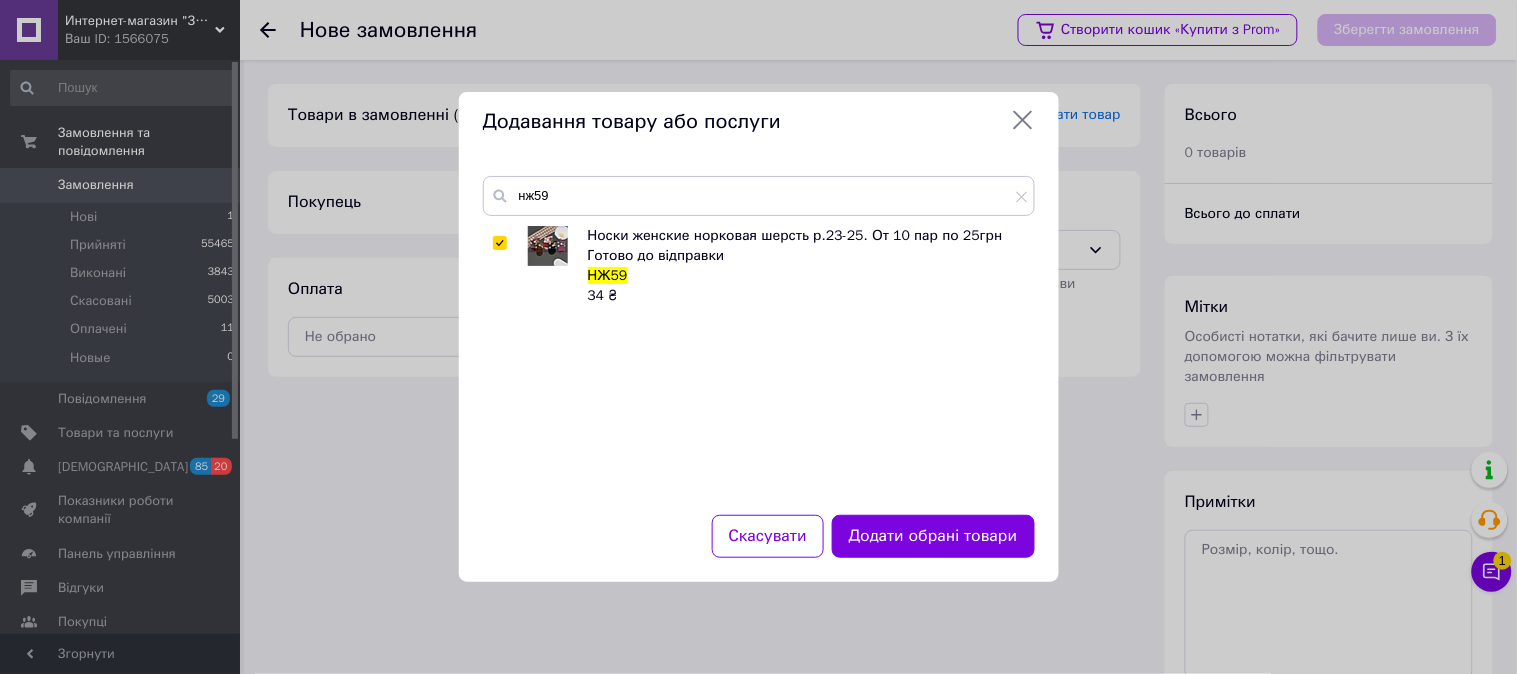 checkbox on "true" 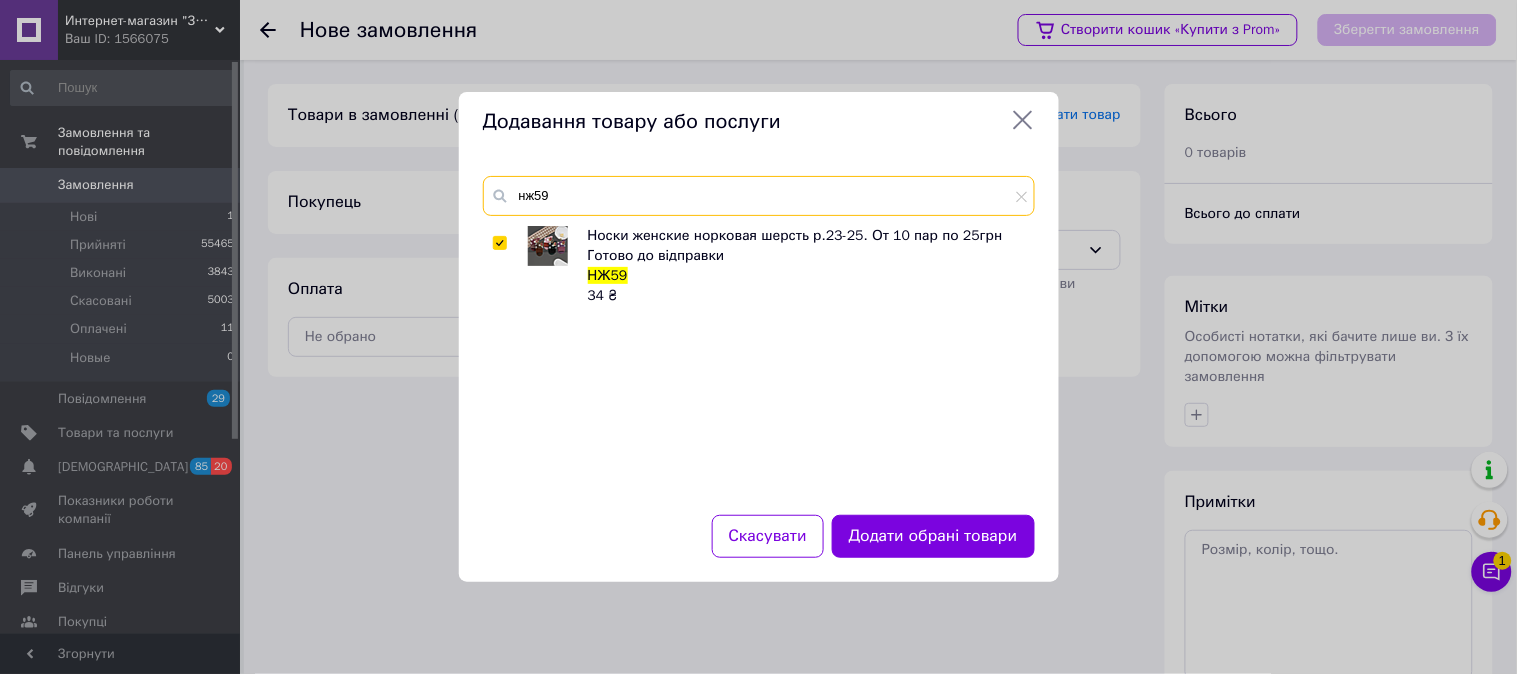 click on "нж59" at bounding box center (759, 196) 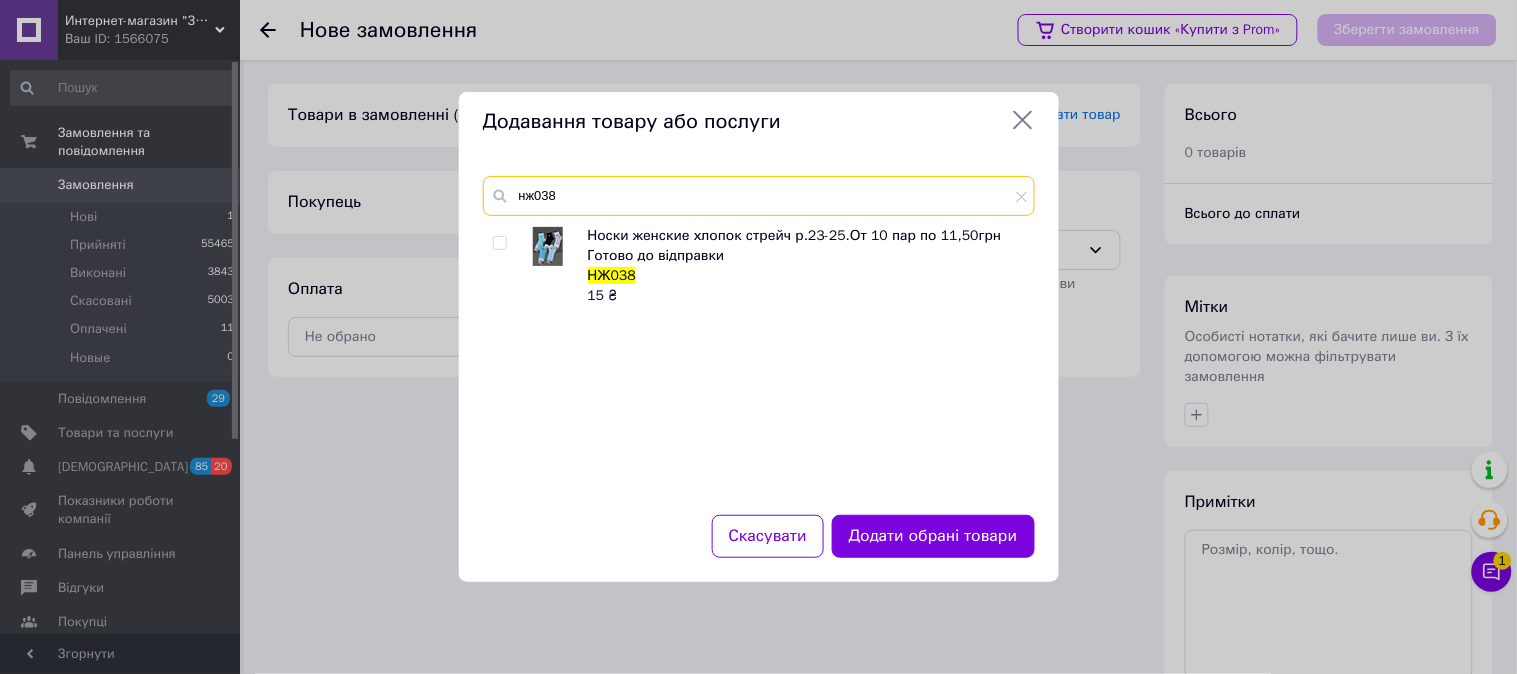 type on "нж038" 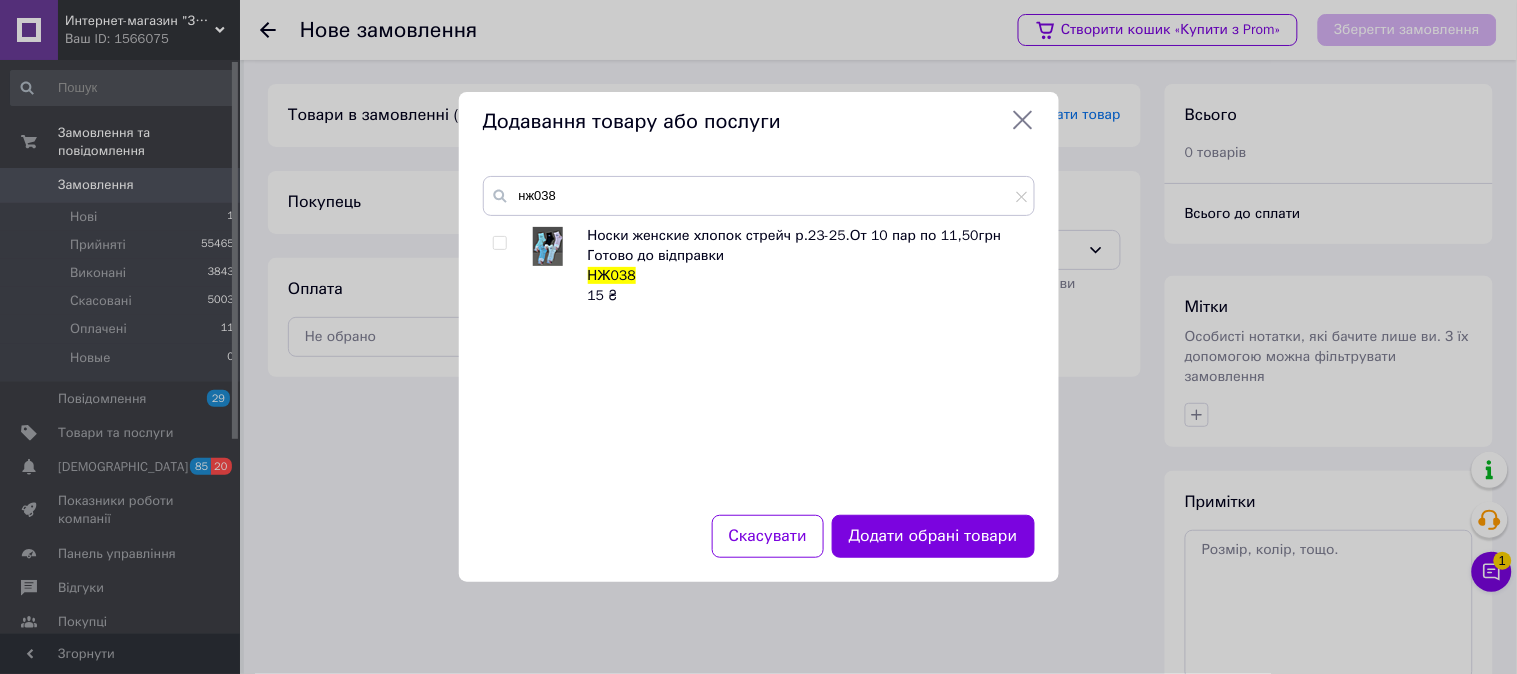 click at bounding box center [499, 243] 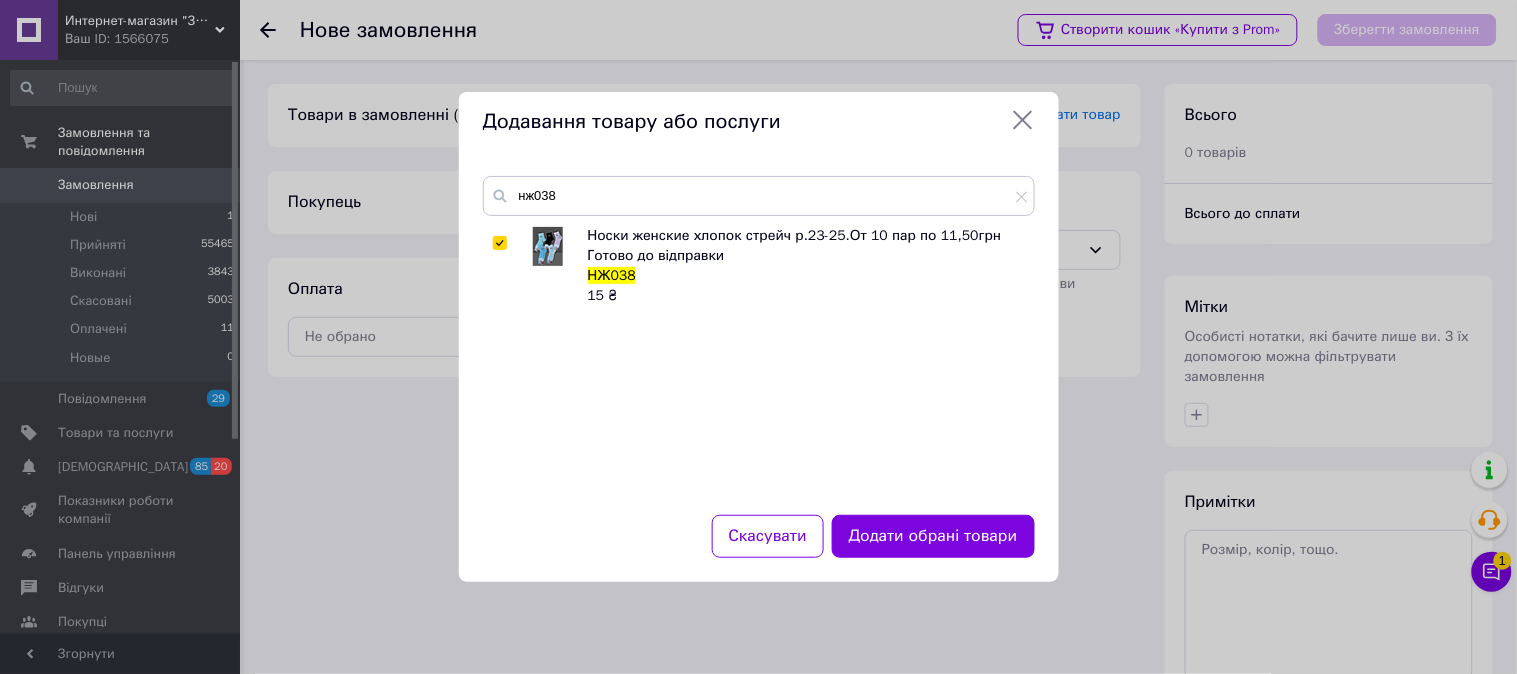 checkbox on "true" 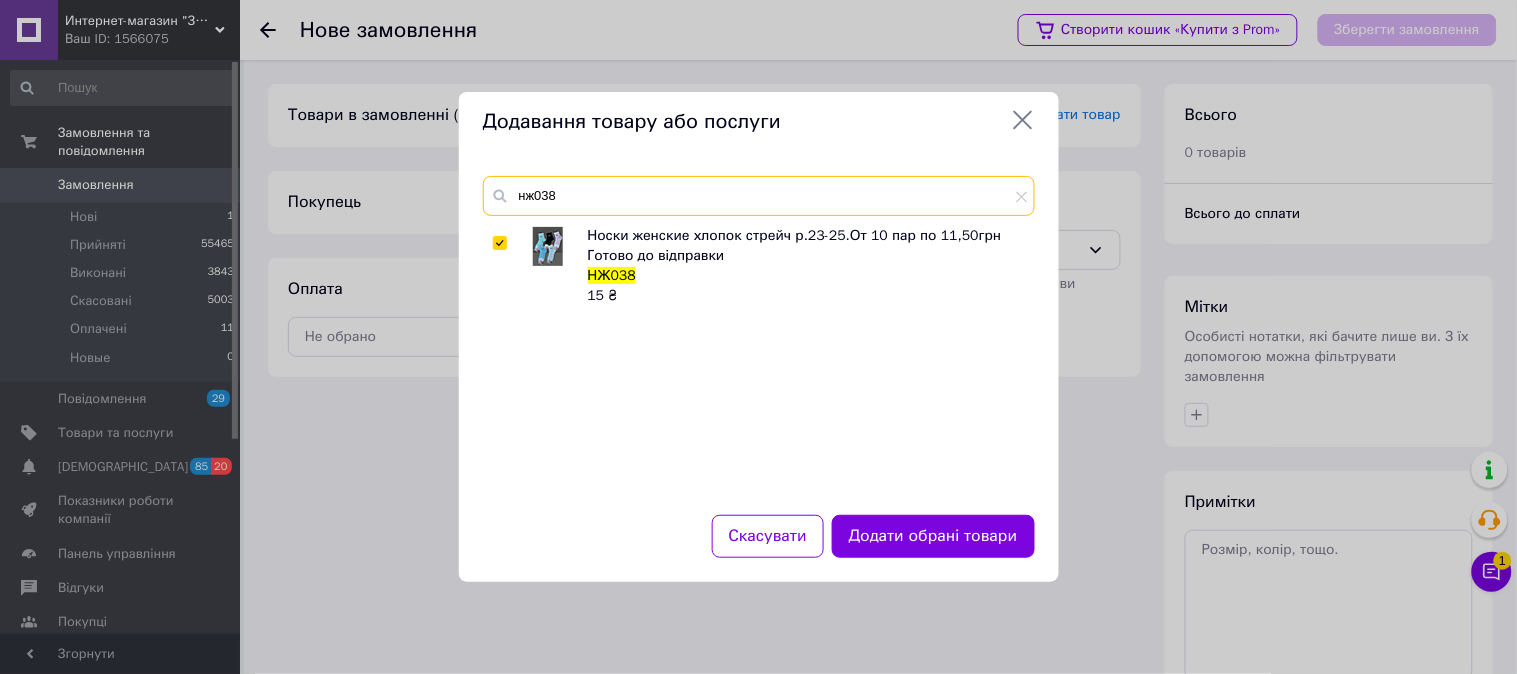 click on "нж038" at bounding box center [759, 196] 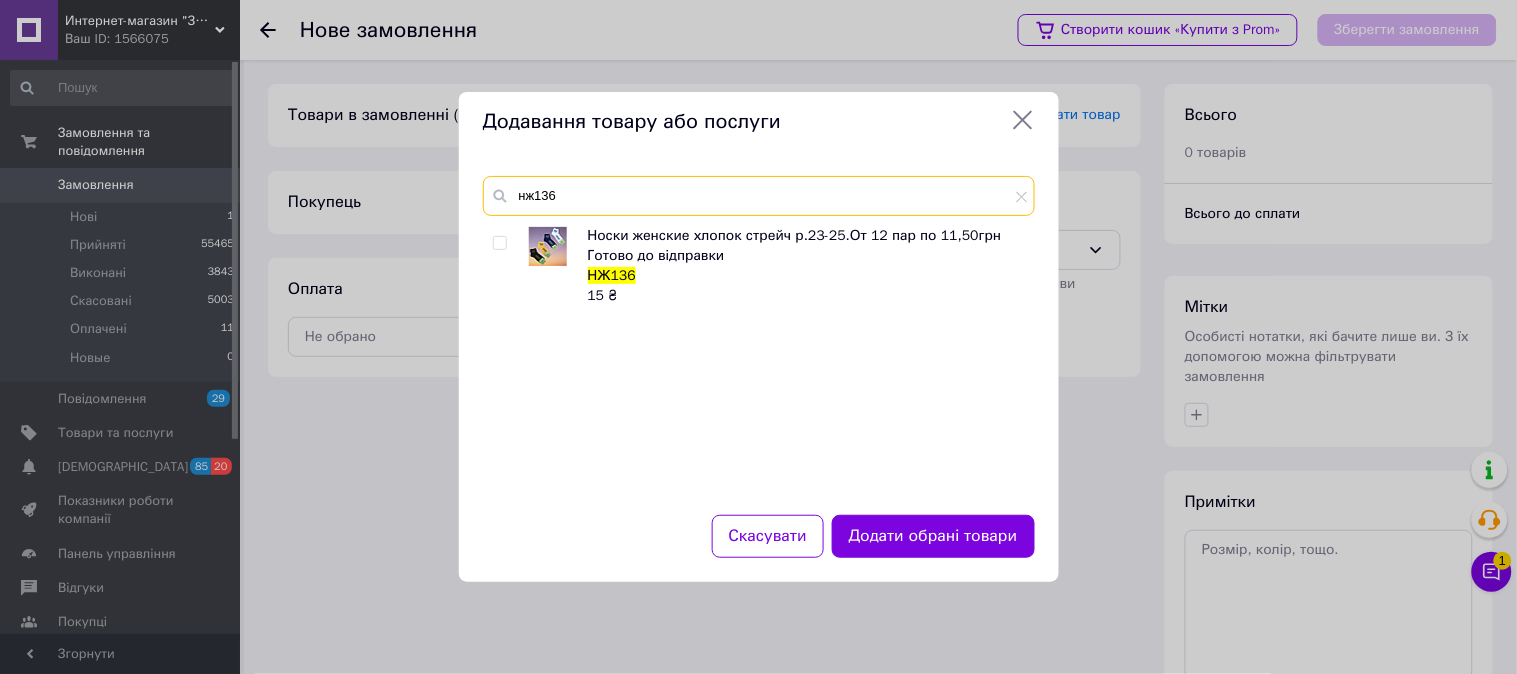 type on "нж136" 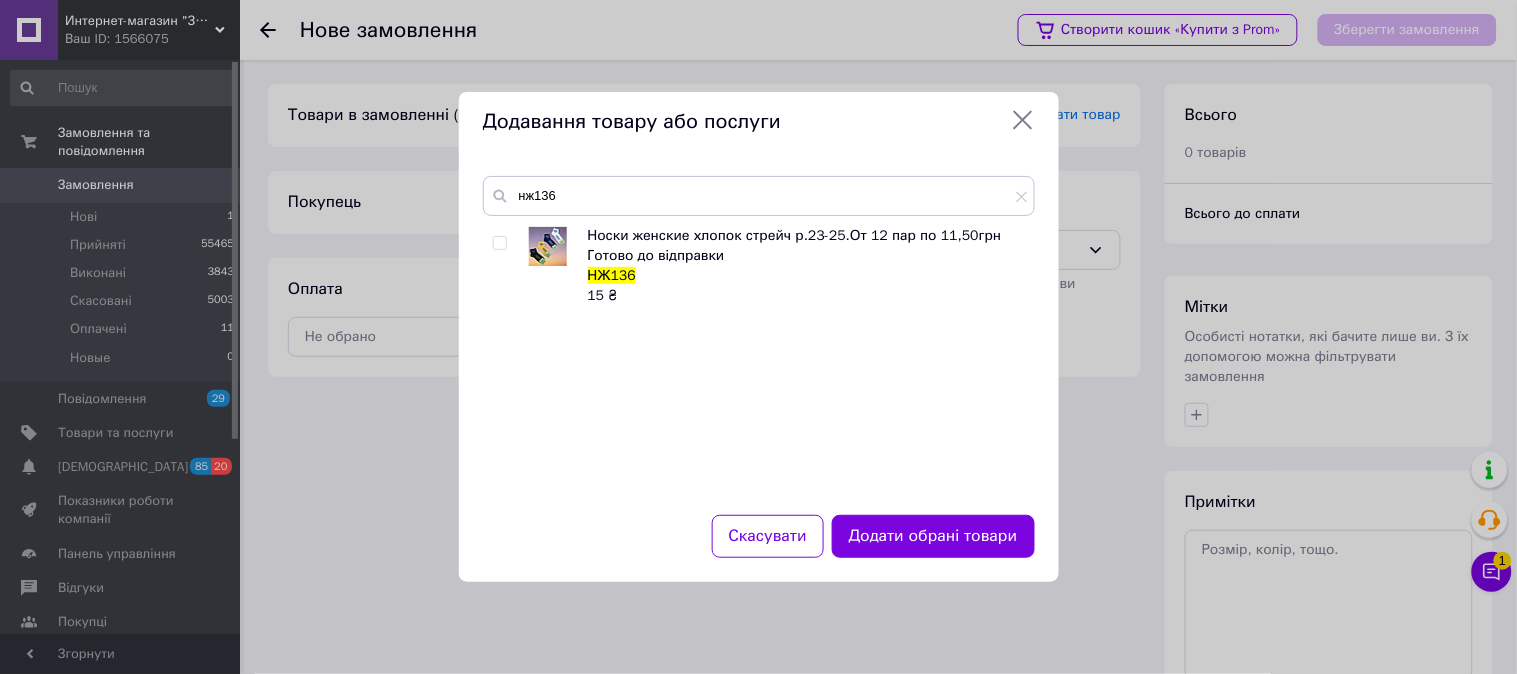 click at bounding box center [499, 243] 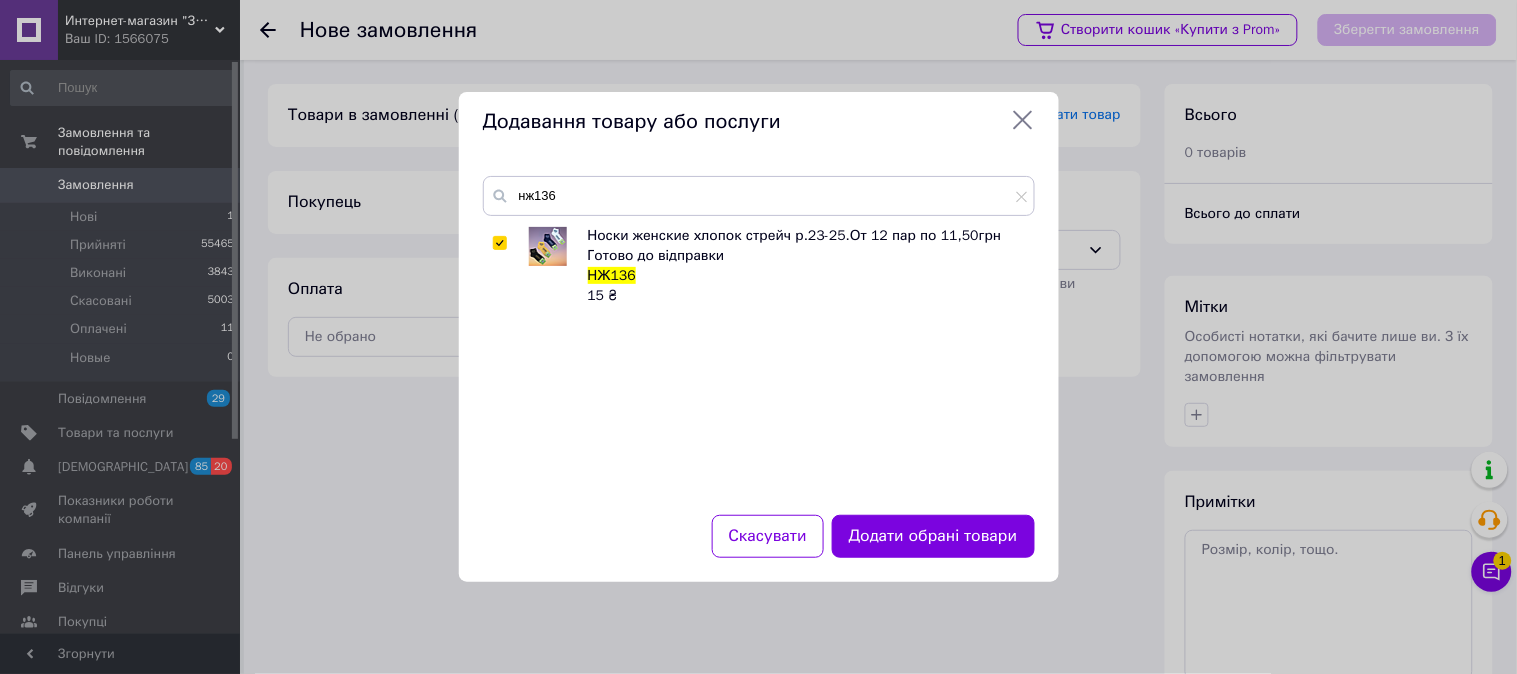 checkbox on "true" 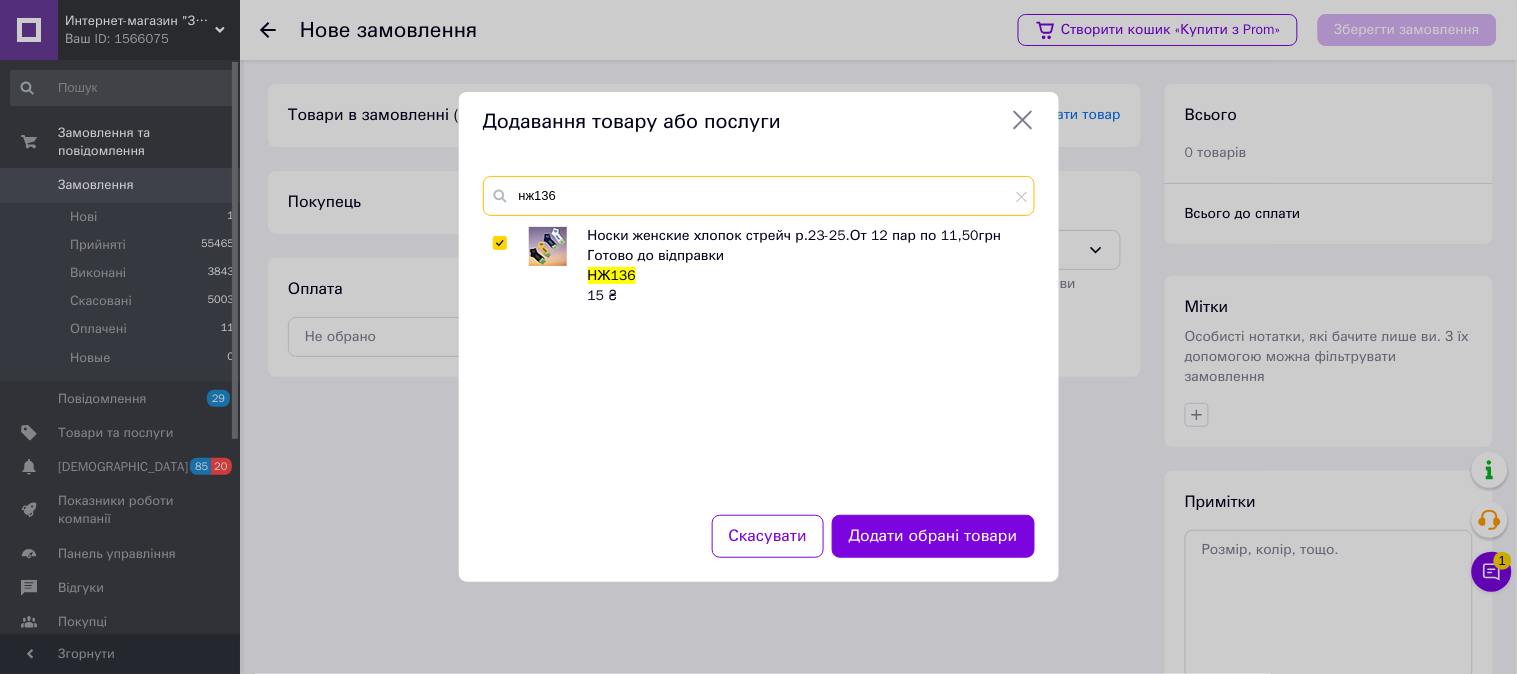 click on "нж136" at bounding box center [759, 196] 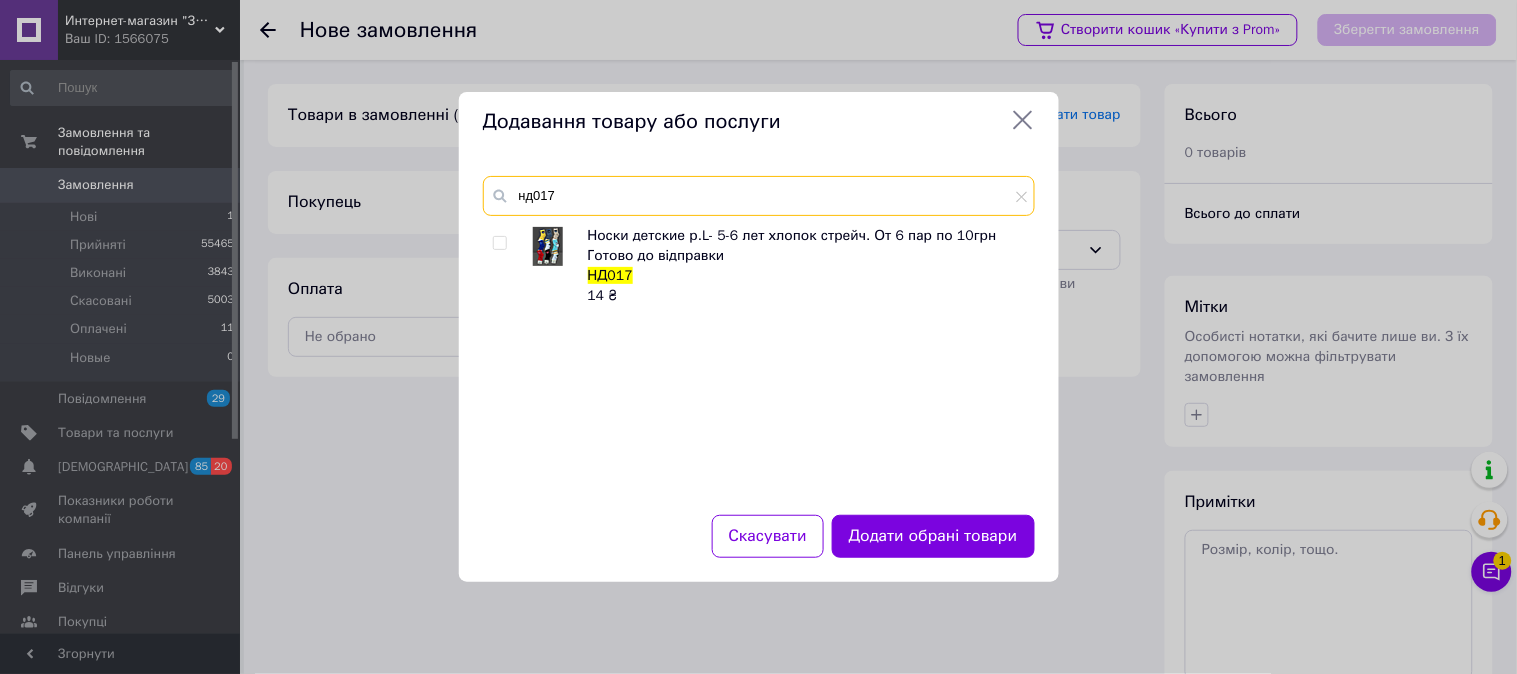 type on "нд017" 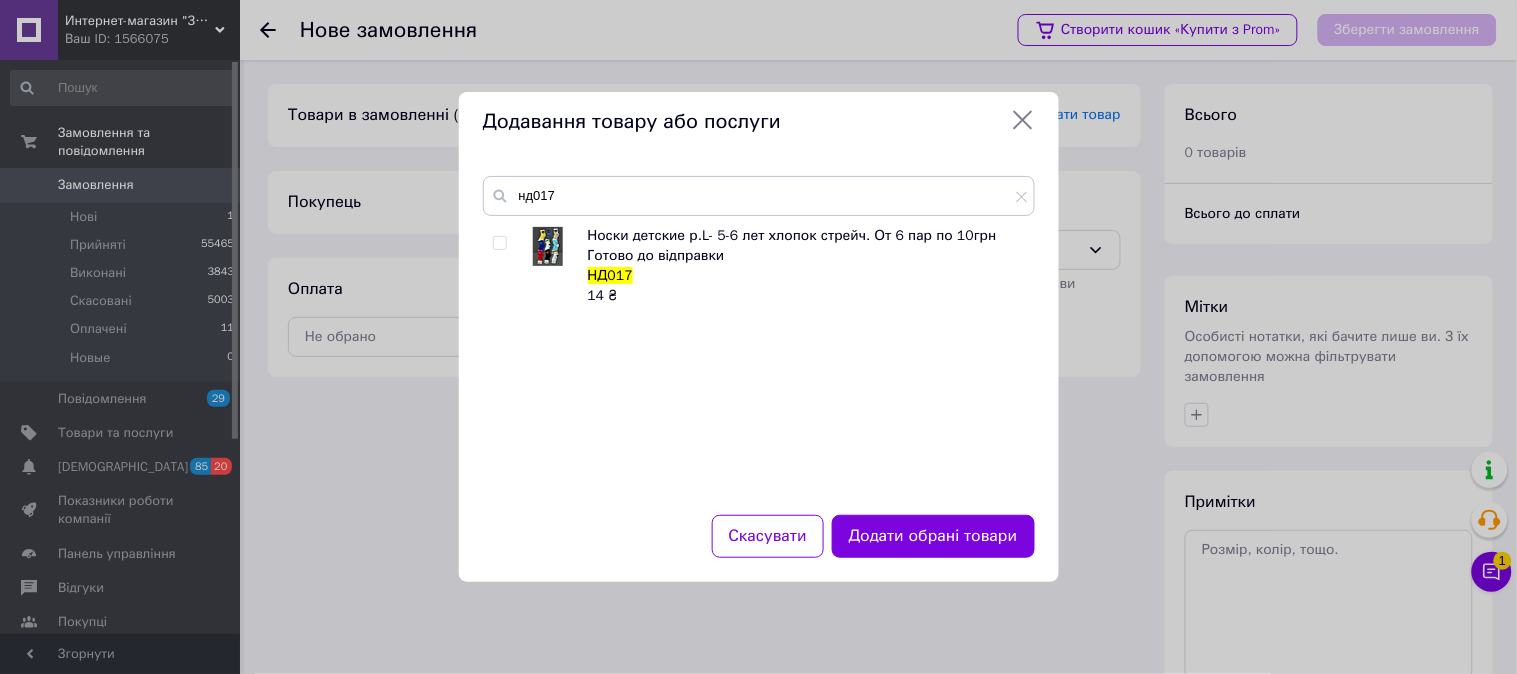 click at bounding box center [499, 243] 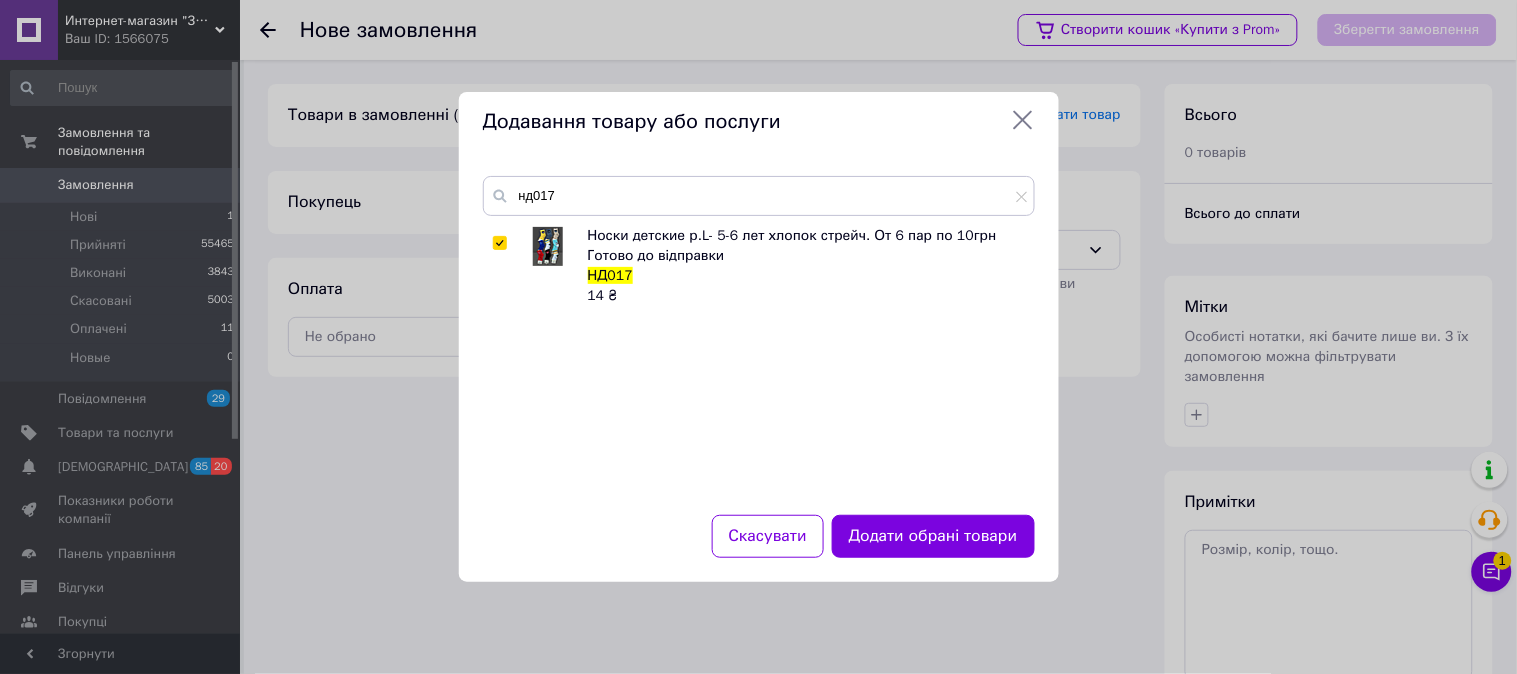 checkbox on "true" 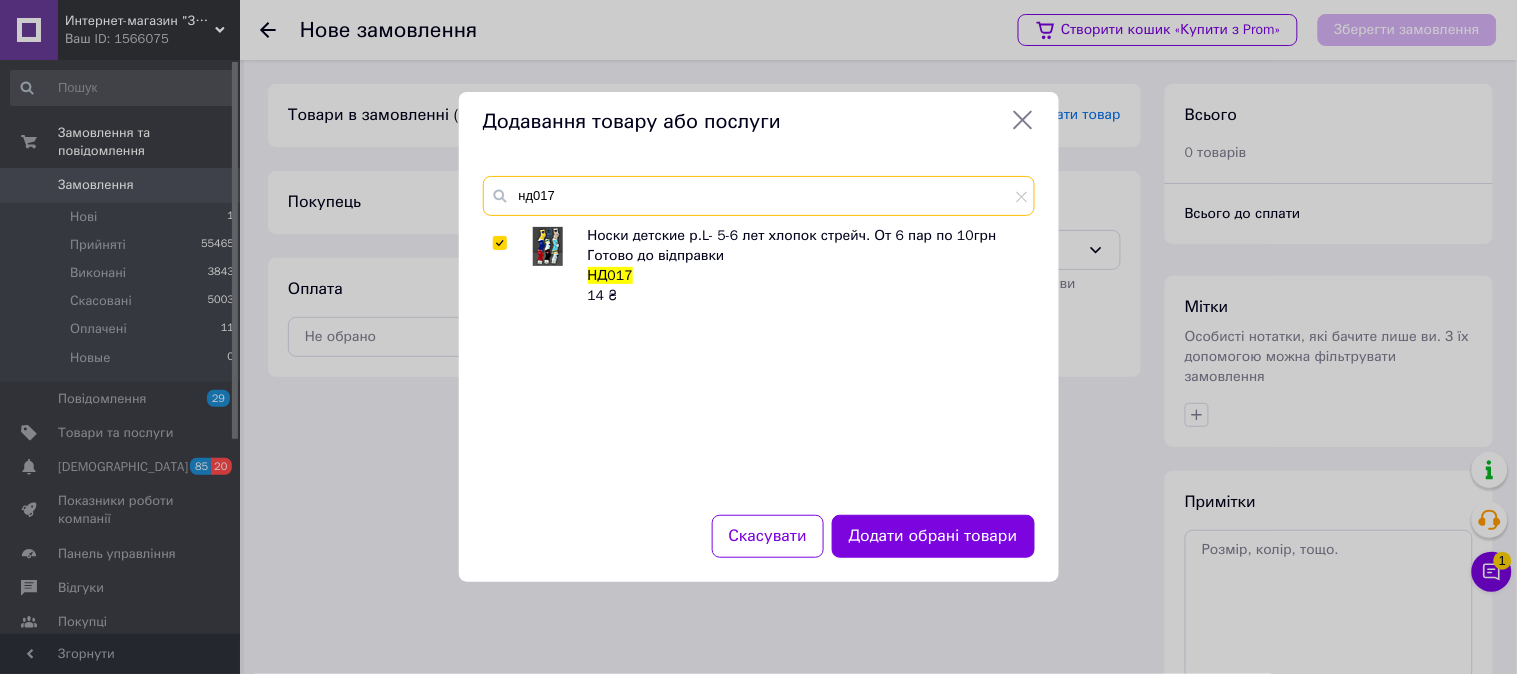 click on "нд017" at bounding box center (759, 196) 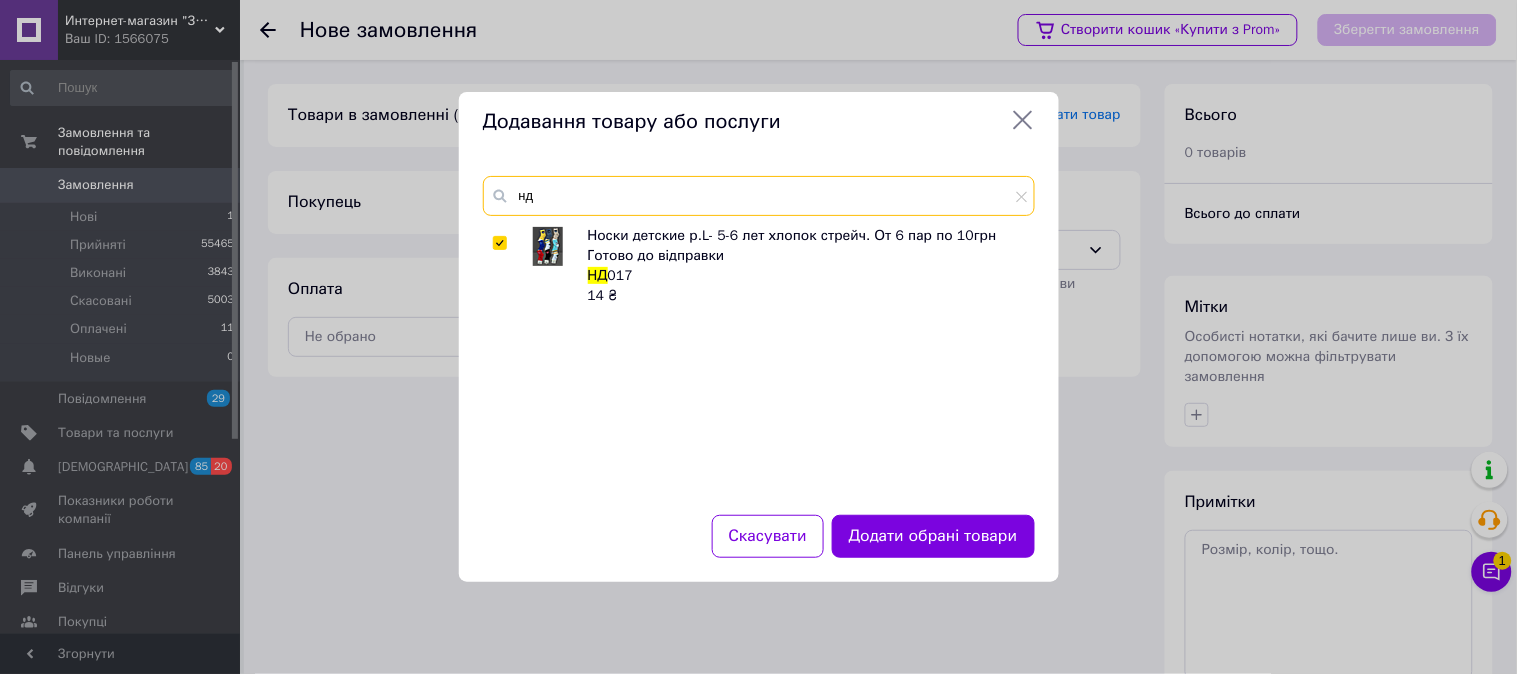 type on "н" 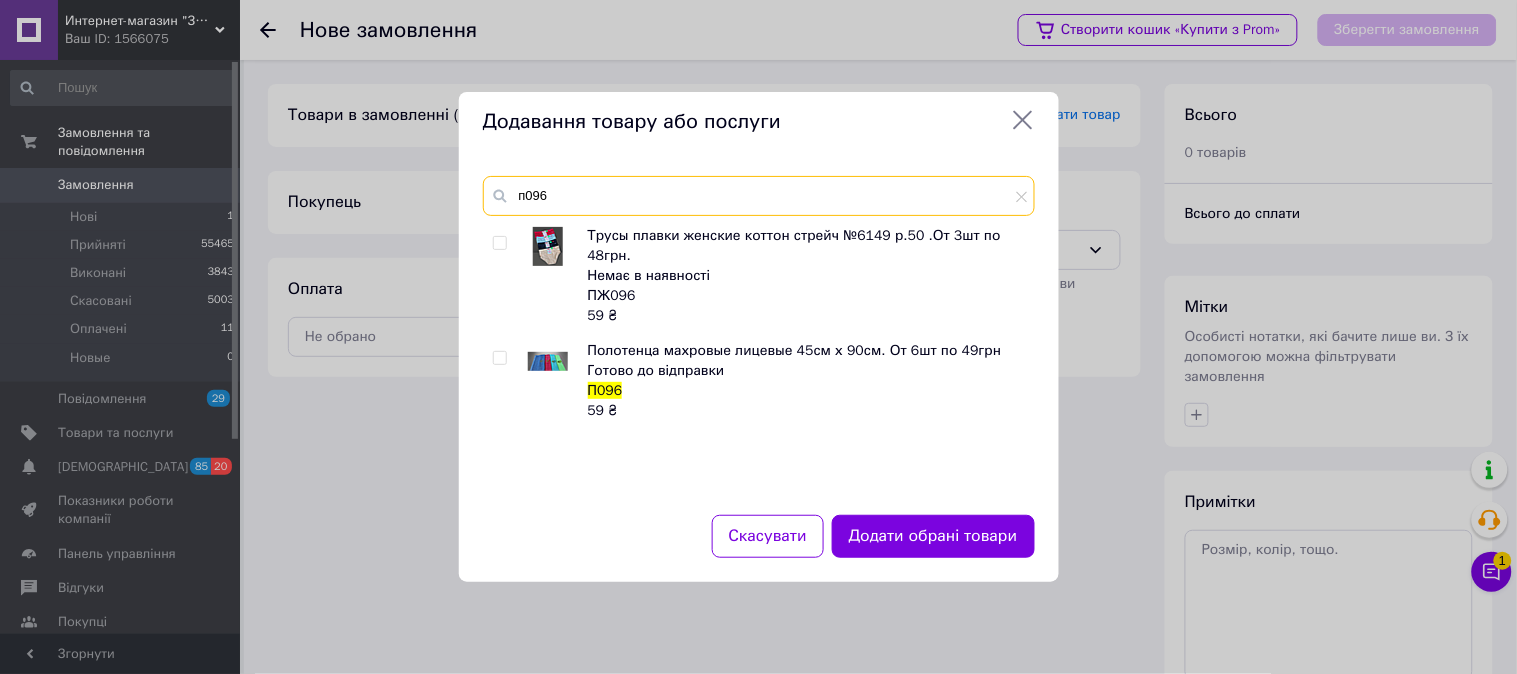 type on "п096" 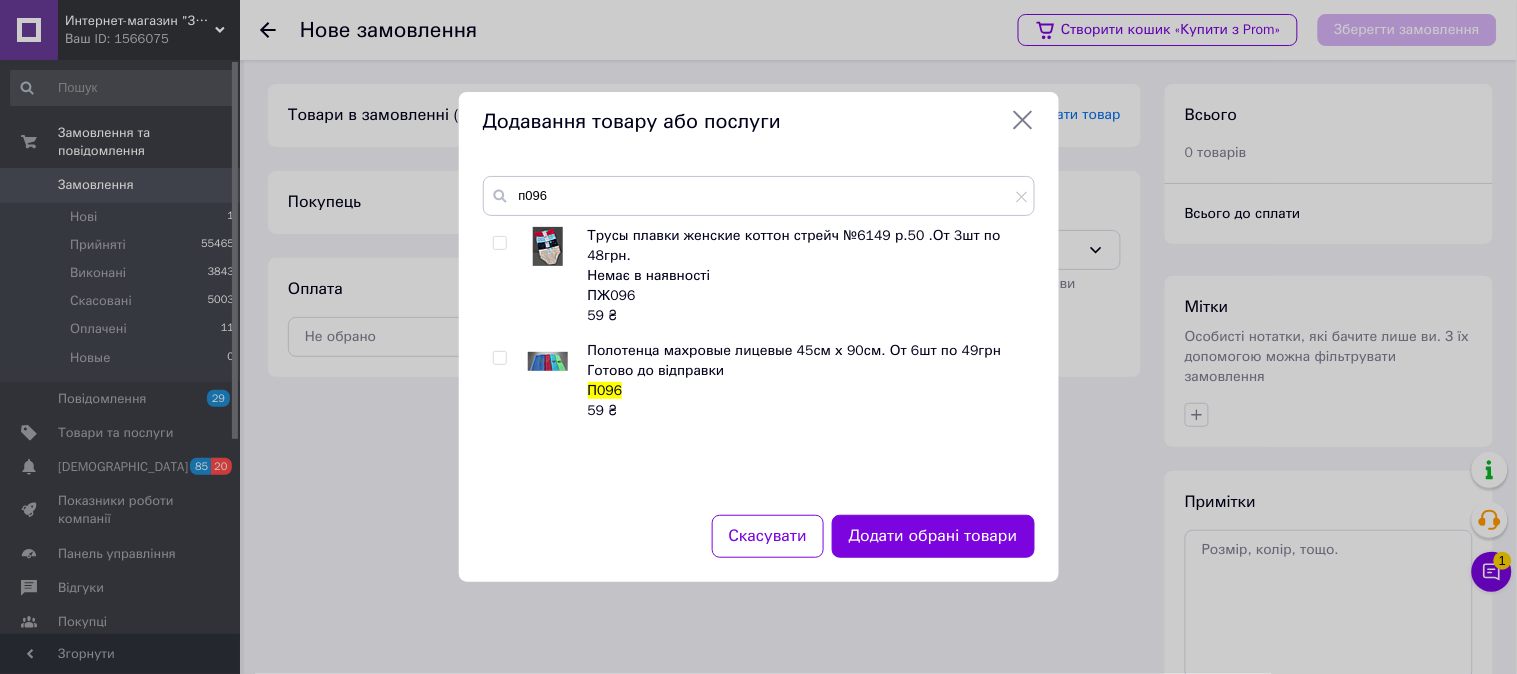 click at bounding box center [499, 358] 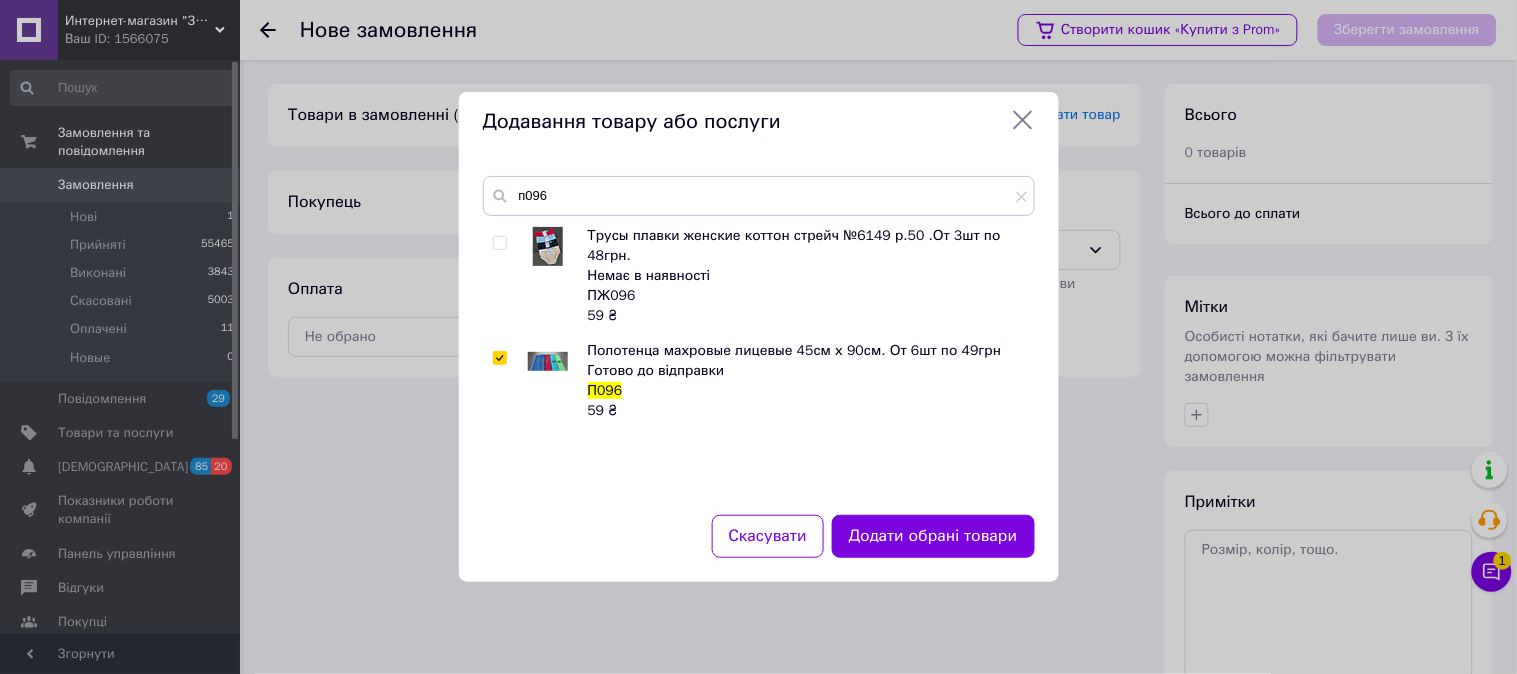 checkbox on "true" 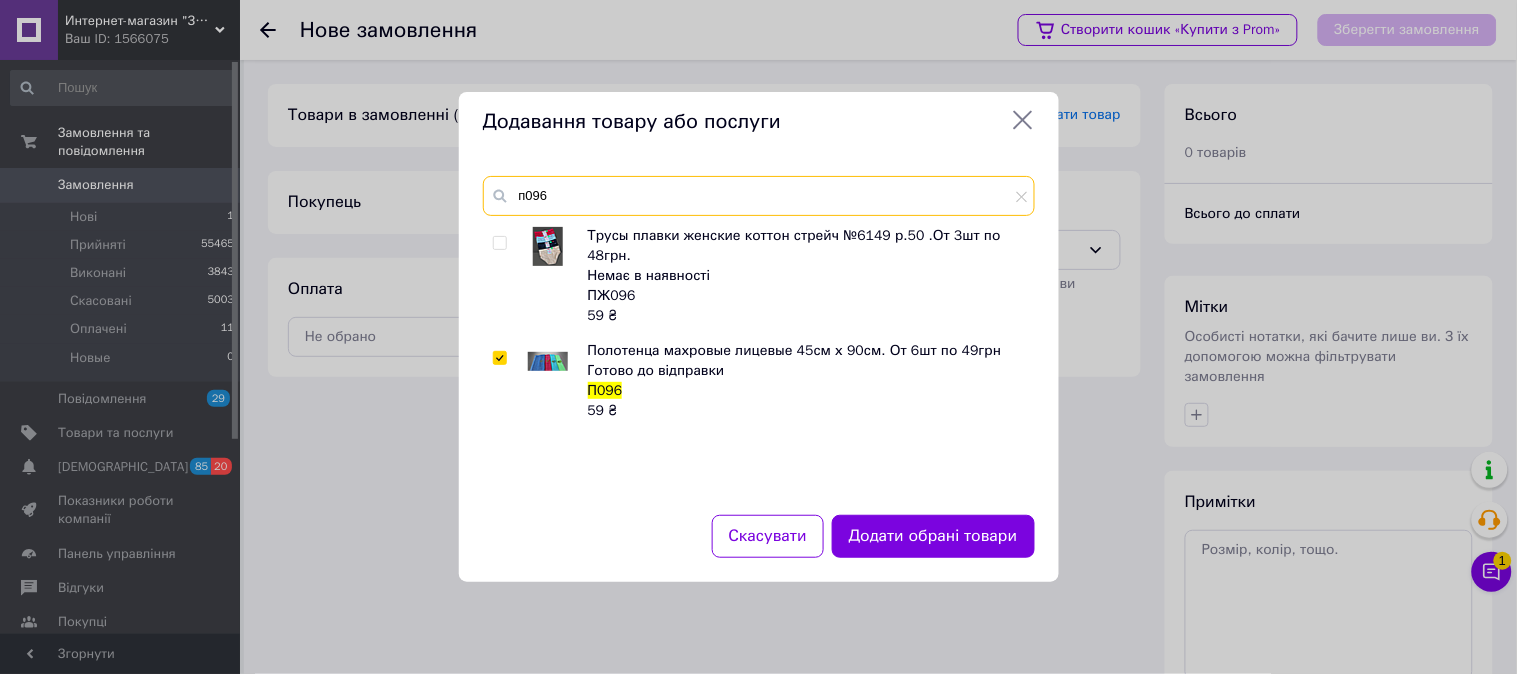 click on "п096" at bounding box center (759, 196) 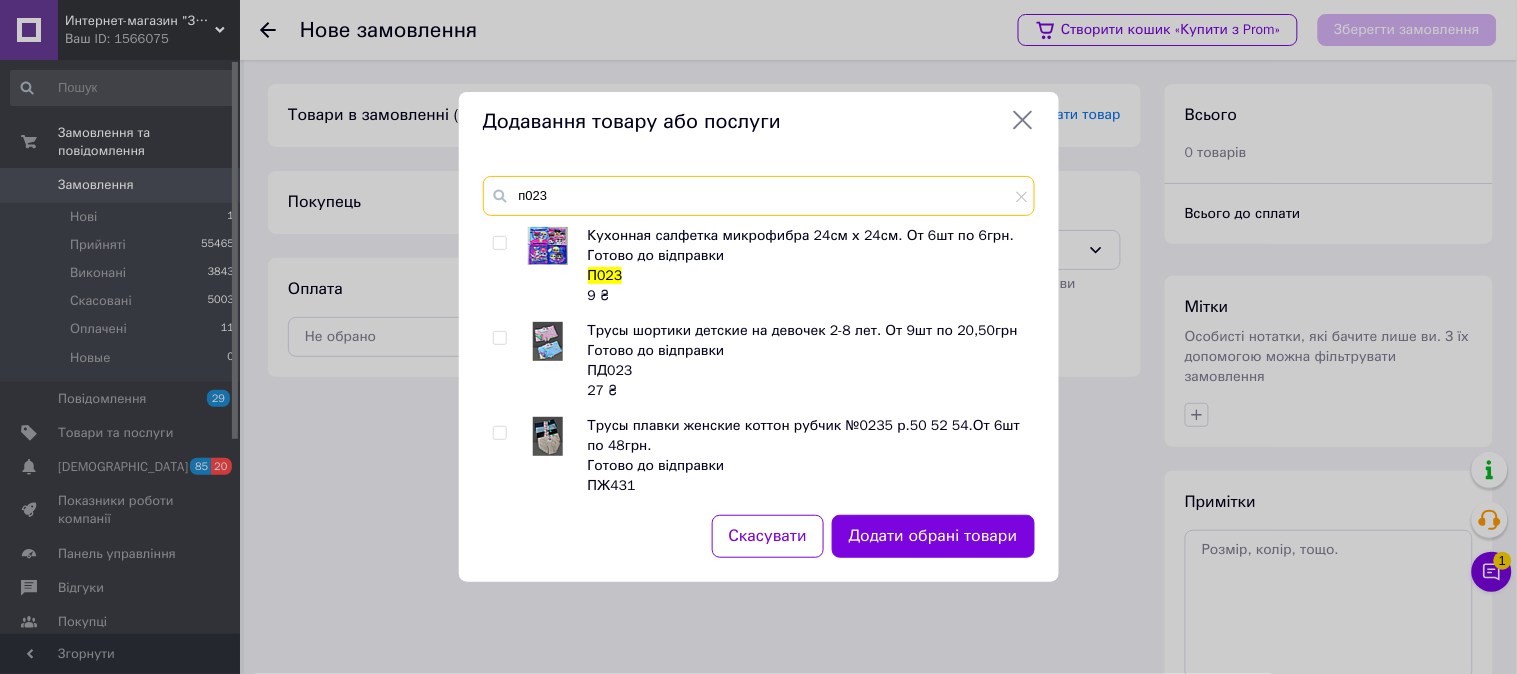 type on "п023" 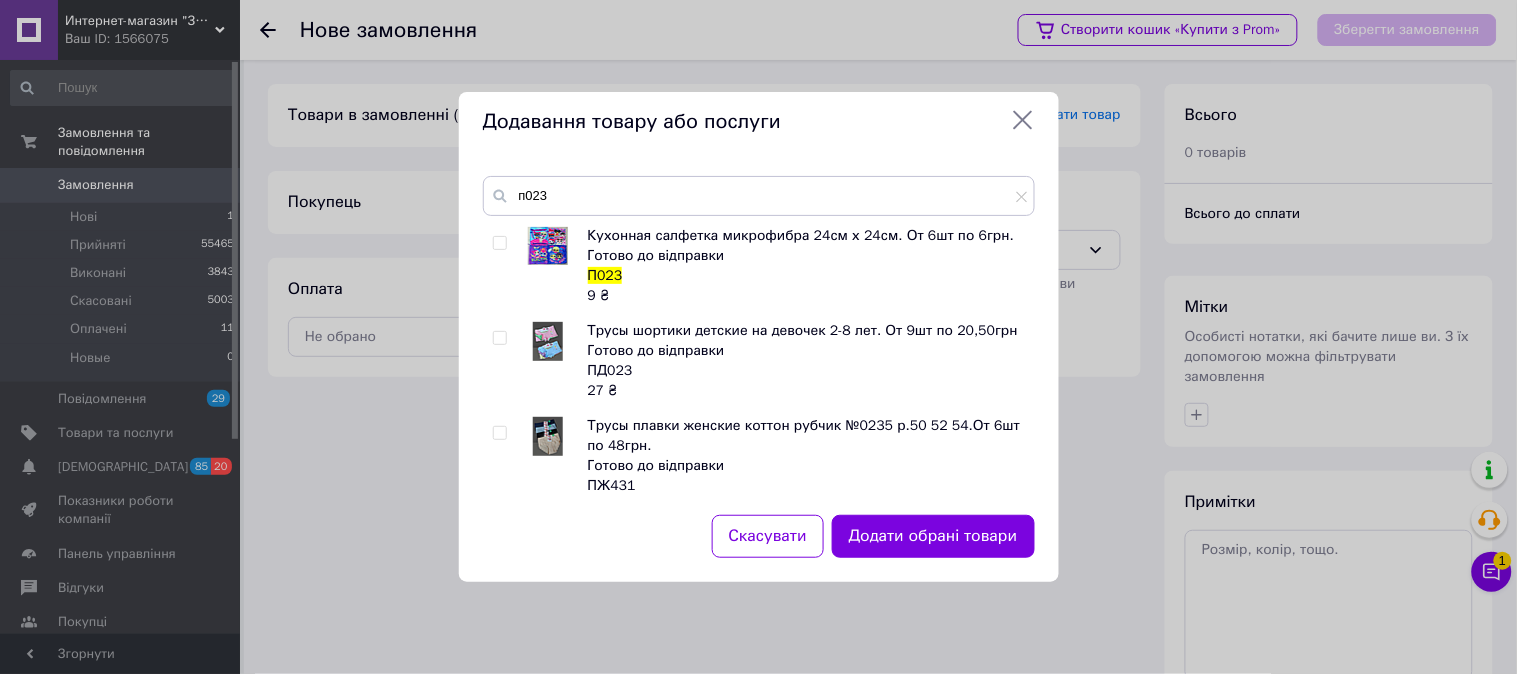 click at bounding box center (499, 243) 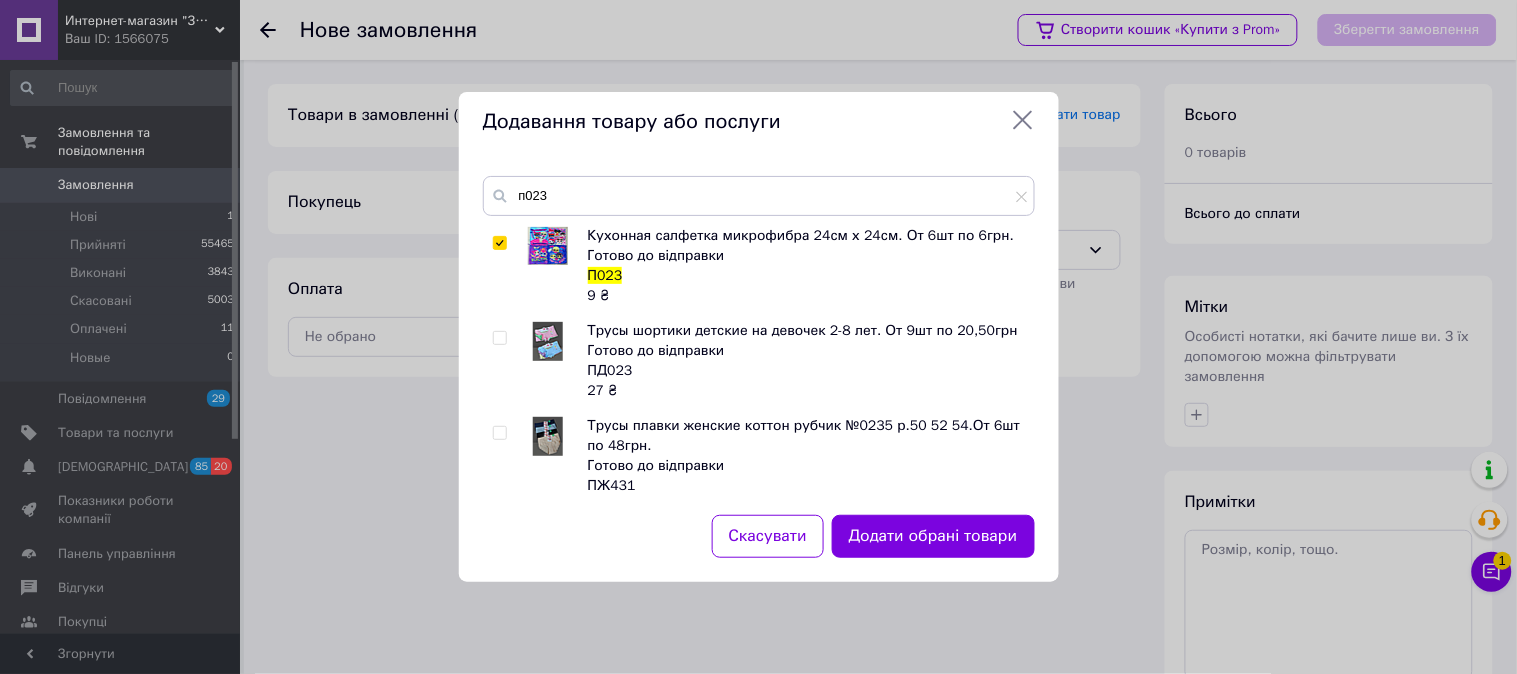 checkbox on "true" 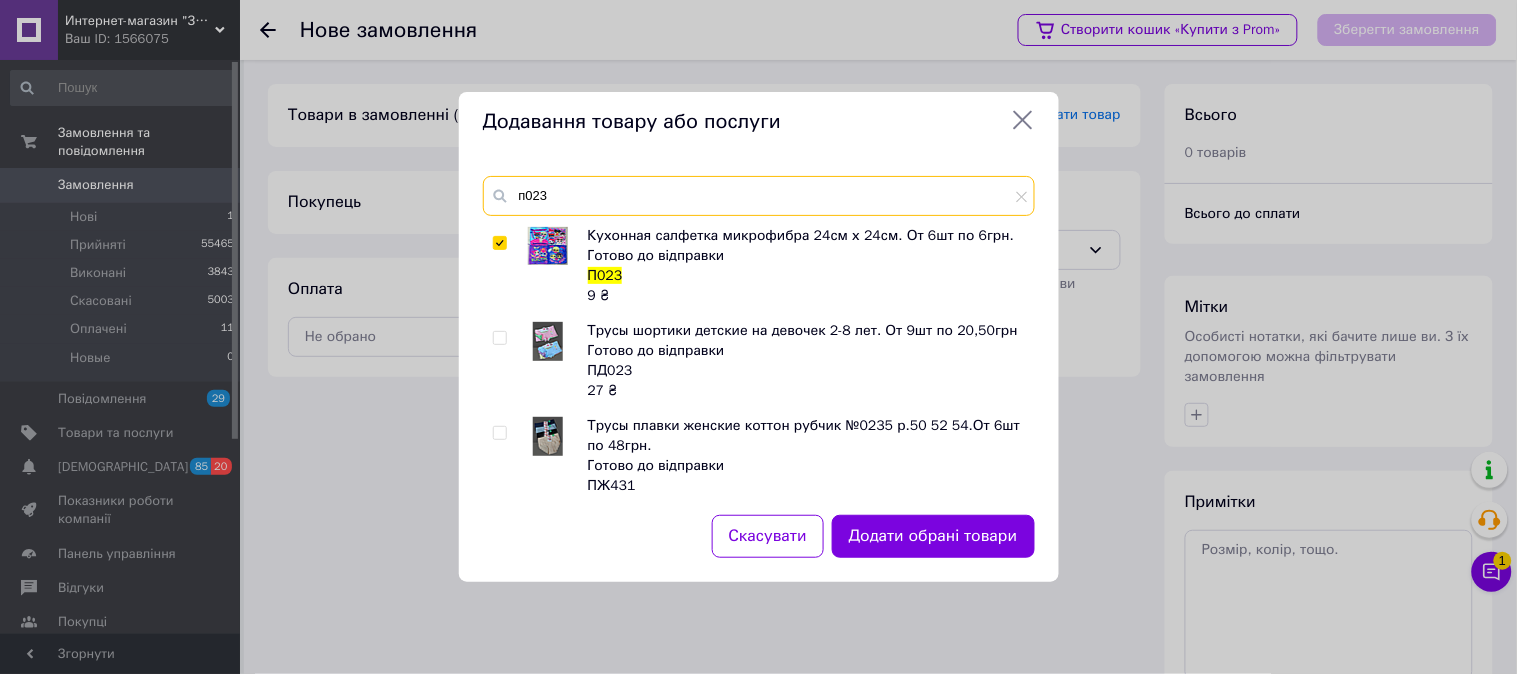 click on "п023" at bounding box center (759, 196) 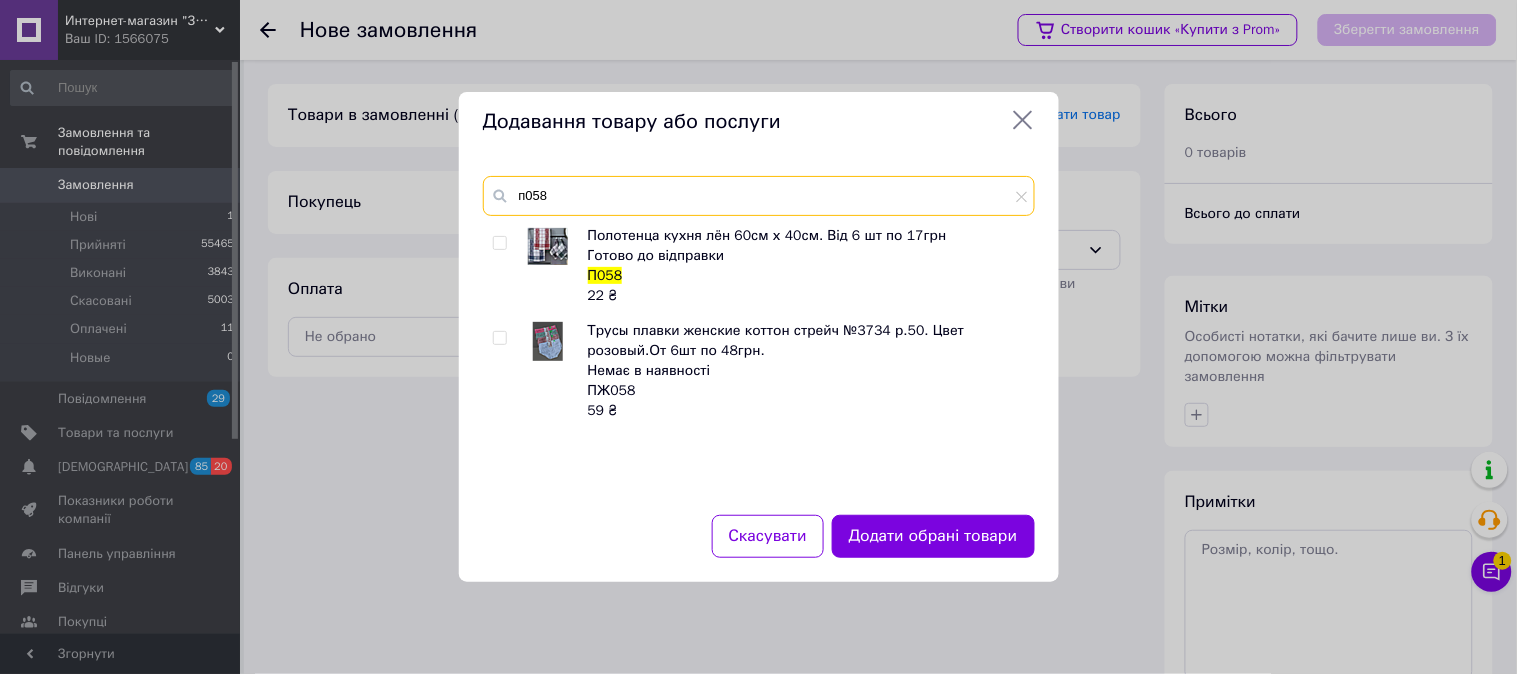 type on "п058" 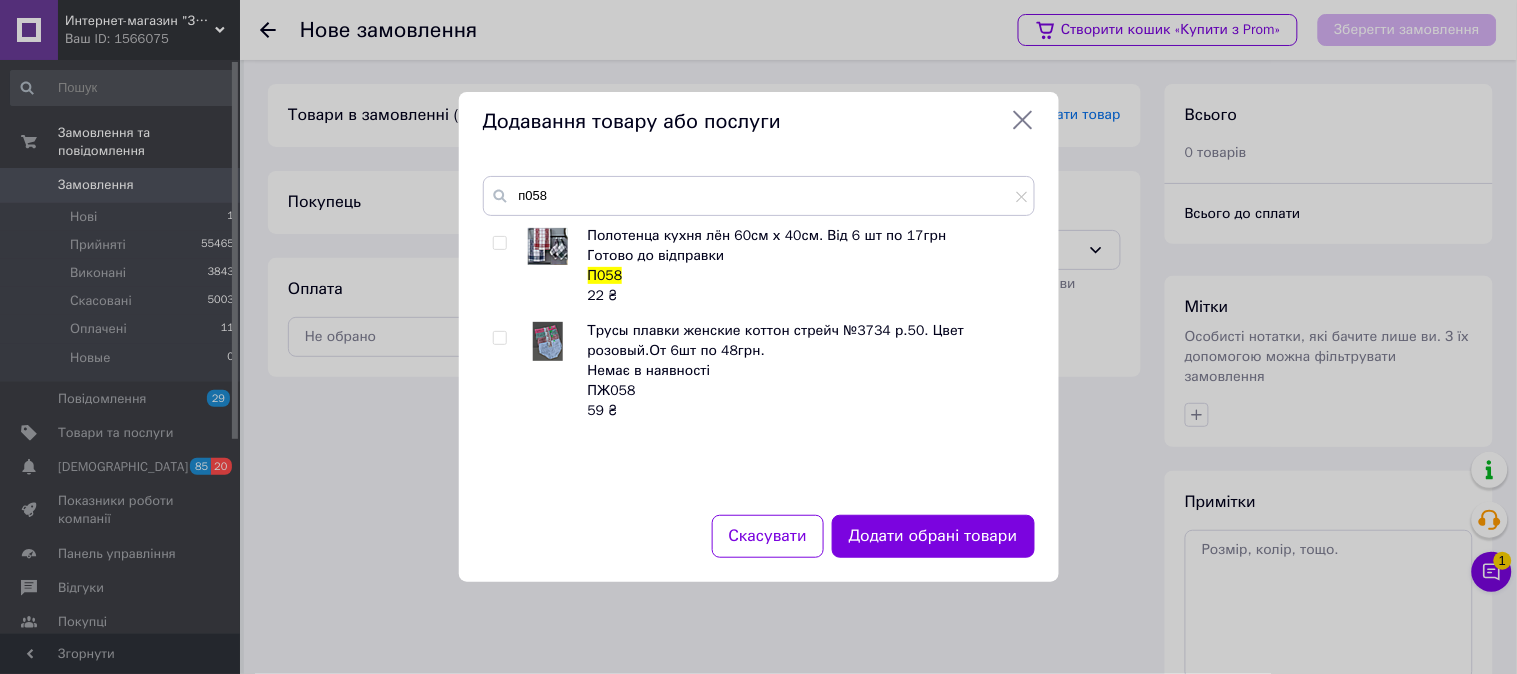 click at bounding box center (499, 243) 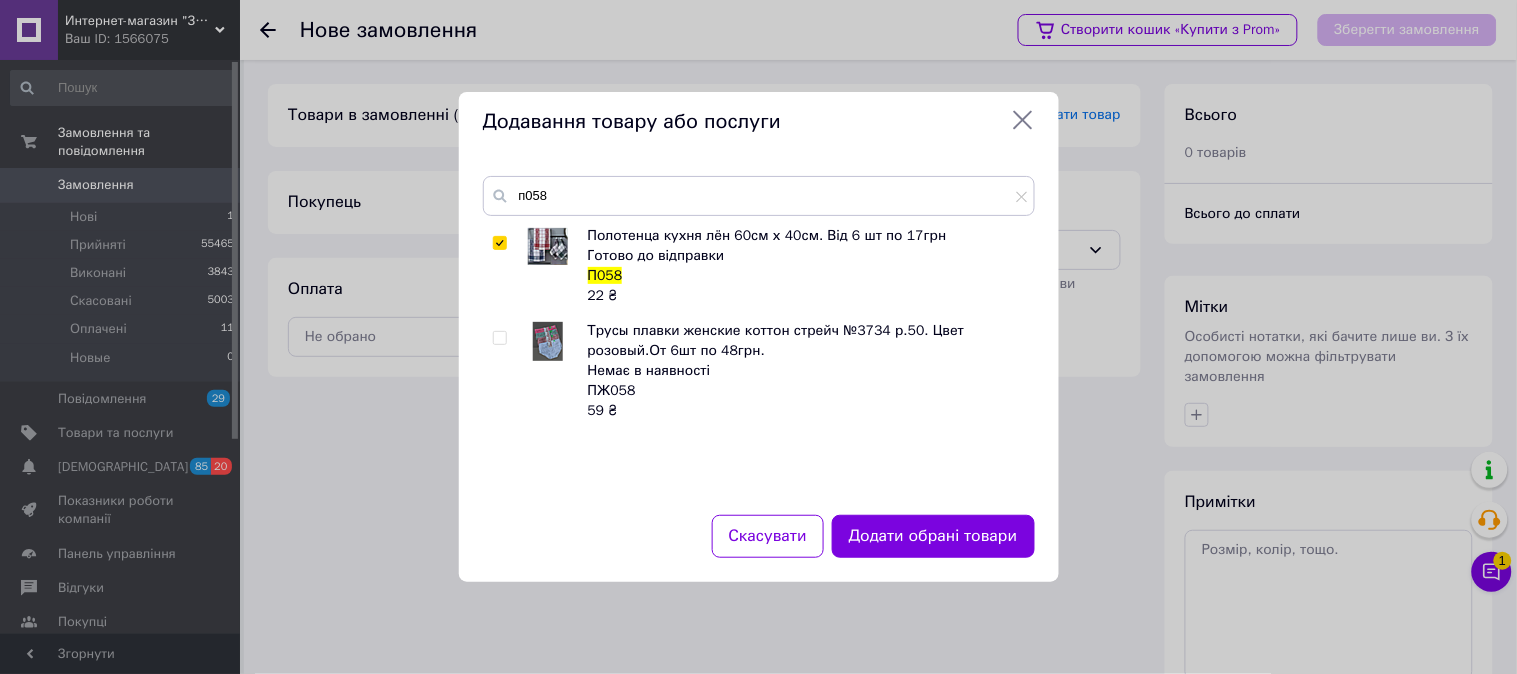 checkbox on "true" 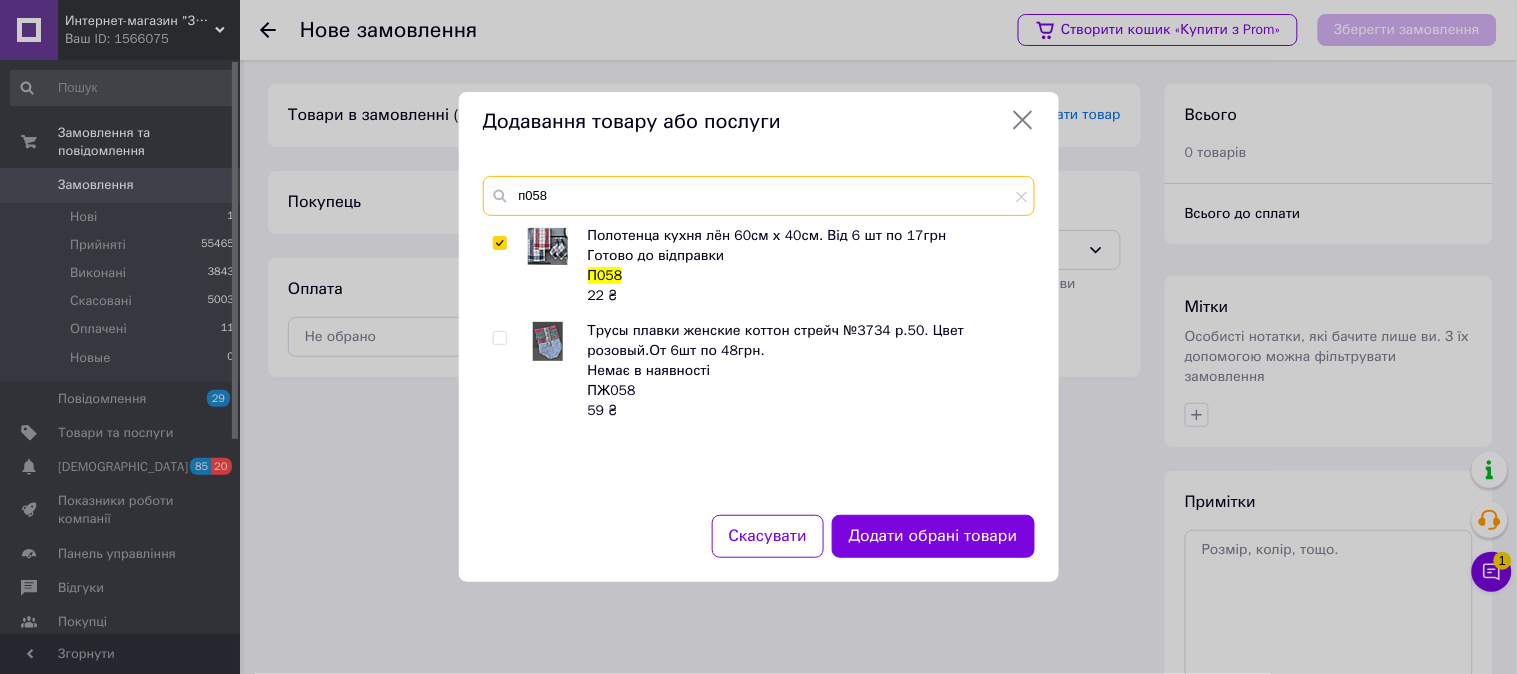 click on "п058" at bounding box center [759, 196] 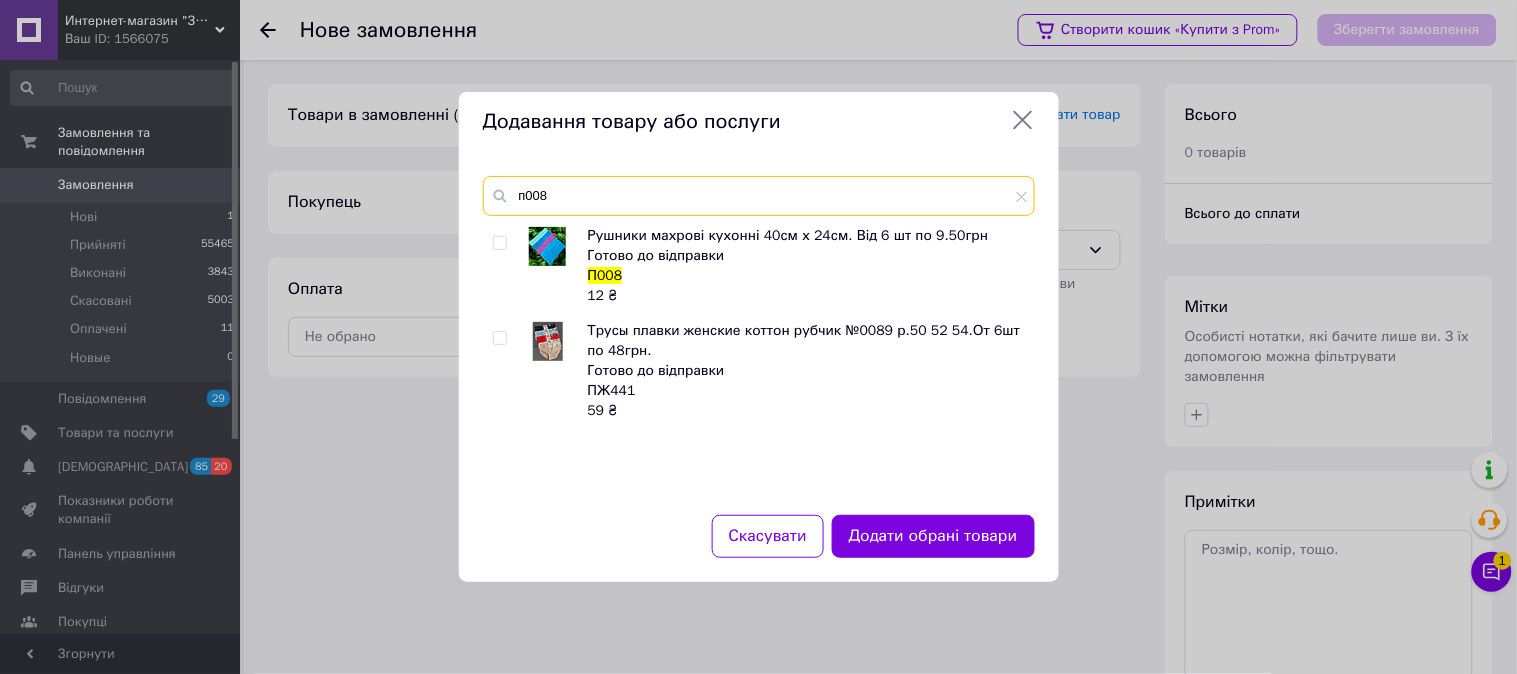 type on "п008" 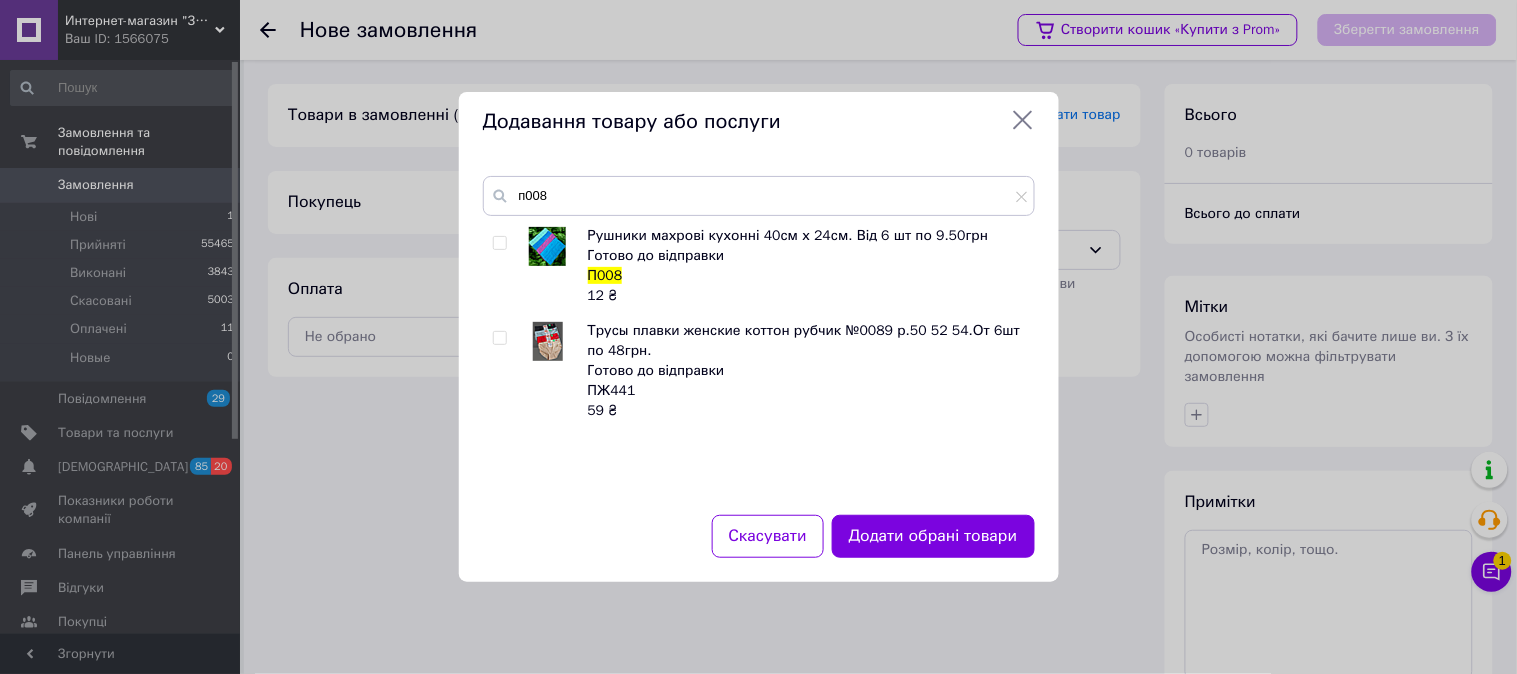 click at bounding box center [499, 243] 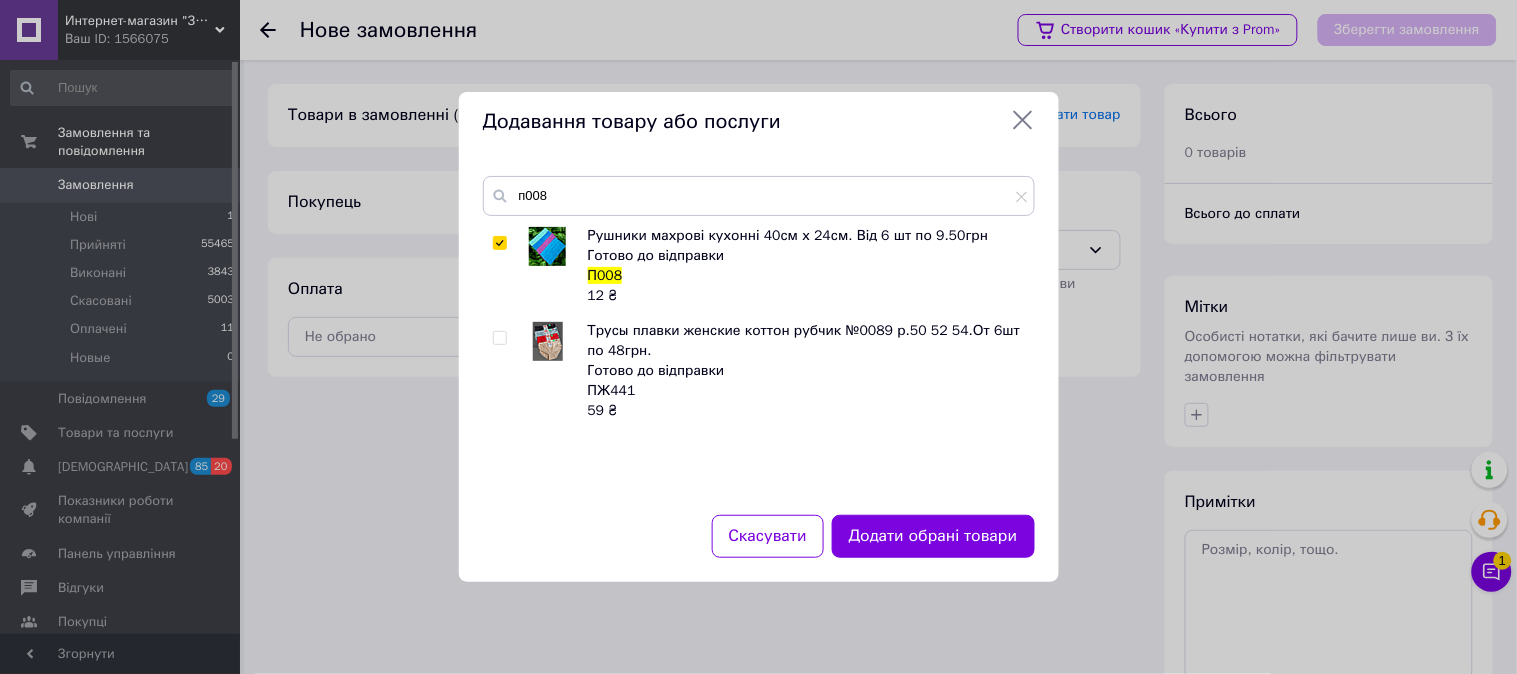 checkbox on "true" 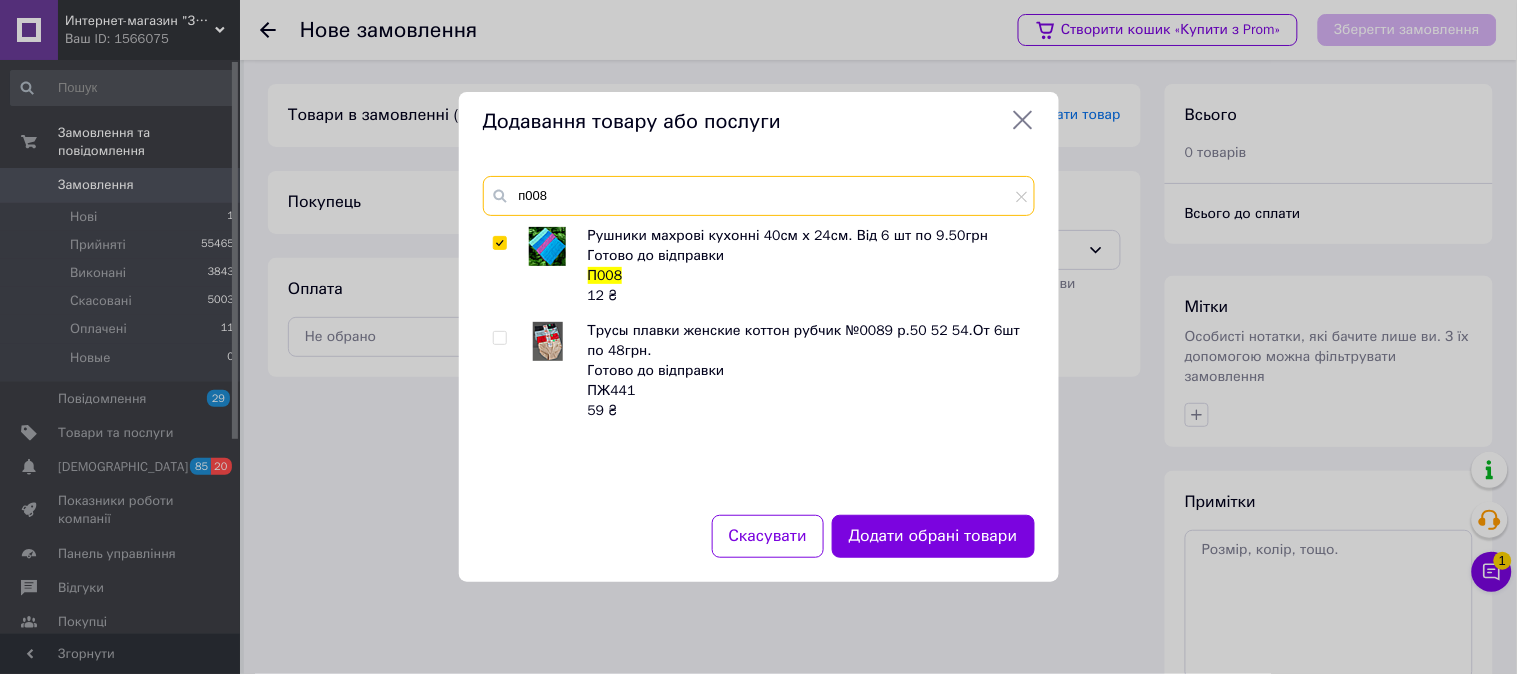 click on "п008" at bounding box center (759, 196) 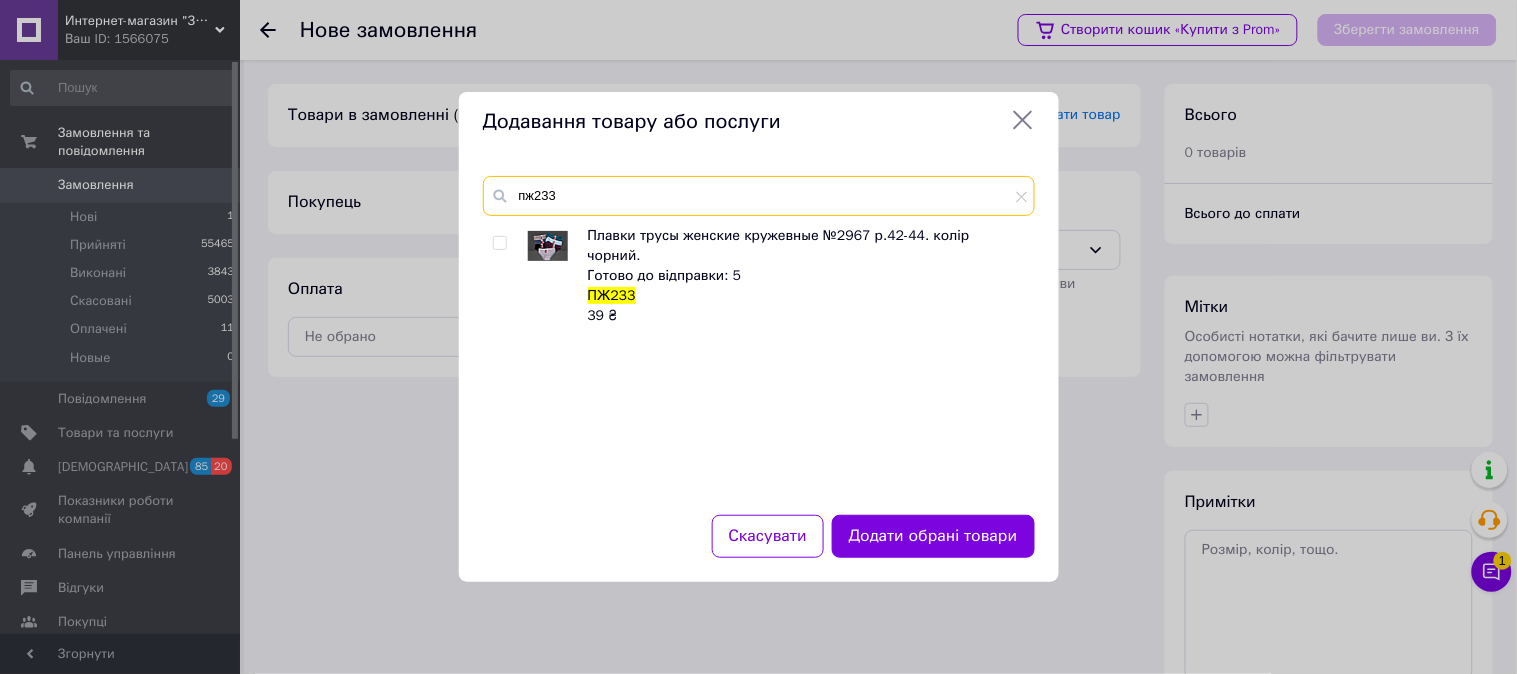 type on "пж233" 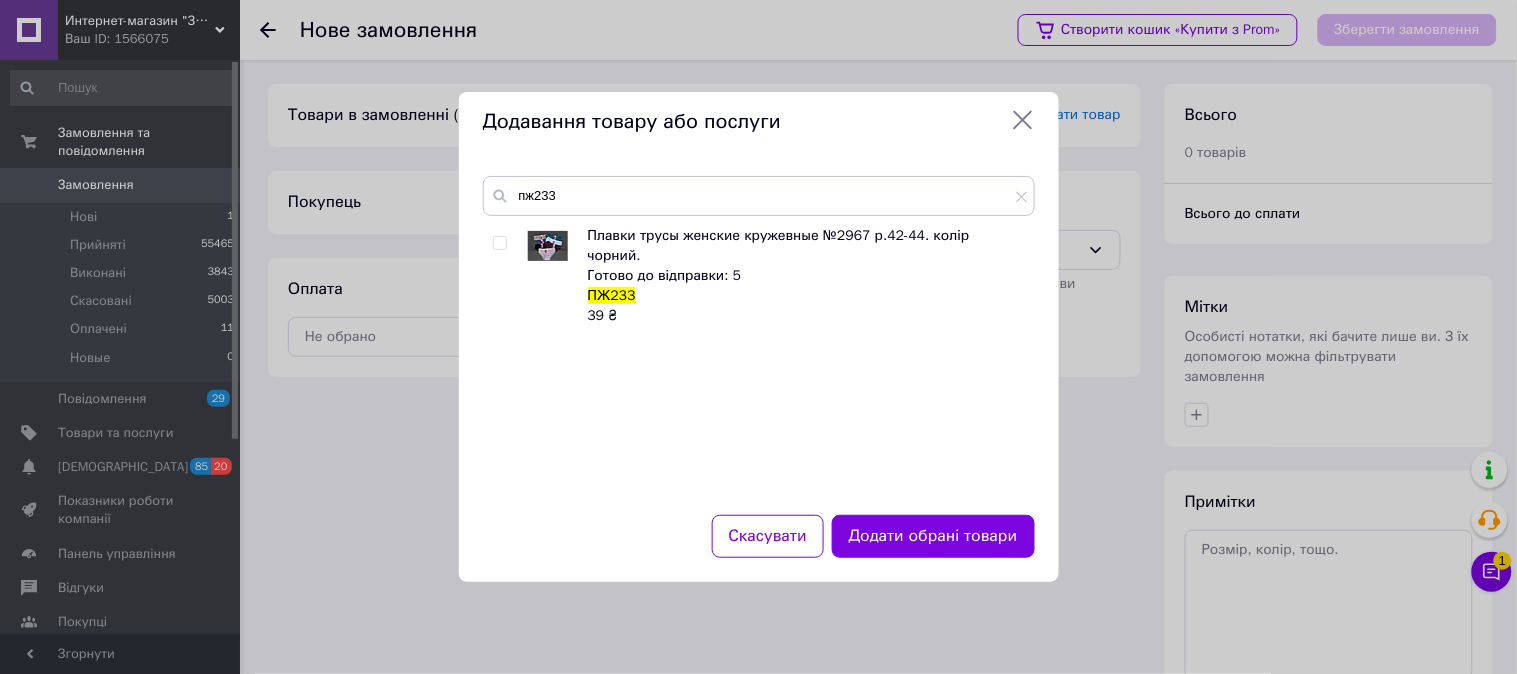 click at bounding box center (499, 243) 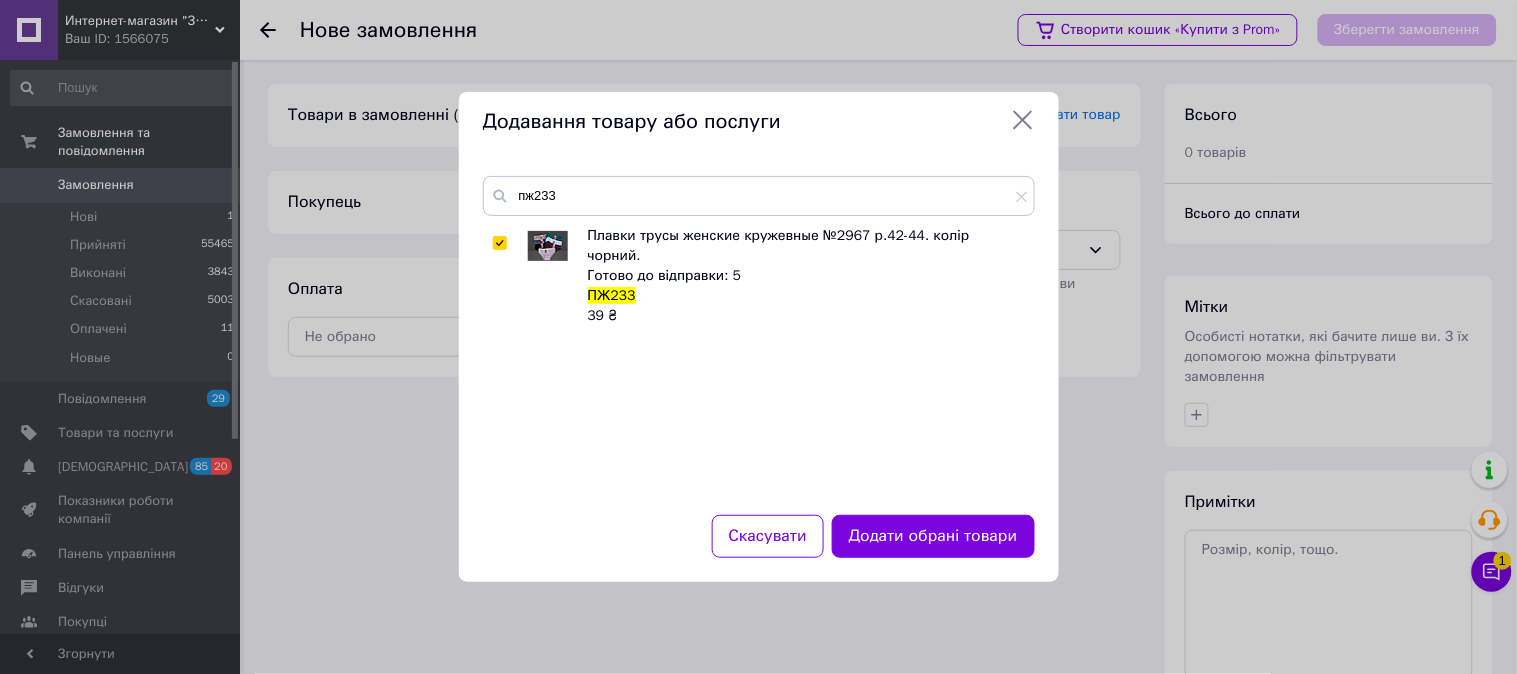 checkbox on "true" 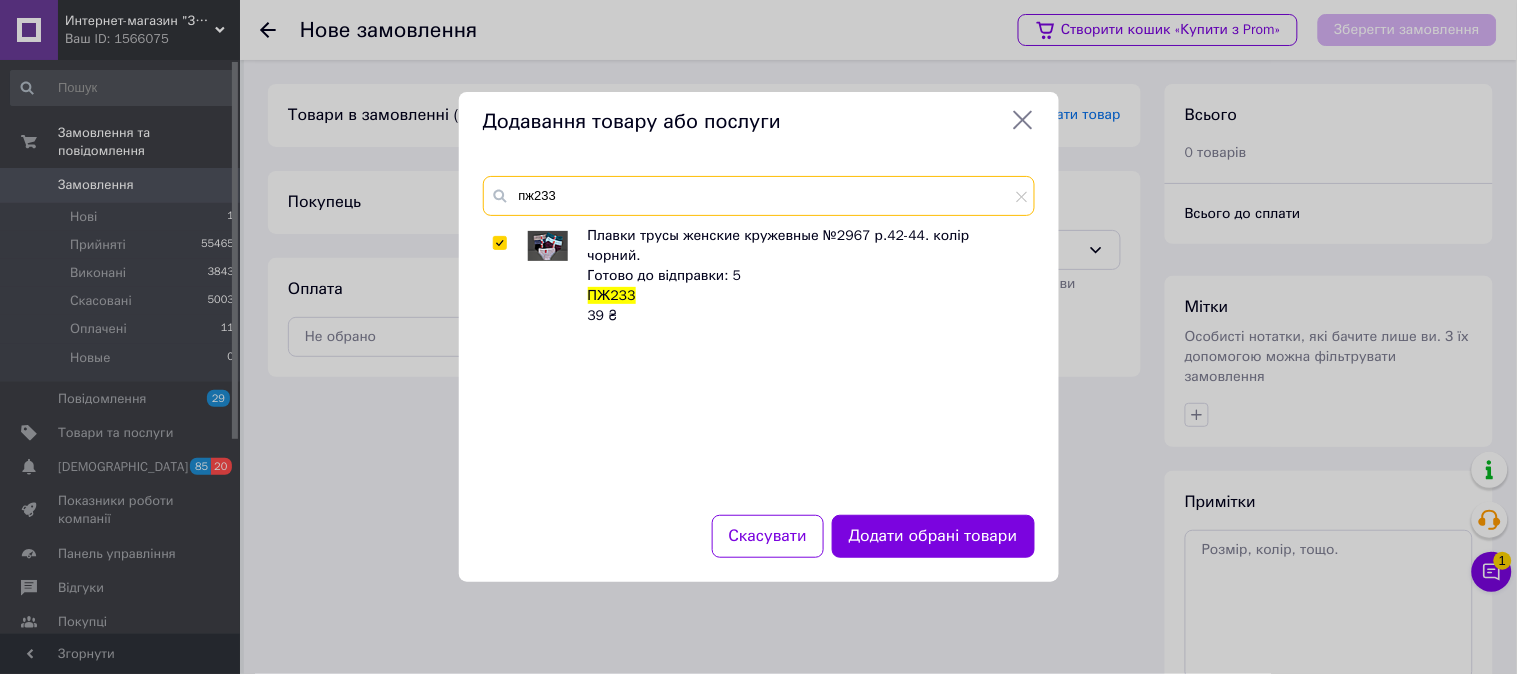click on "пж233" at bounding box center [759, 196] 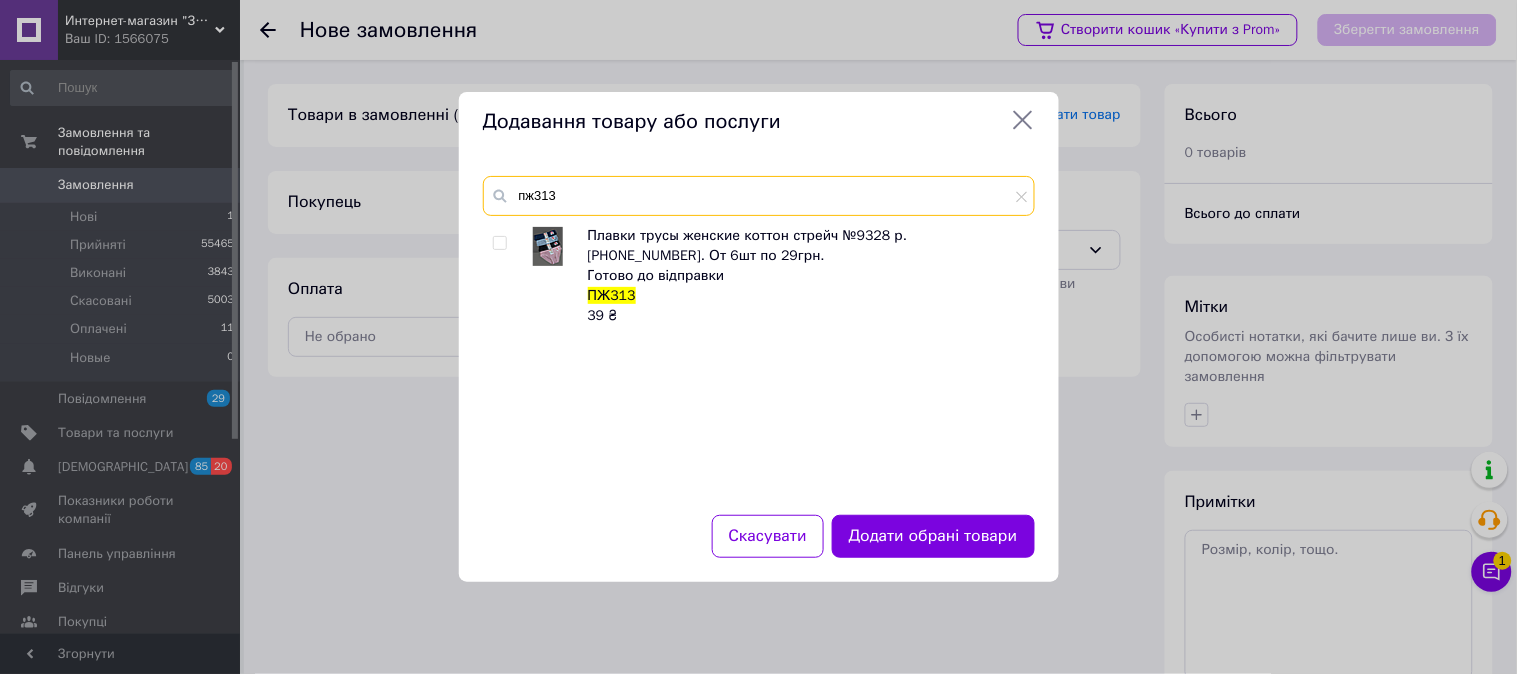 type on "пж313" 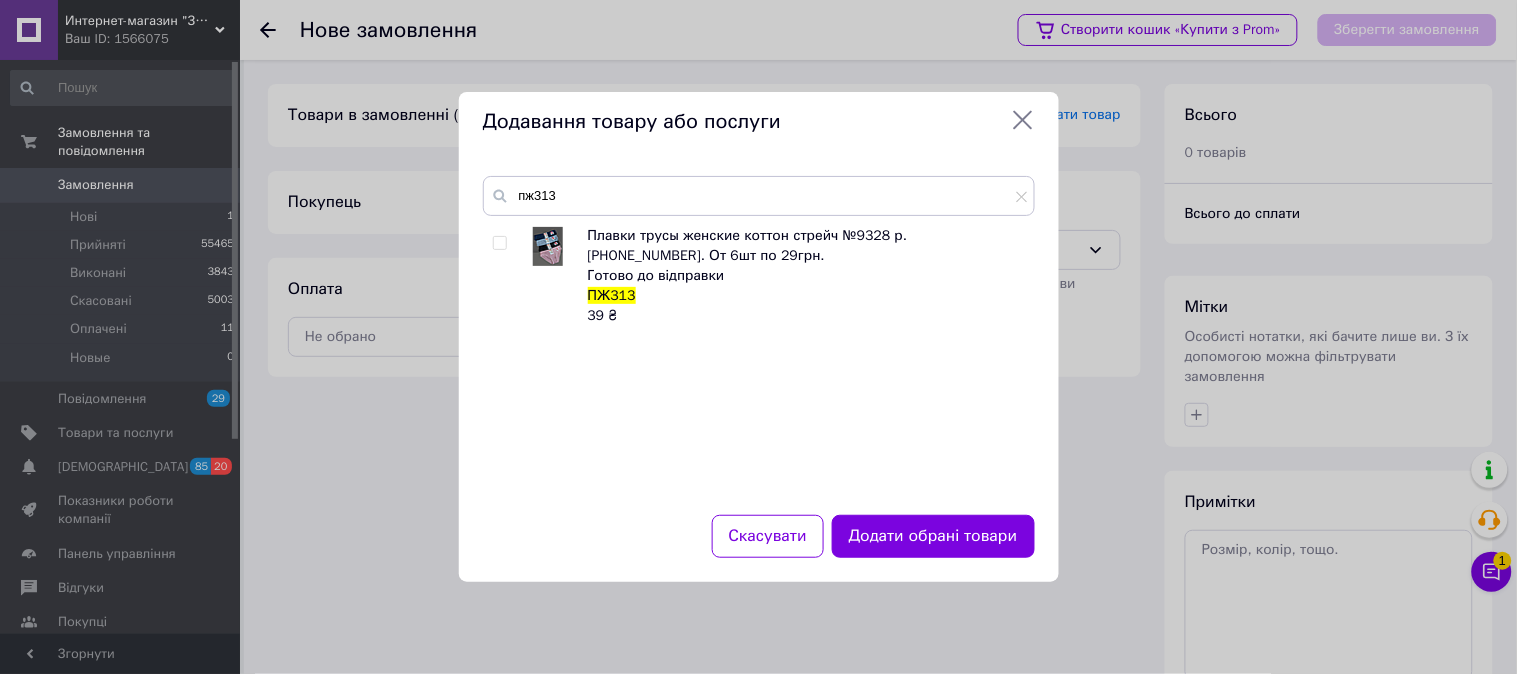 click at bounding box center (499, 243) 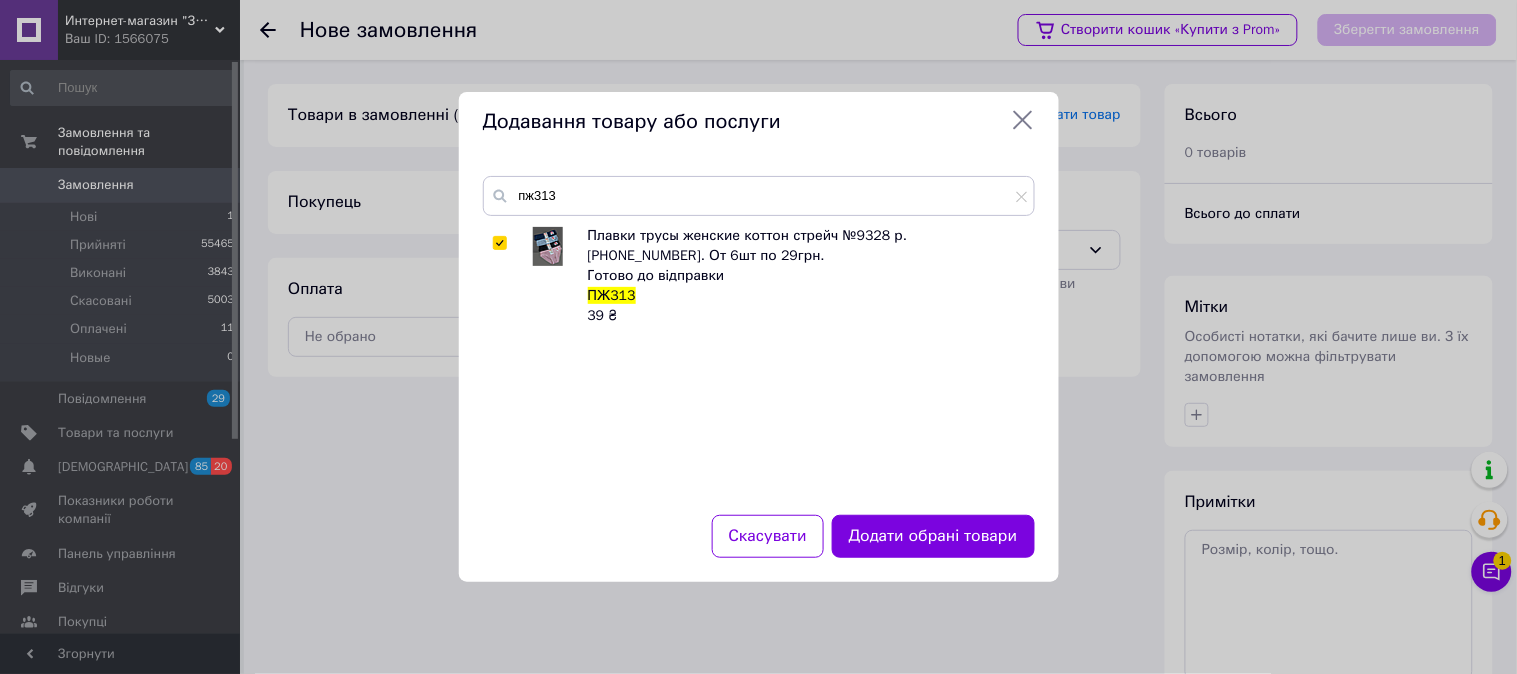 checkbox on "true" 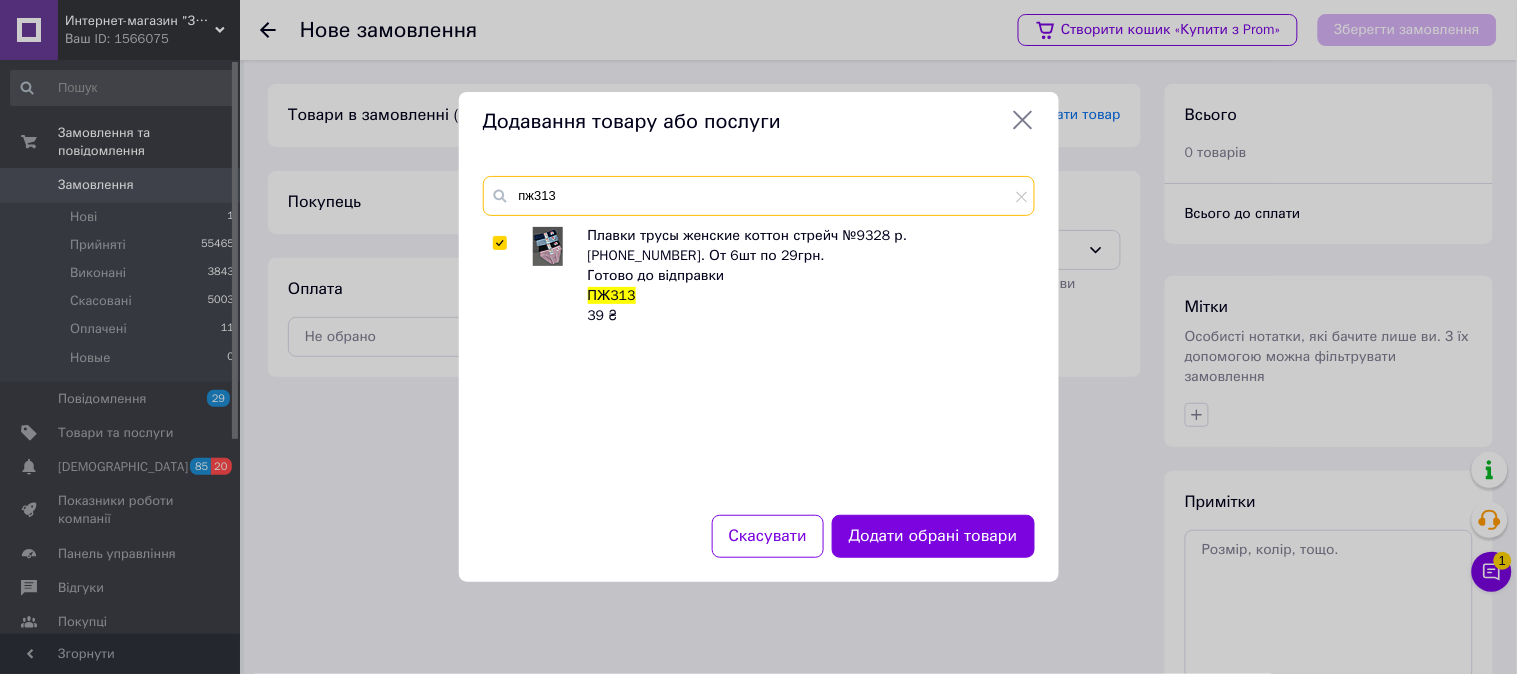 click on "пж313" at bounding box center (759, 196) 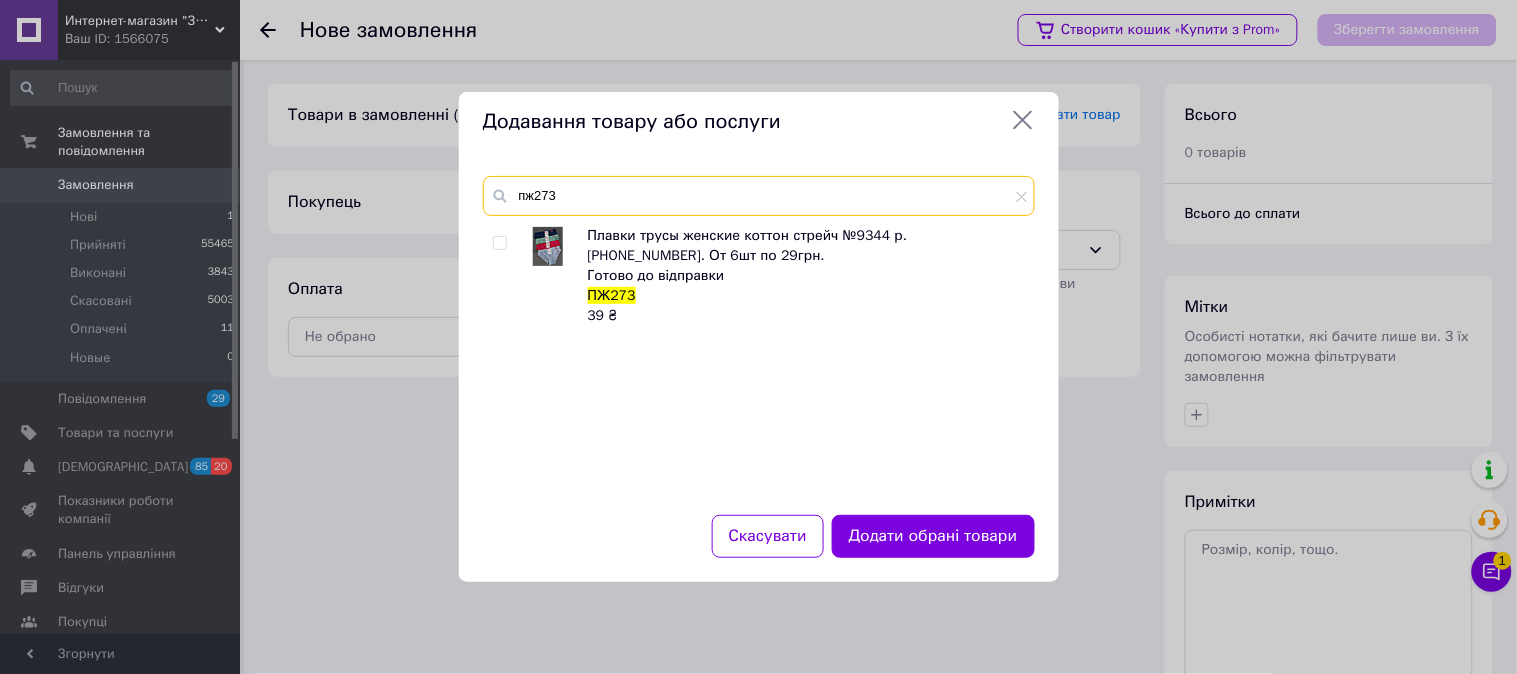 type on "пж273" 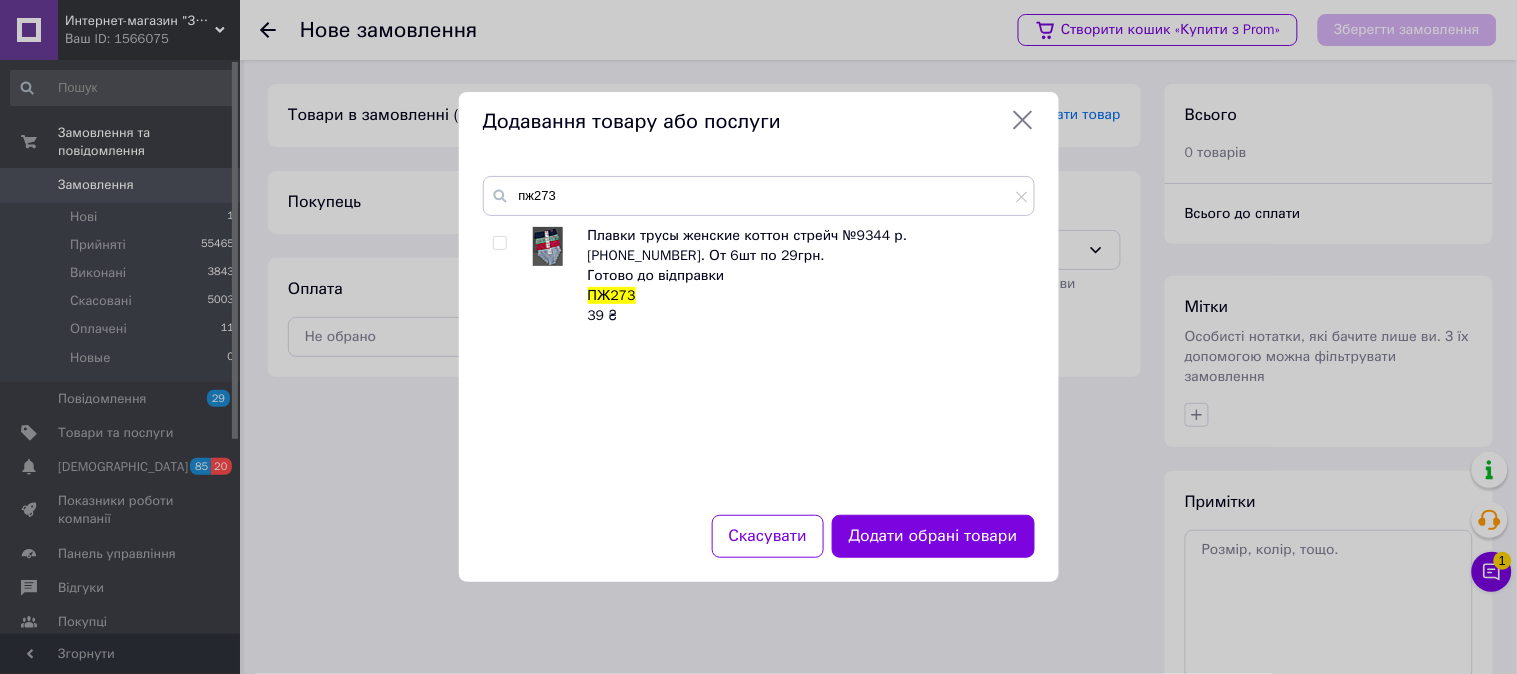 click at bounding box center (503, 276) 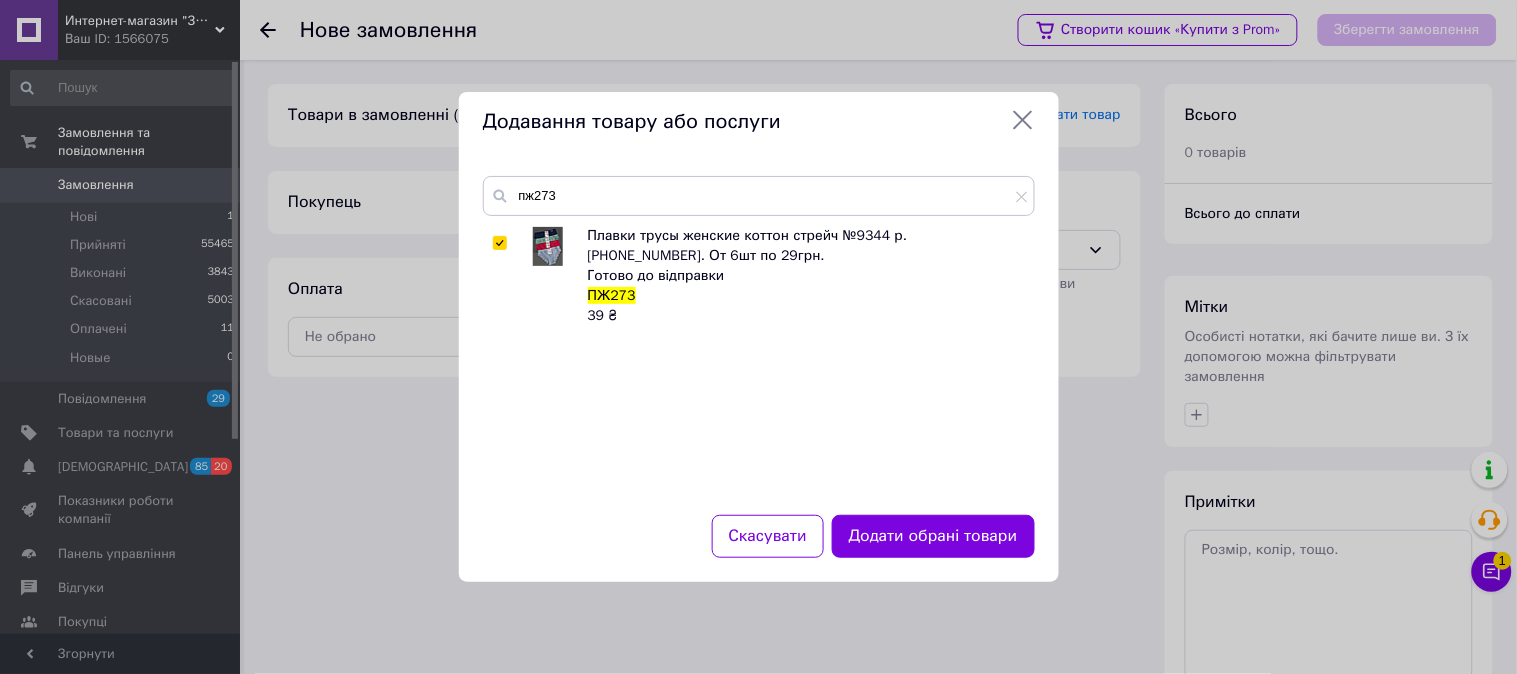 checkbox on "true" 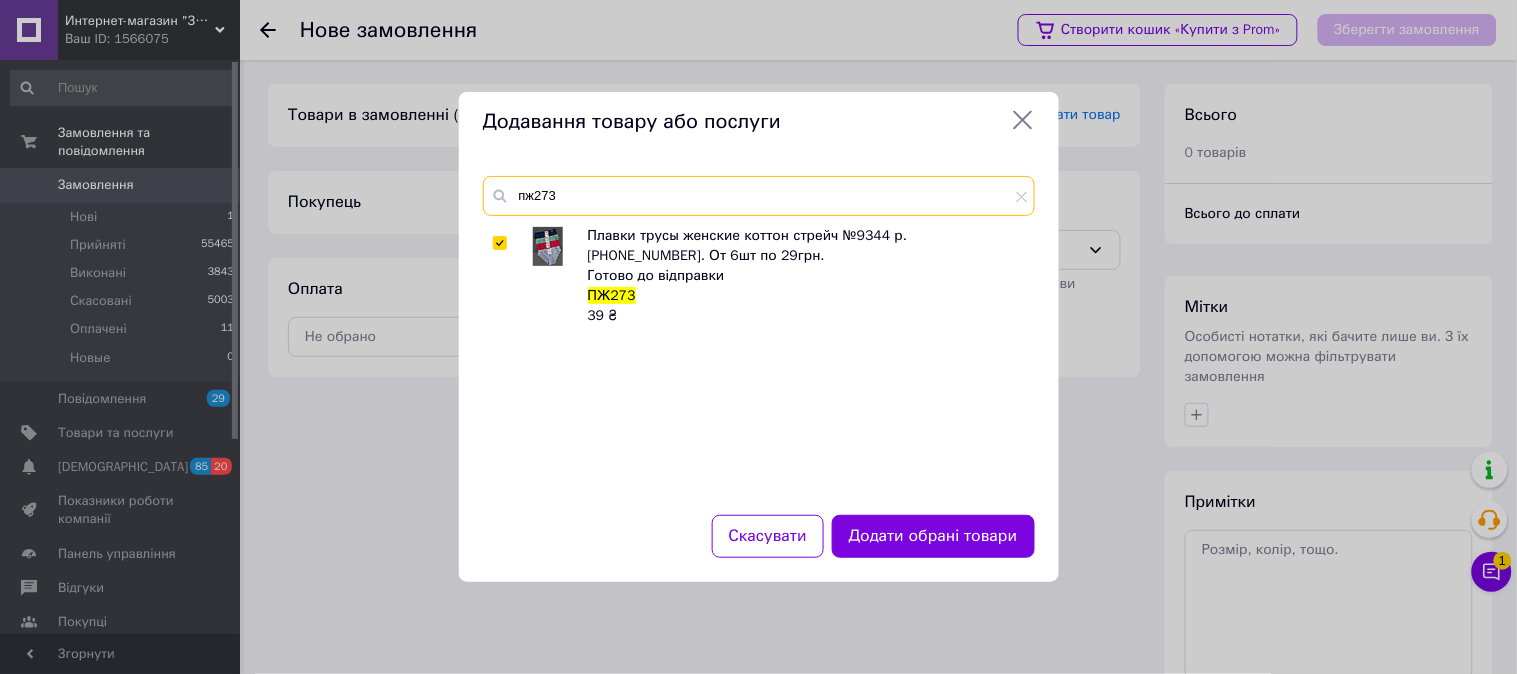 click on "пж273" at bounding box center (759, 196) 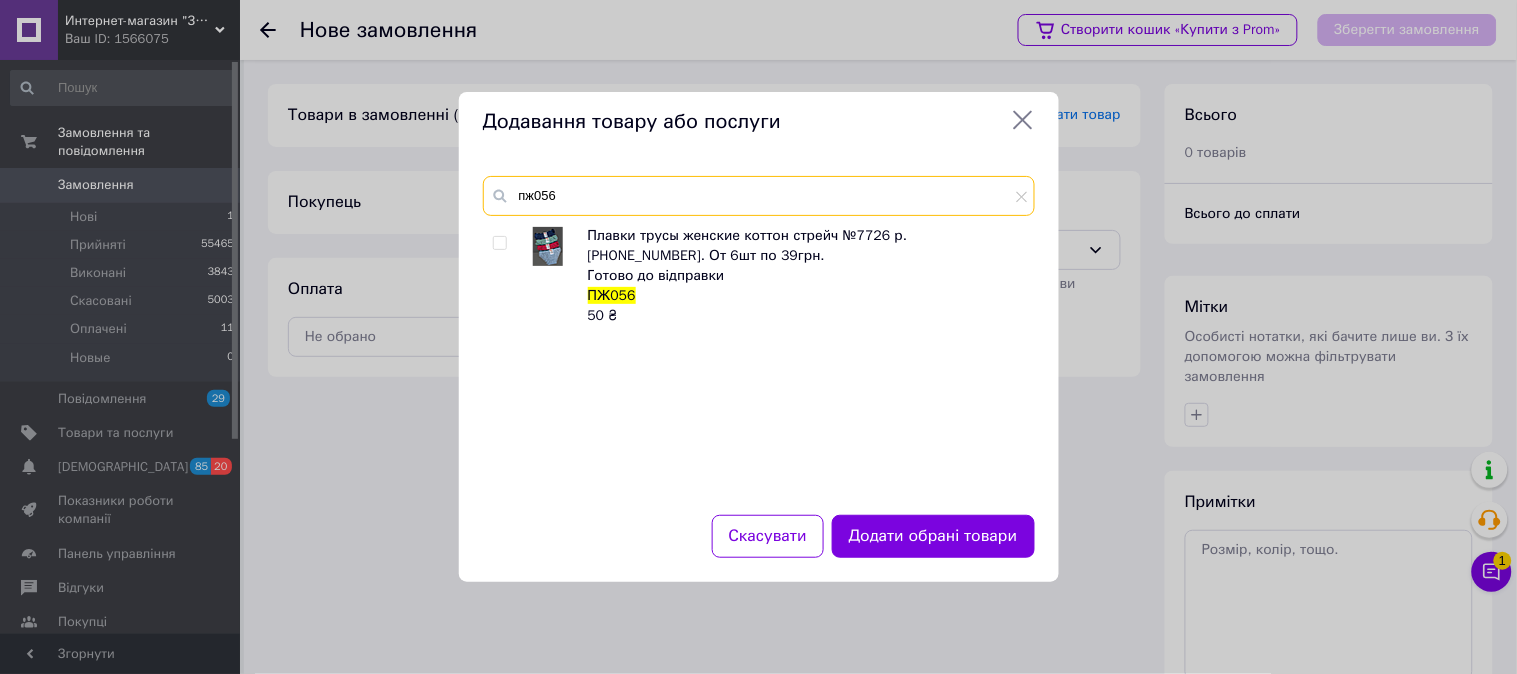 type on "пж056" 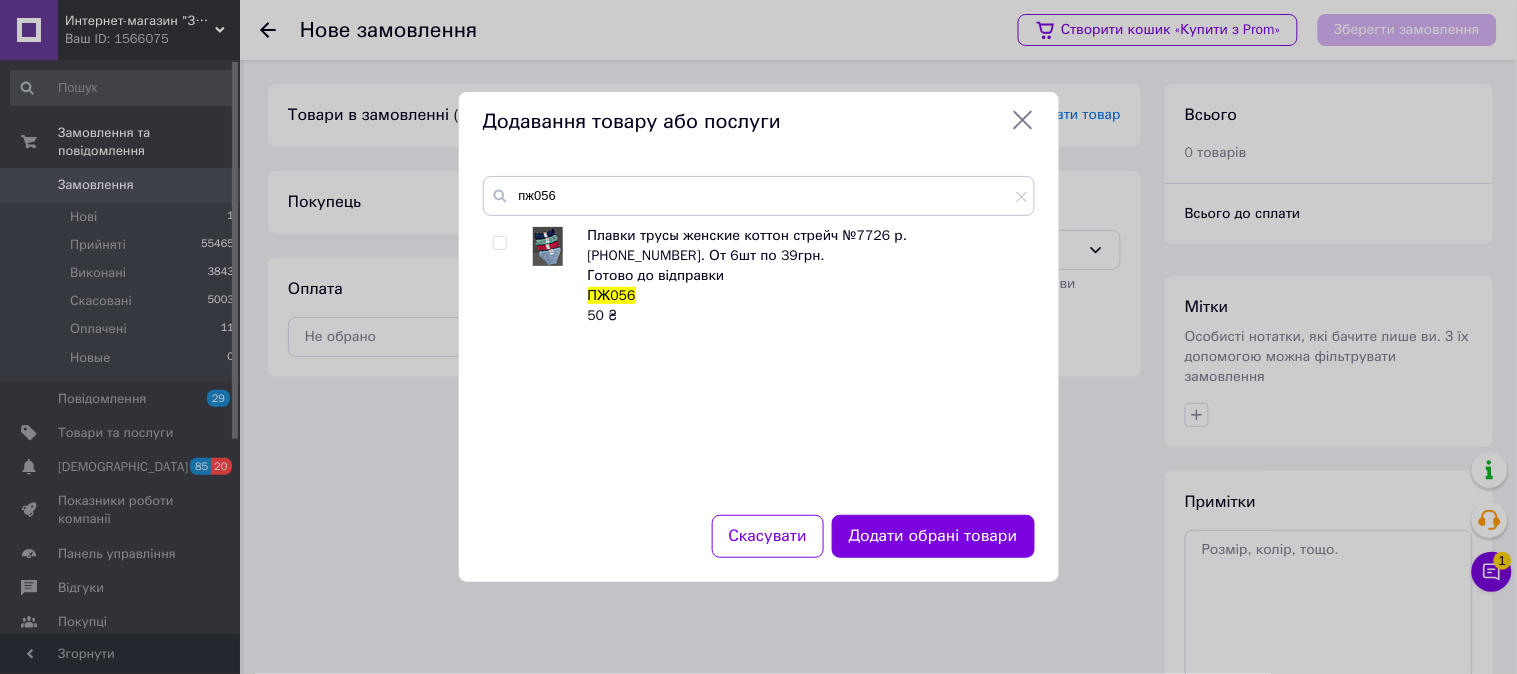 click at bounding box center [499, 243] 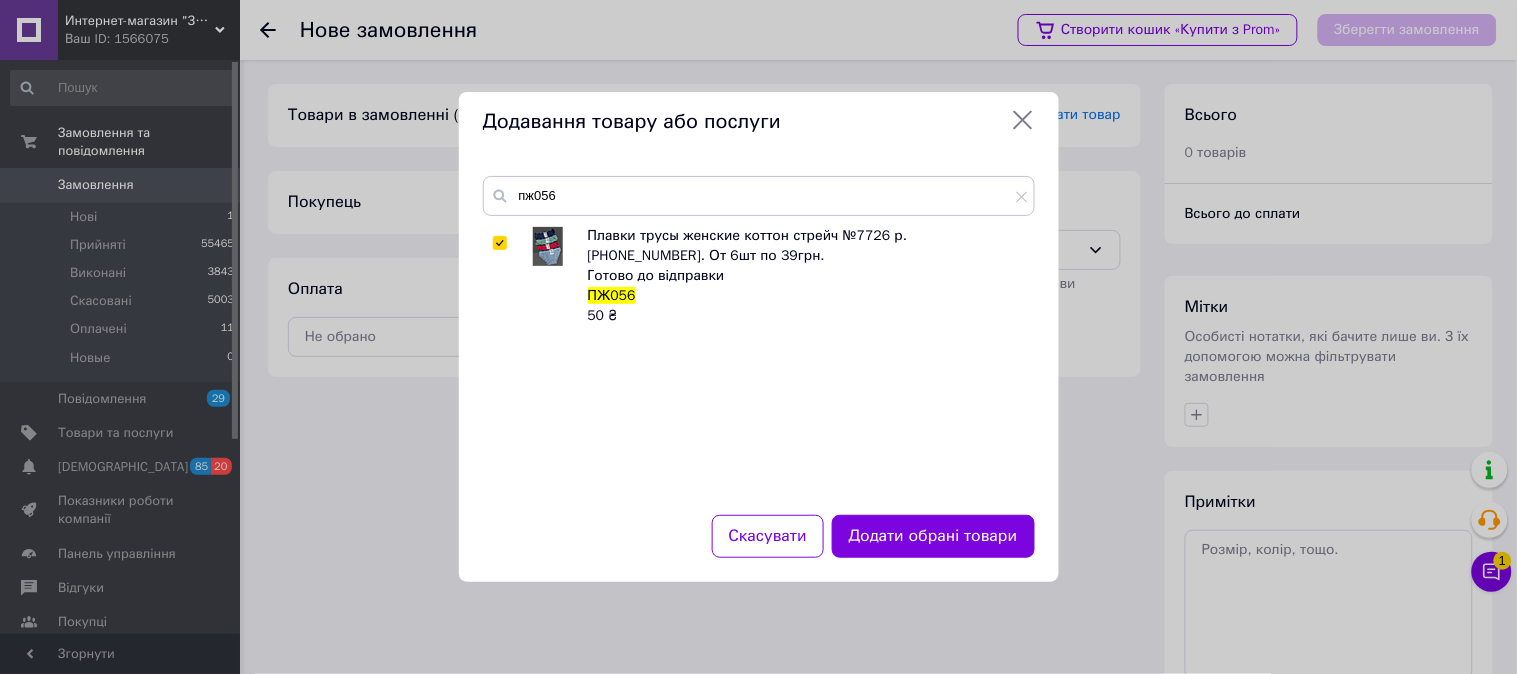 checkbox on "true" 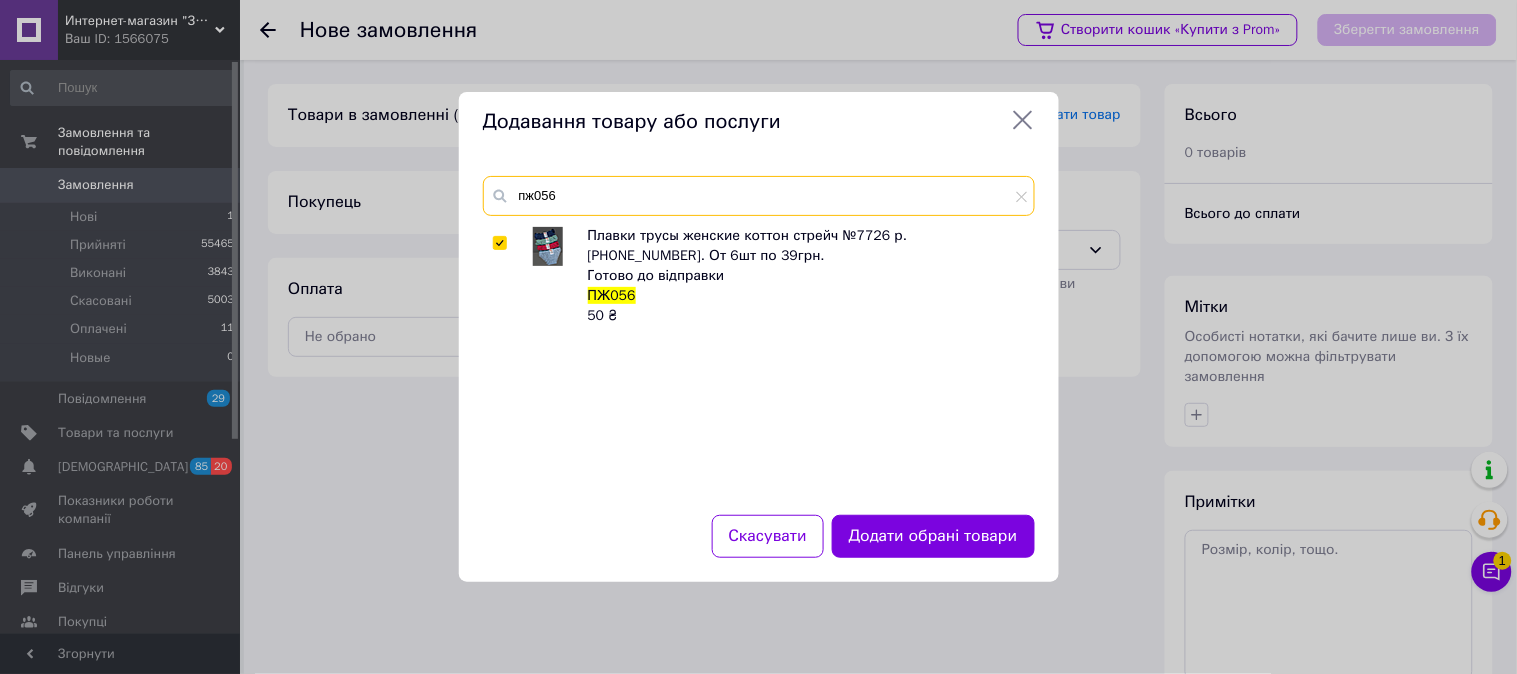 click on "пж056" at bounding box center [759, 196] 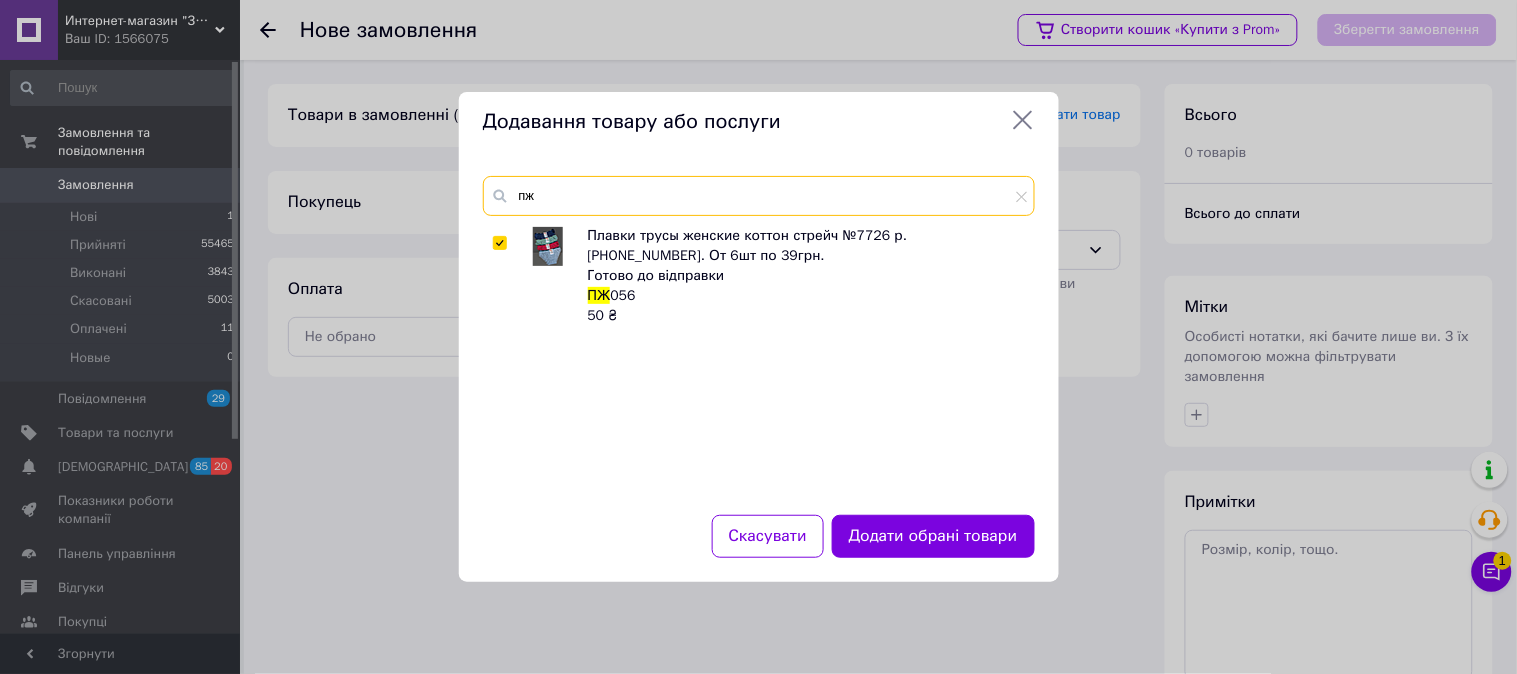type on "п" 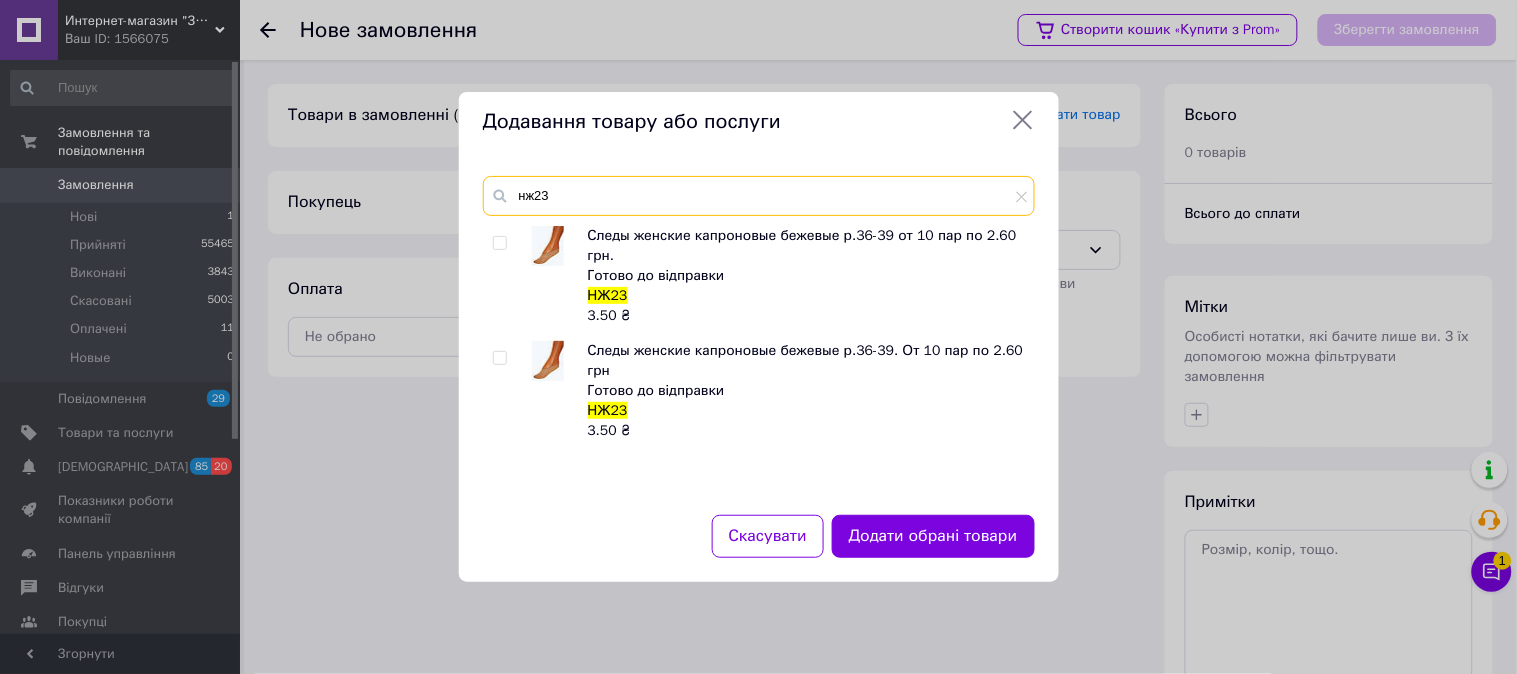 type on "нж23" 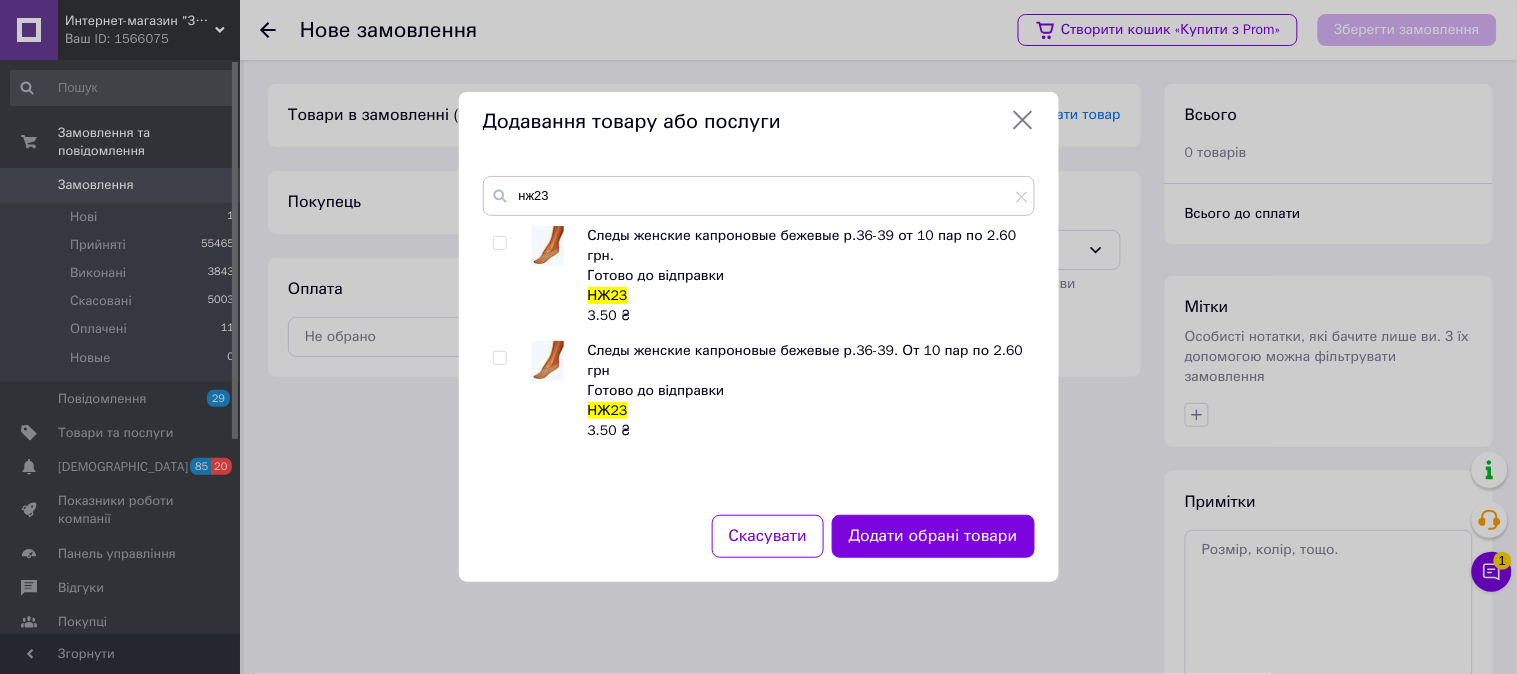 click at bounding box center (499, 243) 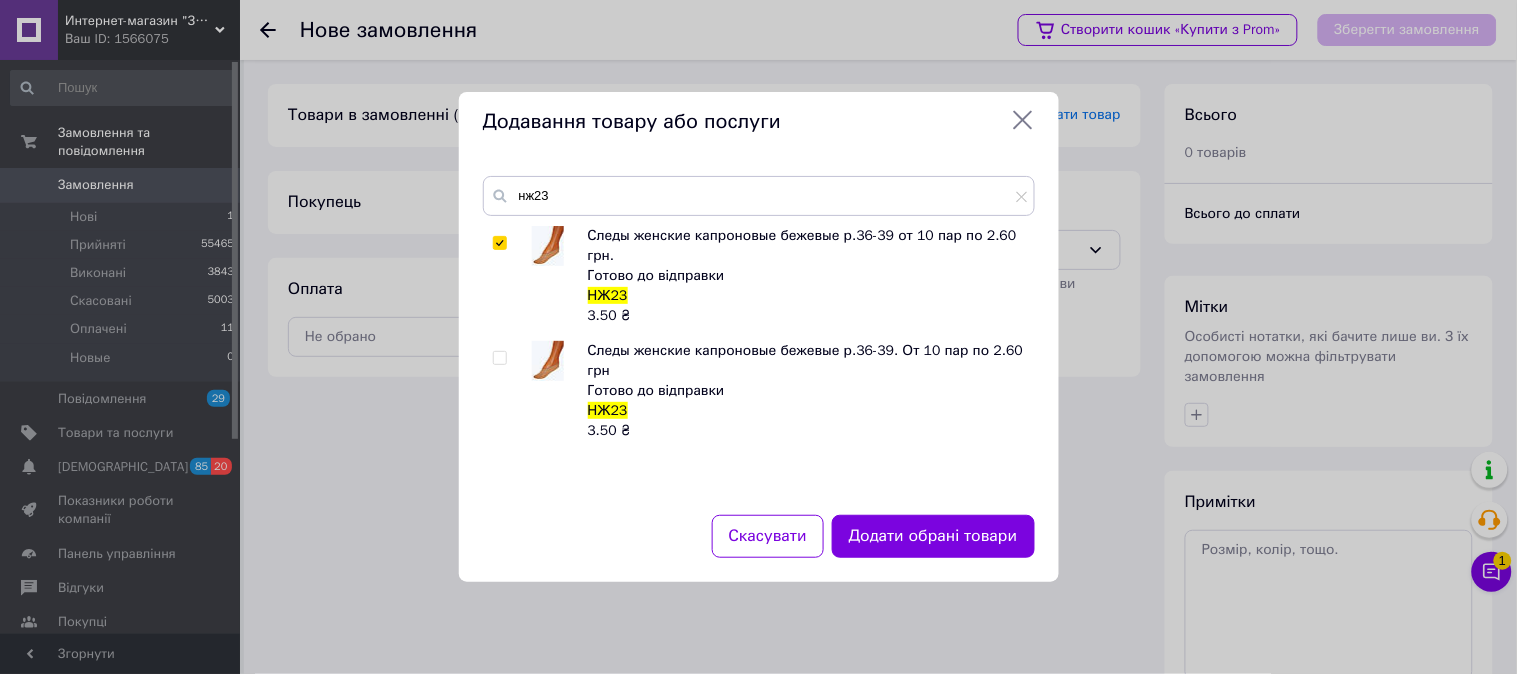 checkbox on "true" 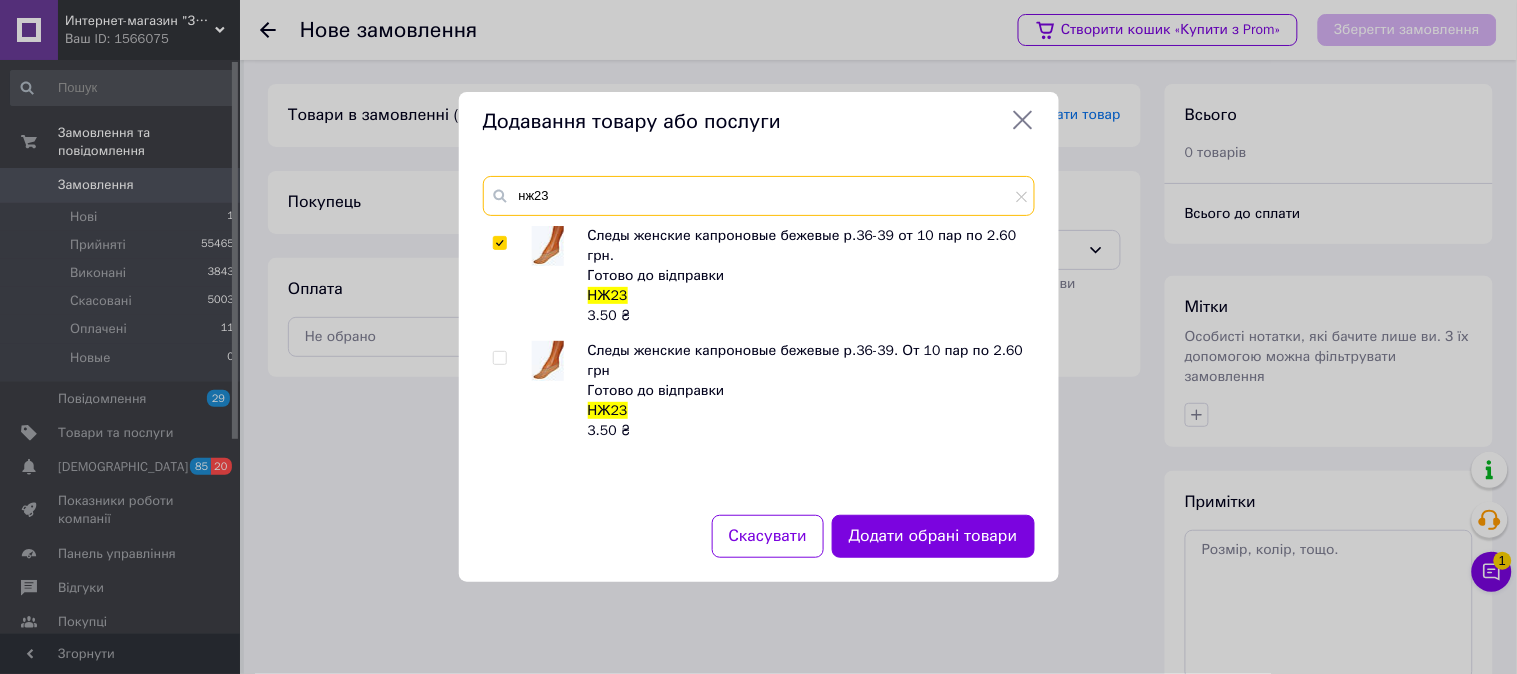 click on "нж23" at bounding box center (759, 196) 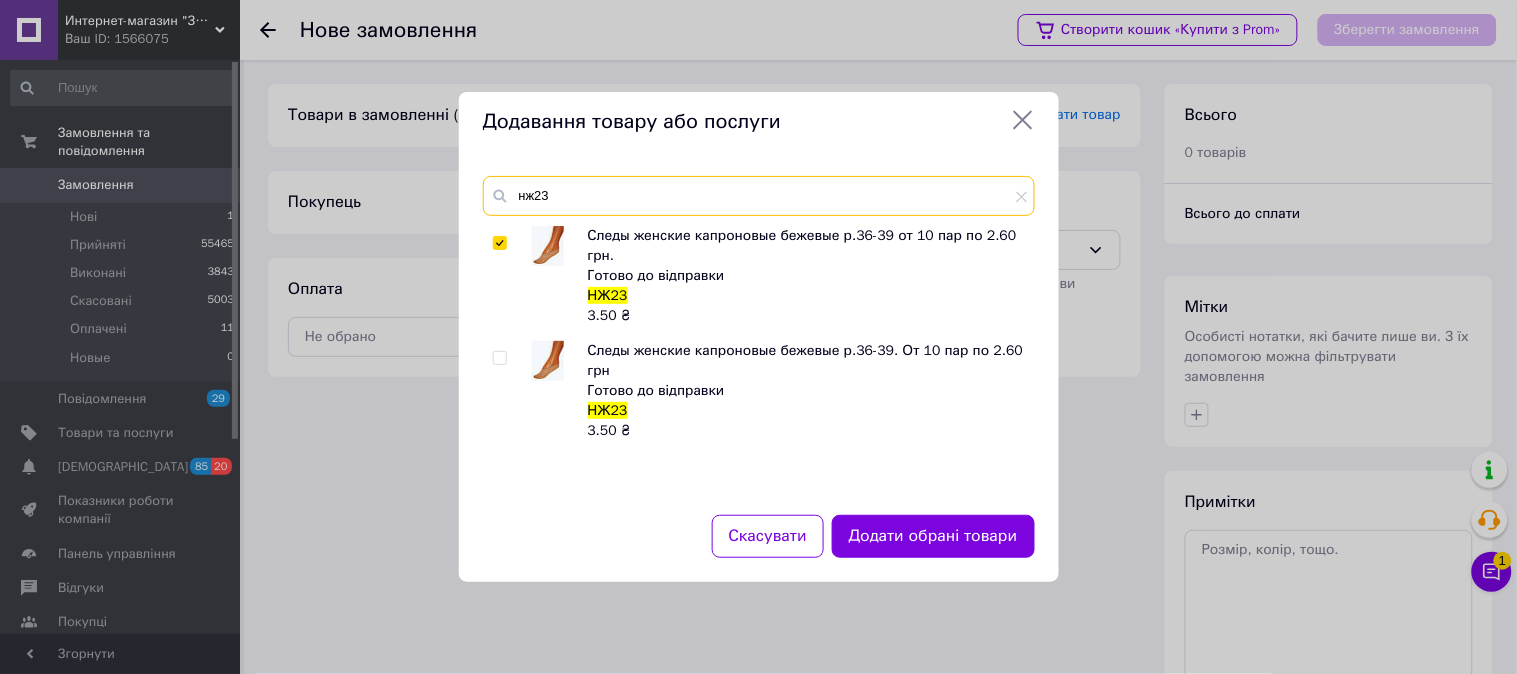 click on "нж23" at bounding box center (759, 196) 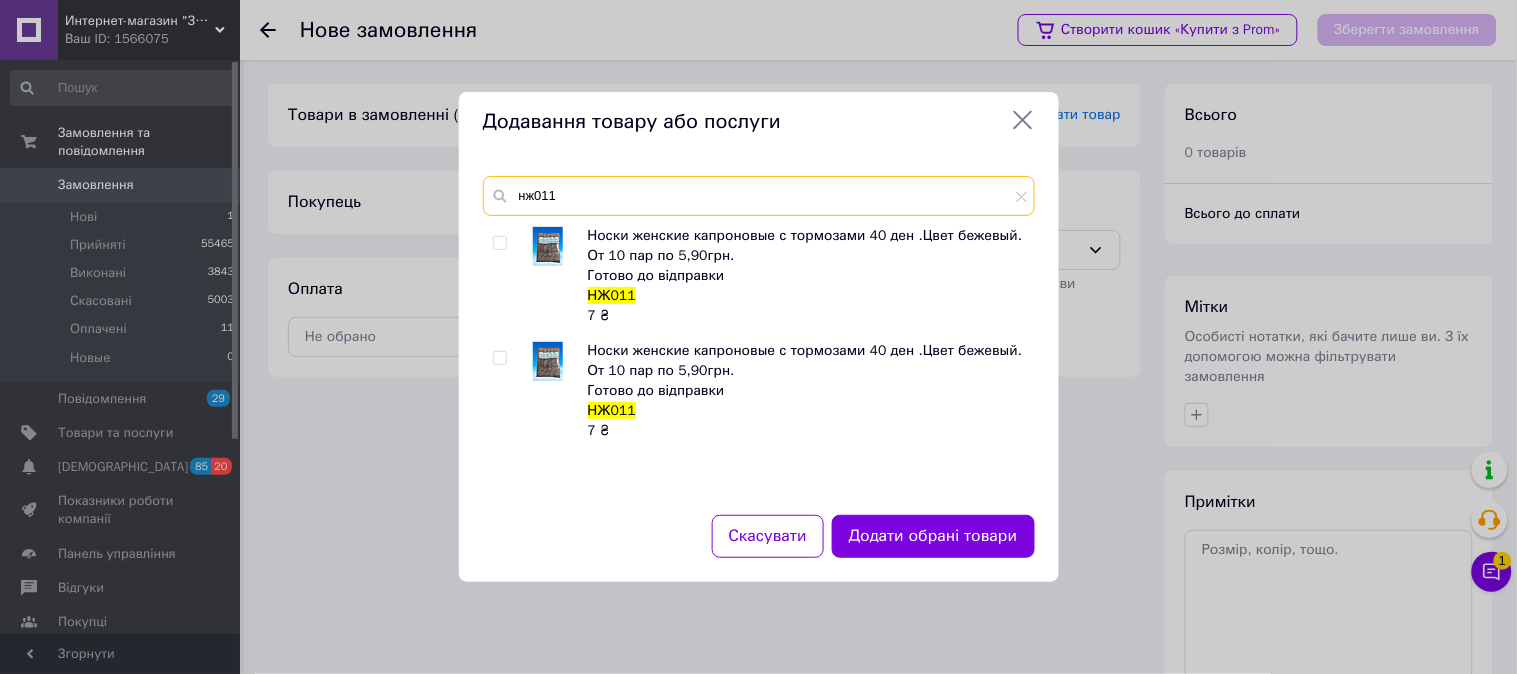 type on "нж011" 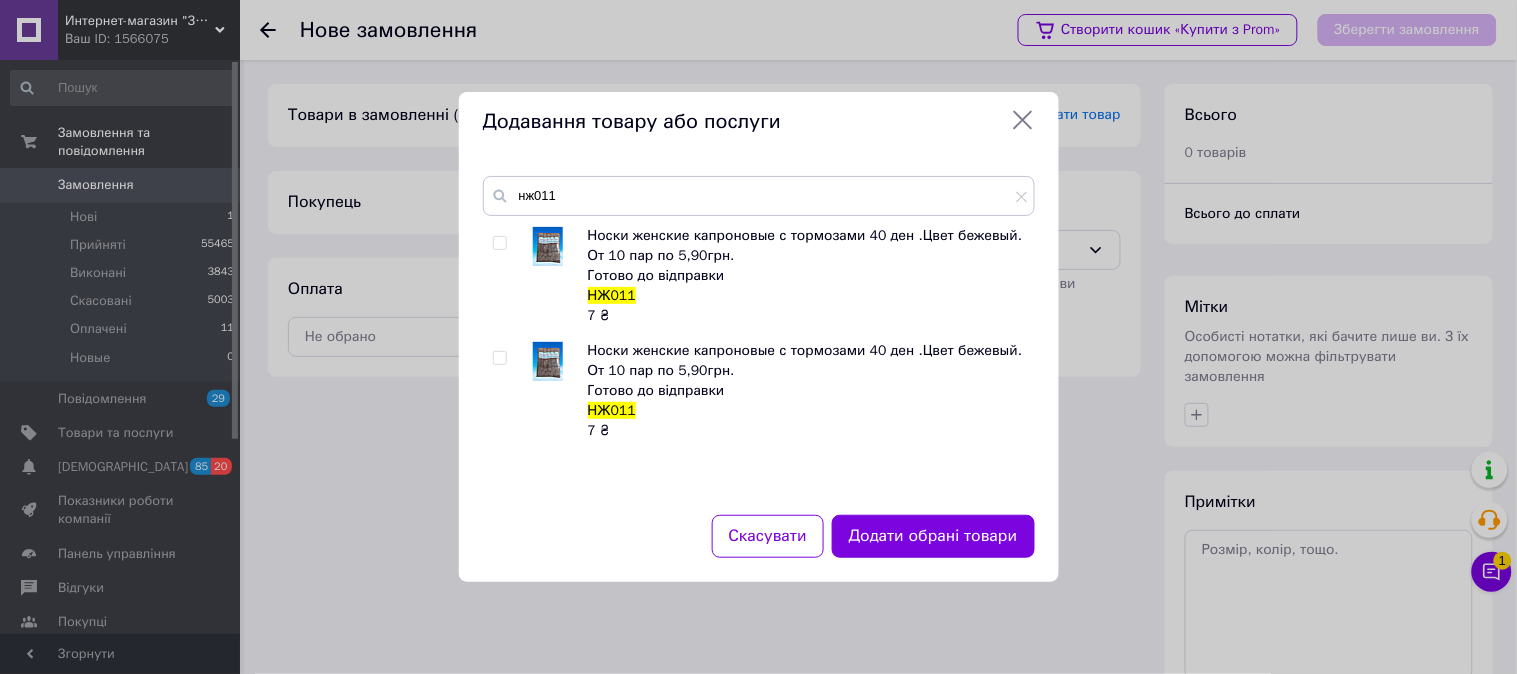 click at bounding box center [499, 243] 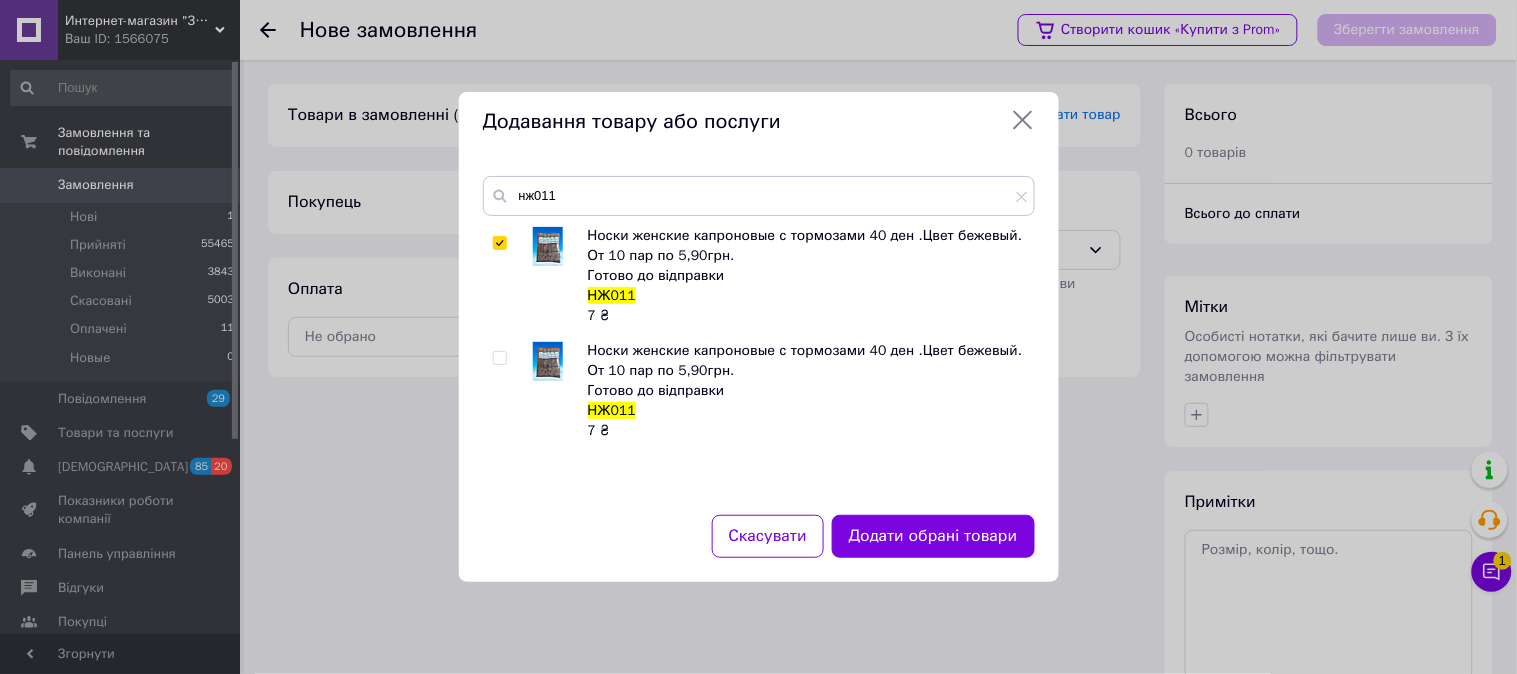 checkbox on "true" 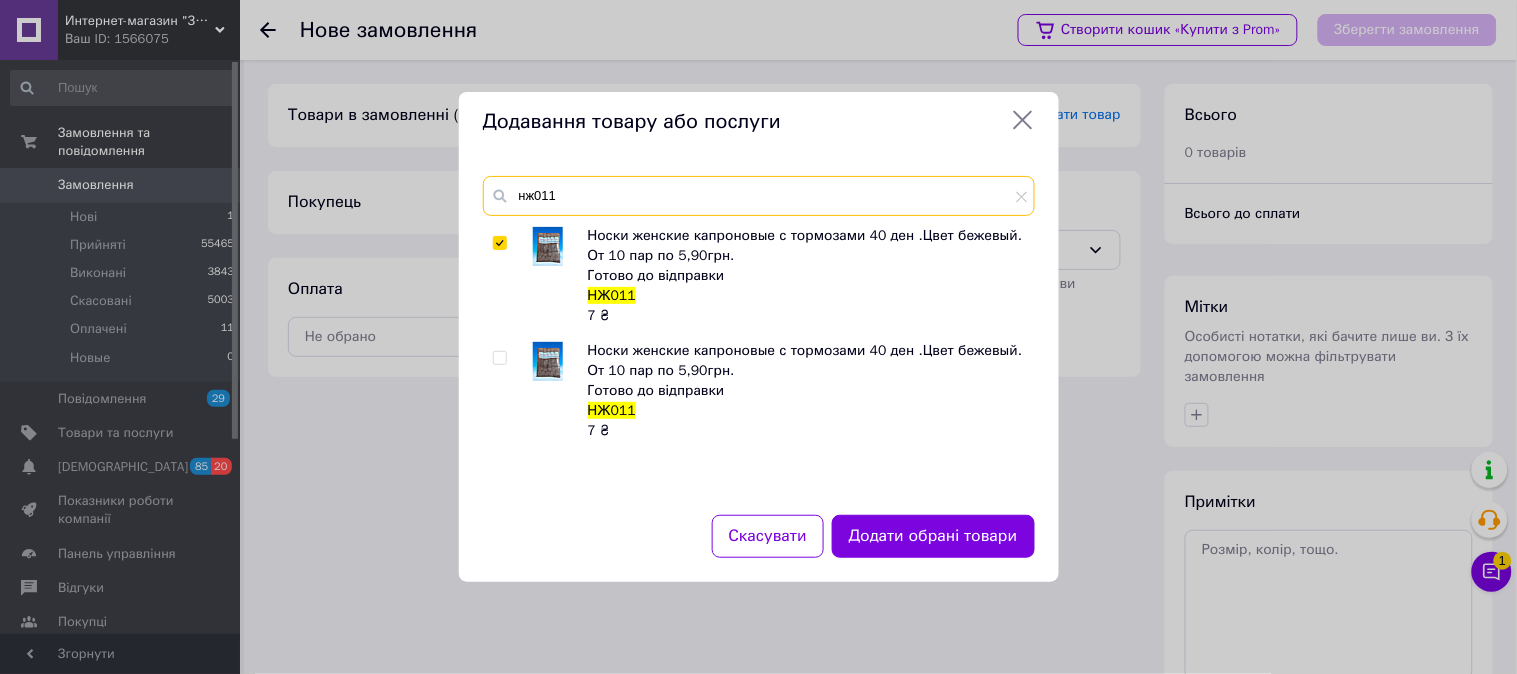 click on "нж011" at bounding box center [759, 196] 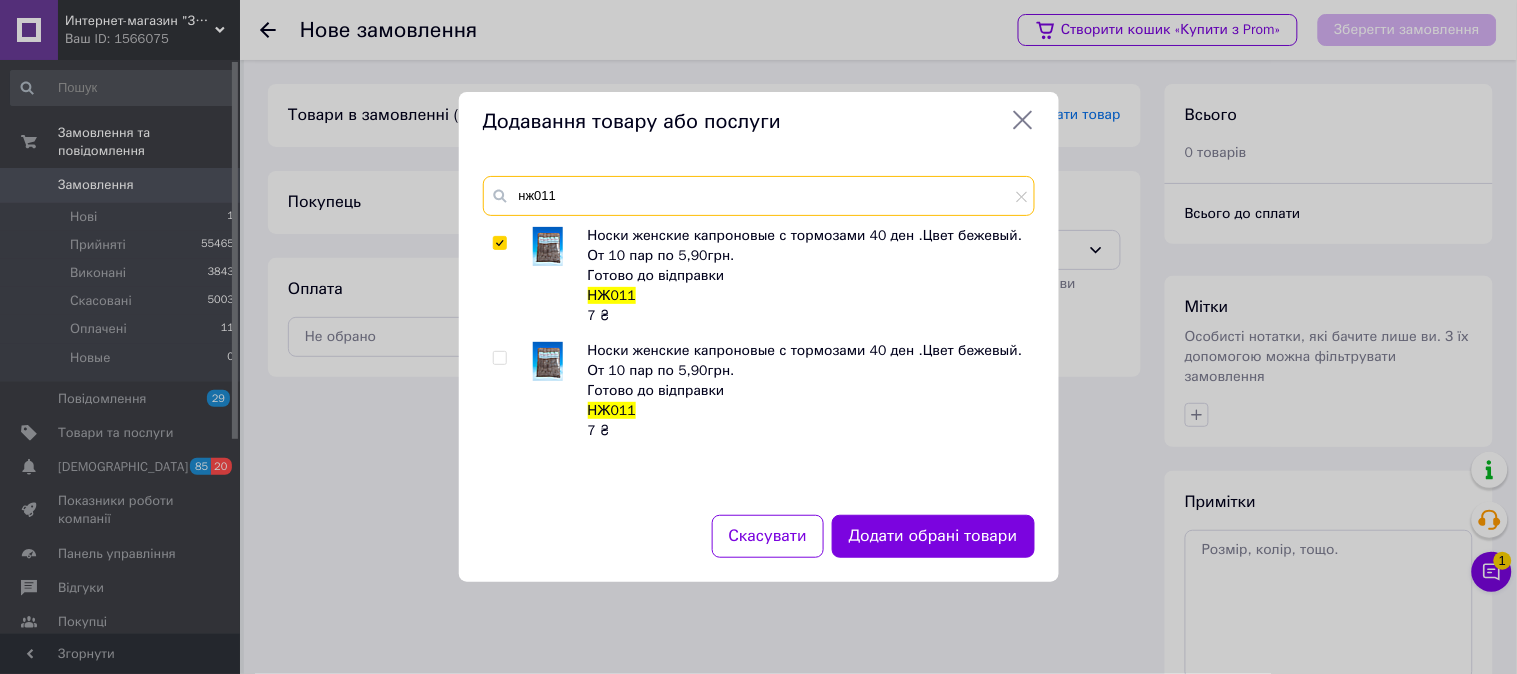 click on "нж011" at bounding box center [759, 196] 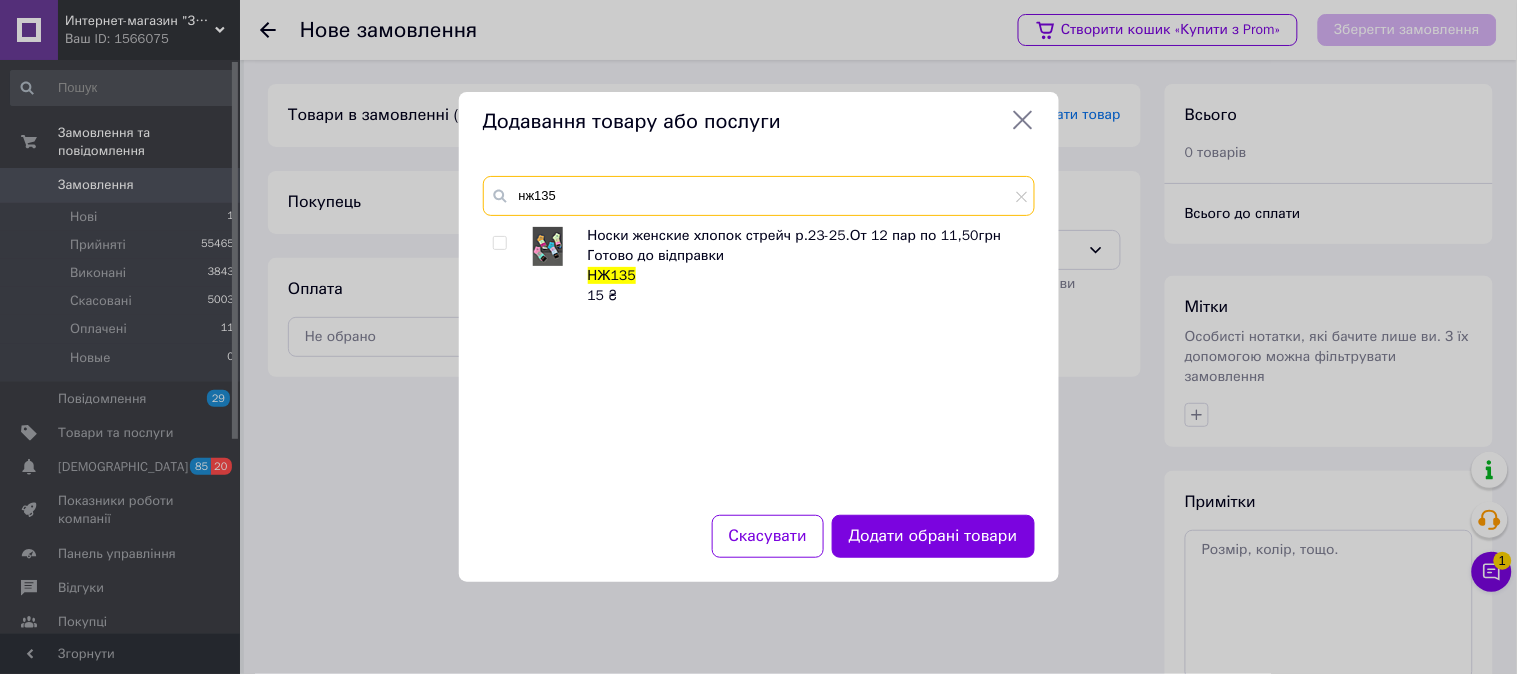 type on "нж135" 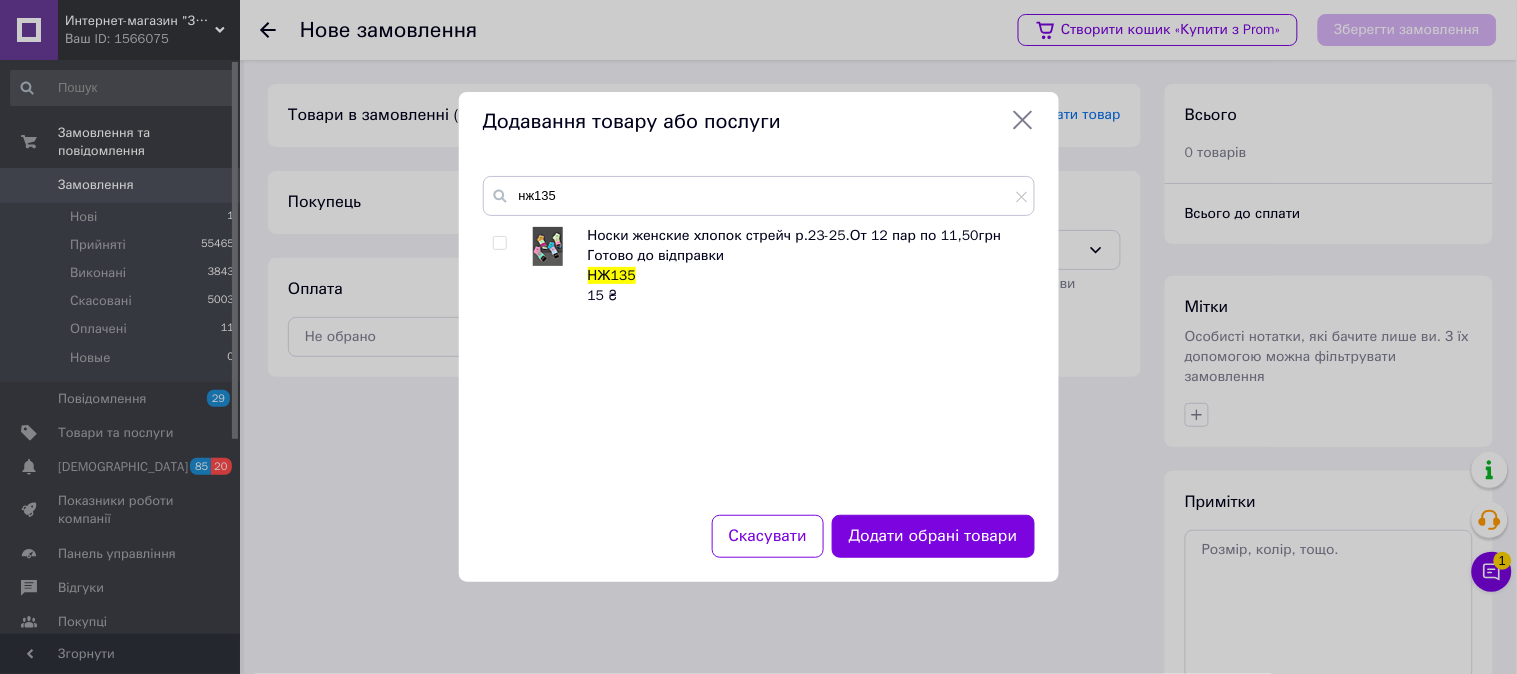 click at bounding box center (499, 243) 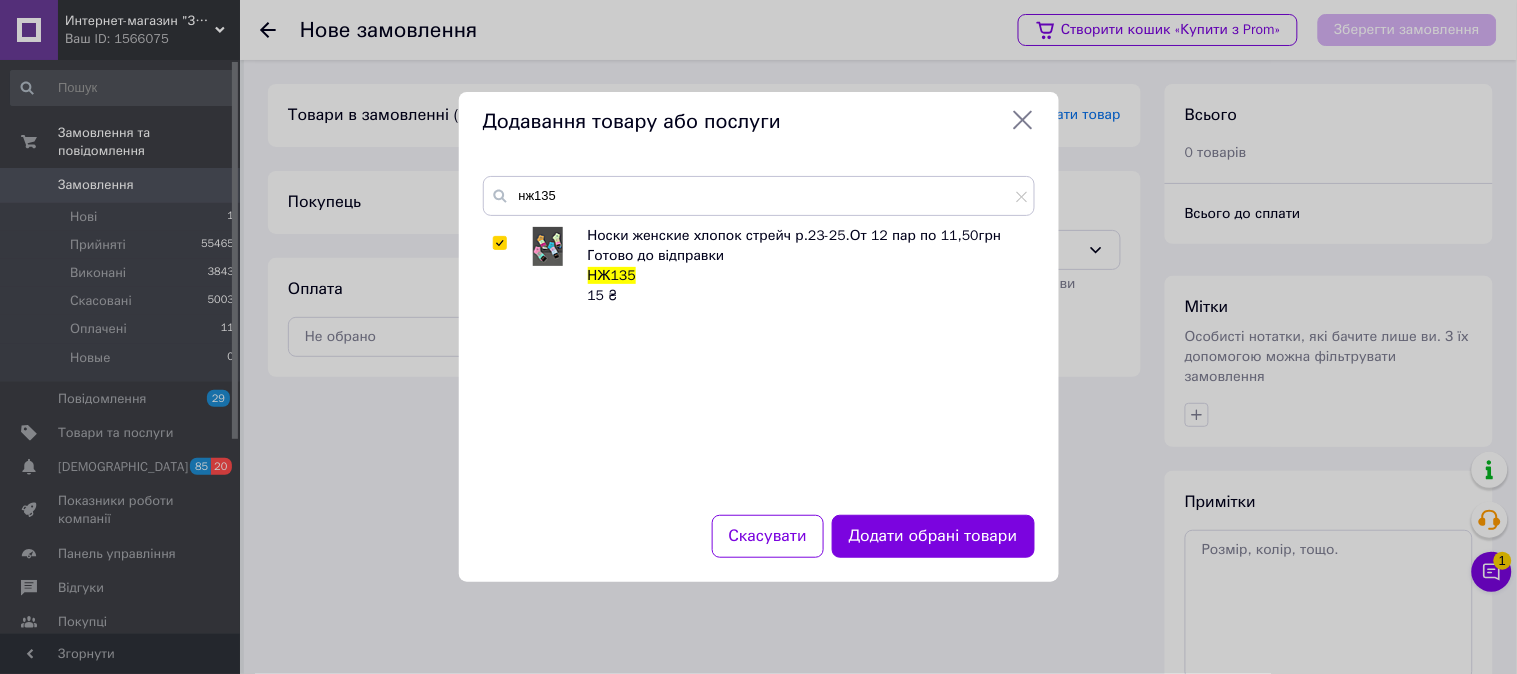 checkbox on "true" 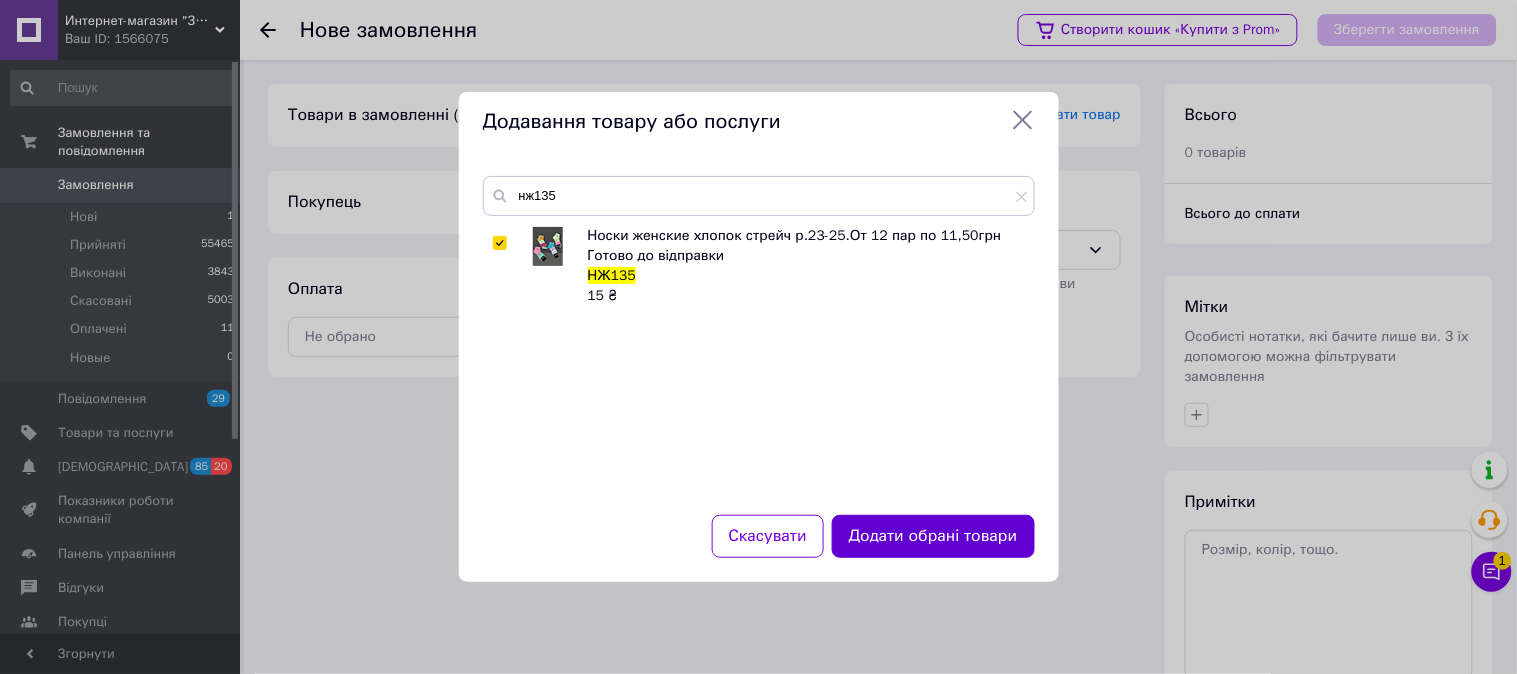 click on "Додати обрані товари" at bounding box center (933, 536) 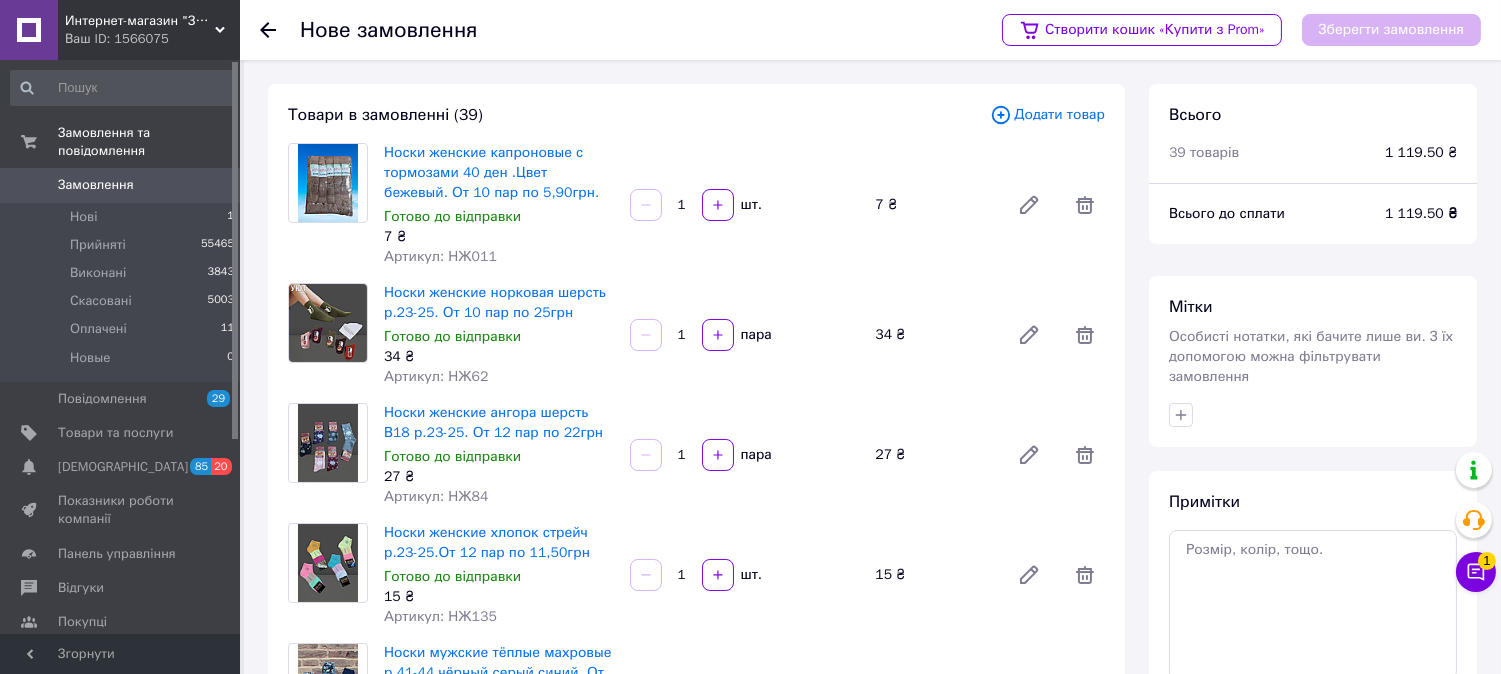 click on "1" at bounding box center [682, 205] 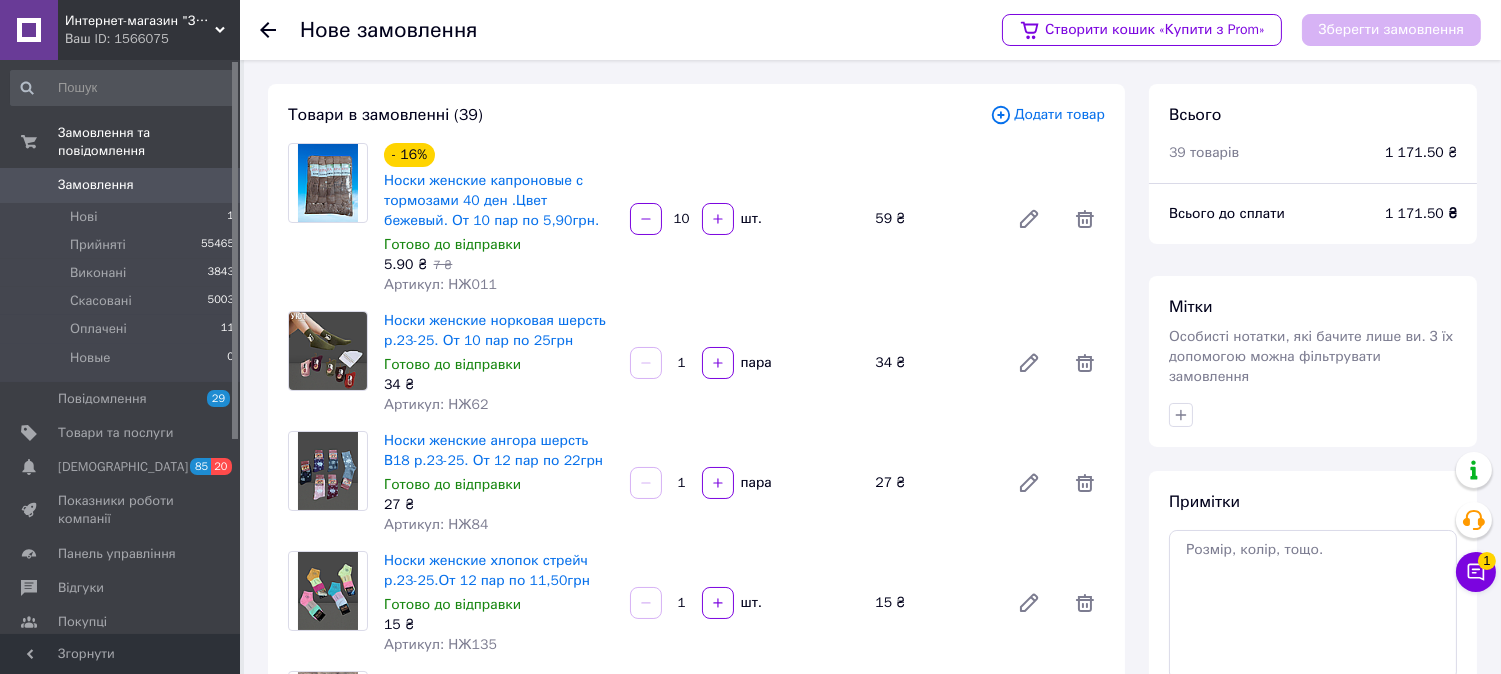 type on "10" 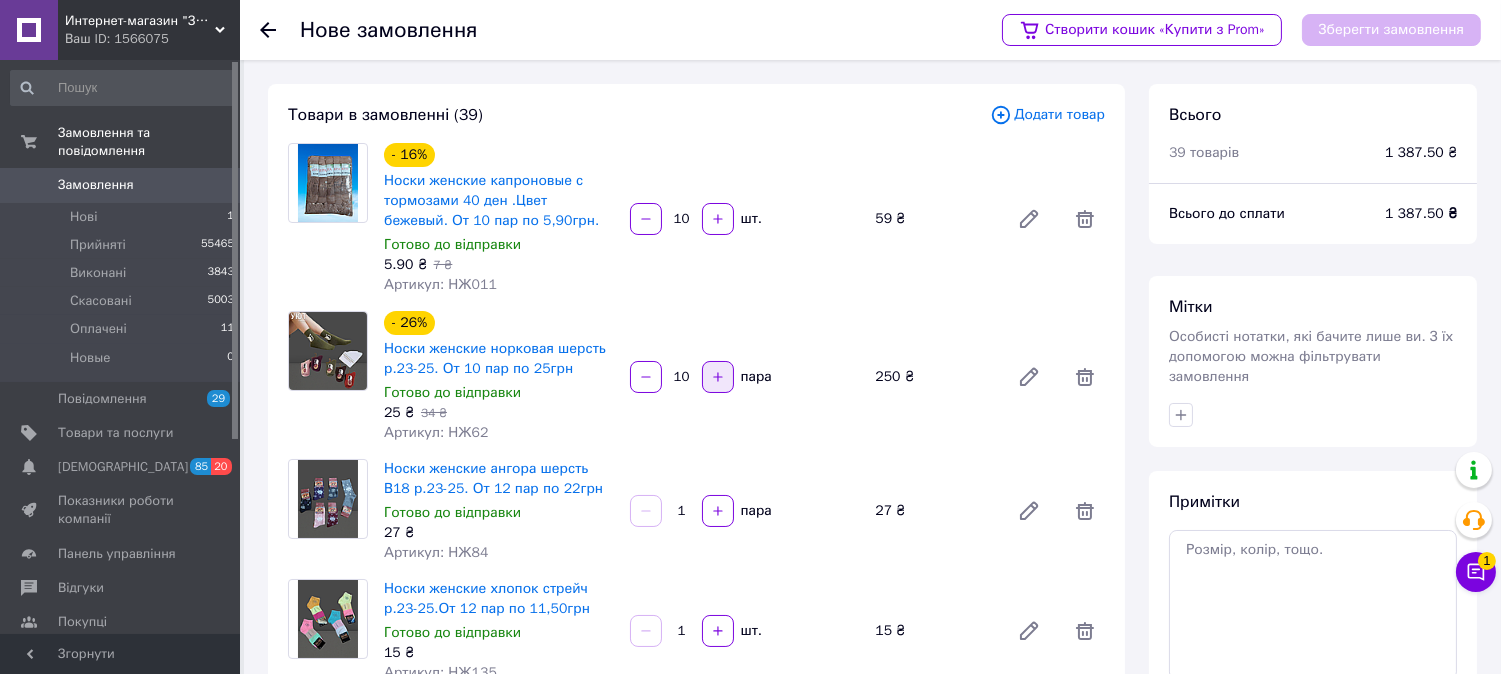 scroll, scrollTop: 111, scrollLeft: 0, axis: vertical 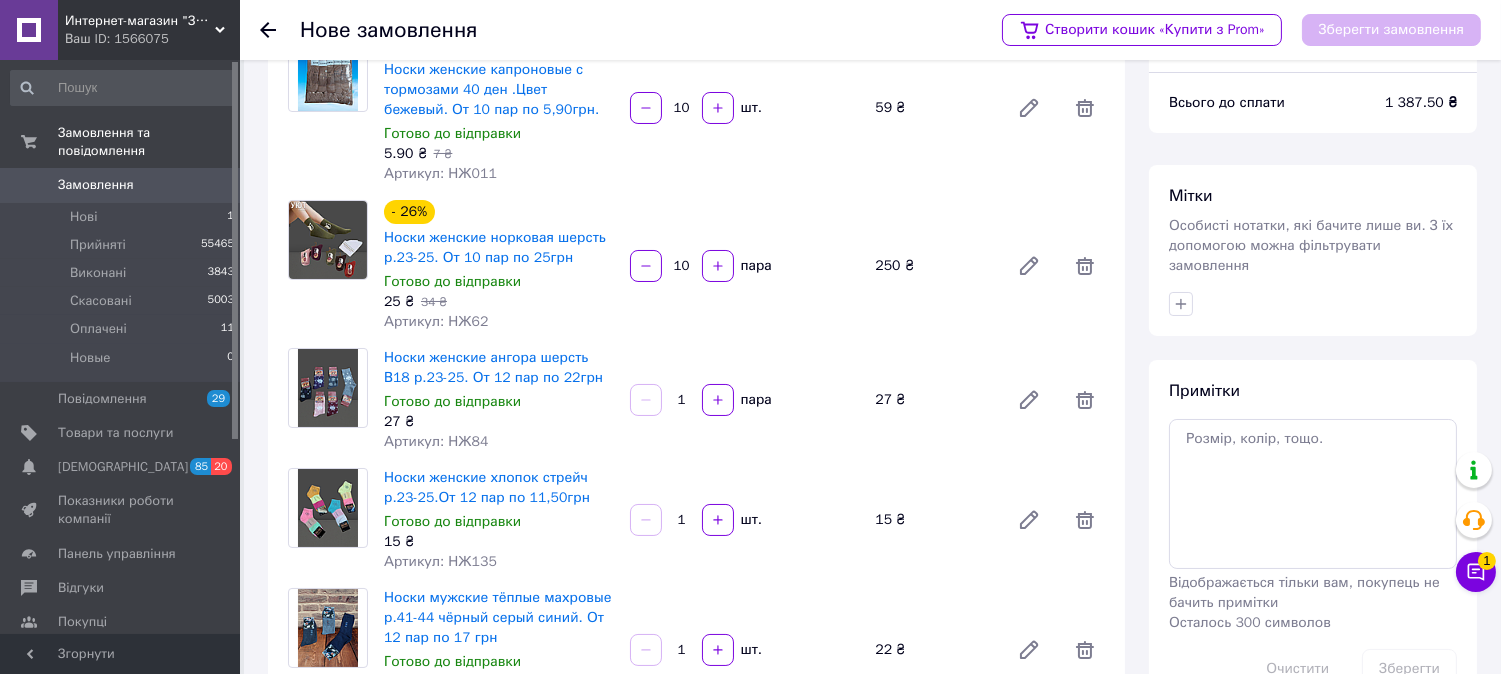 type on "10" 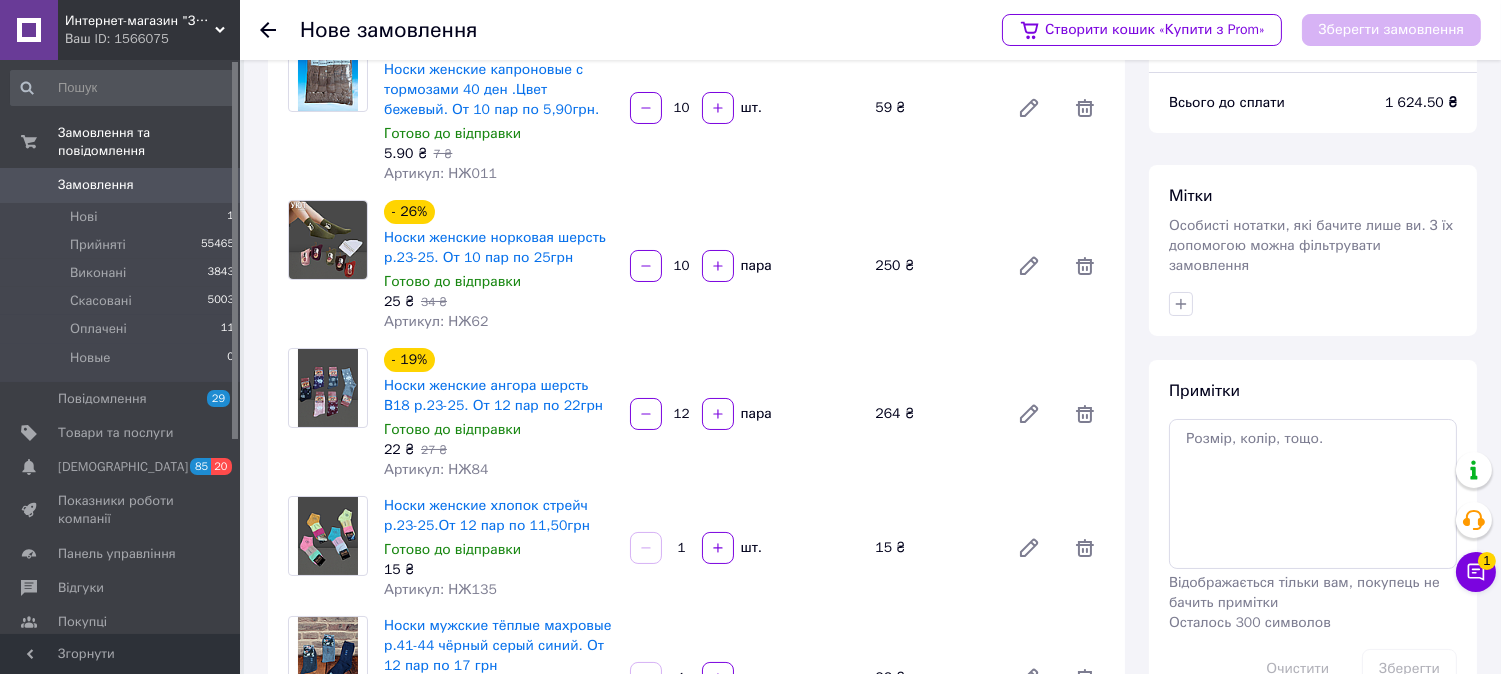 type on "12" 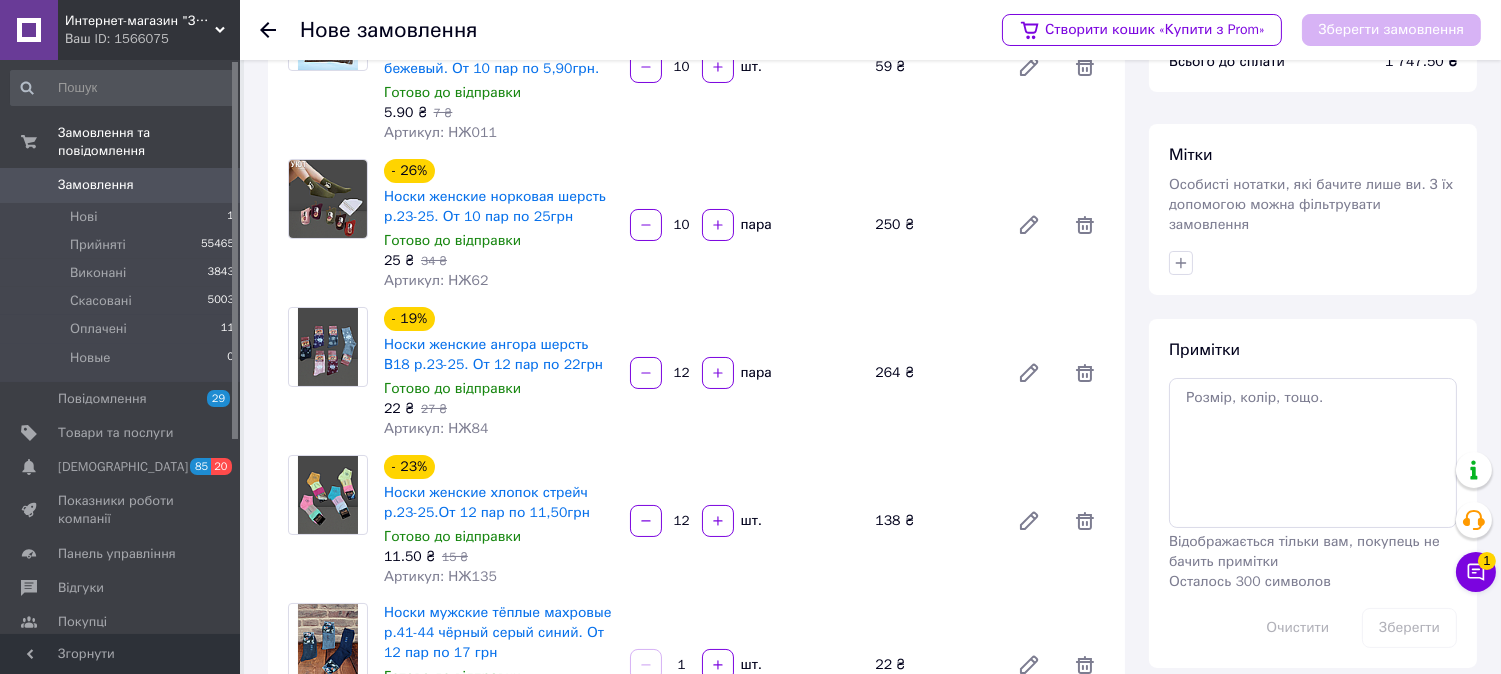 scroll, scrollTop: 444, scrollLeft: 0, axis: vertical 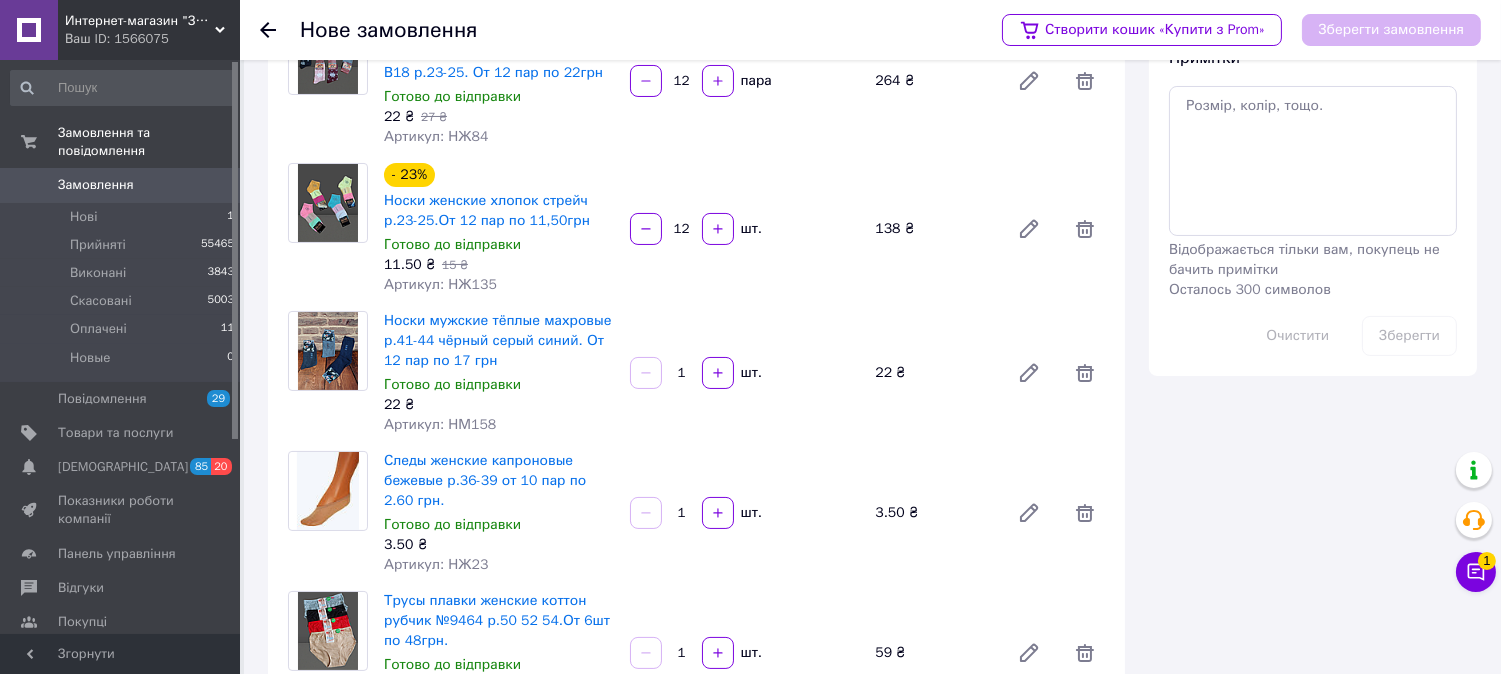 type on "12" 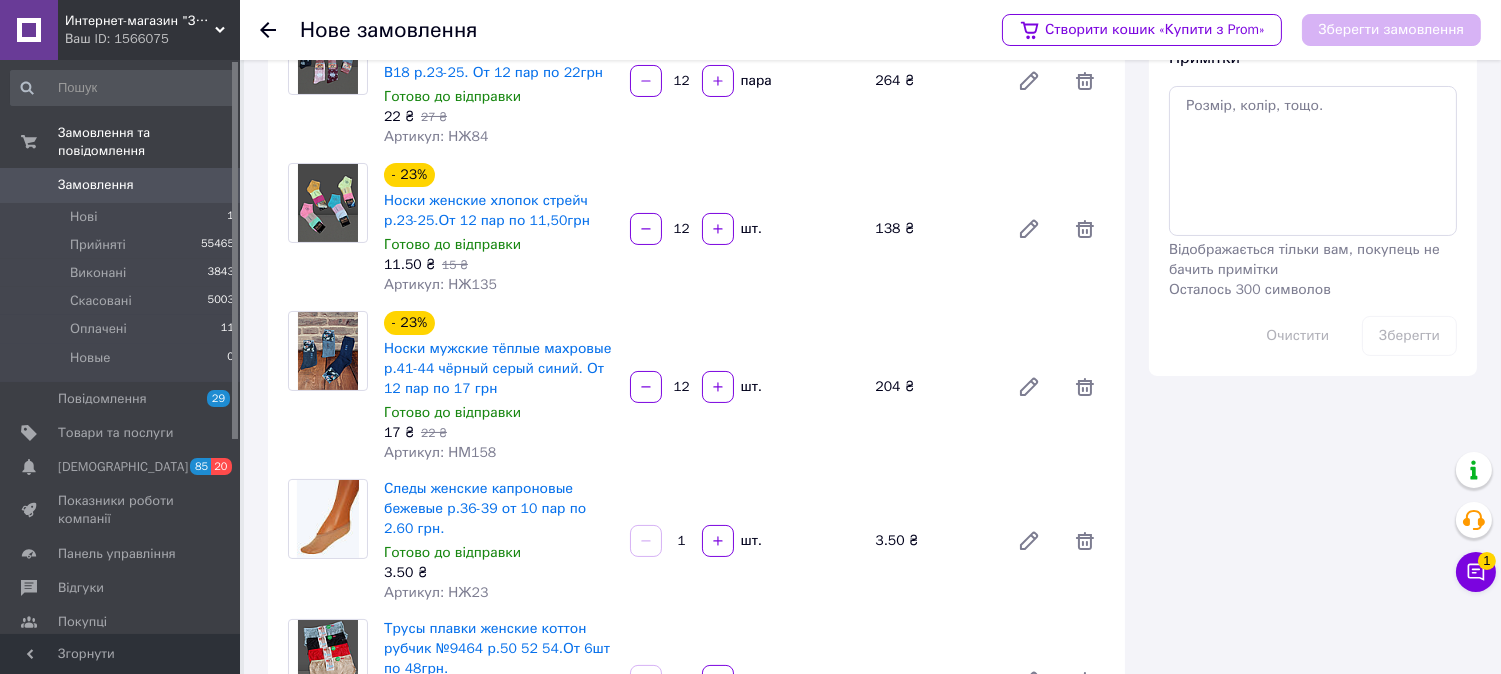 scroll, scrollTop: 666, scrollLeft: 0, axis: vertical 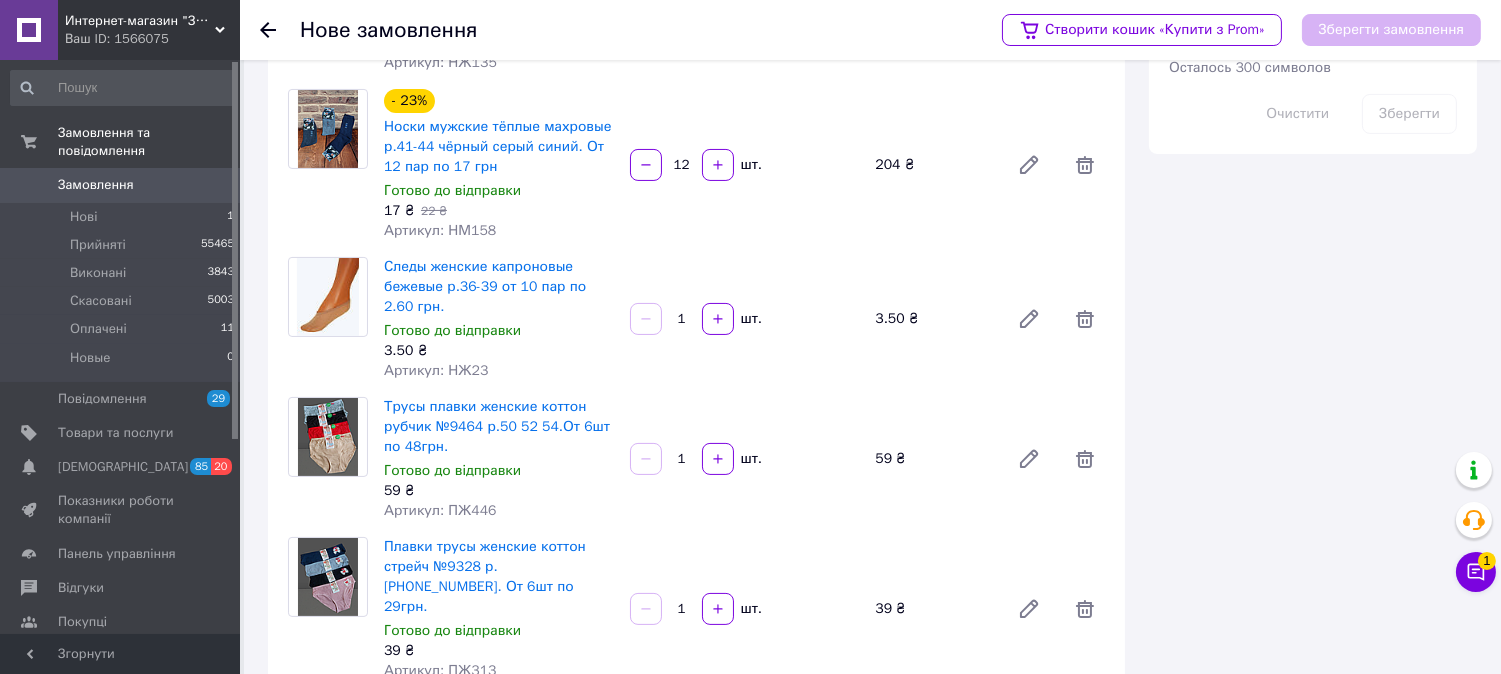 type on "12" 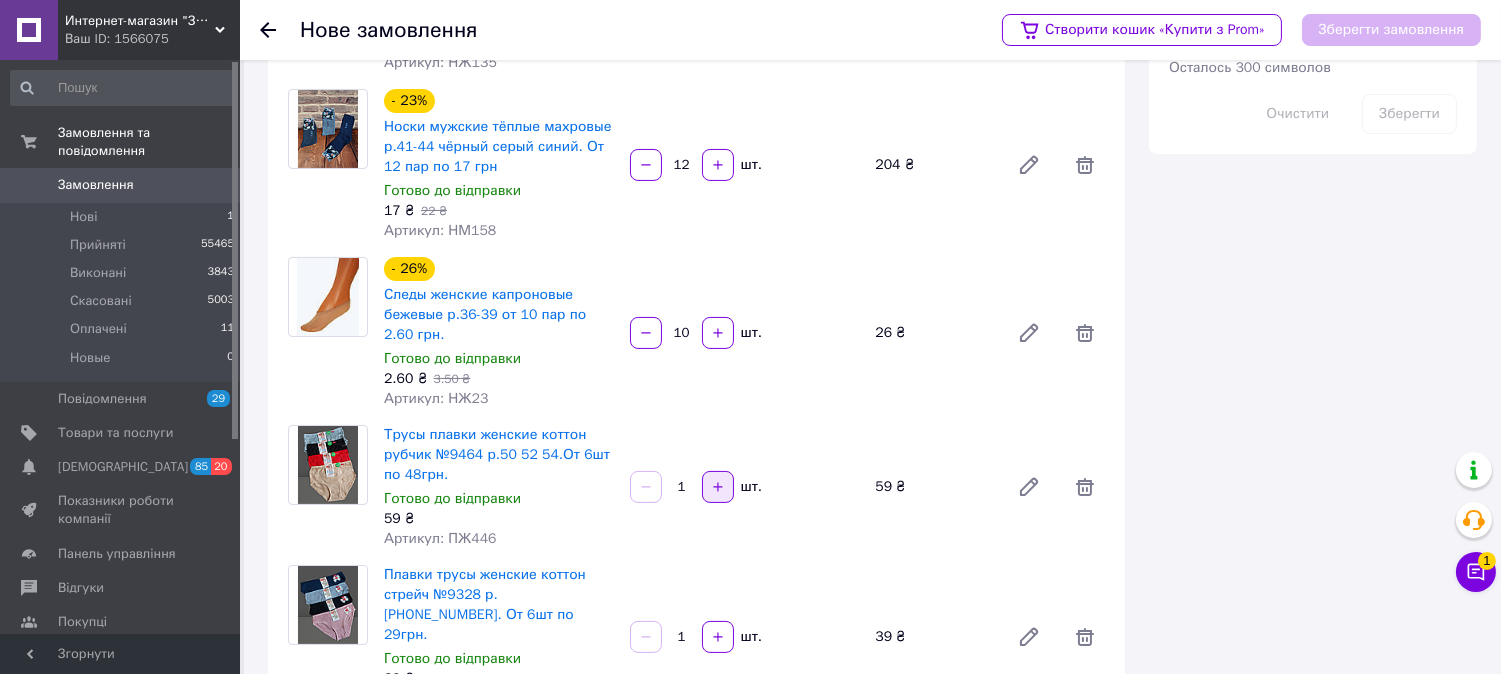 type on "10" 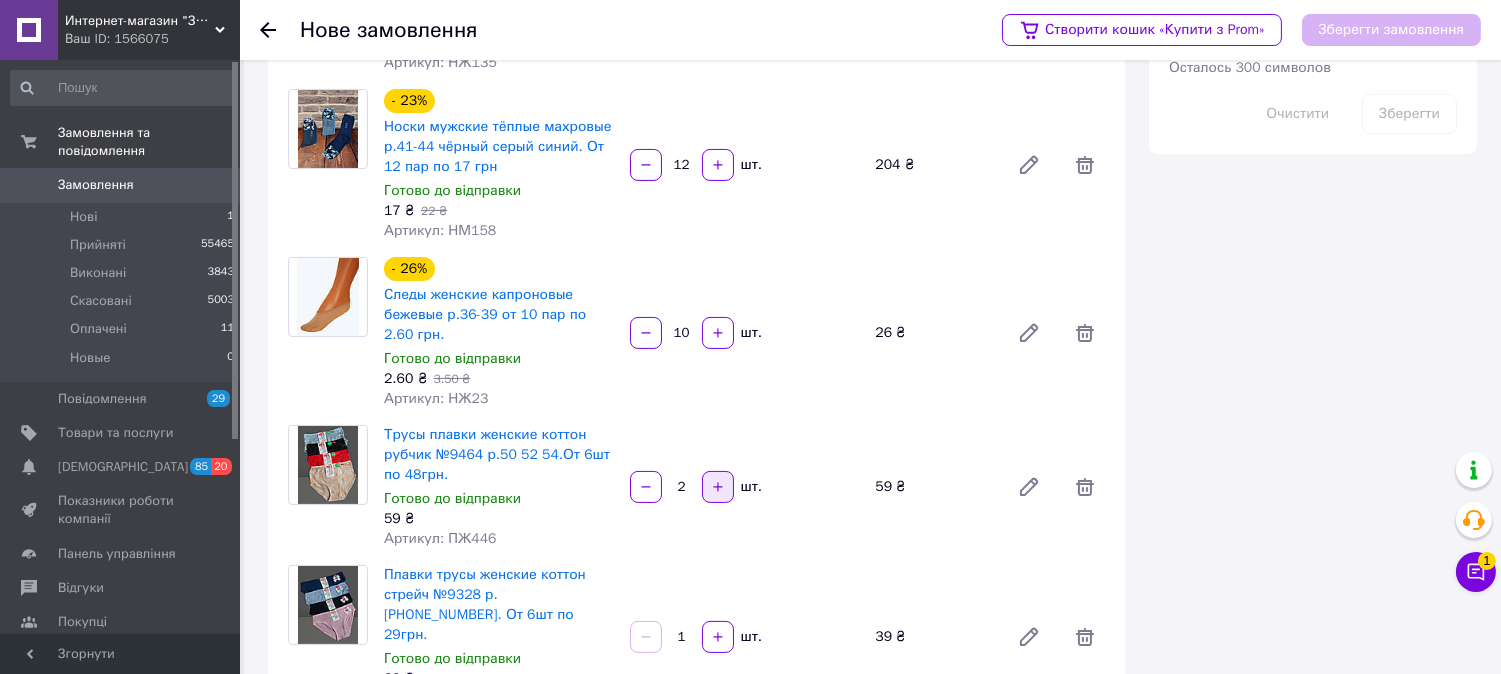 click 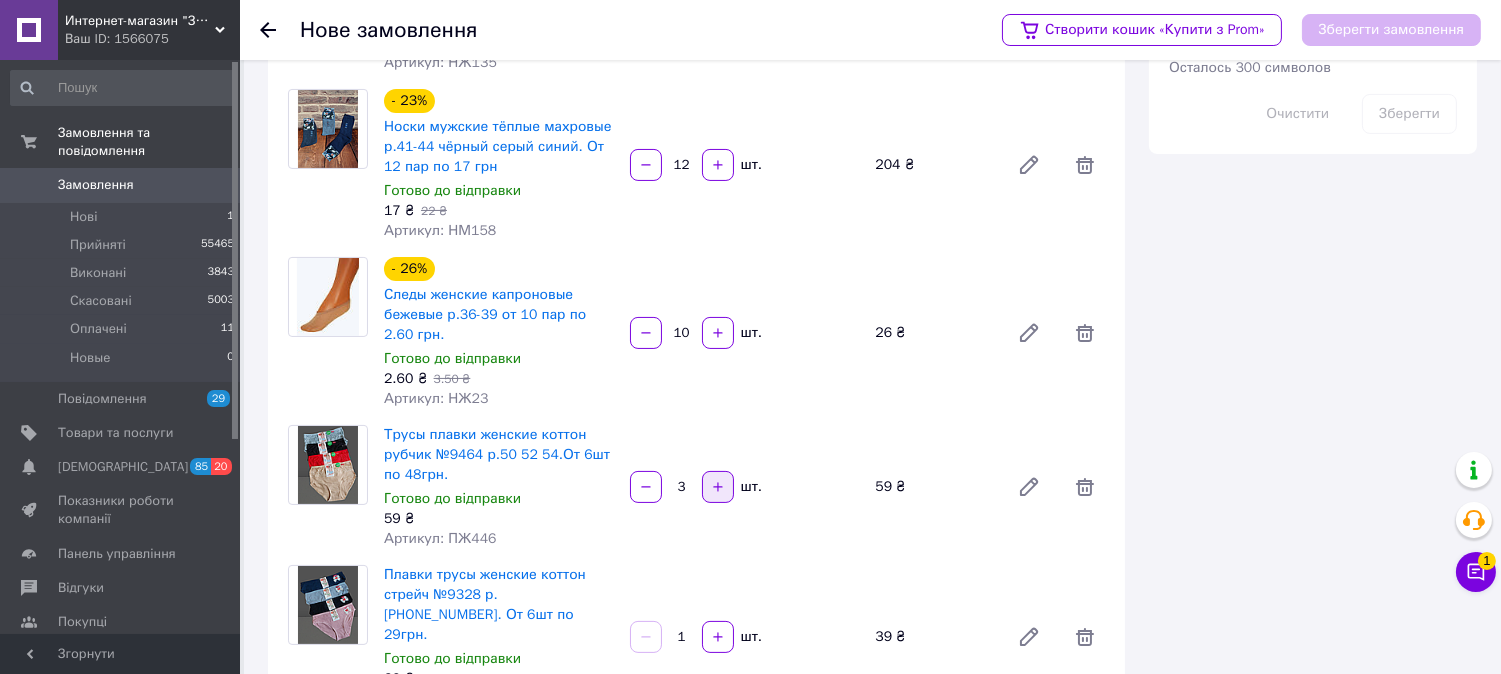 click 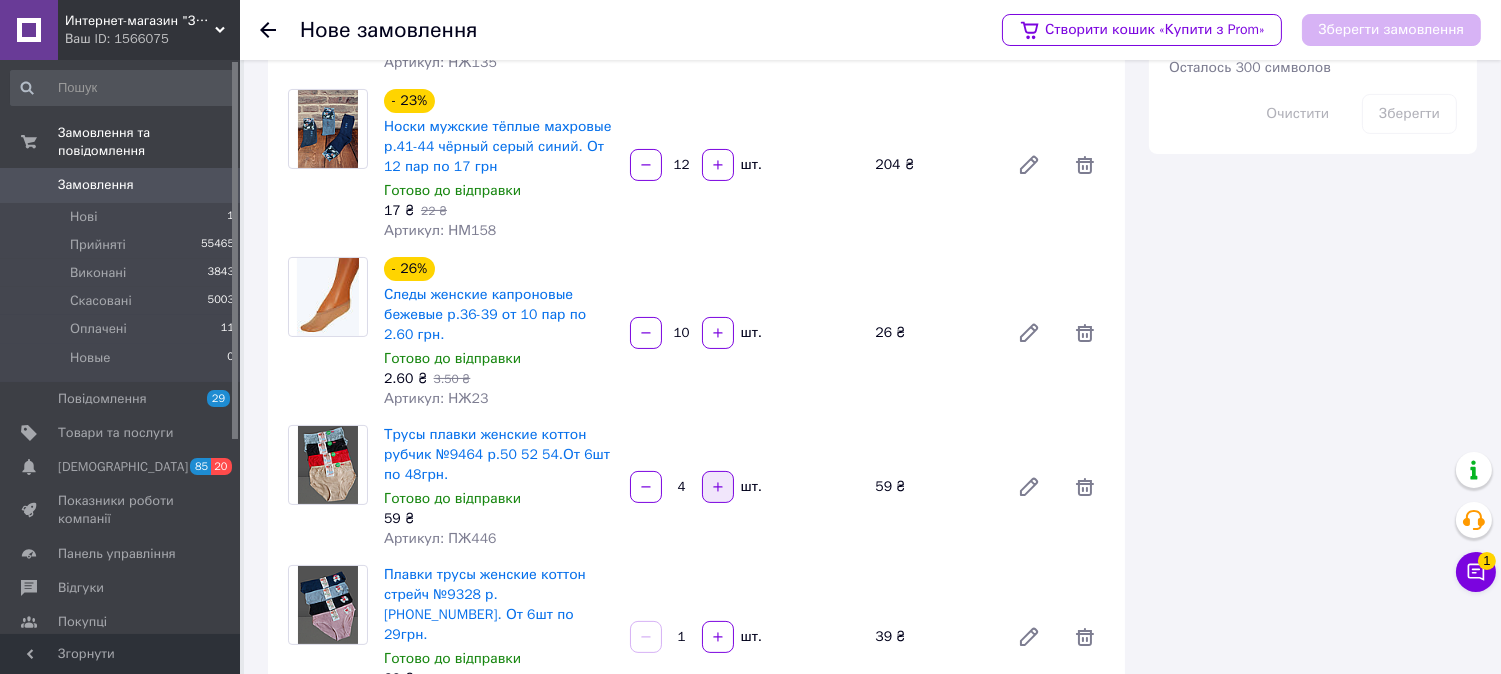 click 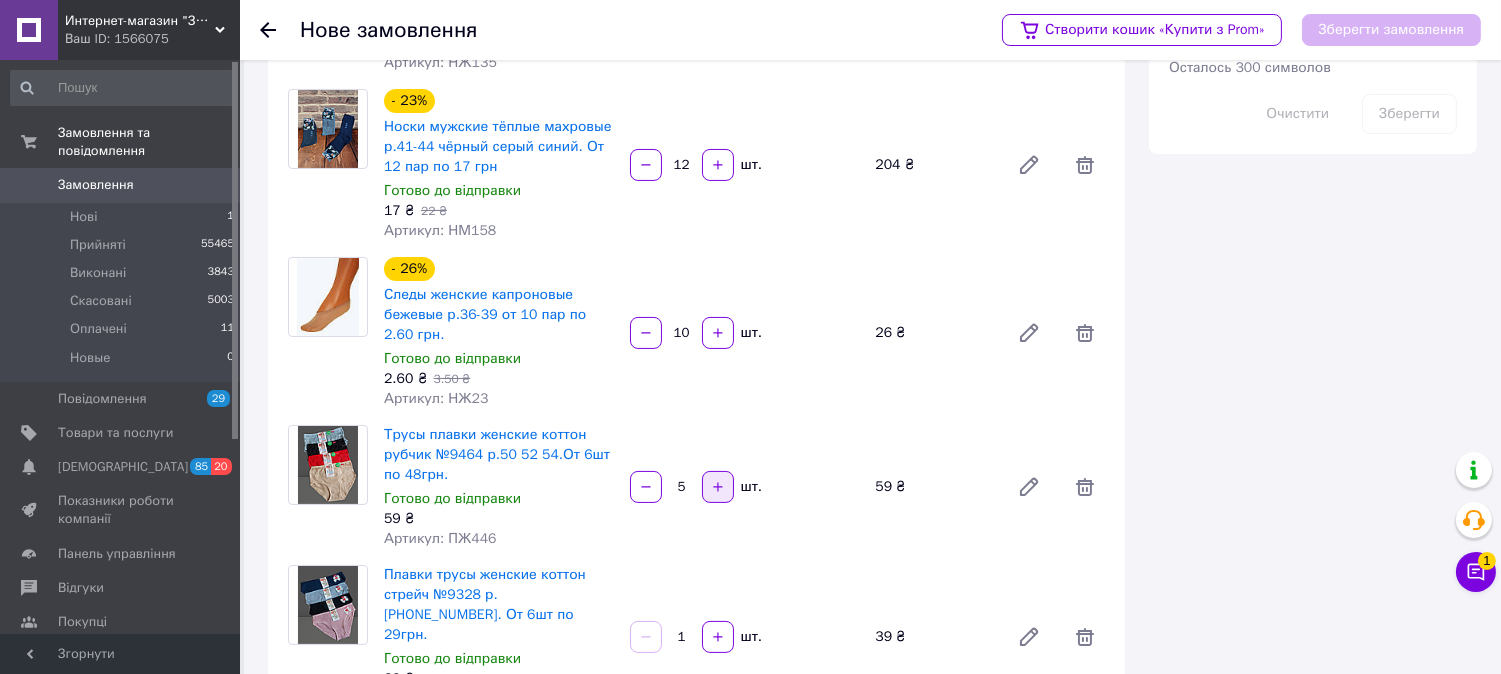 click 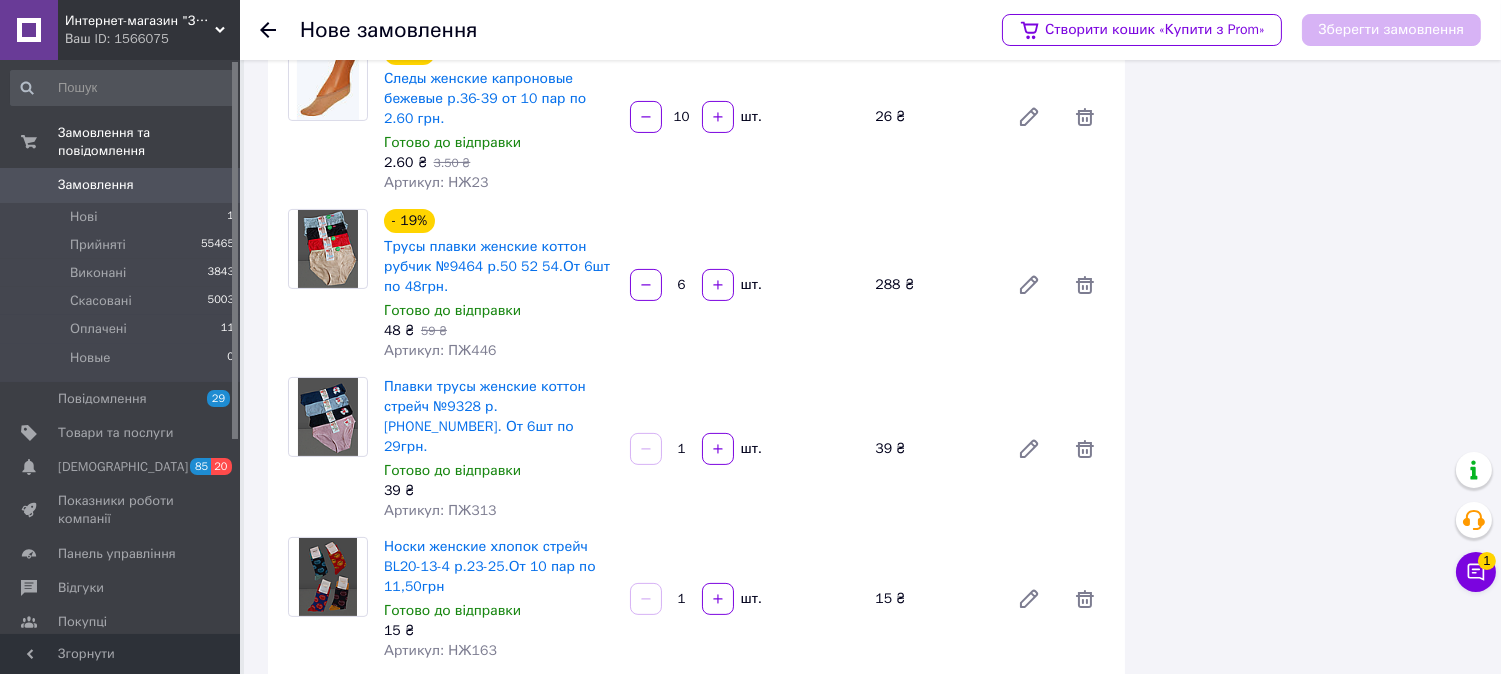 scroll, scrollTop: 888, scrollLeft: 0, axis: vertical 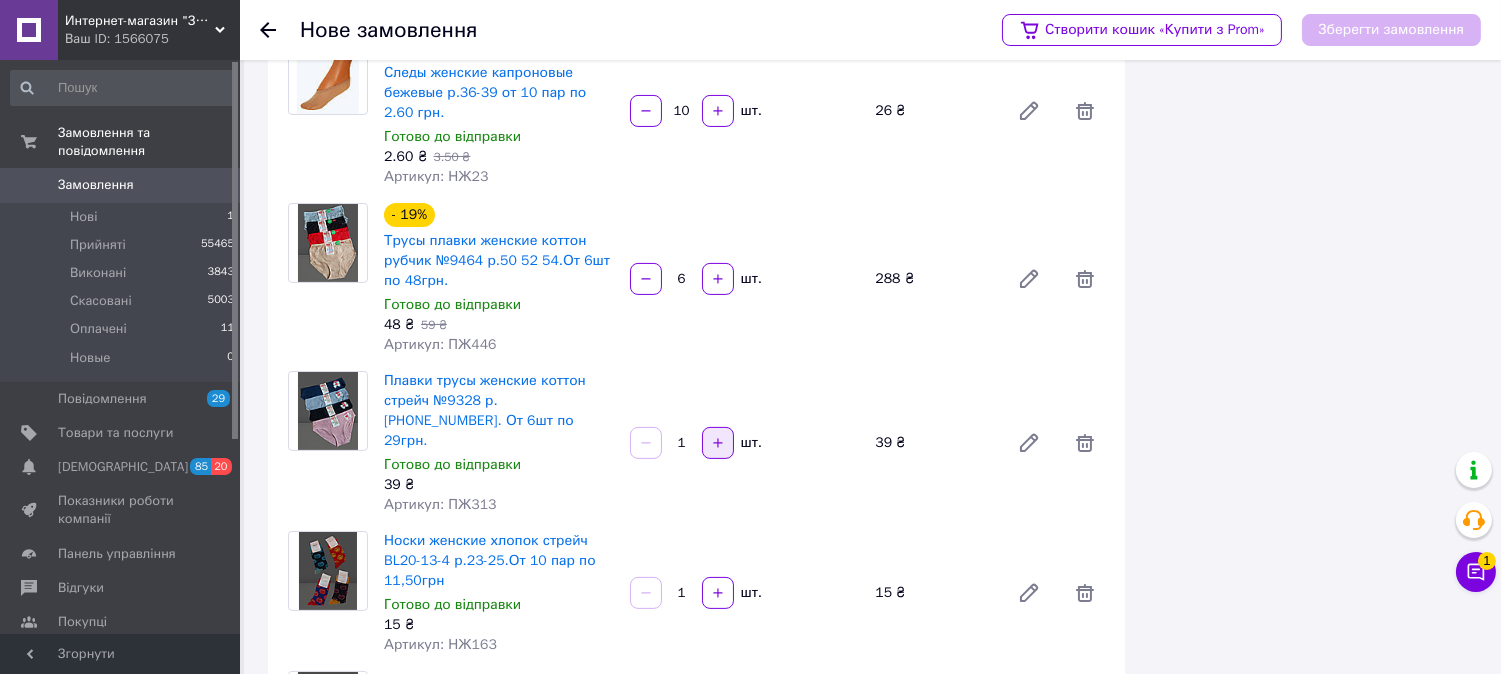 click 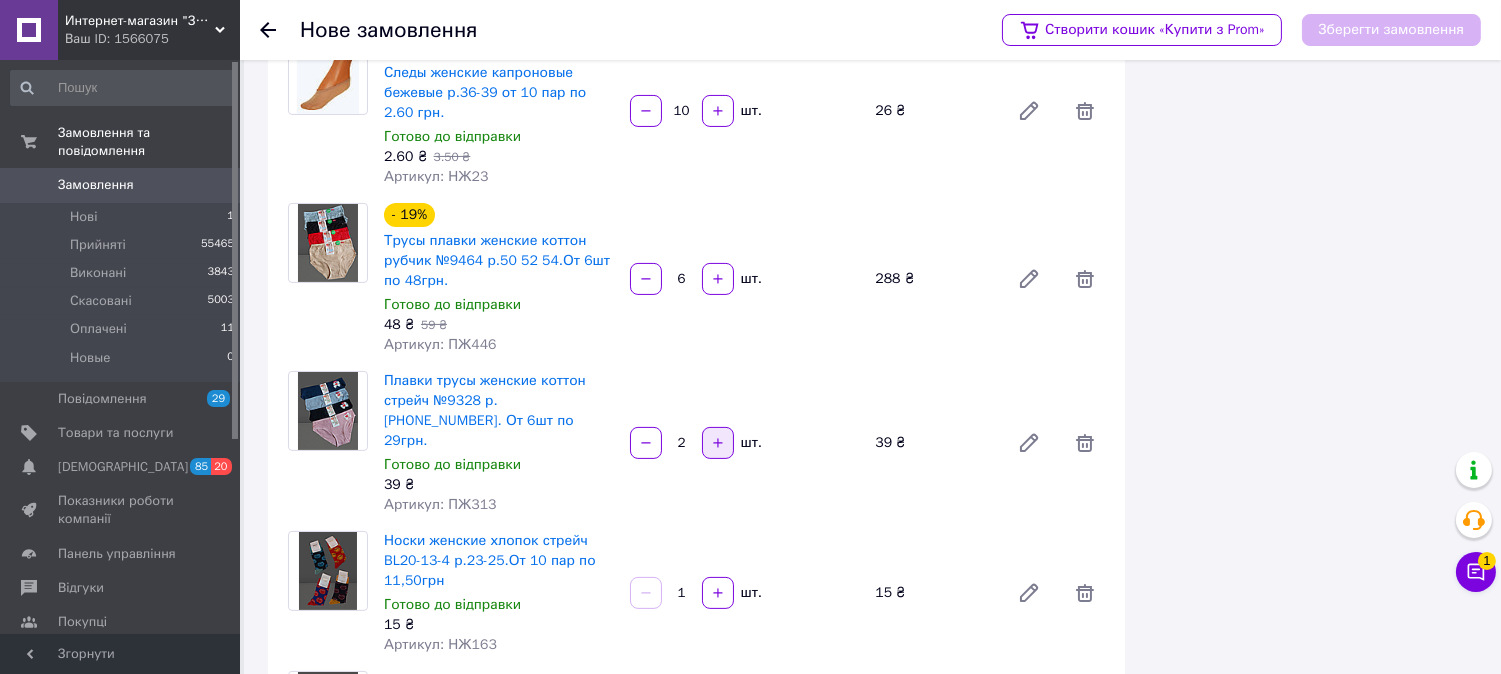 click 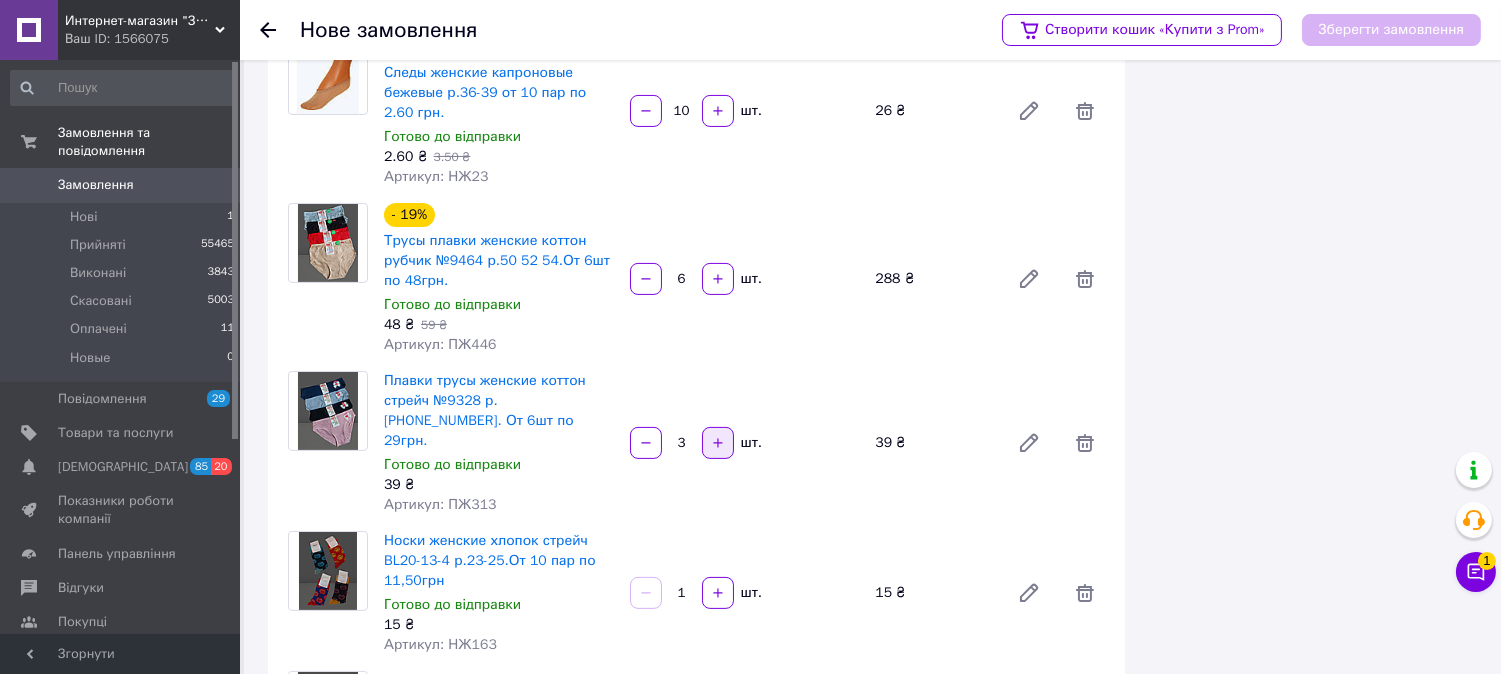 click 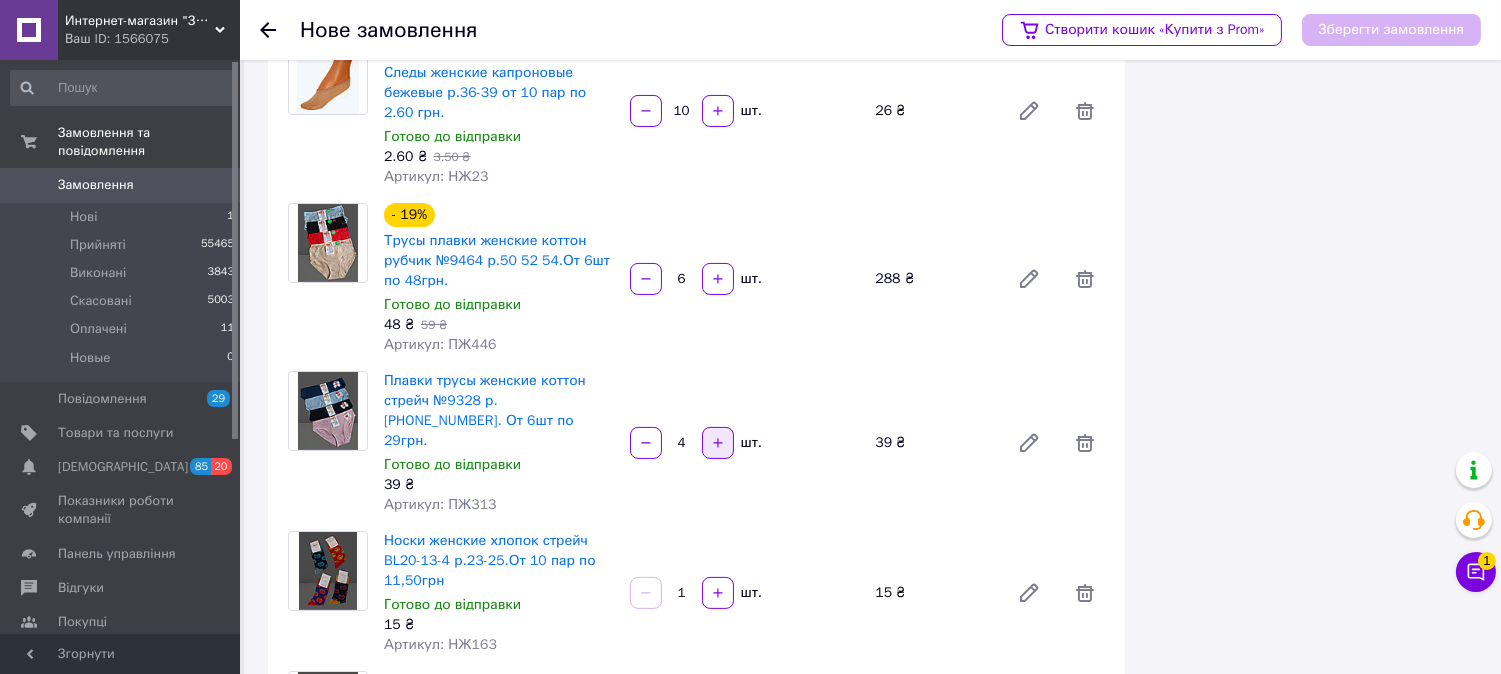 click 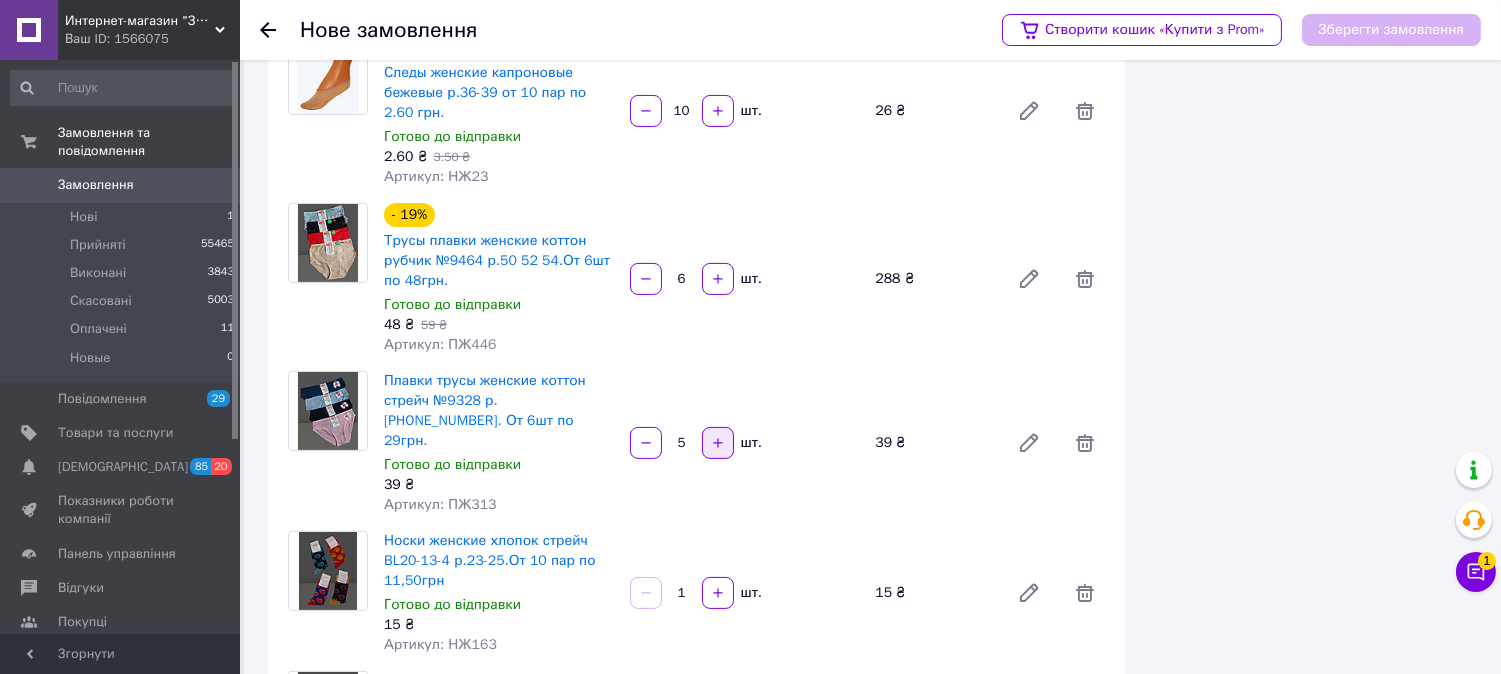click 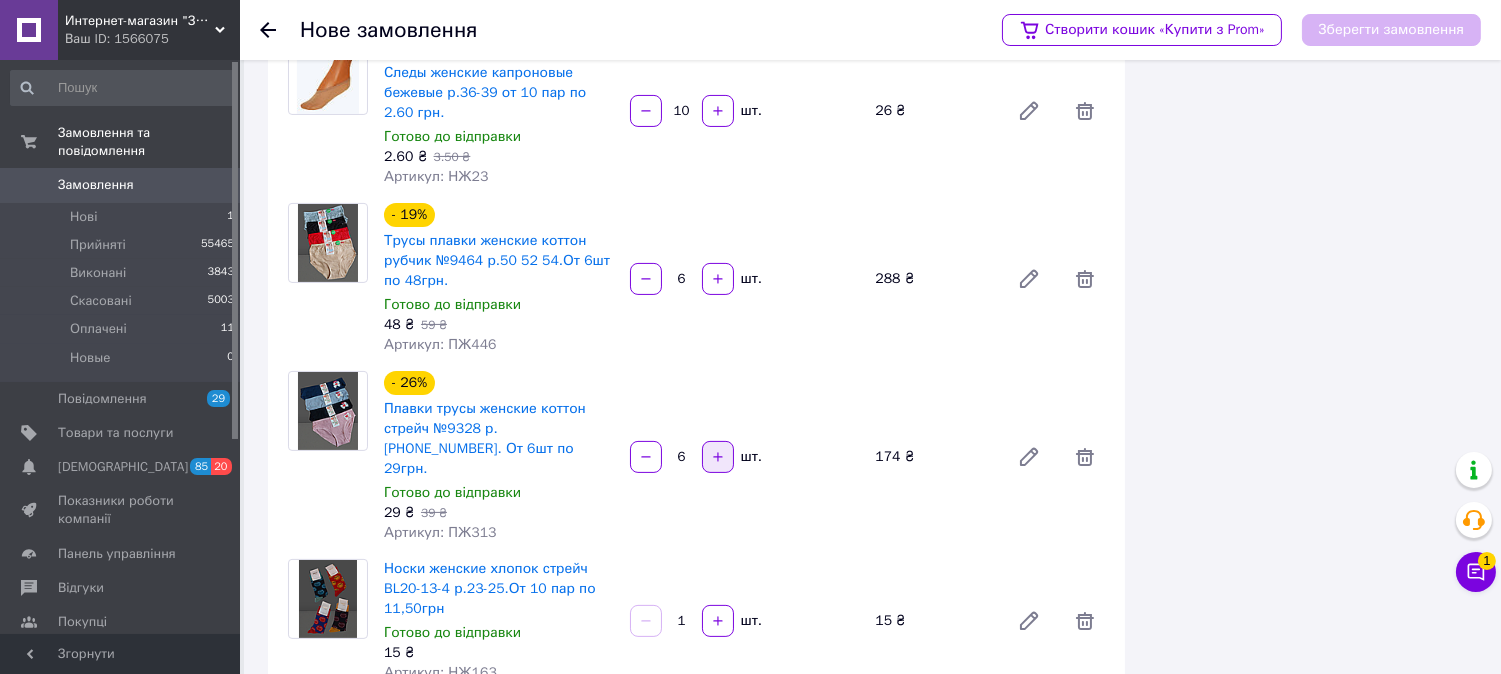 scroll, scrollTop: 1111, scrollLeft: 0, axis: vertical 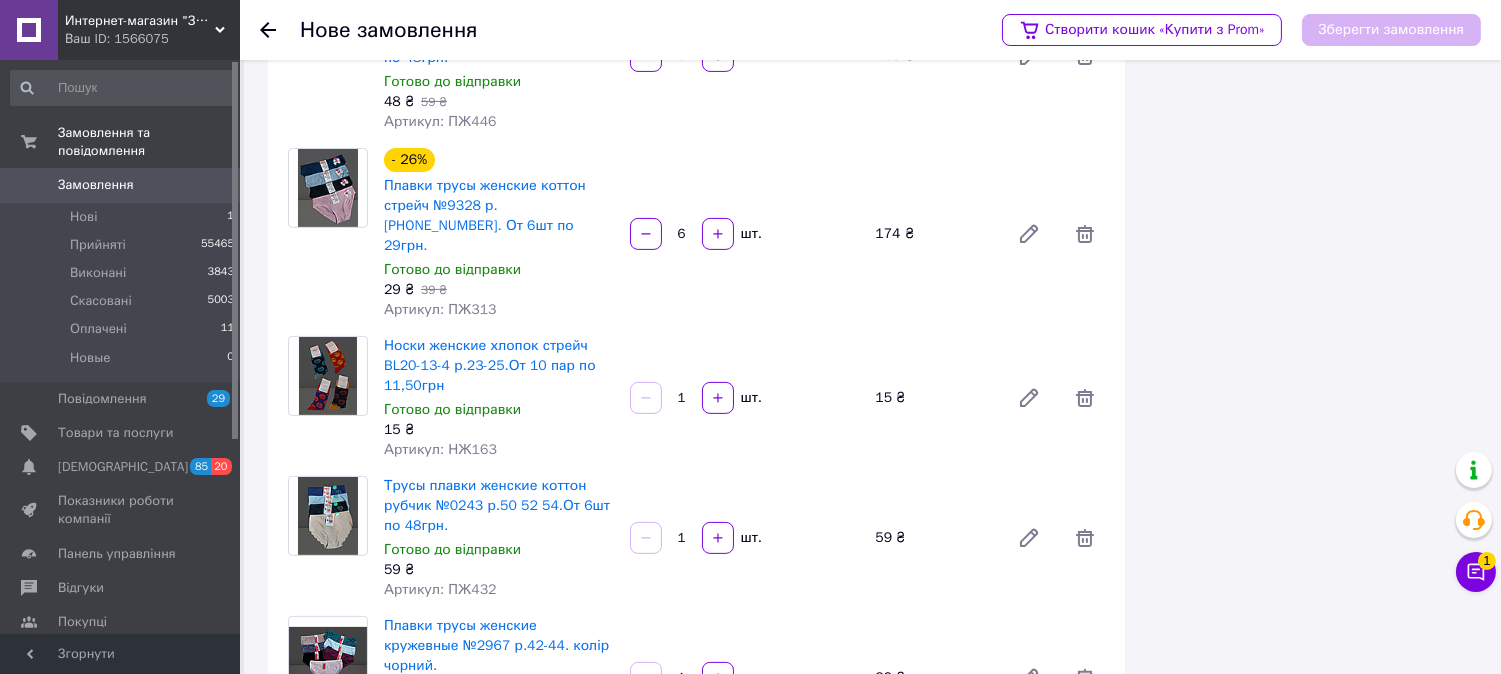 click on "1" at bounding box center (682, 398) 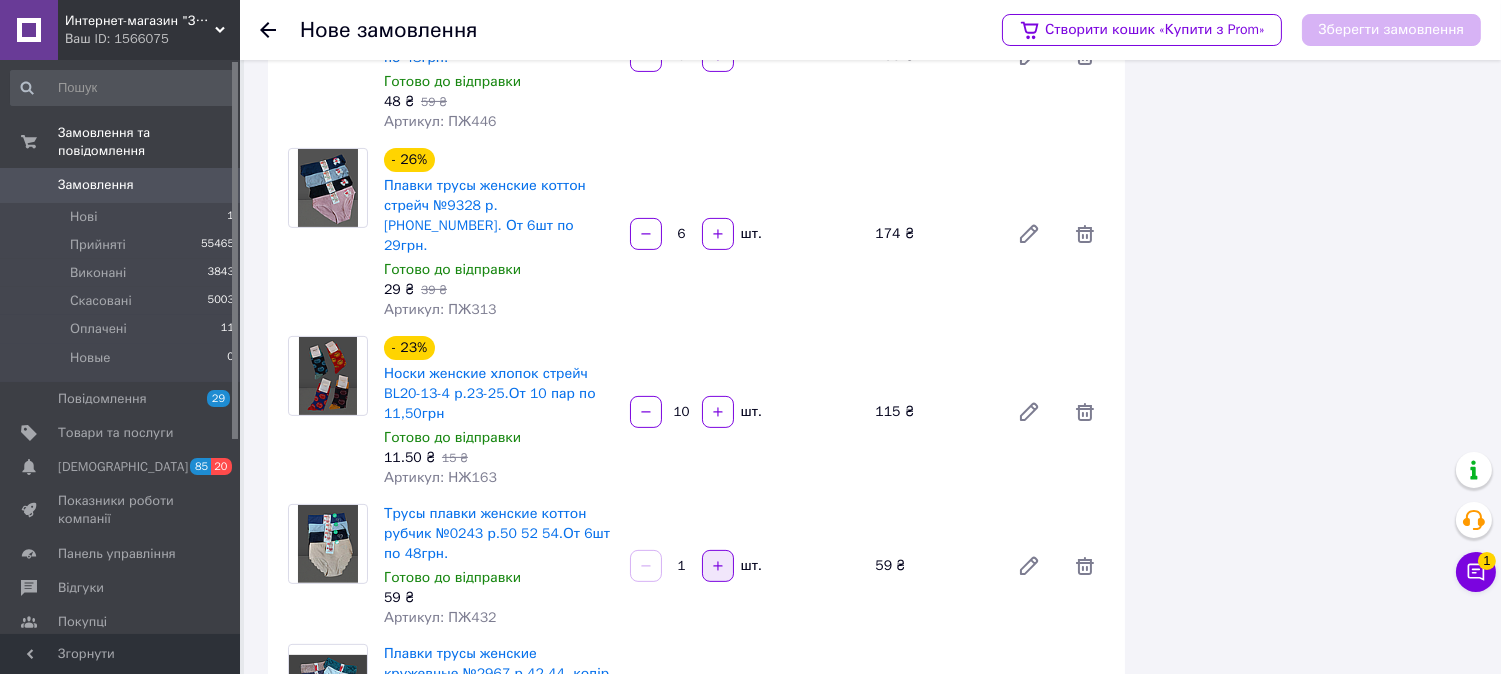 type on "10" 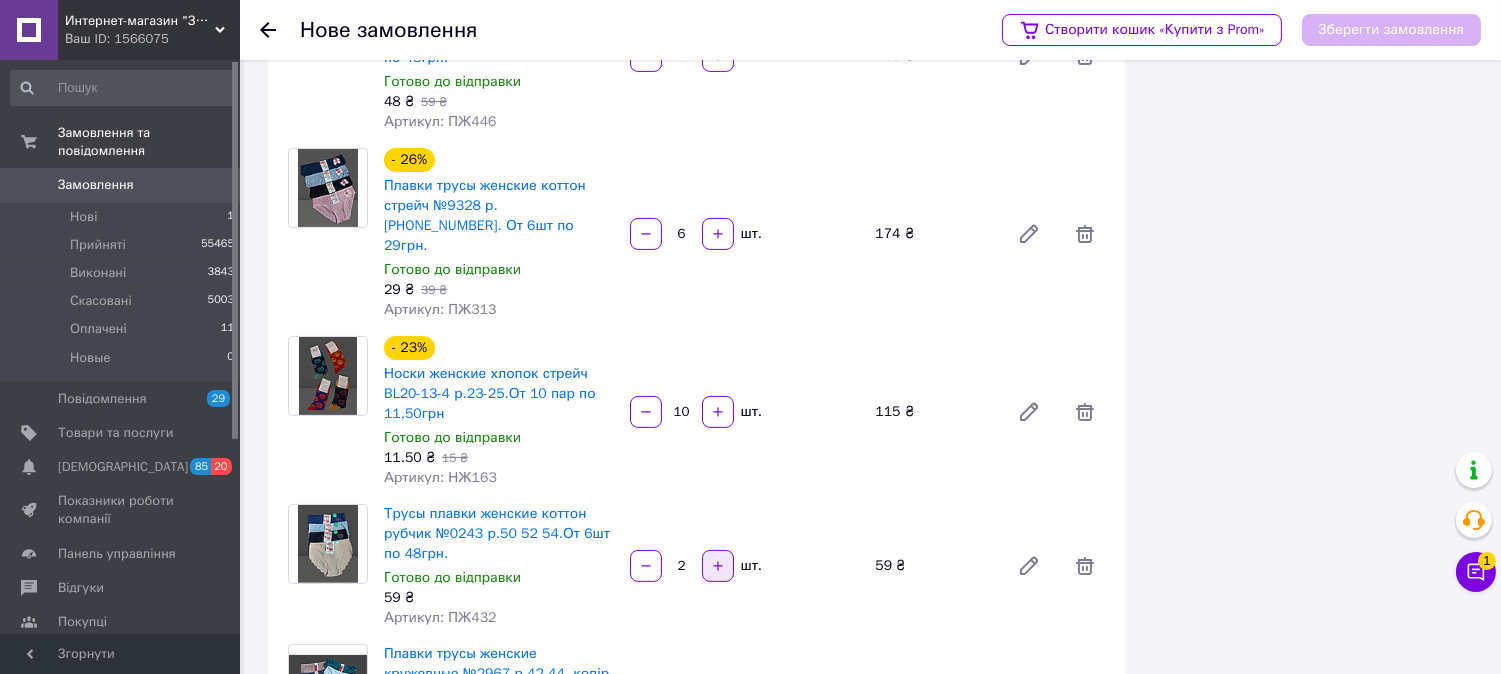 click 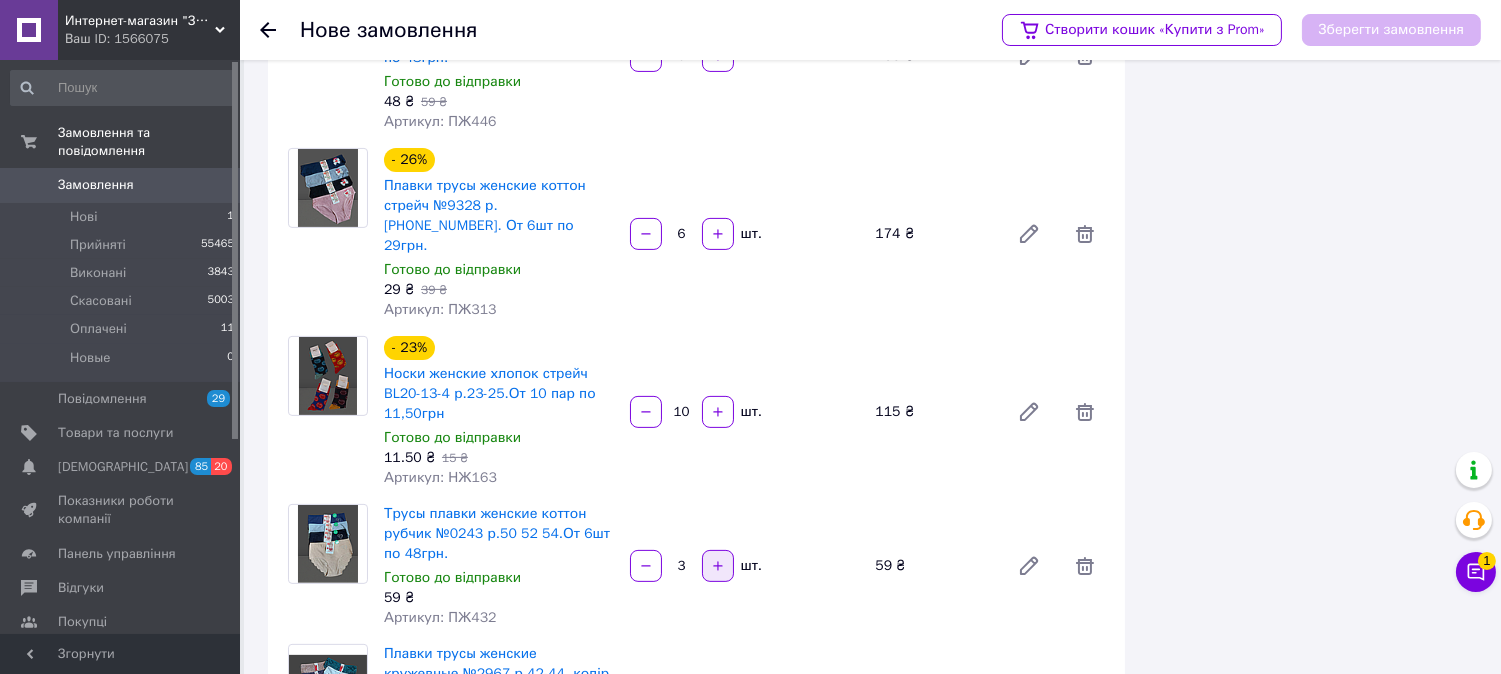 click 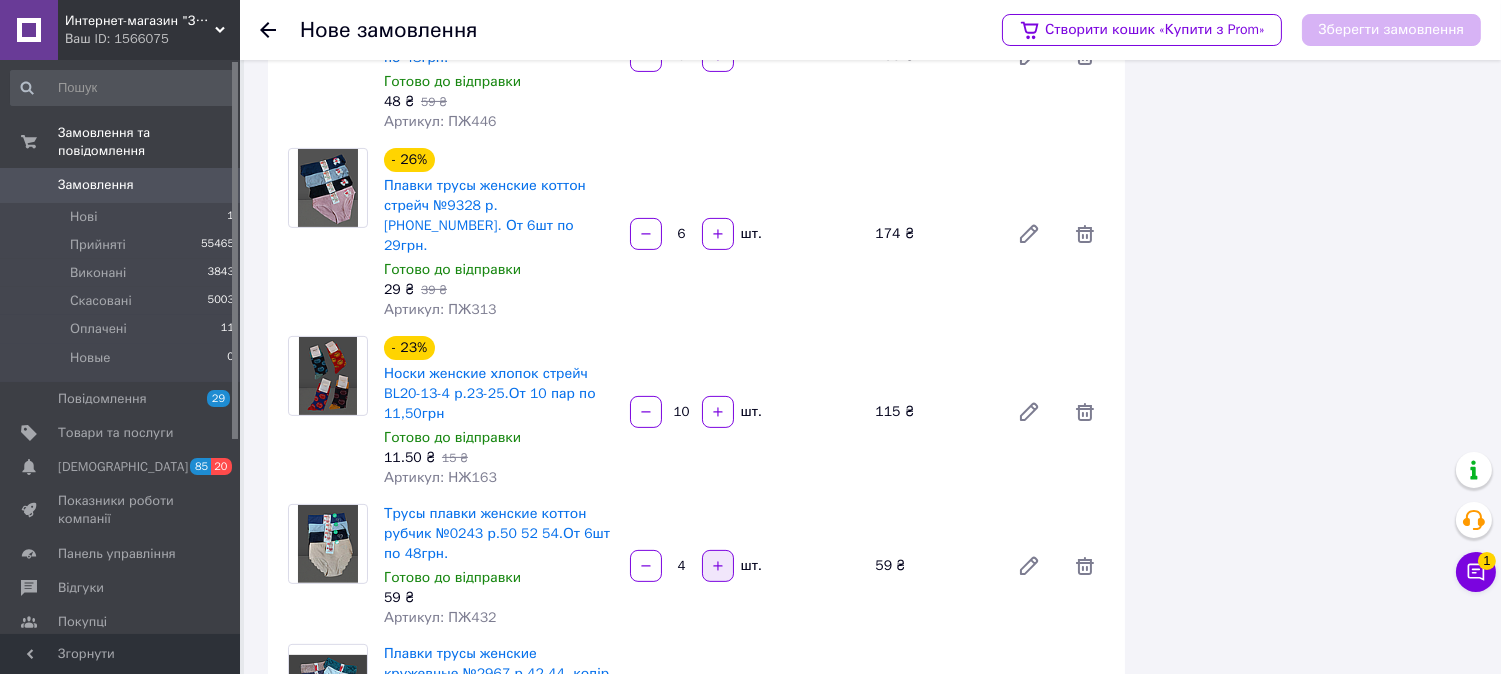 click 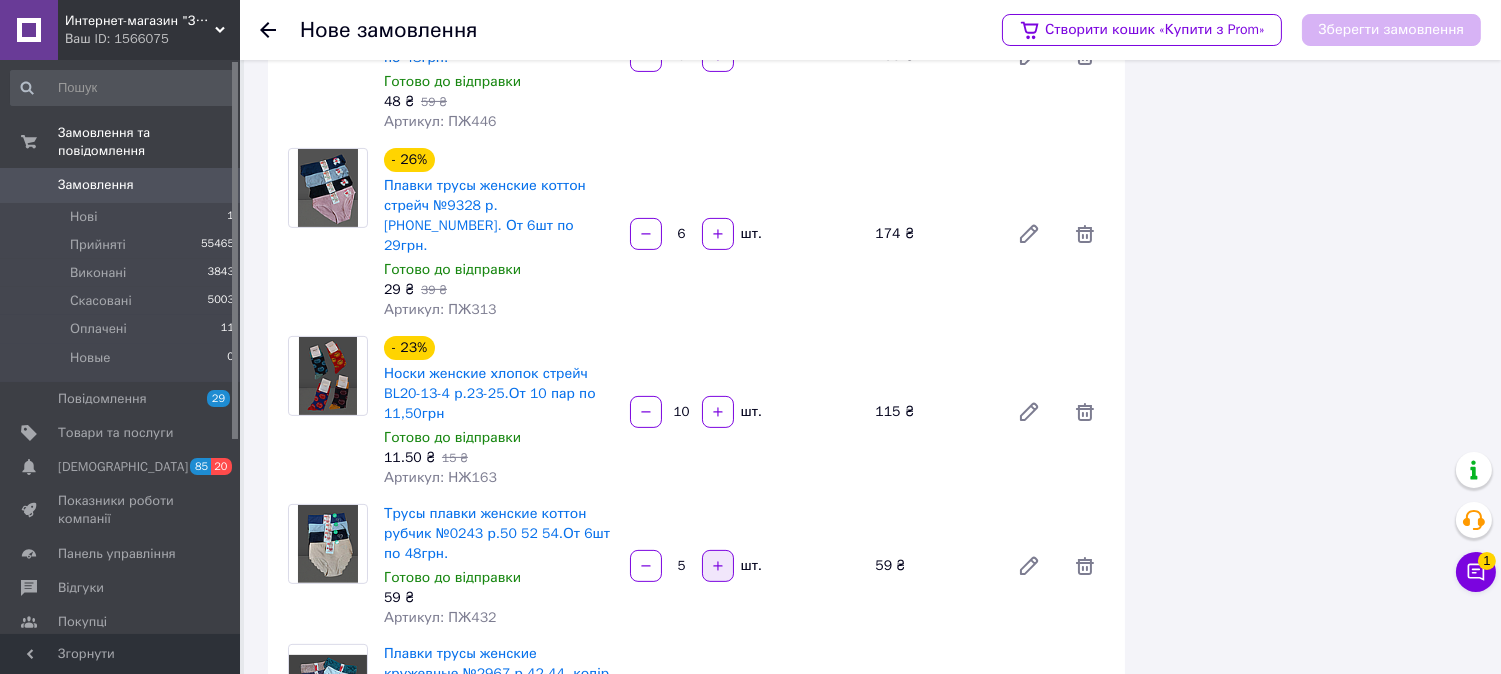 click 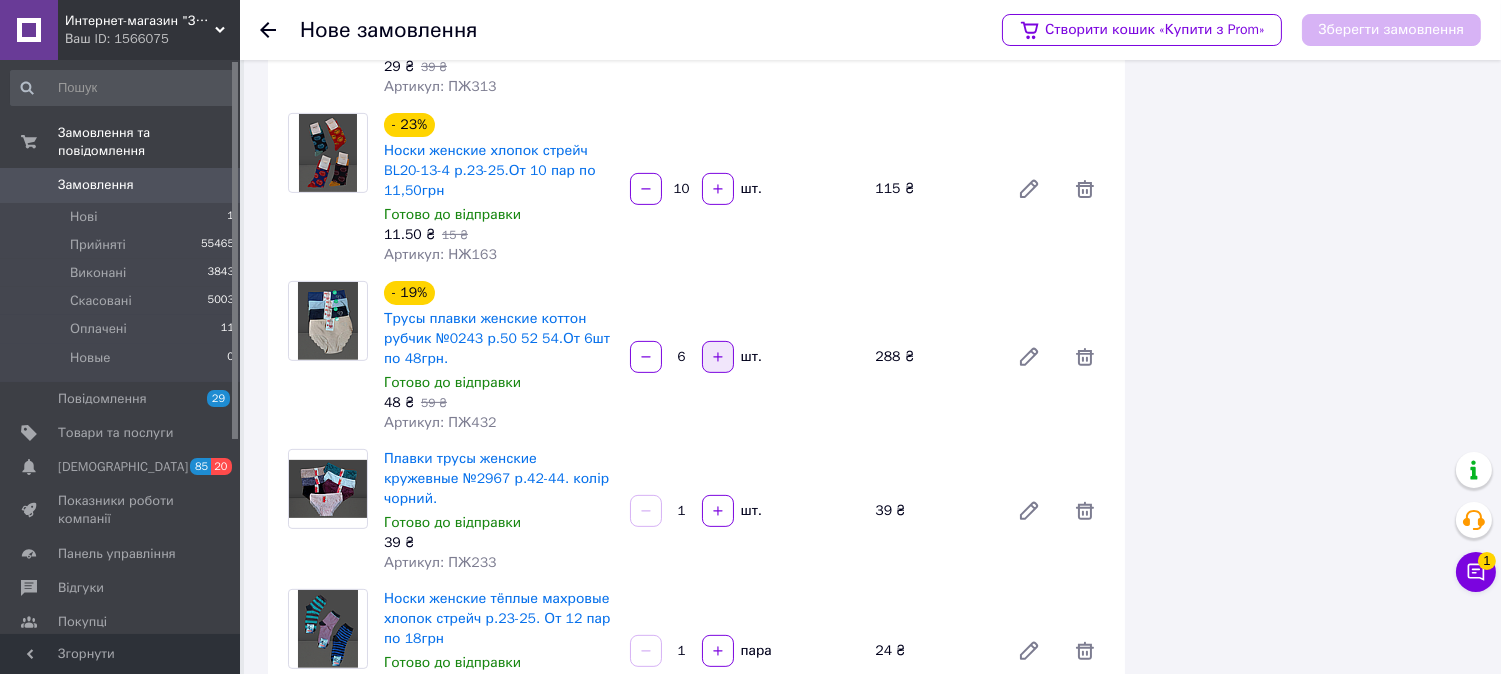 scroll, scrollTop: 1444, scrollLeft: 0, axis: vertical 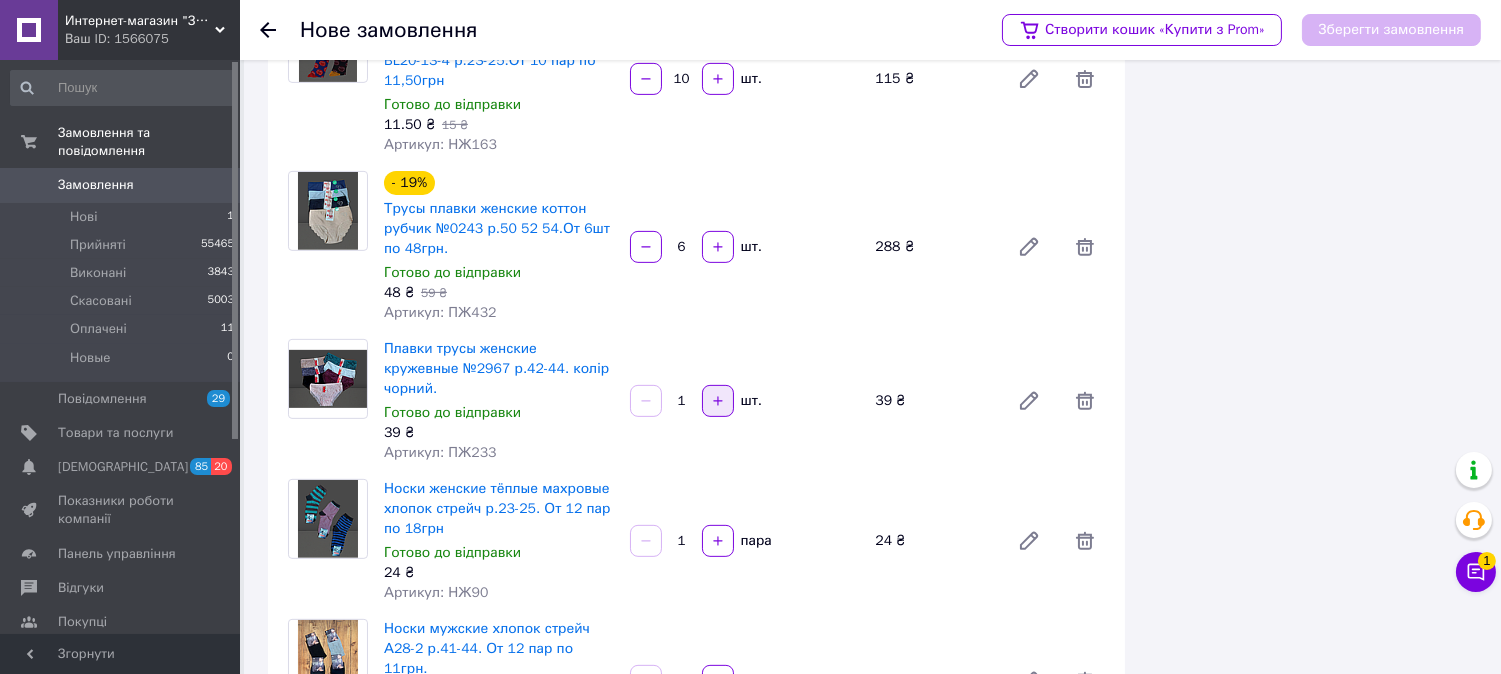click at bounding box center [718, 401] 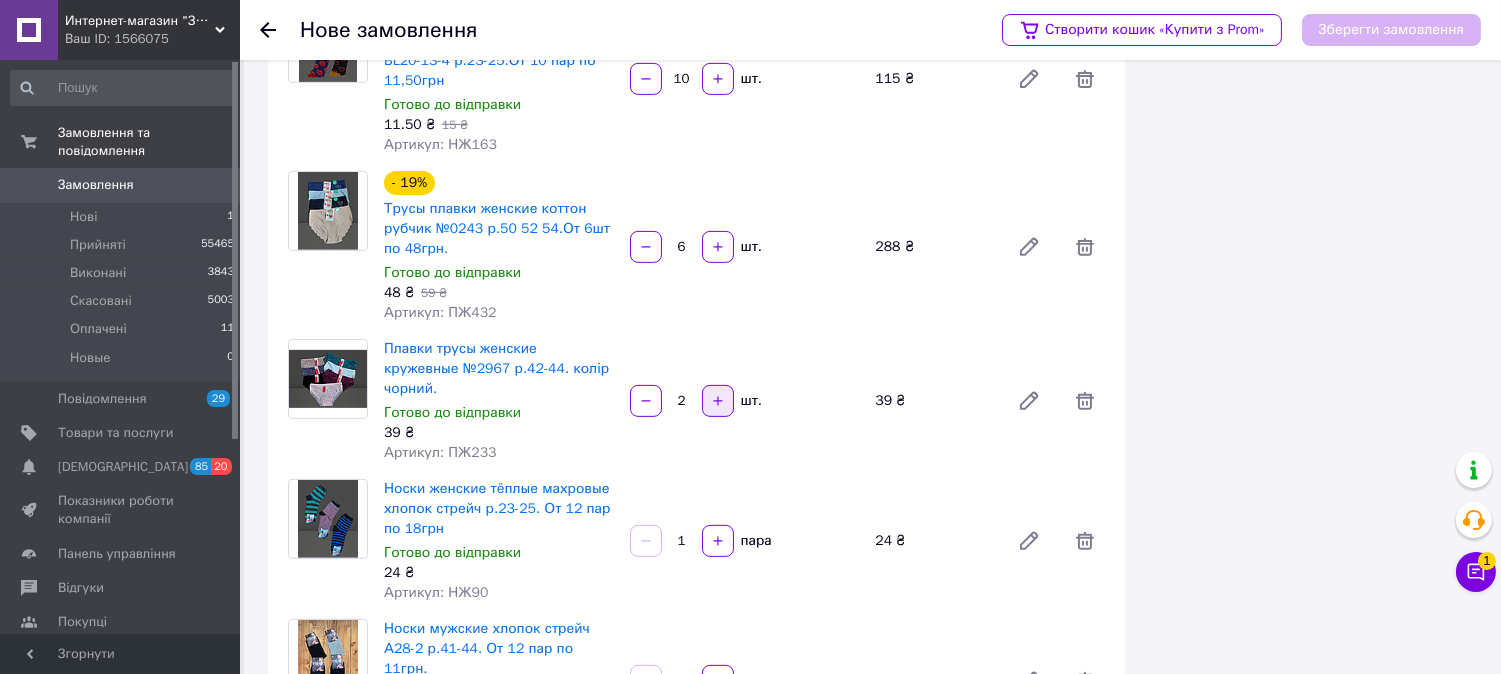 click at bounding box center (718, 401) 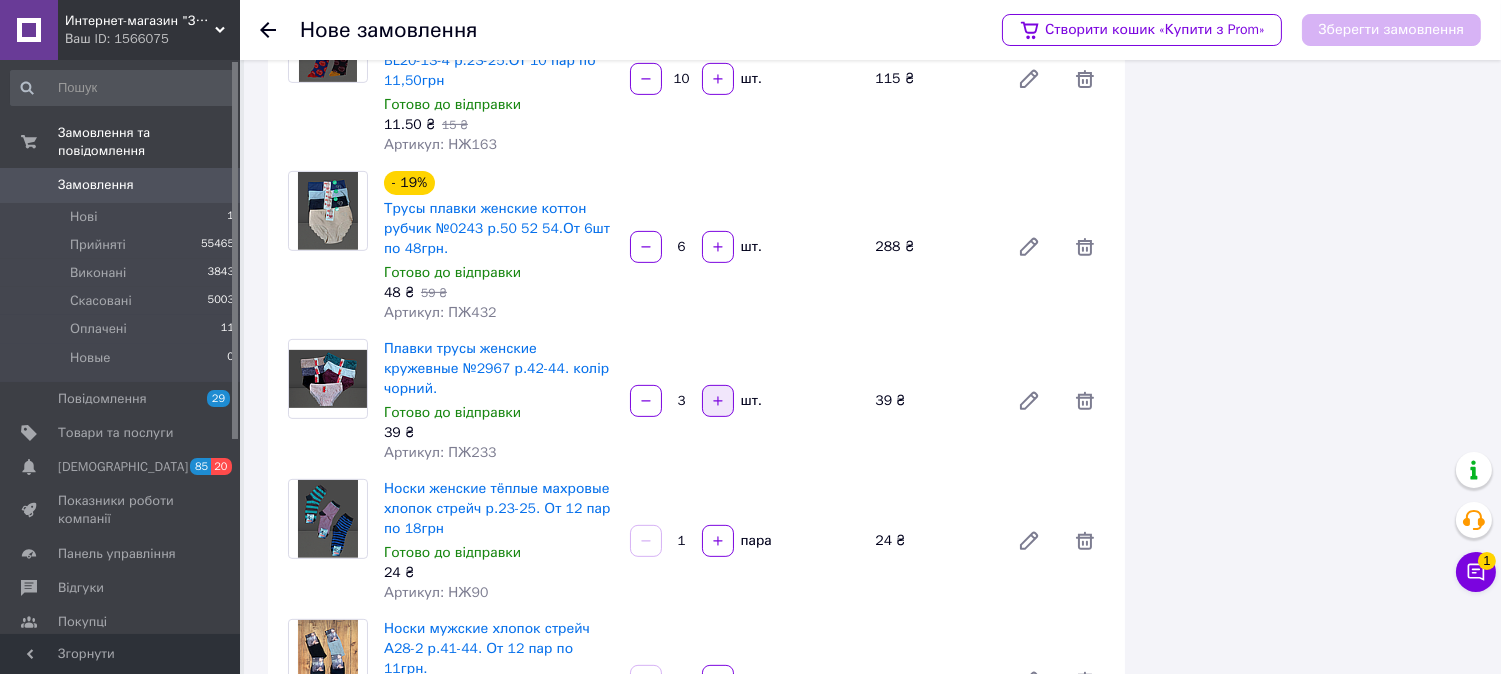 click at bounding box center [718, 401] 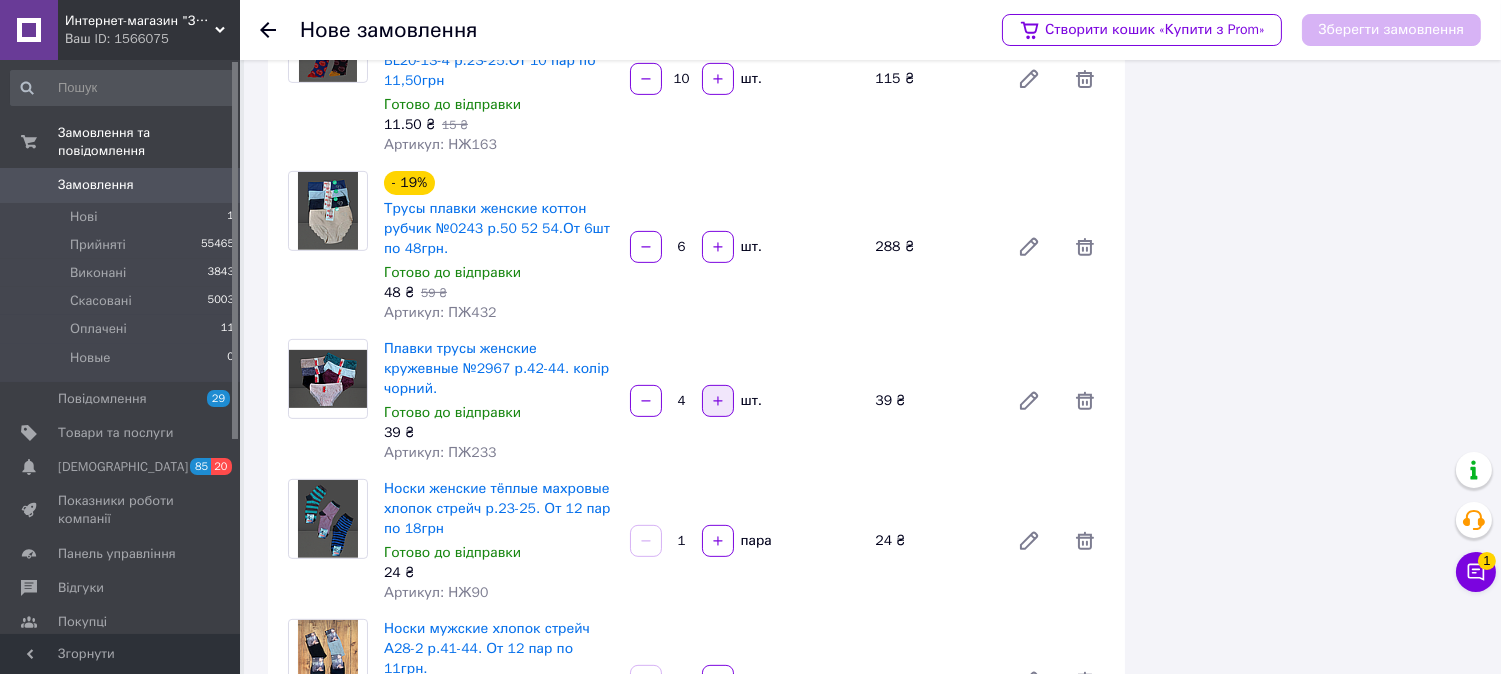 click at bounding box center (718, 401) 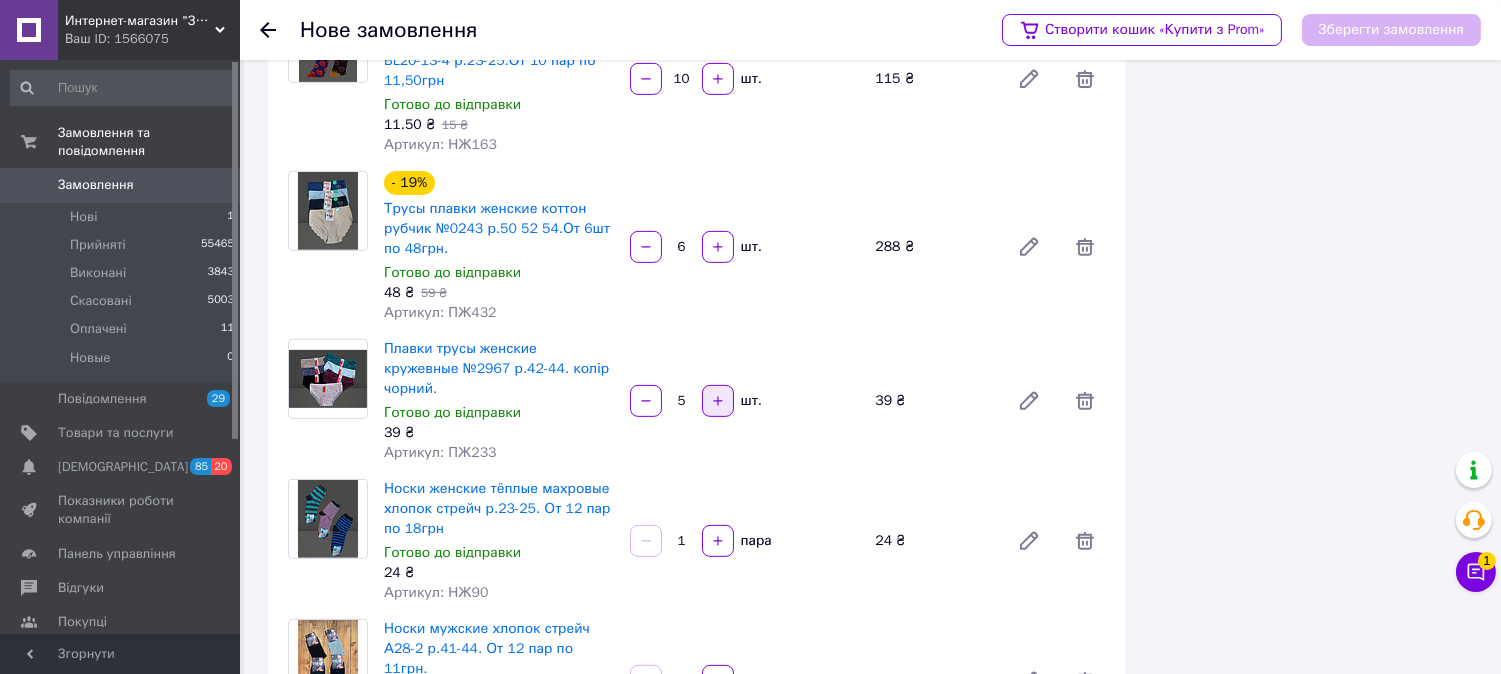 click at bounding box center (718, 401) 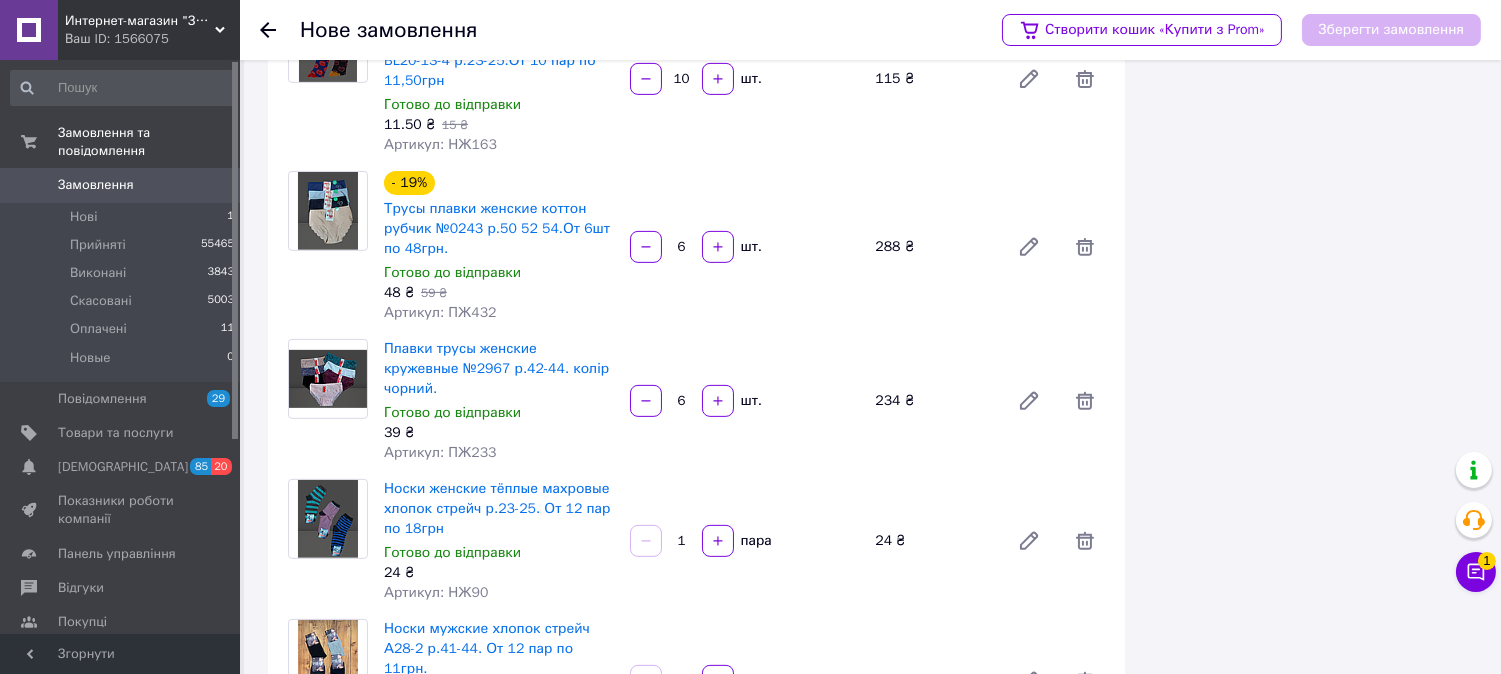 scroll, scrollTop: 1555, scrollLeft: 0, axis: vertical 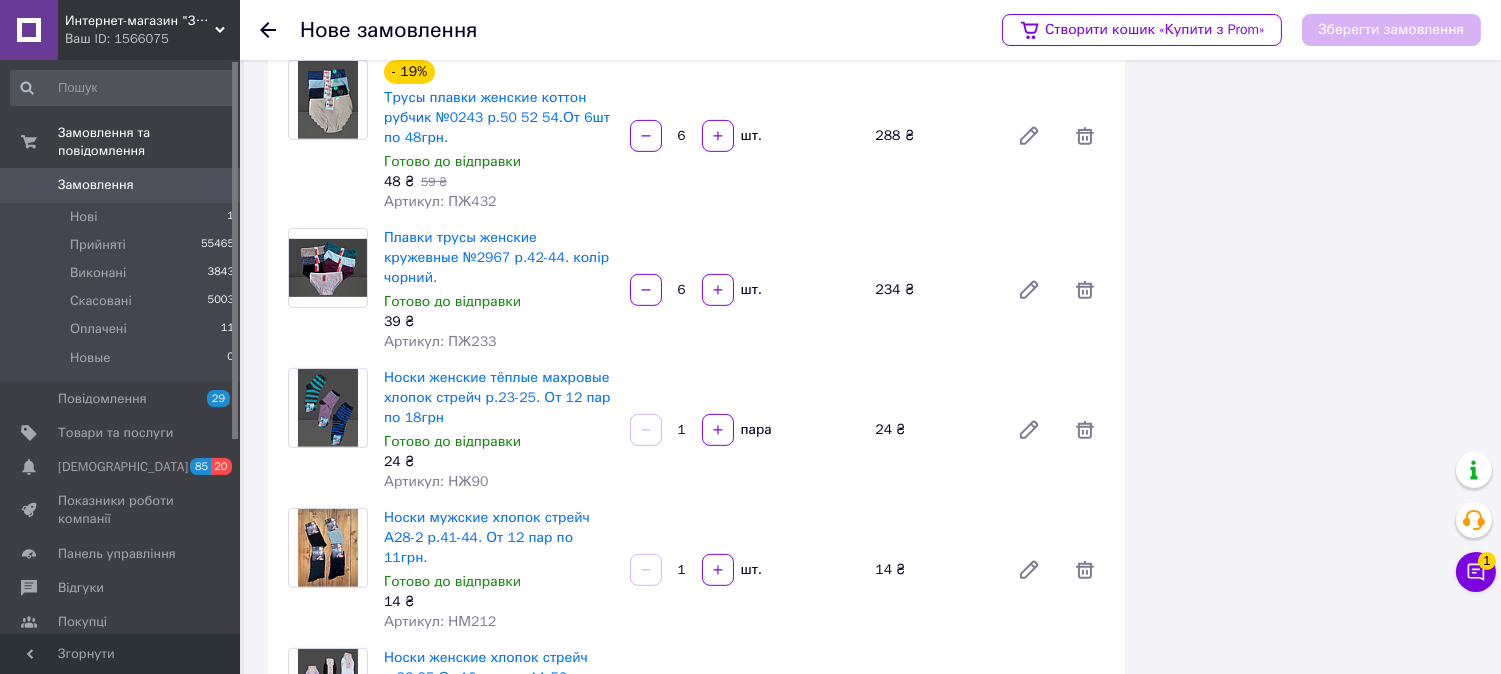 click on "1" at bounding box center [682, 430] 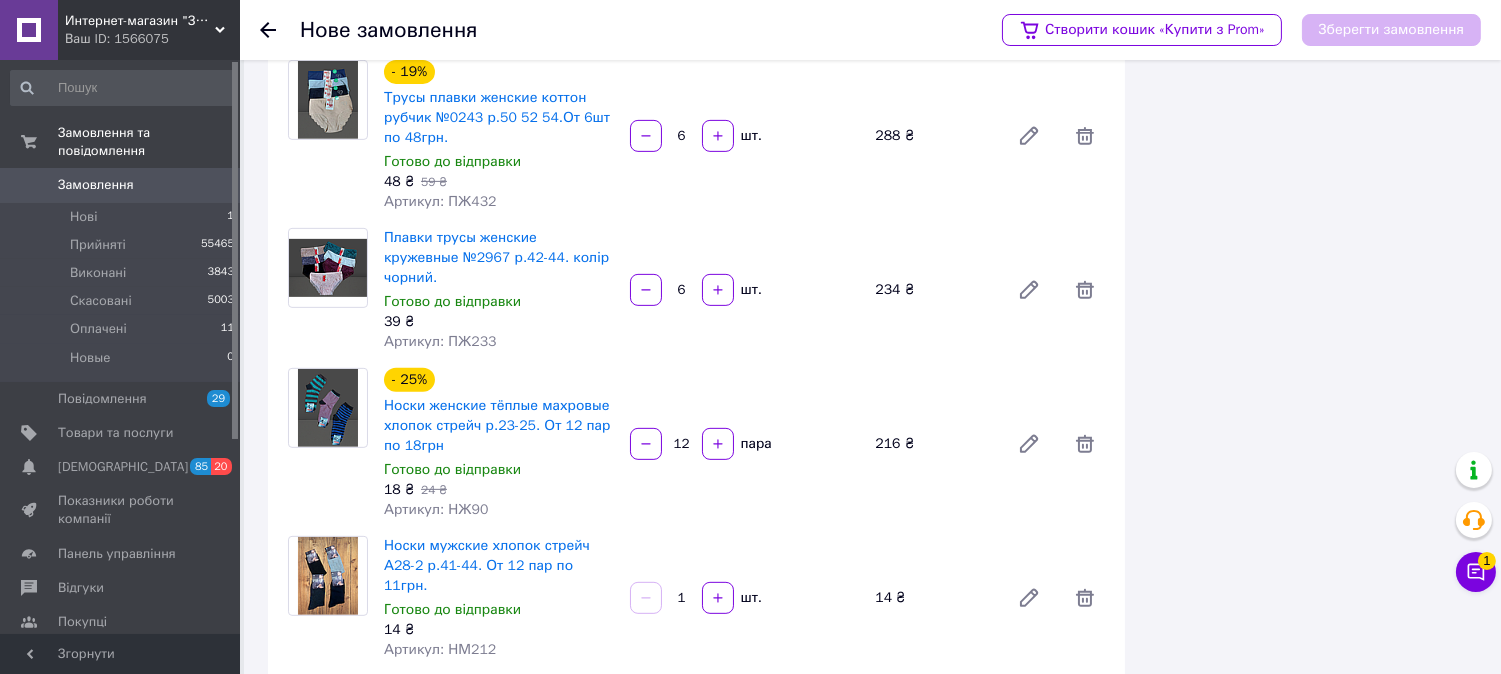 scroll, scrollTop: 1666, scrollLeft: 0, axis: vertical 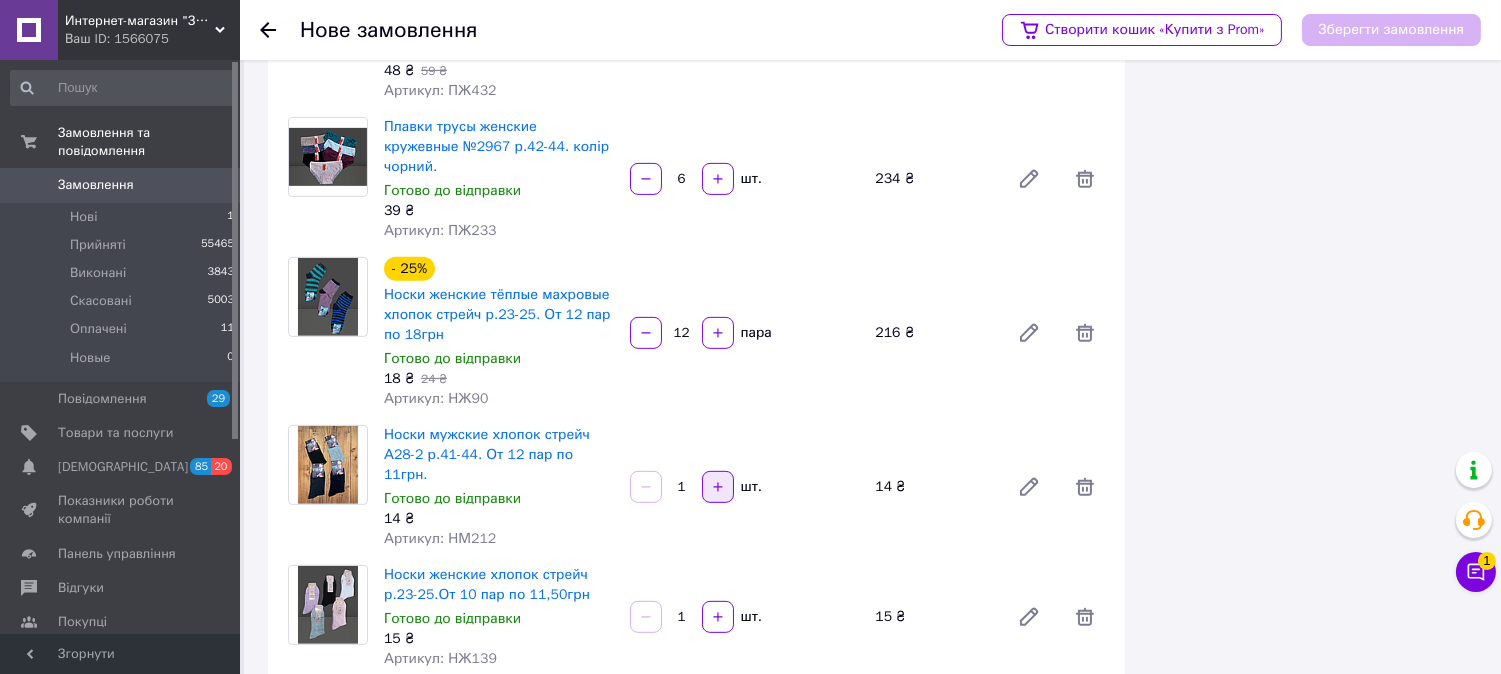 type on "12" 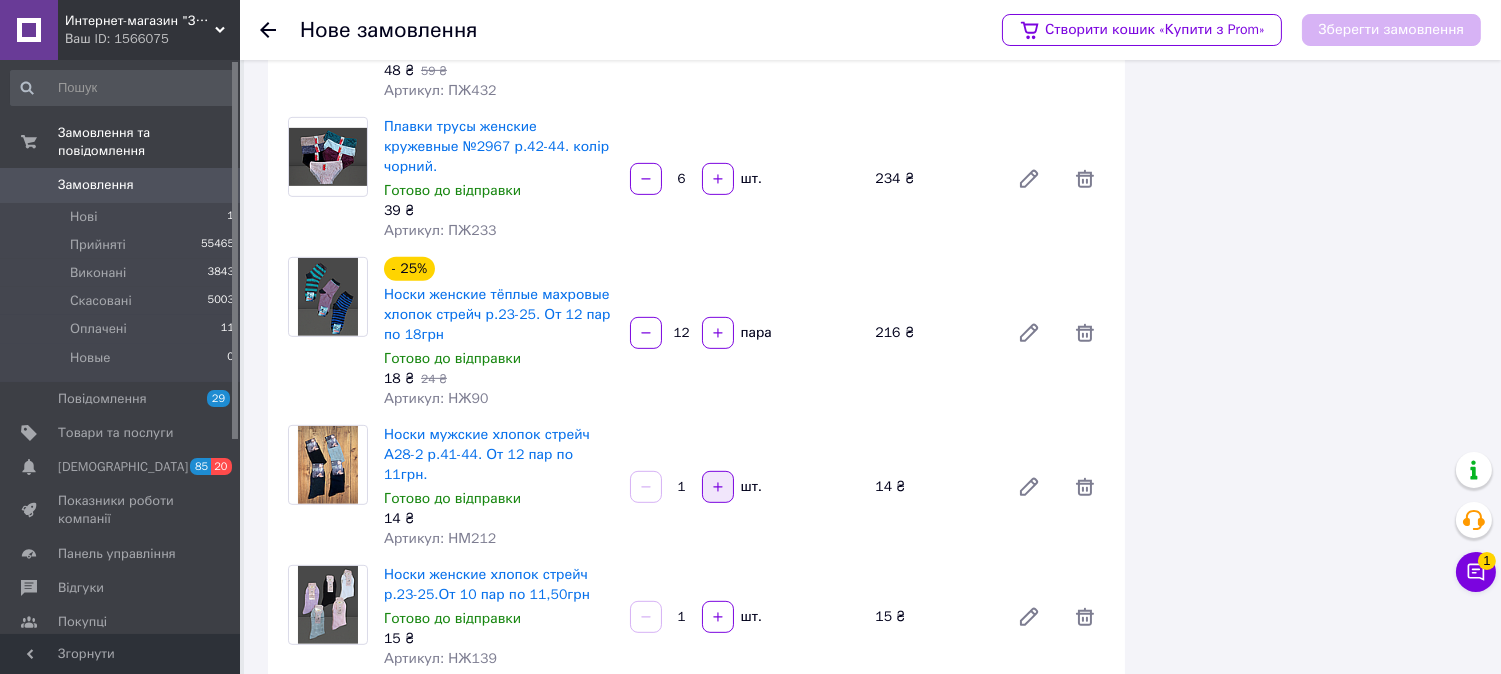 click 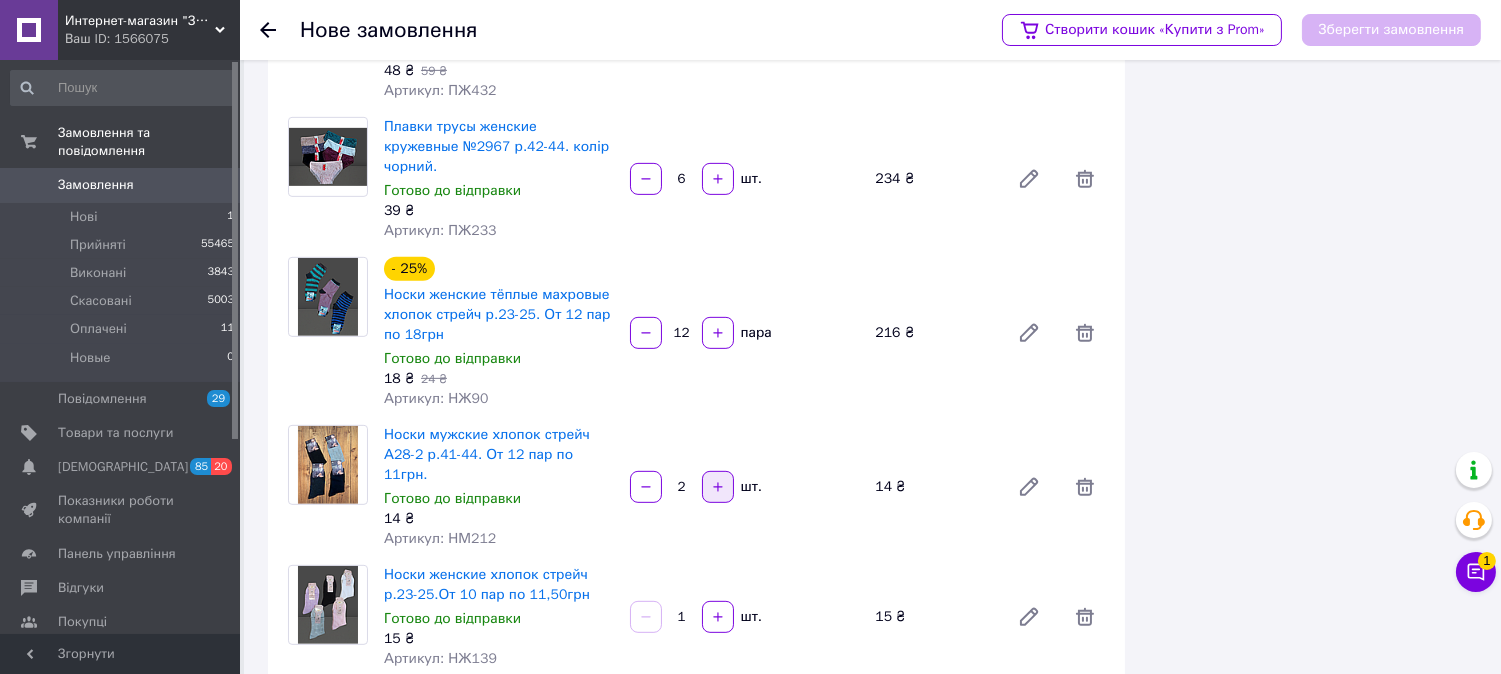 click 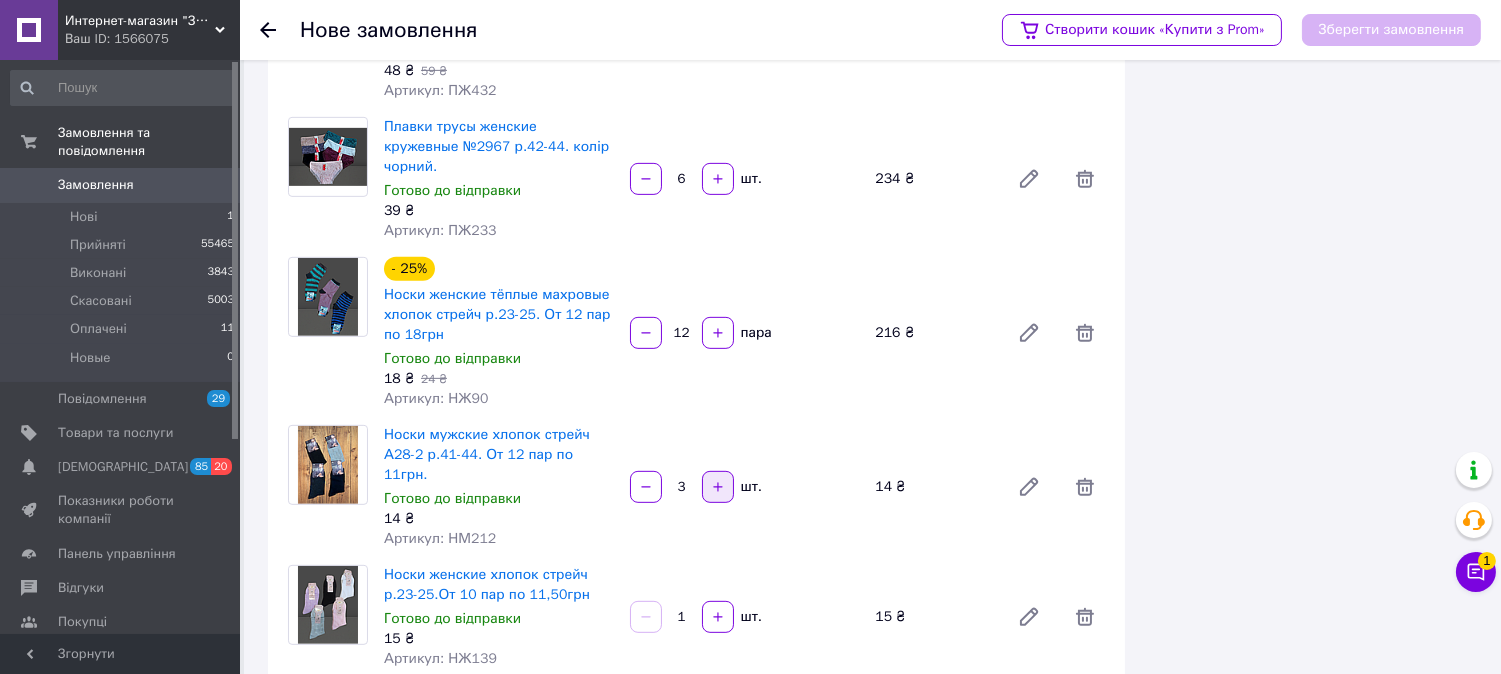 click 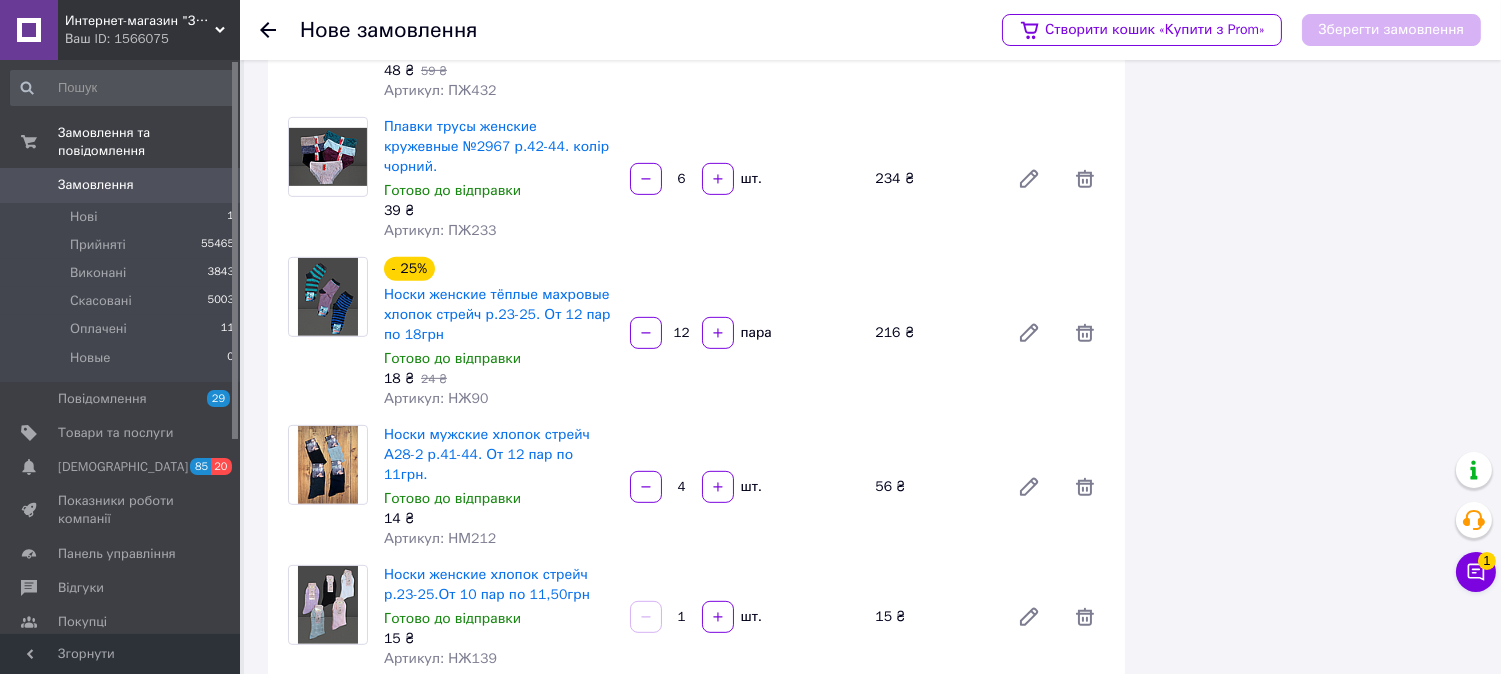 click on "4" at bounding box center [682, 487] 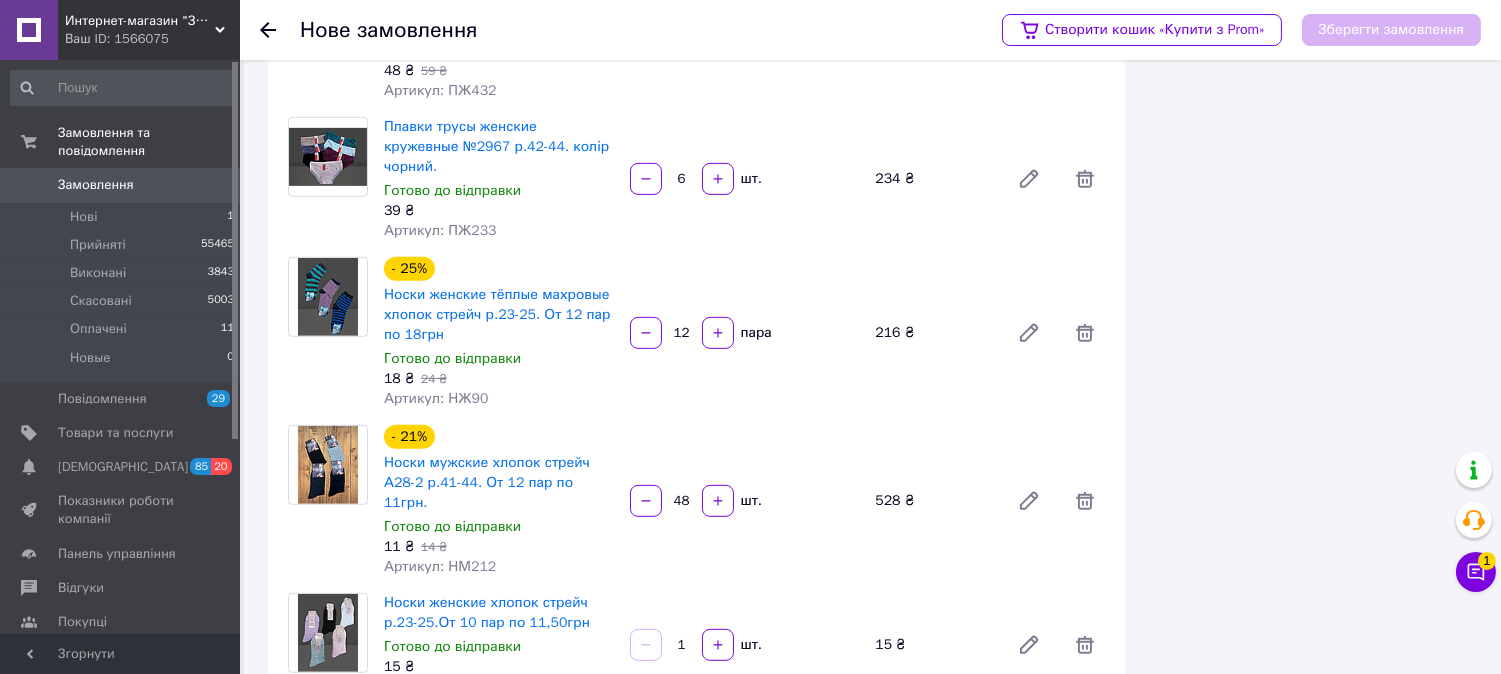scroll, scrollTop: 1777, scrollLeft: 0, axis: vertical 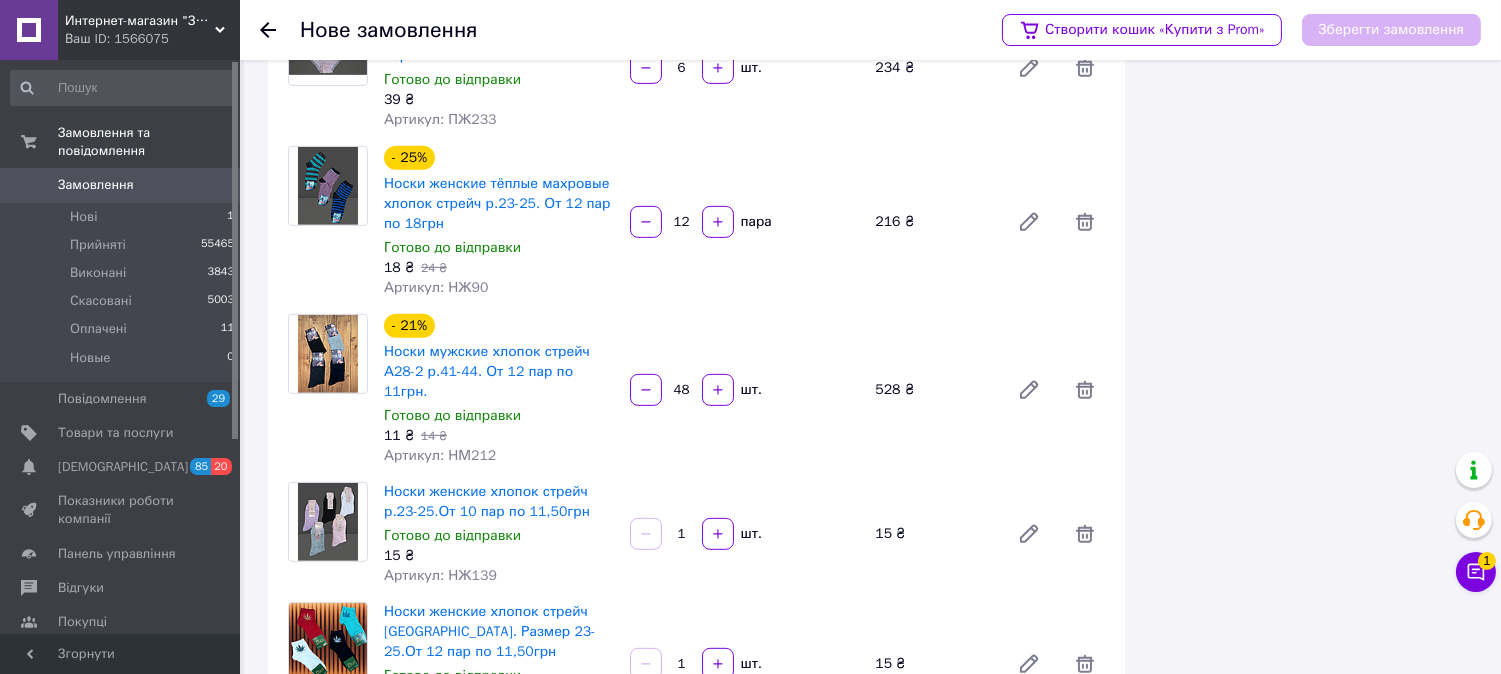 type on "48" 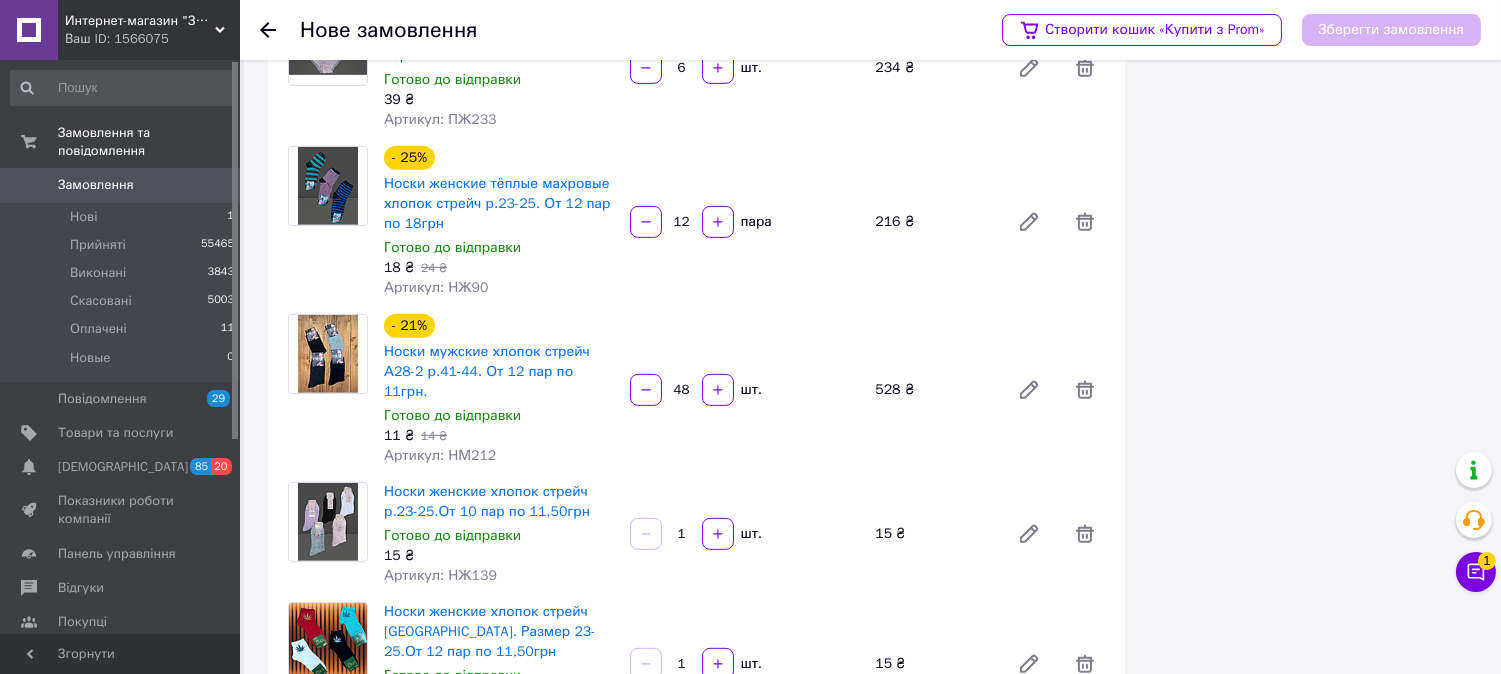 click on "1" at bounding box center [682, 534] 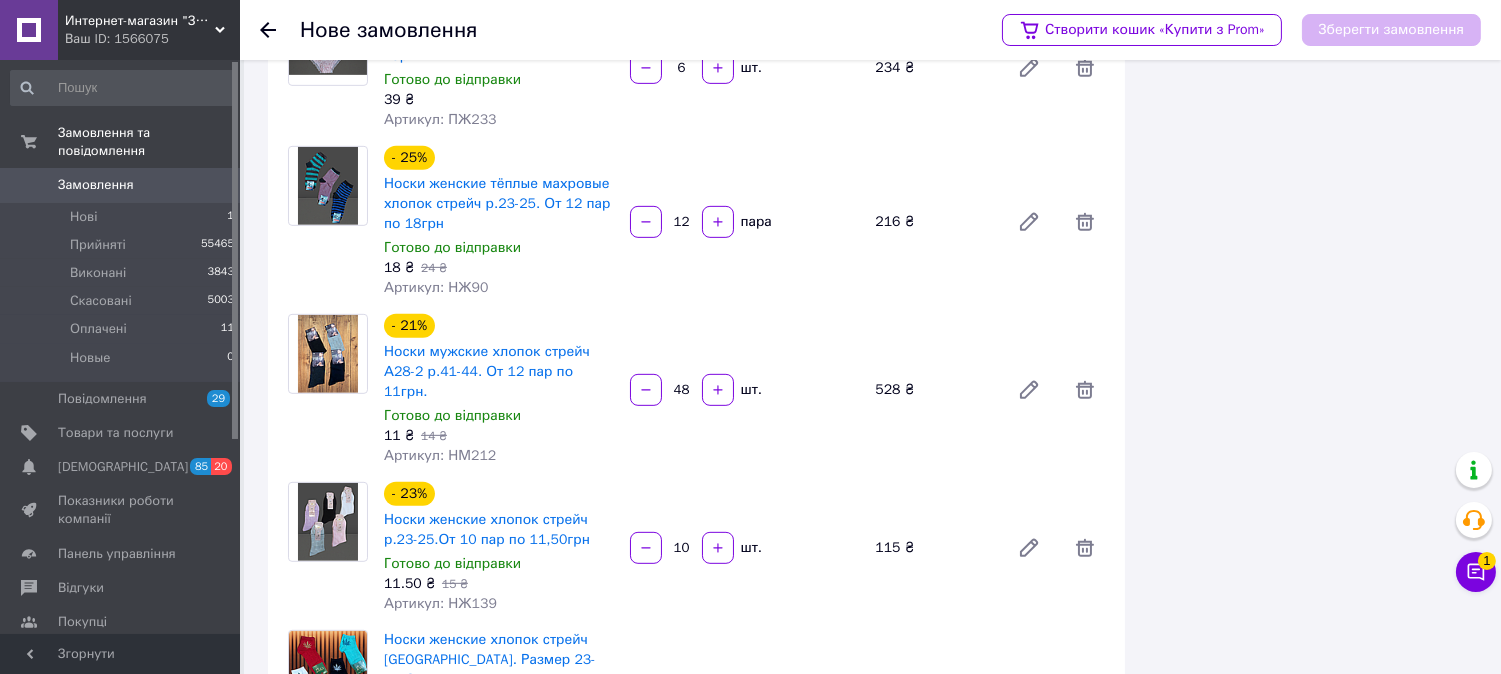 scroll, scrollTop: 1888, scrollLeft: 0, axis: vertical 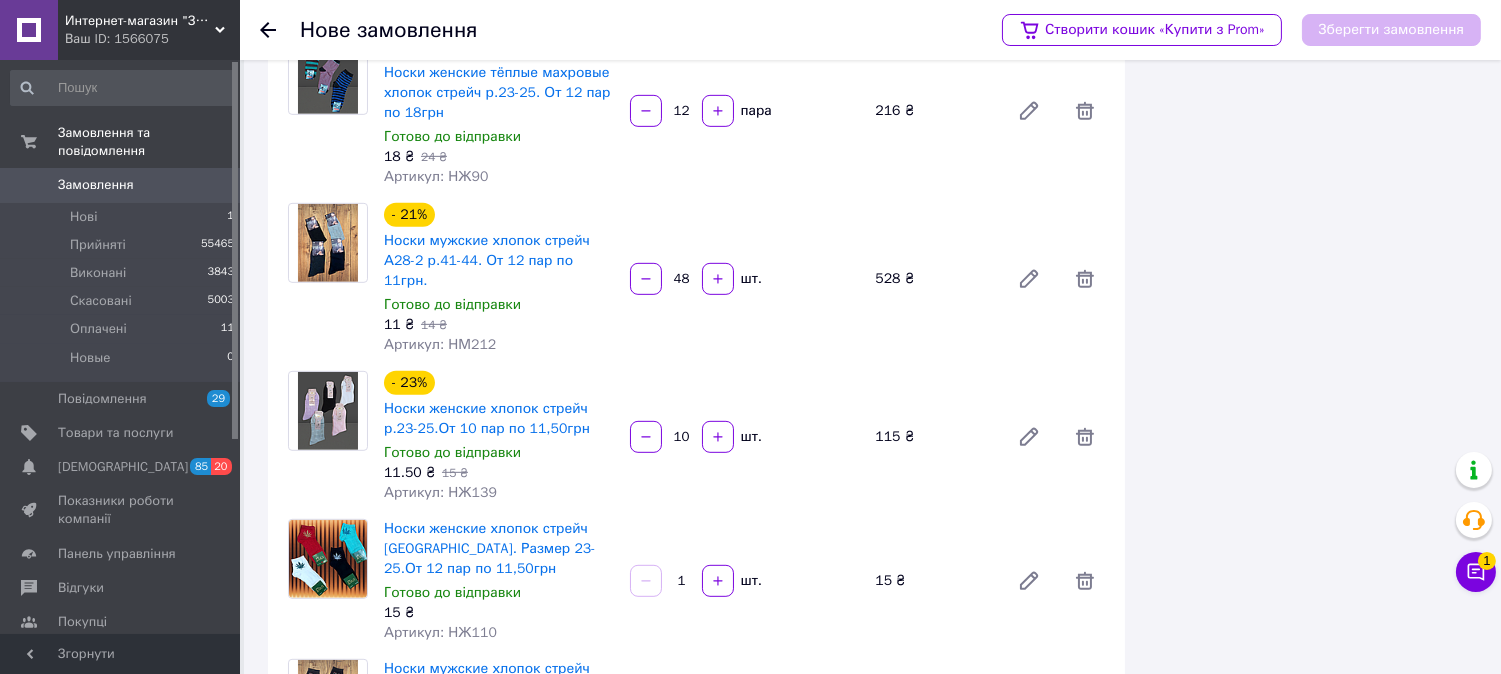type on "10" 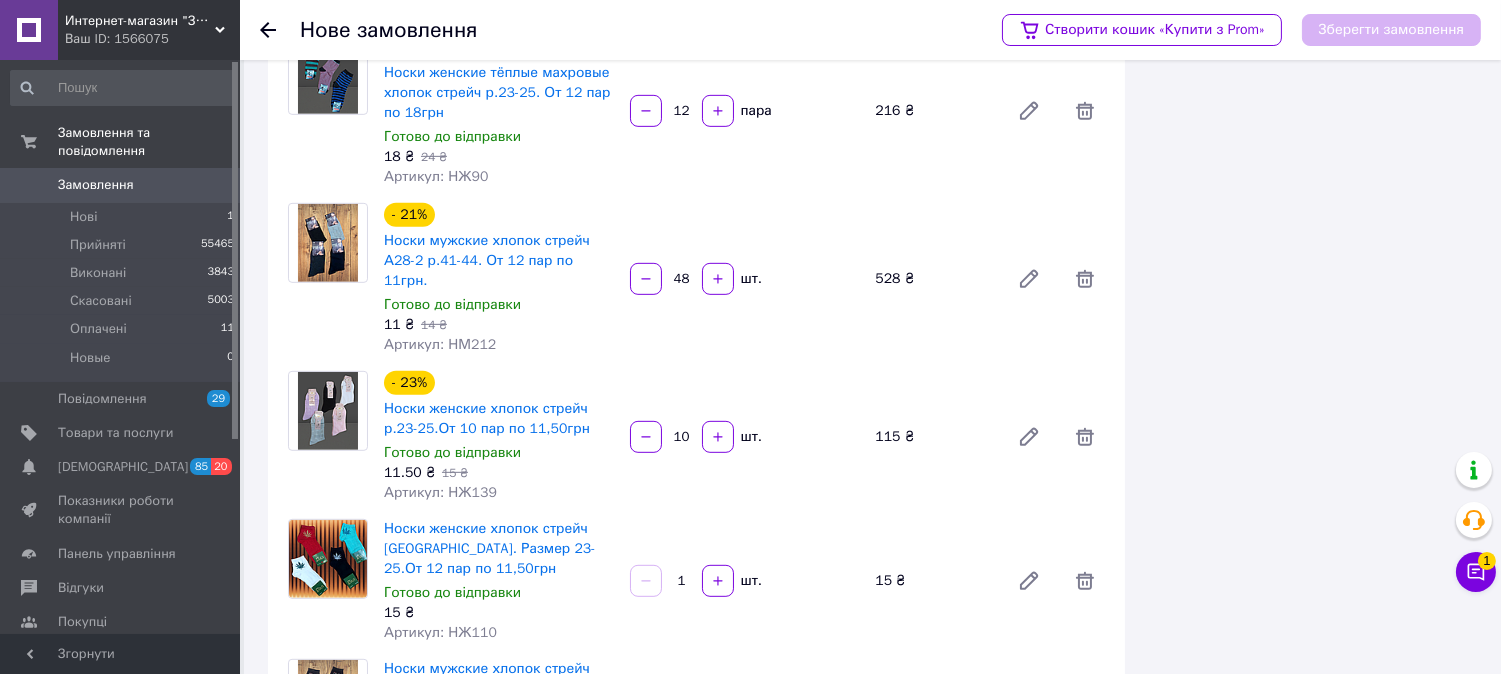 click on "1" at bounding box center [682, 581] 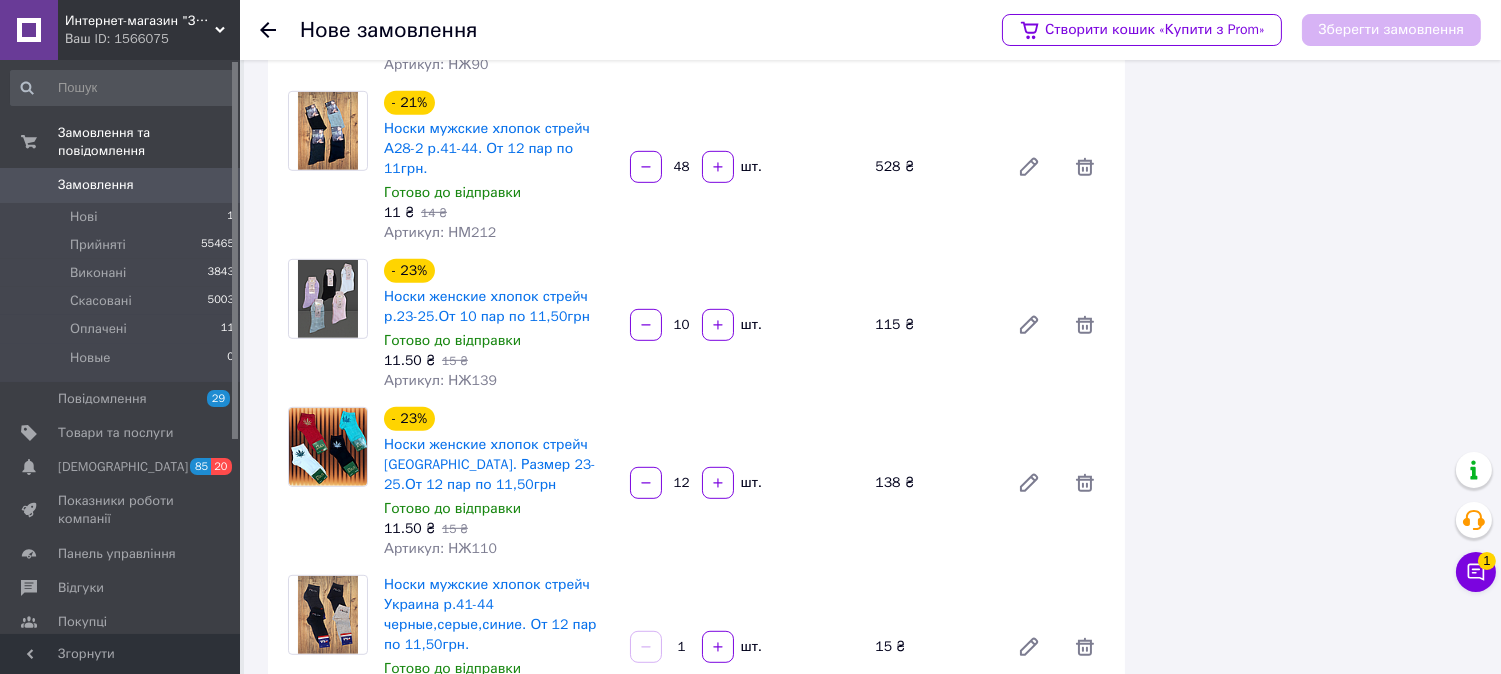scroll, scrollTop: 2111, scrollLeft: 0, axis: vertical 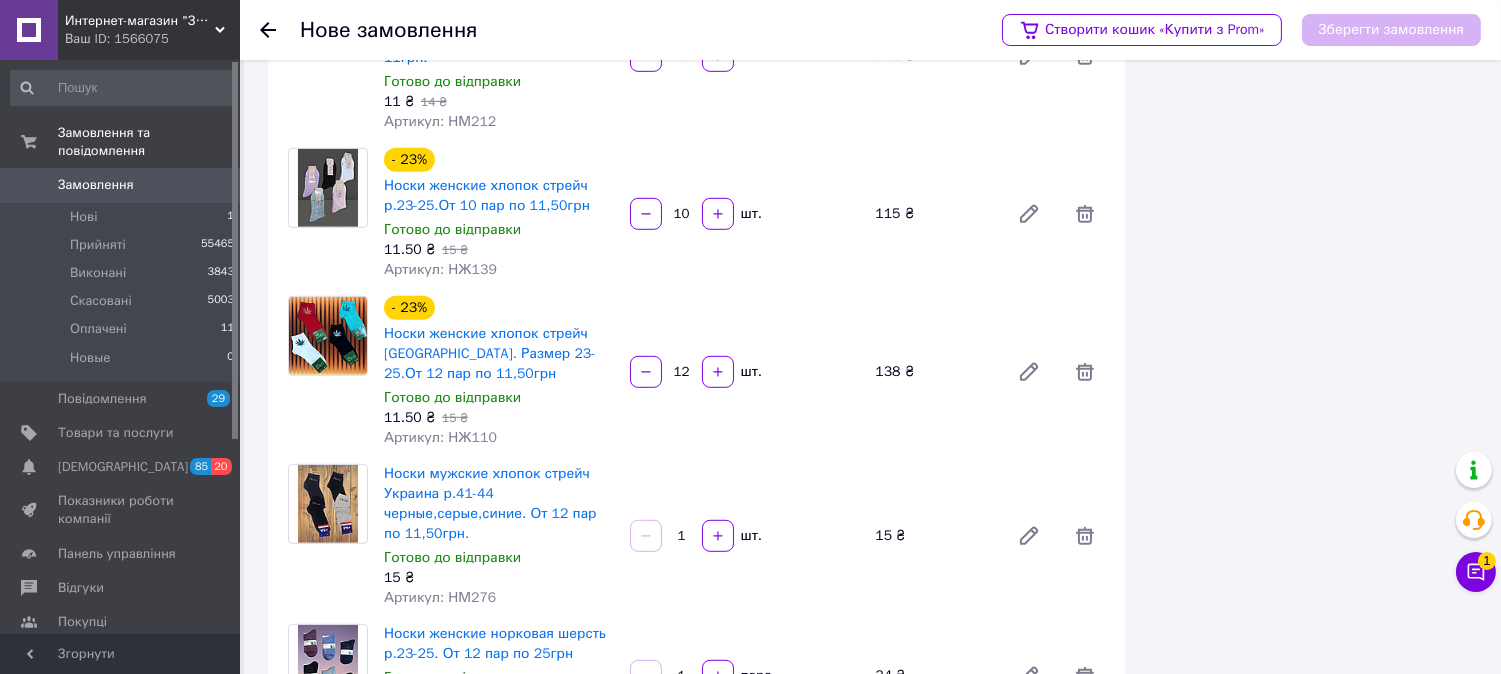 type on "12" 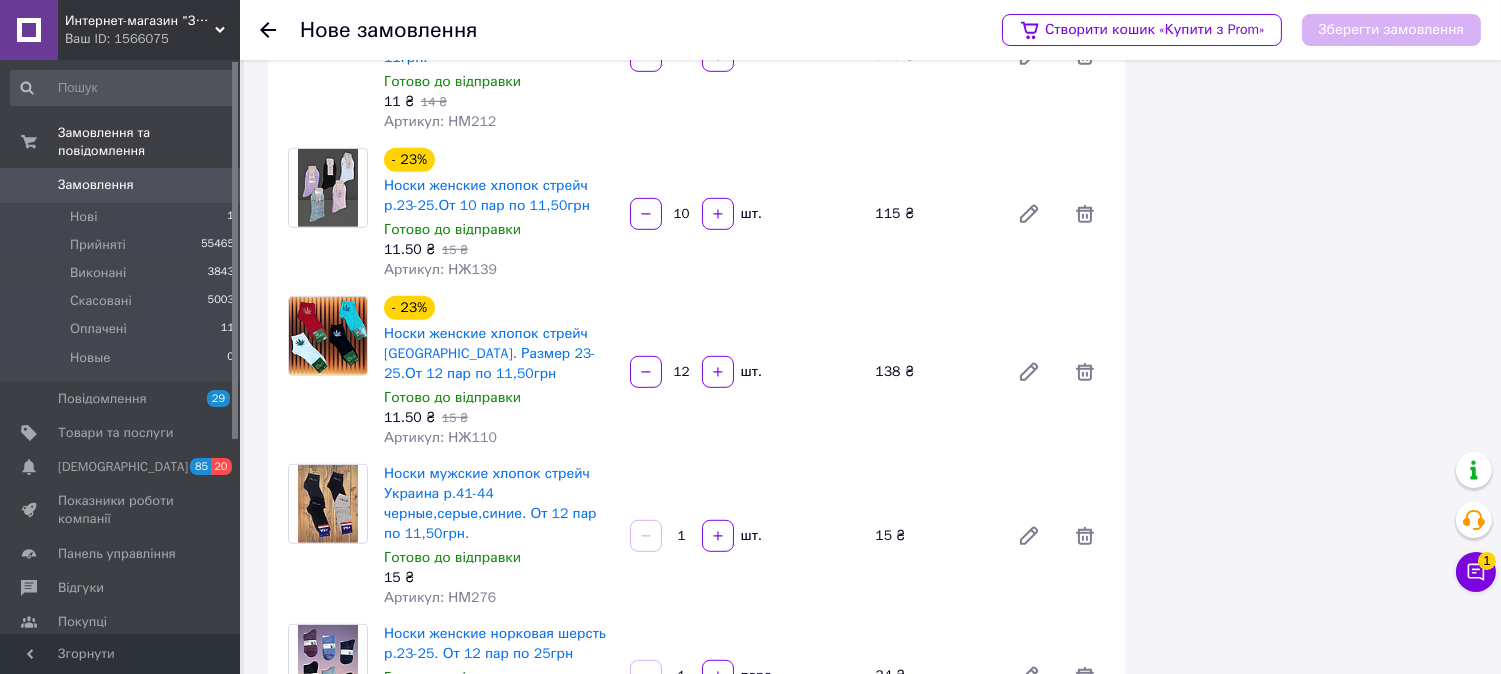 click on "1" at bounding box center [682, 536] 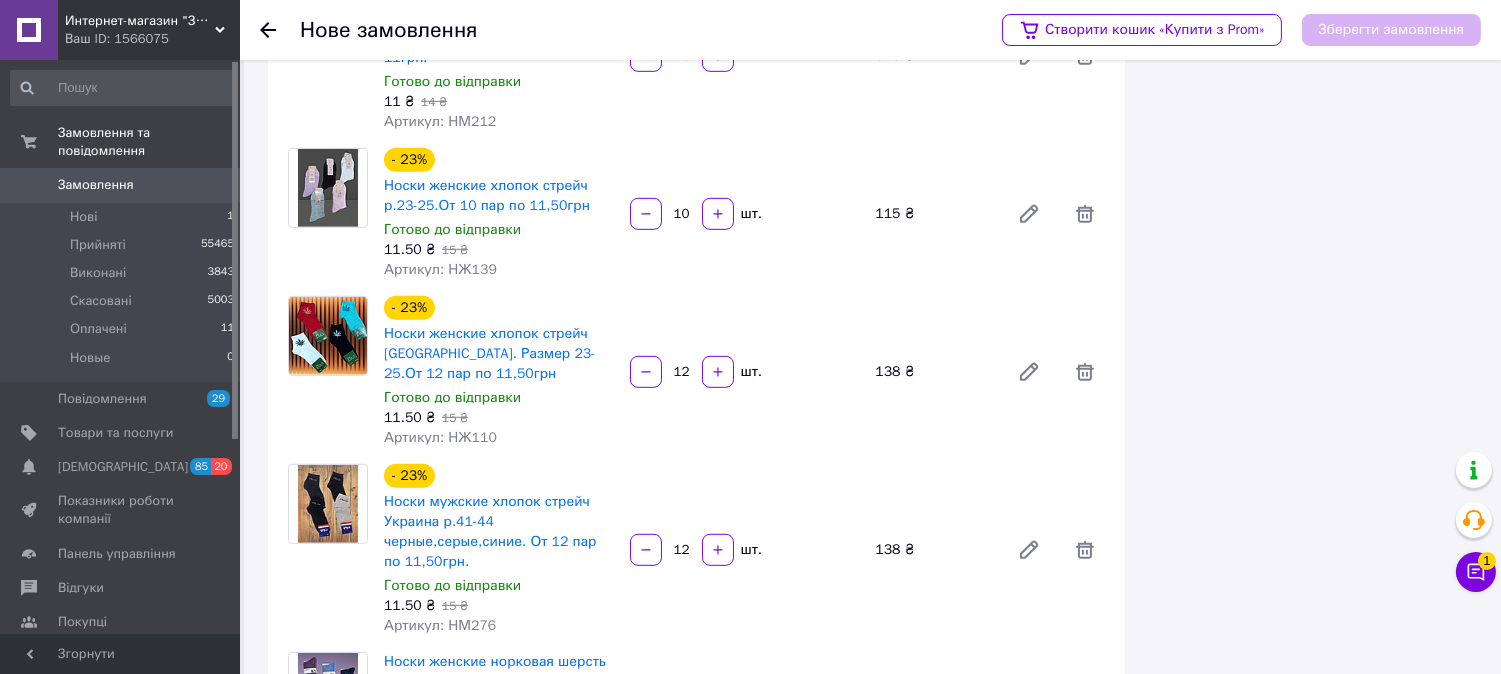 scroll, scrollTop: 2222, scrollLeft: 0, axis: vertical 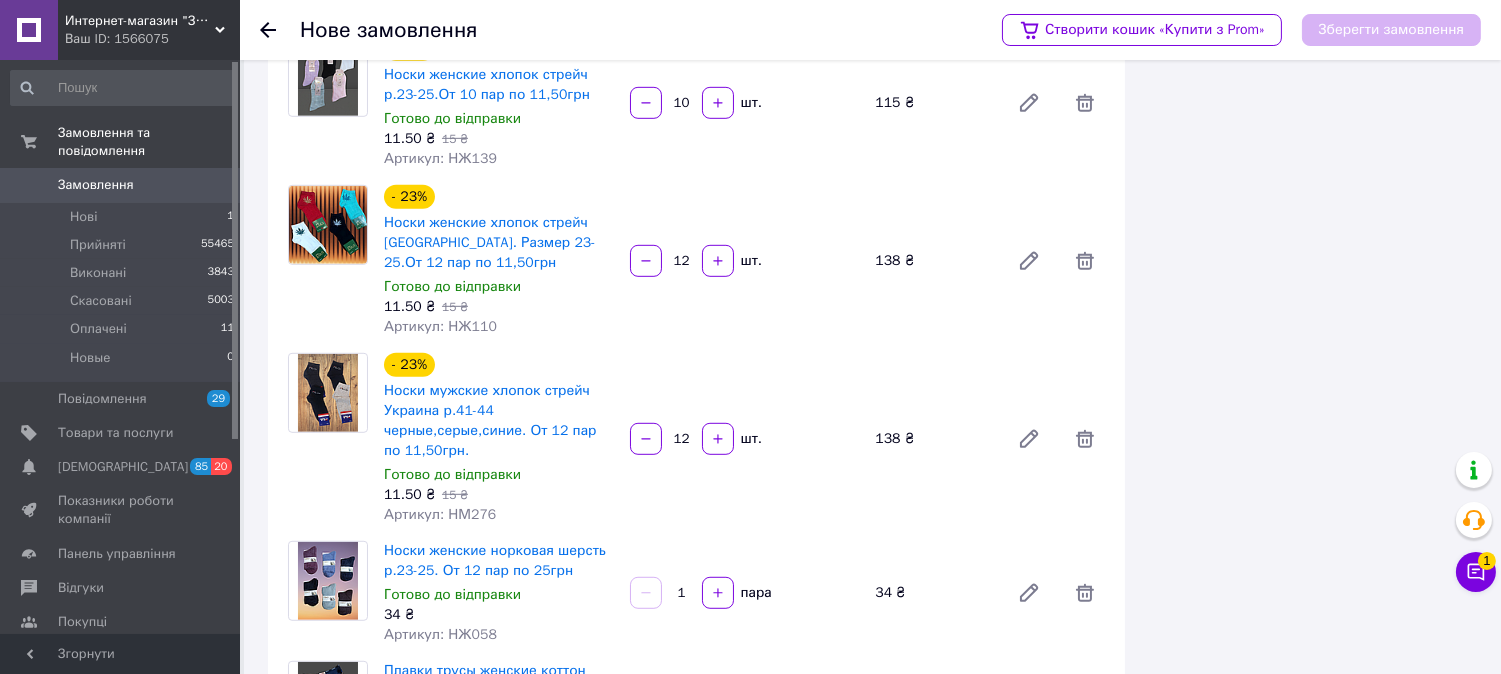 type on "12" 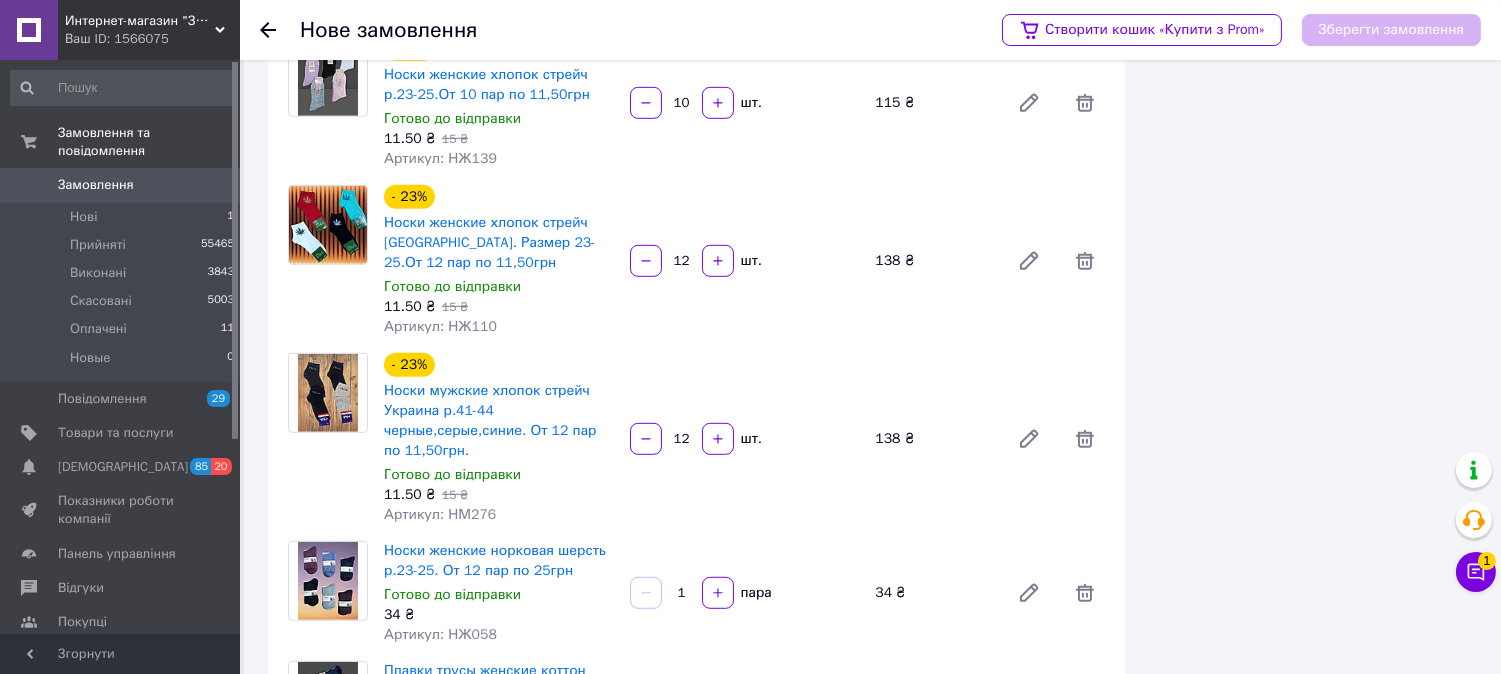 click on "1" at bounding box center (682, 593) 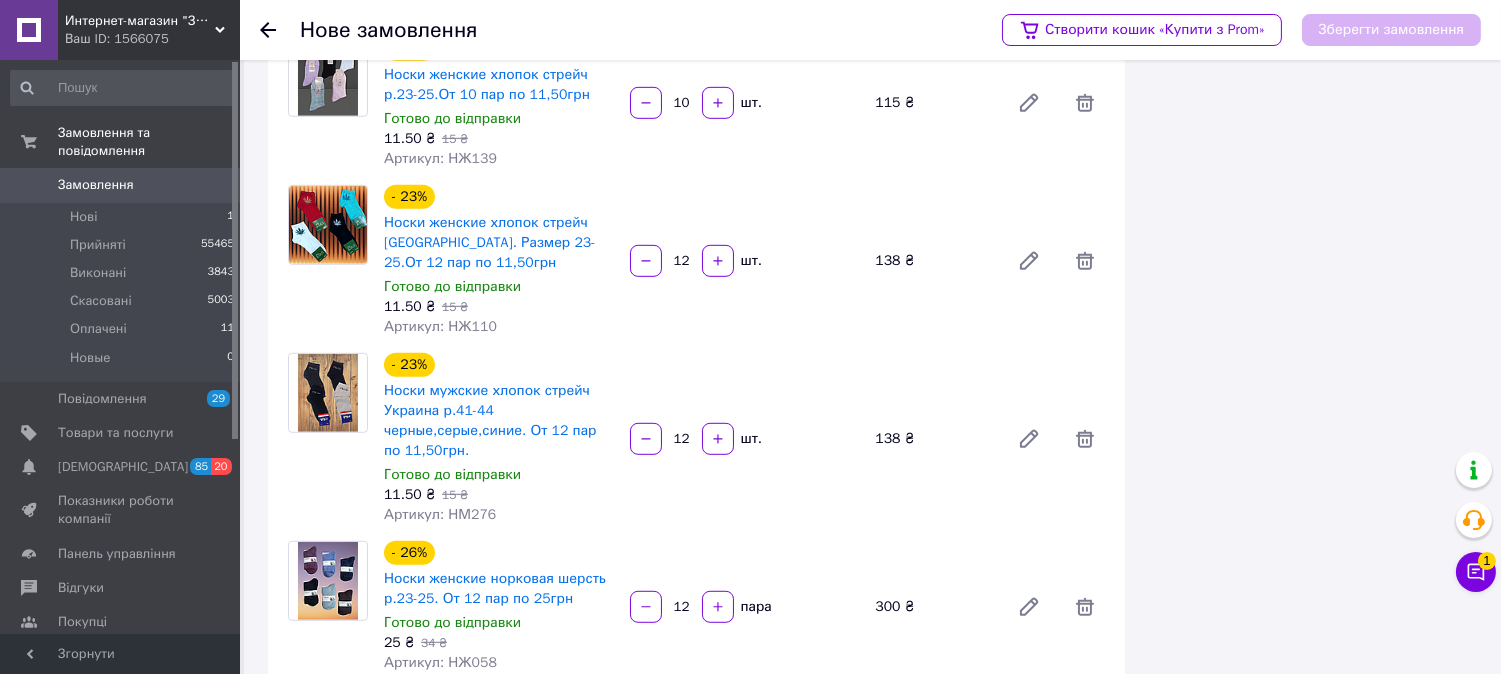 scroll, scrollTop: 2444, scrollLeft: 0, axis: vertical 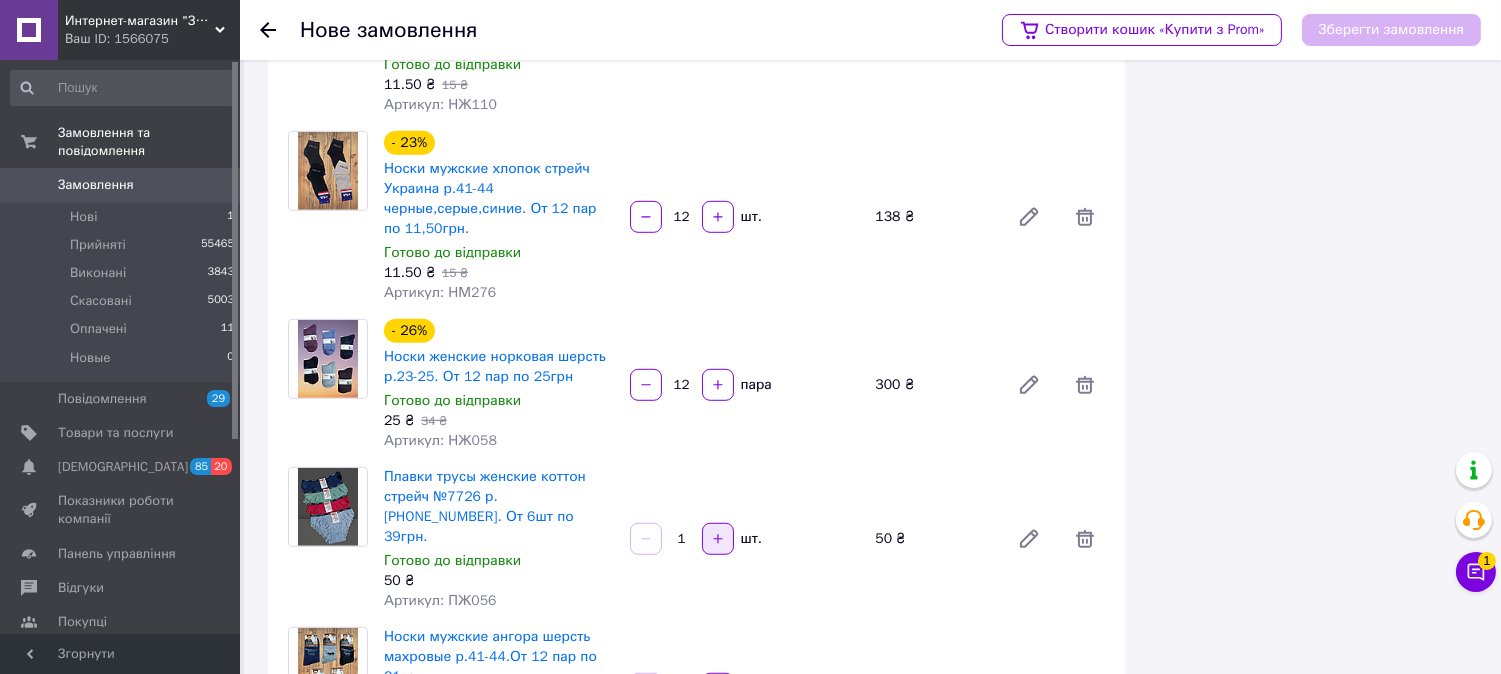 type on "12" 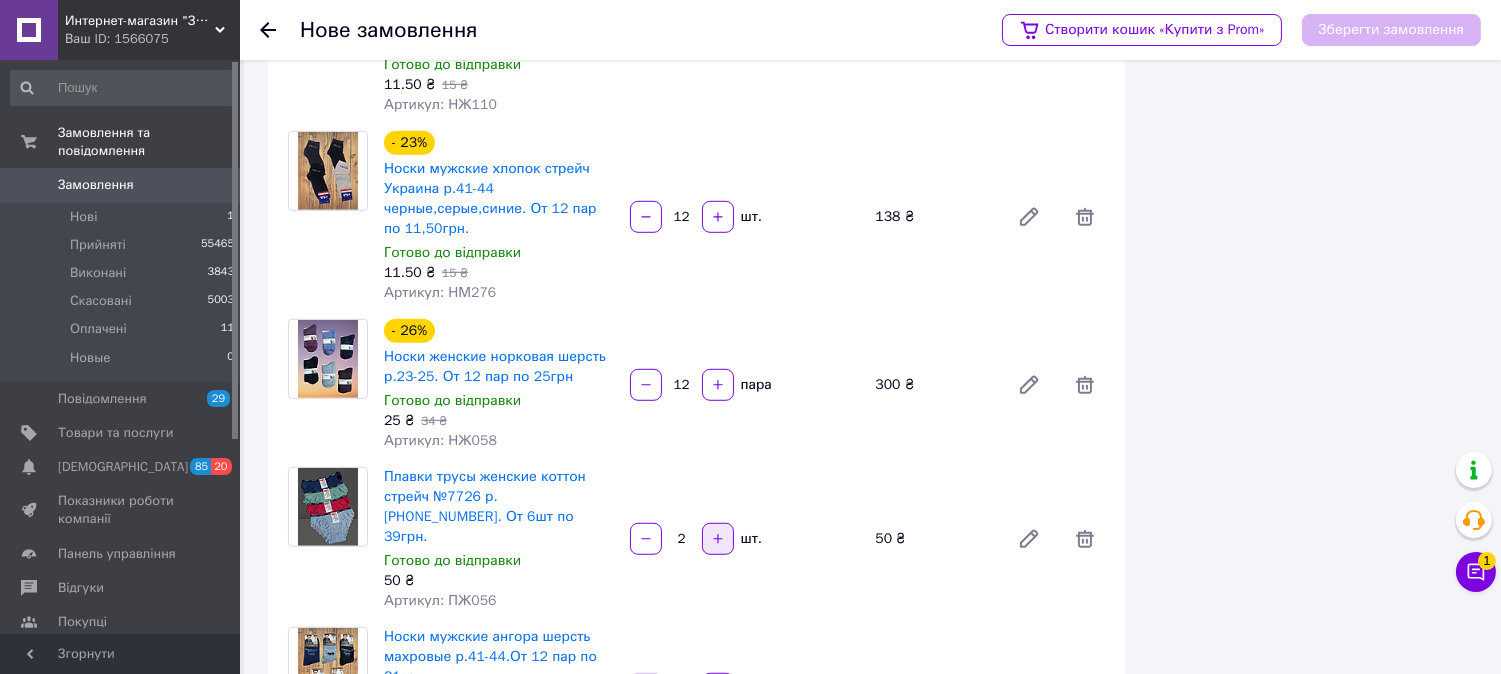 click 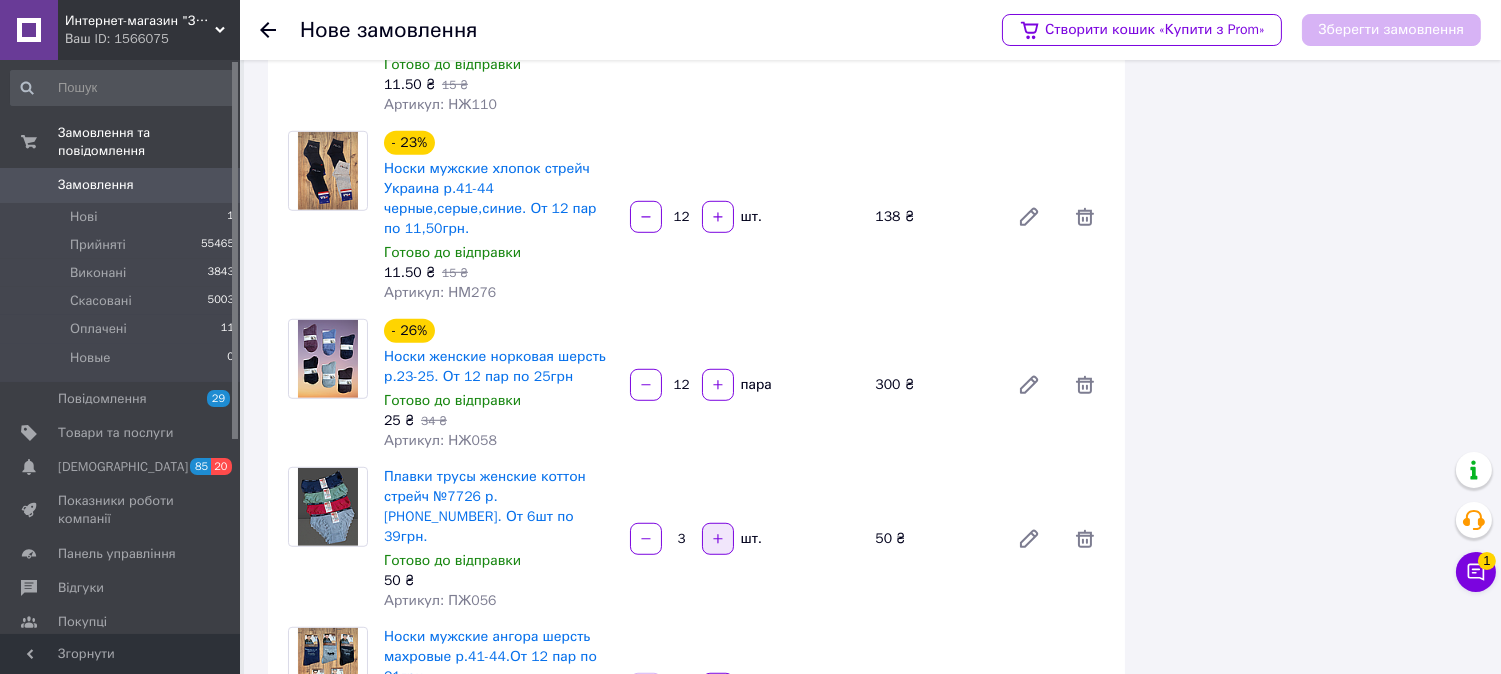 click 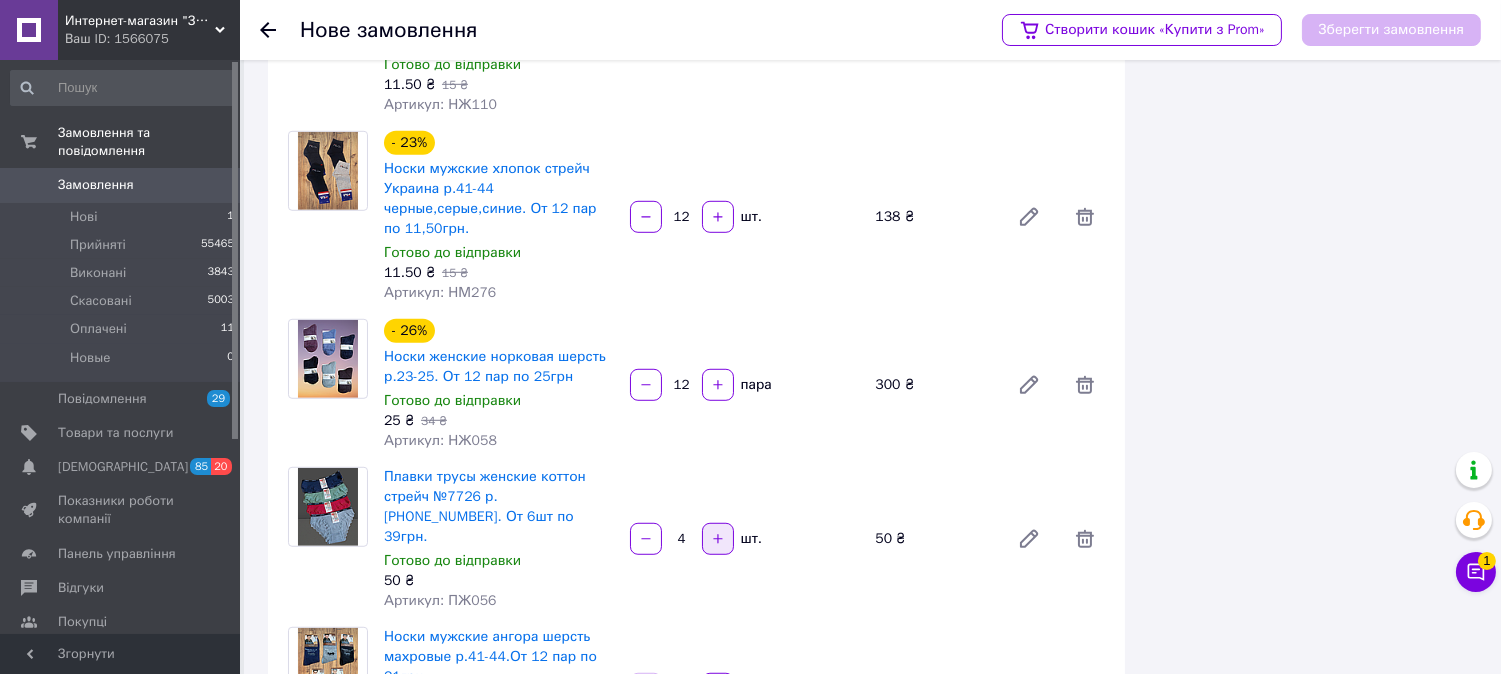 click 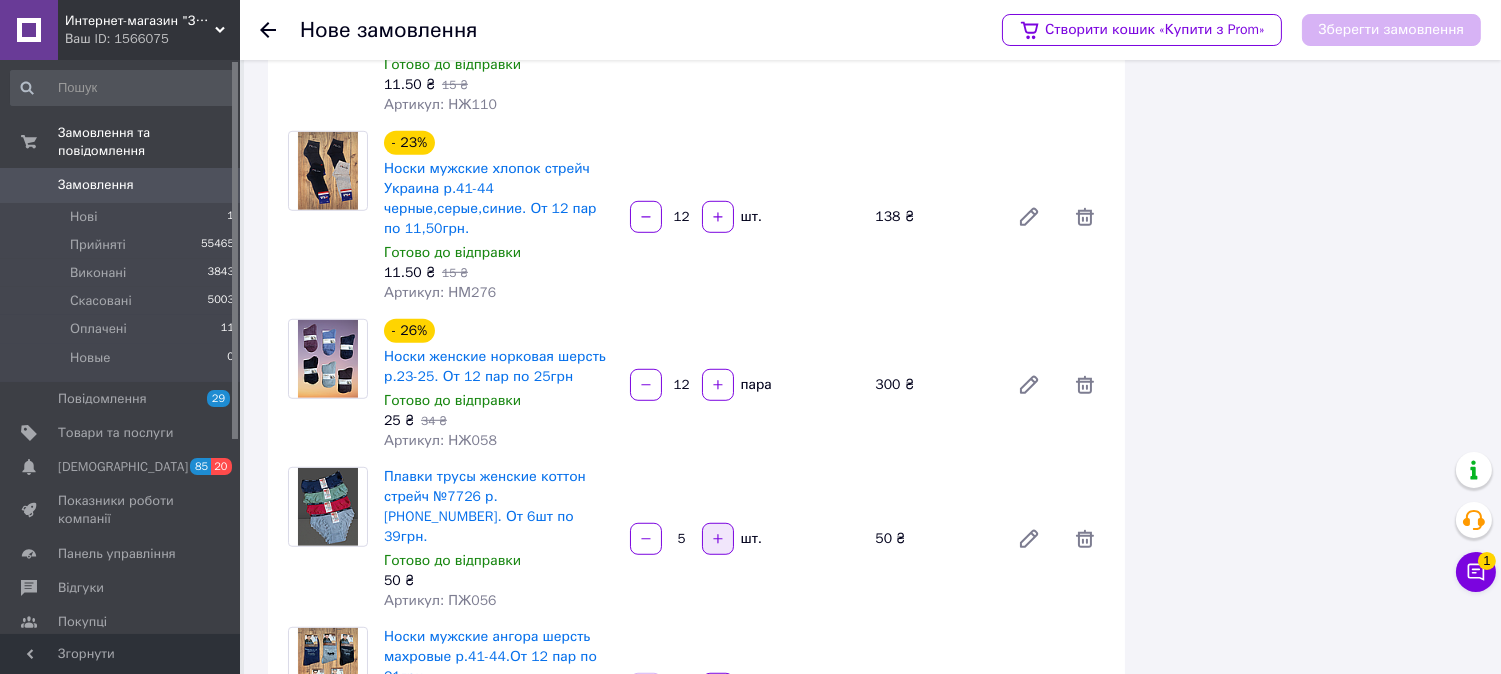 click 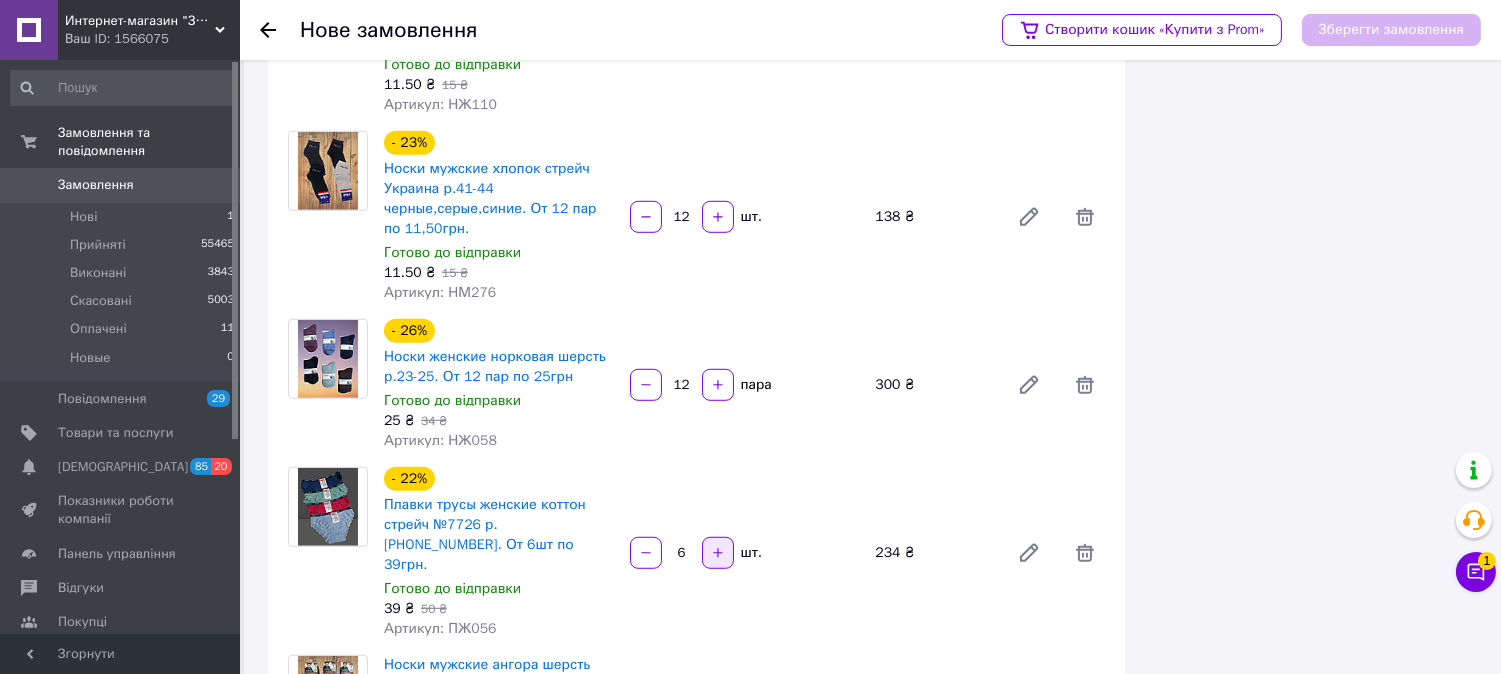 scroll, scrollTop: 2555, scrollLeft: 0, axis: vertical 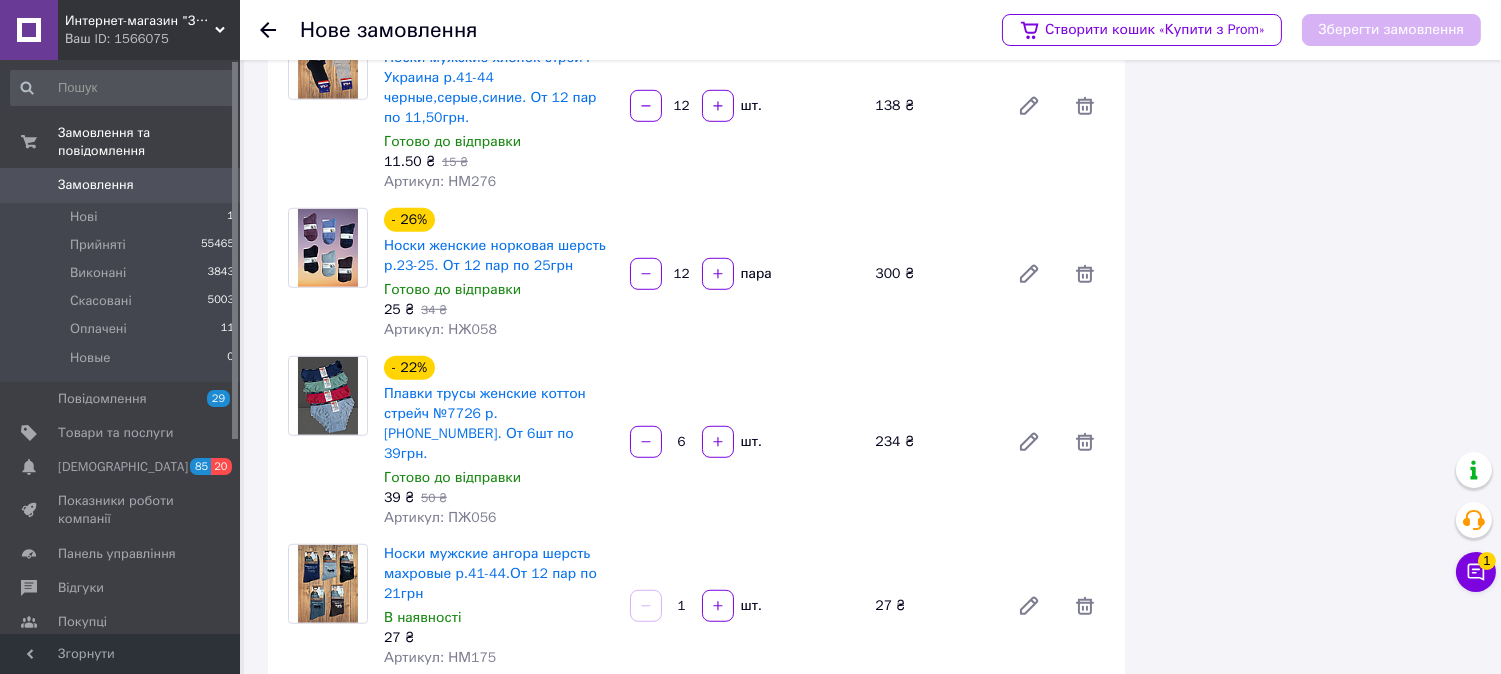click on "1" at bounding box center [682, 606] 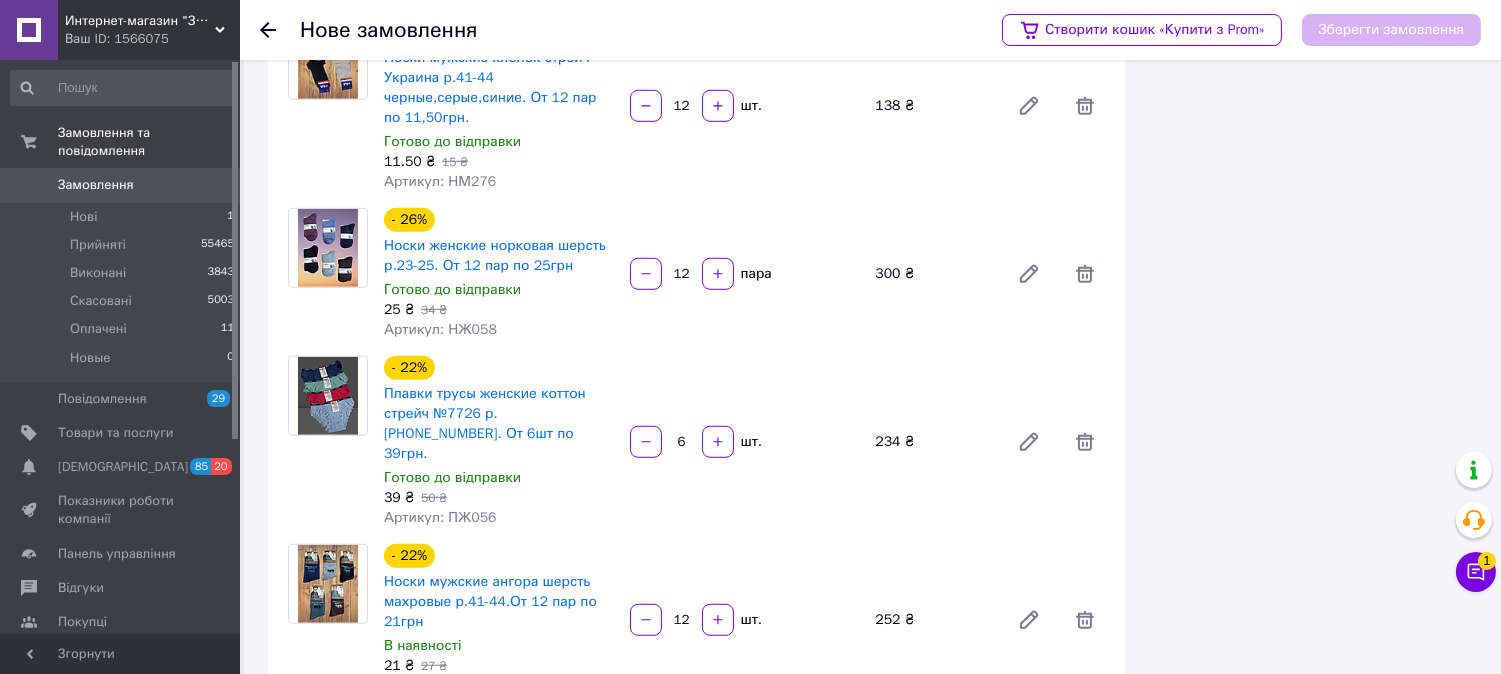 scroll, scrollTop: 2777, scrollLeft: 0, axis: vertical 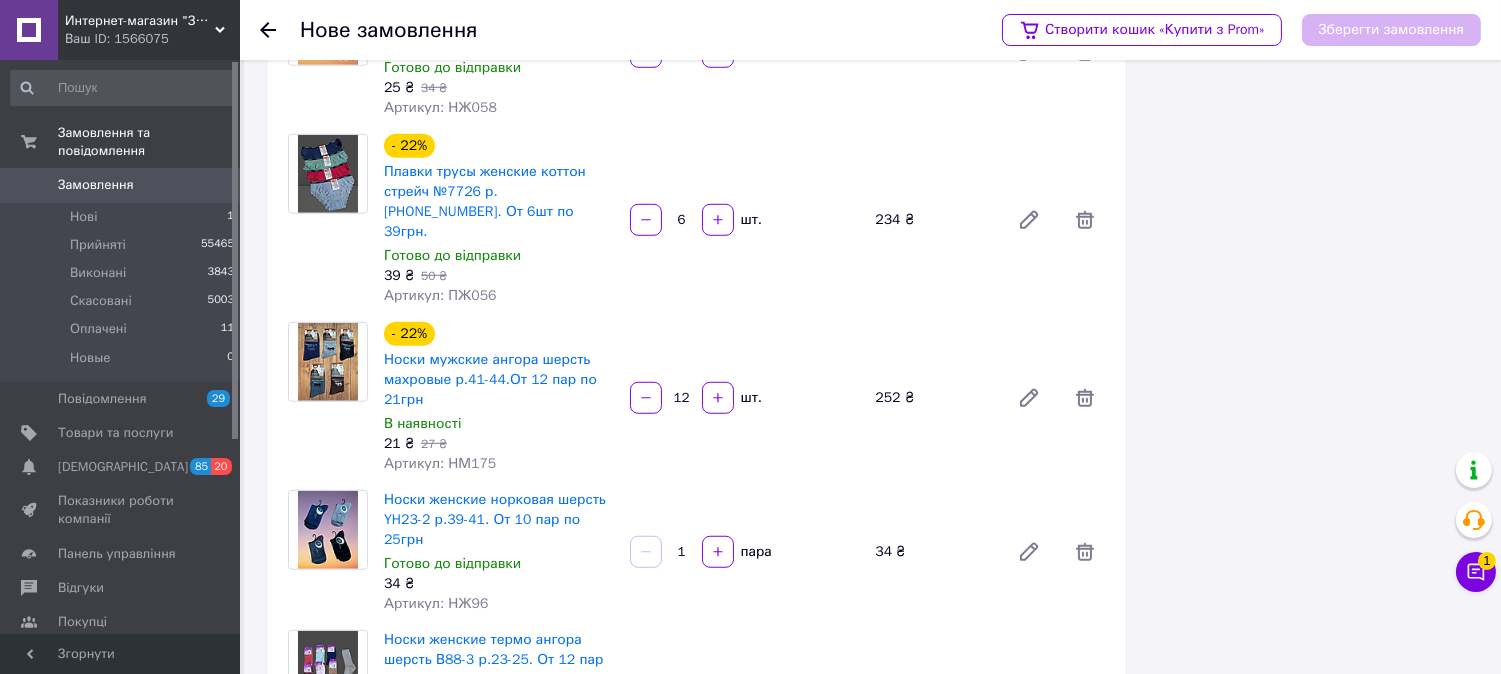 type on "12" 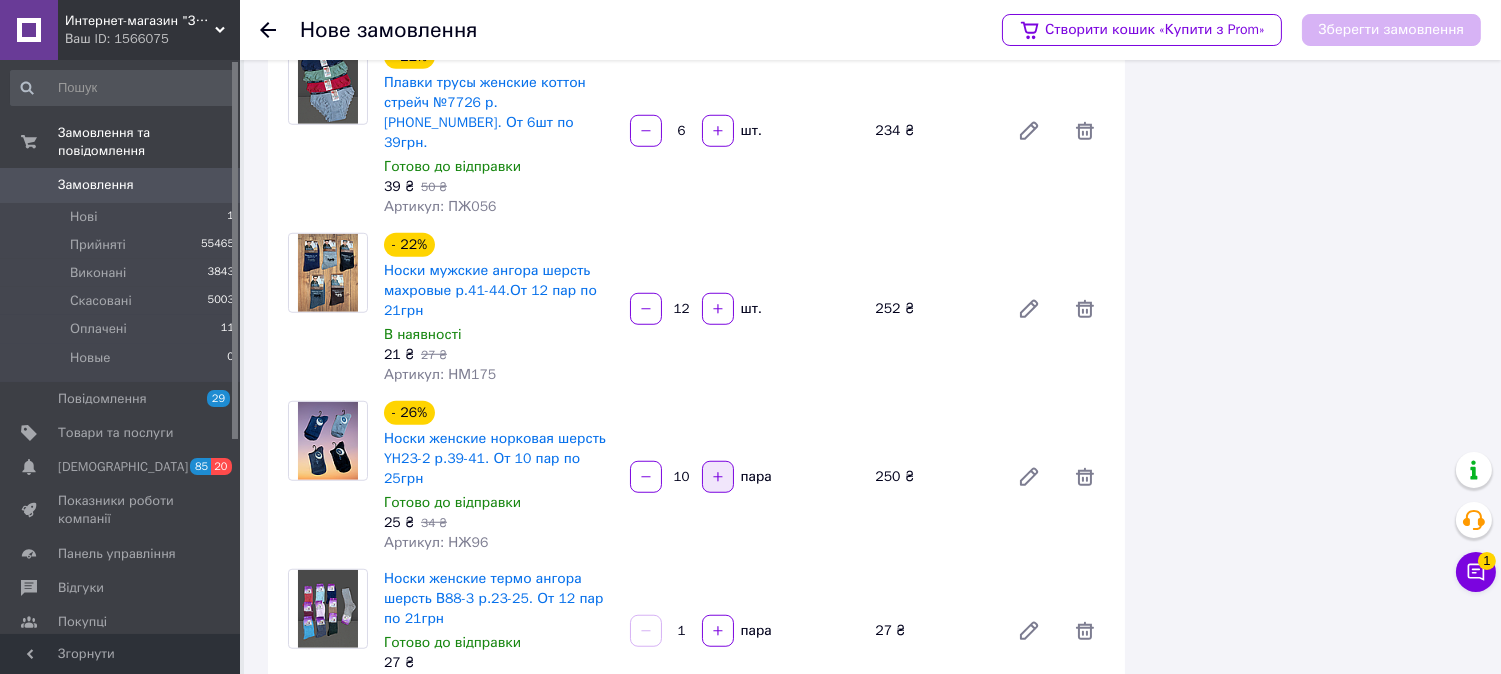 scroll, scrollTop: 2888, scrollLeft: 0, axis: vertical 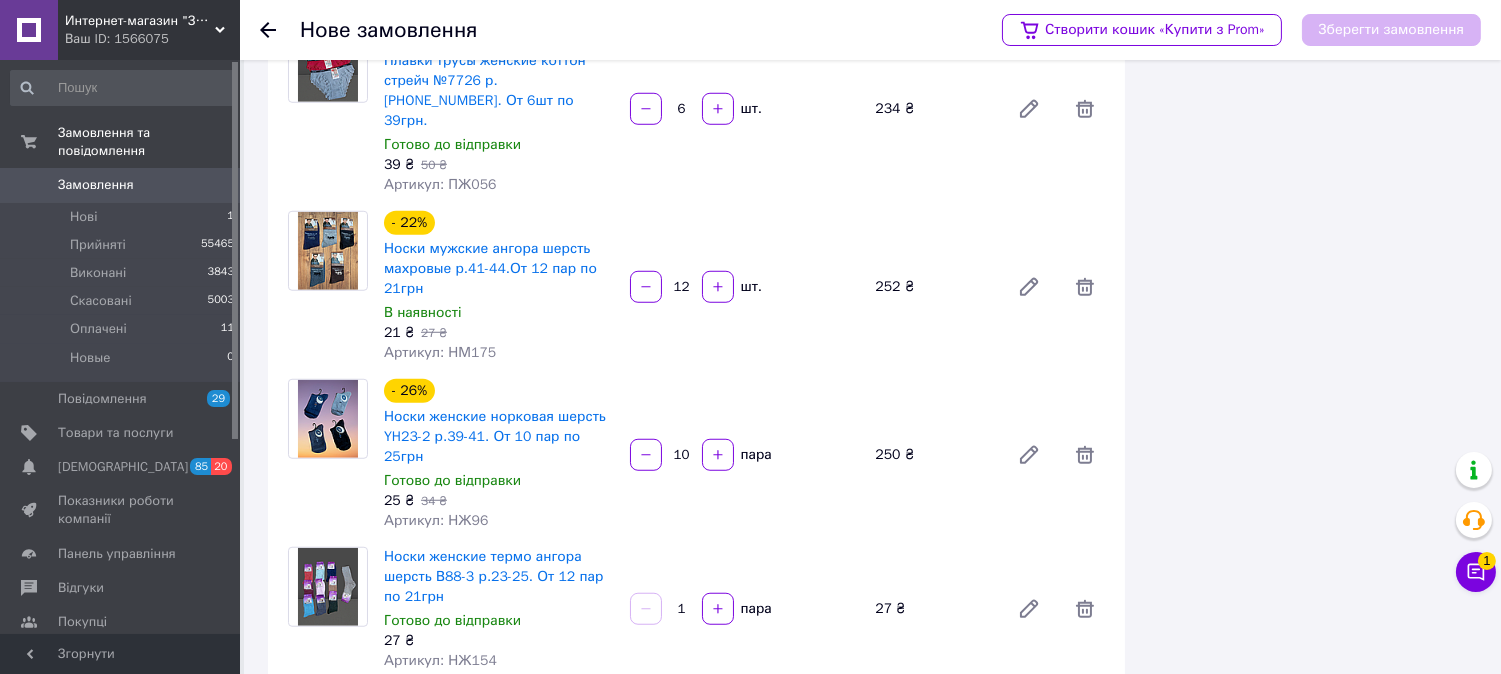 type on "10" 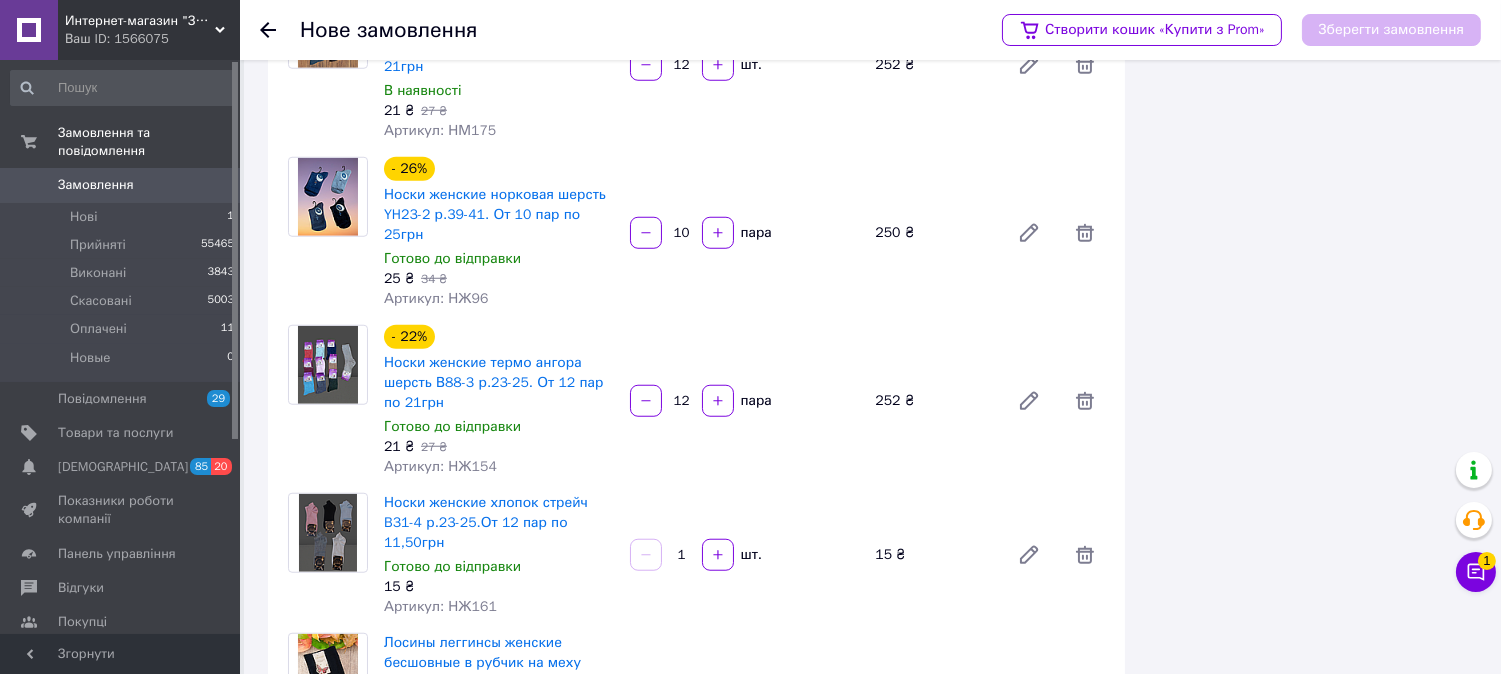 scroll, scrollTop: 3111, scrollLeft: 0, axis: vertical 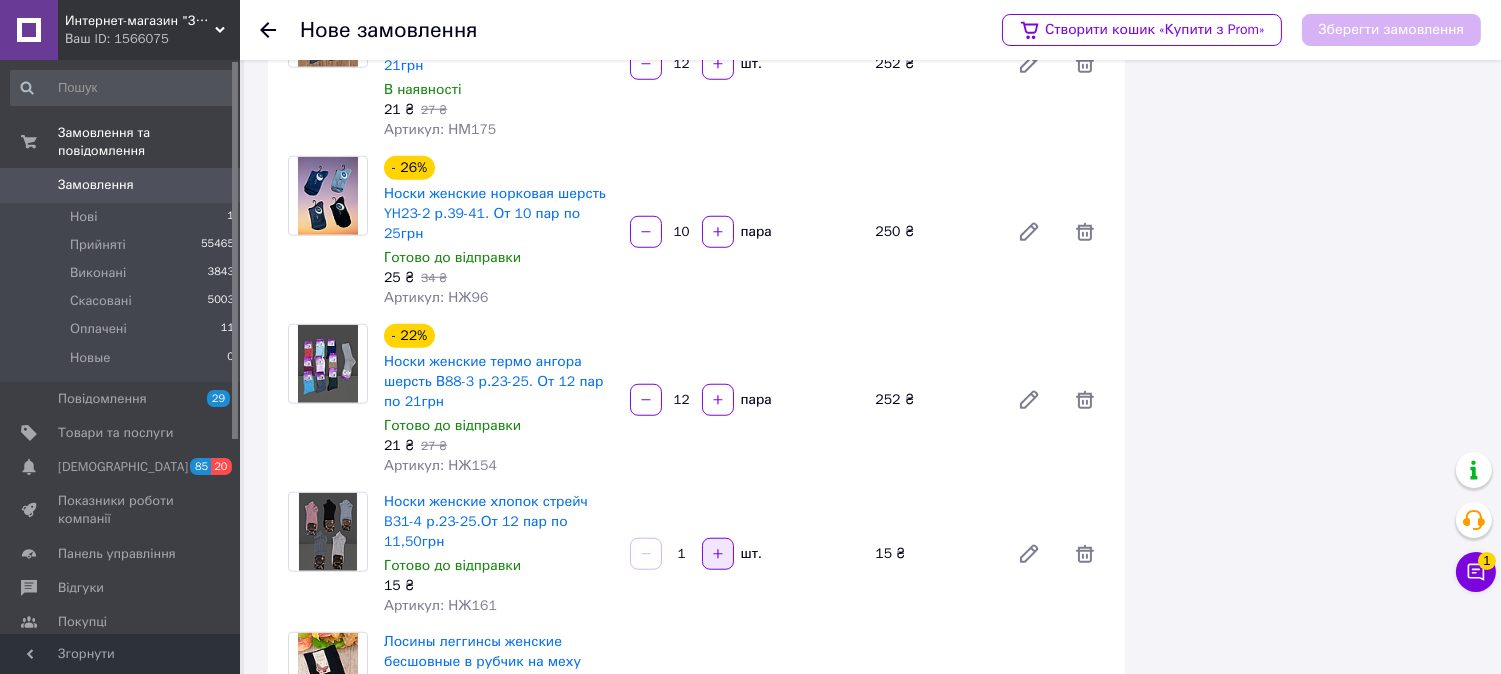 type on "12" 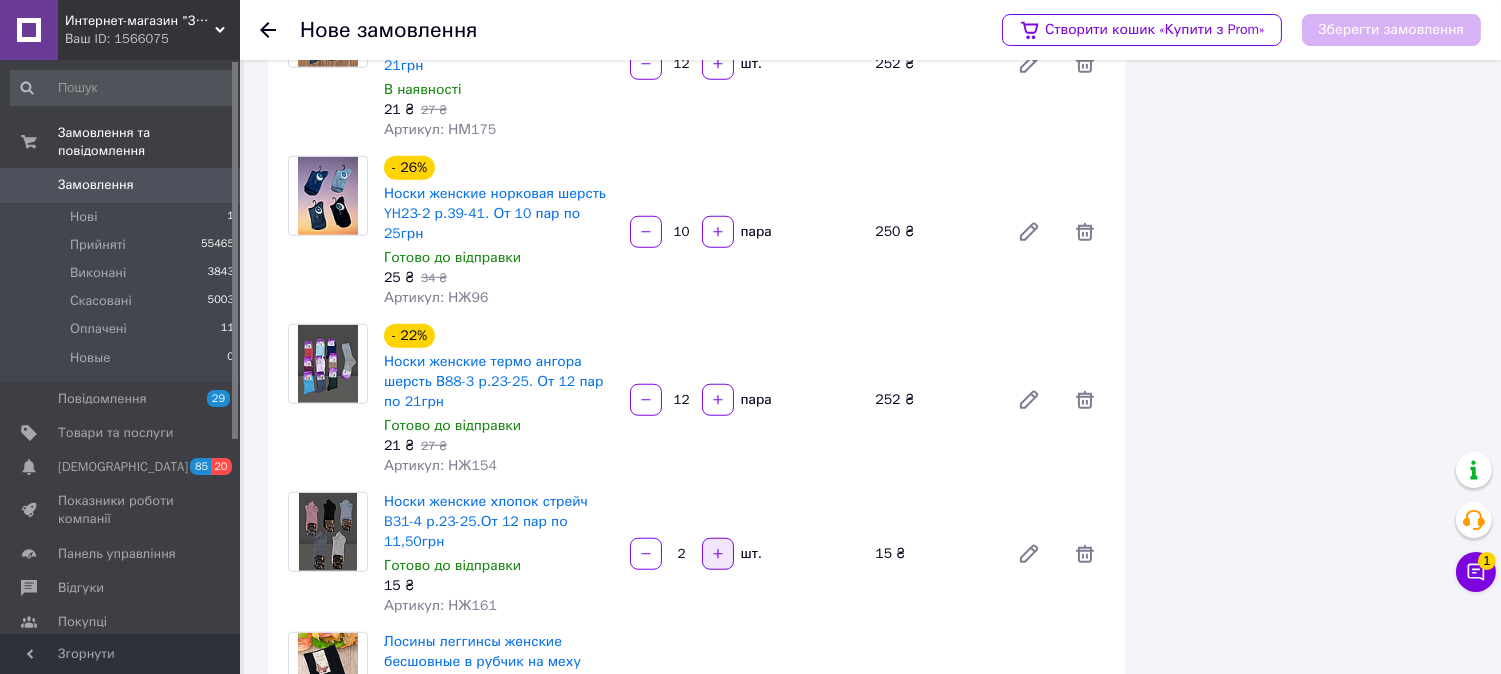 click at bounding box center (718, 554) 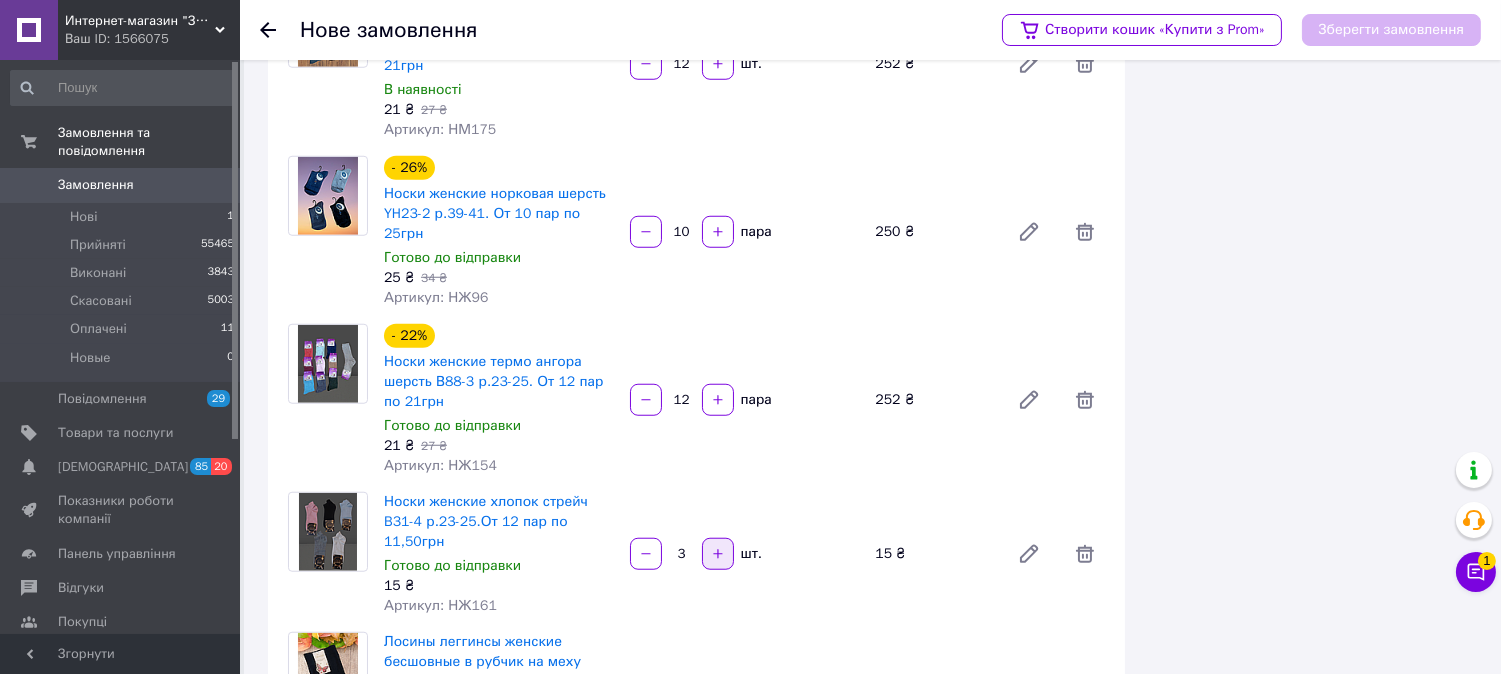 click at bounding box center (718, 554) 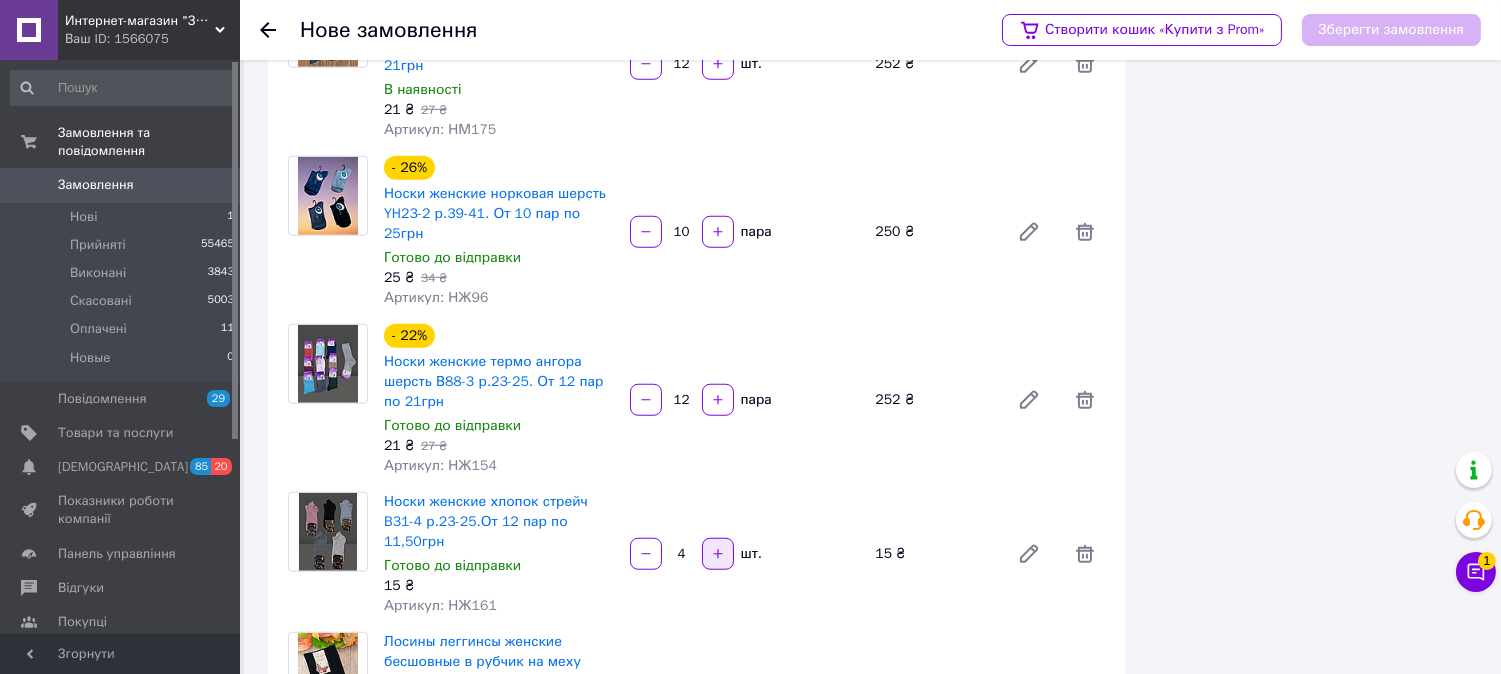 click at bounding box center (718, 554) 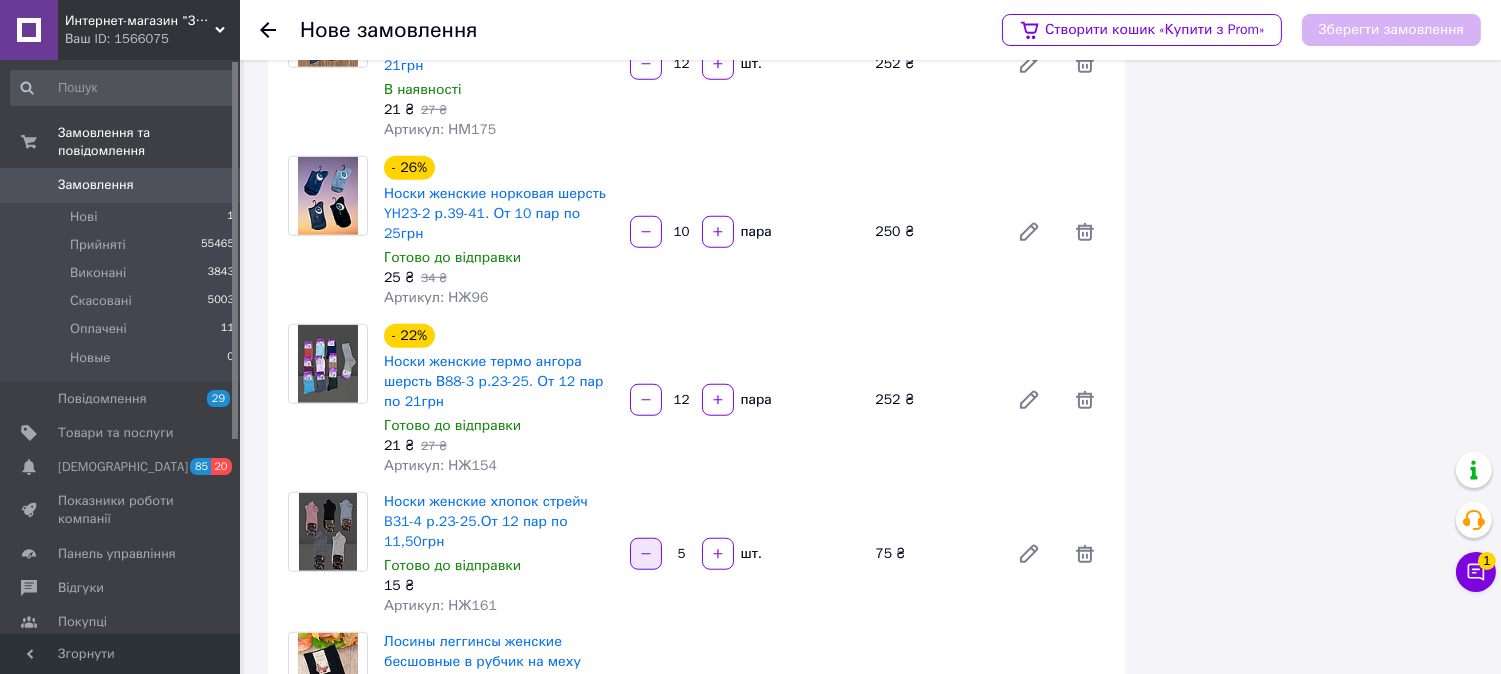 click at bounding box center [646, 554] 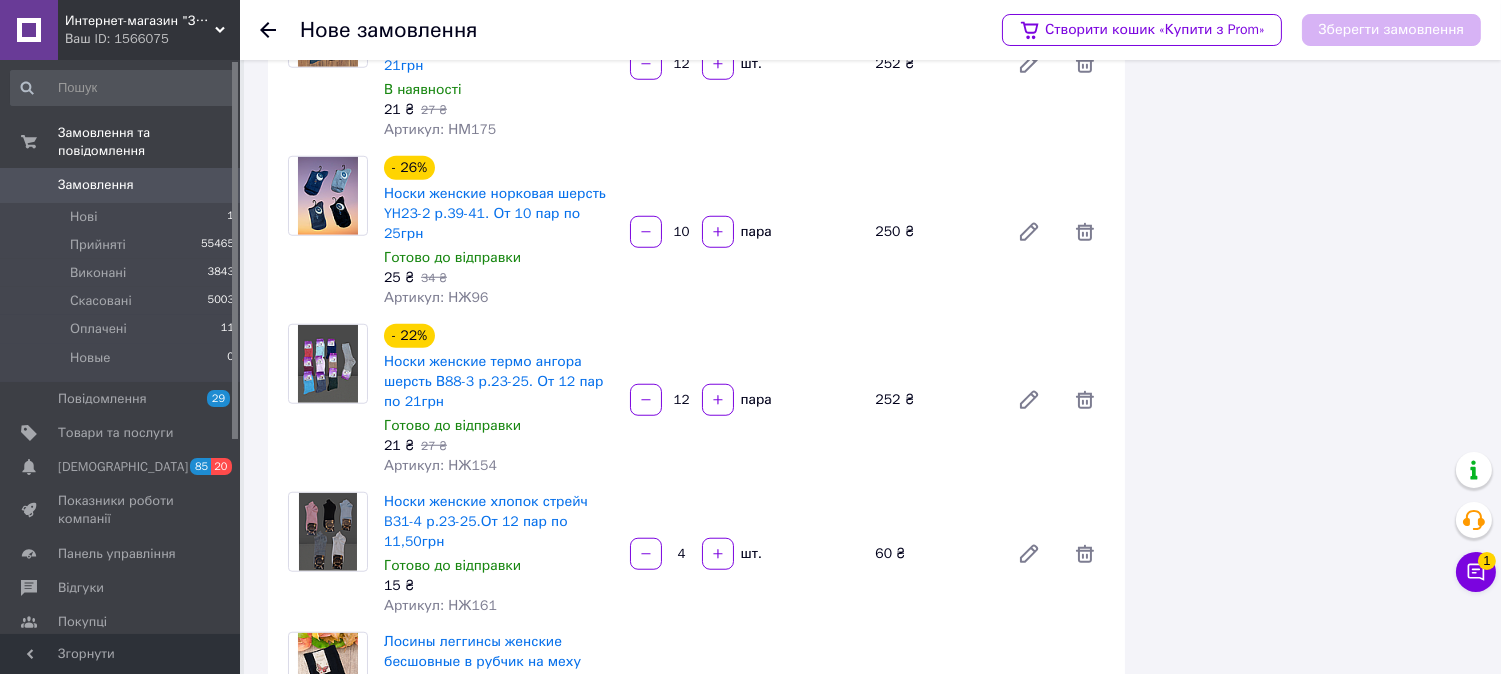 click on "4" at bounding box center [682, 554] 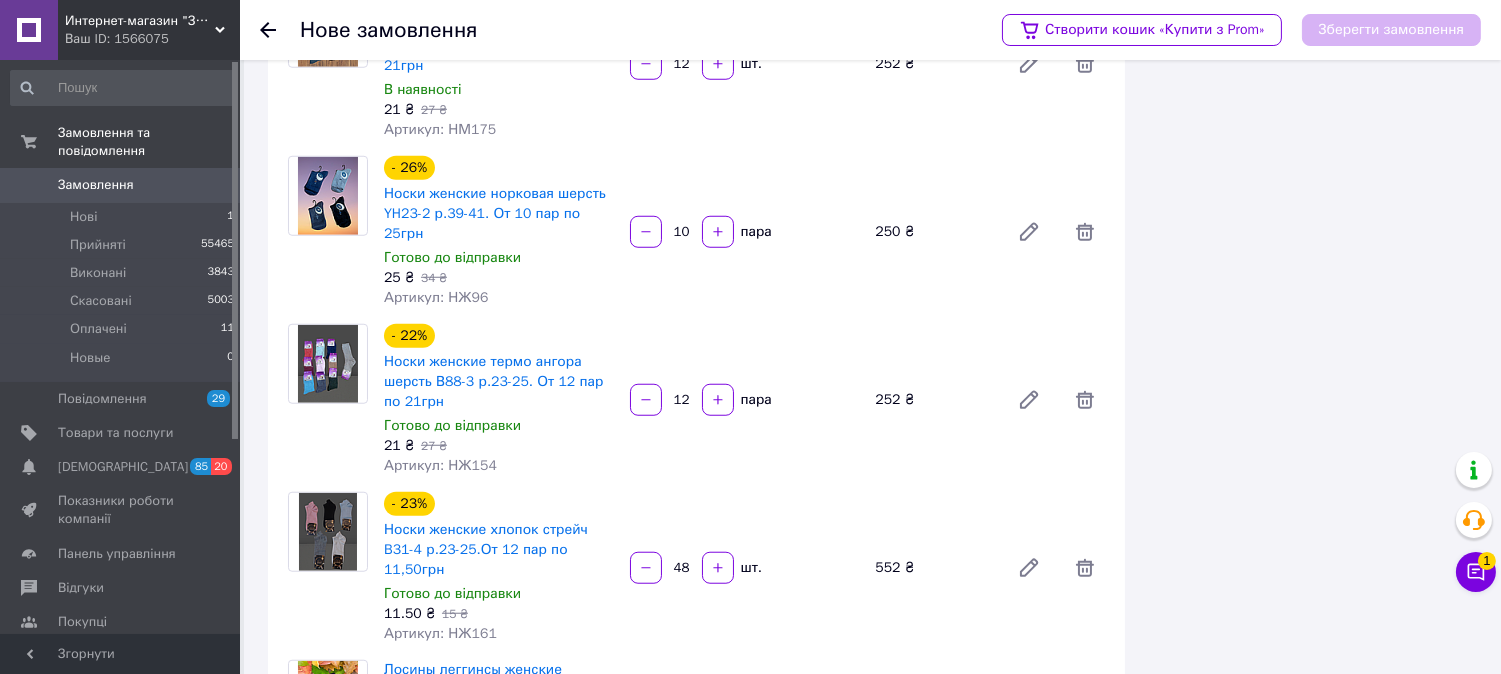 scroll, scrollTop: 3333, scrollLeft: 0, axis: vertical 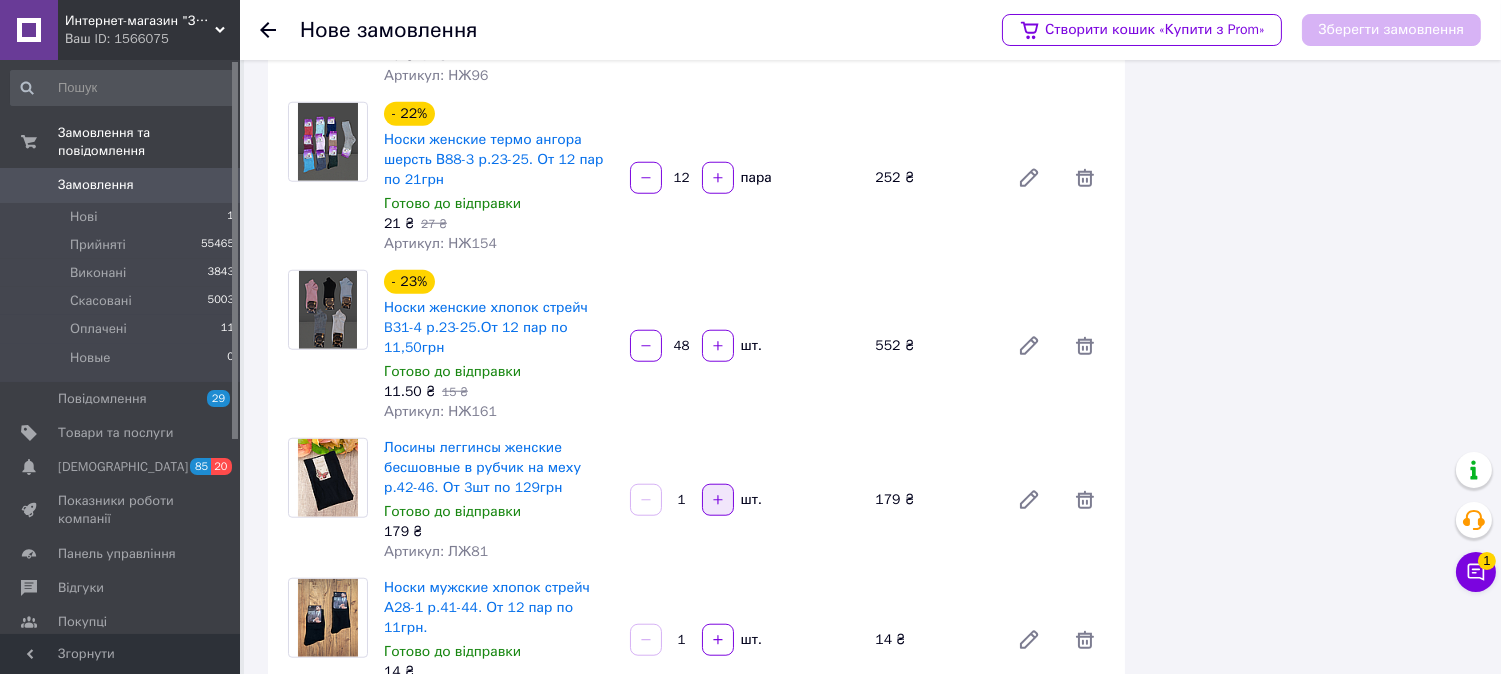 type on "48" 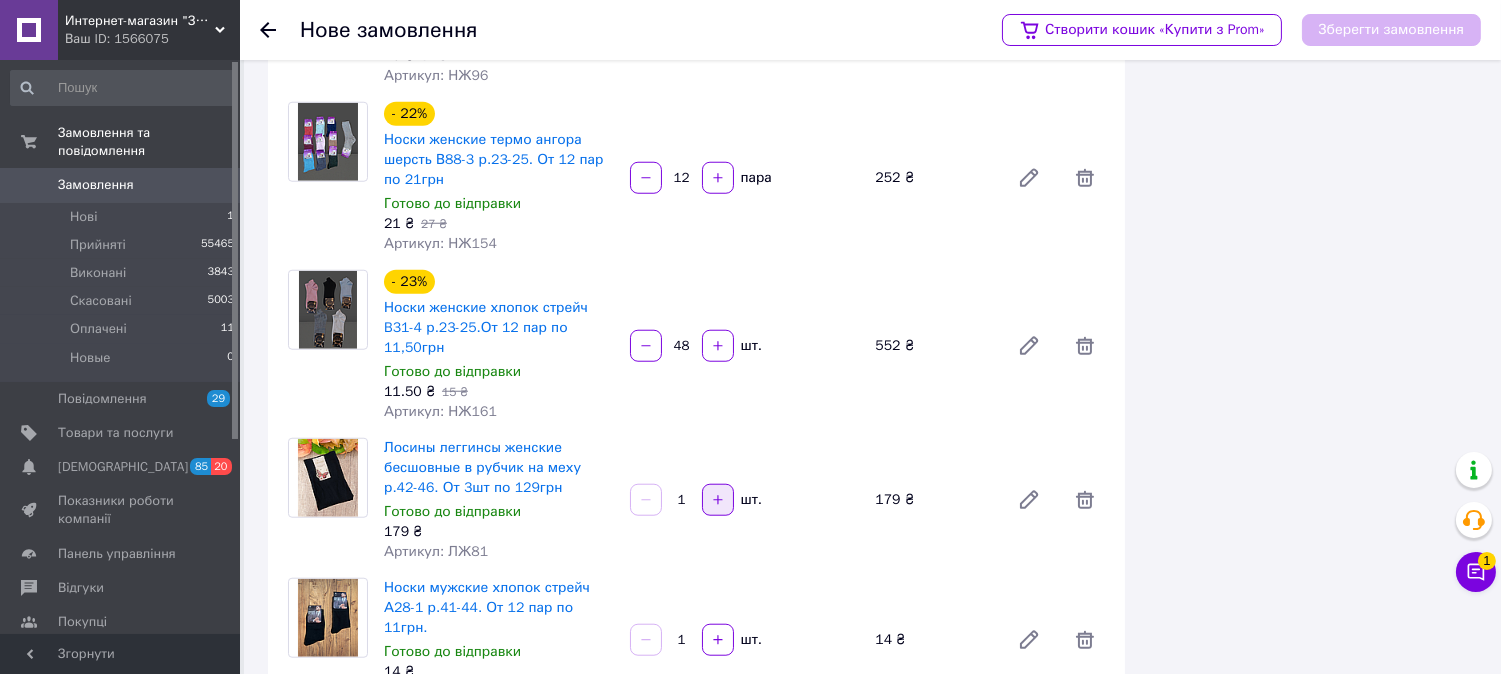 click 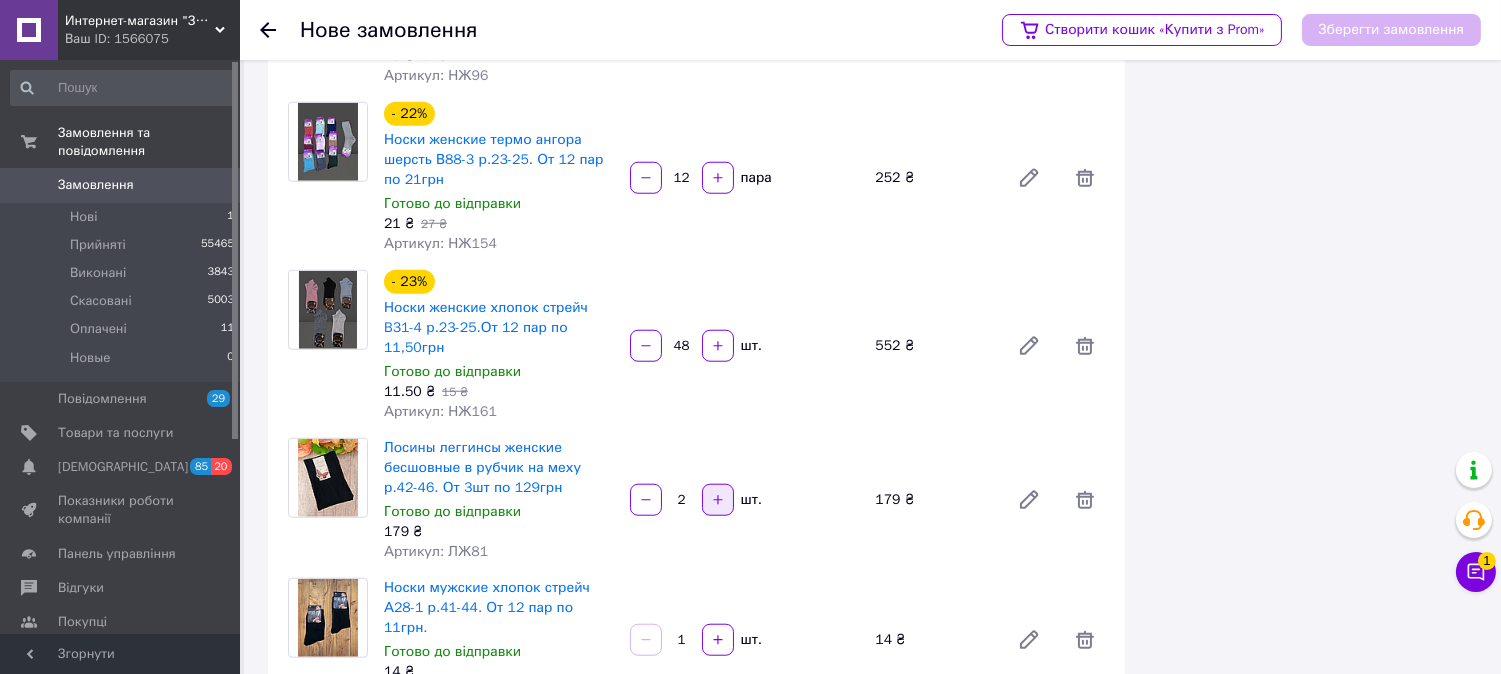 click 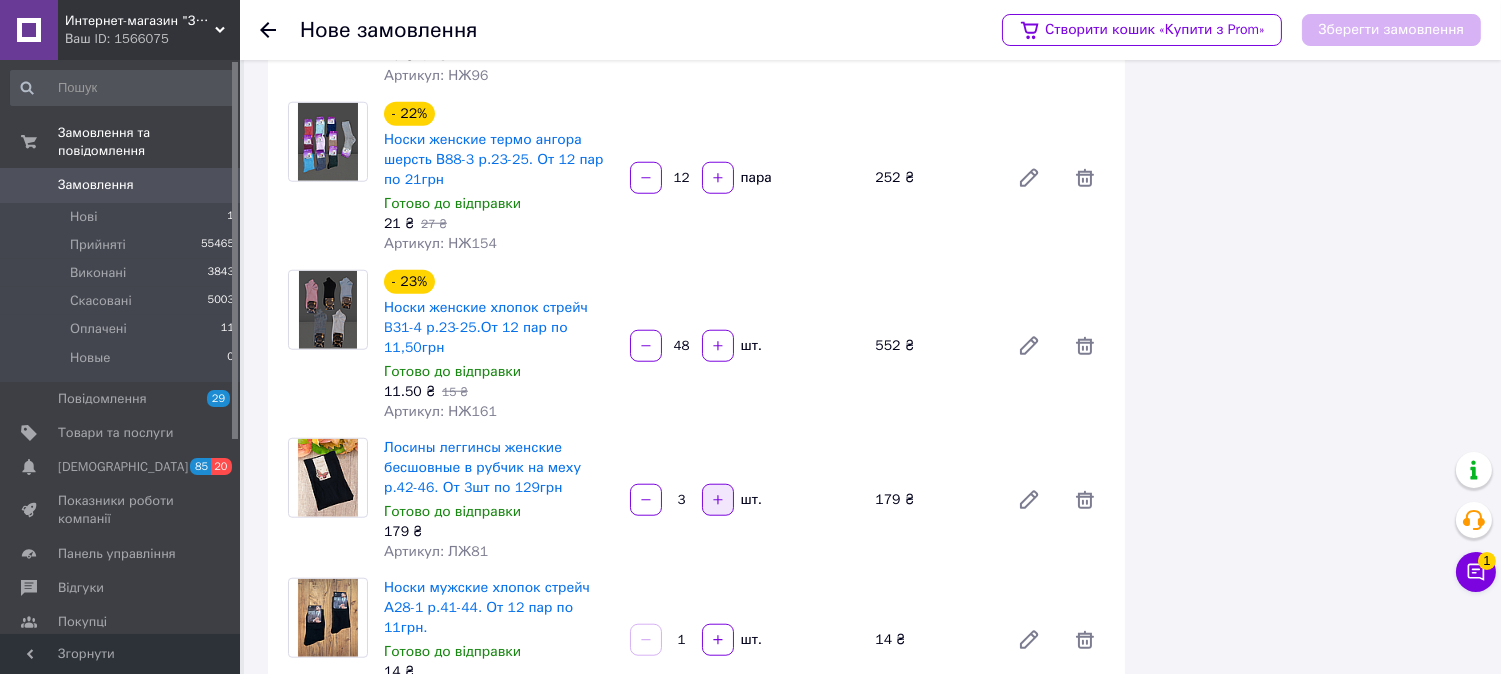 click 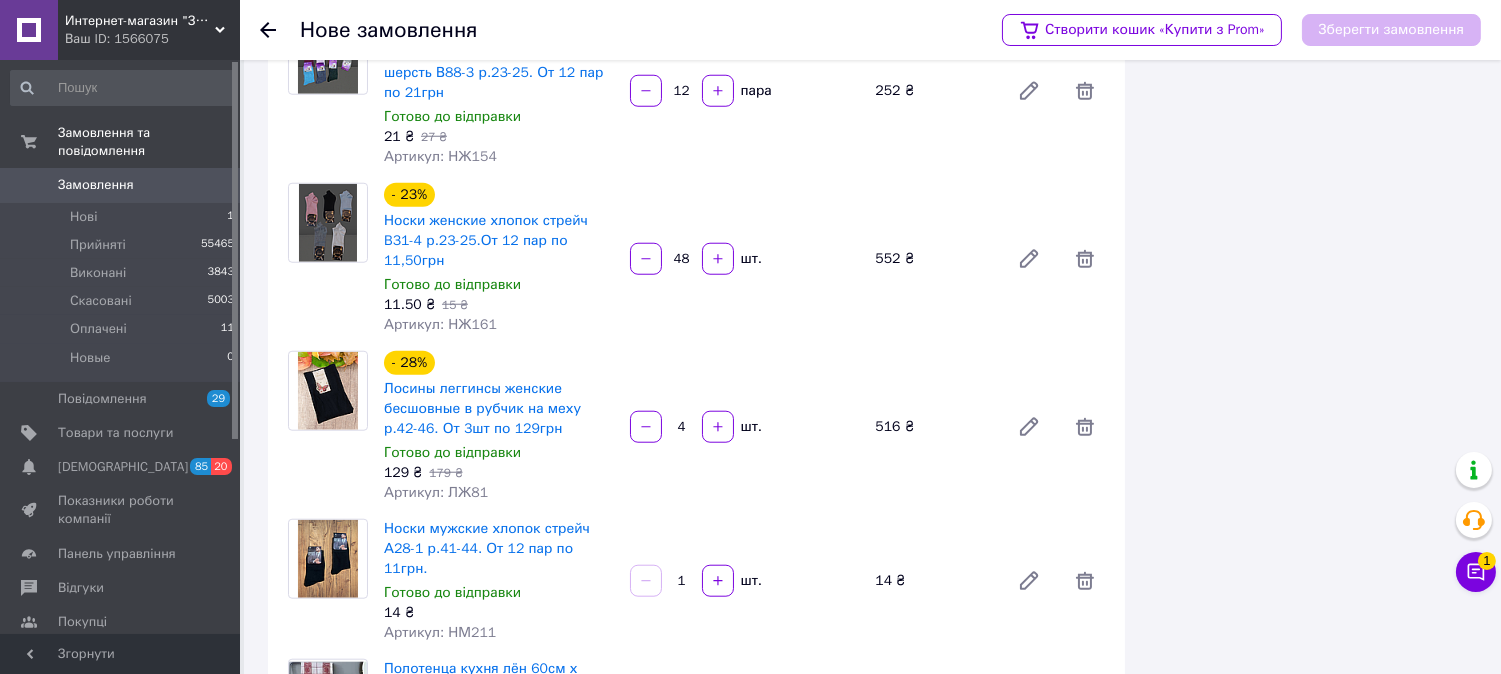 scroll, scrollTop: 3444, scrollLeft: 0, axis: vertical 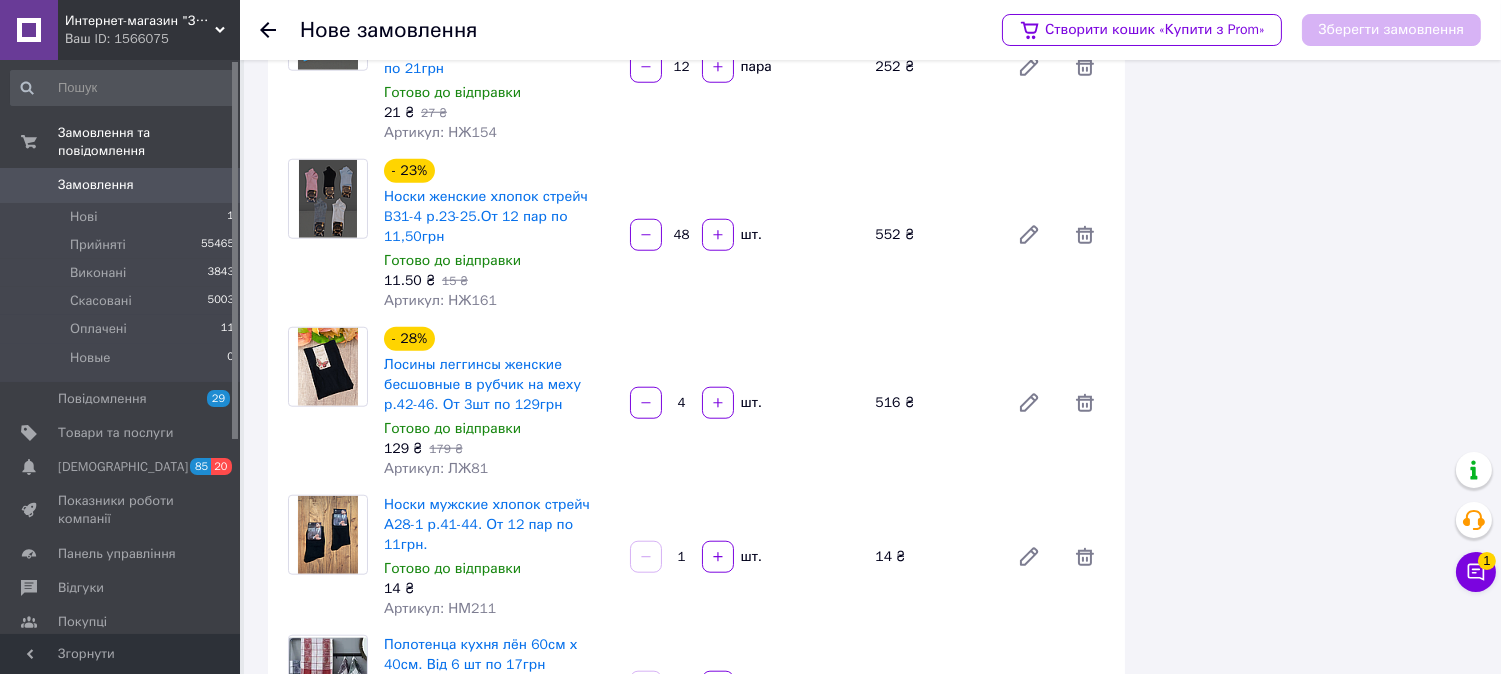 click on "1" at bounding box center (682, 557) 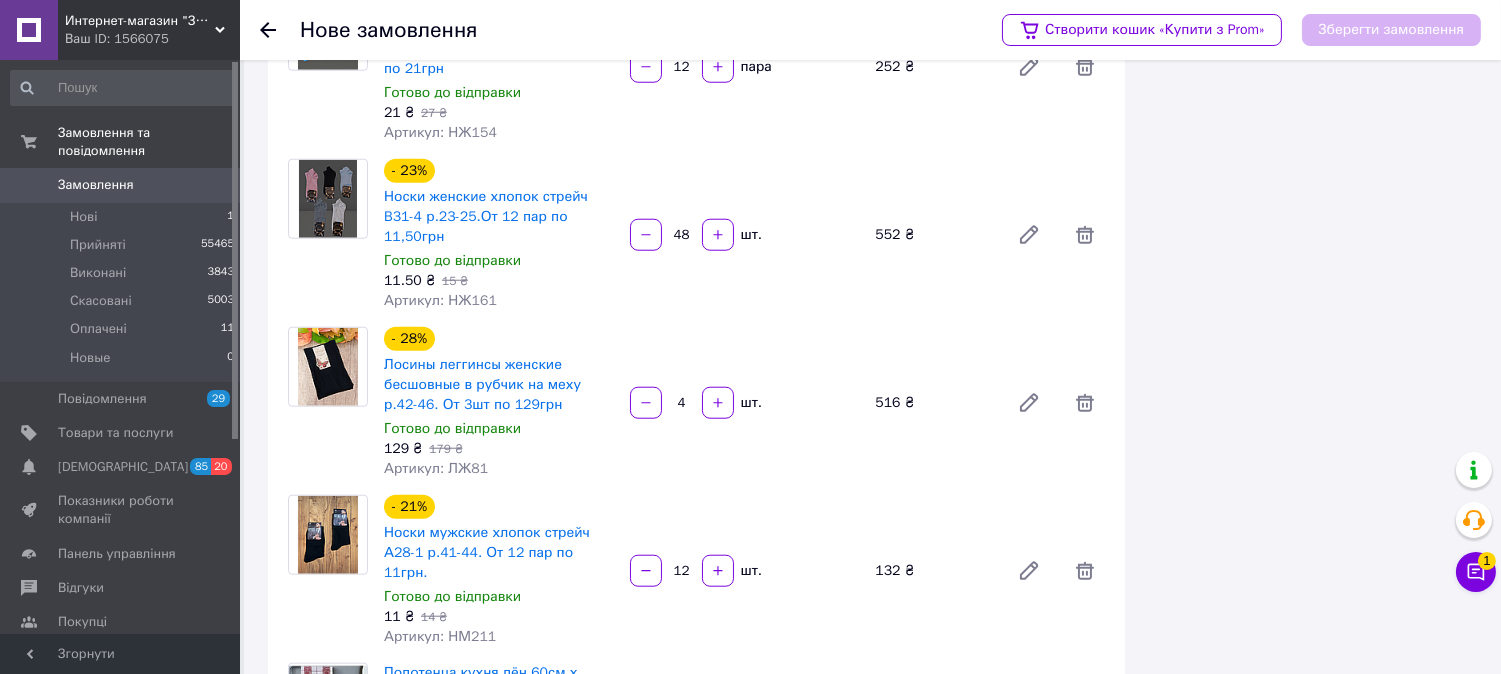 scroll, scrollTop: 3555, scrollLeft: 0, axis: vertical 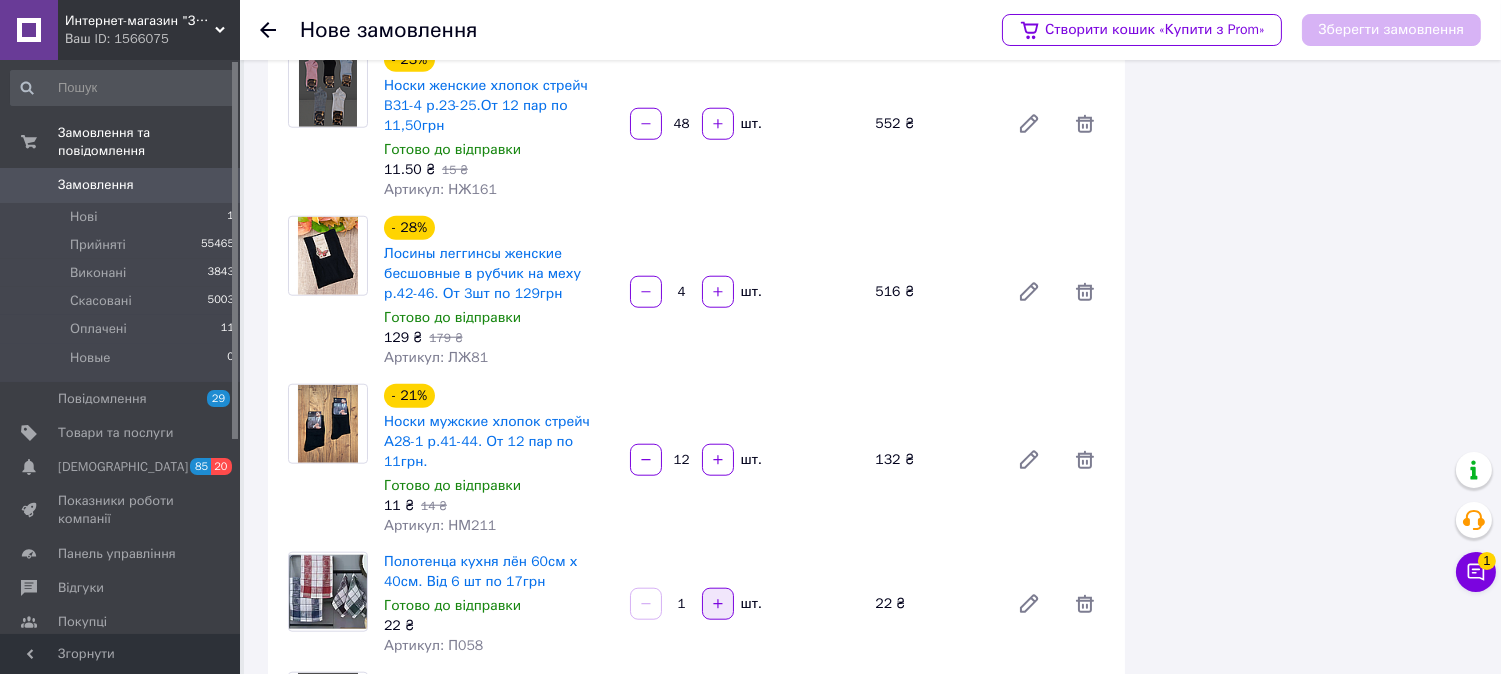 type on "12" 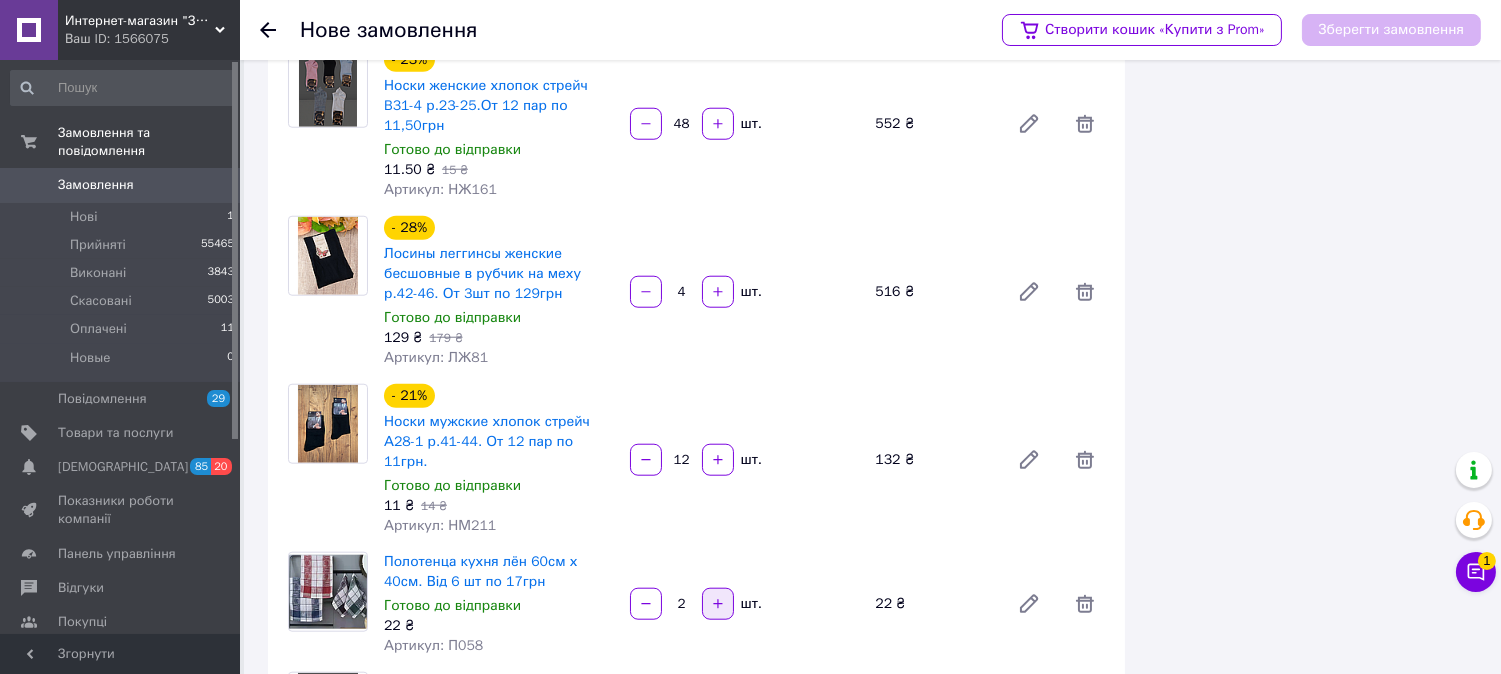 click 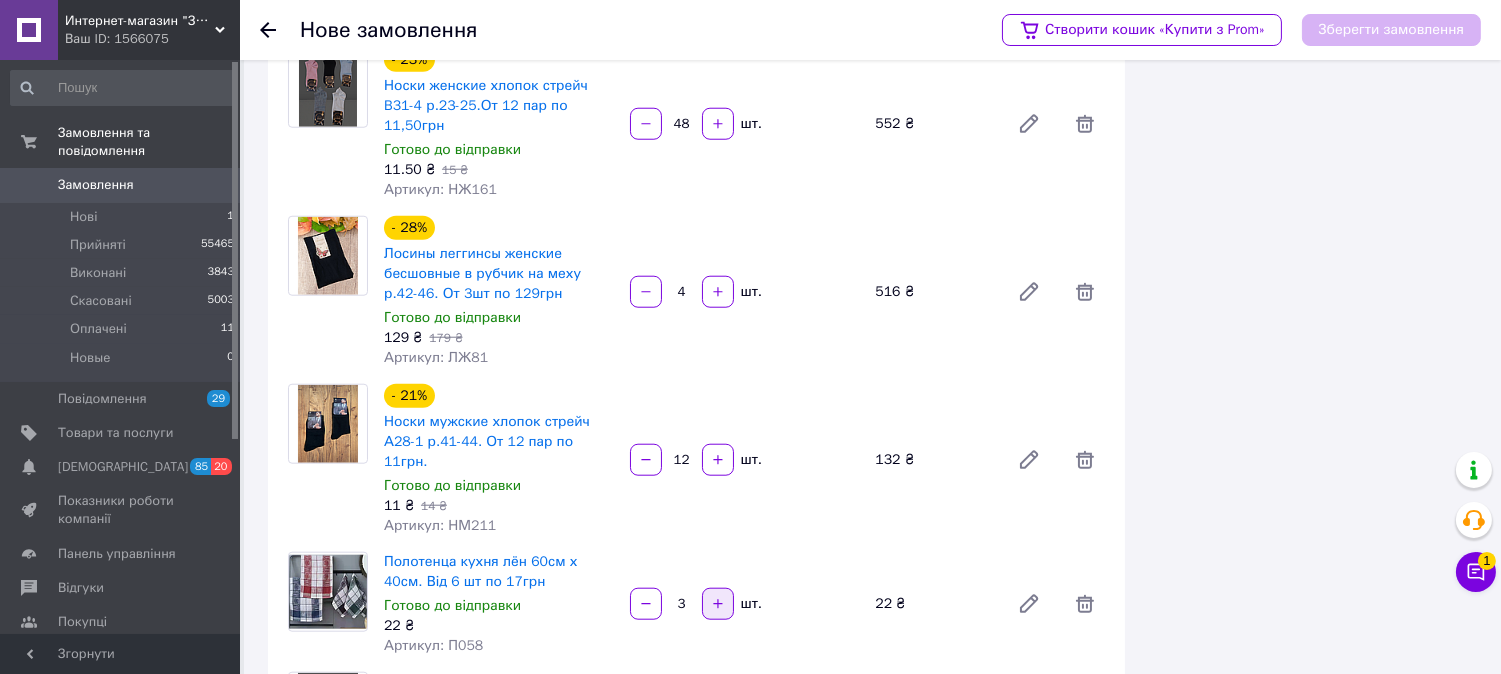 click 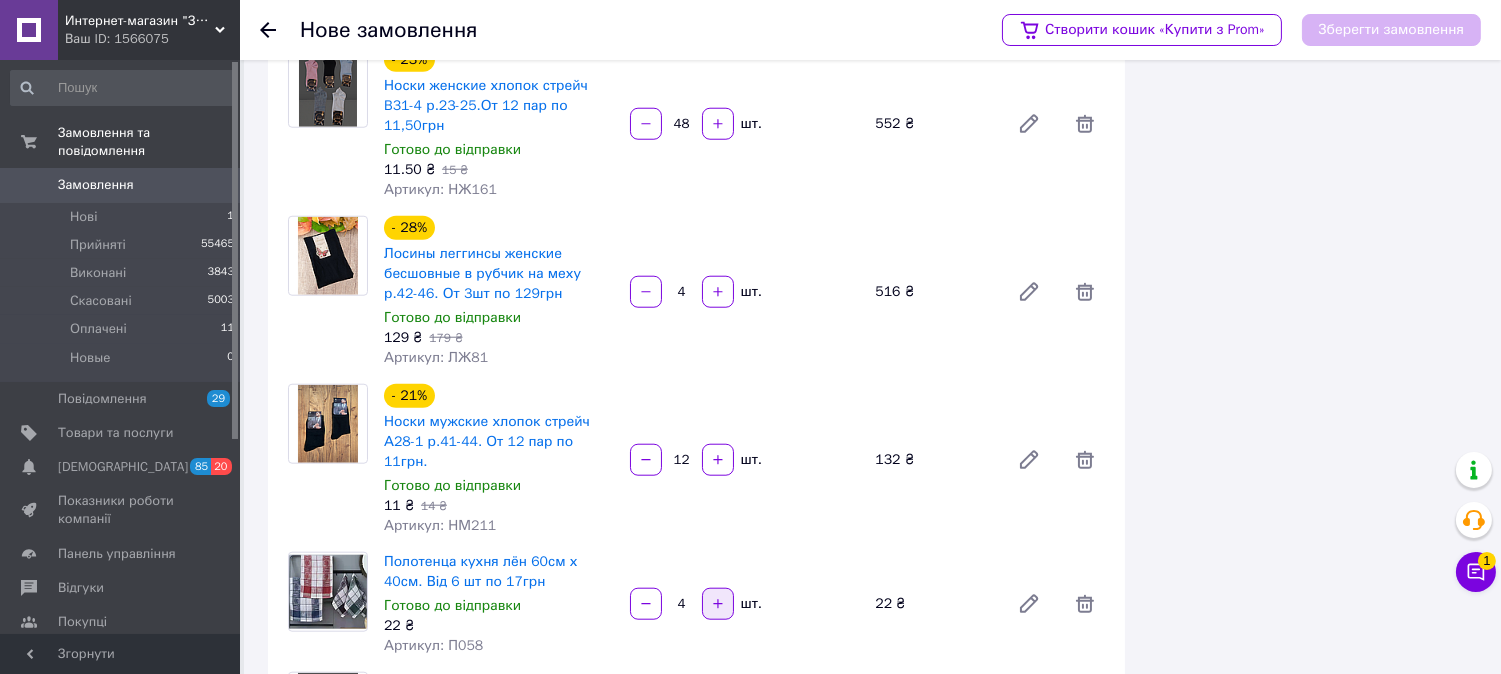 click 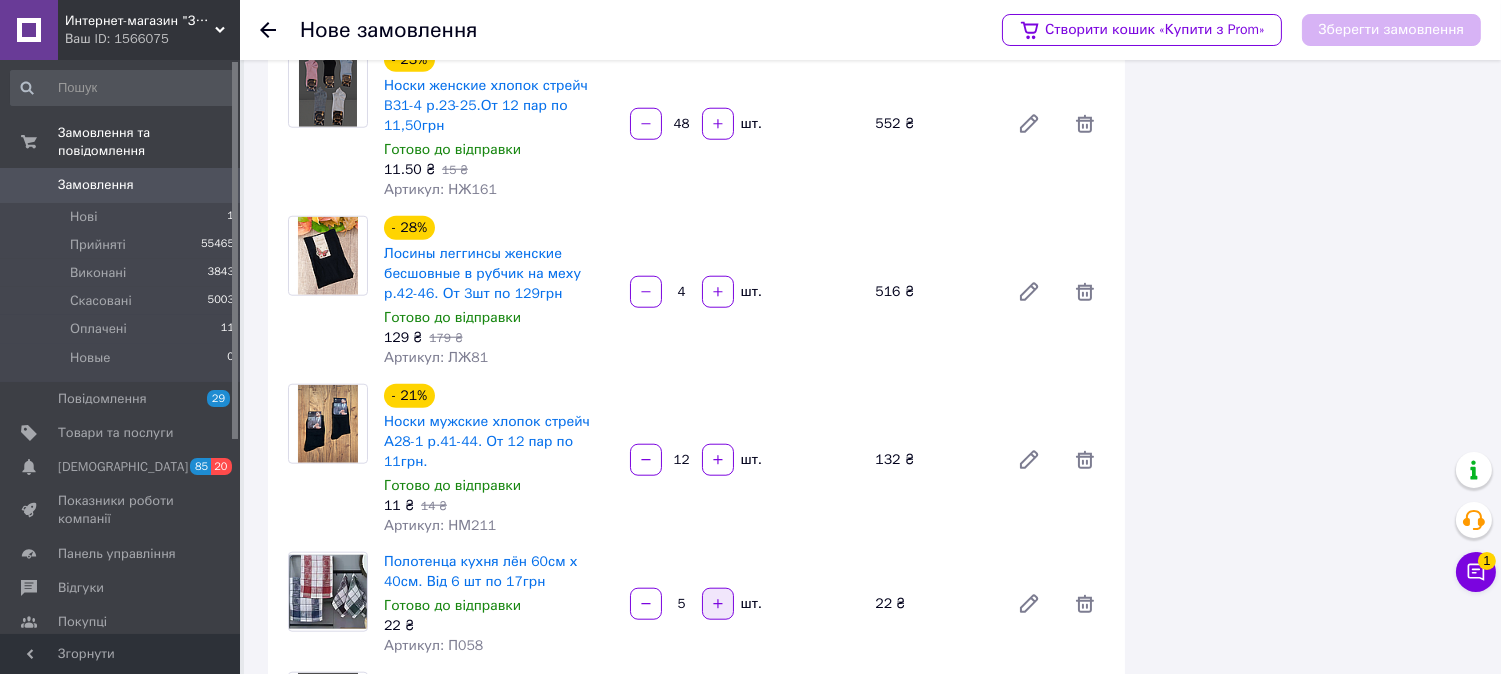 click 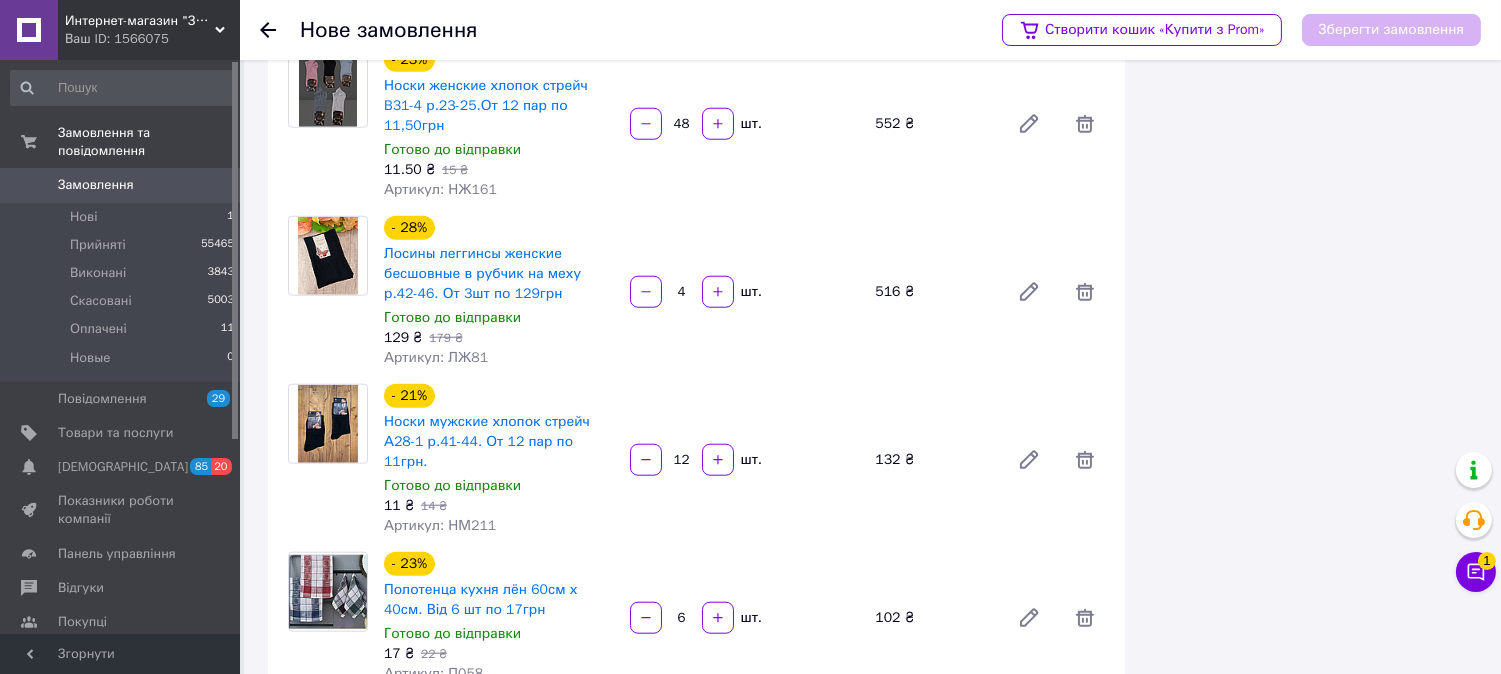 scroll, scrollTop: 3777, scrollLeft: 0, axis: vertical 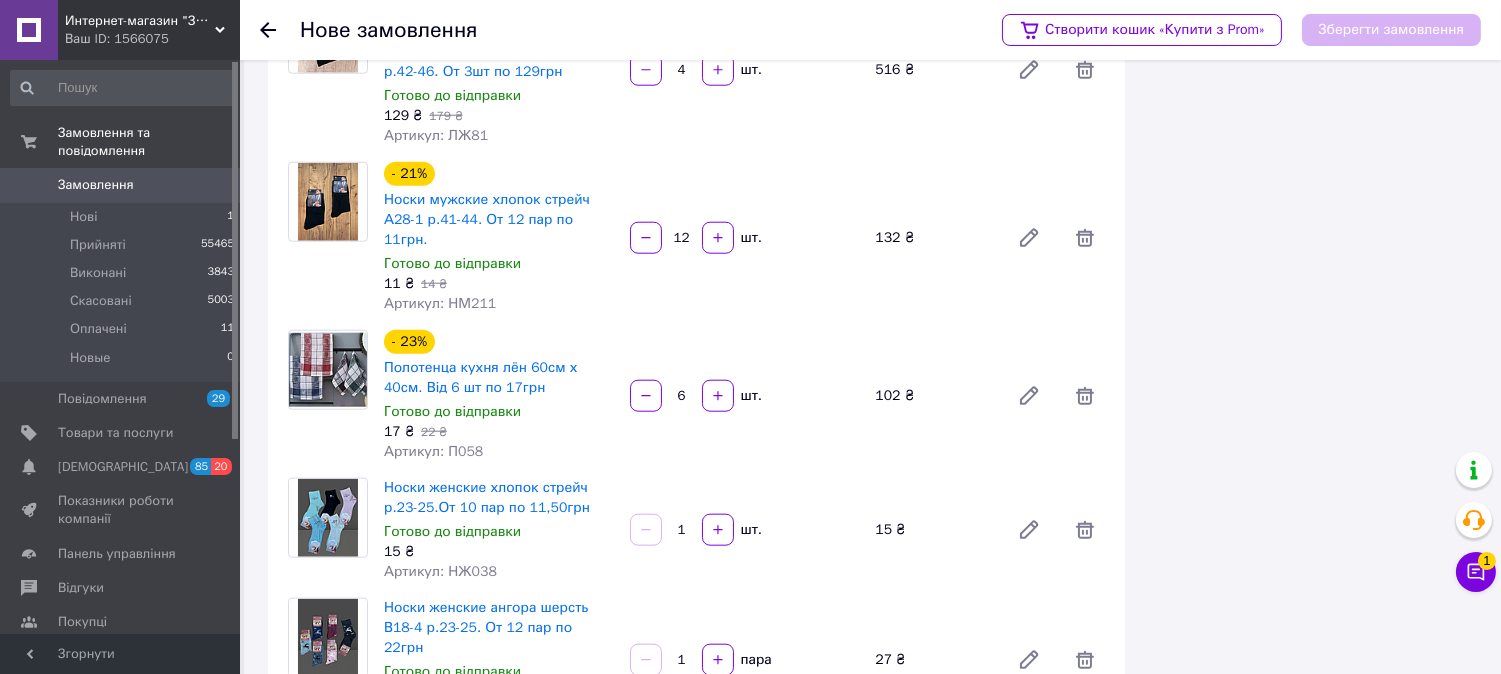 click on "1" at bounding box center (682, 530) 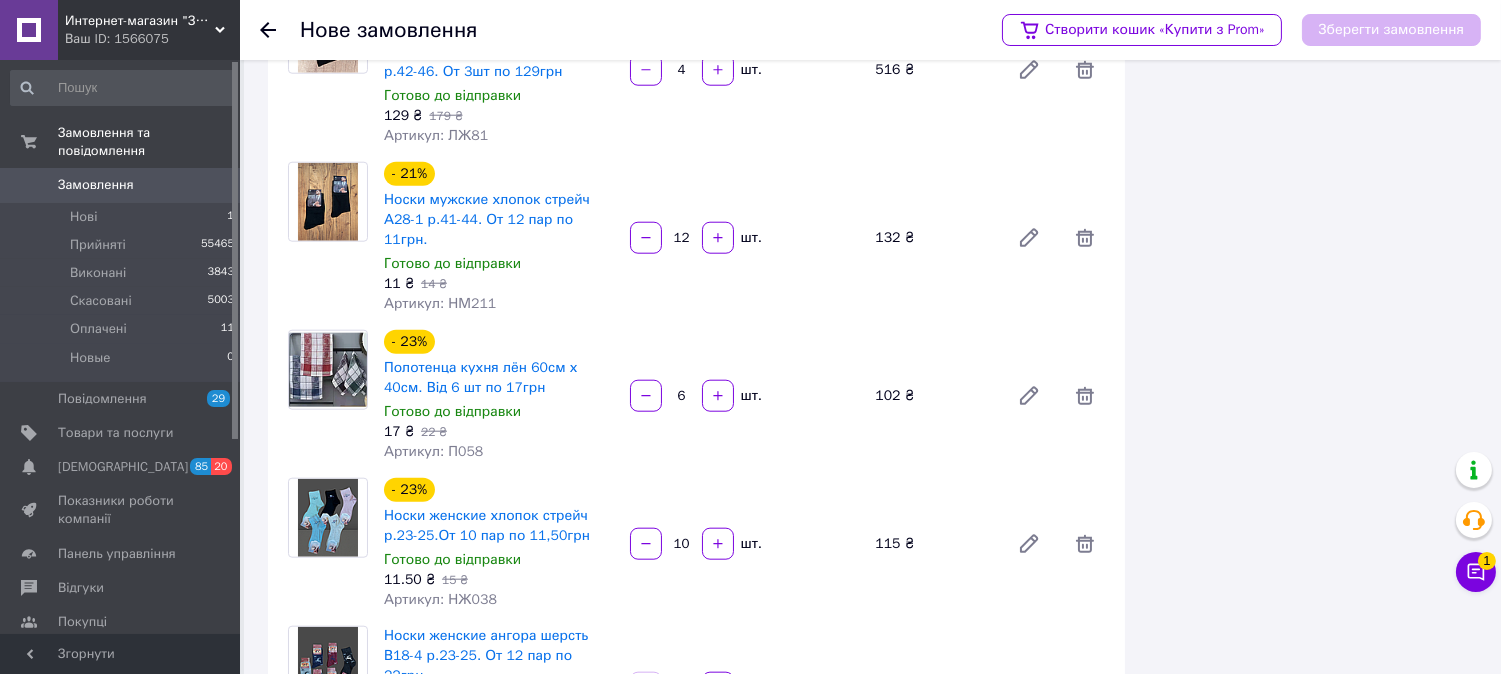 scroll, scrollTop: 4000, scrollLeft: 0, axis: vertical 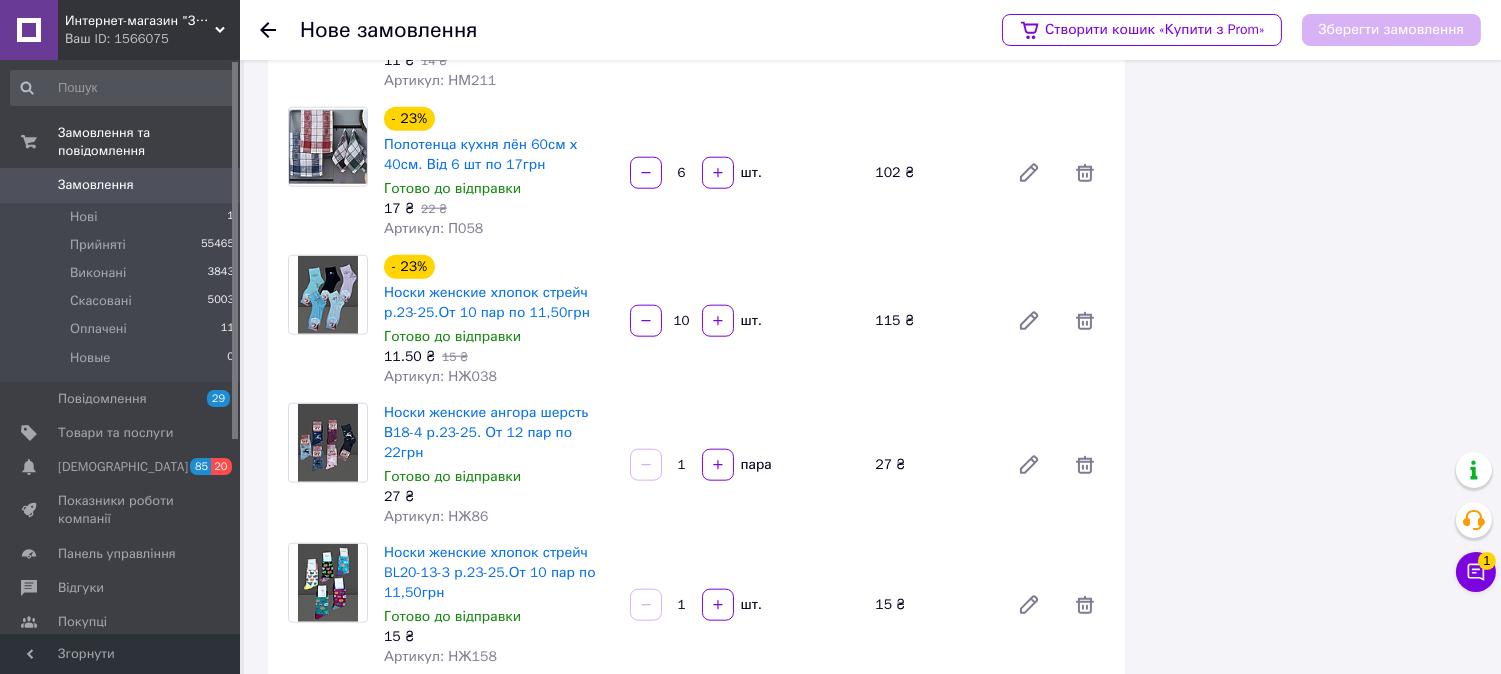 type on "10" 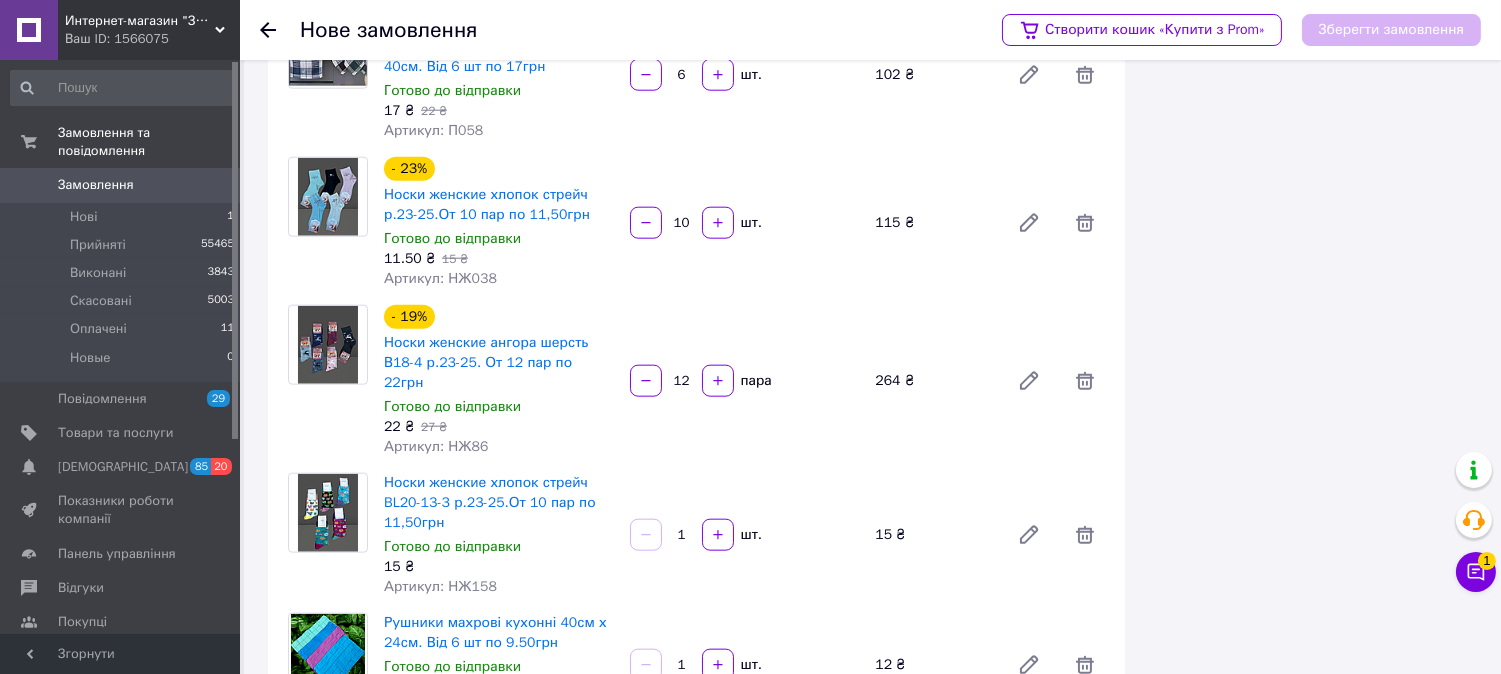 scroll, scrollTop: 4111, scrollLeft: 0, axis: vertical 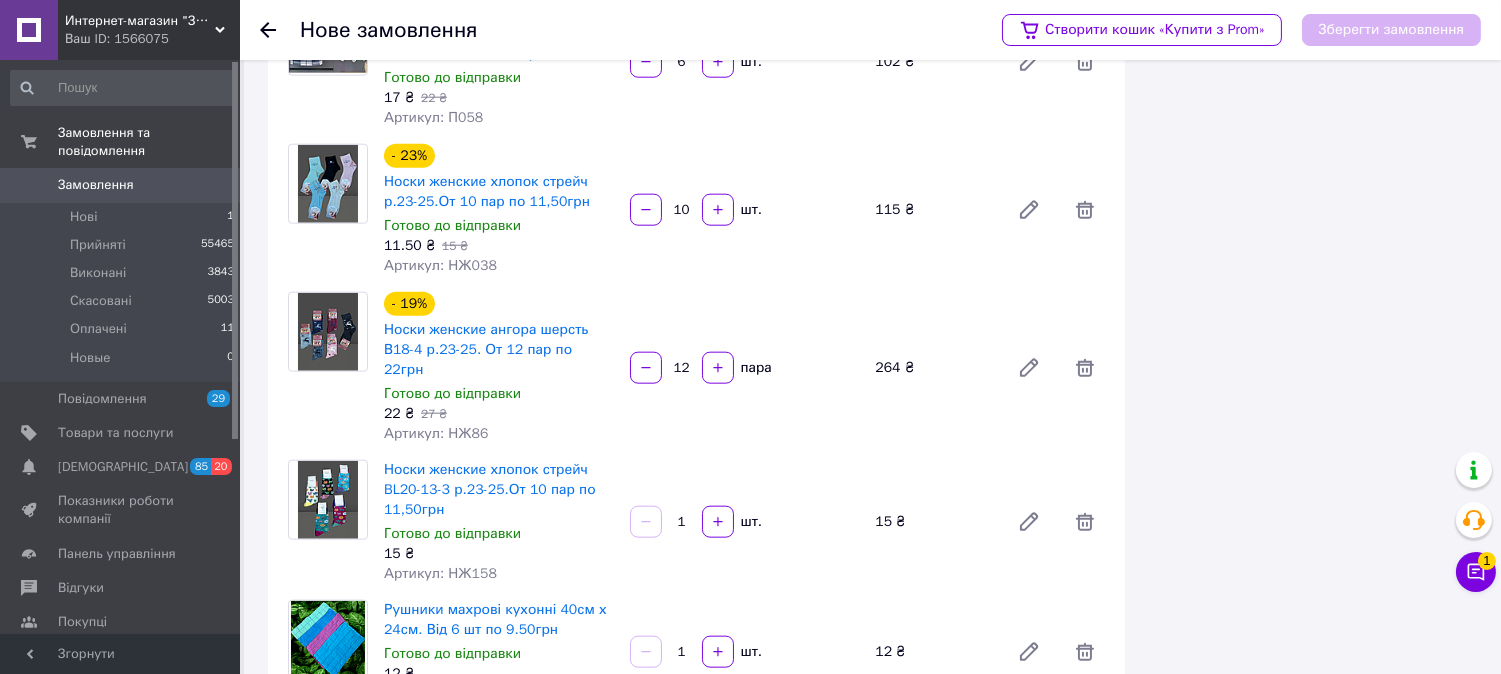 type on "12" 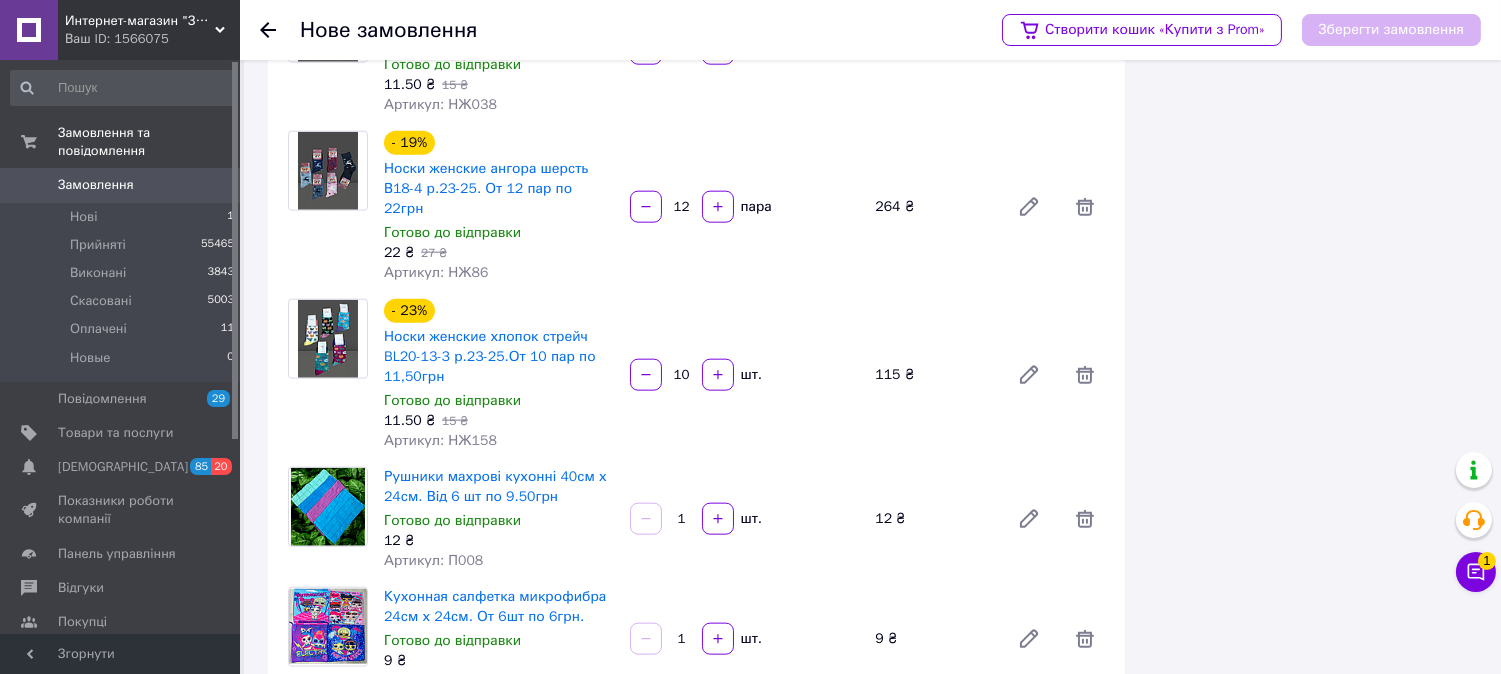 scroll, scrollTop: 4333, scrollLeft: 0, axis: vertical 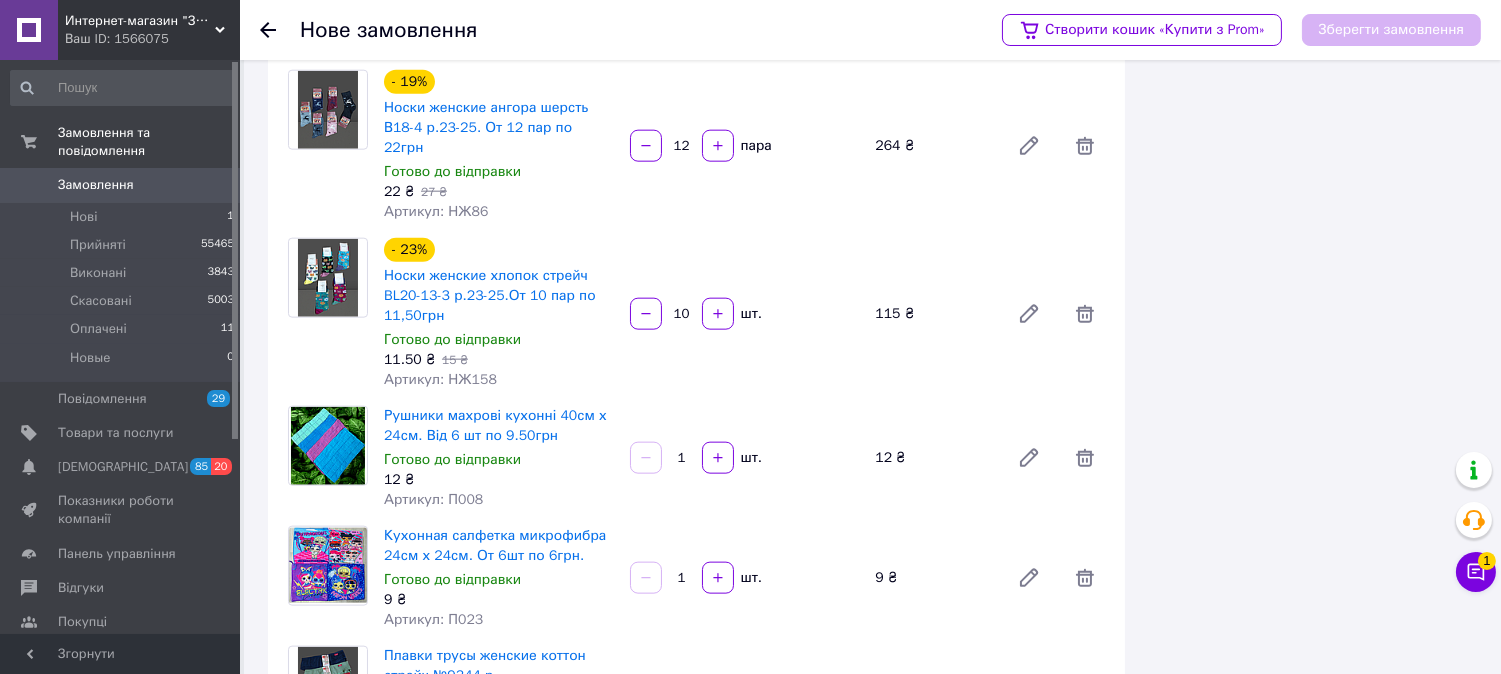 type on "10" 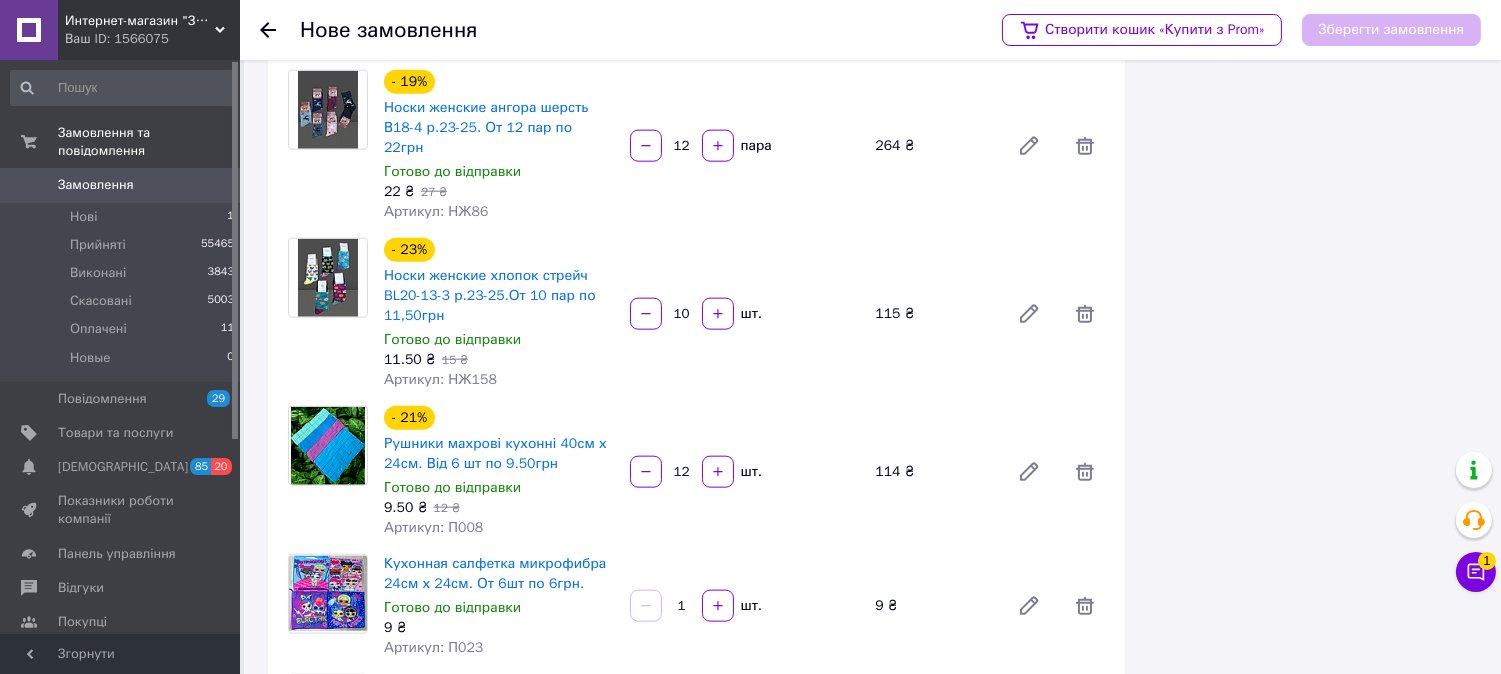 scroll, scrollTop: 4444, scrollLeft: 0, axis: vertical 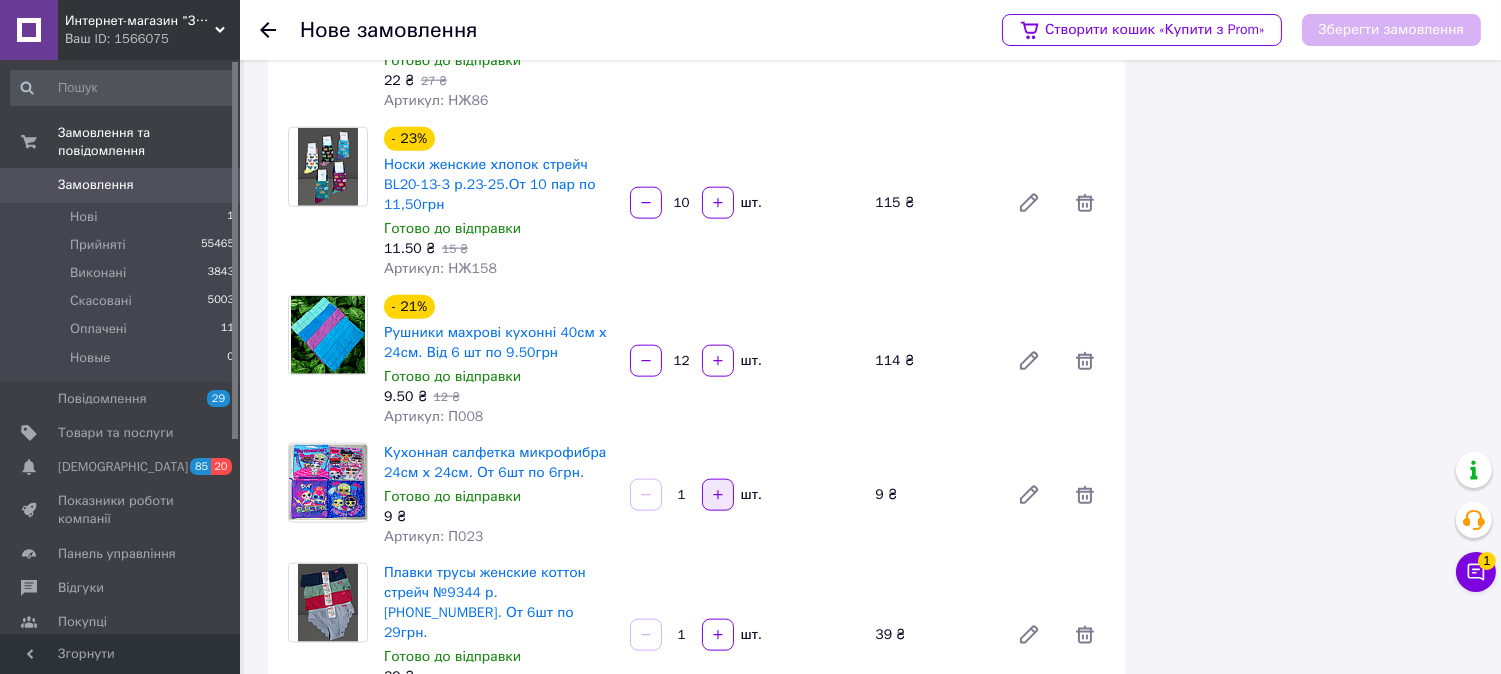 type on "12" 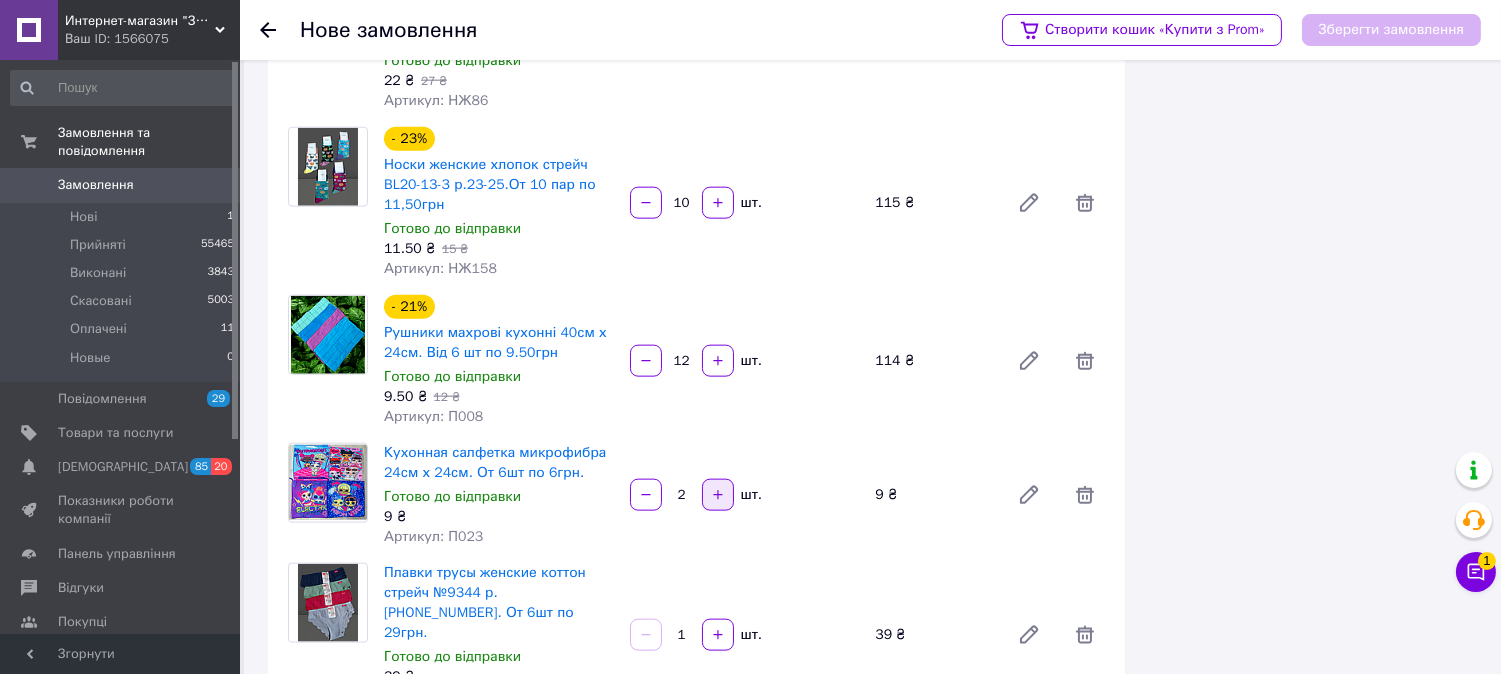 click at bounding box center (718, 495) 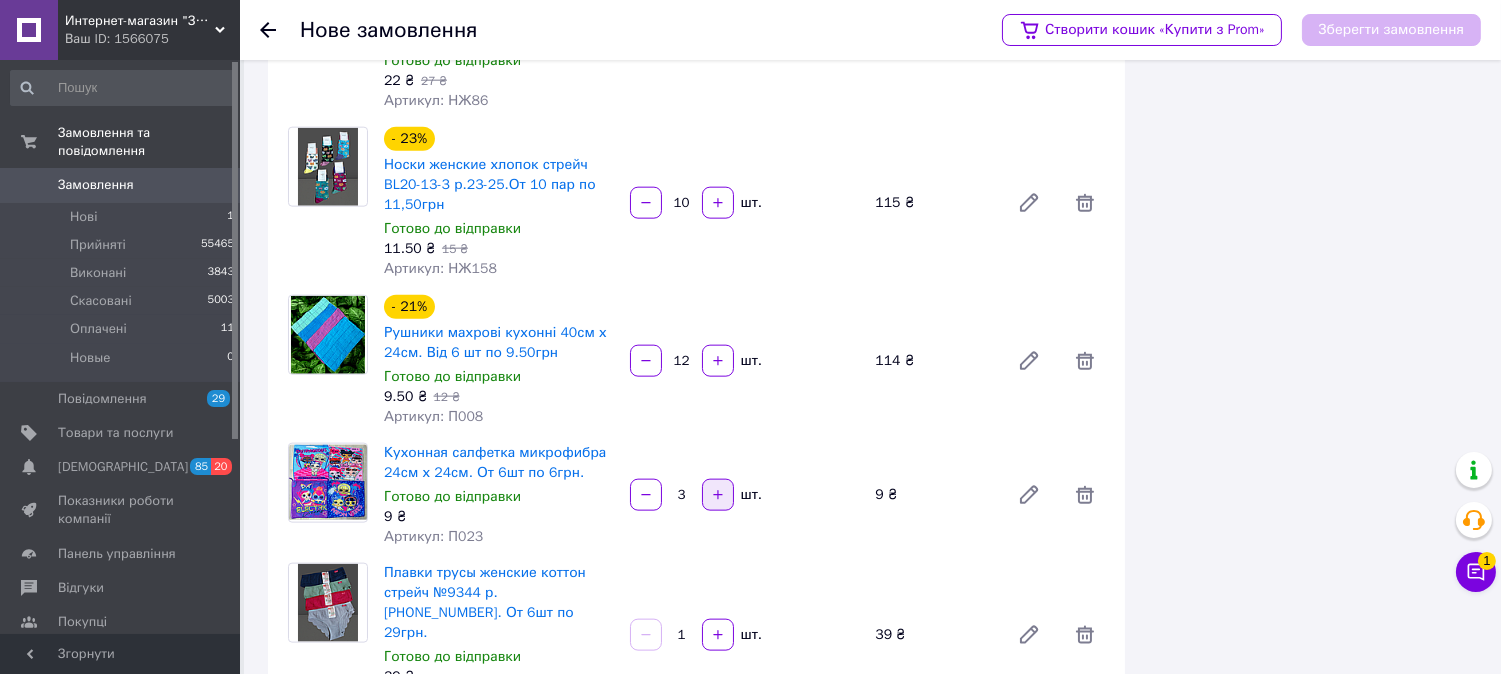 click at bounding box center [718, 495] 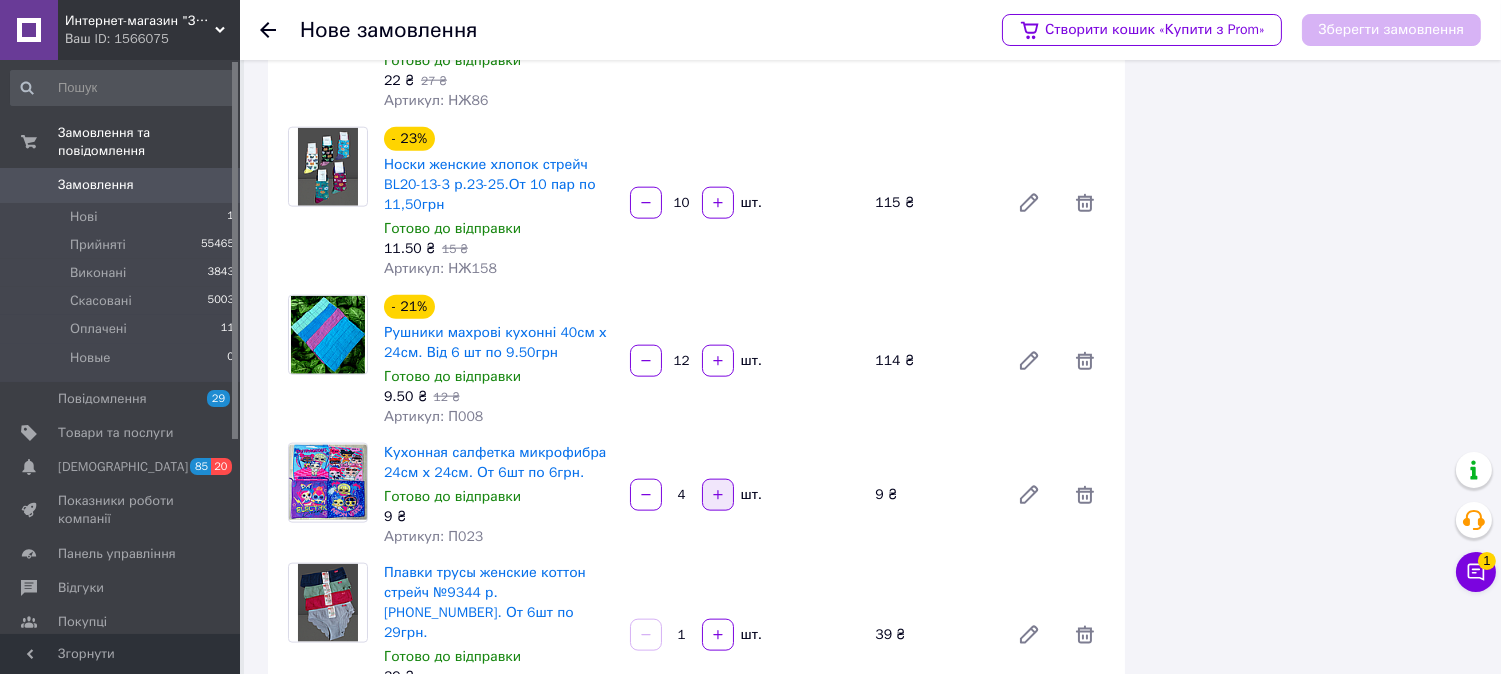 click at bounding box center (718, 495) 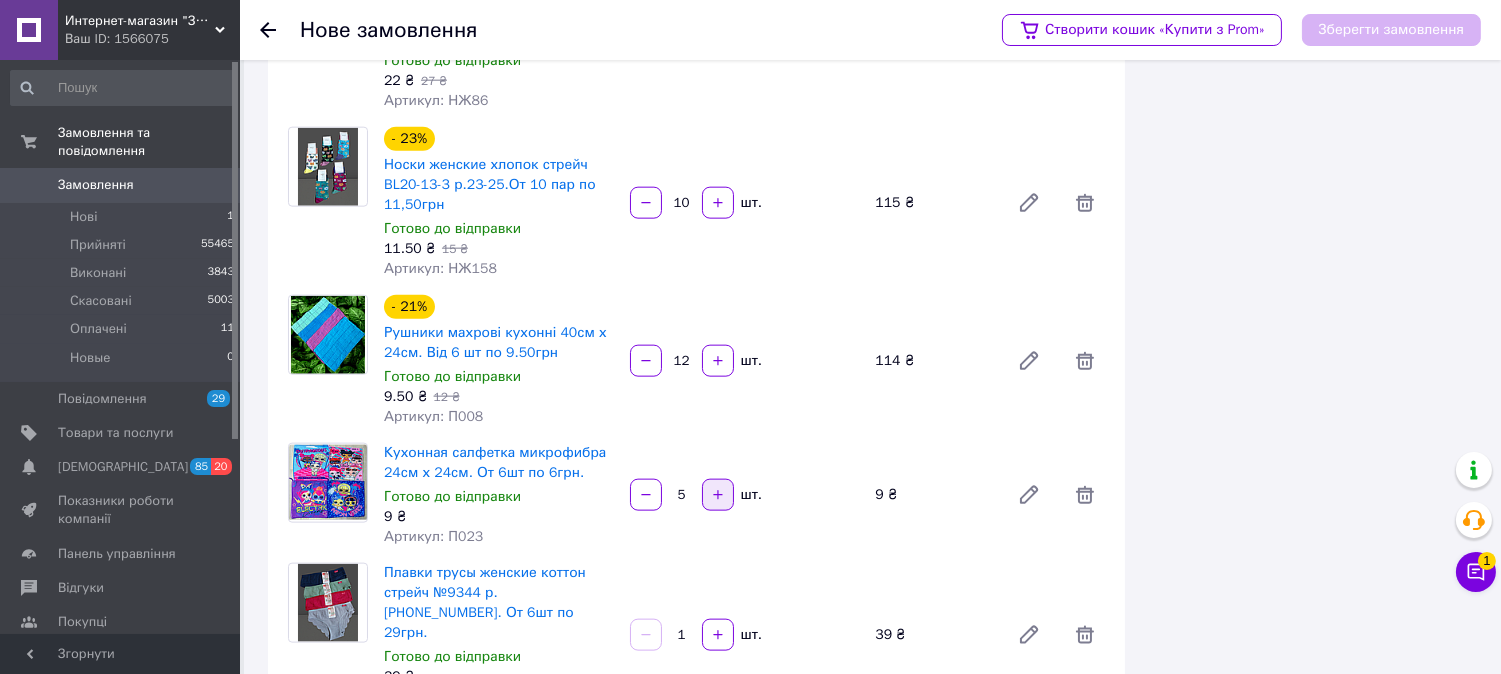 click at bounding box center (718, 495) 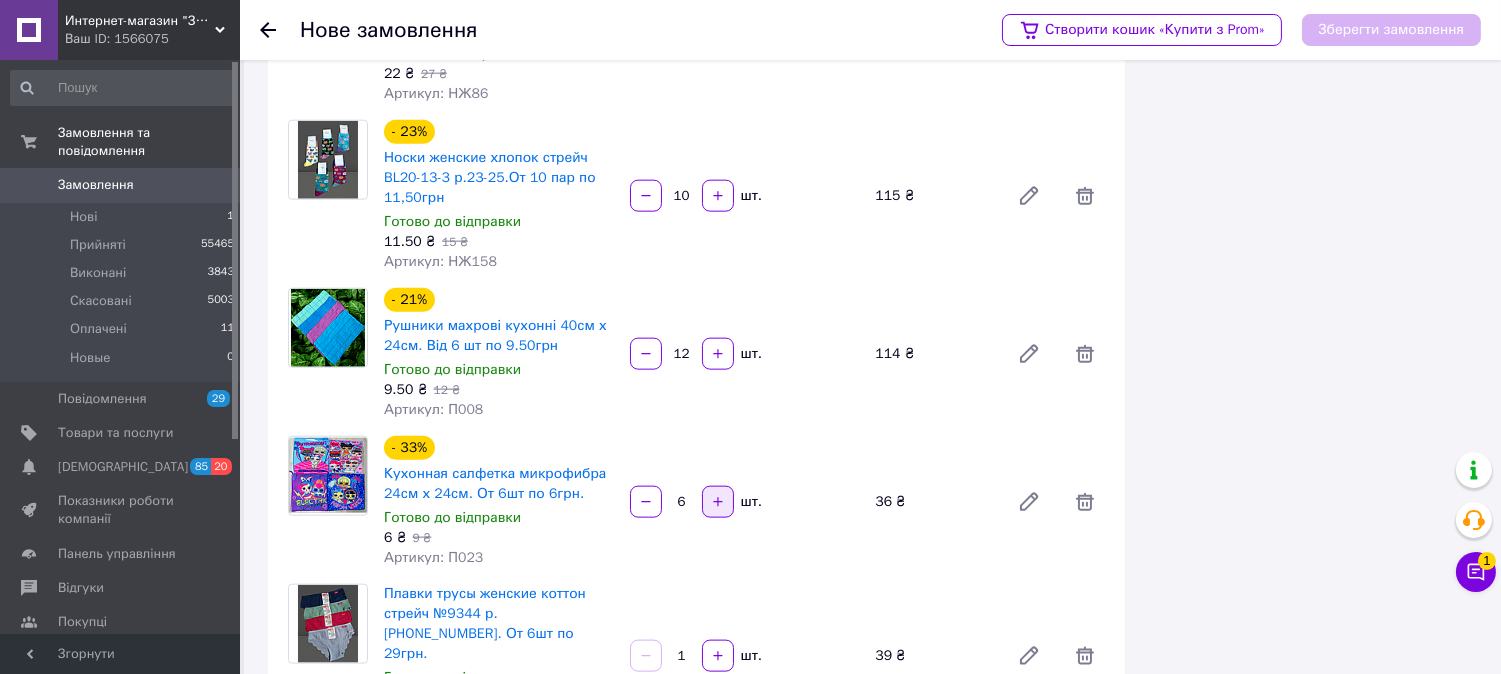 scroll, scrollTop: 4666, scrollLeft: 0, axis: vertical 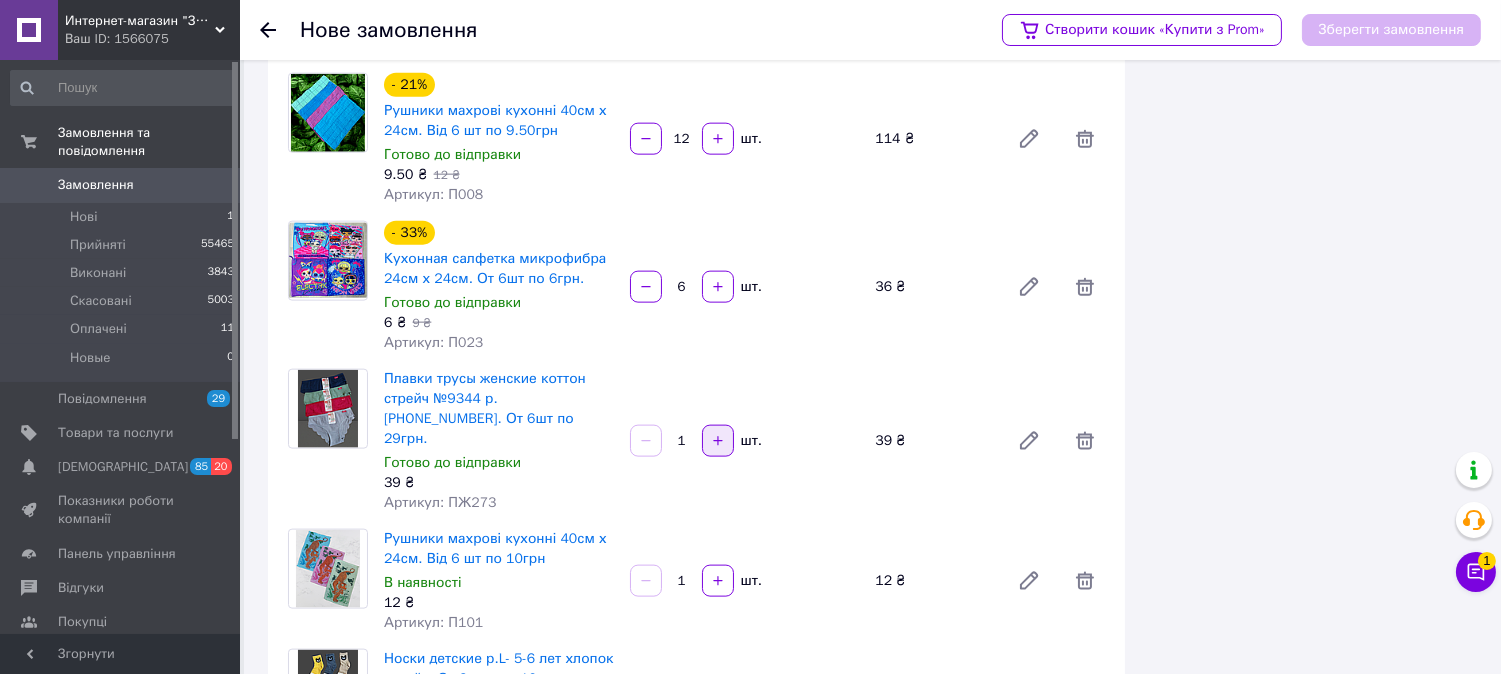 click 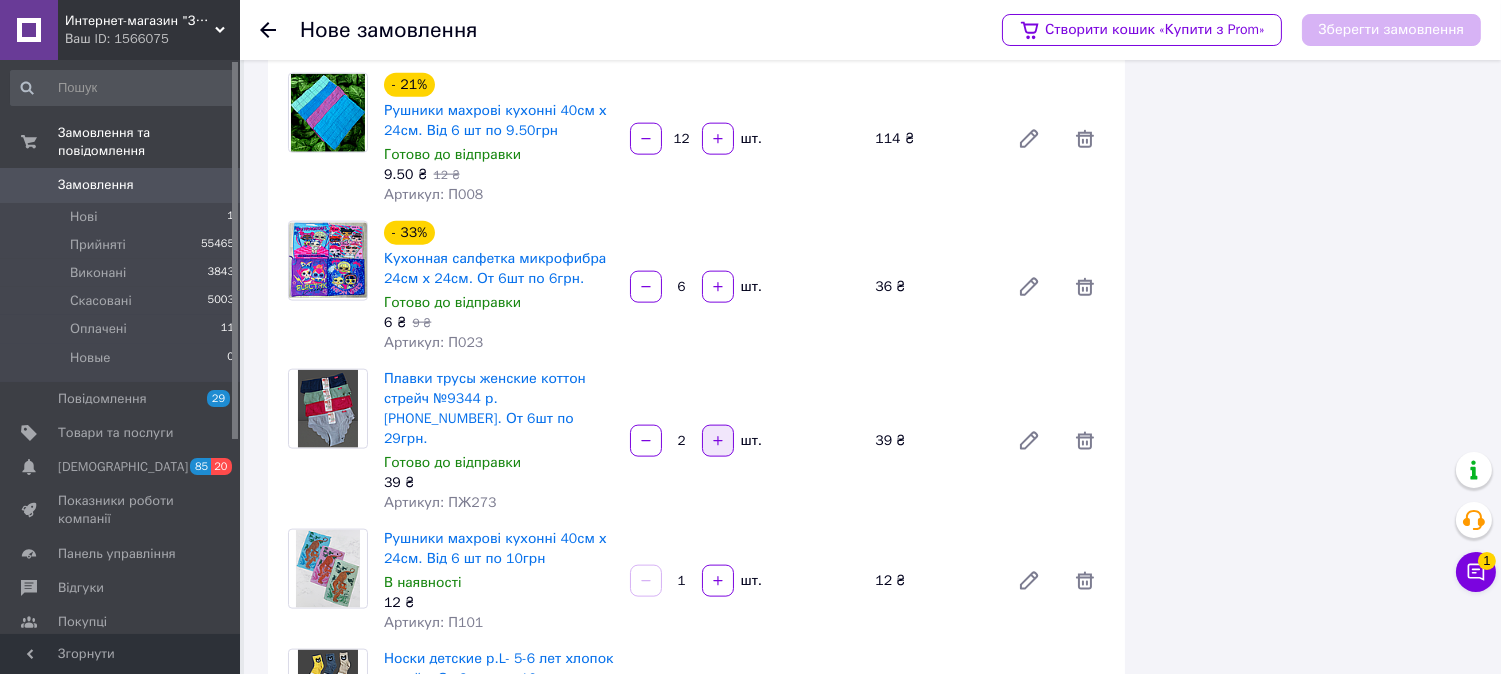 click 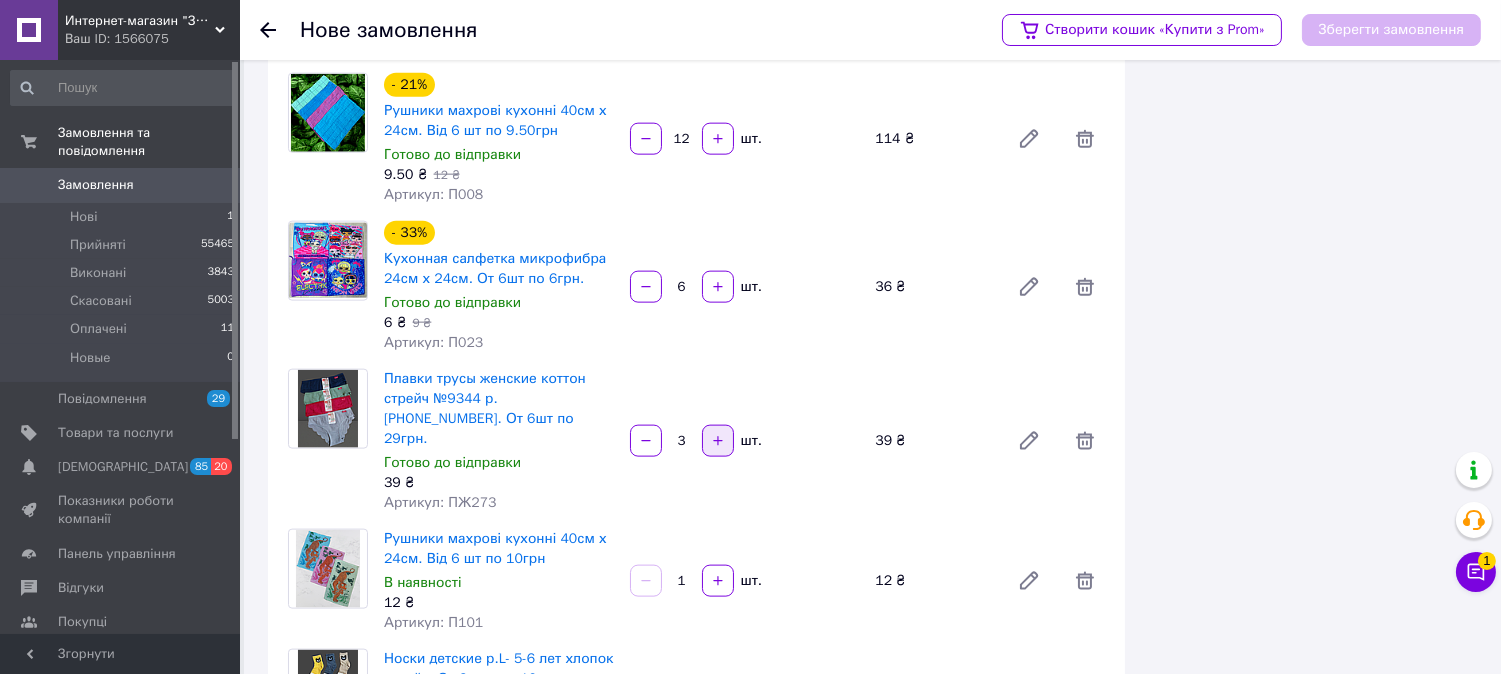 click 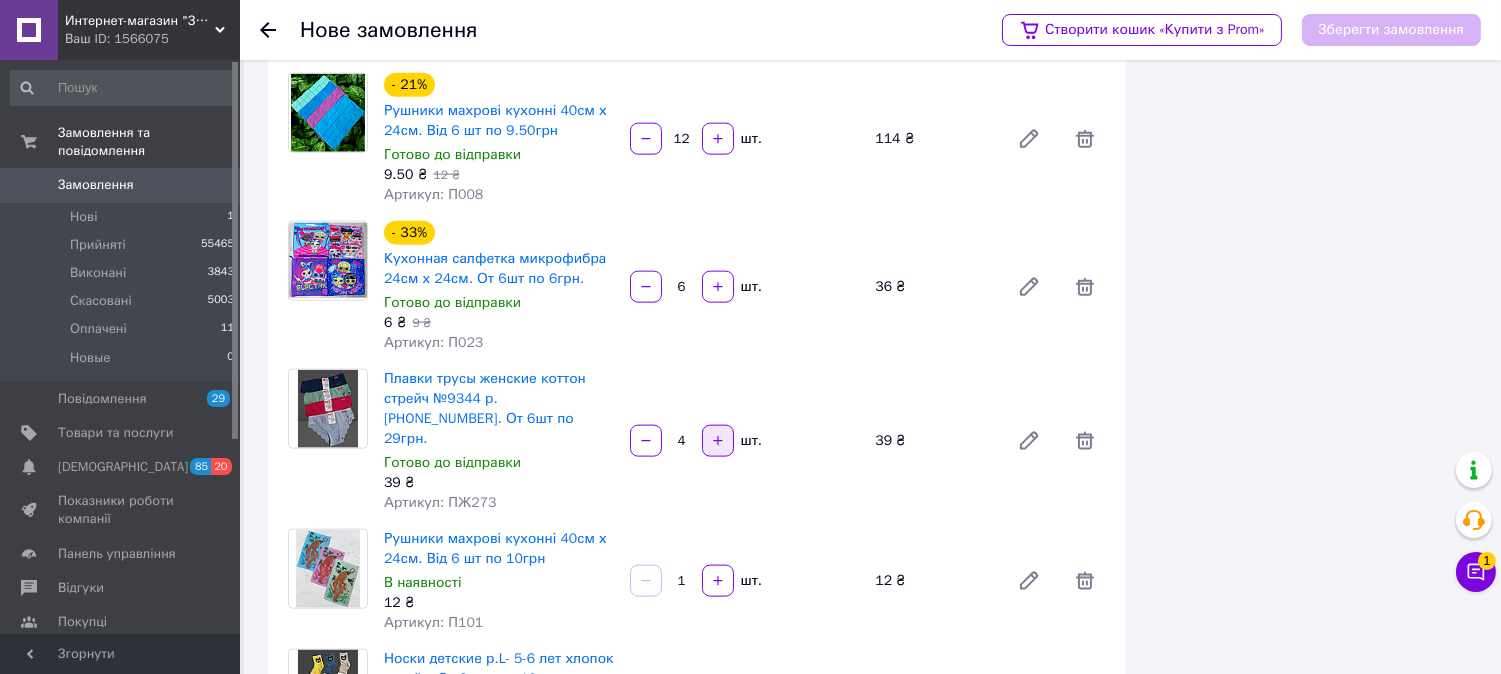 click 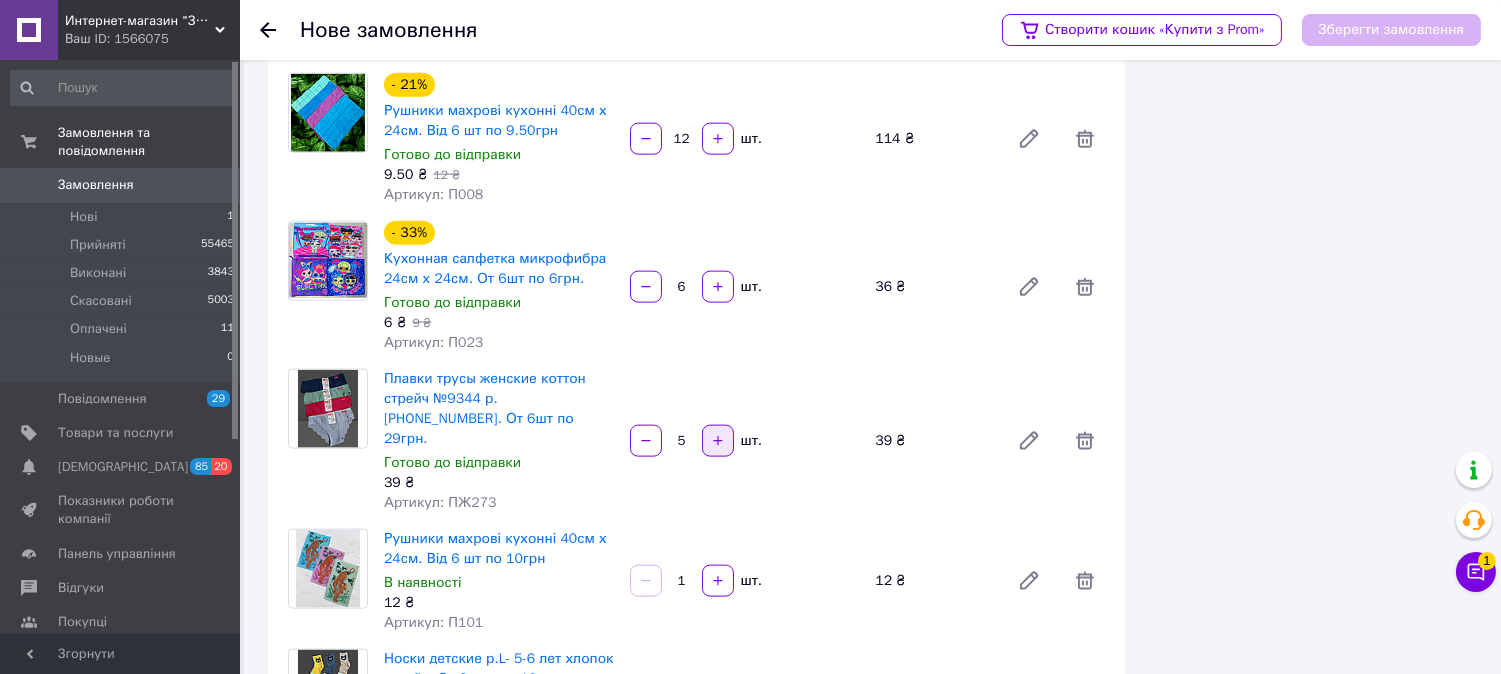 click 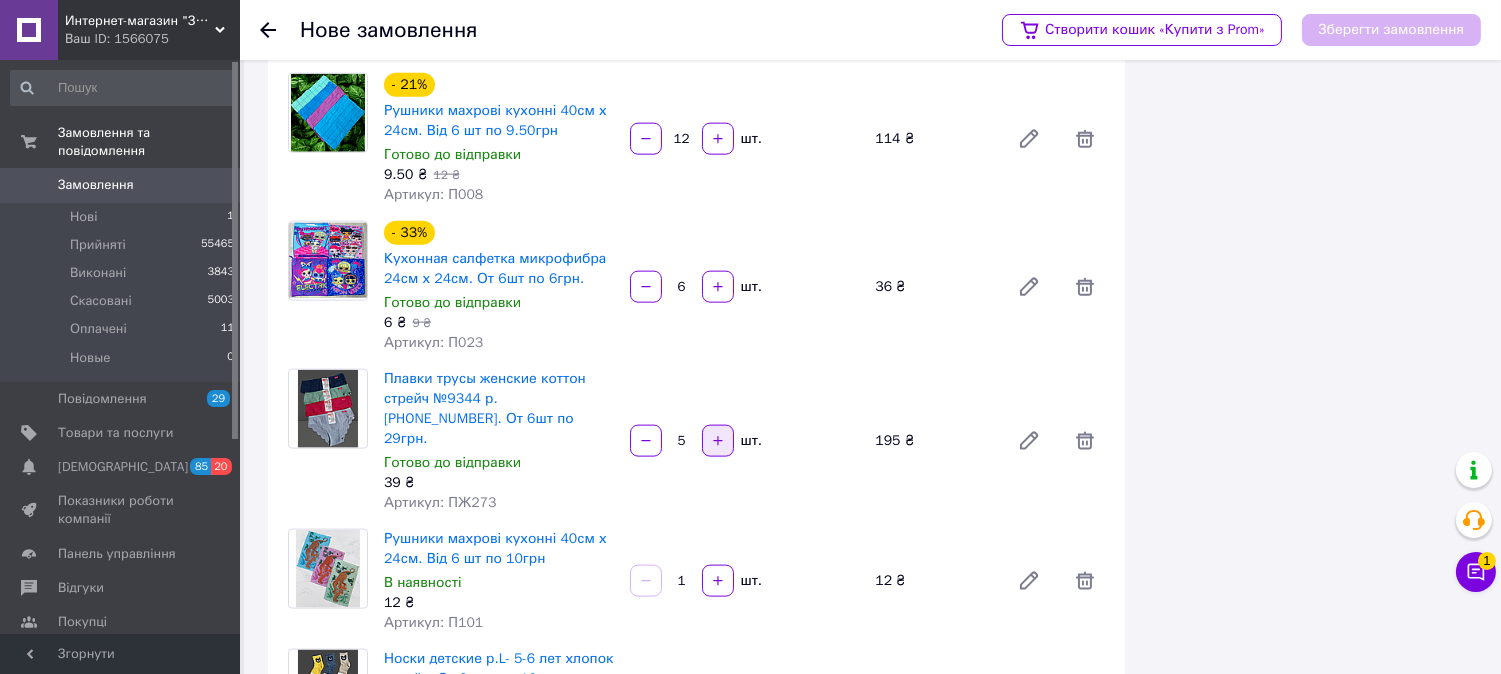 type on "6" 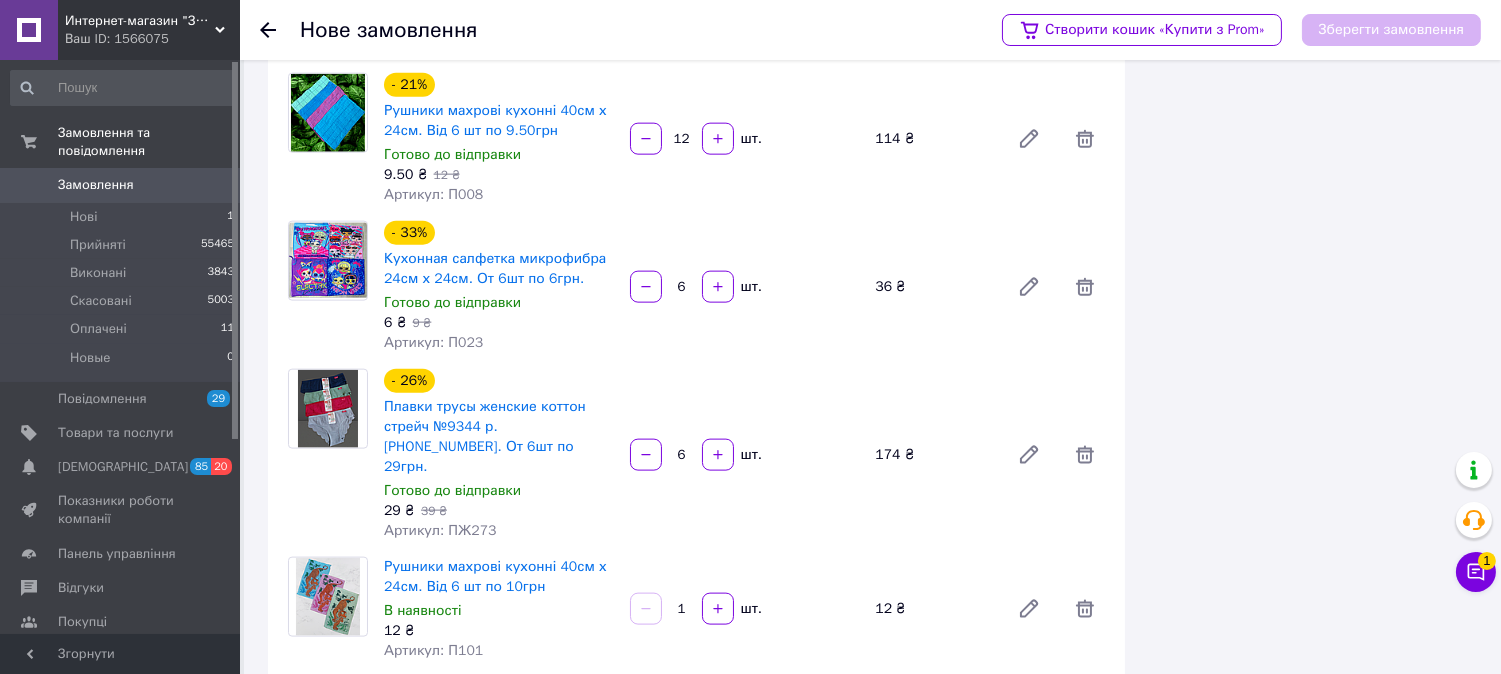 scroll, scrollTop: 4777, scrollLeft: 0, axis: vertical 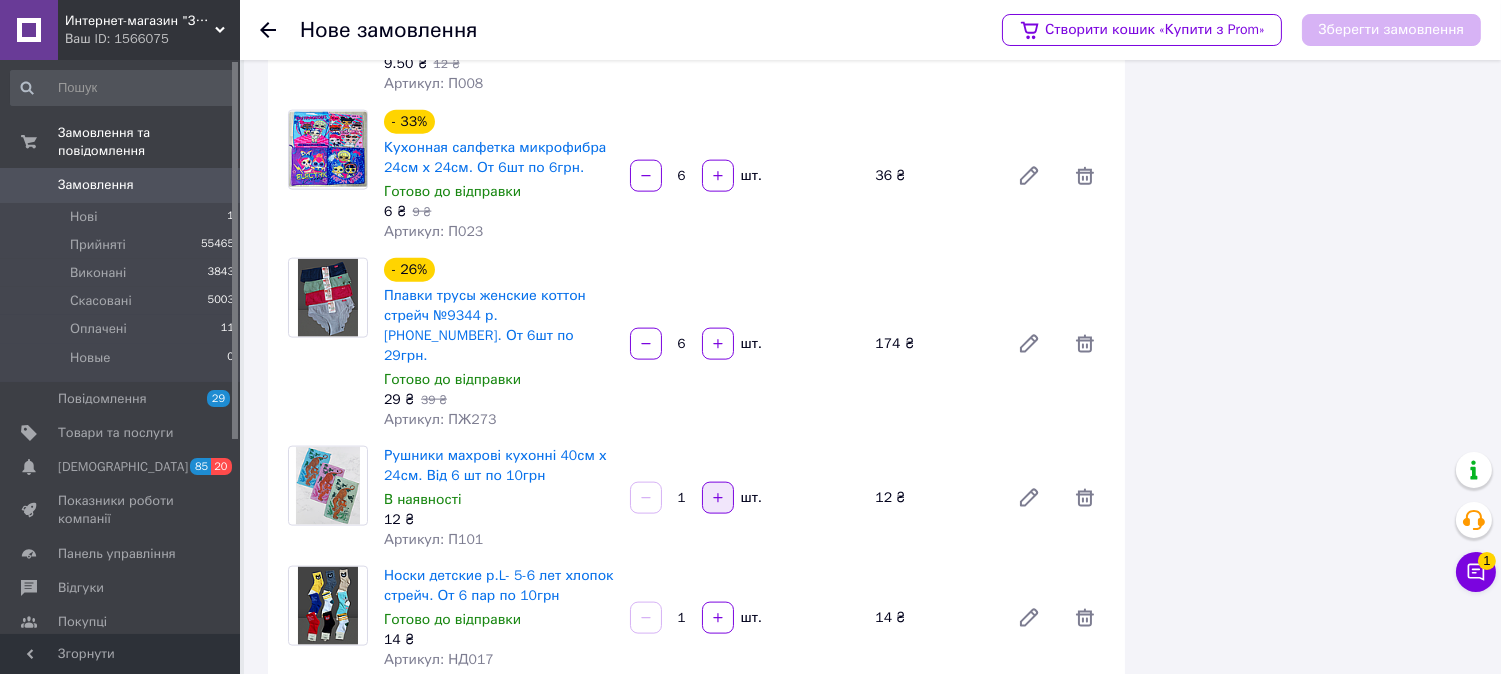 click 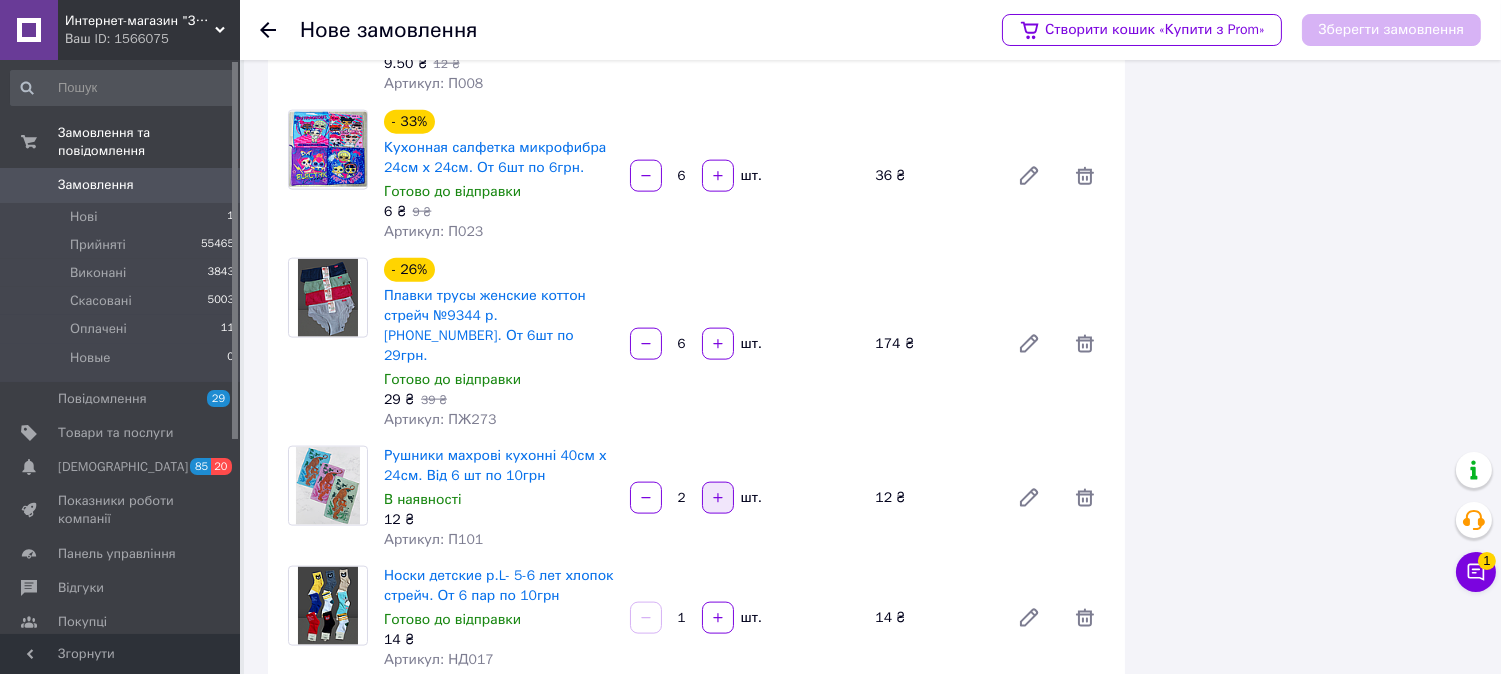 click 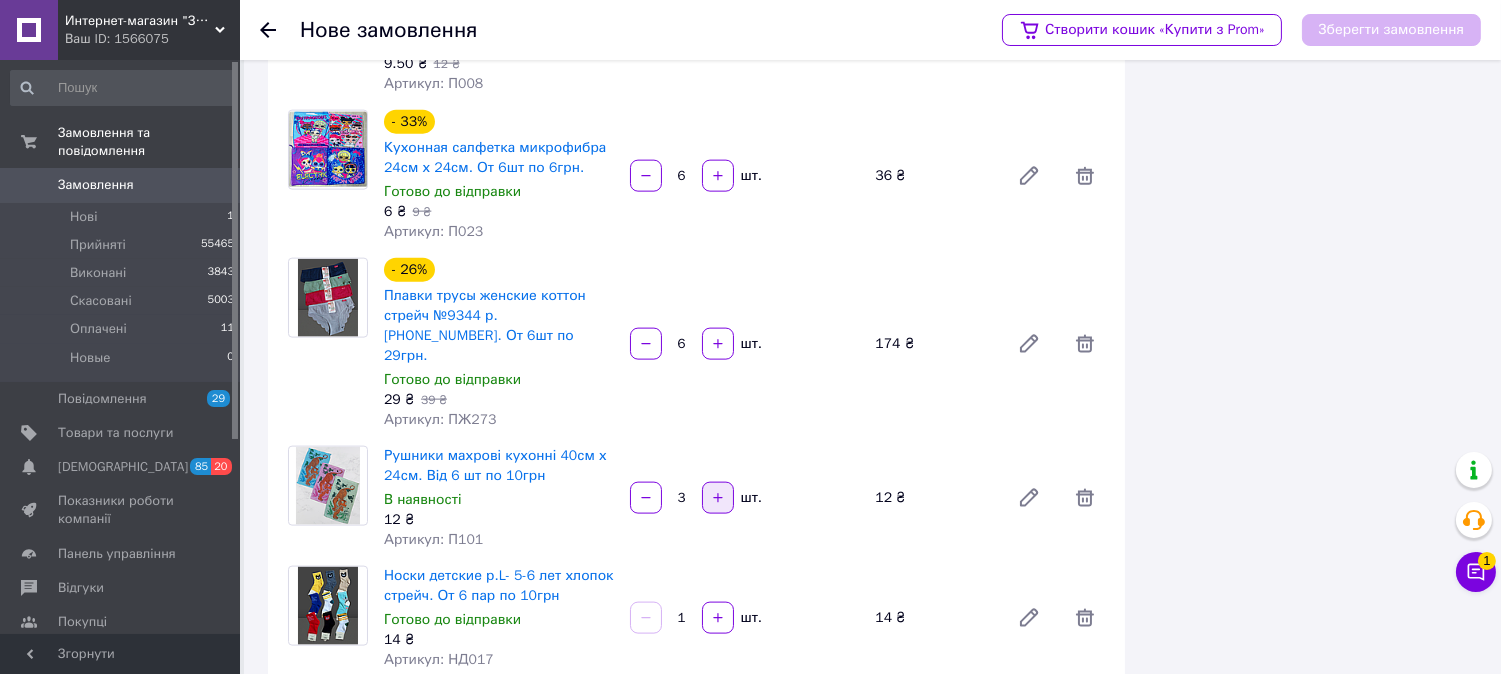 click 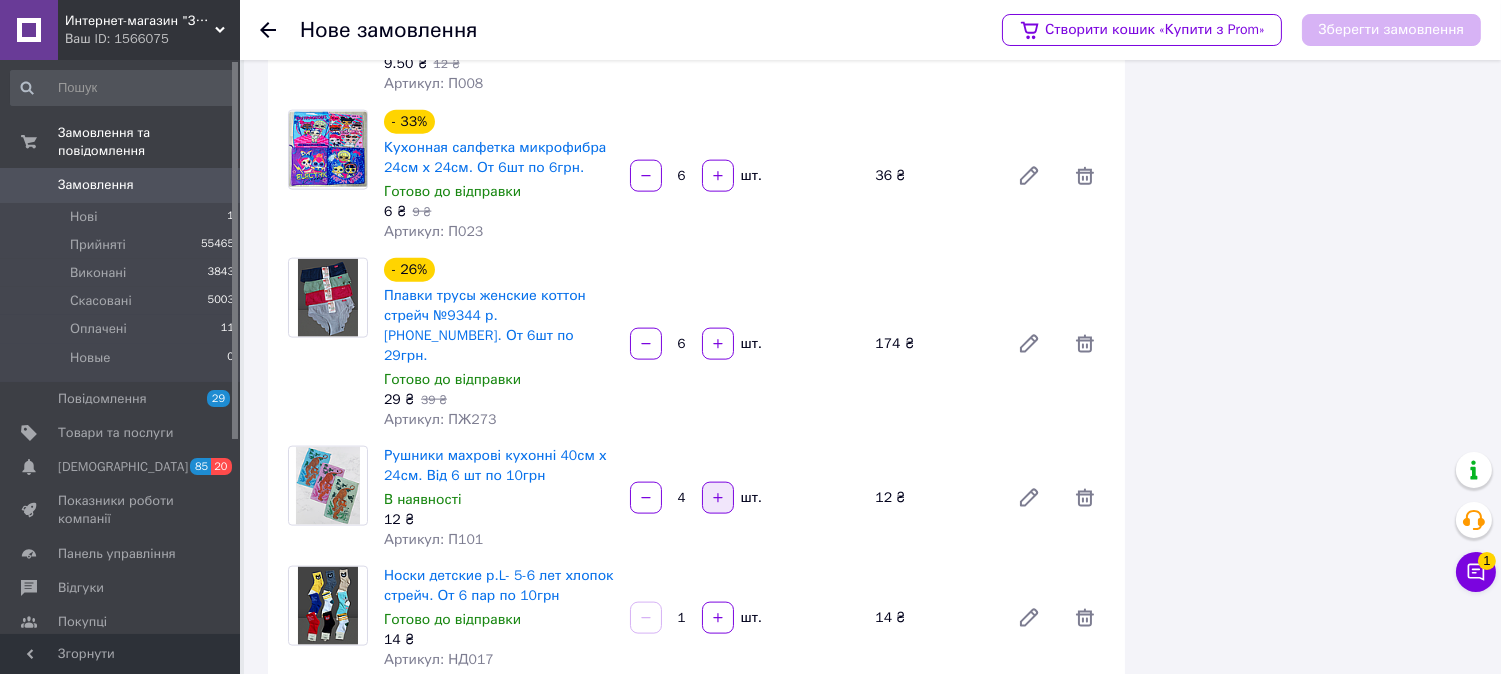 click 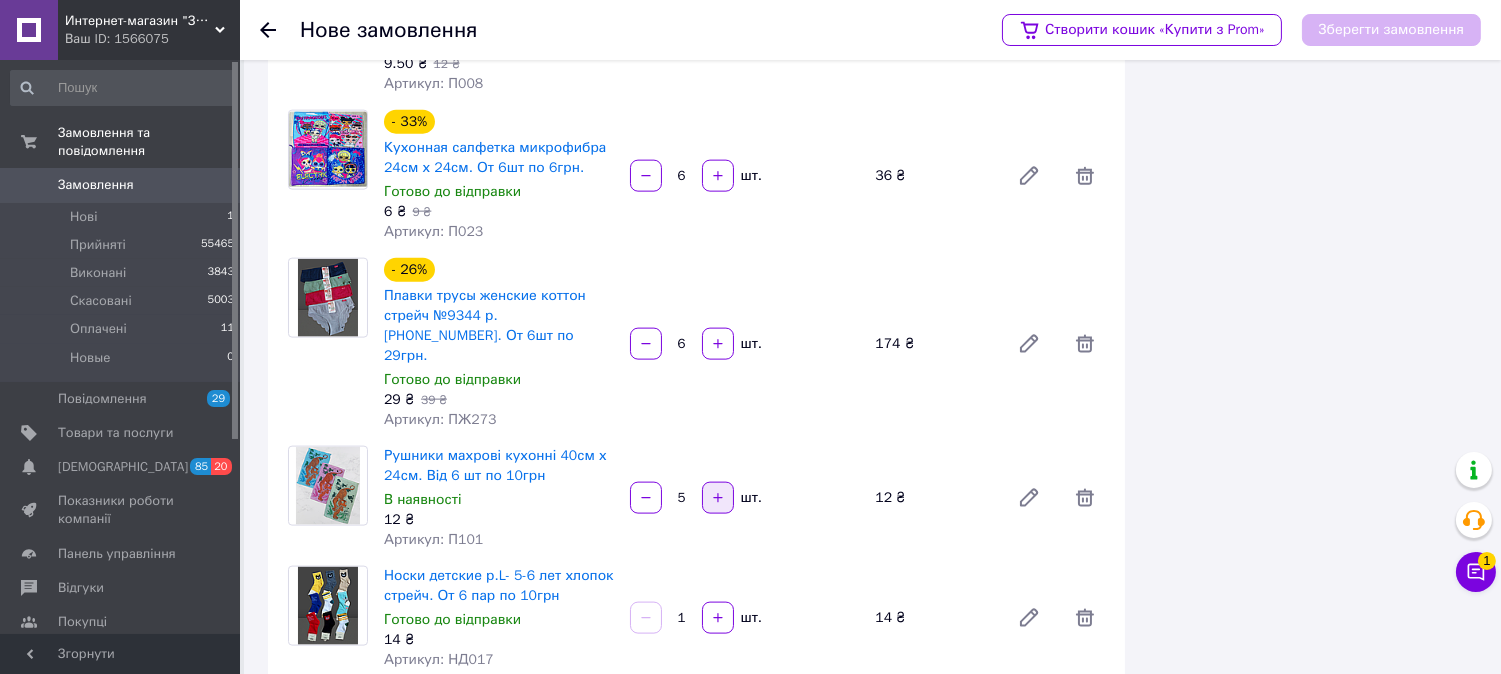 click 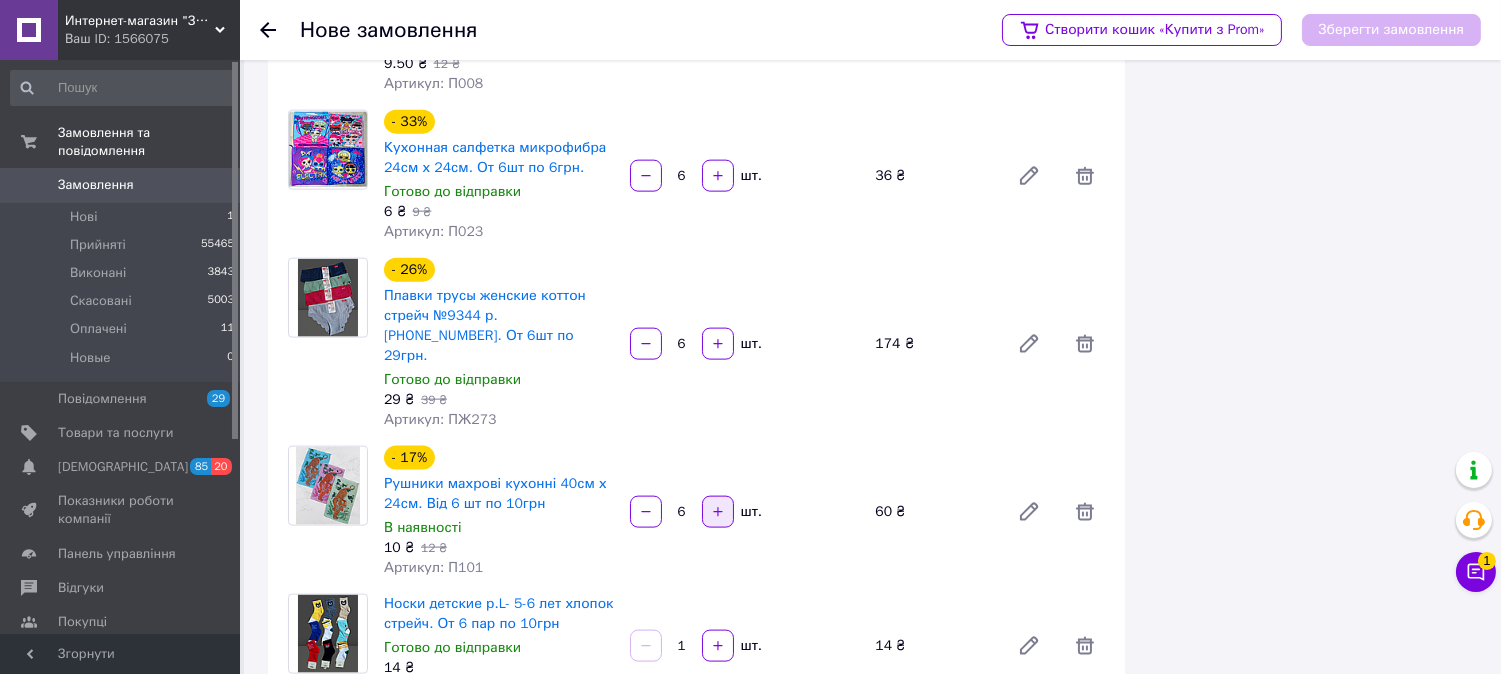 scroll, scrollTop: 4888, scrollLeft: 0, axis: vertical 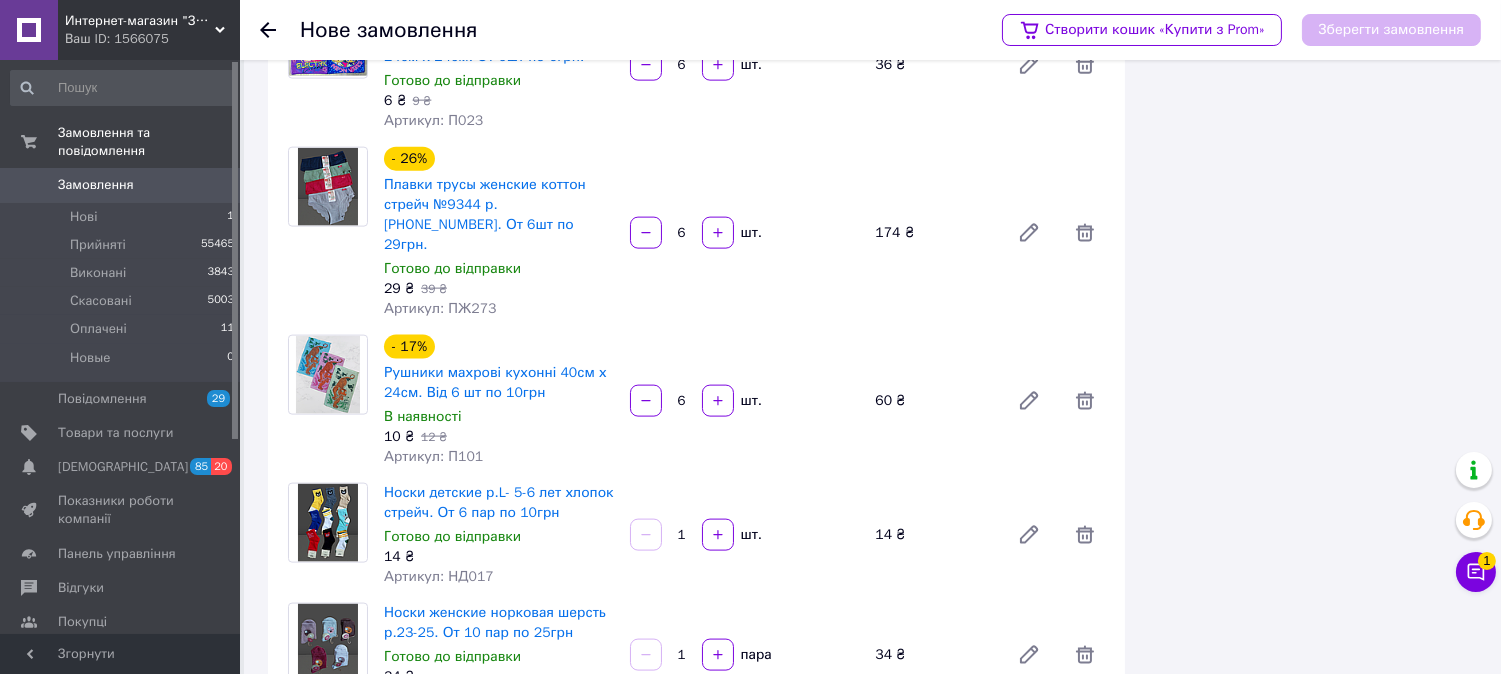 click on "1" at bounding box center [682, 535] 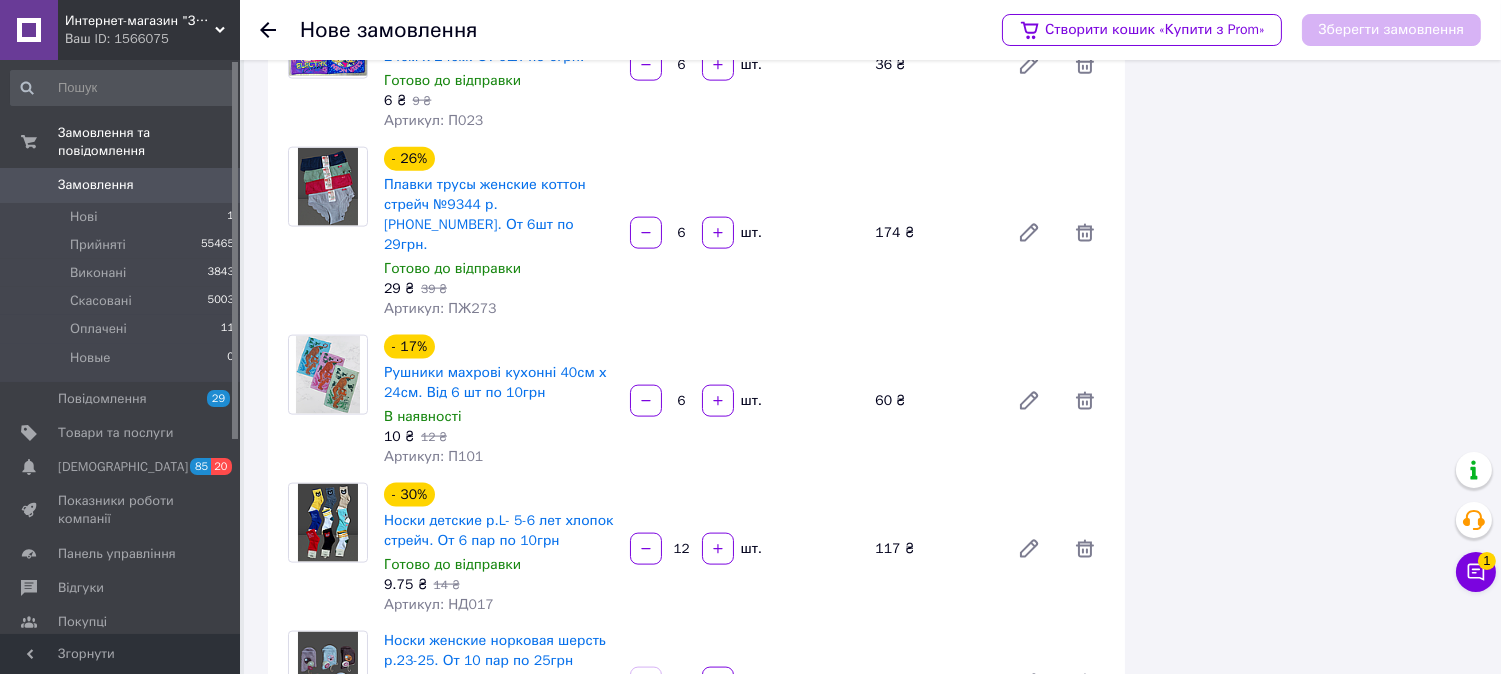 scroll, scrollTop: 5000, scrollLeft: 0, axis: vertical 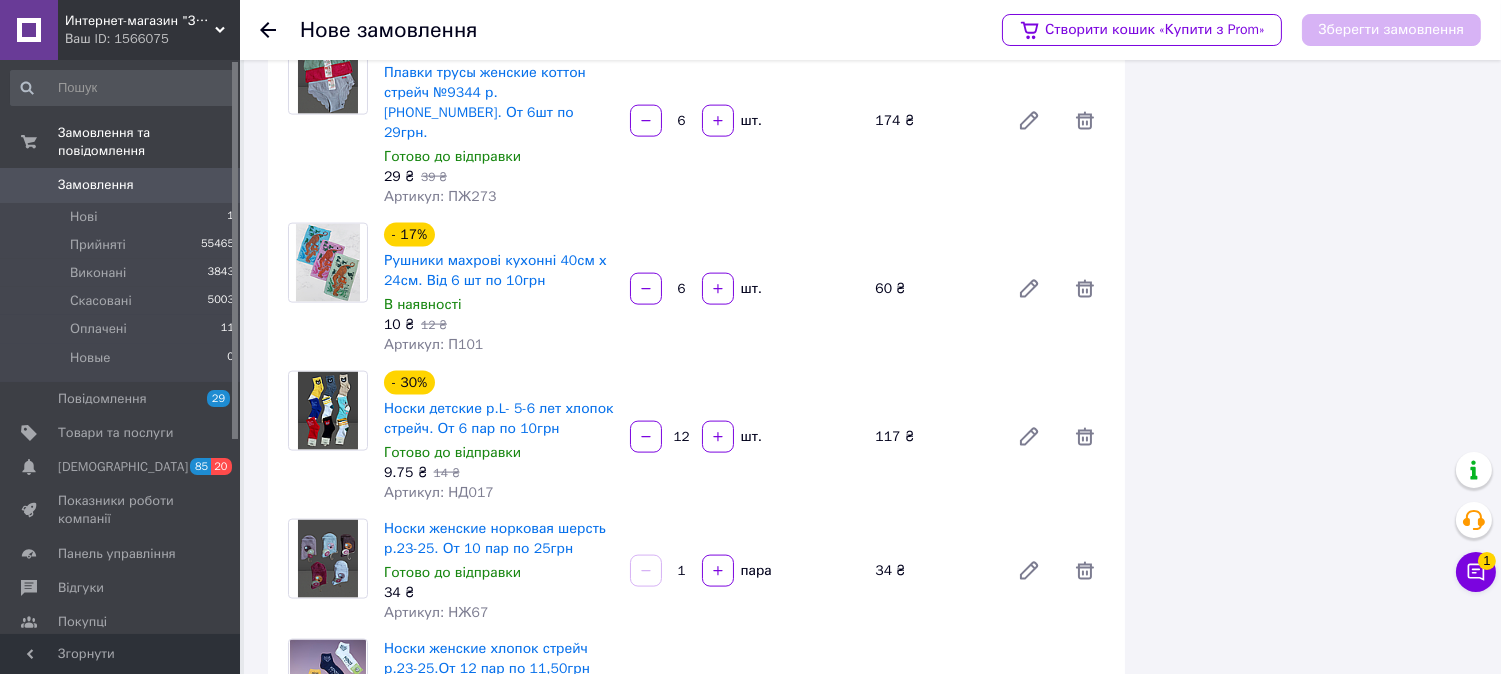 type on "12" 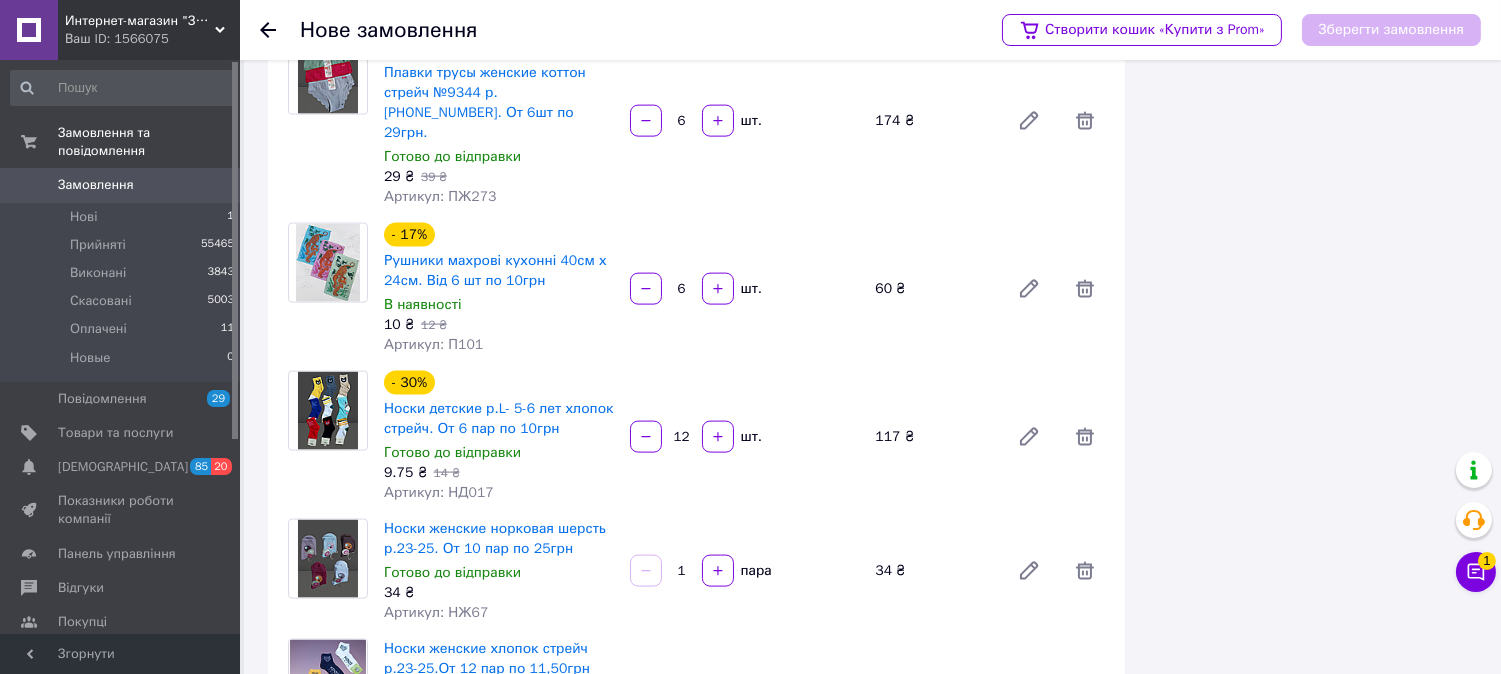 click on "1" at bounding box center [682, 571] 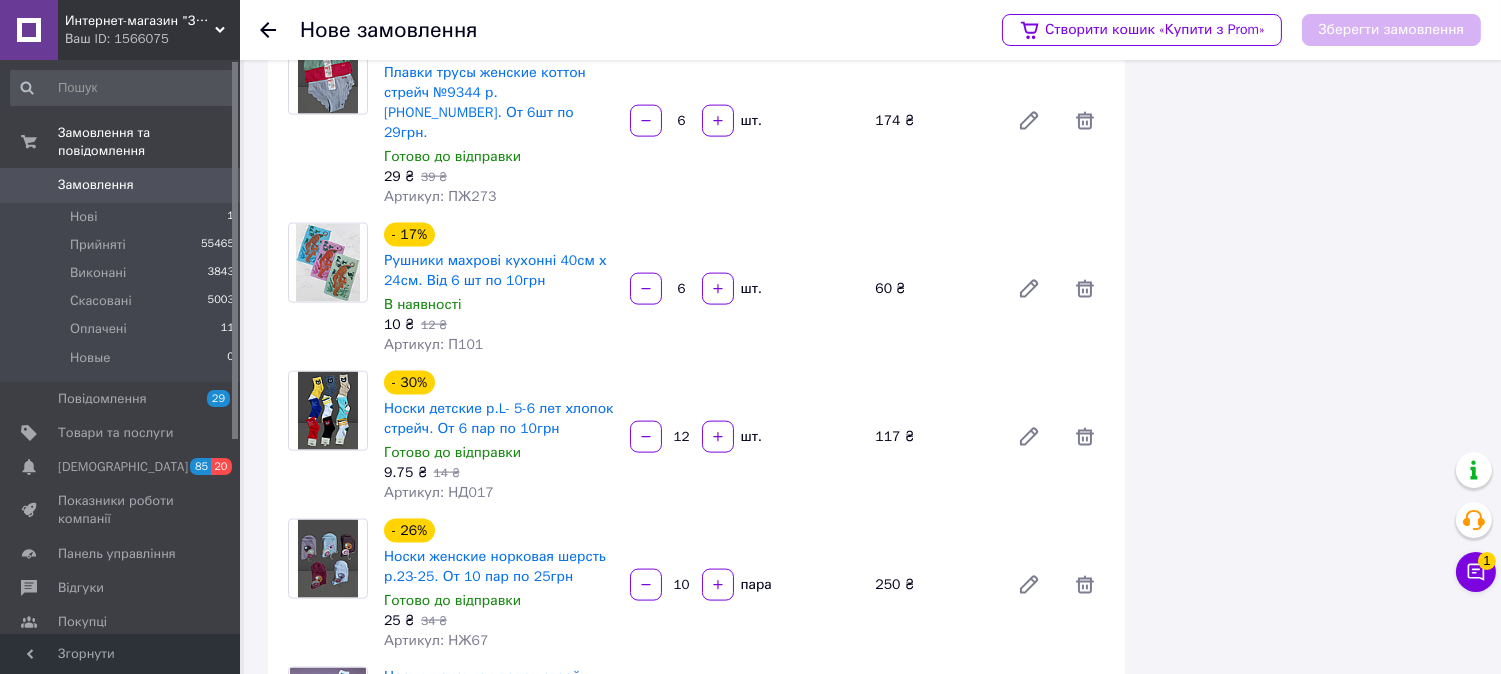 scroll, scrollTop: 5111, scrollLeft: 0, axis: vertical 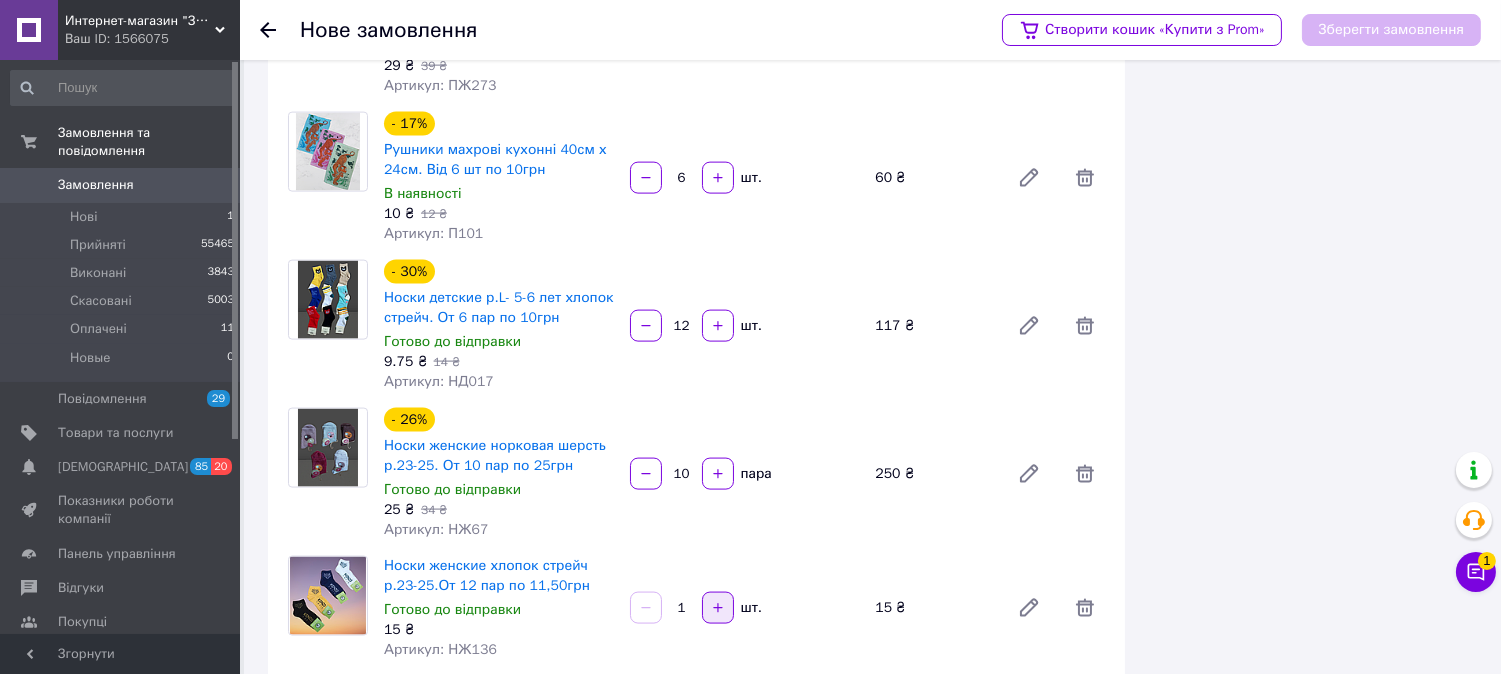 type on "10" 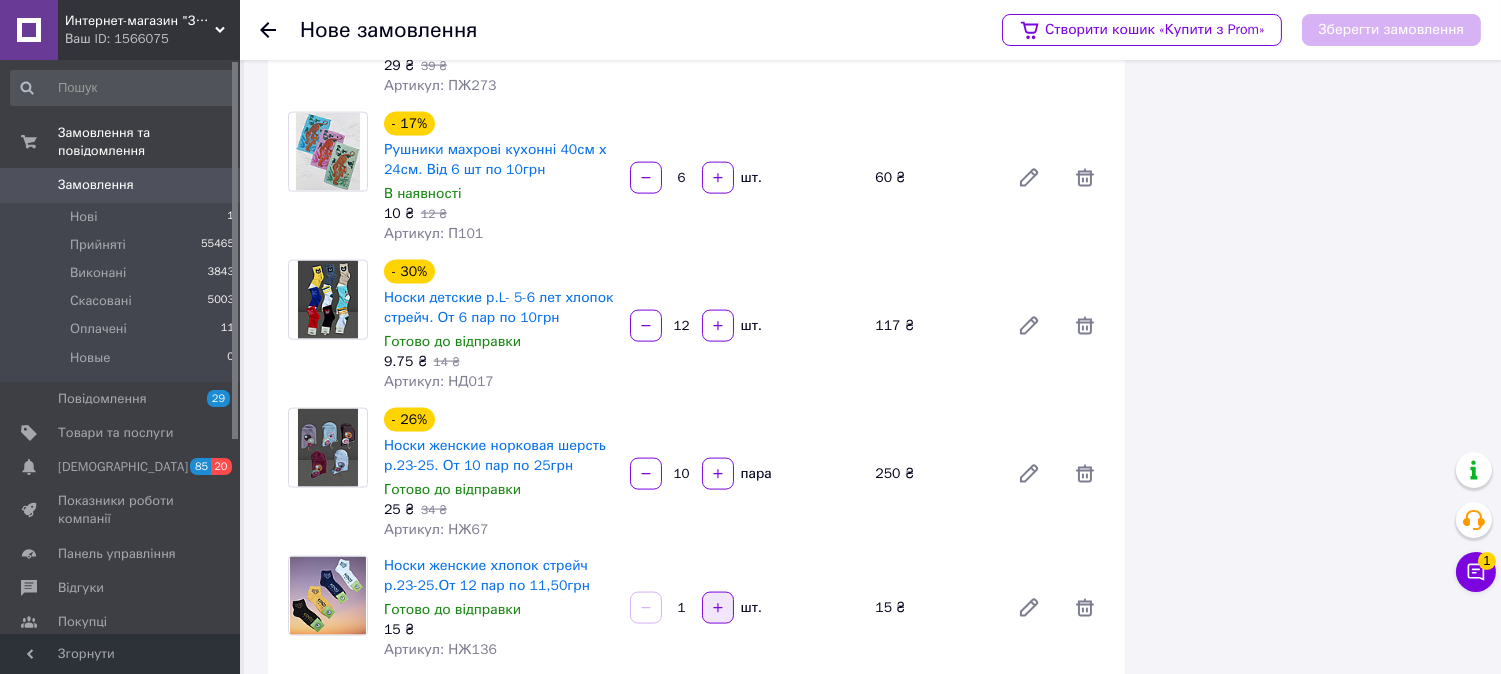 click 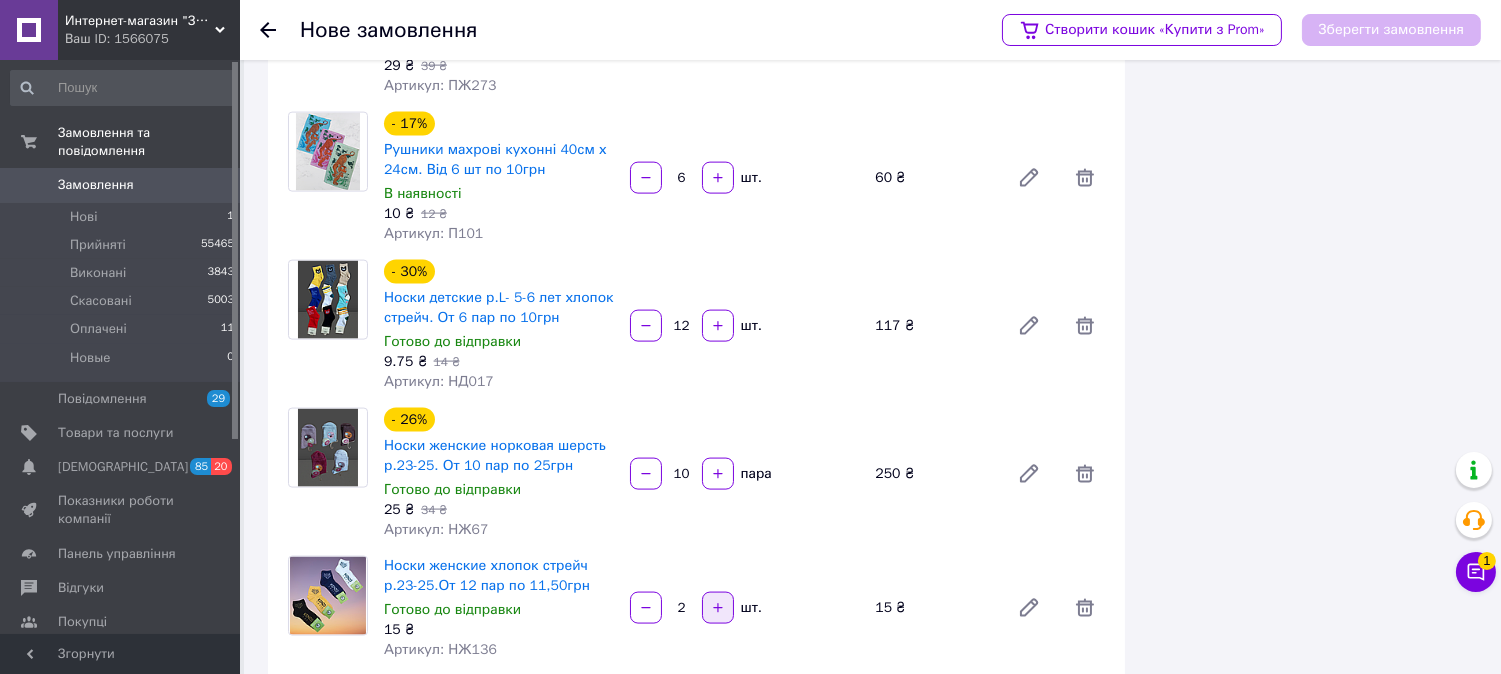 click 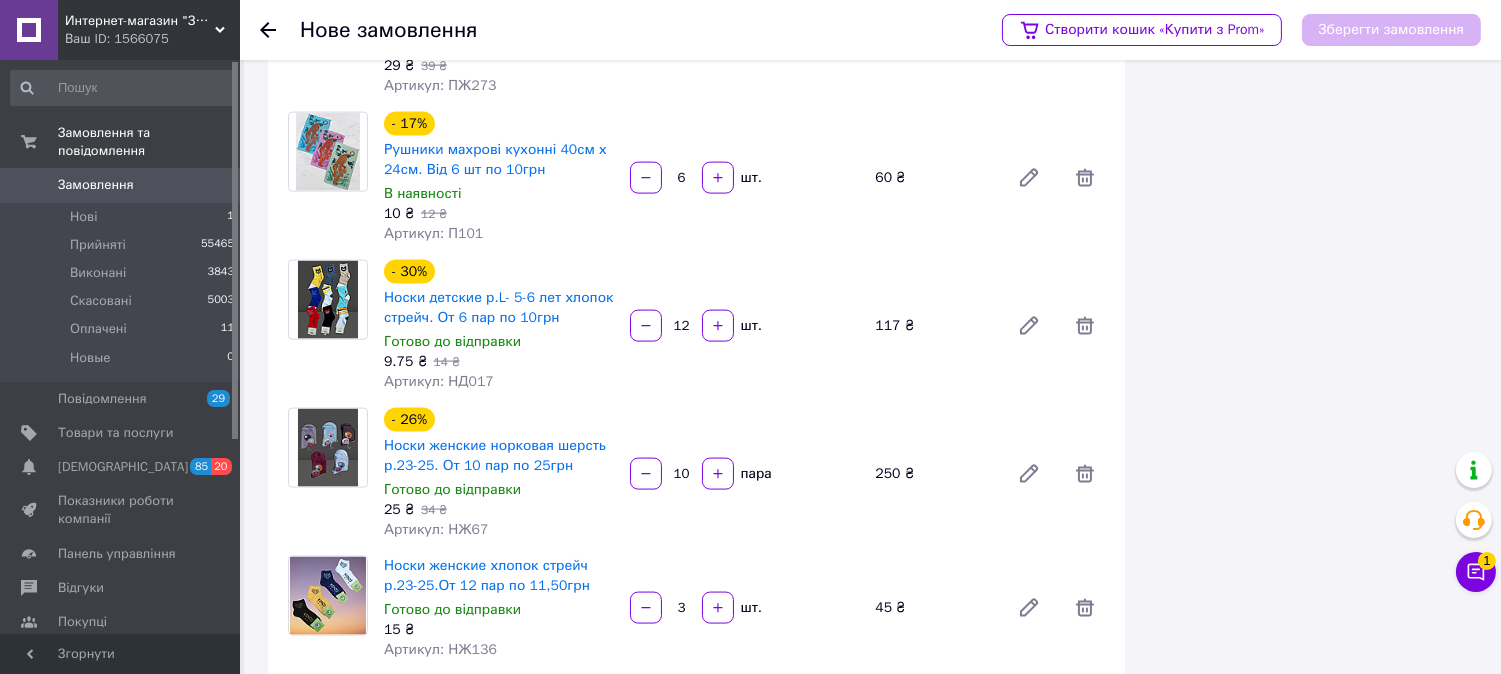 click on "3" at bounding box center (682, 608) 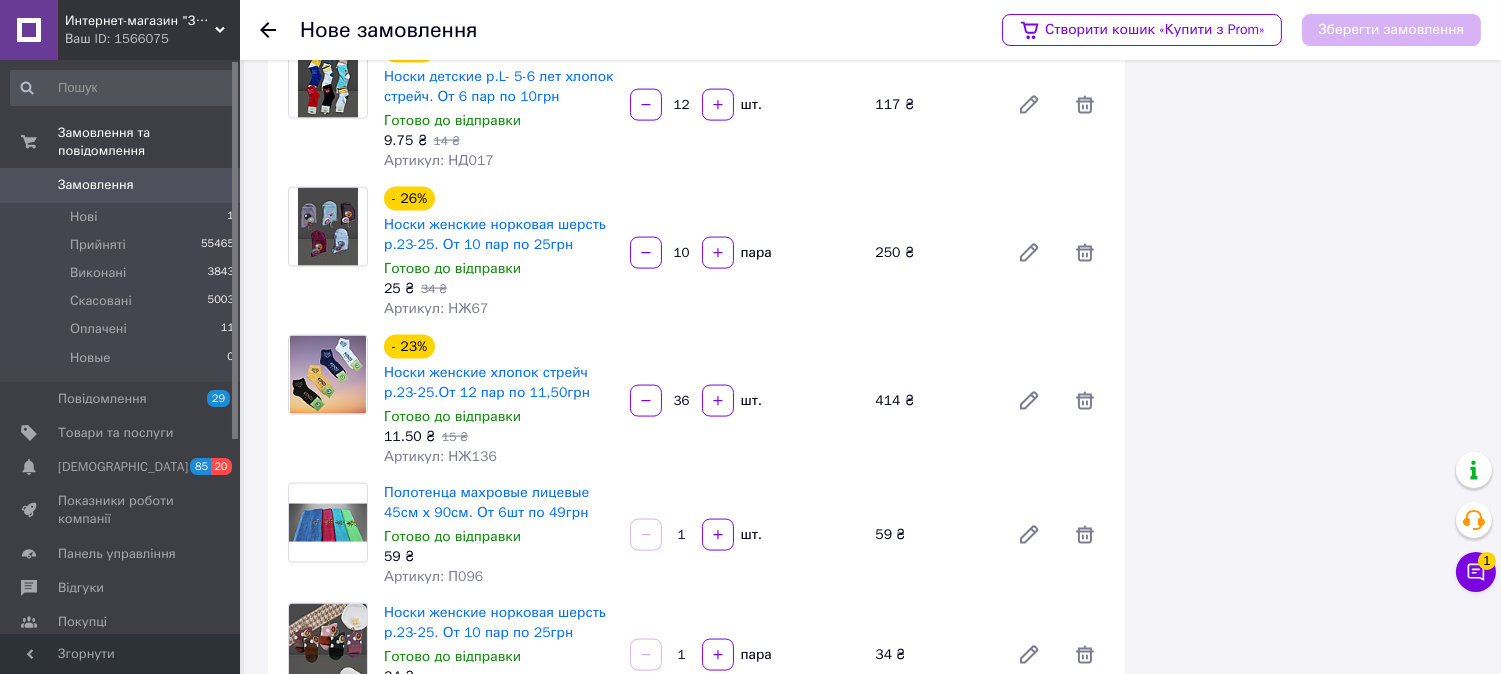 scroll, scrollTop: 5333, scrollLeft: 0, axis: vertical 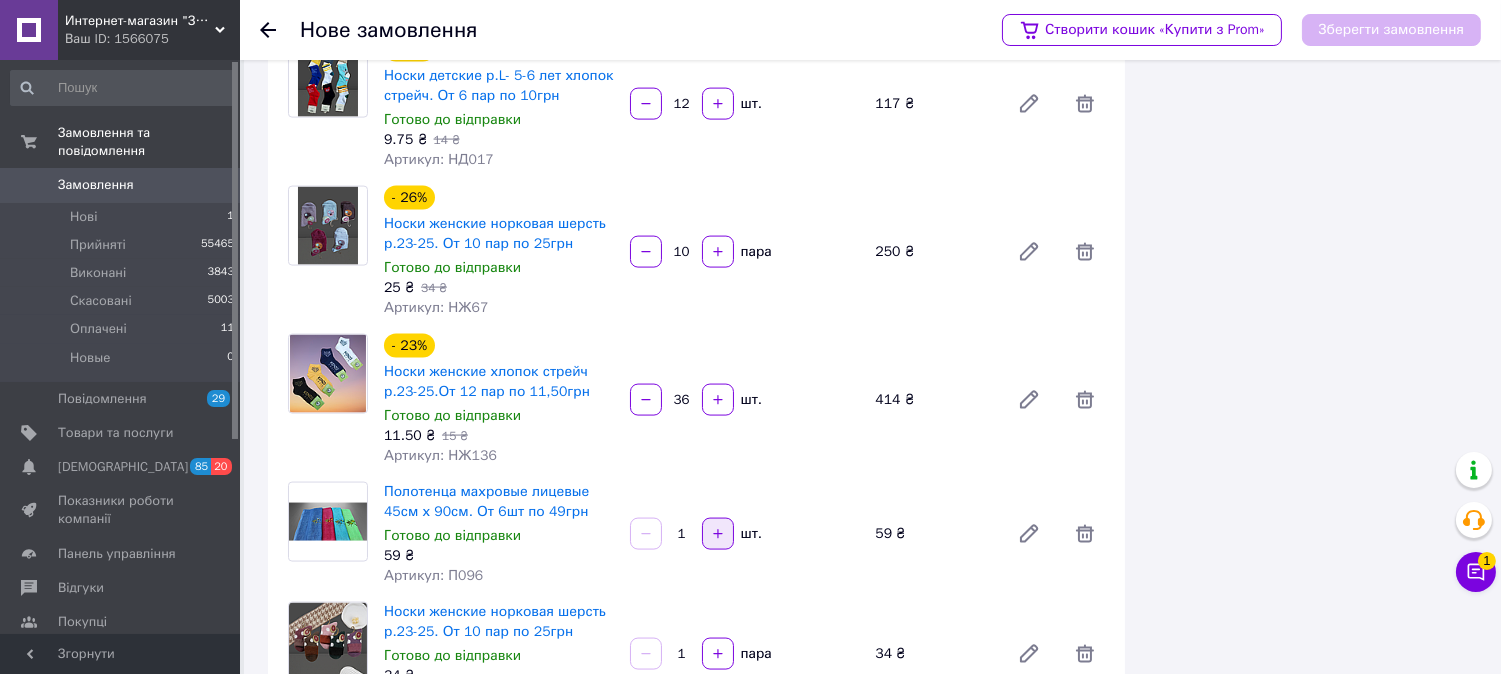 type on "36" 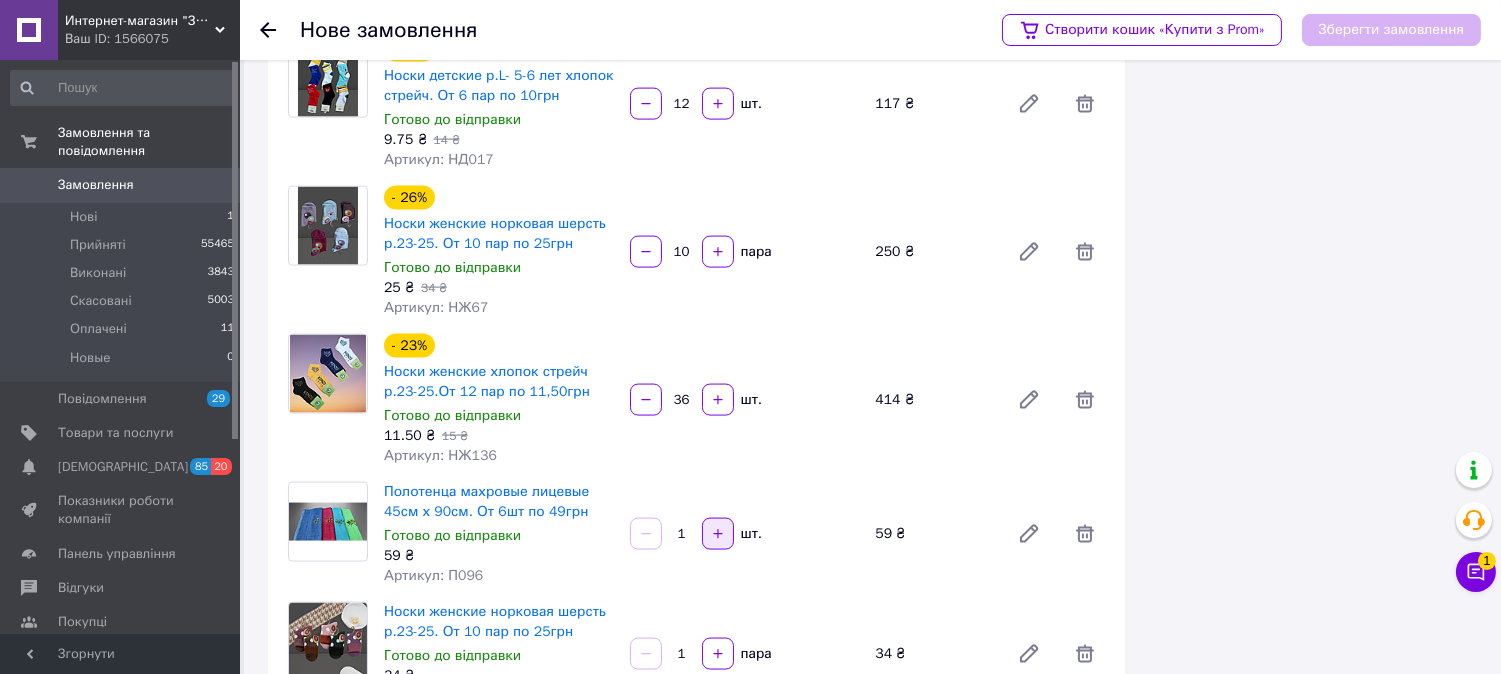 click at bounding box center [718, 534] 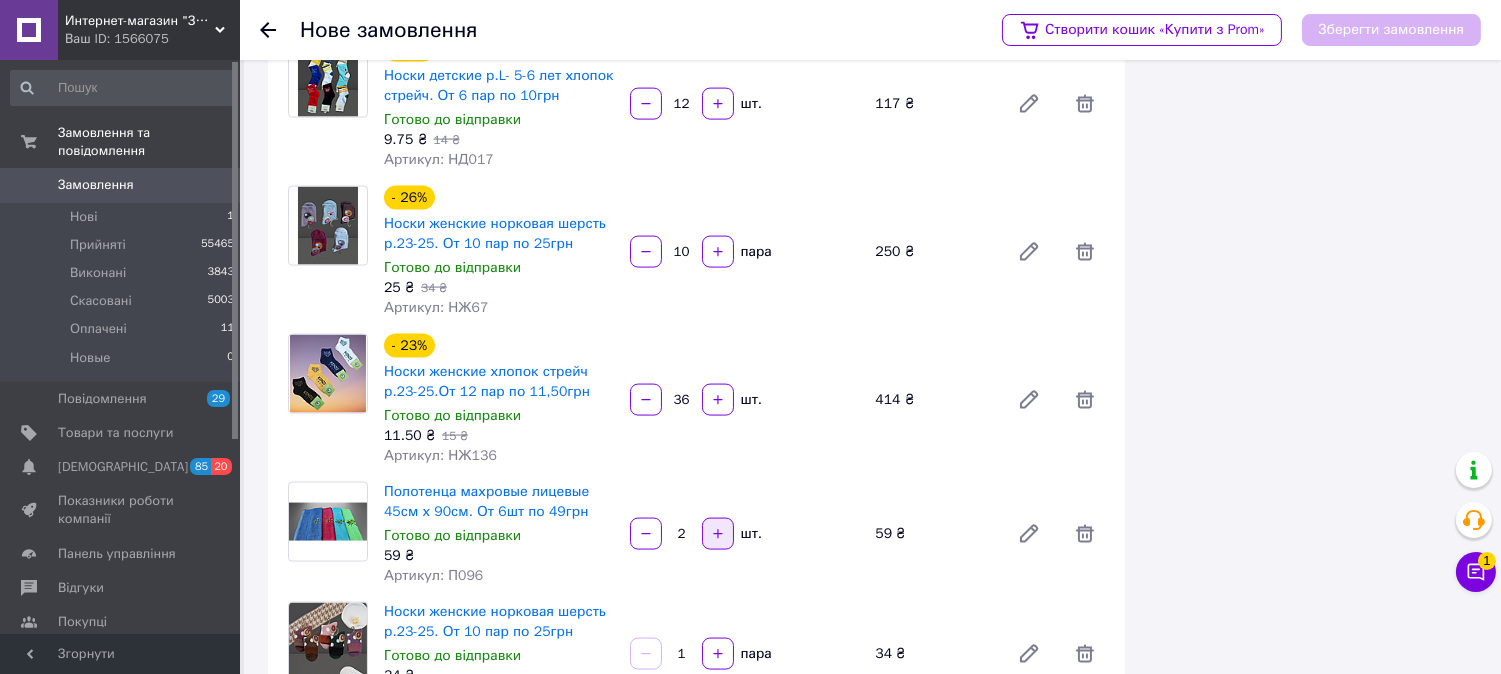 click at bounding box center (718, 534) 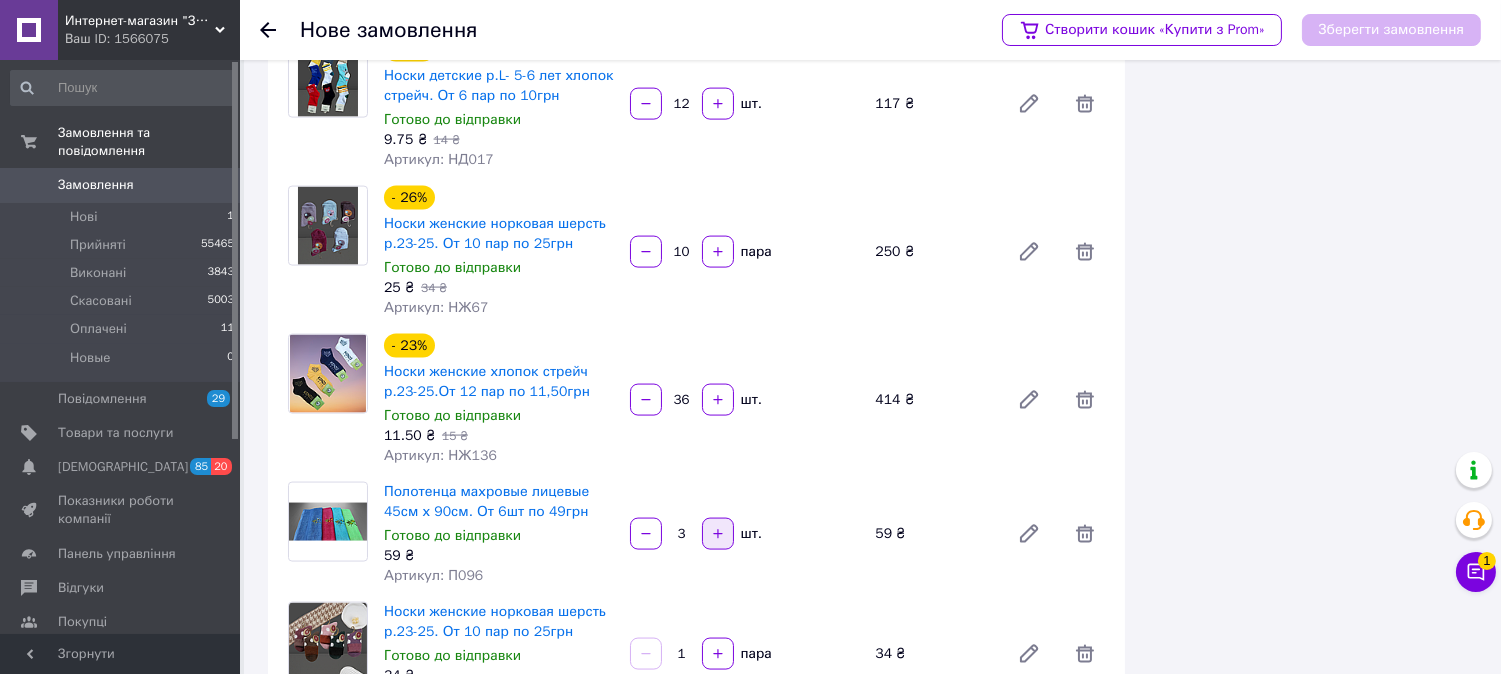 click at bounding box center [718, 534] 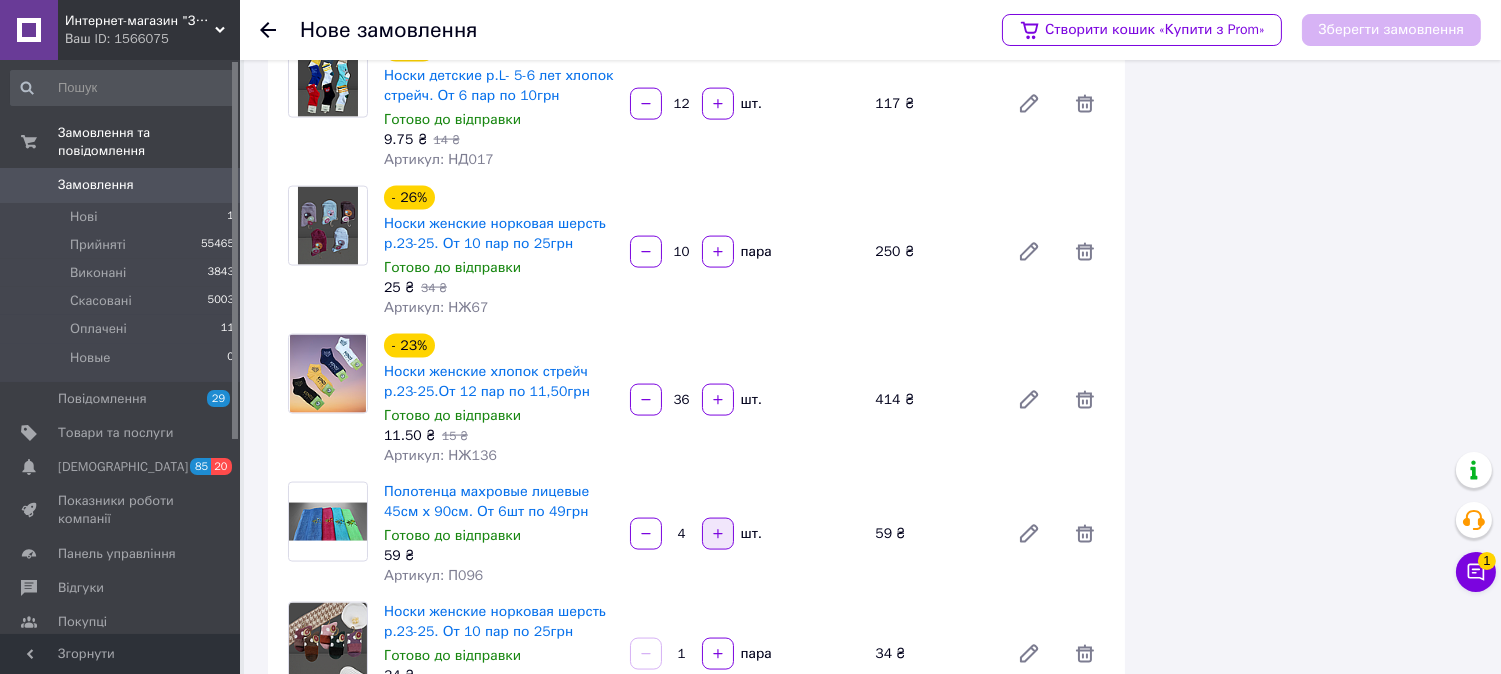 click at bounding box center (718, 534) 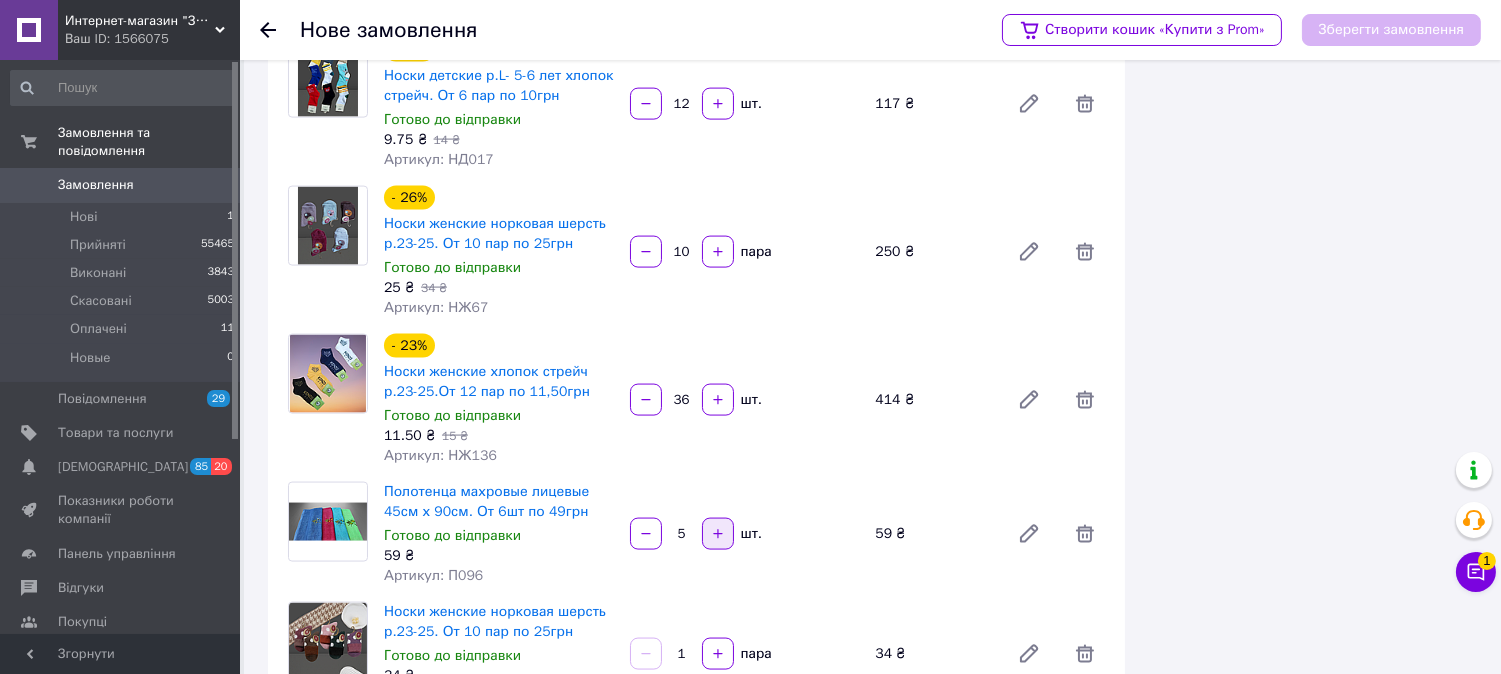 click at bounding box center [718, 534] 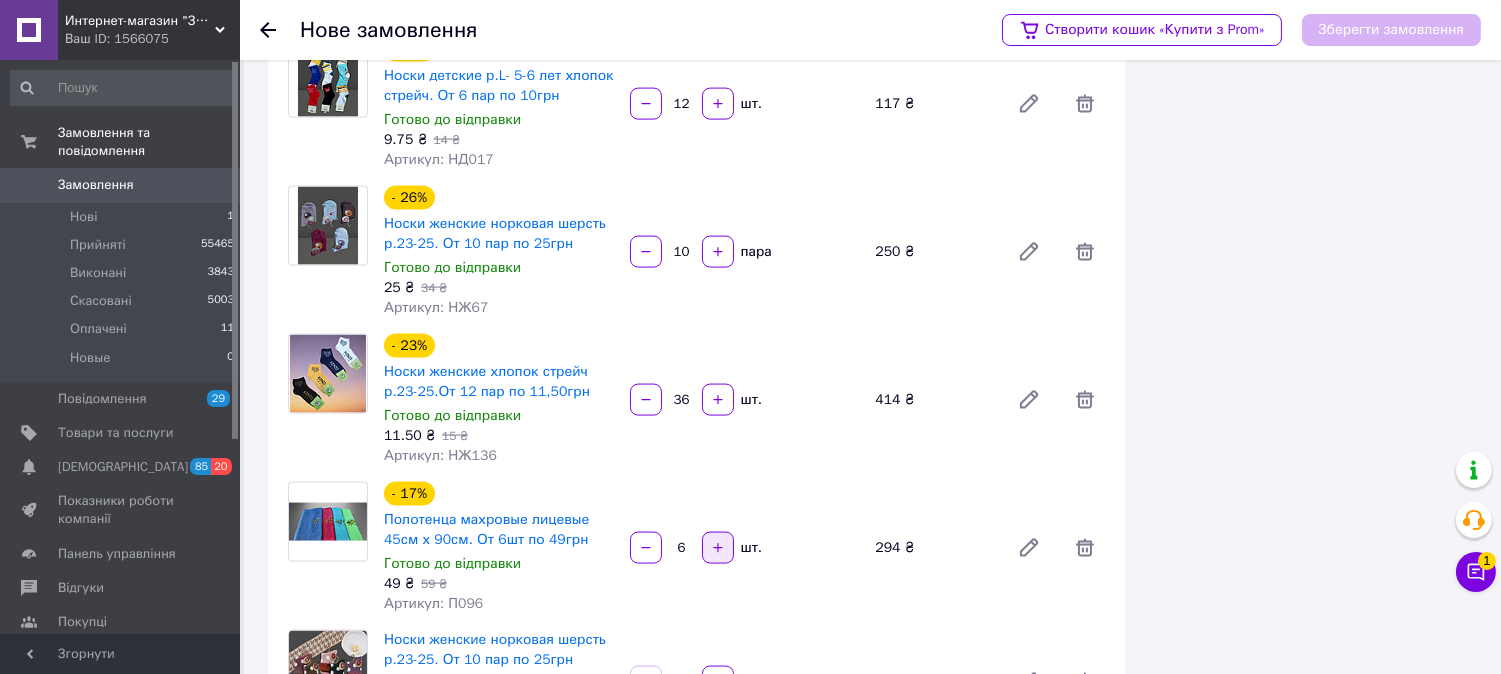scroll, scrollTop: 5444, scrollLeft: 0, axis: vertical 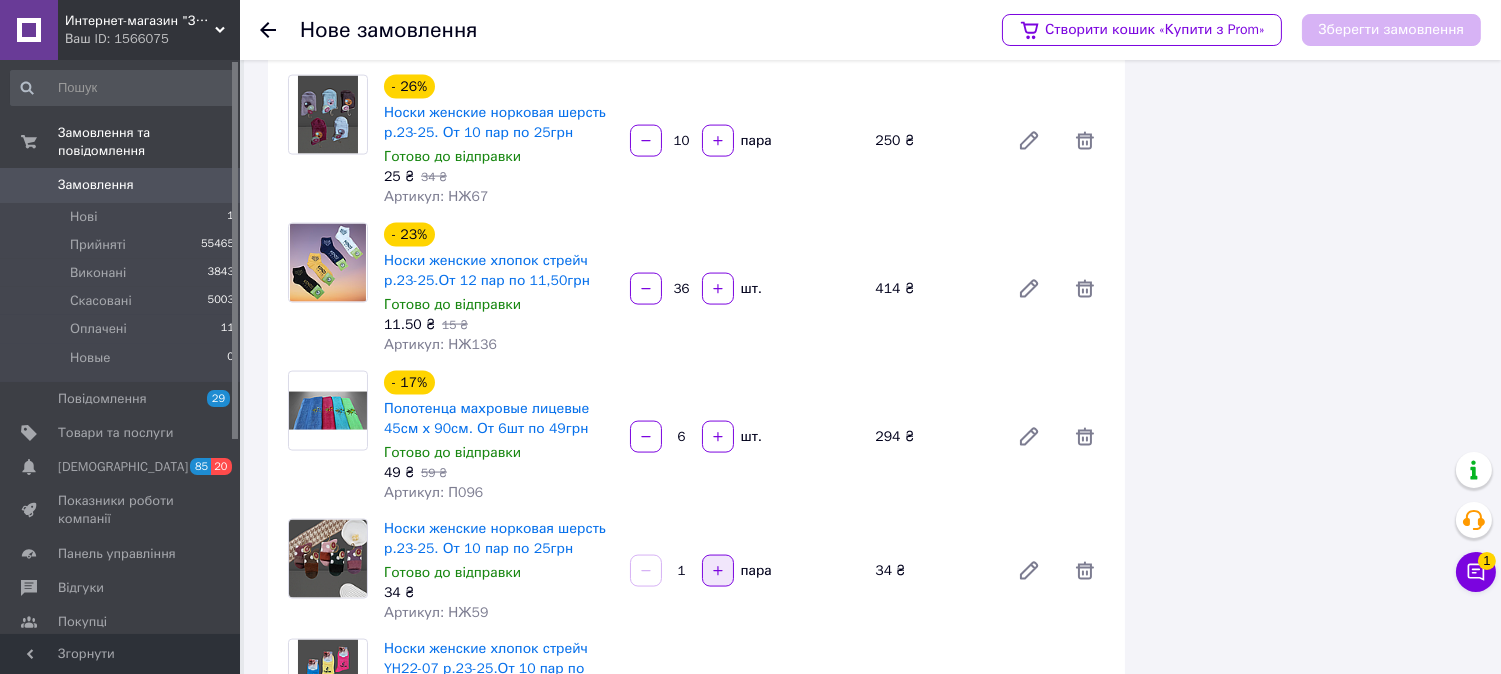 click 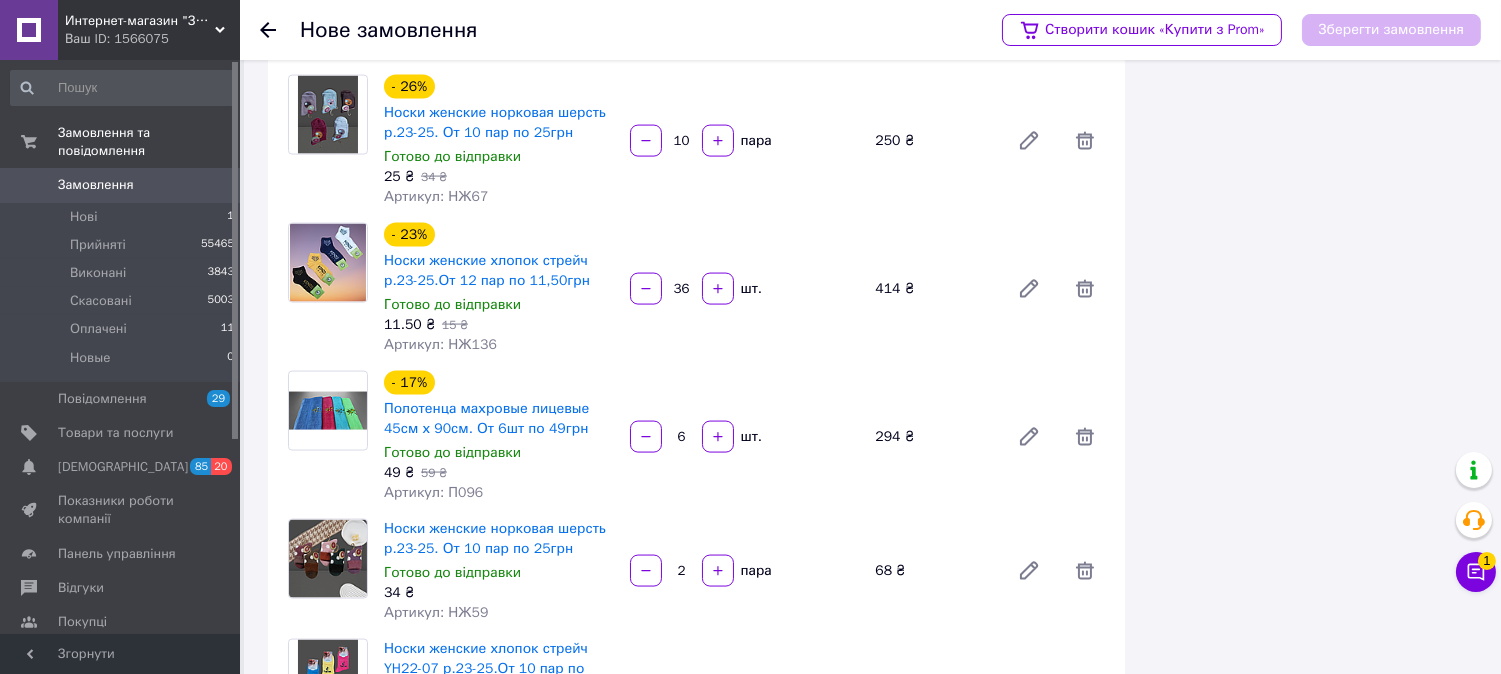 click on "2" at bounding box center [682, 571] 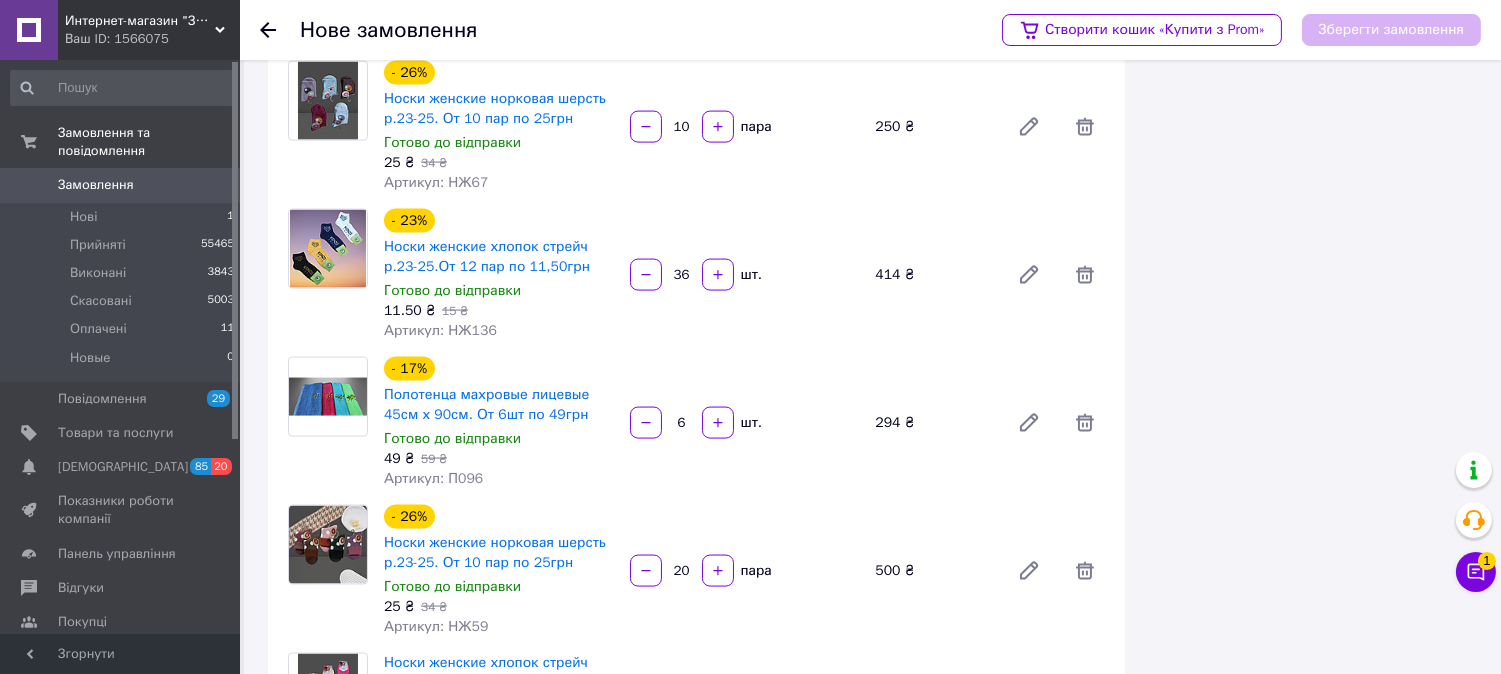 scroll, scrollTop: 5666, scrollLeft: 0, axis: vertical 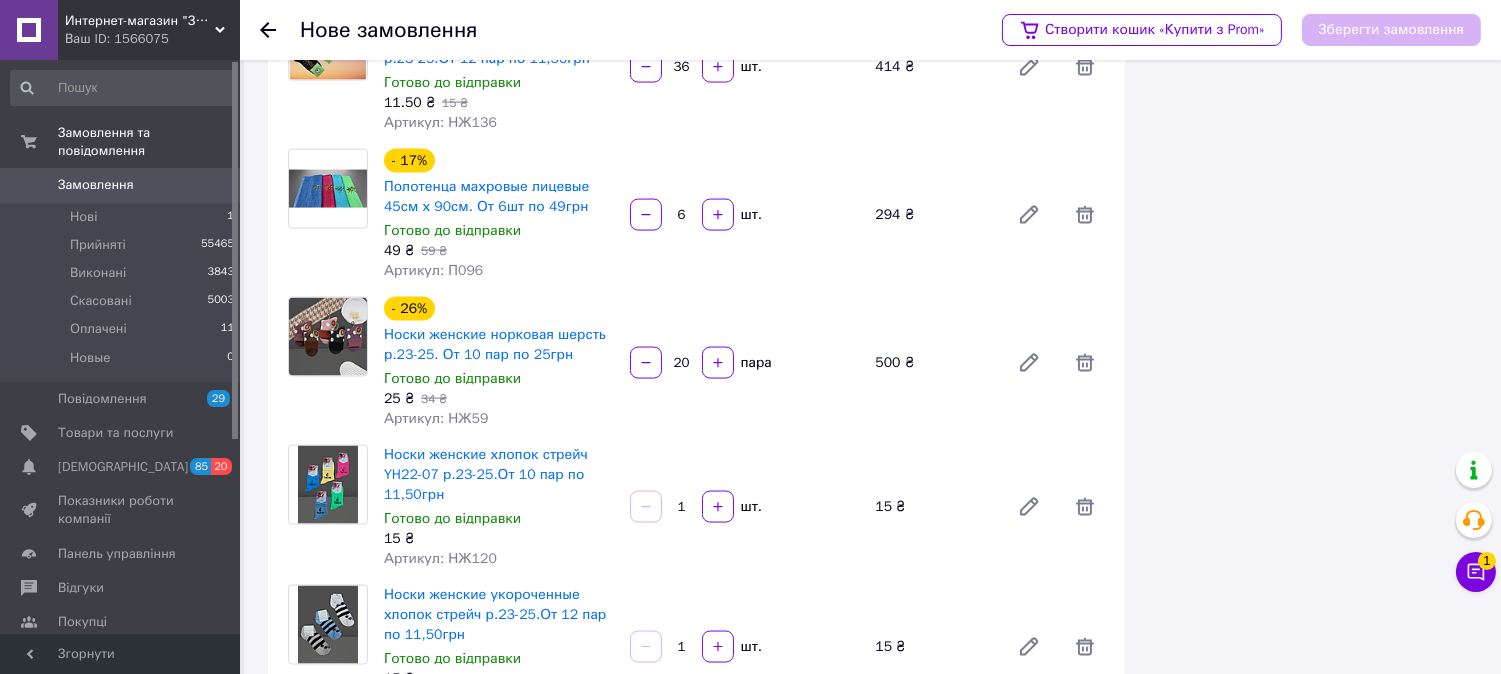 type on "20" 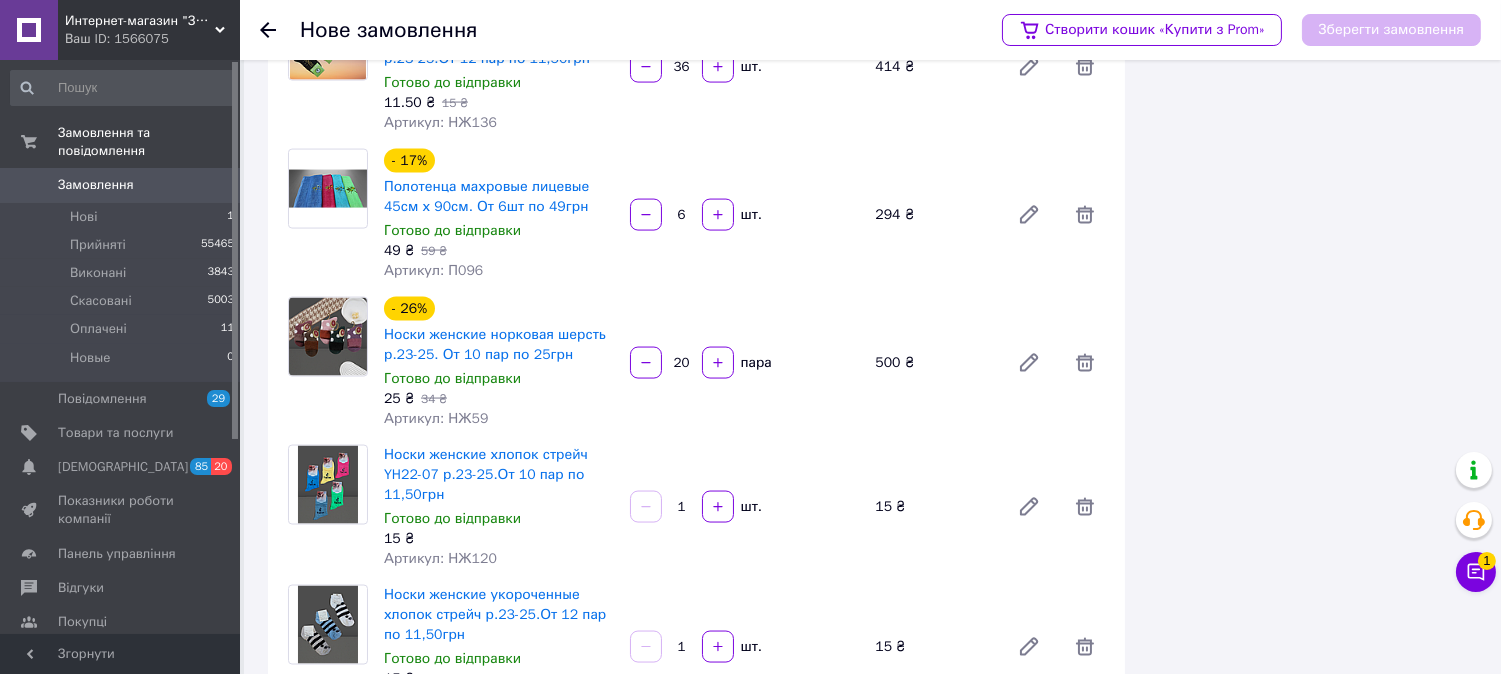 click on "1" at bounding box center [682, 507] 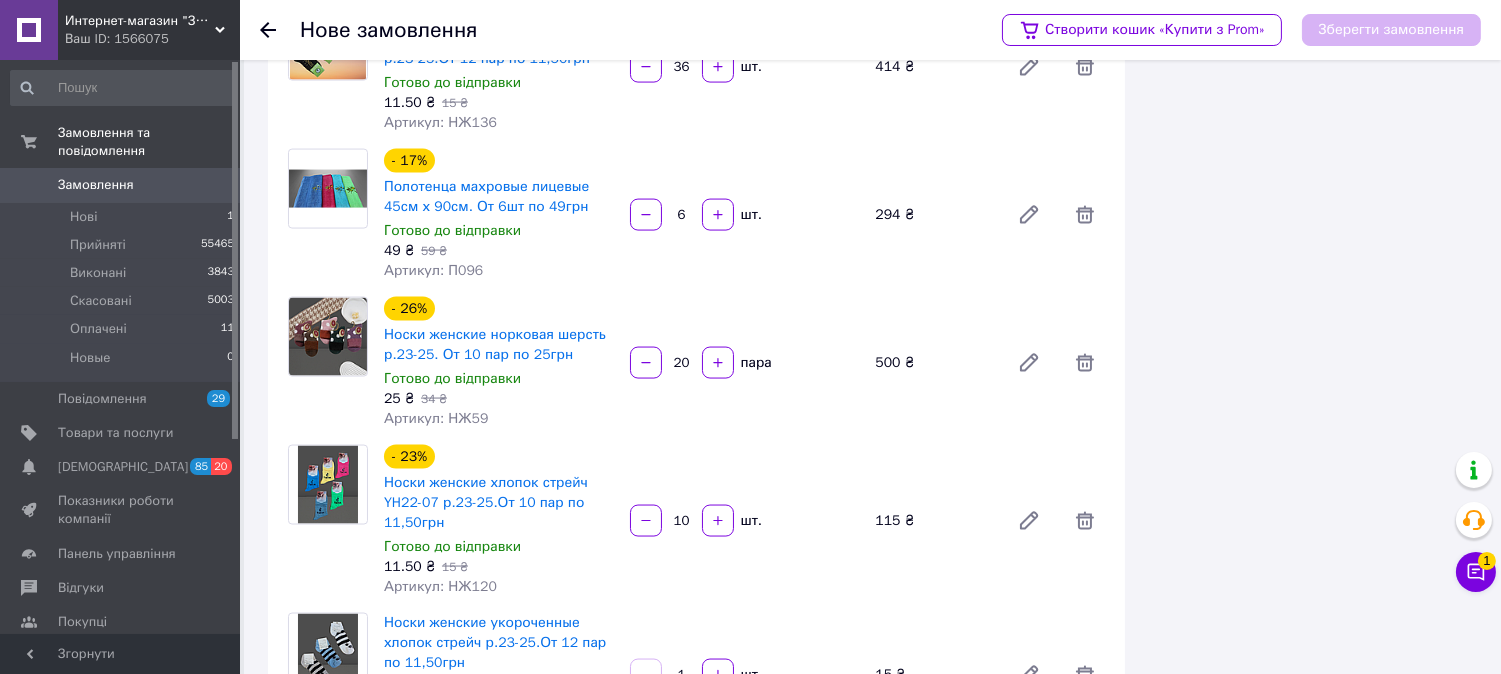 scroll, scrollTop: 5777, scrollLeft: 0, axis: vertical 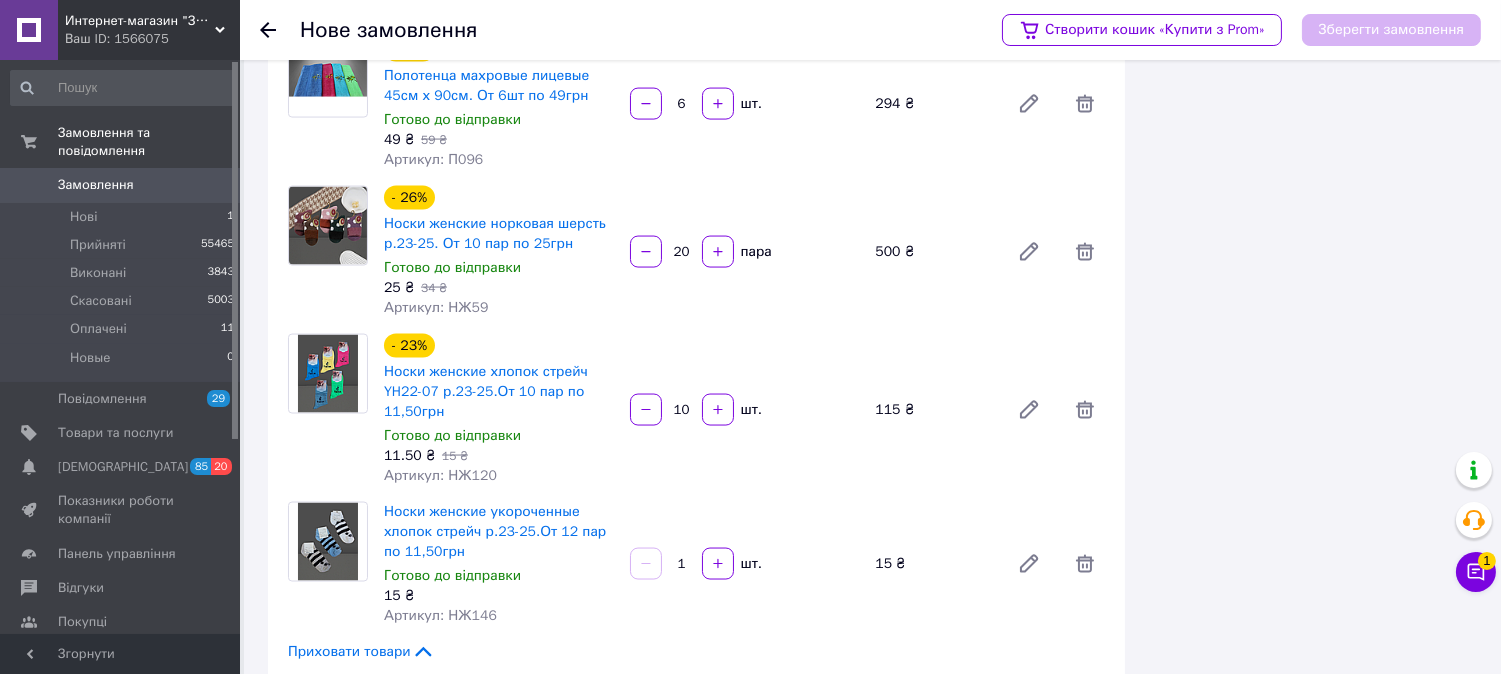 type on "10" 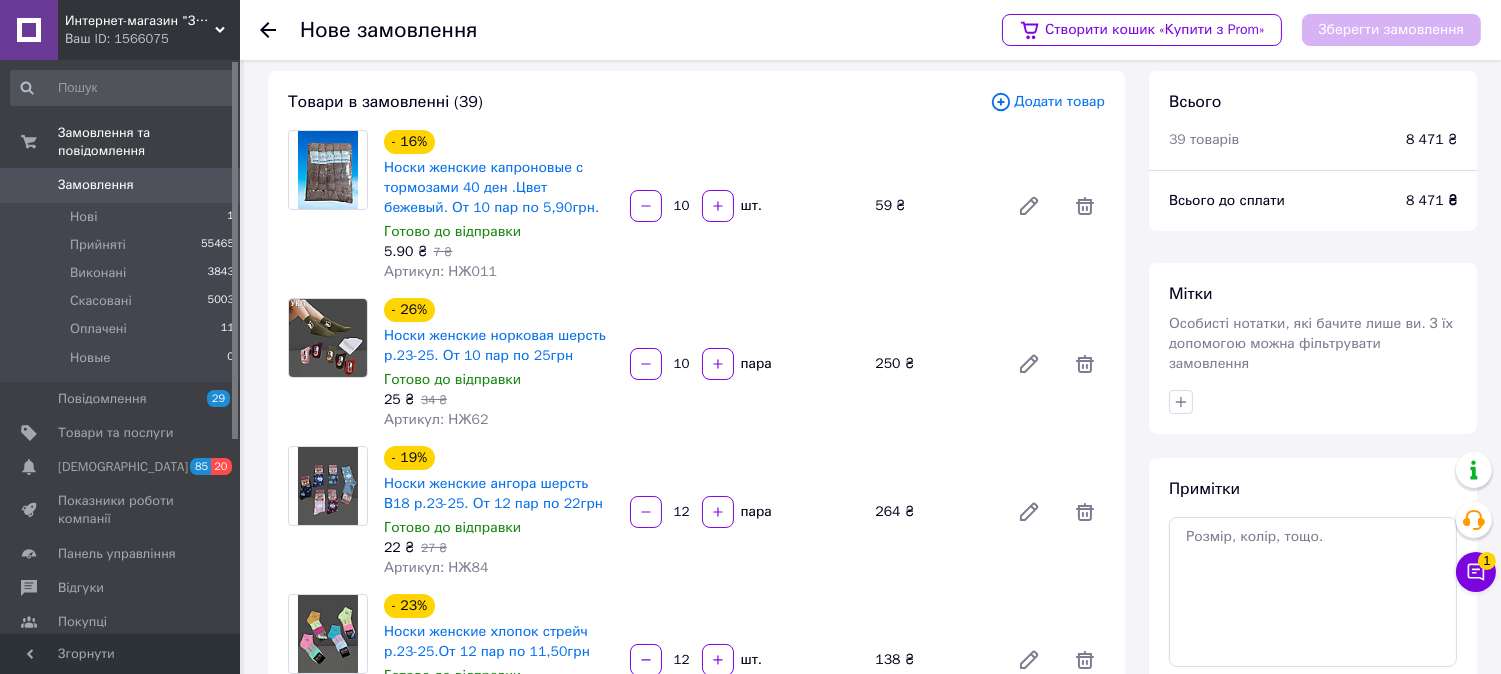 scroll, scrollTop: 0, scrollLeft: 0, axis: both 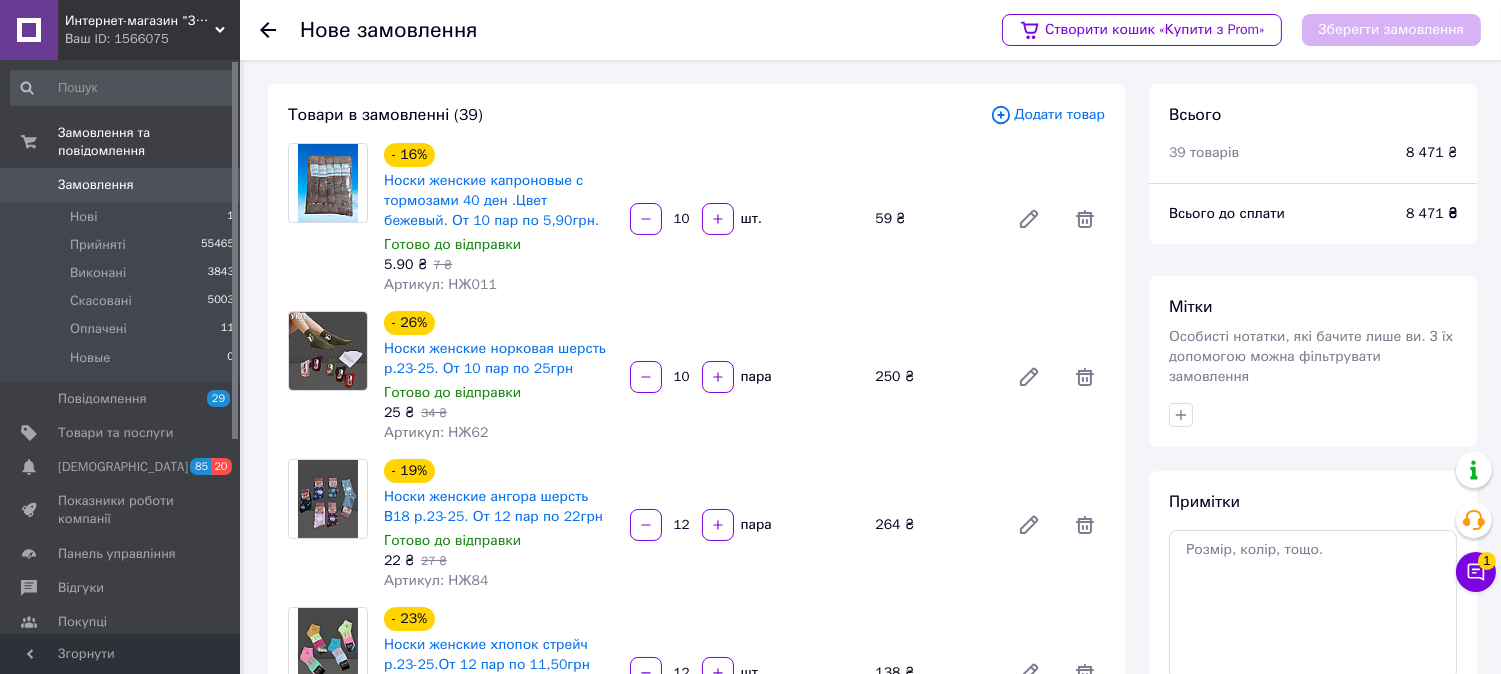 type on "12" 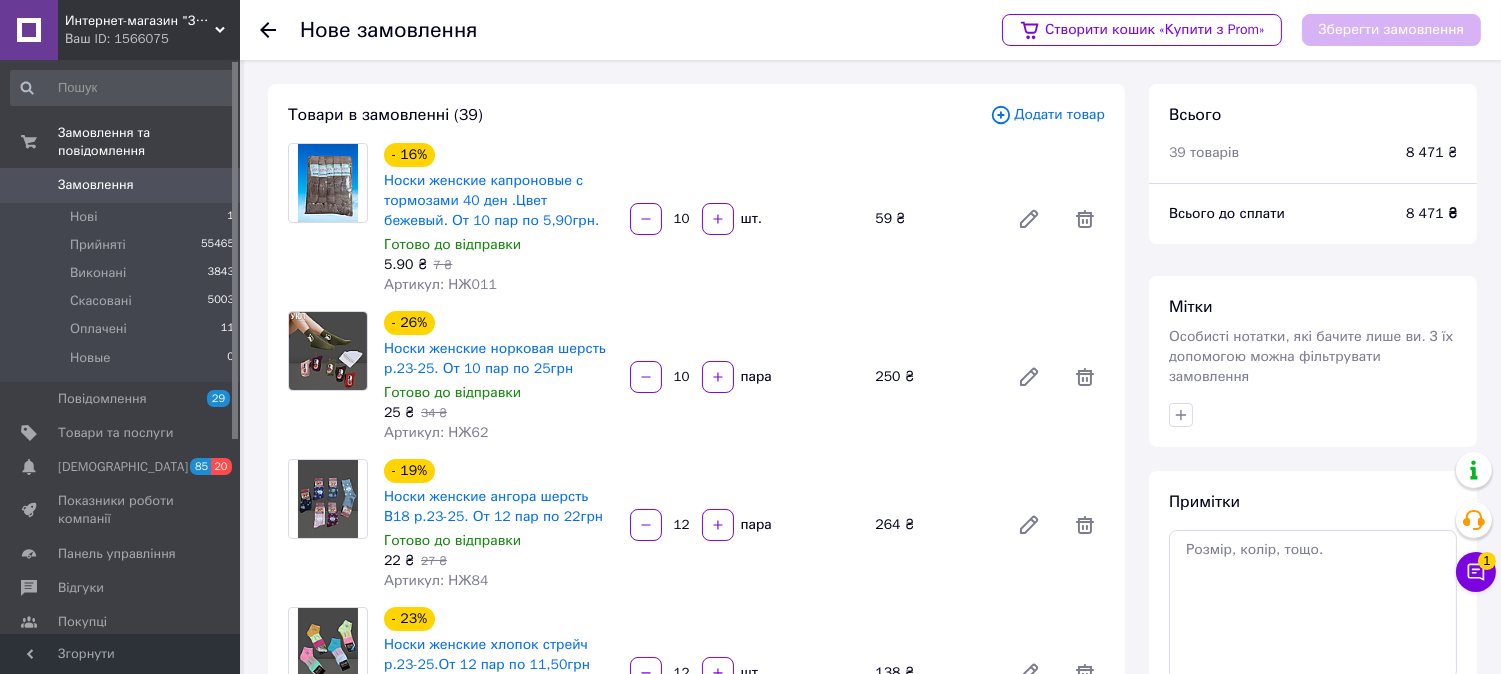 click on "Додати товар" at bounding box center [1047, 115] 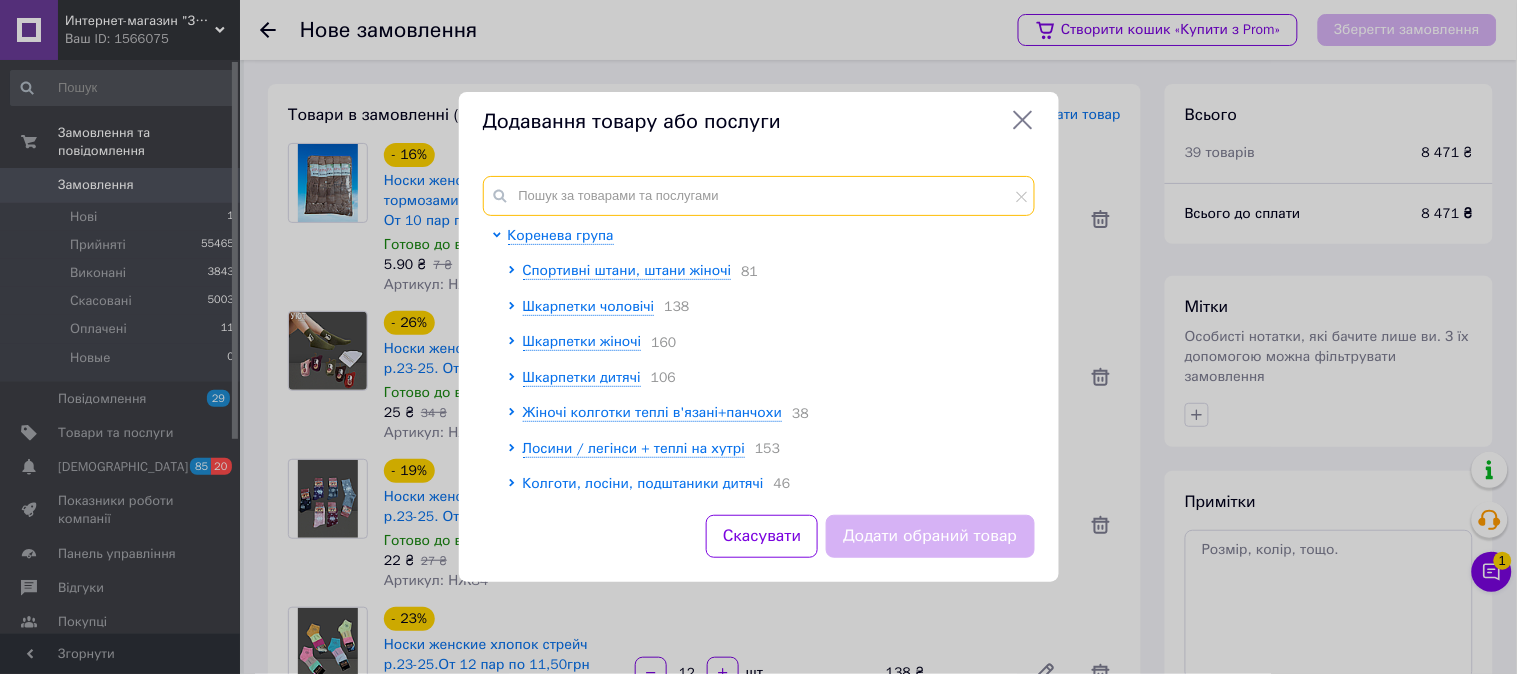 click at bounding box center (759, 196) 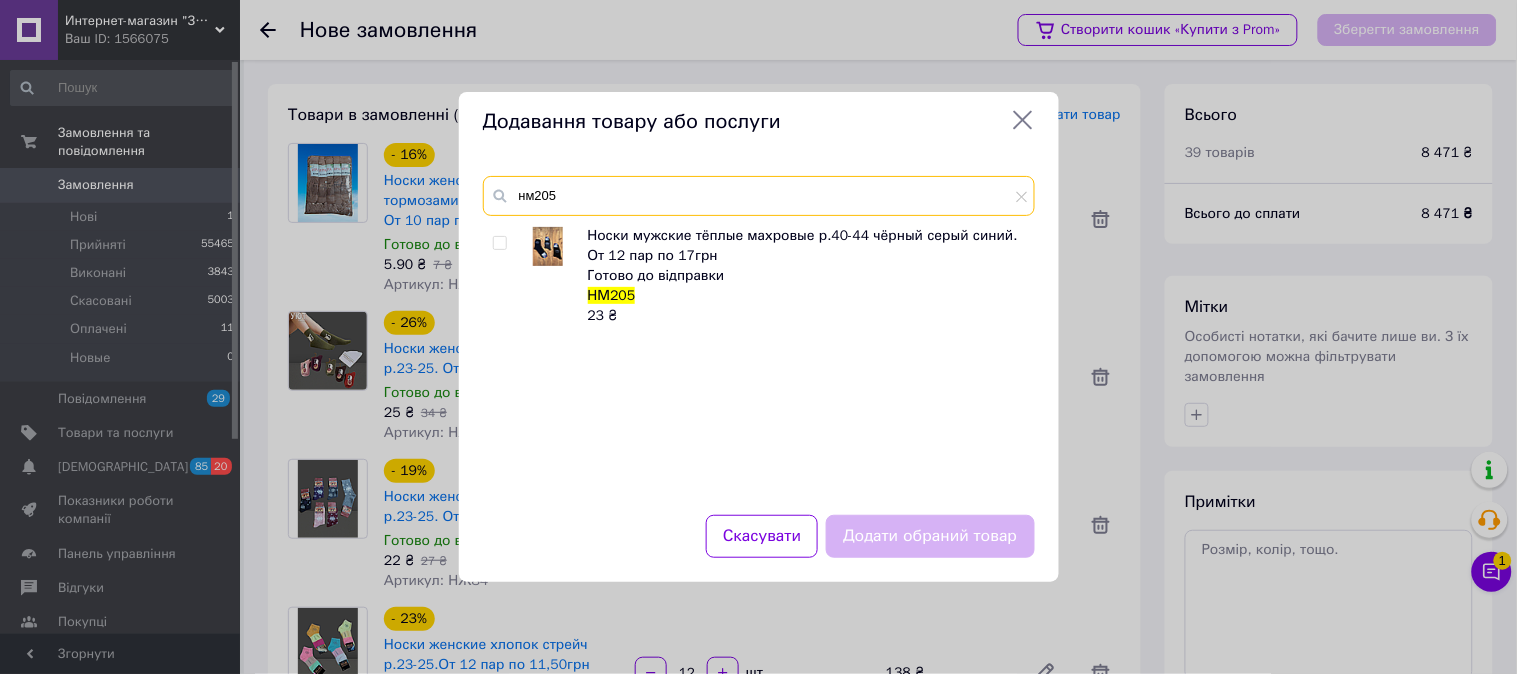 type on "нм205" 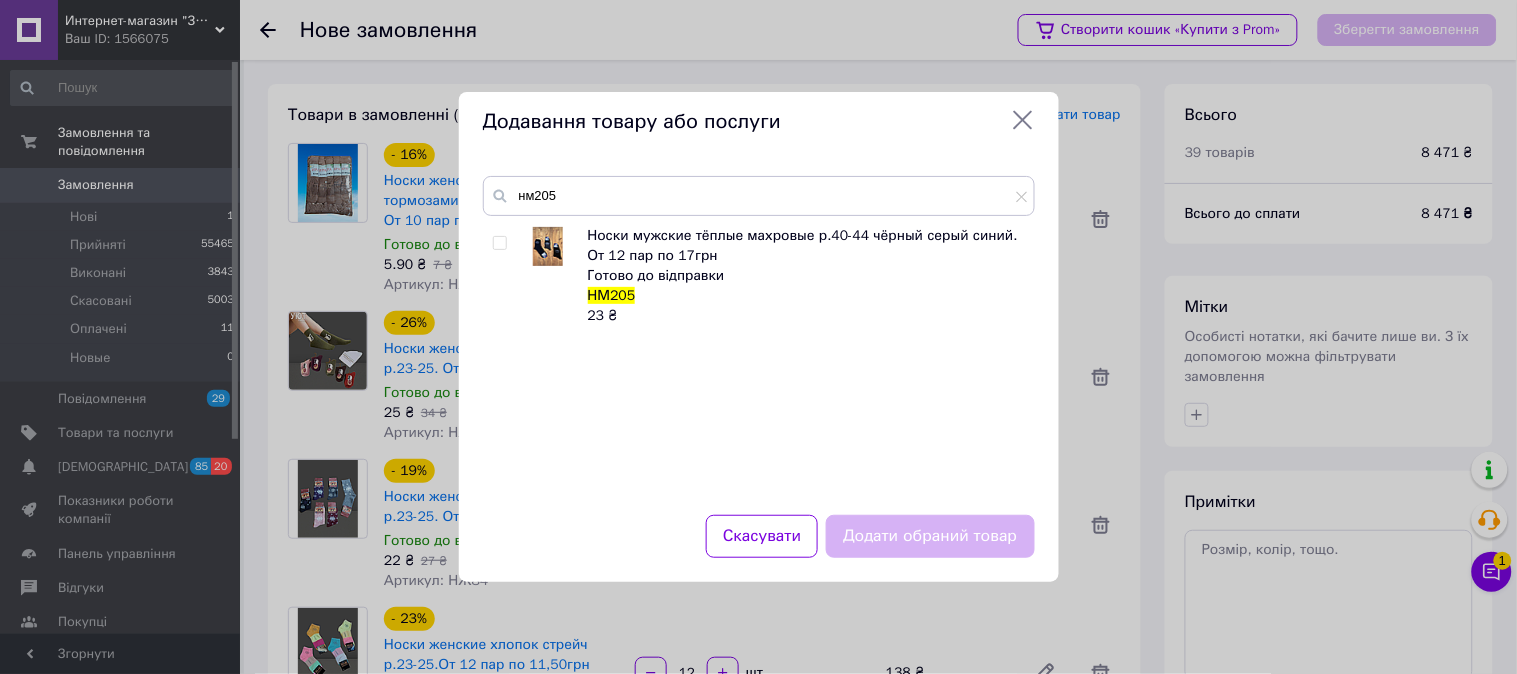 click at bounding box center [499, 243] 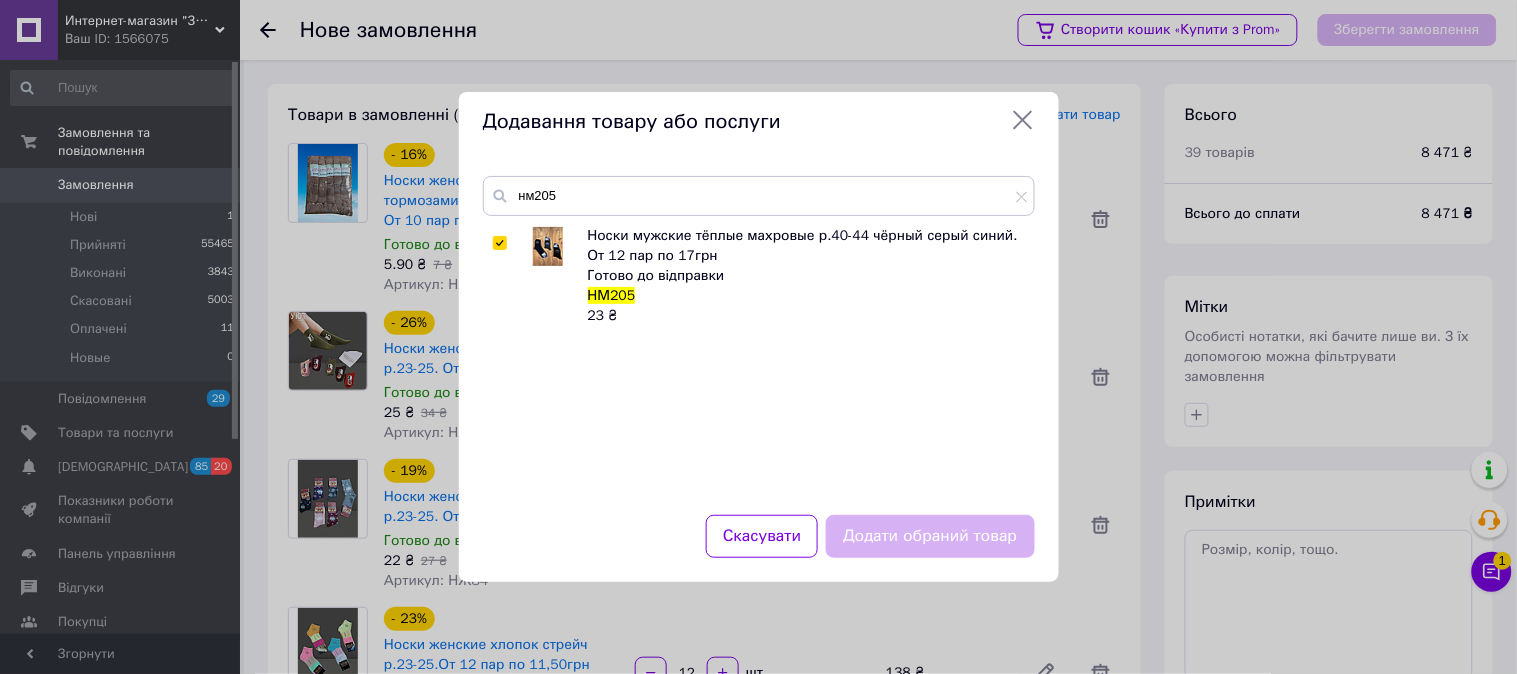 checkbox on "true" 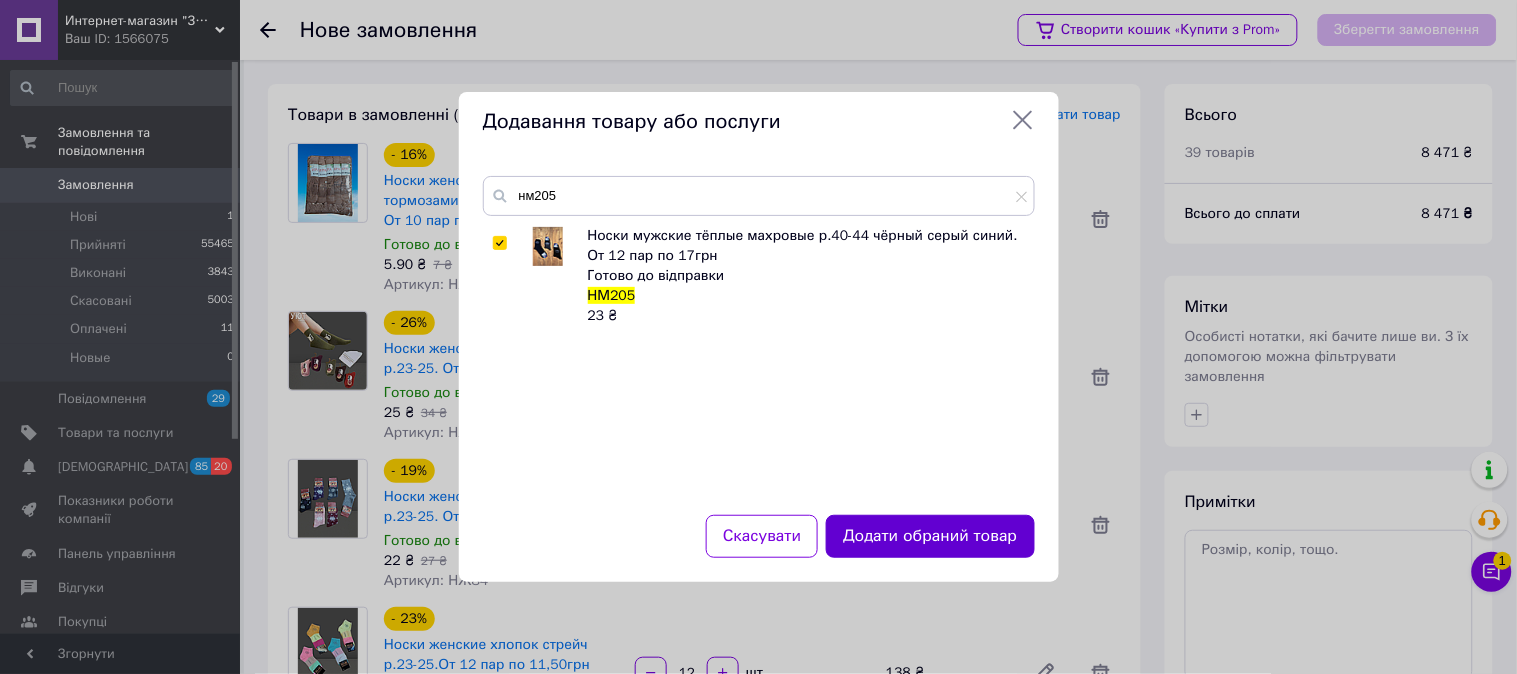 click on "Додати обраний товар" at bounding box center (930, 536) 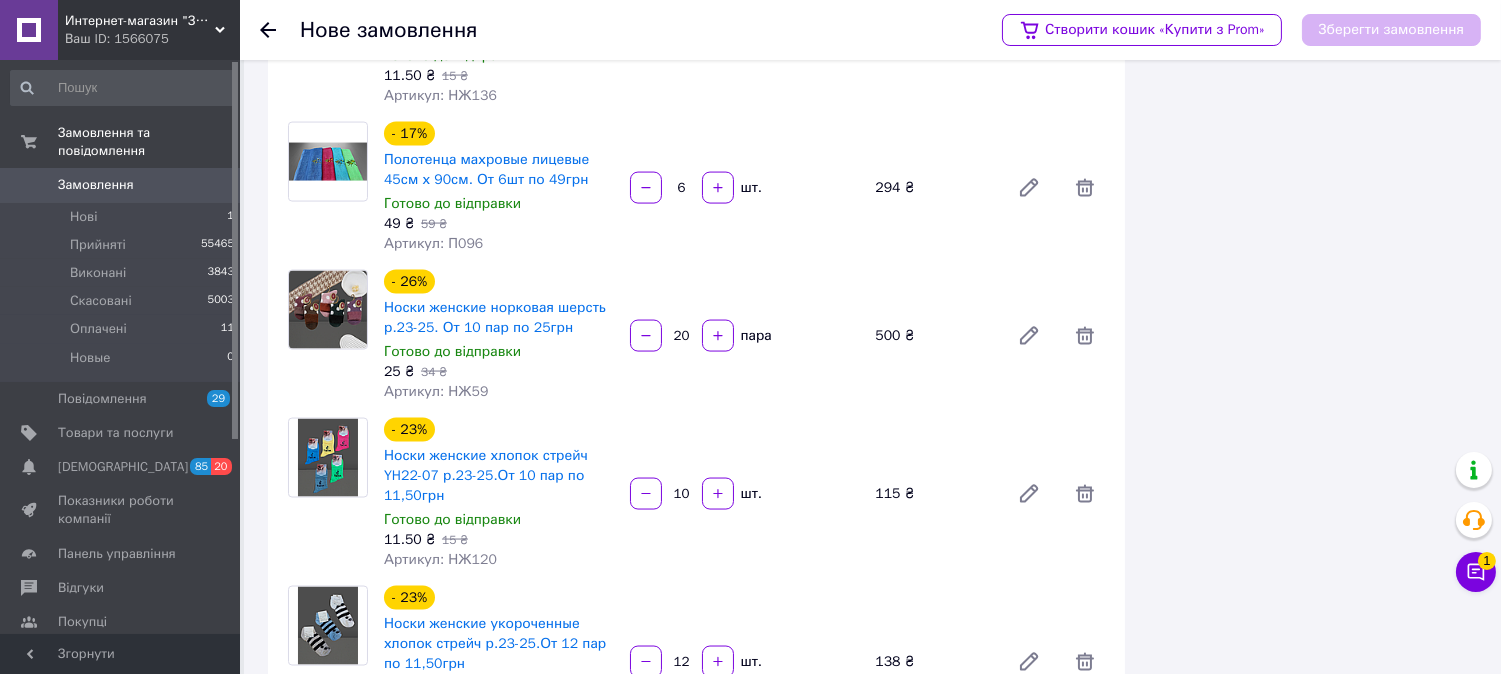 scroll, scrollTop: 5804, scrollLeft: 0, axis: vertical 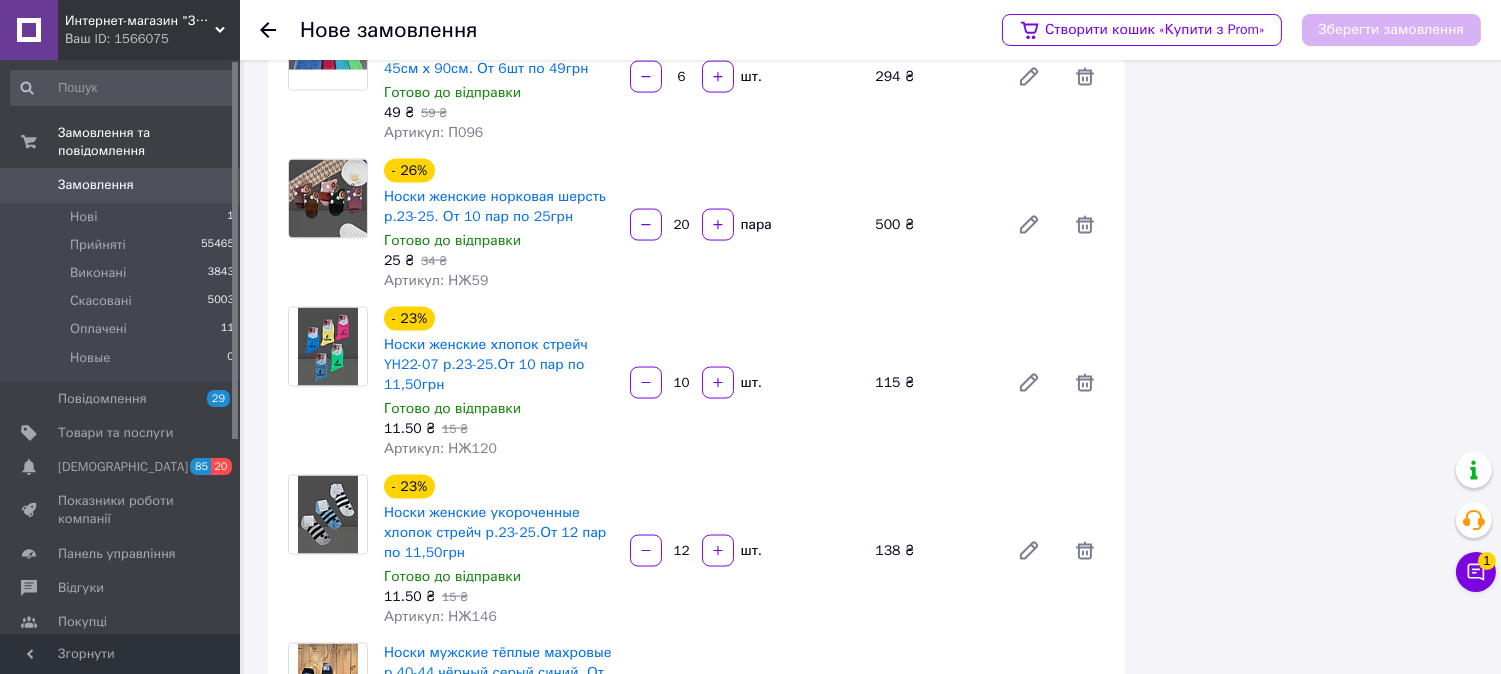 click on "1" at bounding box center [682, 705] 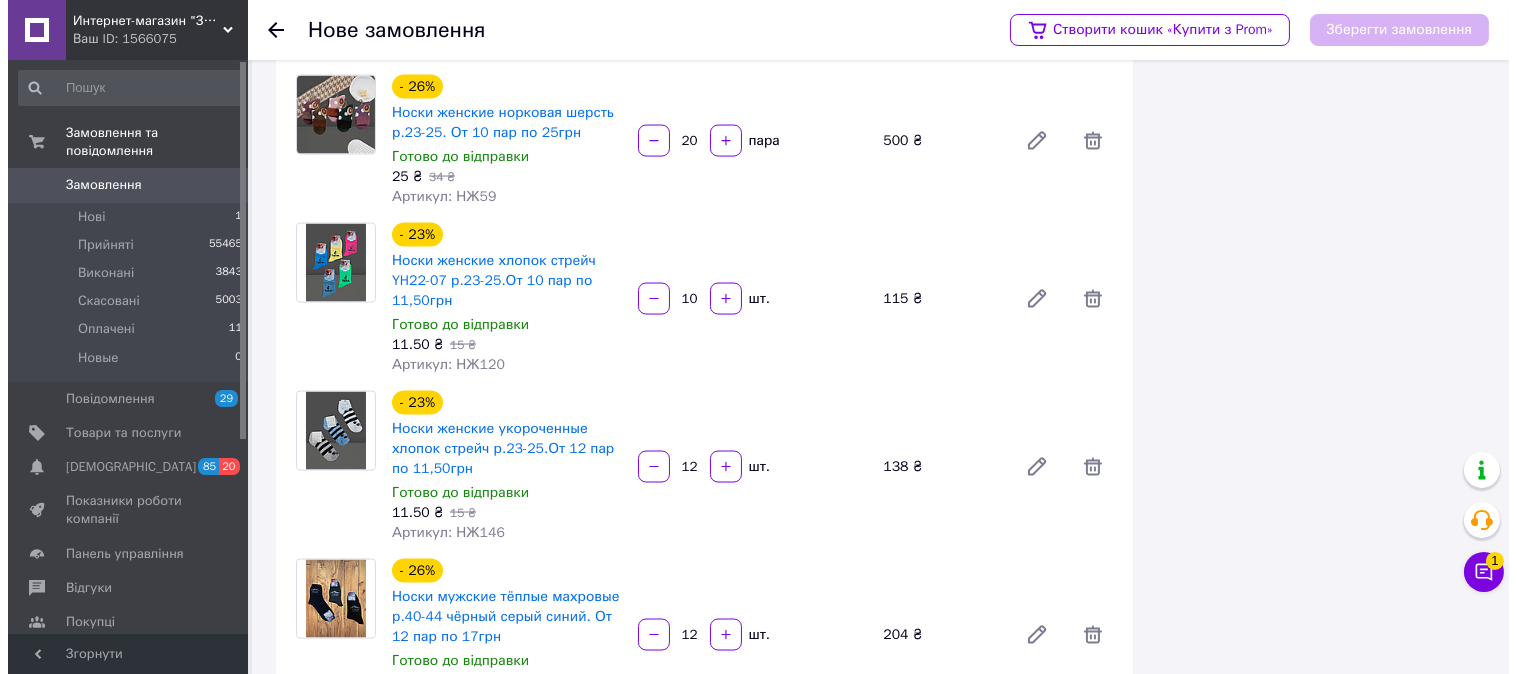 scroll, scrollTop: 6055, scrollLeft: 0, axis: vertical 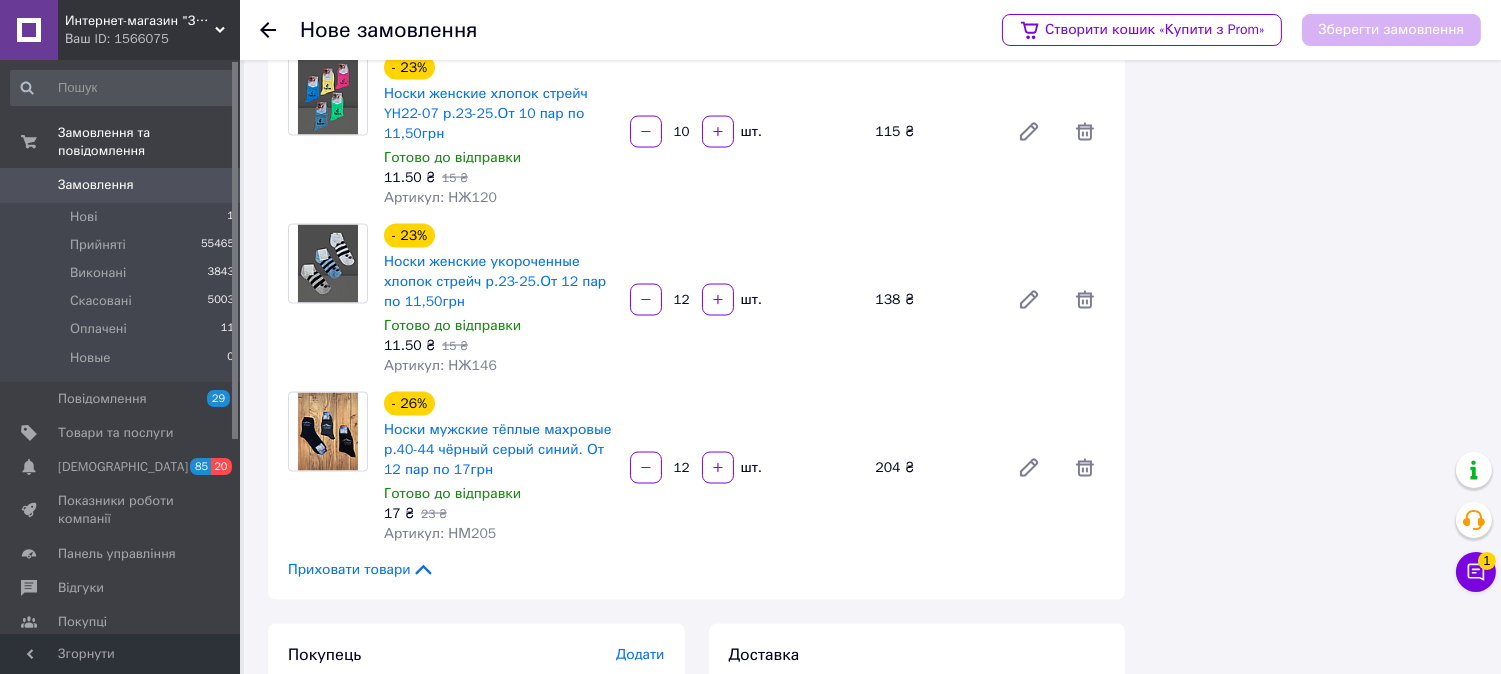type on "12" 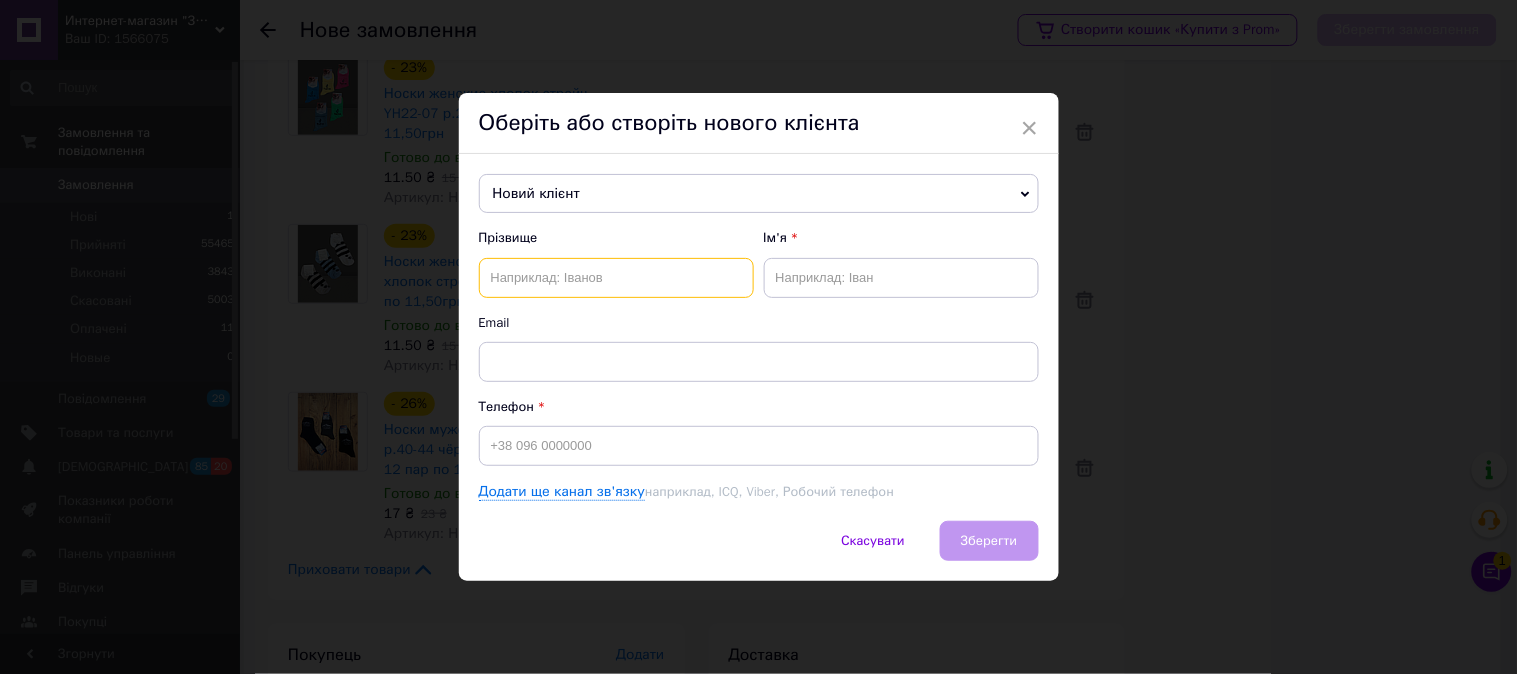click at bounding box center (616, 278) 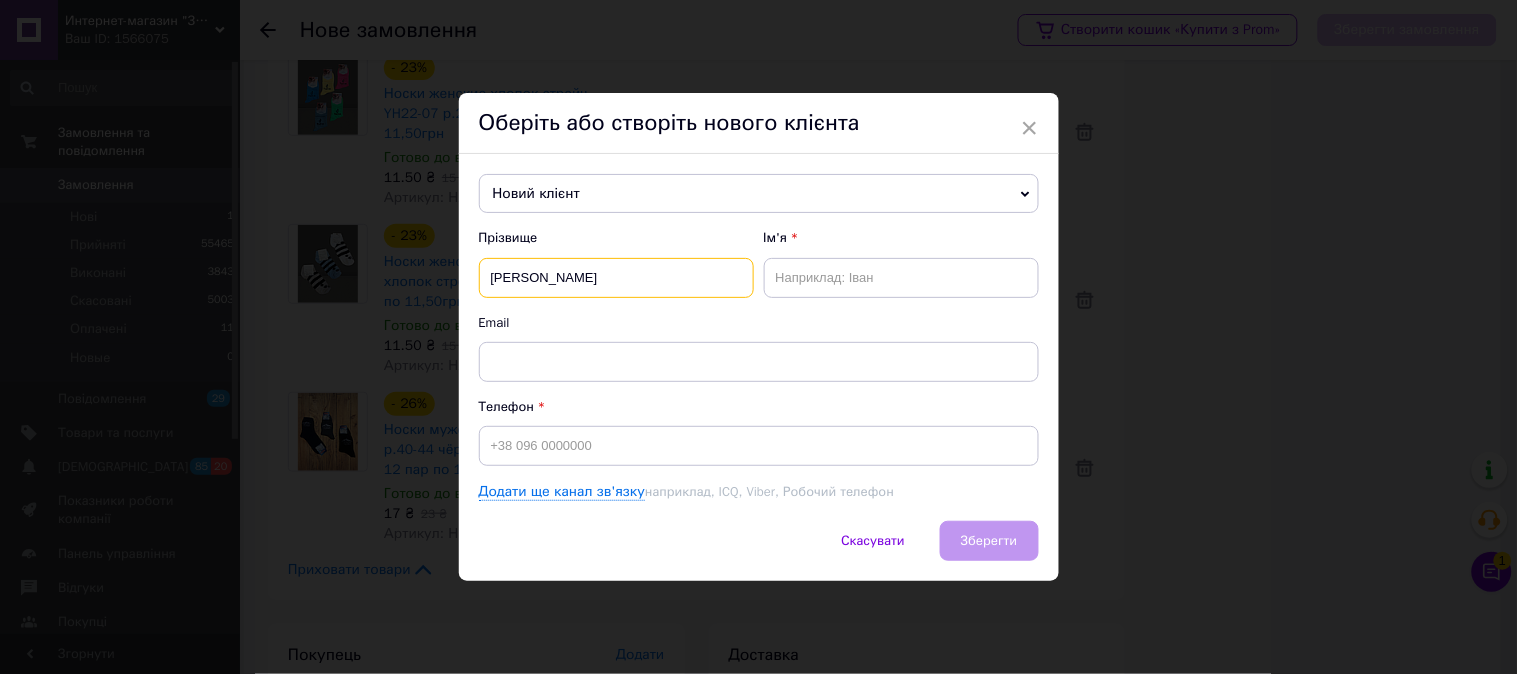 type on "[PERSON_NAME]" 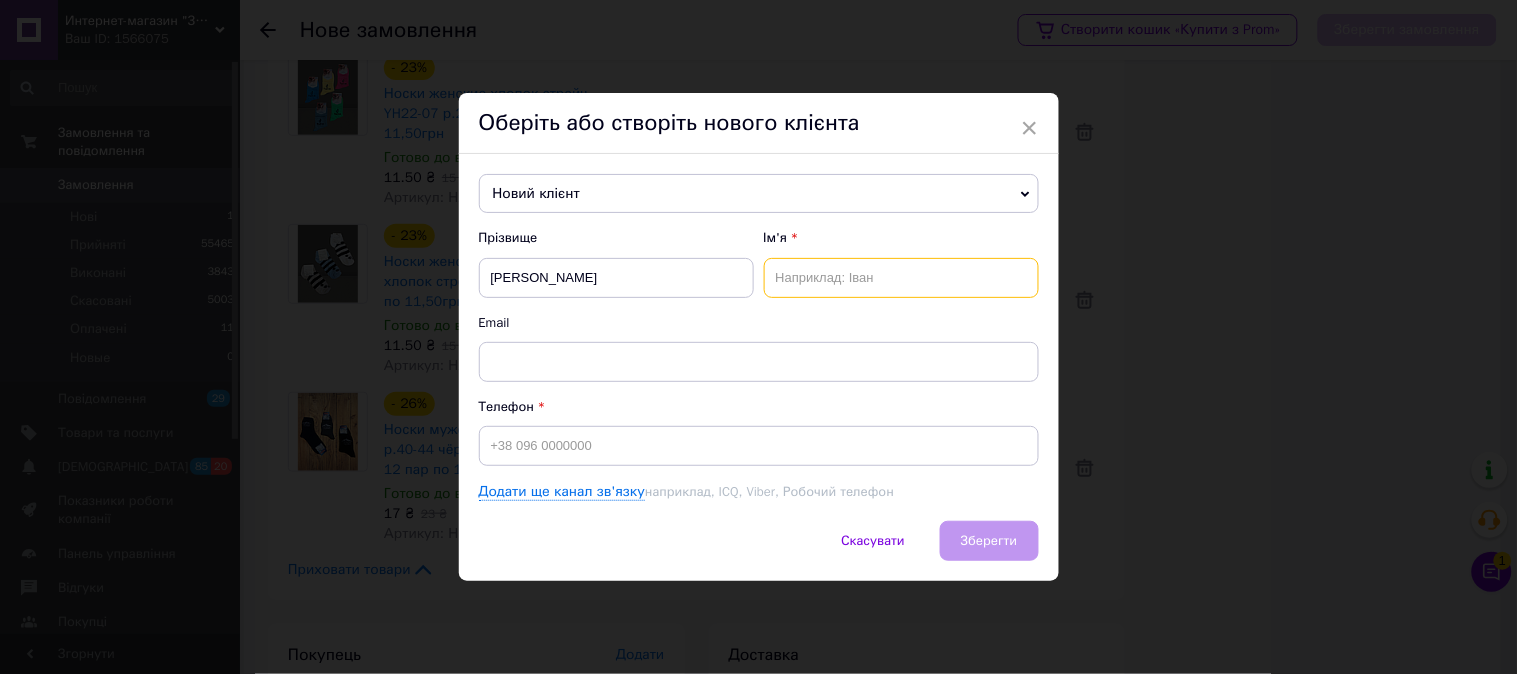 click at bounding box center [901, 278] 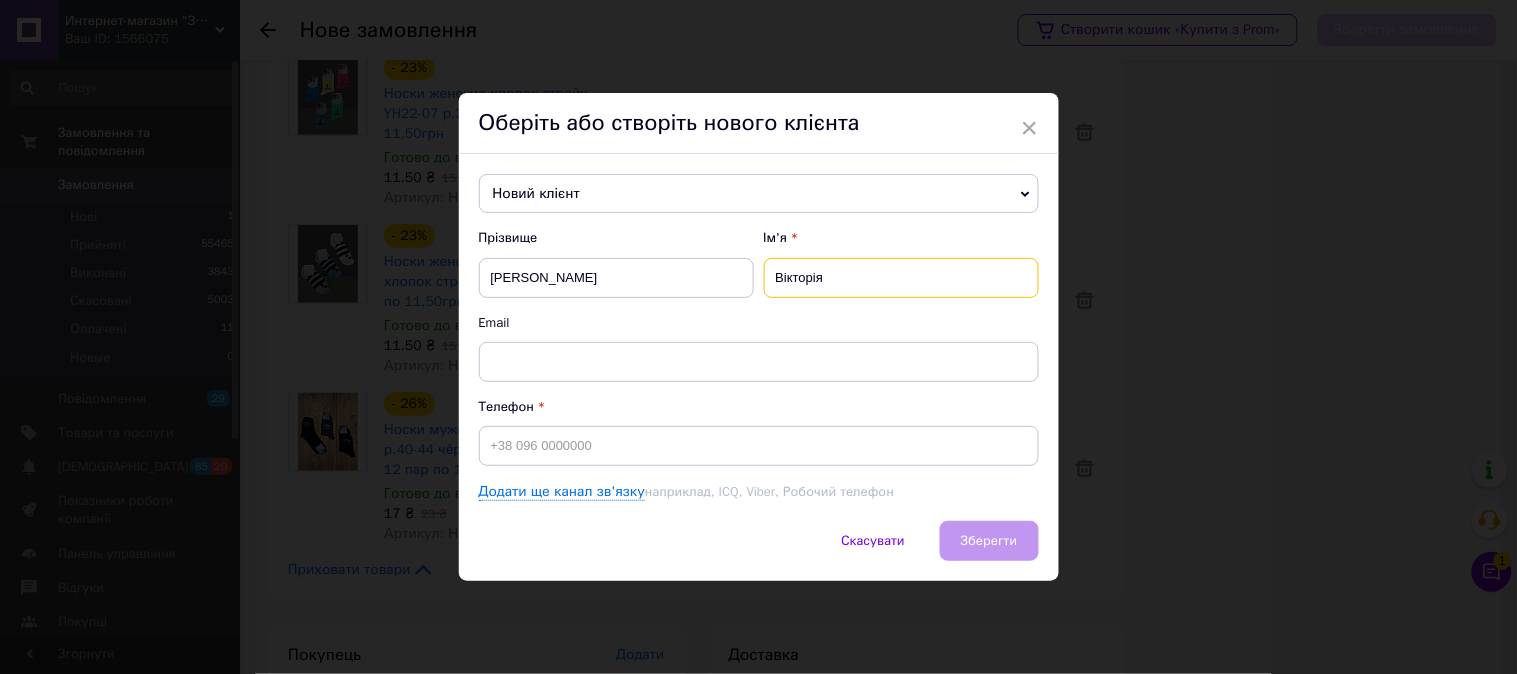 type on "Вікторія" 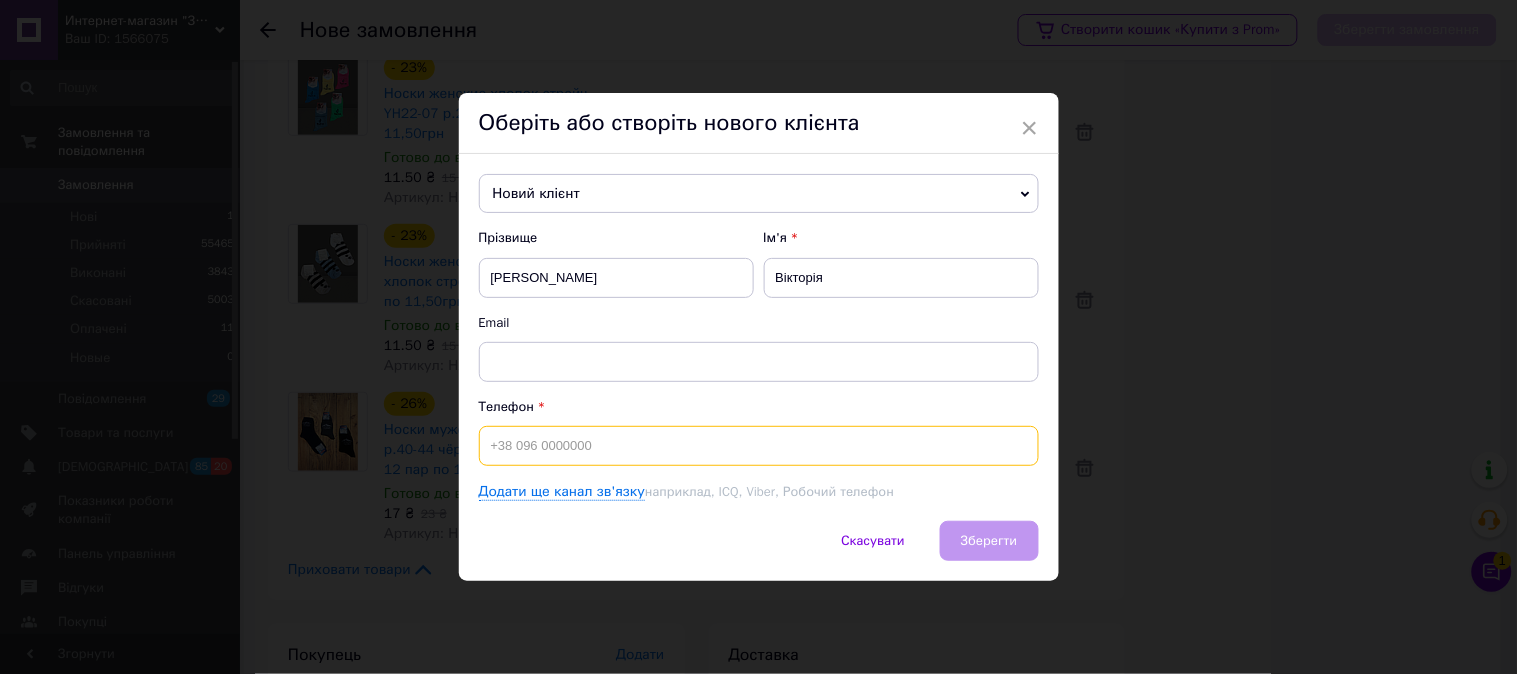 click at bounding box center [759, 446] 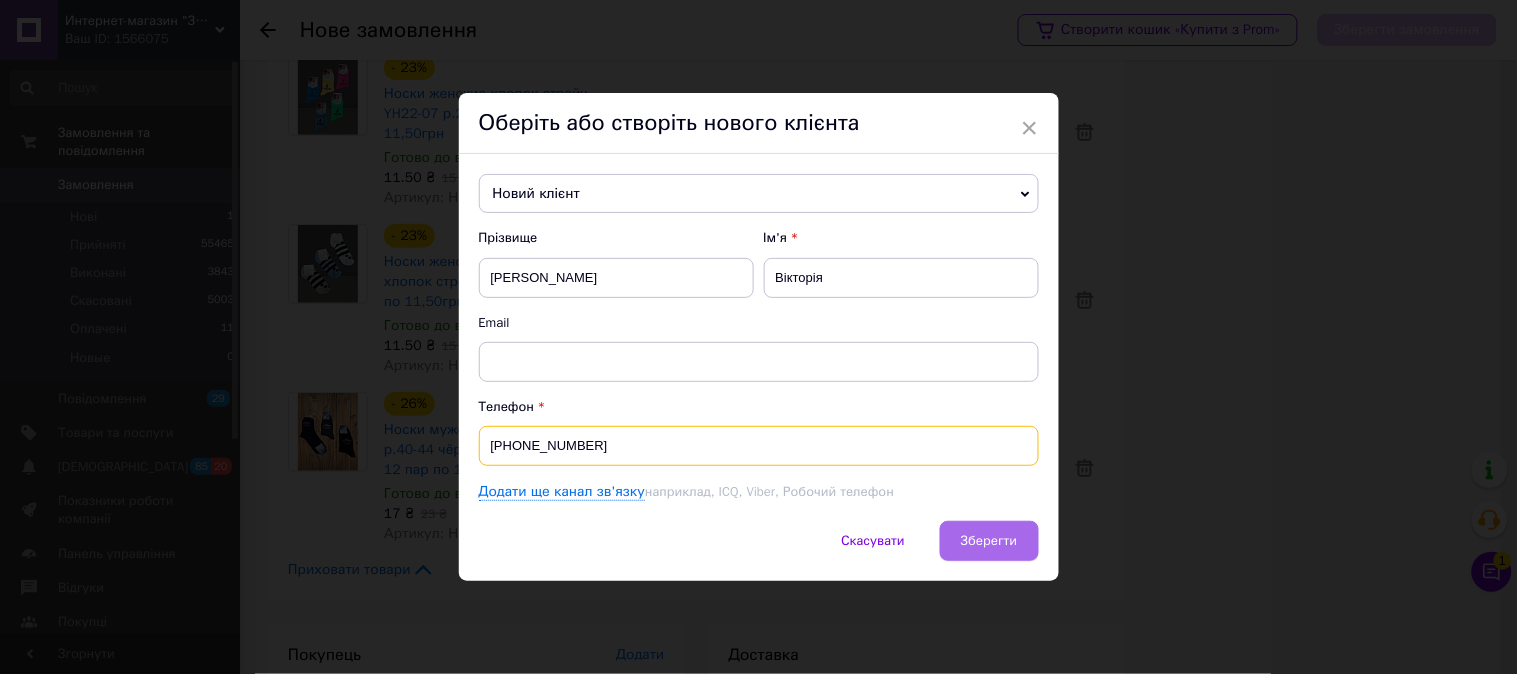 type on "[PHONE_NUMBER]" 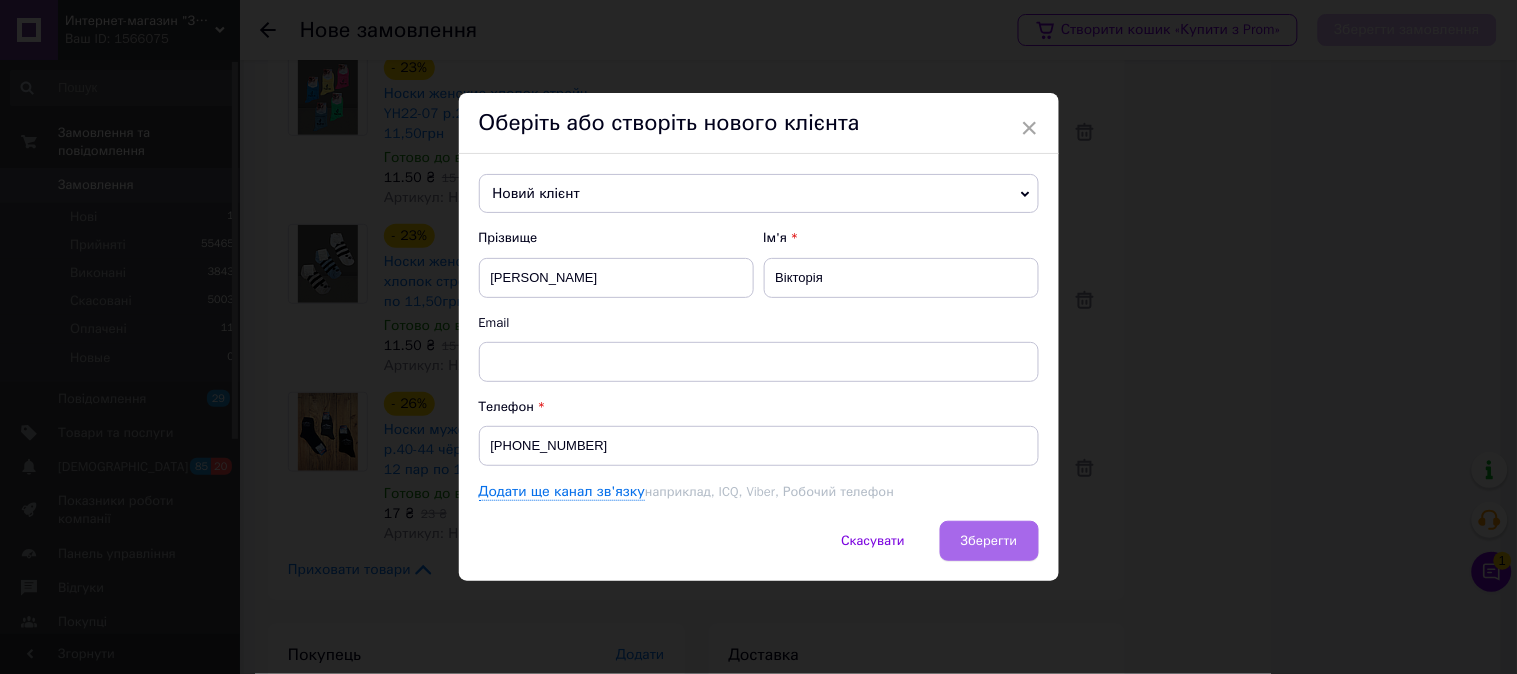 click on "Зберегти" at bounding box center [989, 541] 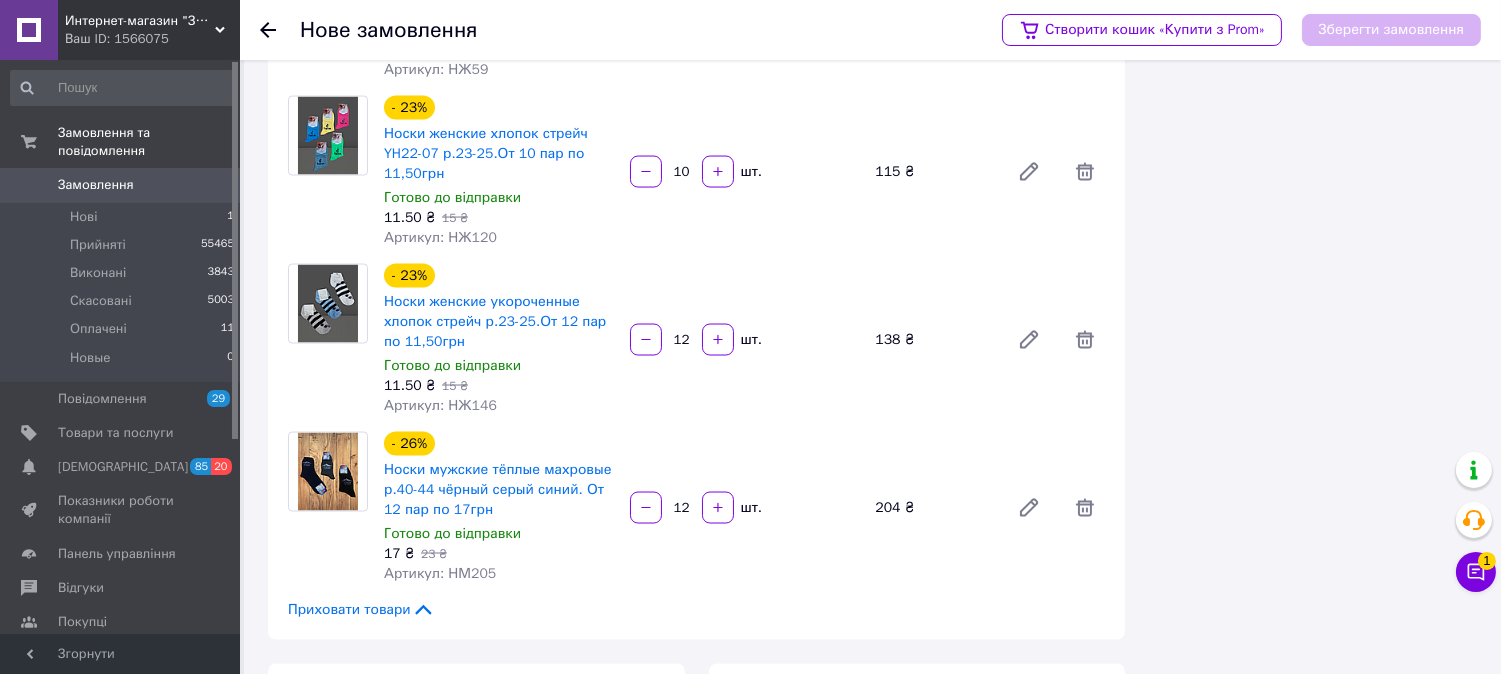 scroll, scrollTop: 6203, scrollLeft: 0, axis: vertical 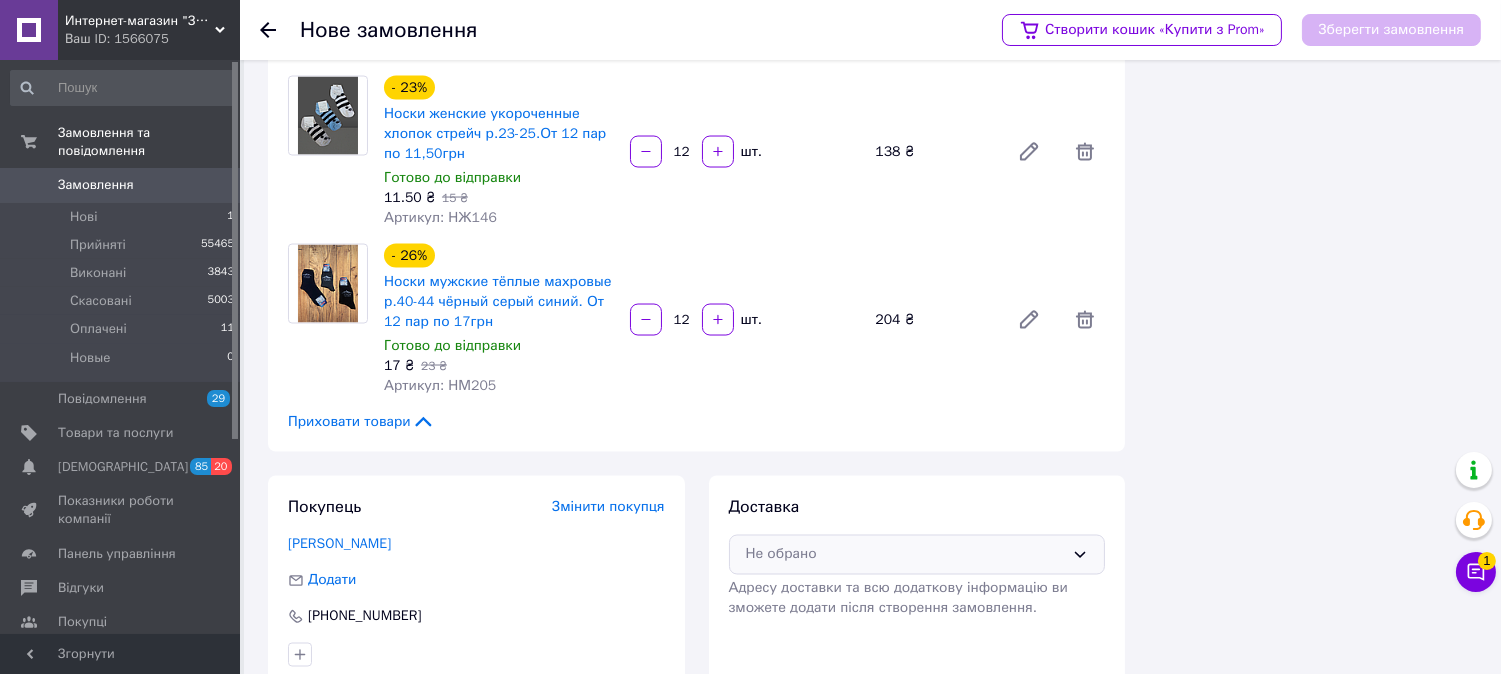click on "Не обрано" at bounding box center [905, 555] 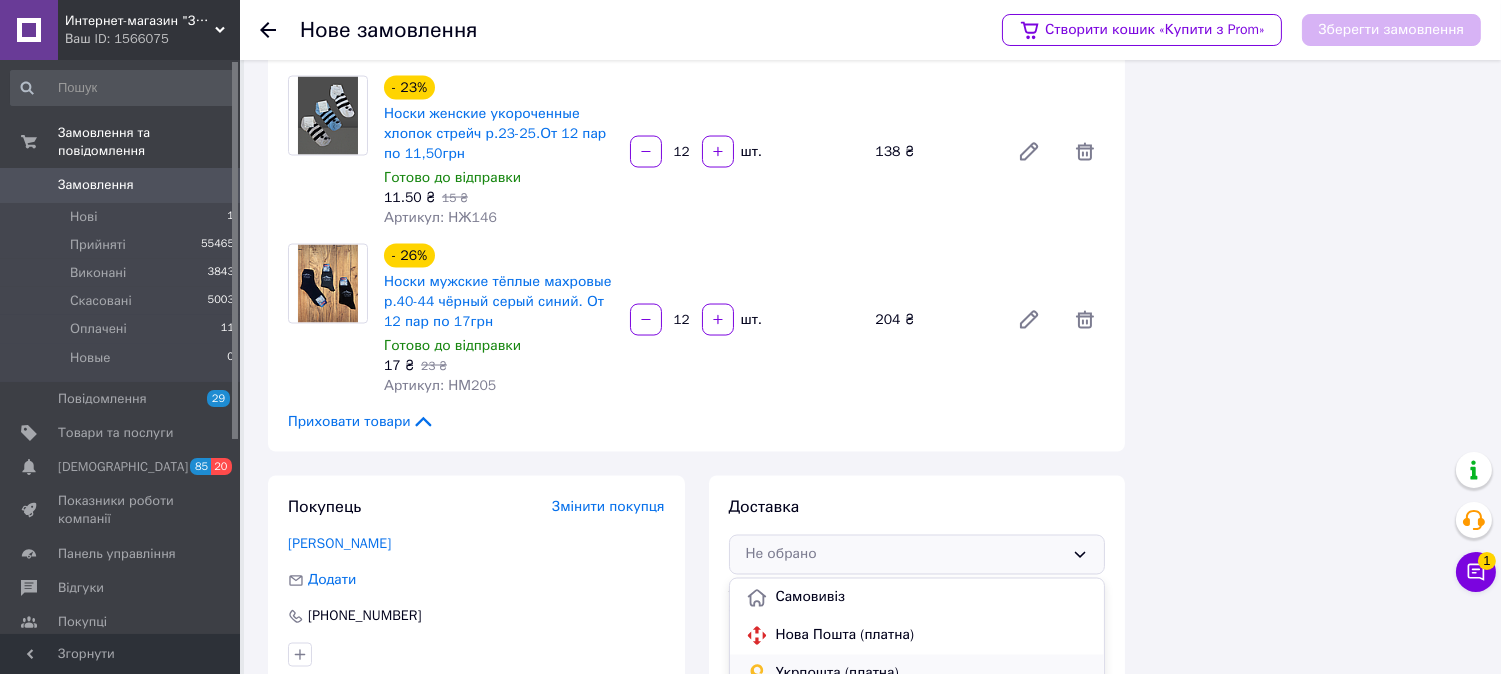 click on "Укрпошта (платна)" at bounding box center [917, 674] 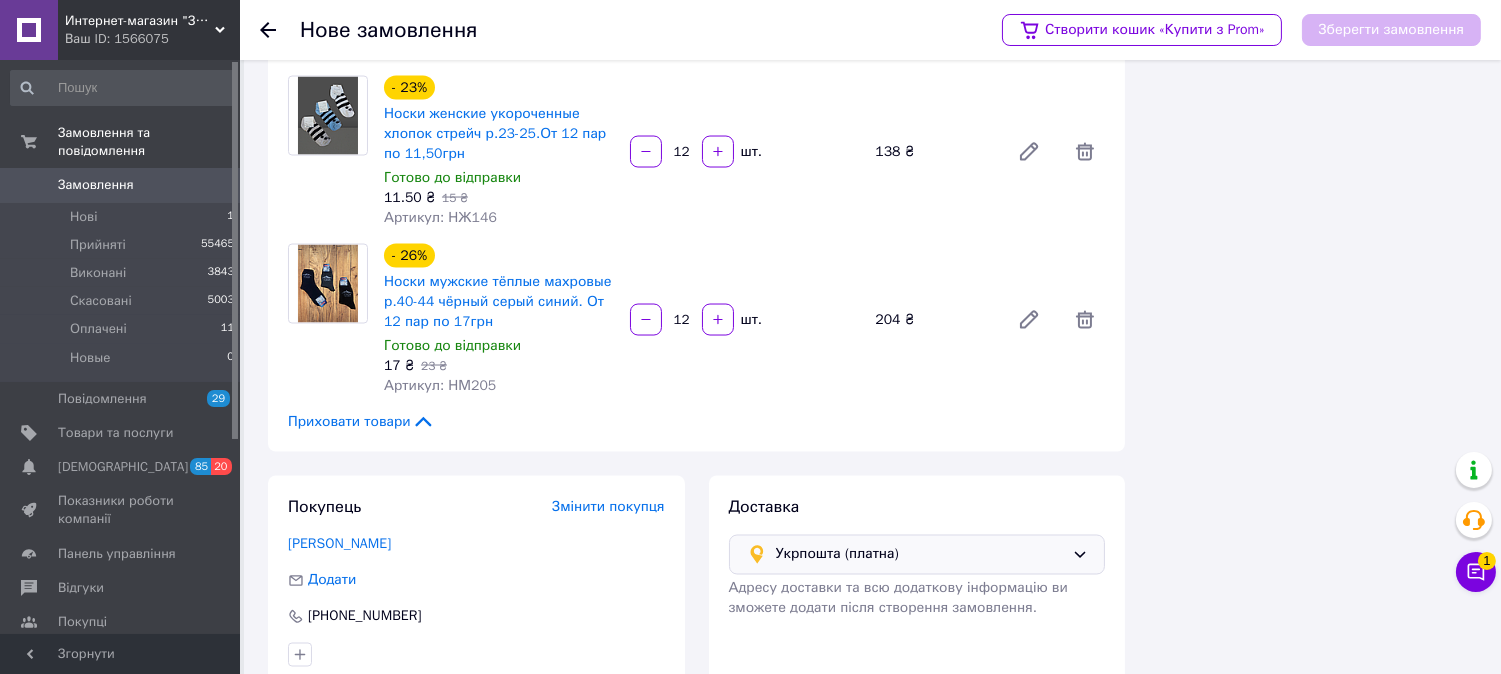 click on "Не обрано" at bounding box center [464, 790] 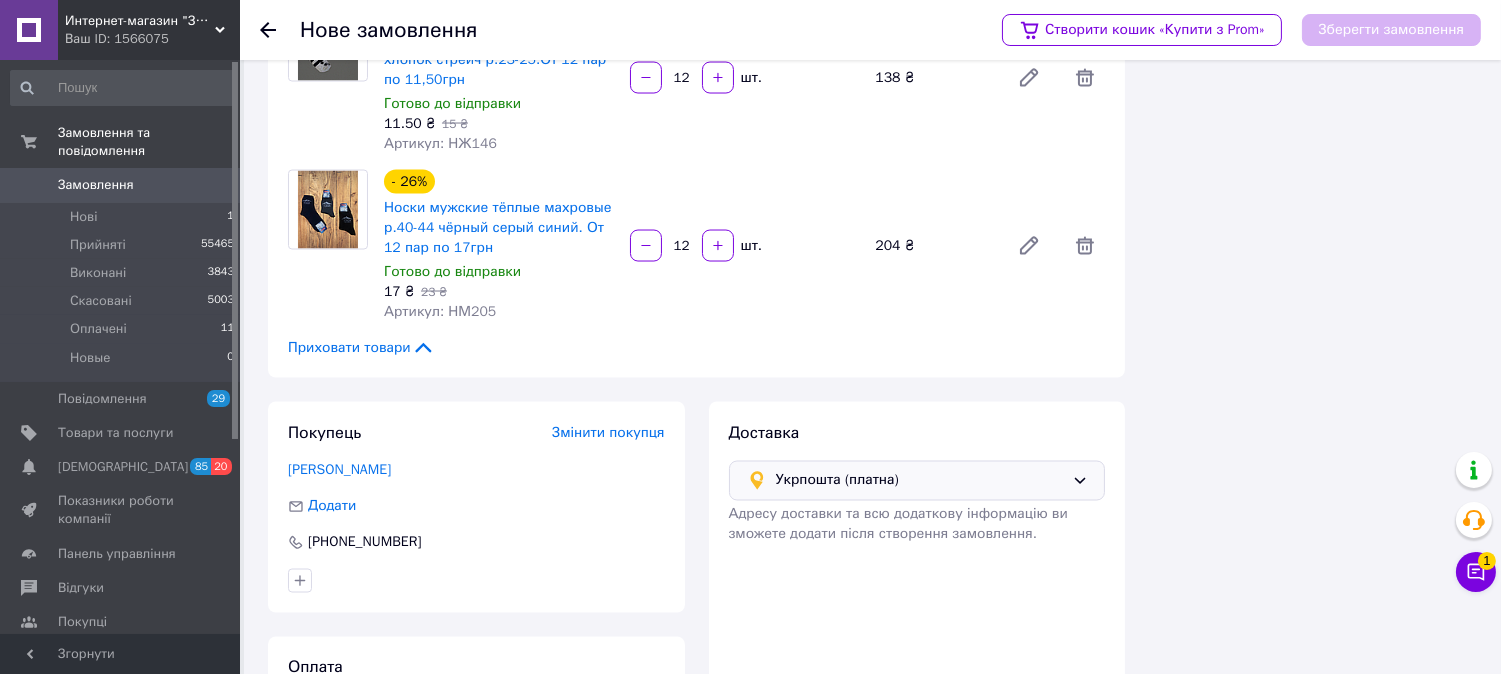 scroll, scrollTop: 6336, scrollLeft: 0, axis: vertical 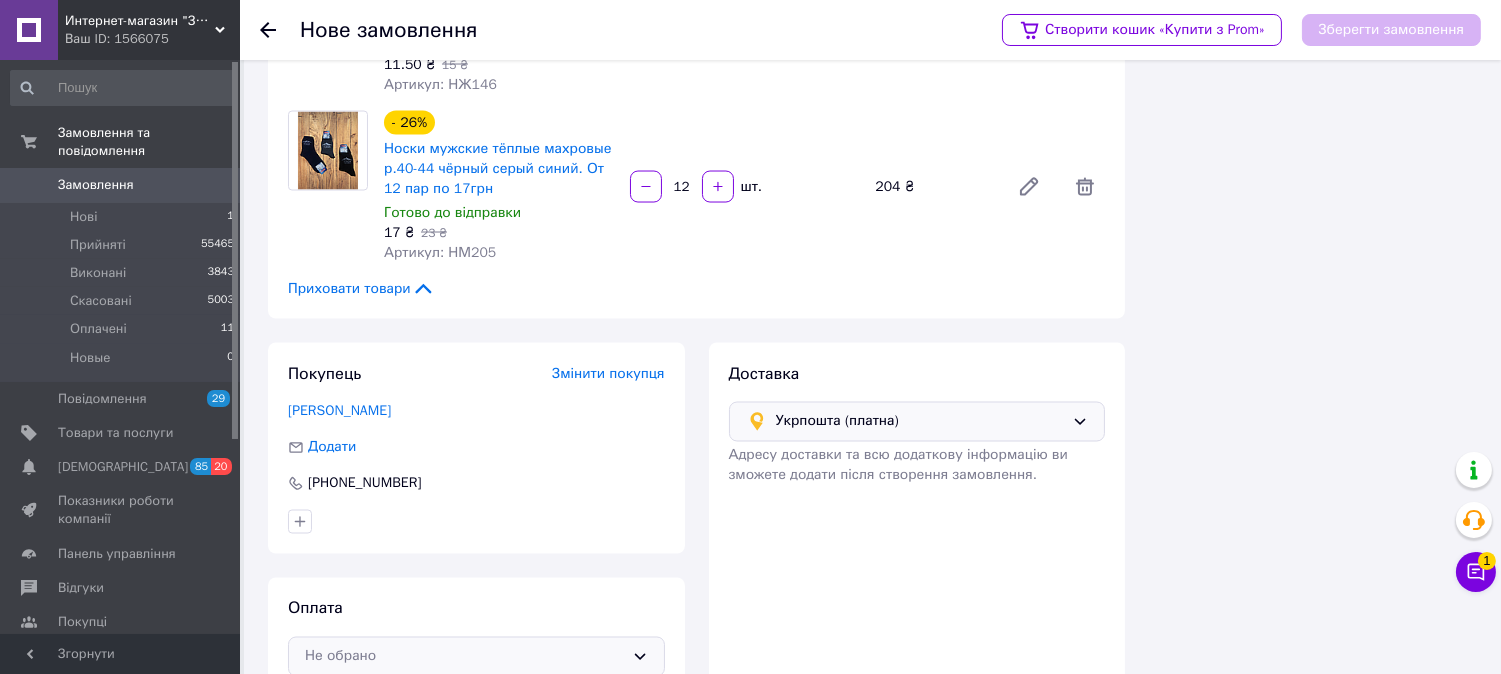 click on "Оплата на рахунок" at bounding box center (491, 776) 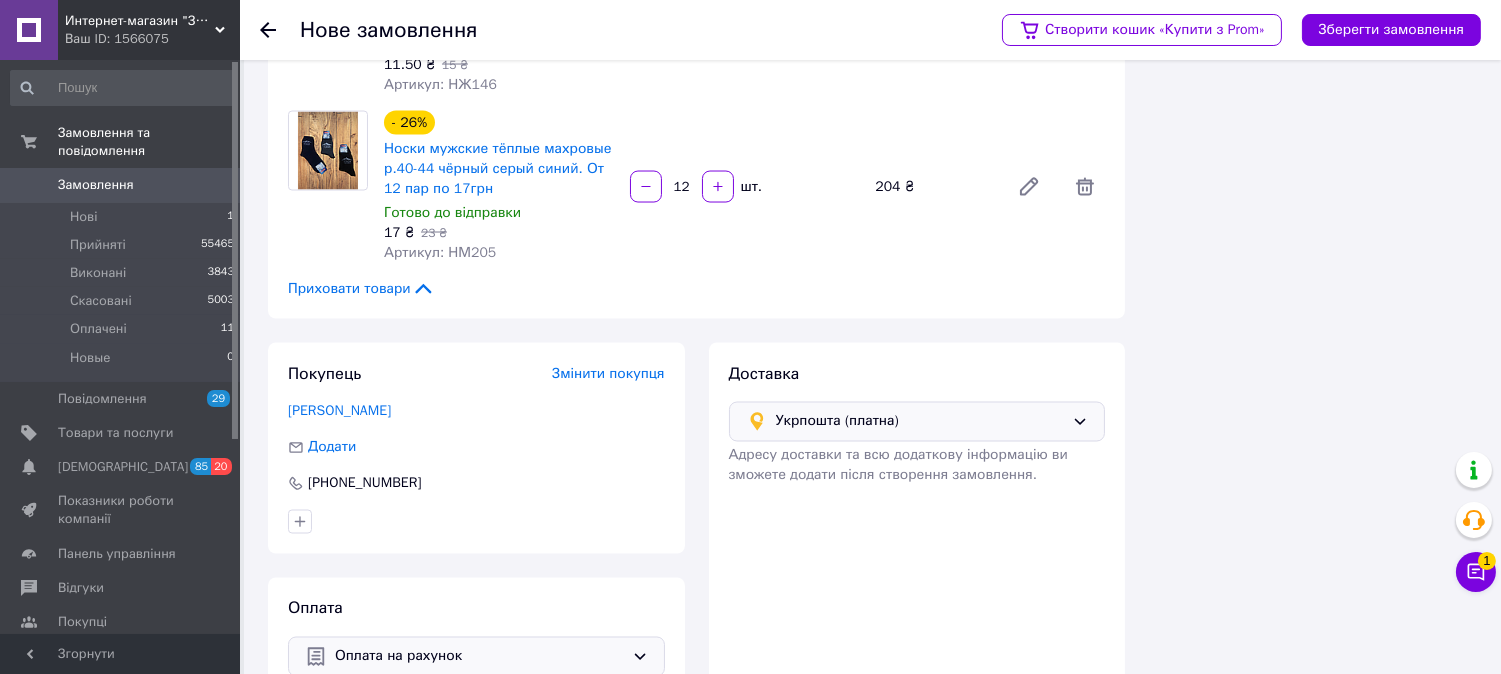 scroll, scrollTop: 6203, scrollLeft: 0, axis: vertical 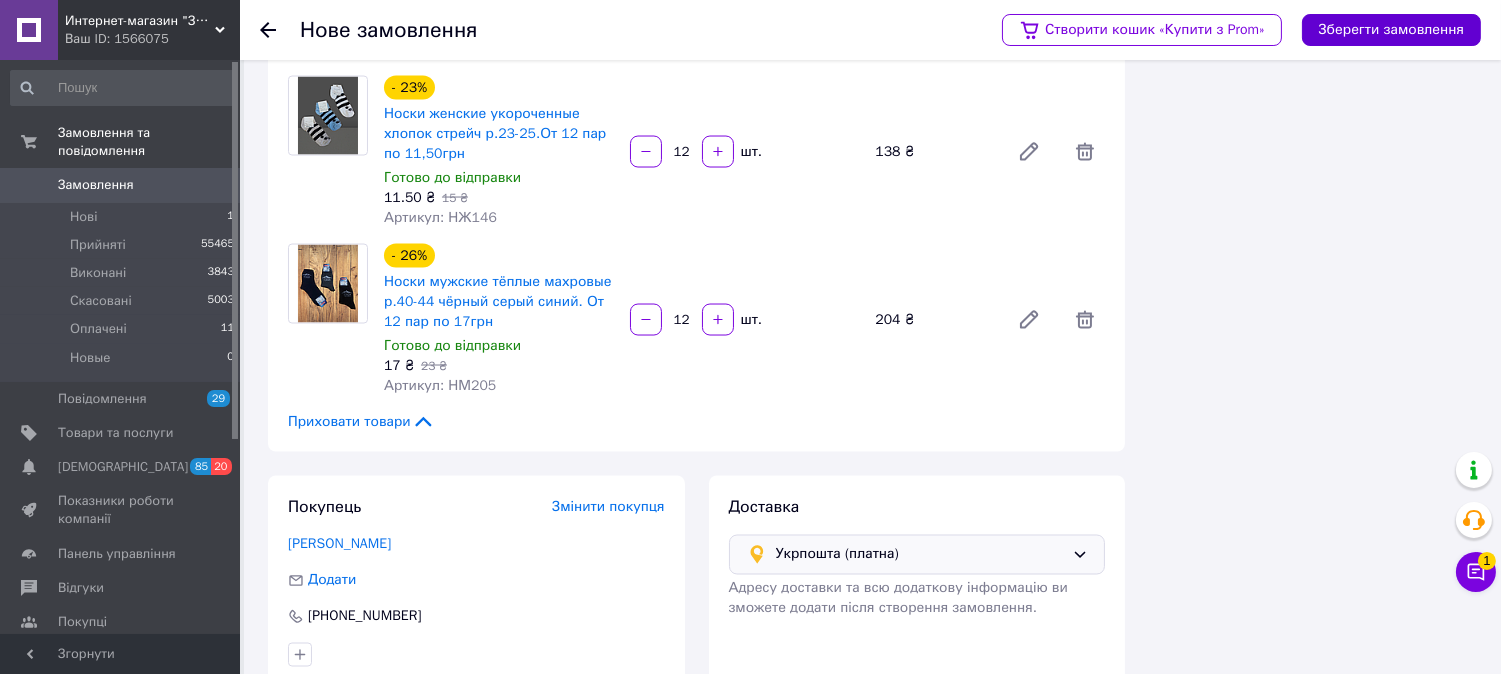 click on "Зберегти замовлення" at bounding box center [1391, 30] 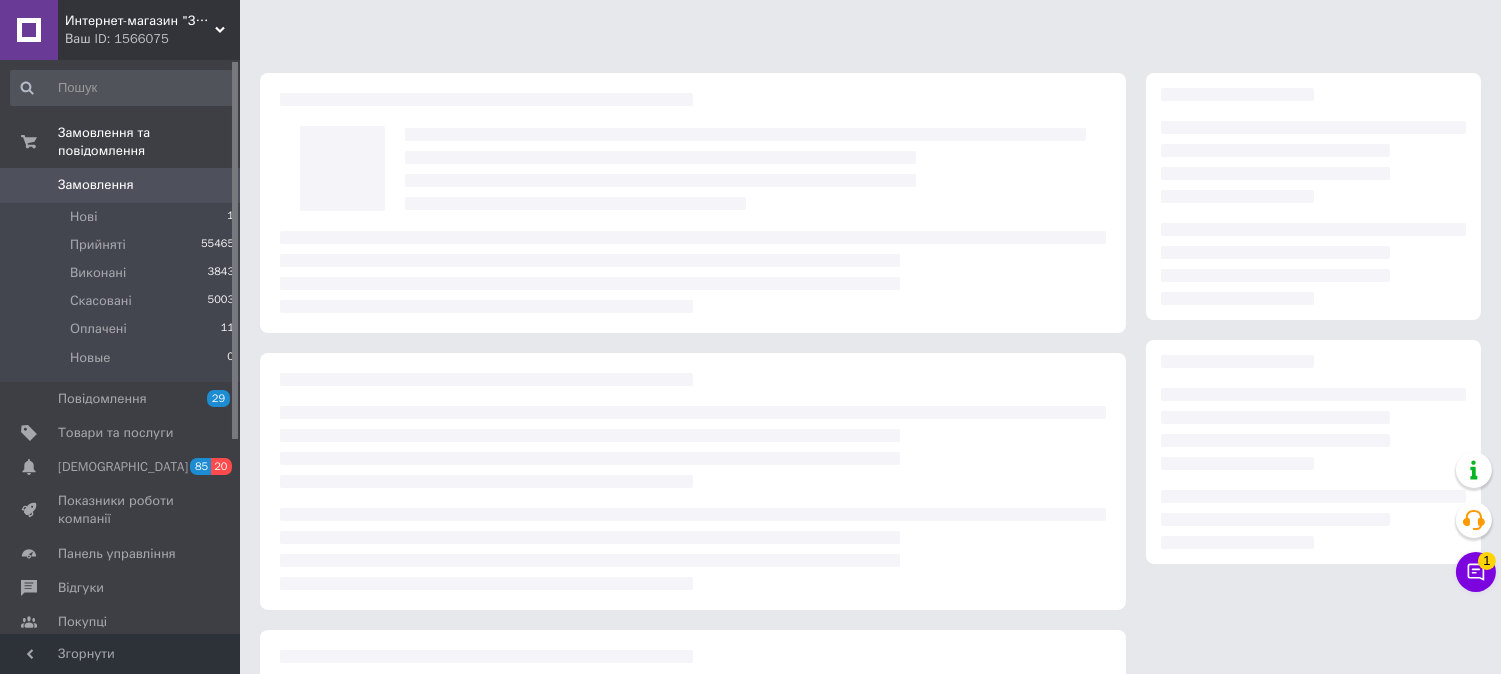 scroll, scrollTop: 0, scrollLeft: 0, axis: both 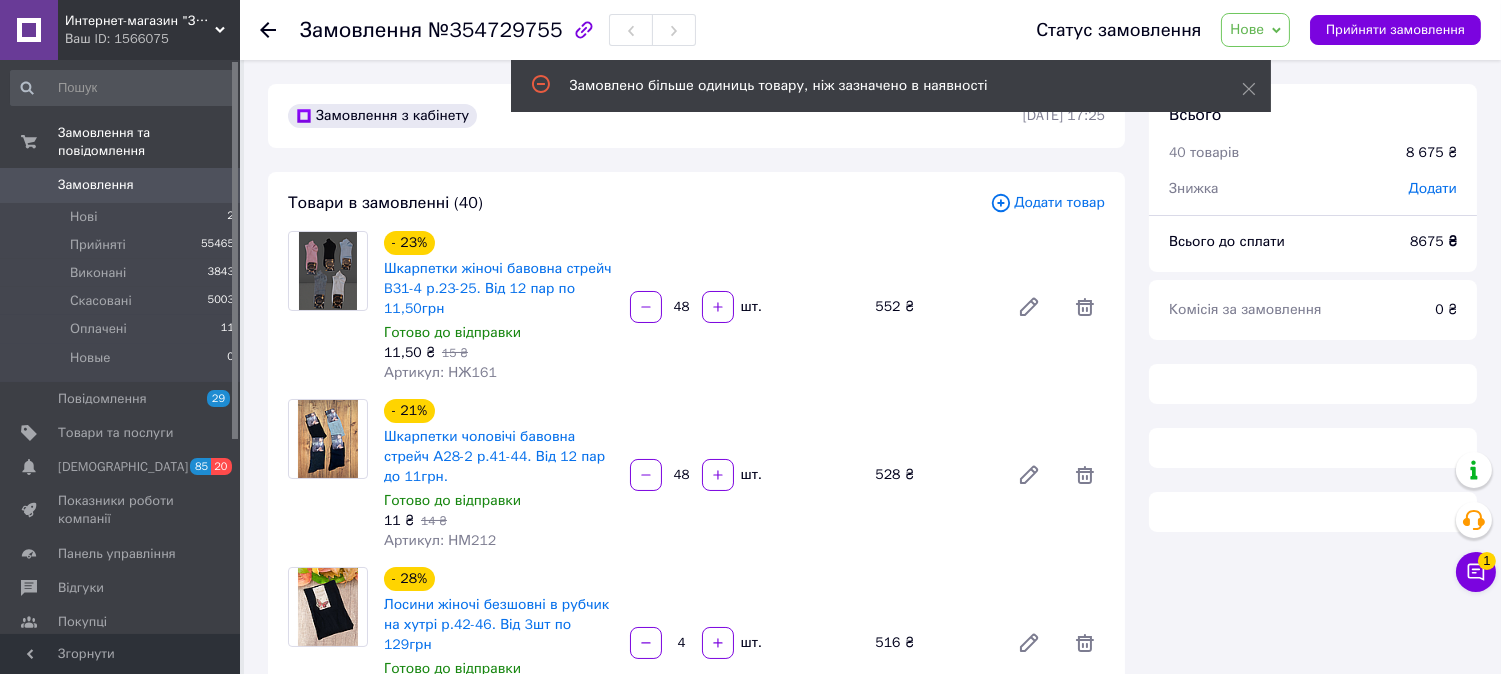 click on "Прийняти замовлення" at bounding box center [1395, 30] 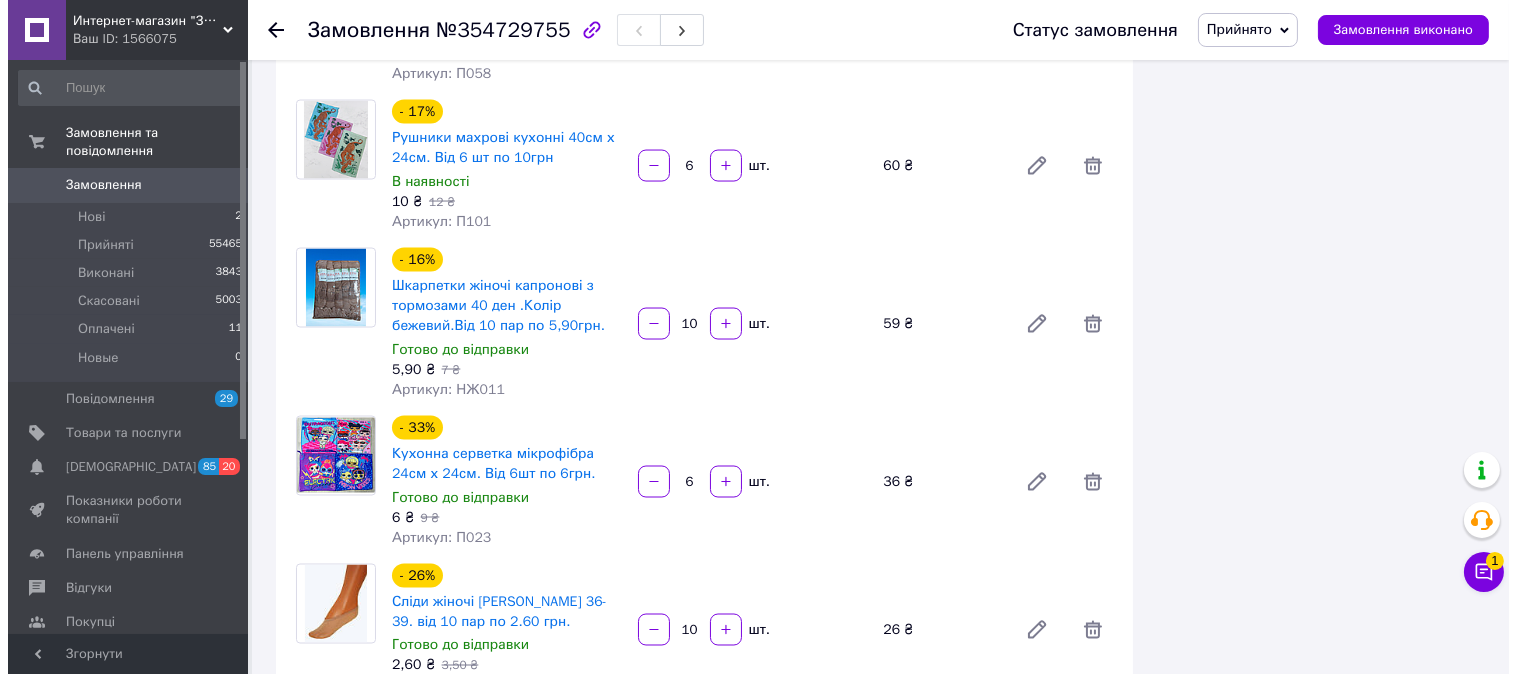 scroll, scrollTop: 6444, scrollLeft: 0, axis: vertical 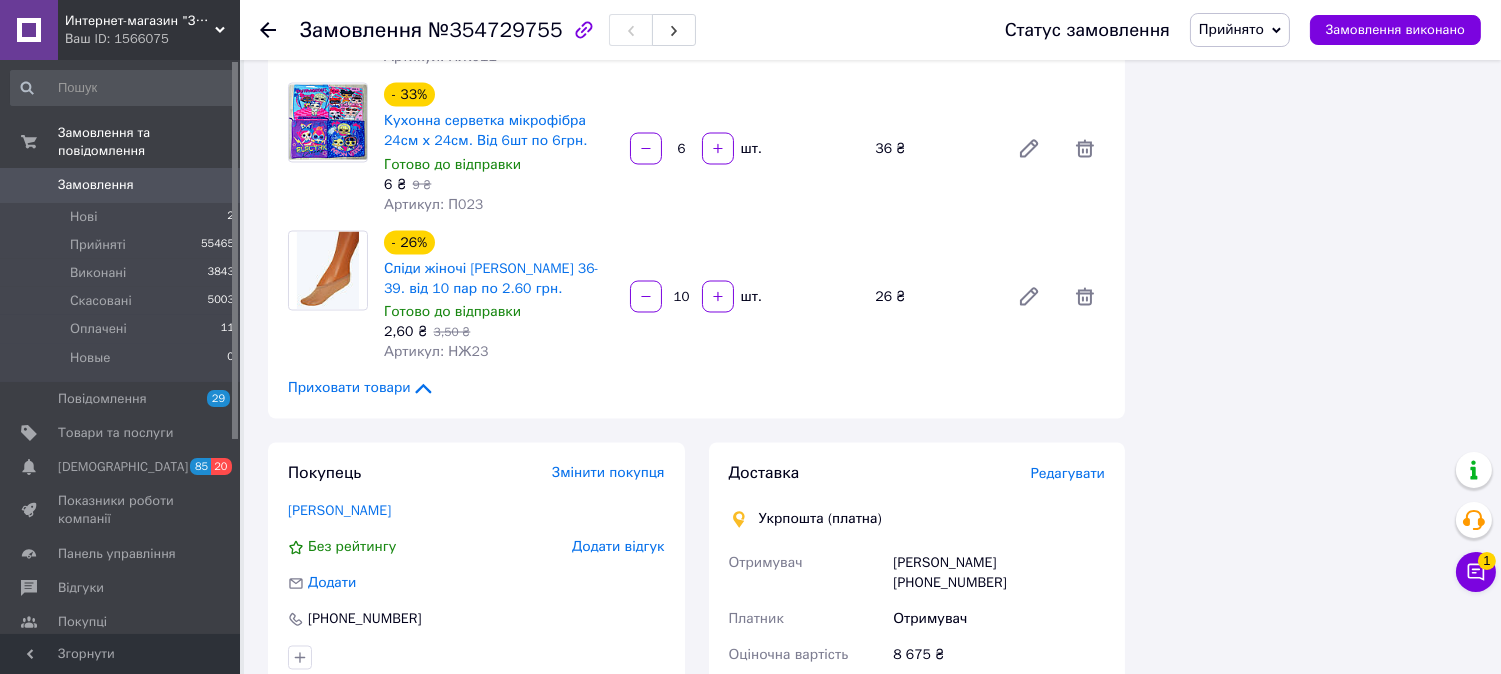 click on "Редагувати" at bounding box center [1068, 474] 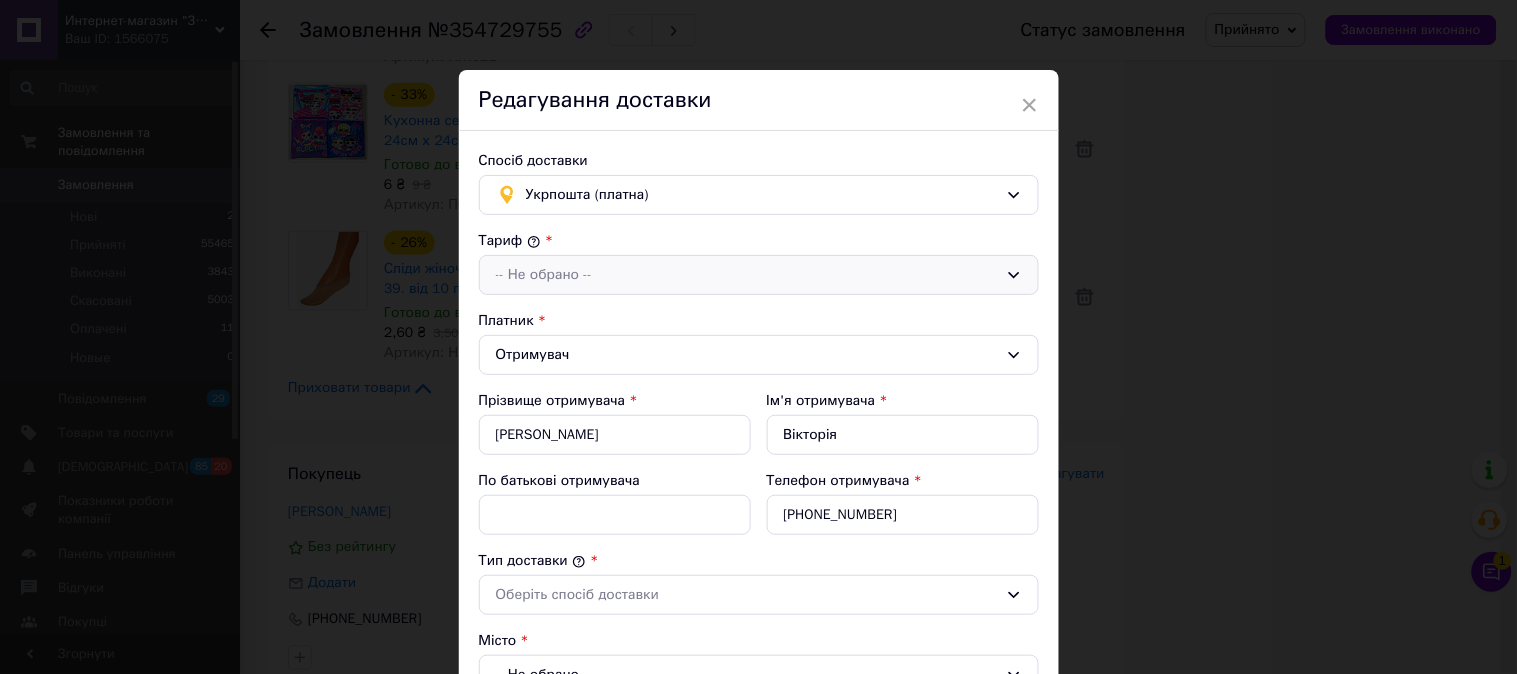 click on "-- Не обрано --" at bounding box center (747, 275) 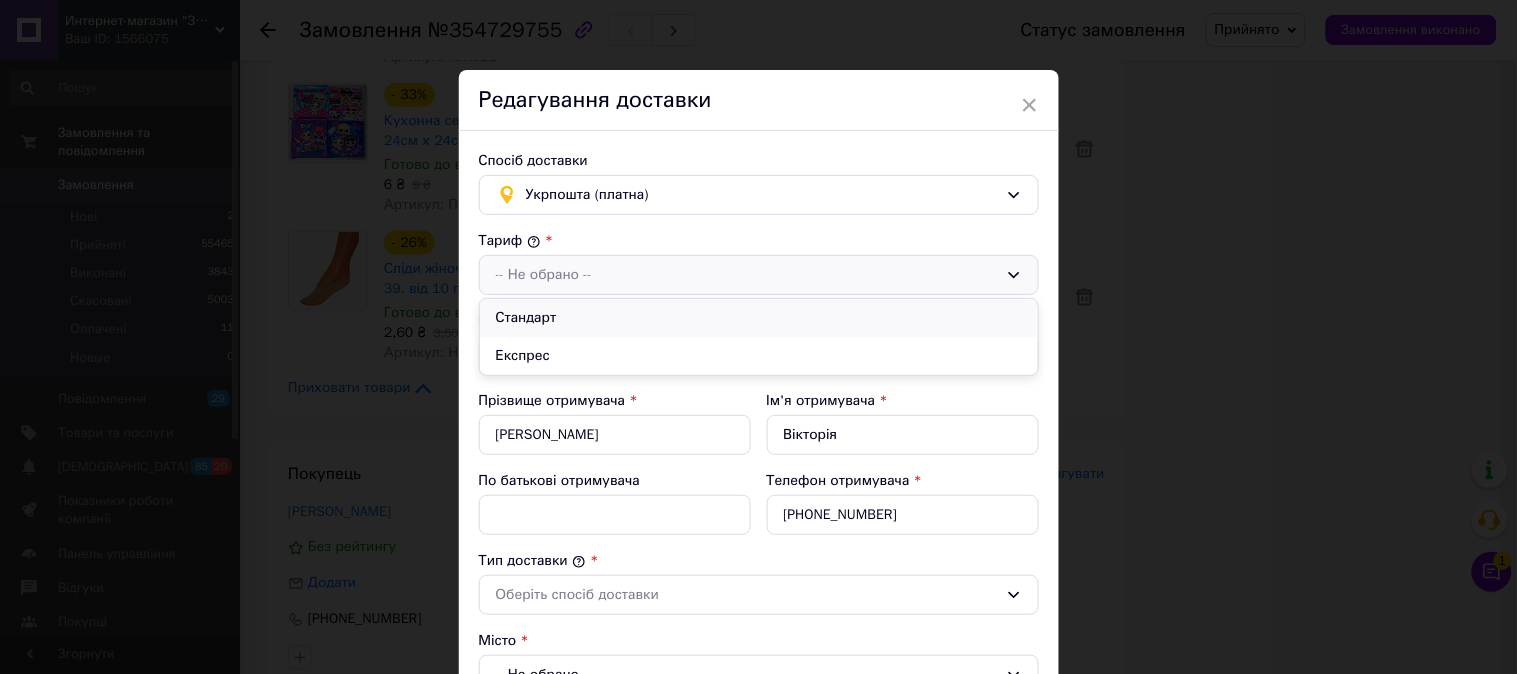 click on "Стандарт" at bounding box center (759, 318) 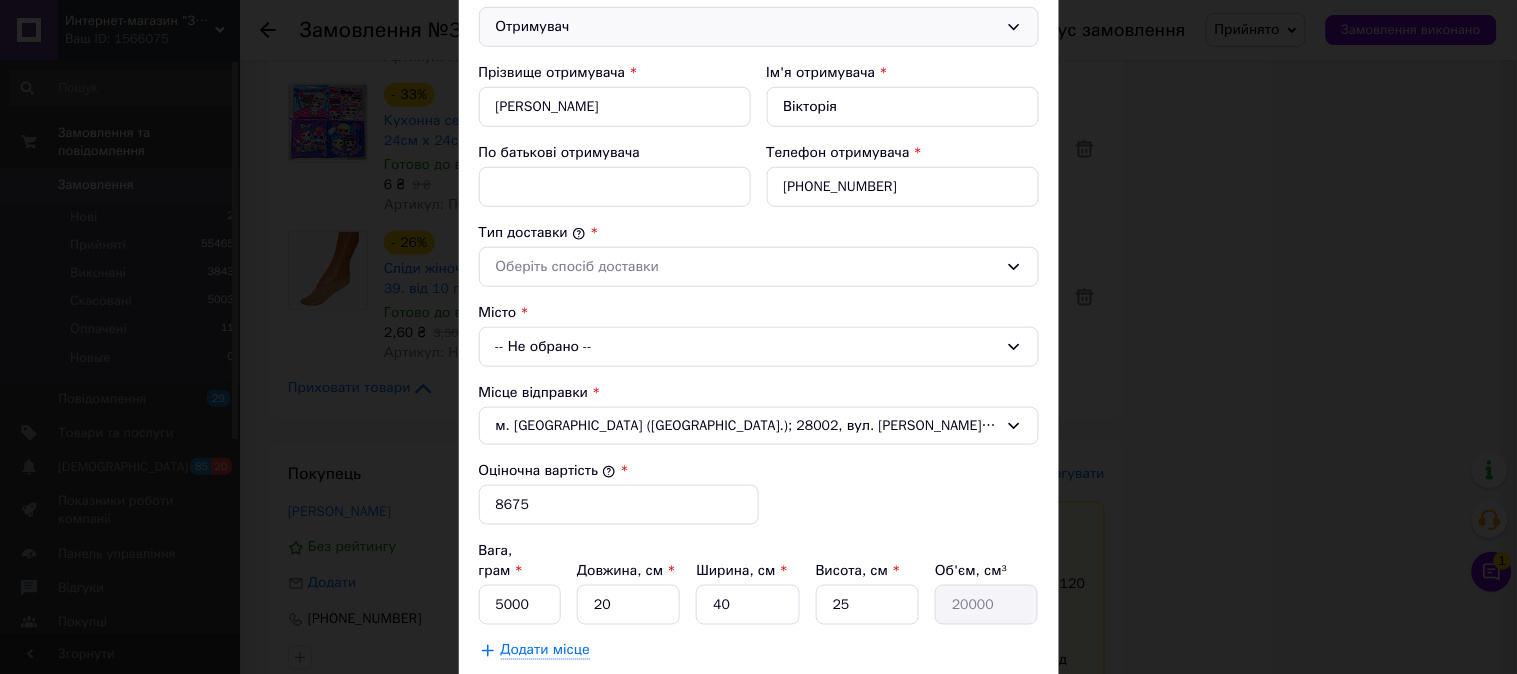 scroll, scrollTop: 333, scrollLeft: 0, axis: vertical 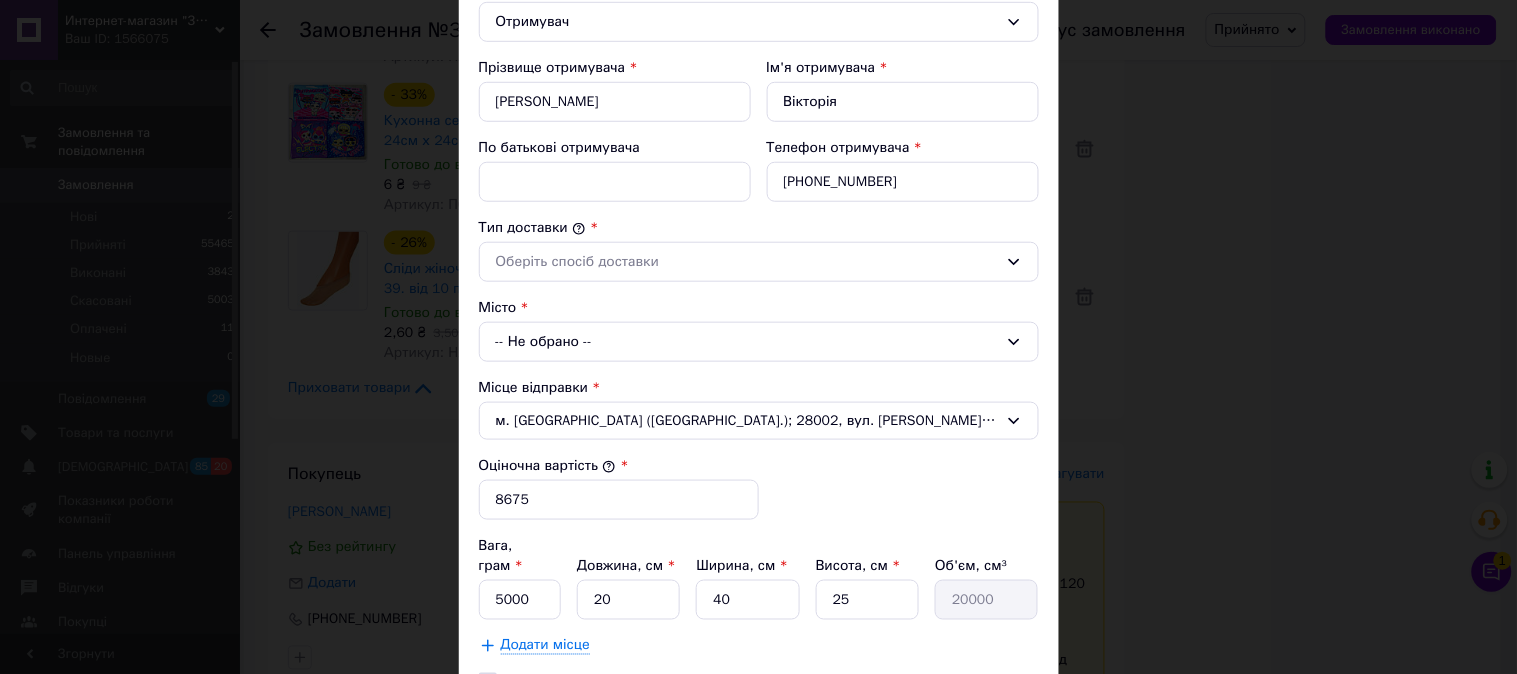 click on "По батькові отримувача" at bounding box center [560, 147] 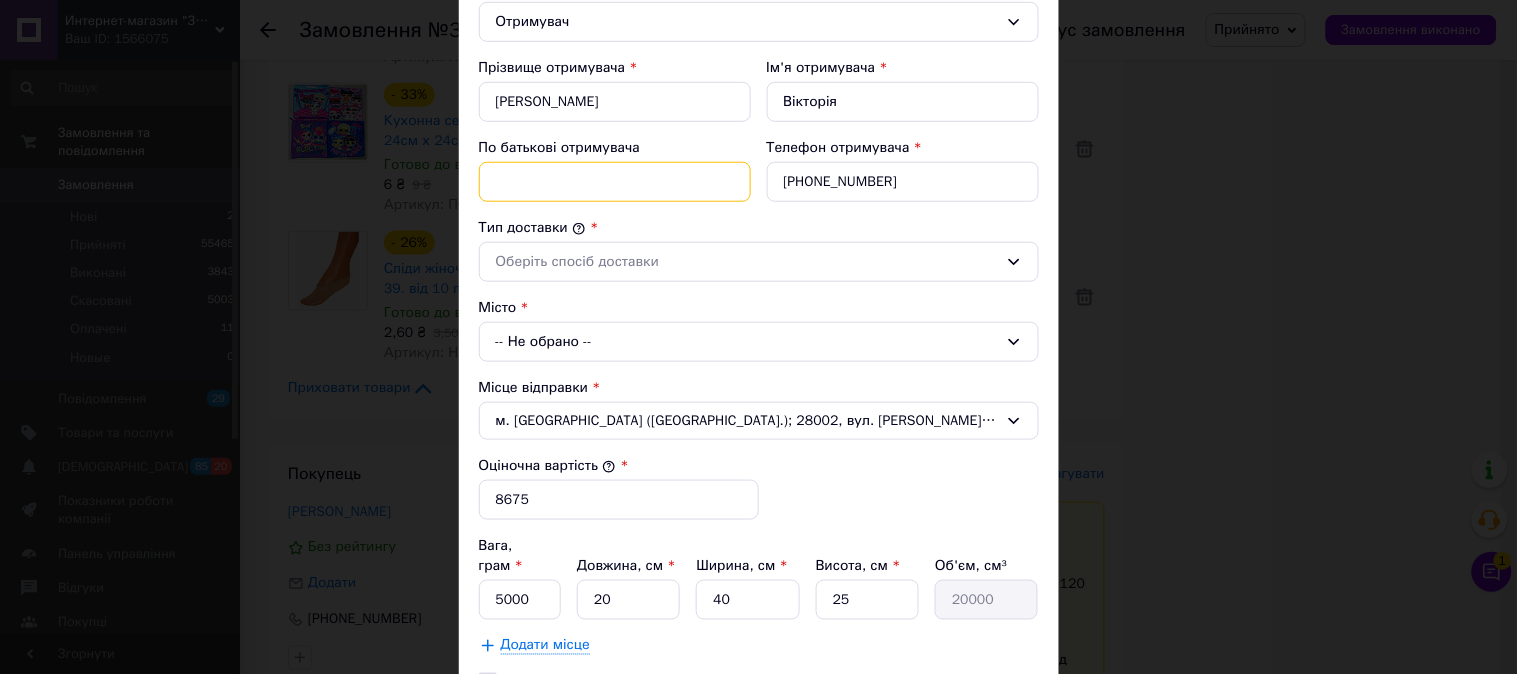 click on "По батькові отримувача" at bounding box center [615, 182] 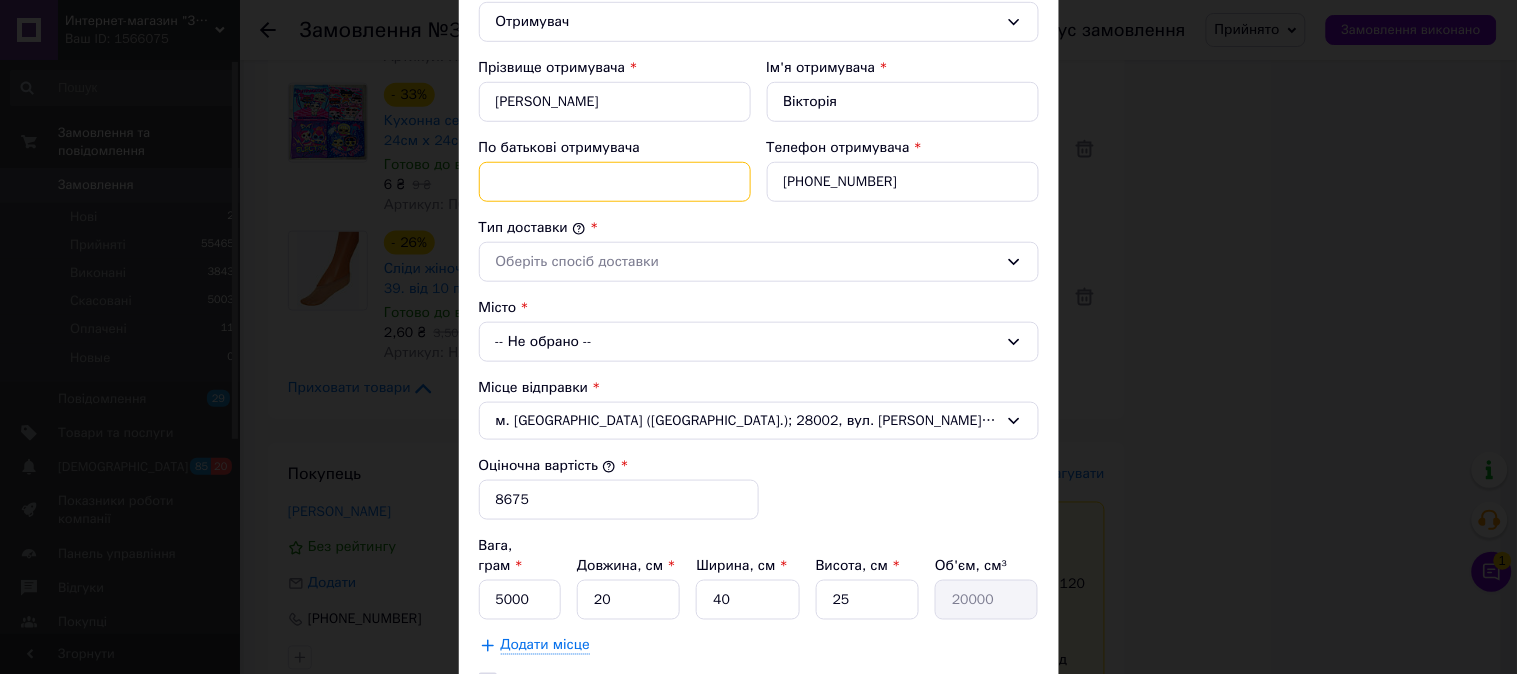click on "По батькові отримувача" at bounding box center [615, 182] 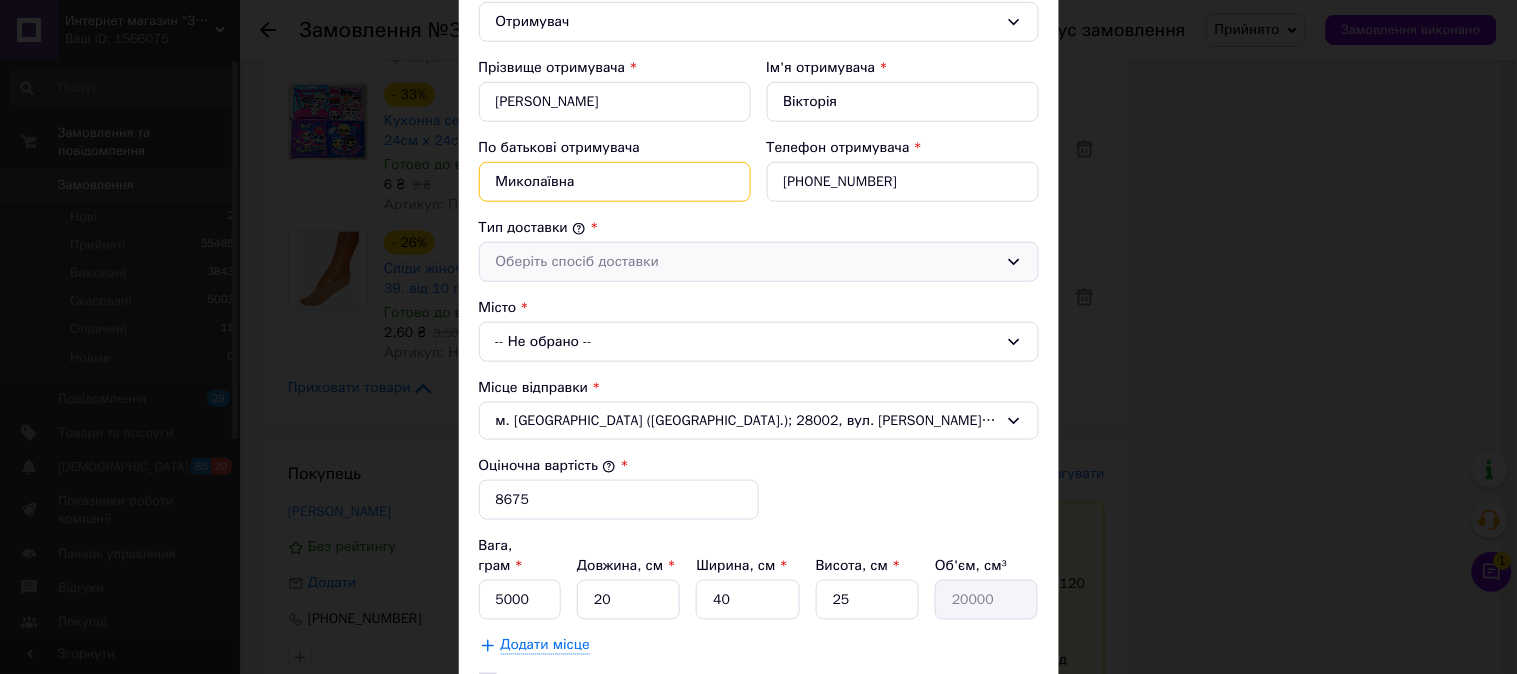 type on "Миколаївна" 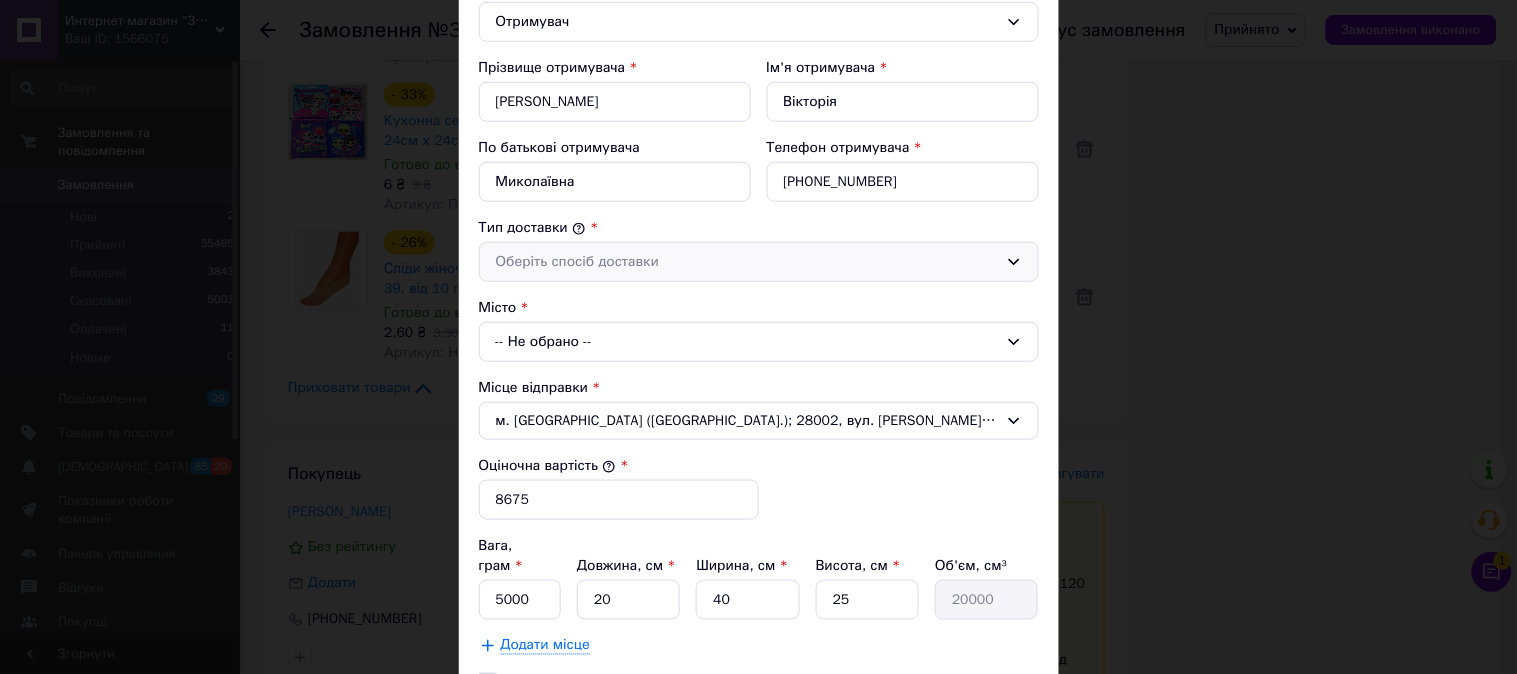click on "Оберіть спосіб доставки" at bounding box center [747, 262] 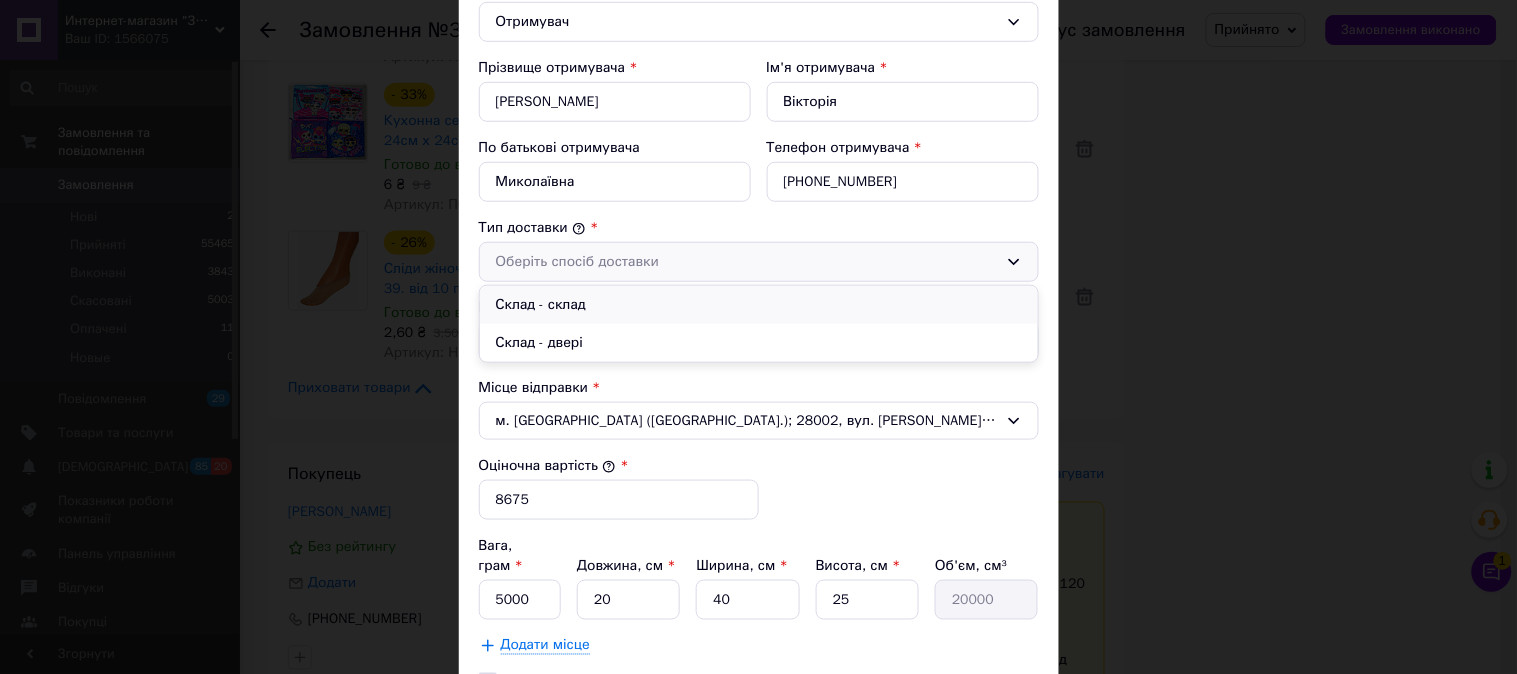 click on "Склад - склад" at bounding box center (759, 305) 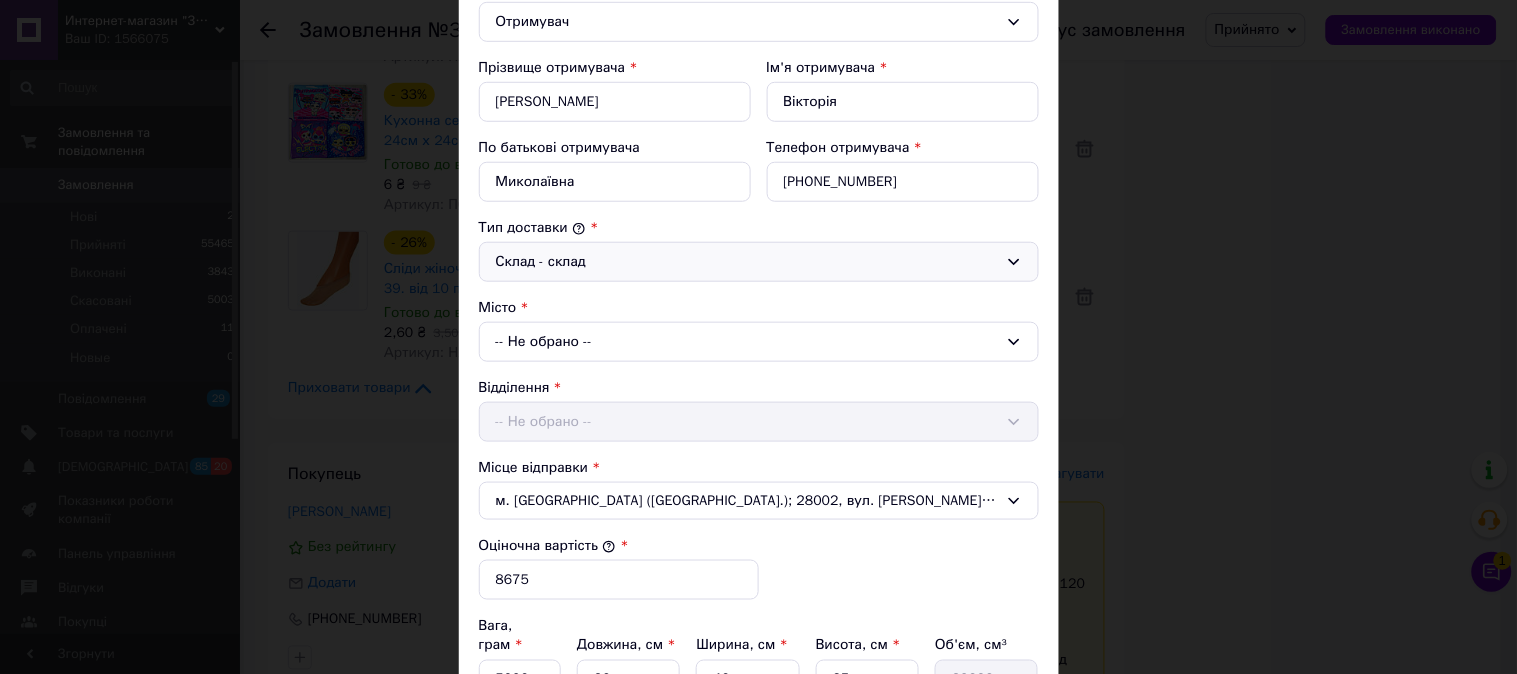 click on "-- Не обрано --" at bounding box center (759, 342) 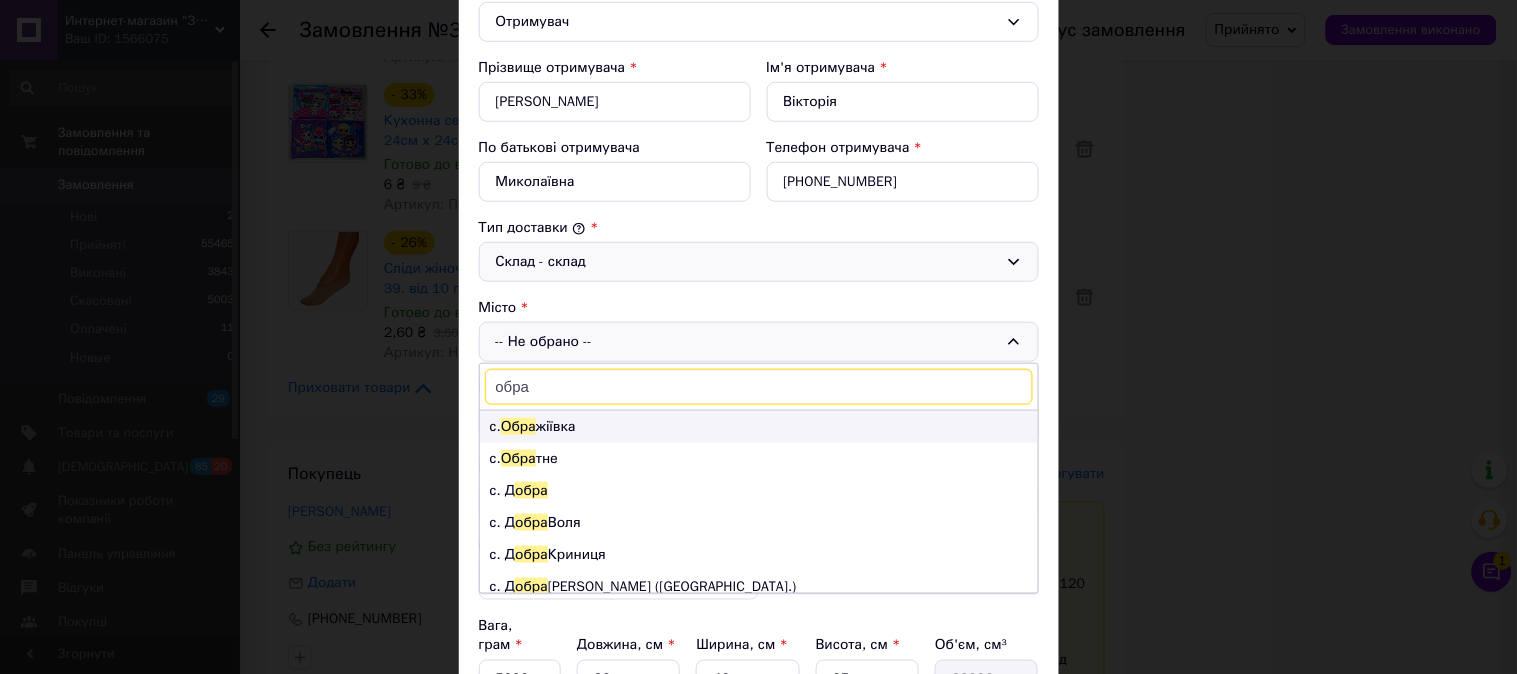 type on "обра" 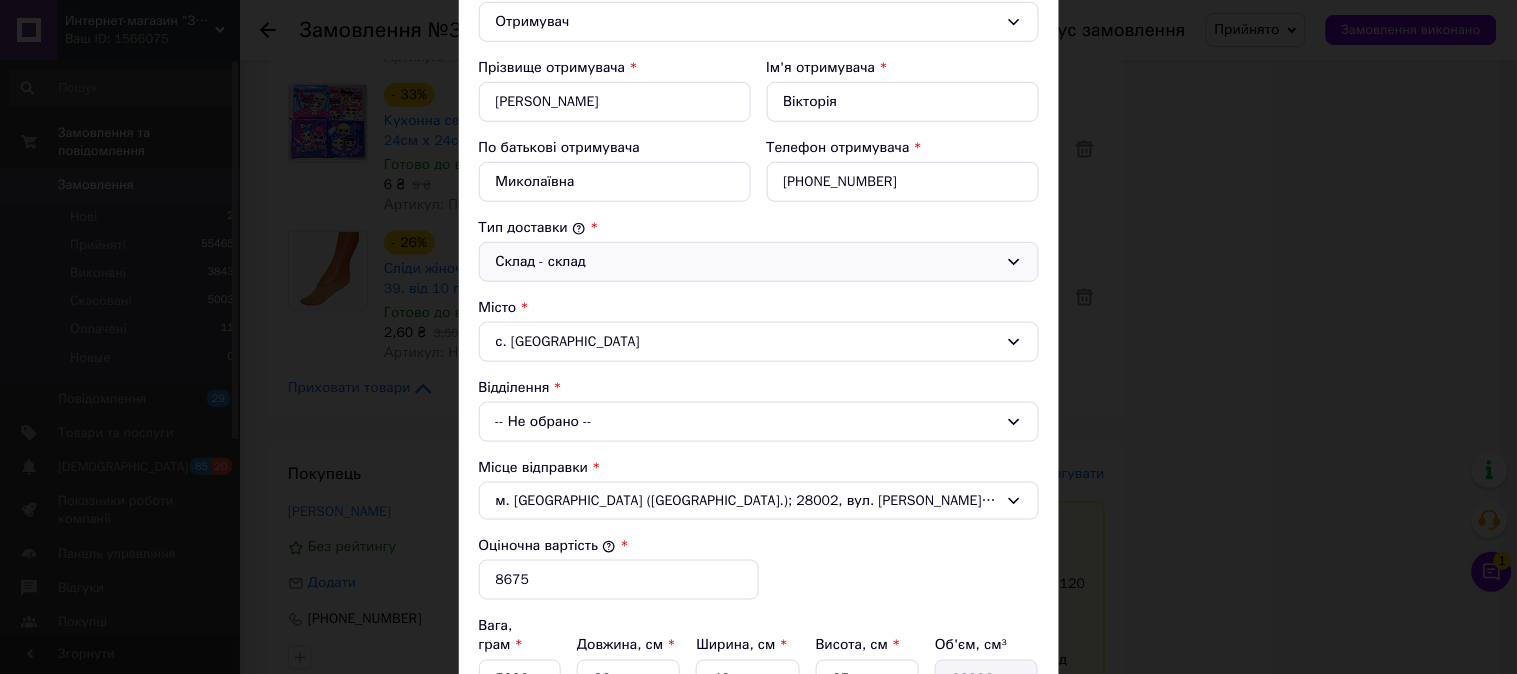 click on "-- Не обрано --" at bounding box center (759, 422) 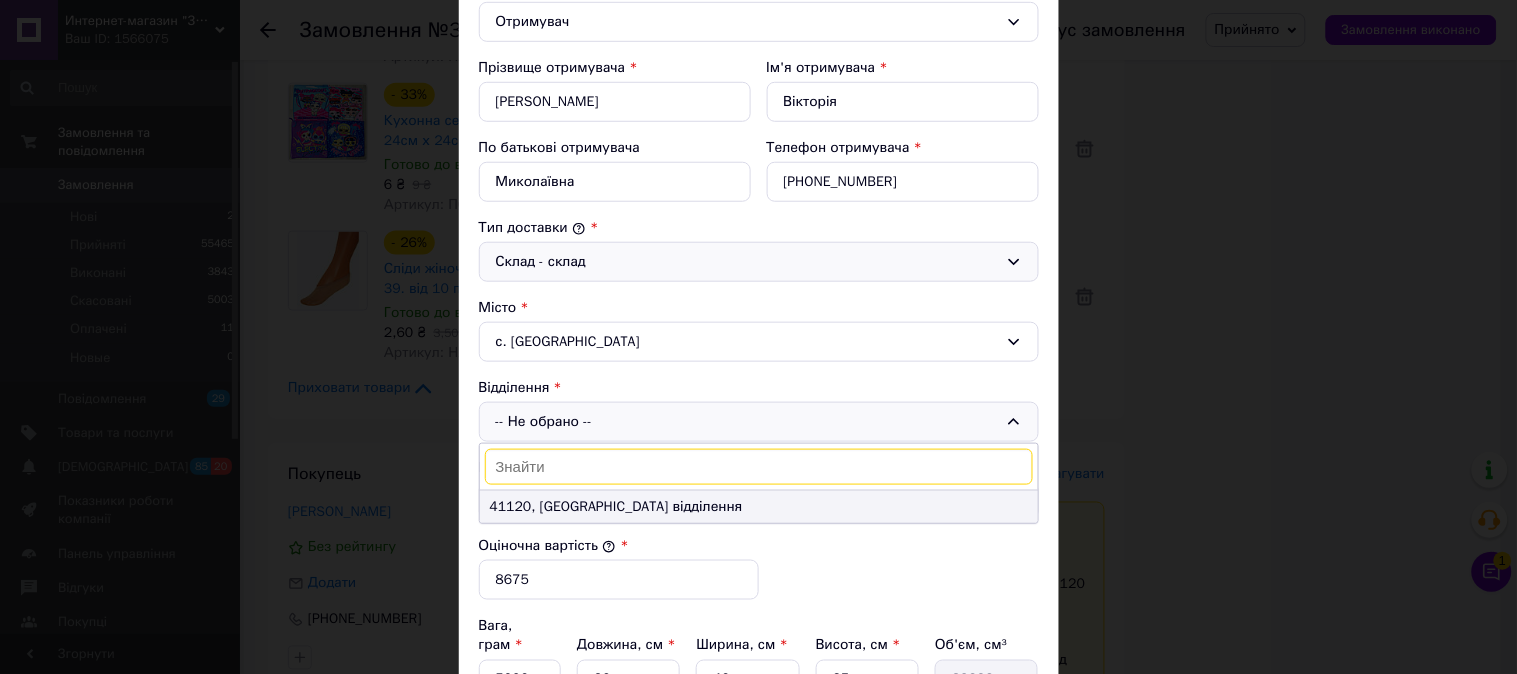 click on "41120, [GEOGRAPHIC_DATA] відділення" at bounding box center [759, 507] 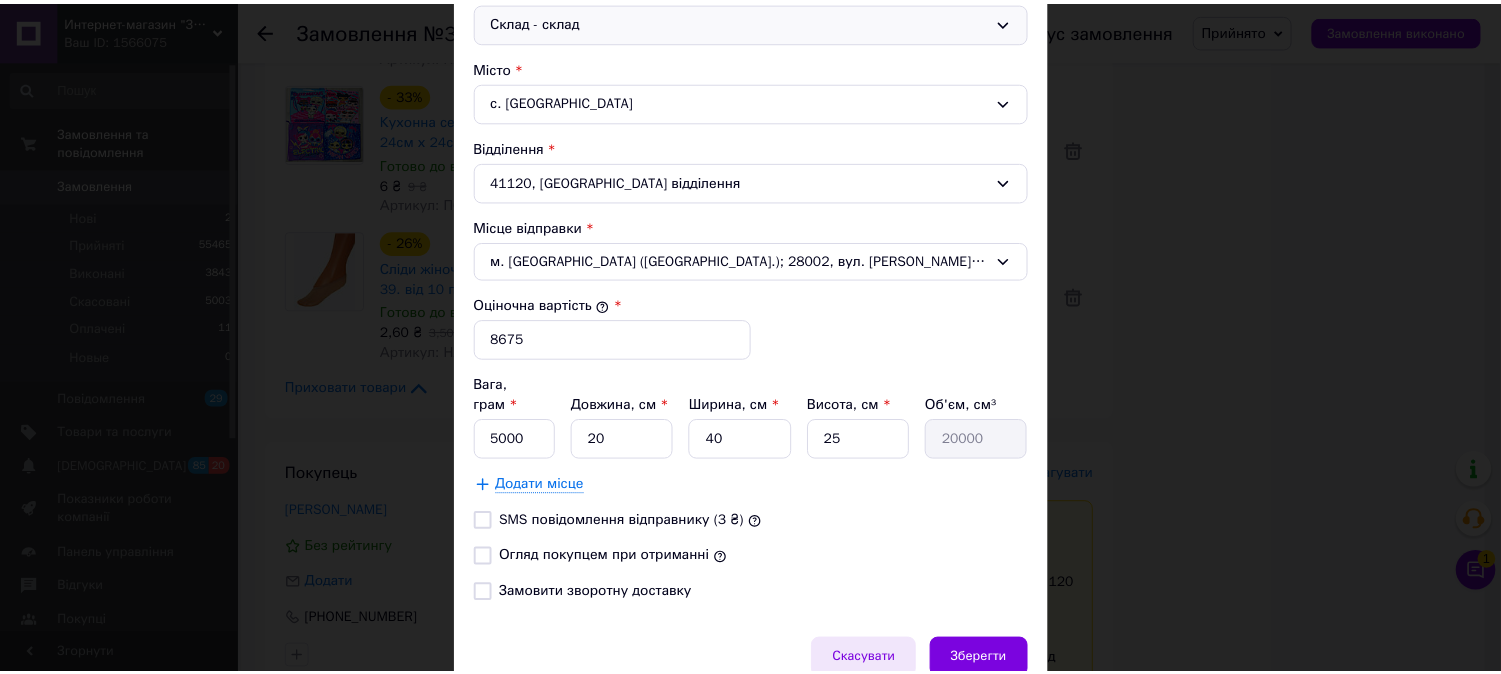 scroll, scrollTop: 651, scrollLeft: 0, axis: vertical 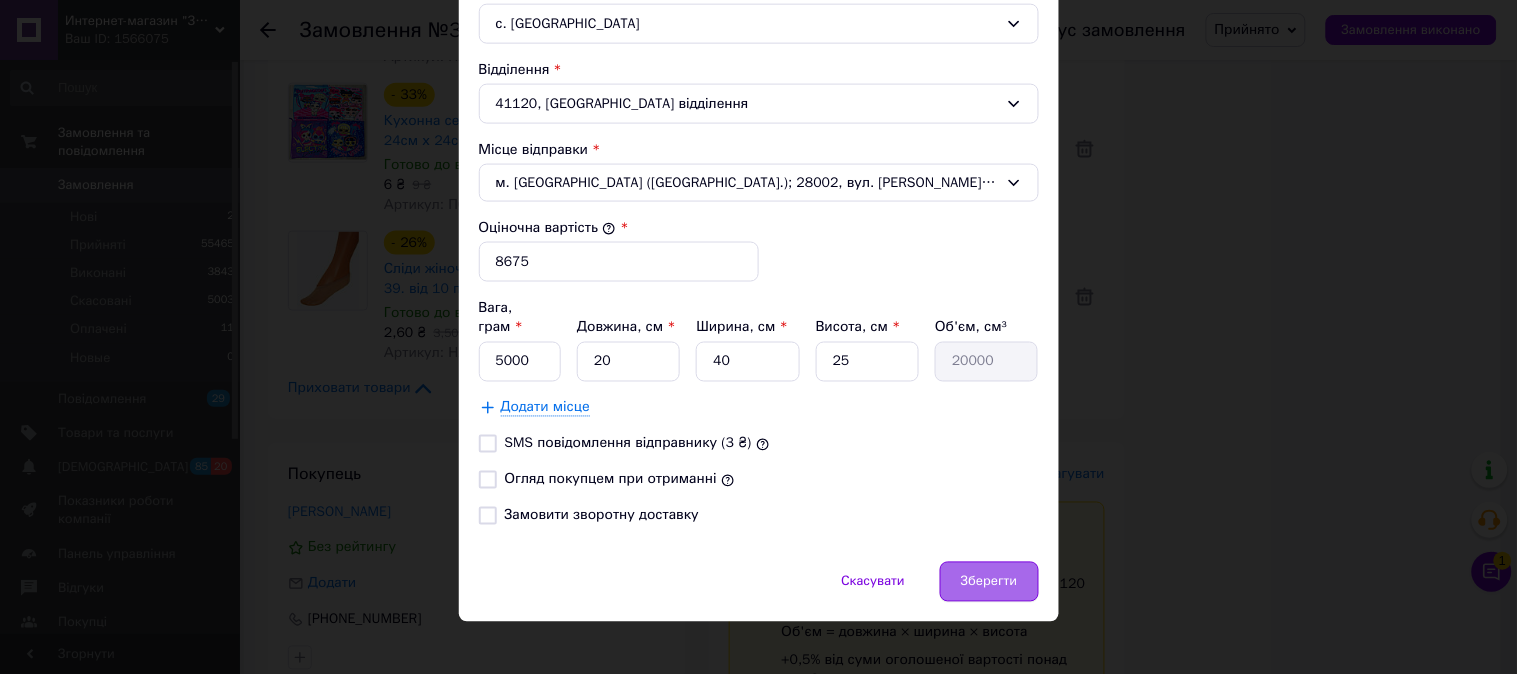 click on "Зберегти" at bounding box center (989, 582) 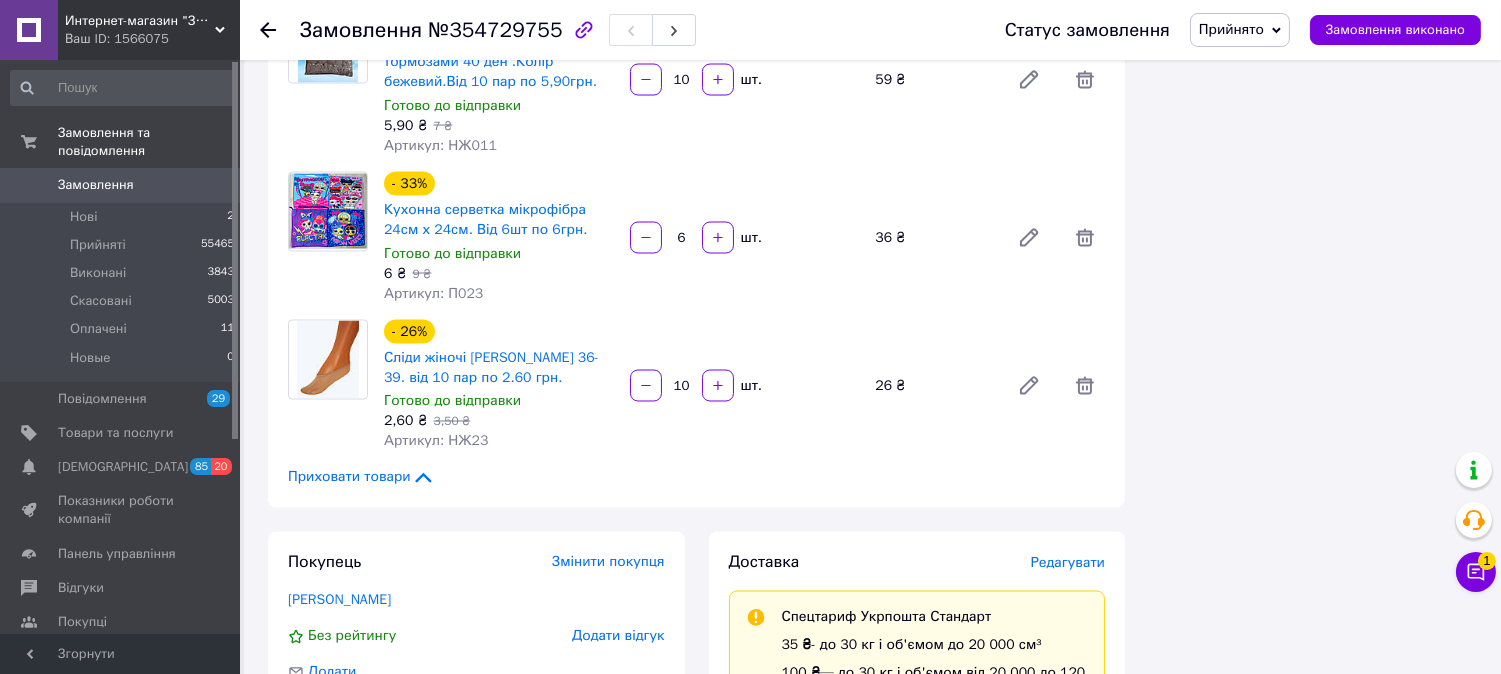 scroll, scrollTop: 6777, scrollLeft: 0, axis: vertical 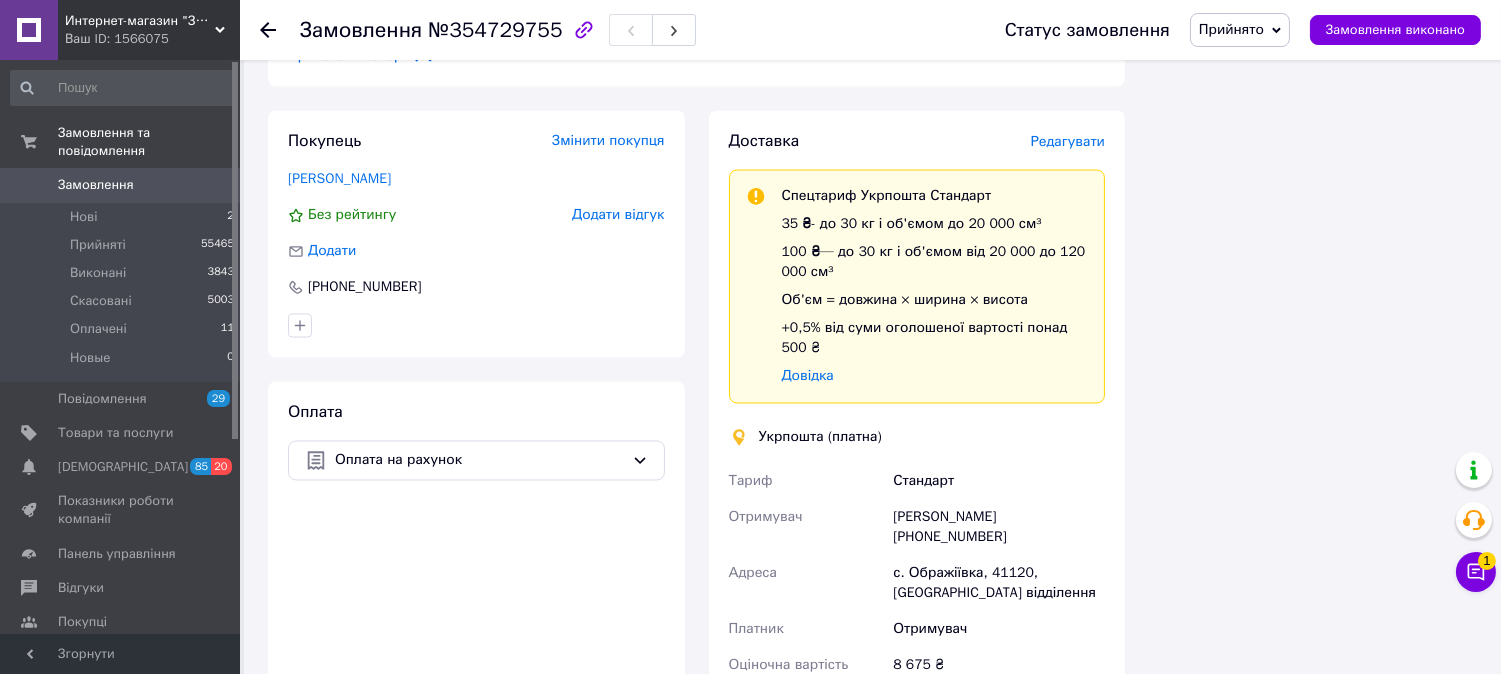 click 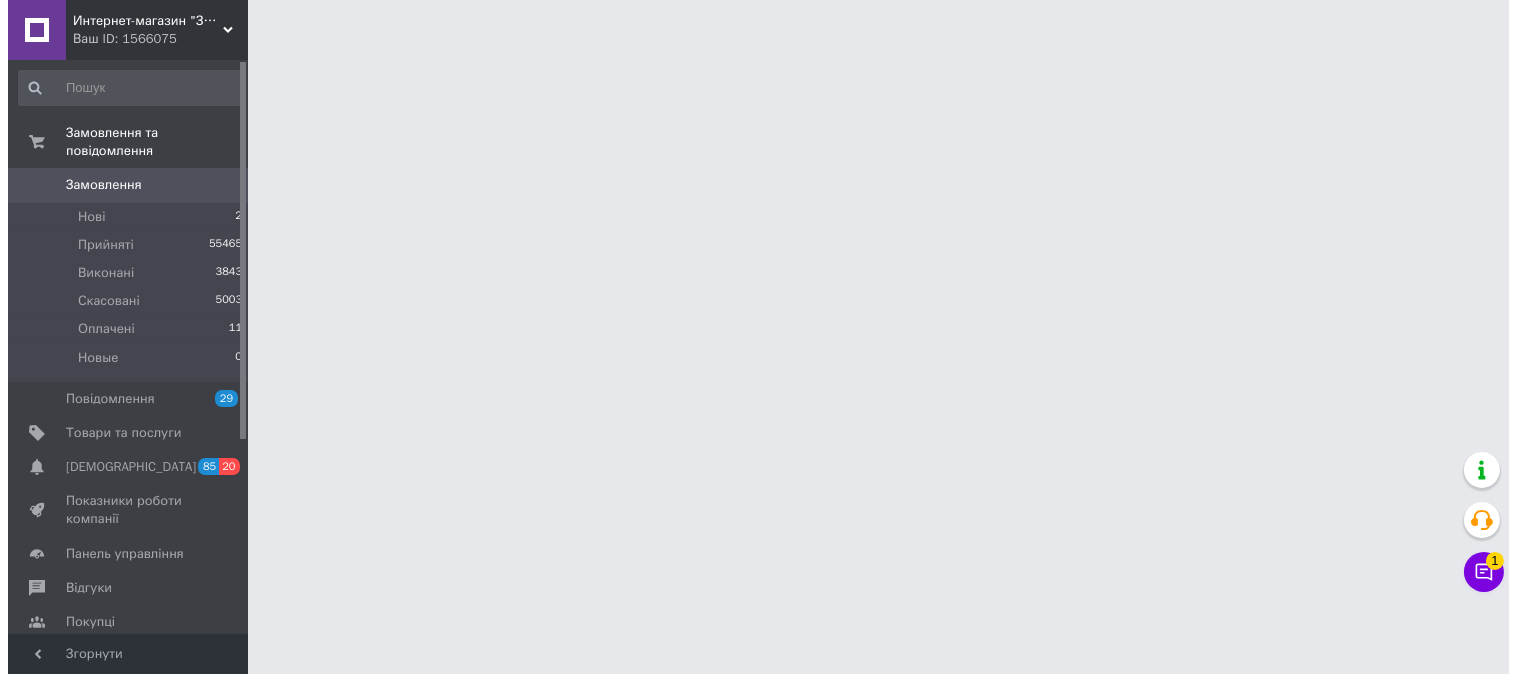 scroll, scrollTop: 0, scrollLeft: 0, axis: both 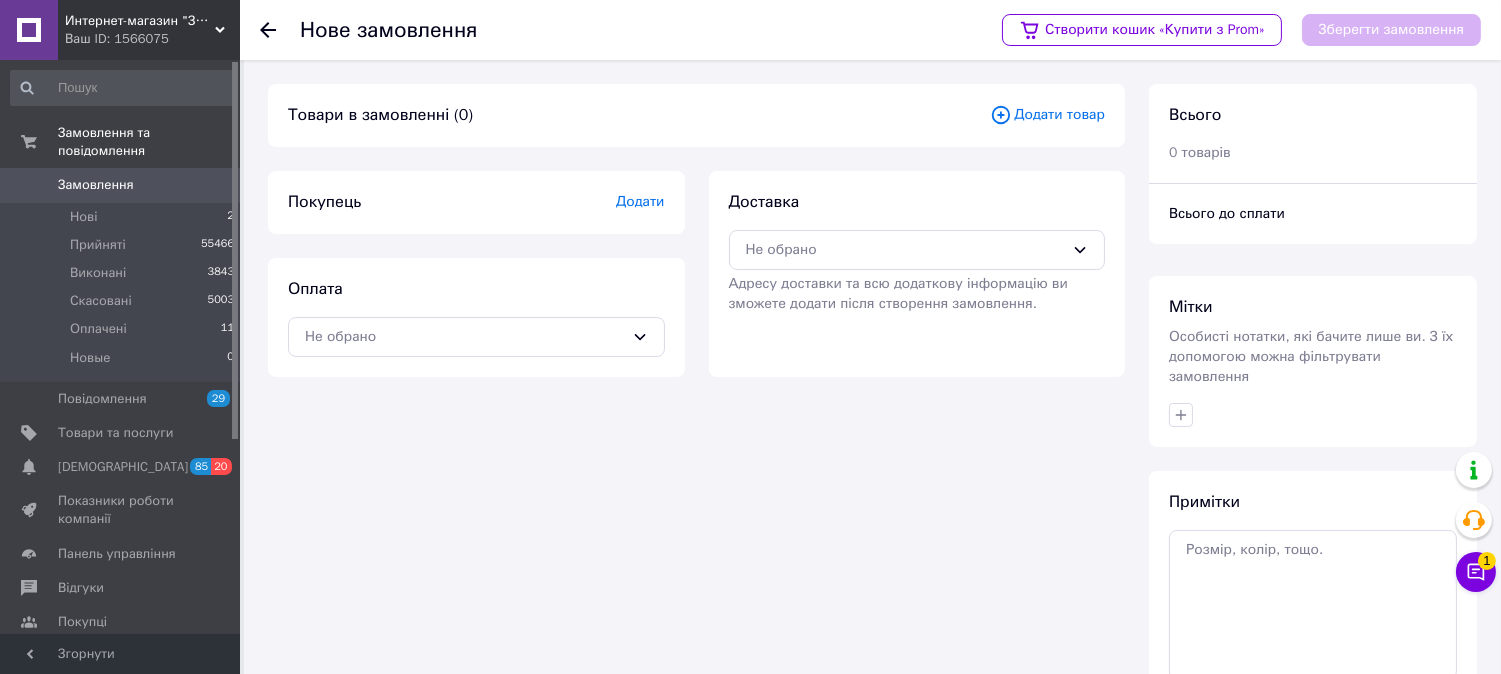 click 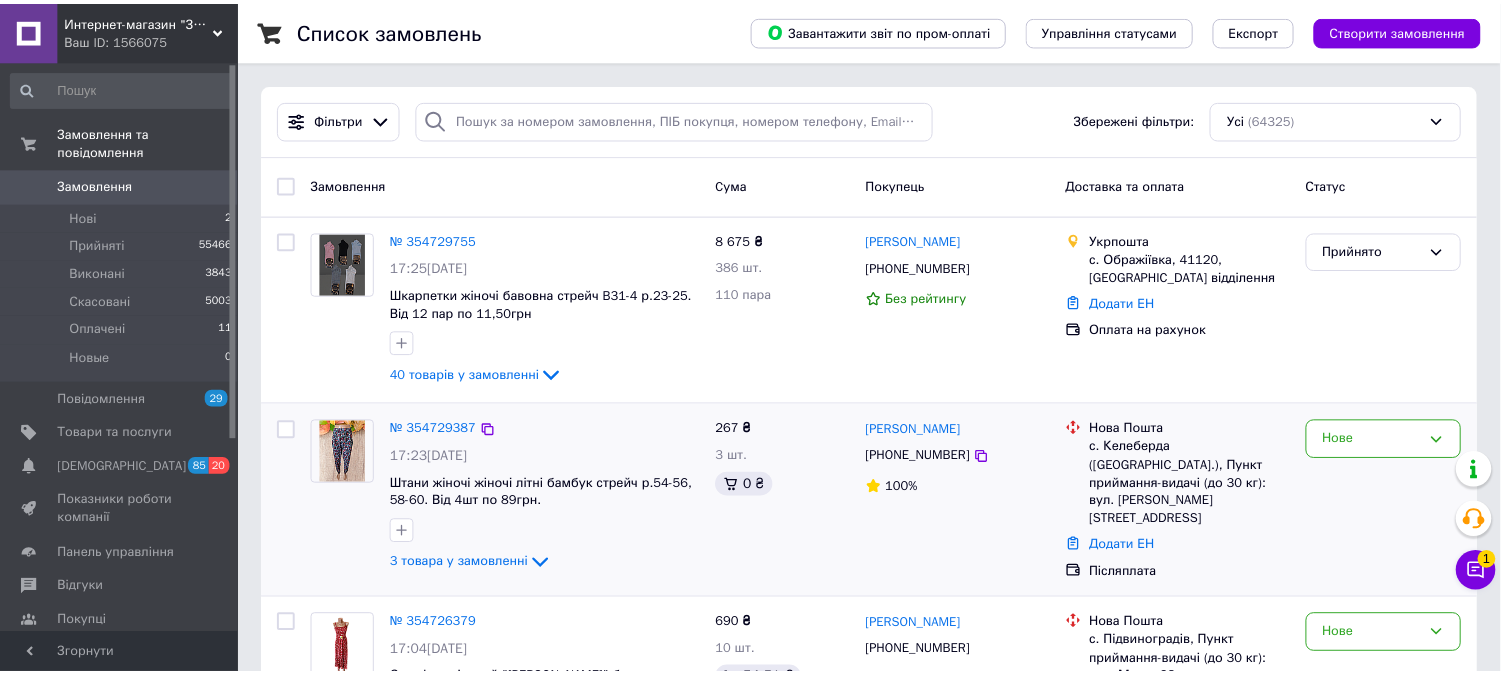 scroll, scrollTop: 222, scrollLeft: 0, axis: vertical 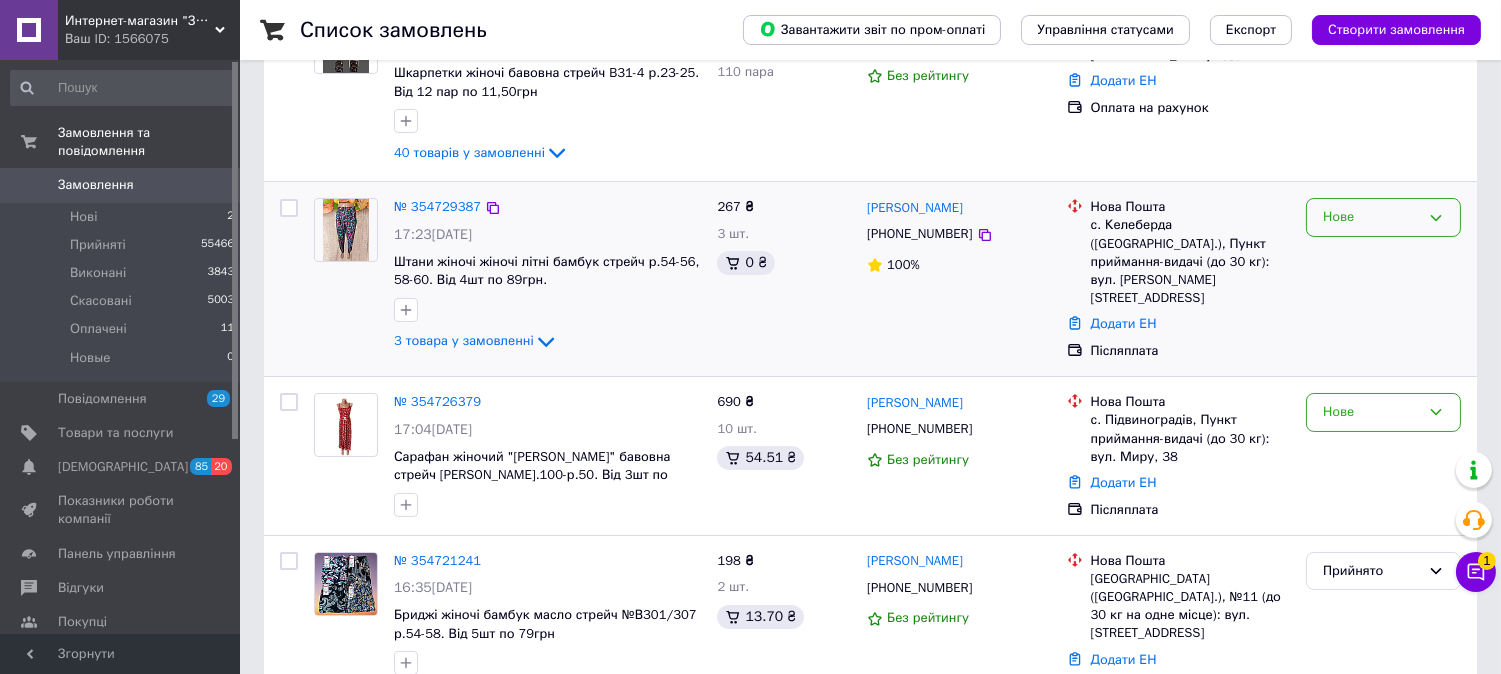 click on "Нове" at bounding box center (1371, 217) 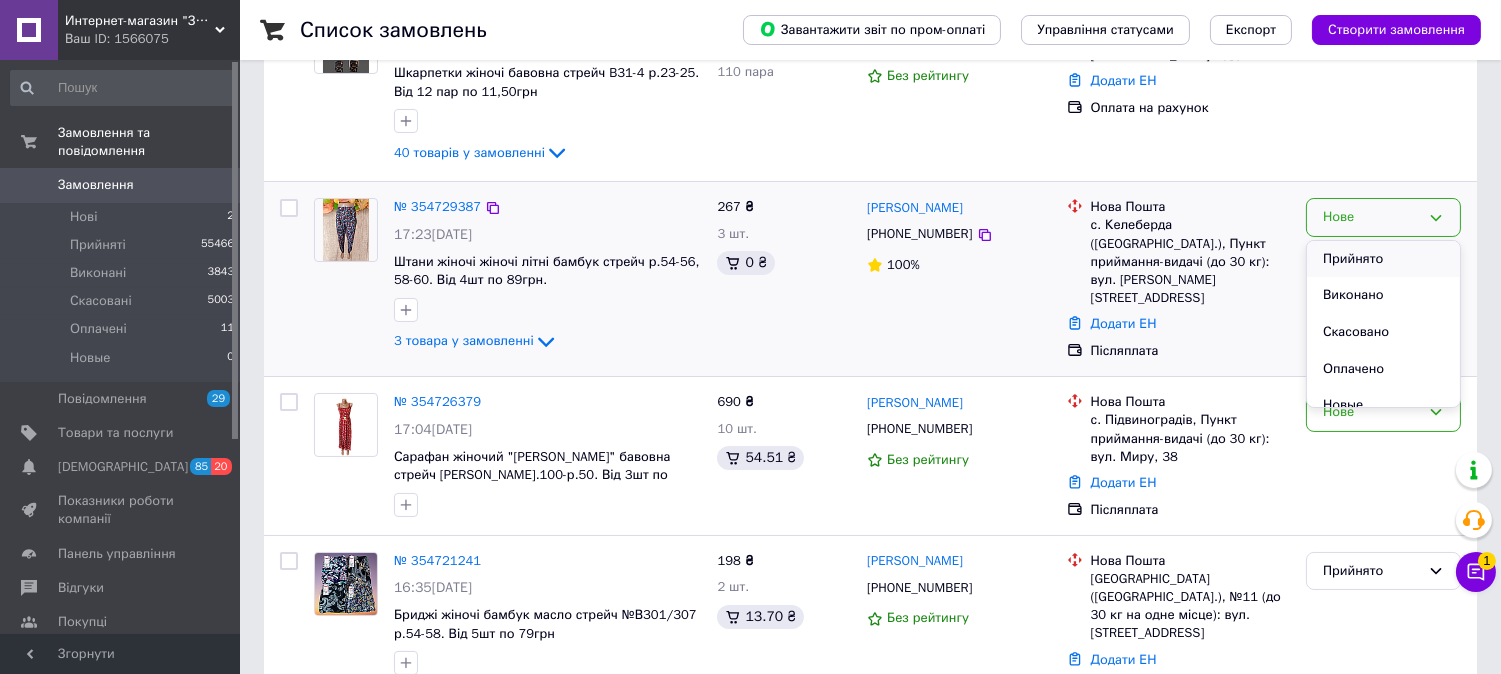 click on "Прийнято" at bounding box center (1383, 259) 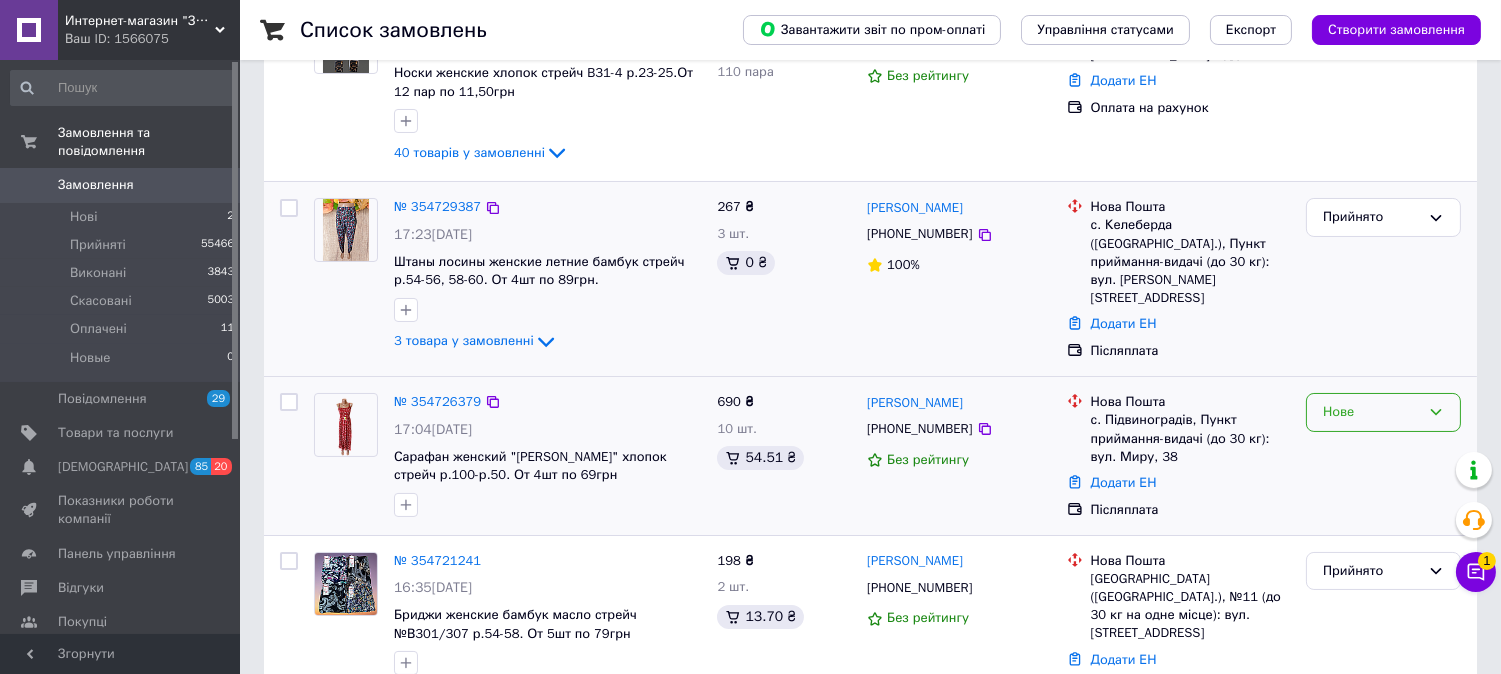 click on "Нове" at bounding box center [1371, 412] 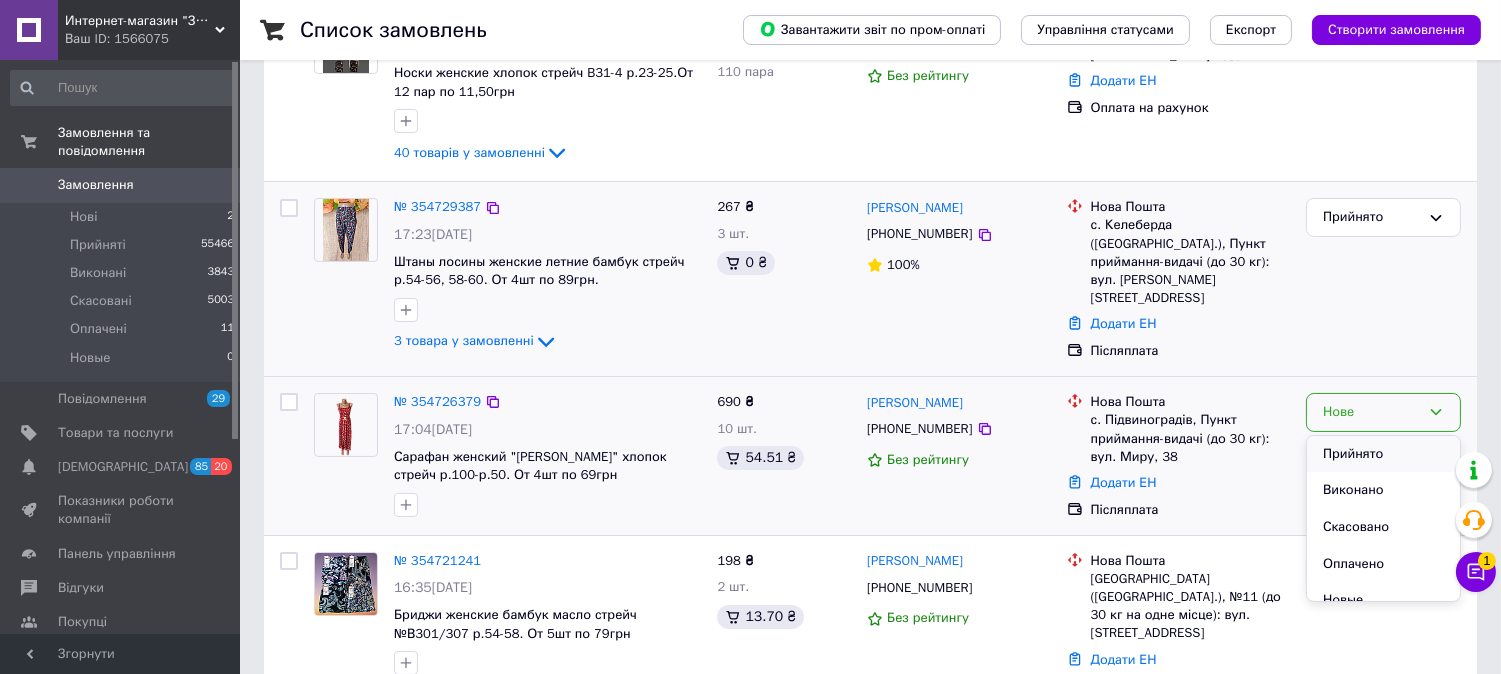 click on "Прийнято" at bounding box center (1383, 454) 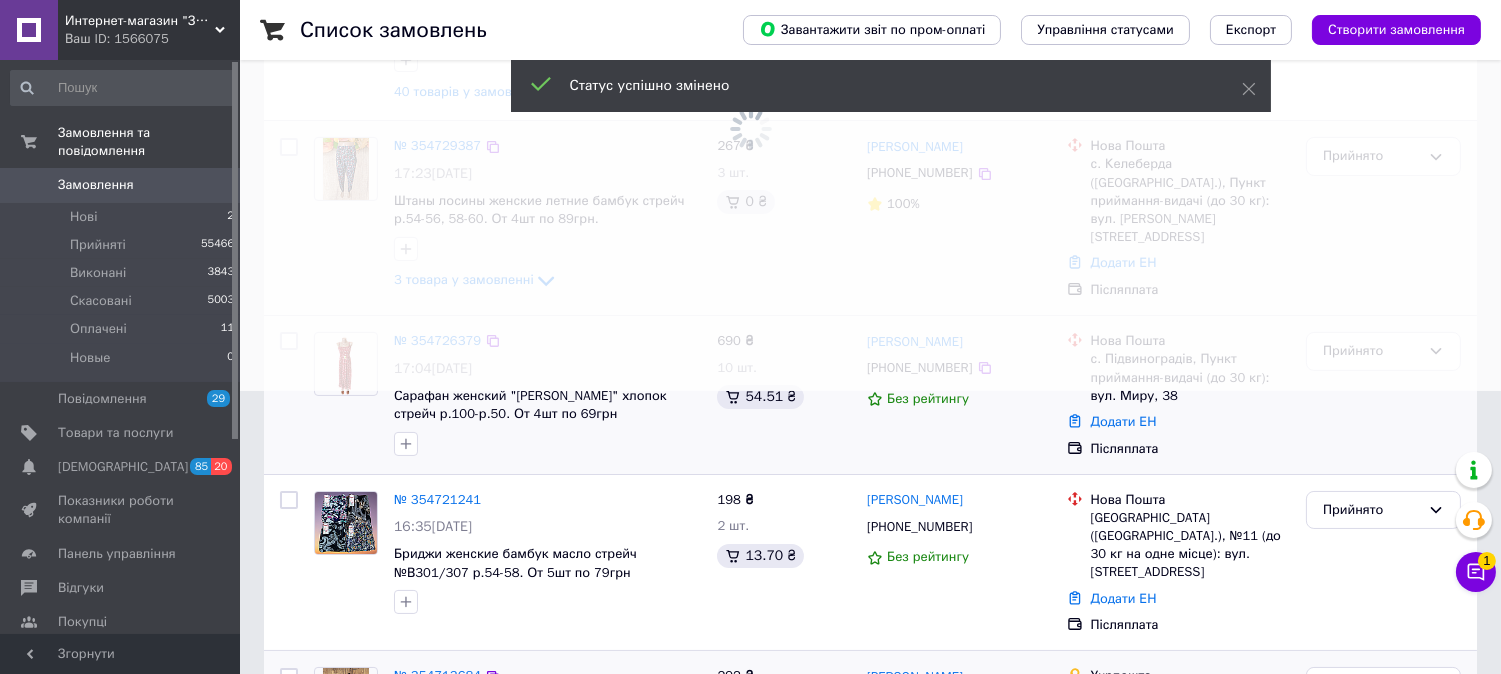 scroll, scrollTop: 333, scrollLeft: 0, axis: vertical 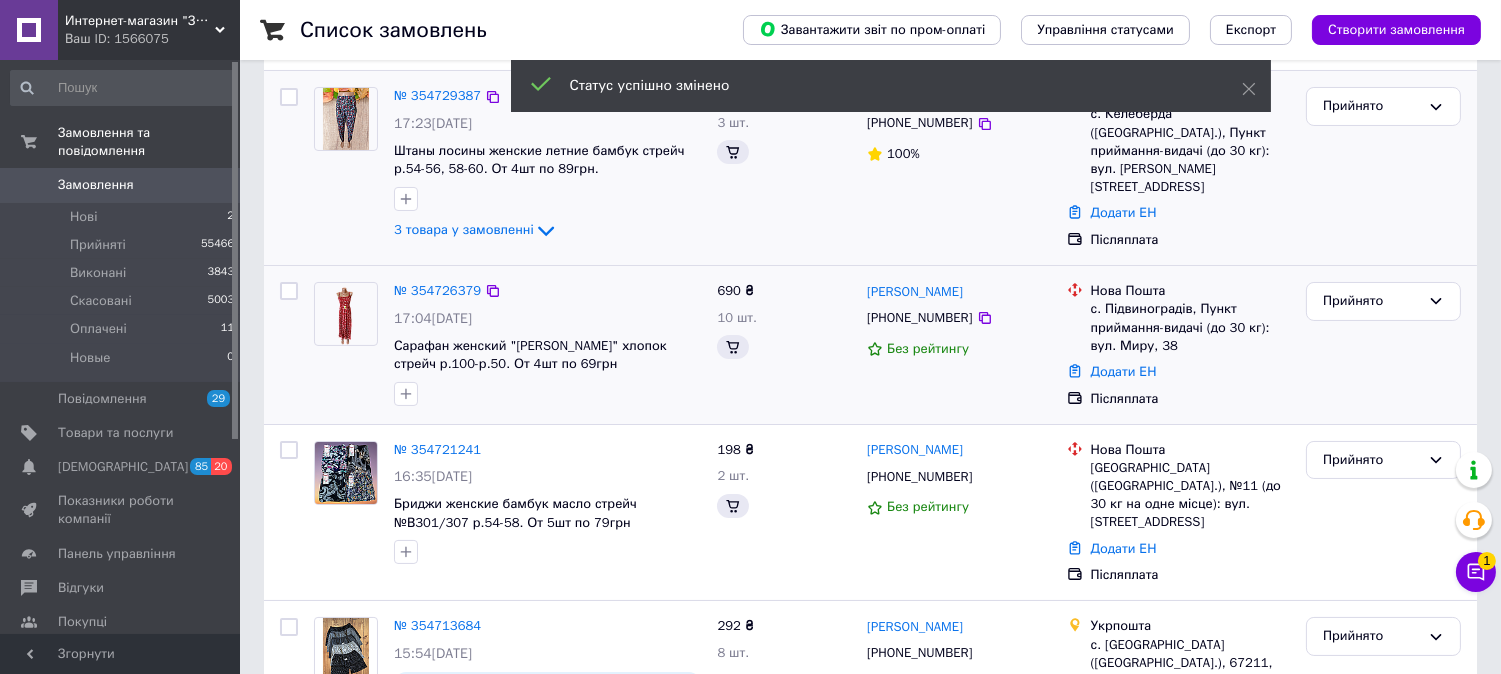 click 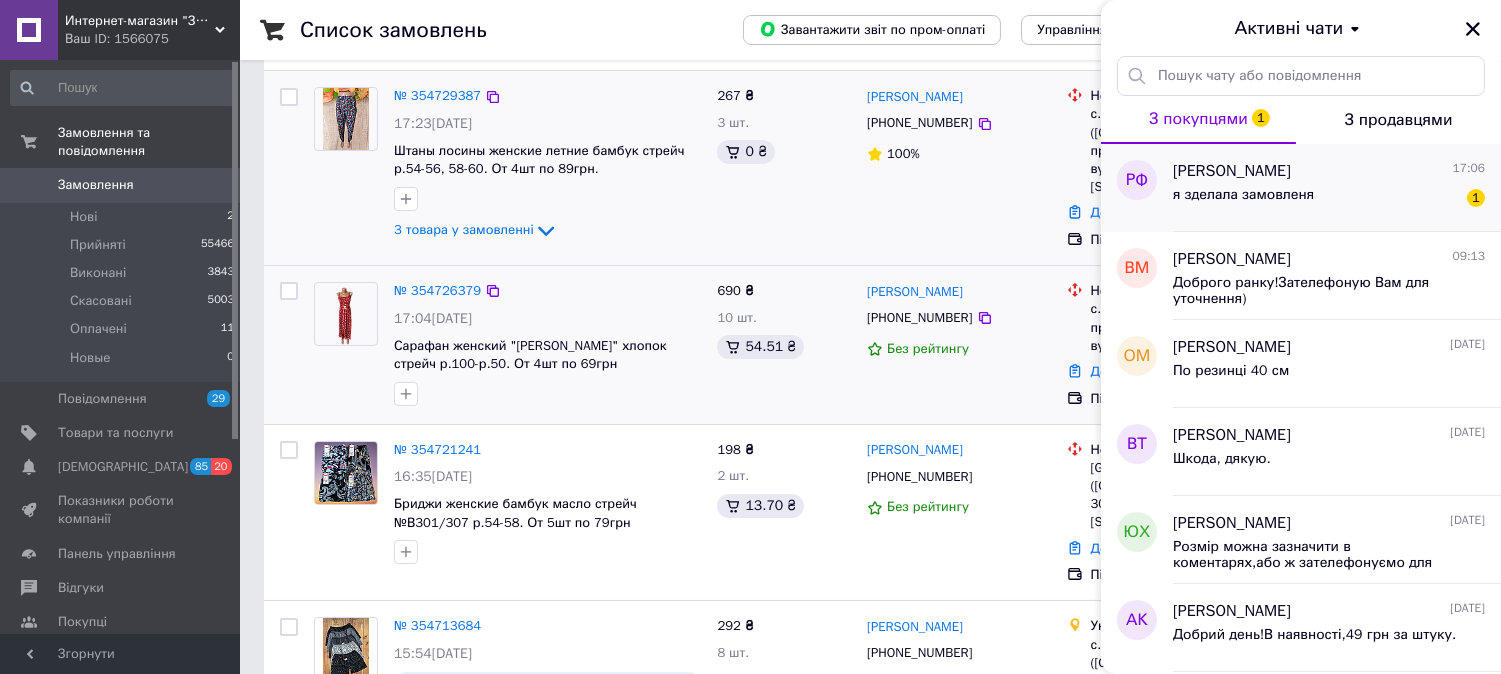 click on "я зделала замовленя 1" at bounding box center (1329, 199) 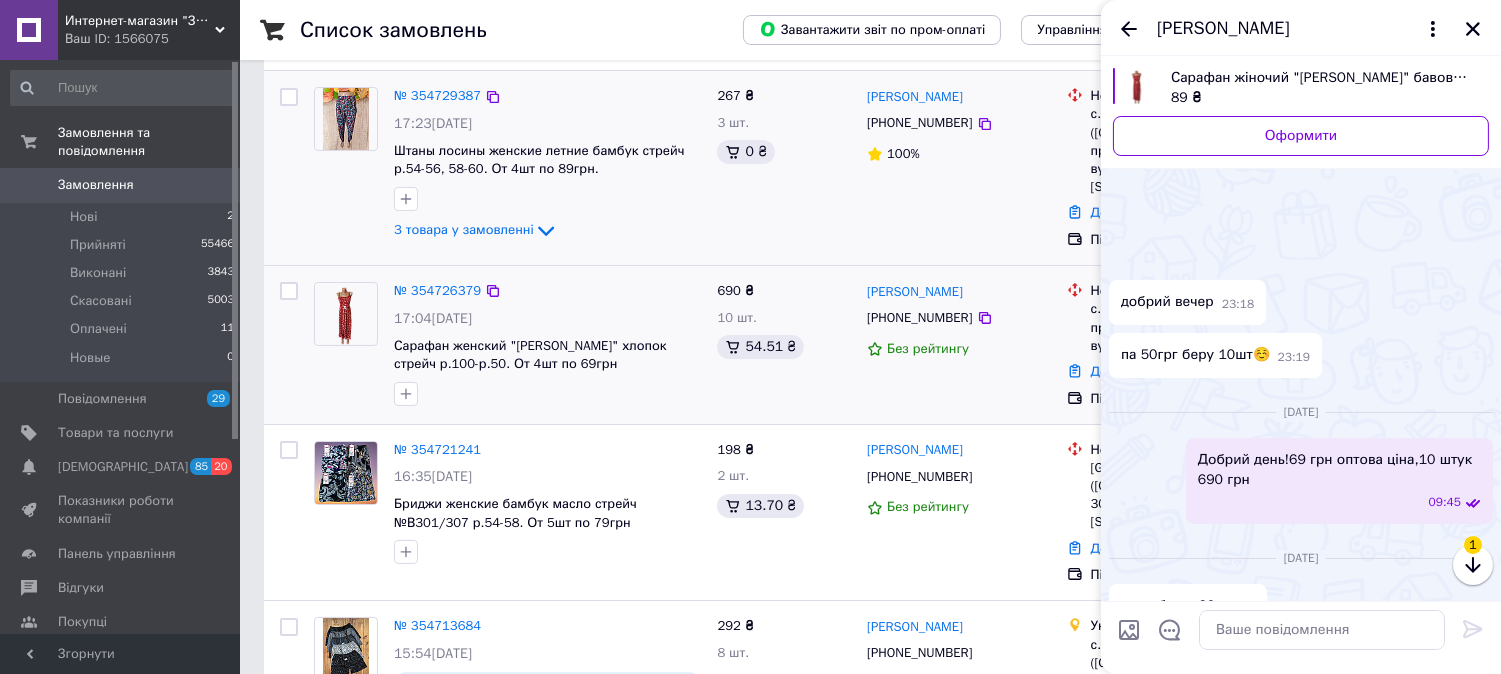 scroll, scrollTop: 422, scrollLeft: 0, axis: vertical 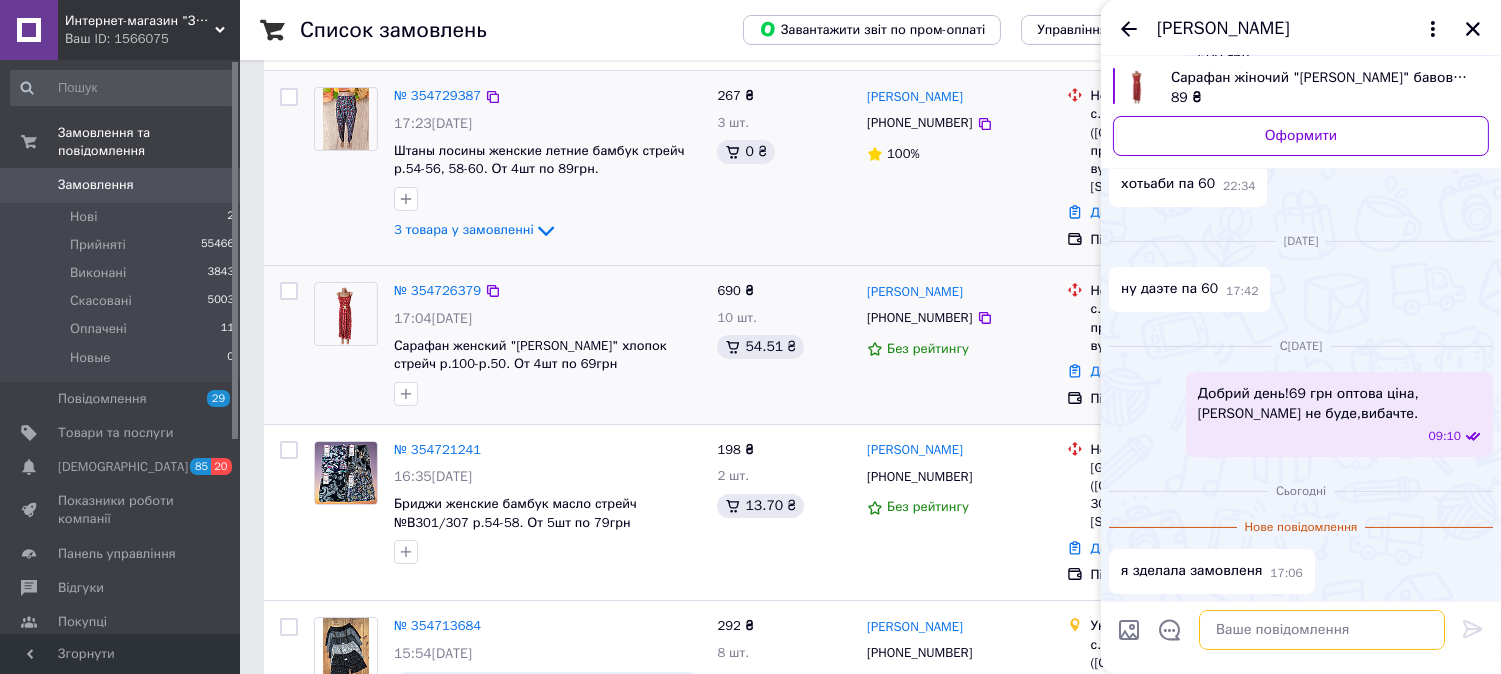 click at bounding box center (1322, 630) 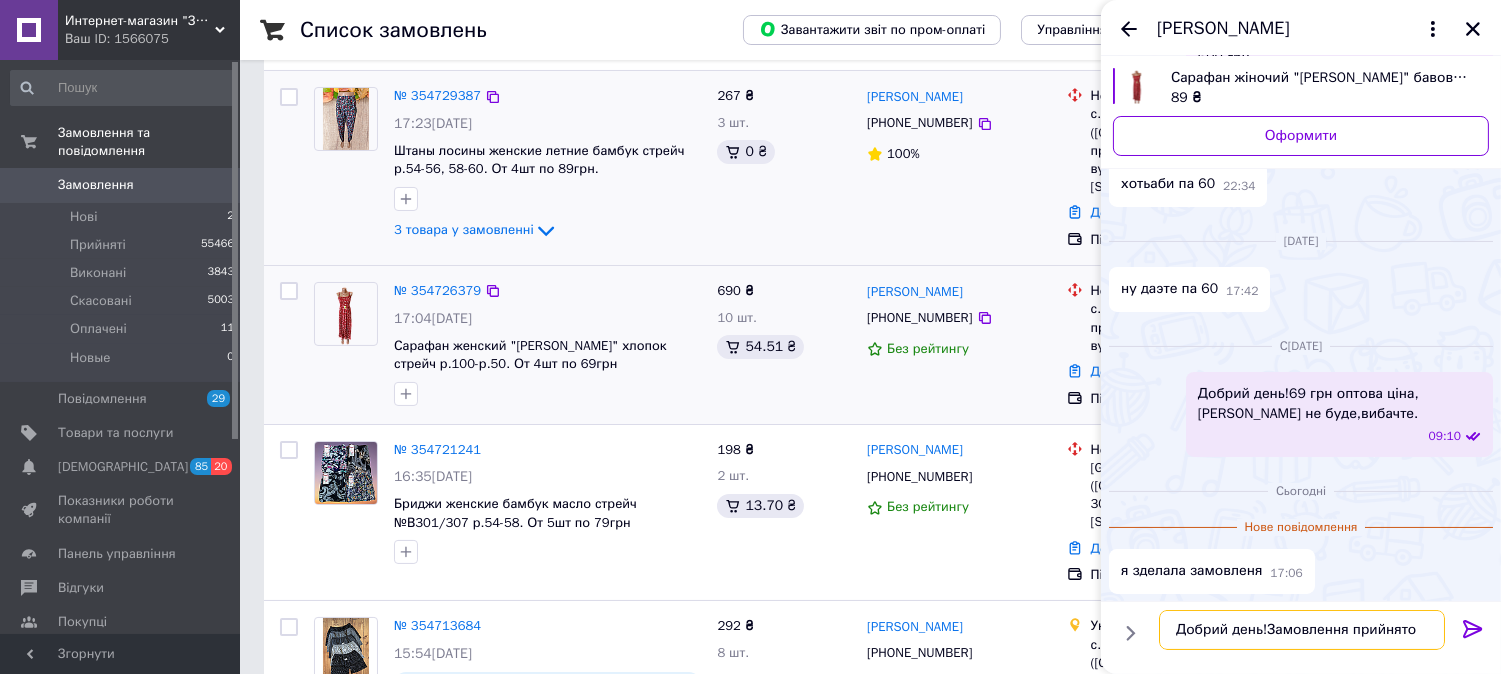 type on "Добрий день!Замовлення прийнято." 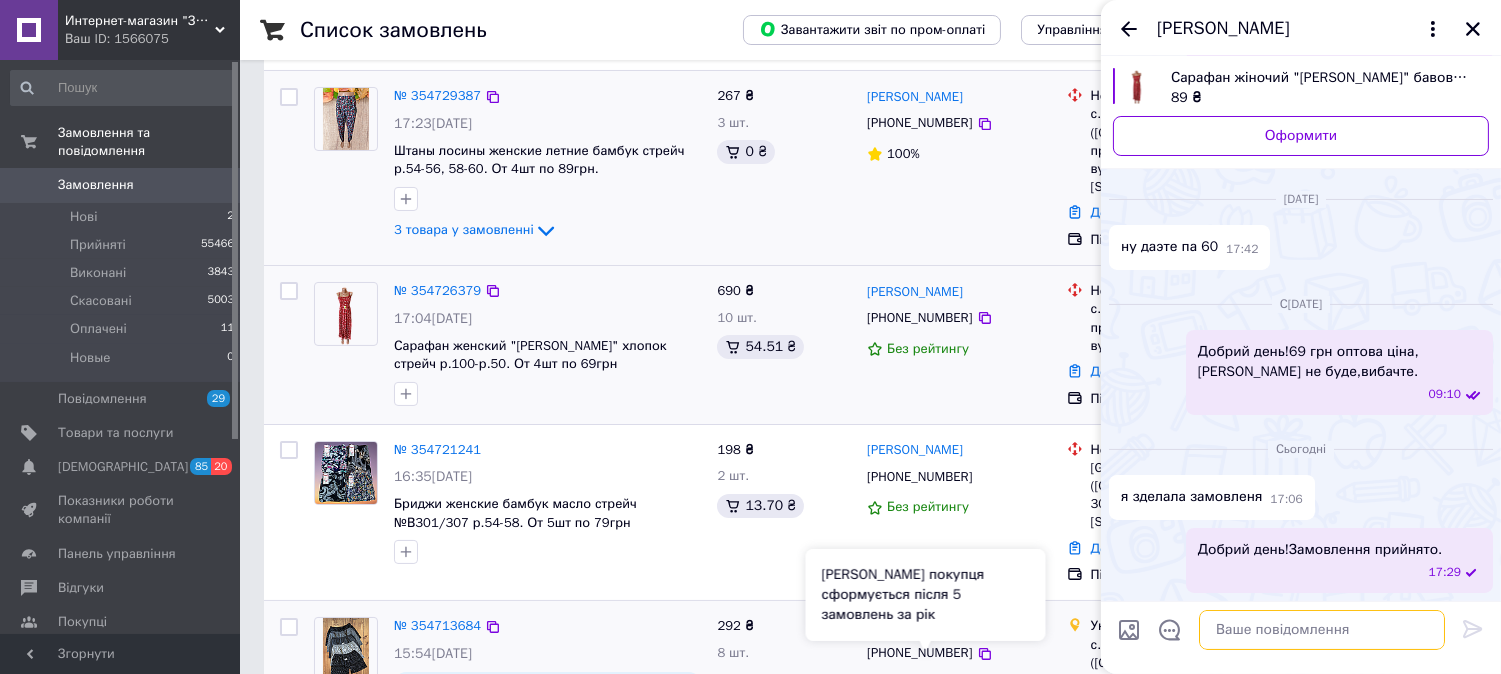 scroll, scrollTop: 412, scrollLeft: 0, axis: vertical 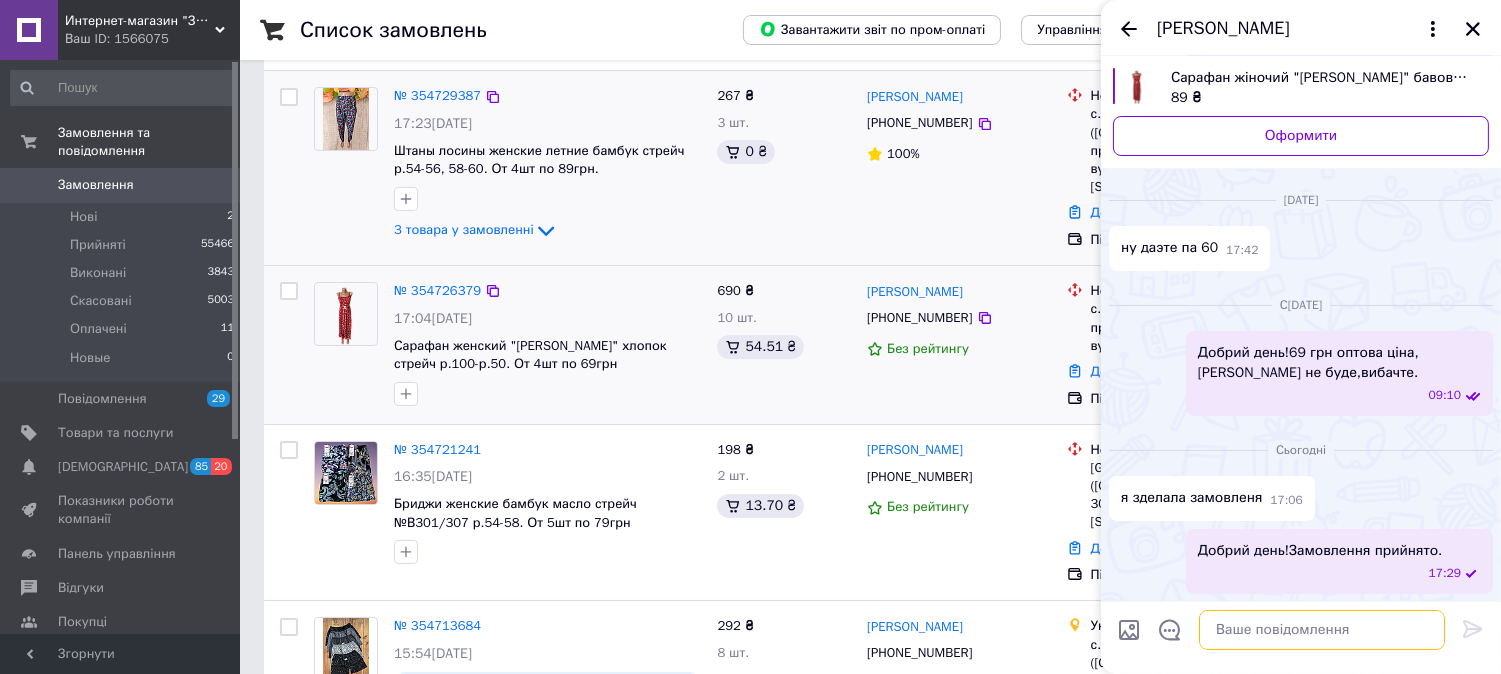 paste on "[CREDIT_CARD_NUMBER]
[PERSON_NAME]
До сплати 878 грн.
Оплата при отриманні можлива по авансу 60 грн.
Про оплату повідомте,будь ласка.
[URL][DOMAIN_NAME]" 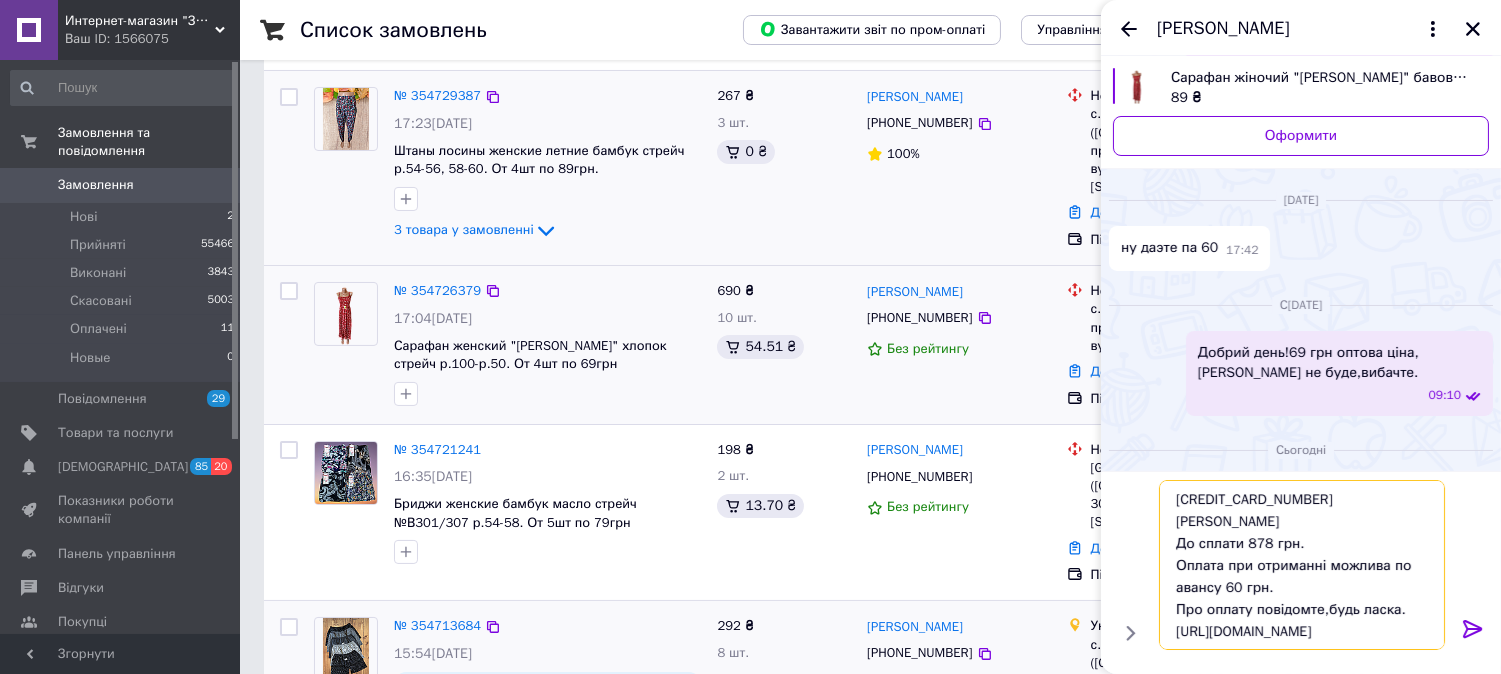 scroll, scrollTop: 24, scrollLeft: 0, axis: vertical 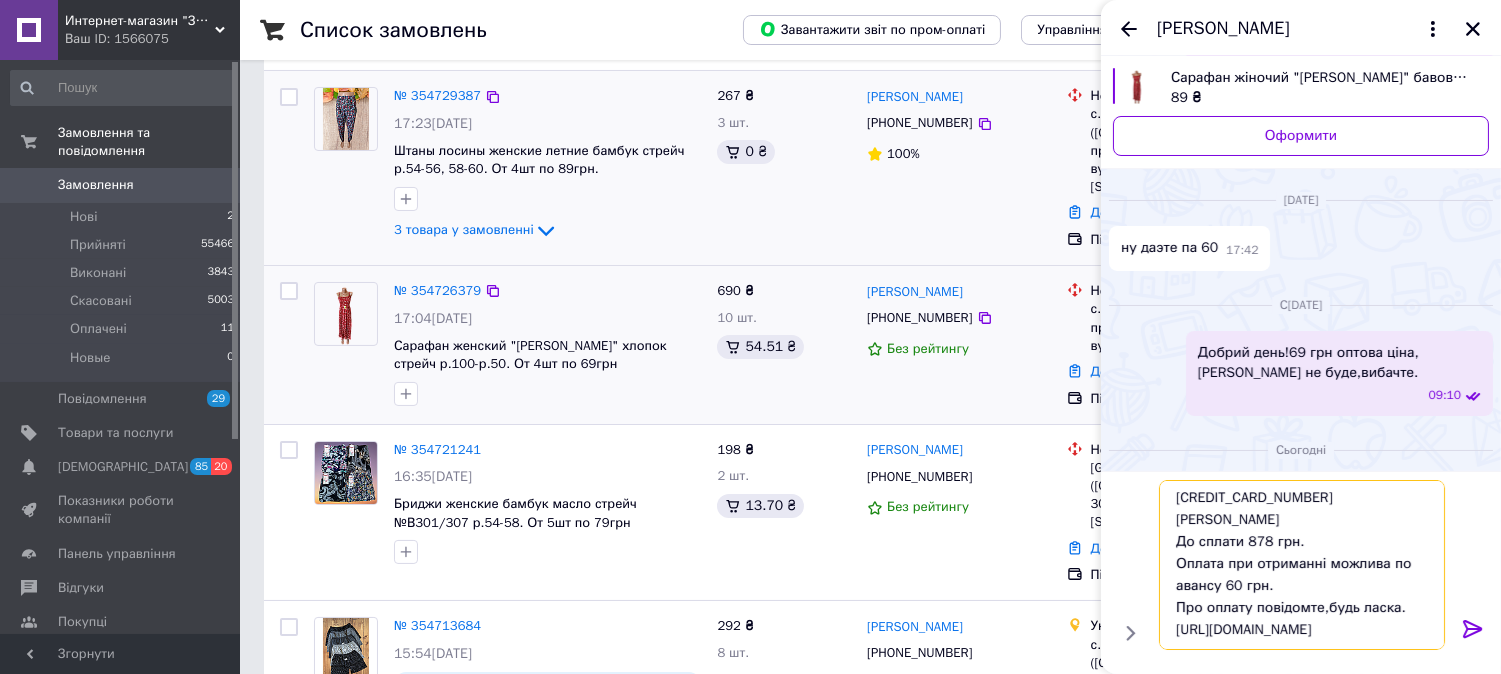 click on "[CREDIT_CARD_NUMBER]
[PERSON_NAME]
До сплати 878 грн.
Оплата при отриманні можлива по авансу 60 грн.
Про оплату повідомте,будь ласка.
[URL][DOMAIN_NAME]" at bounding box center [1302, 565] 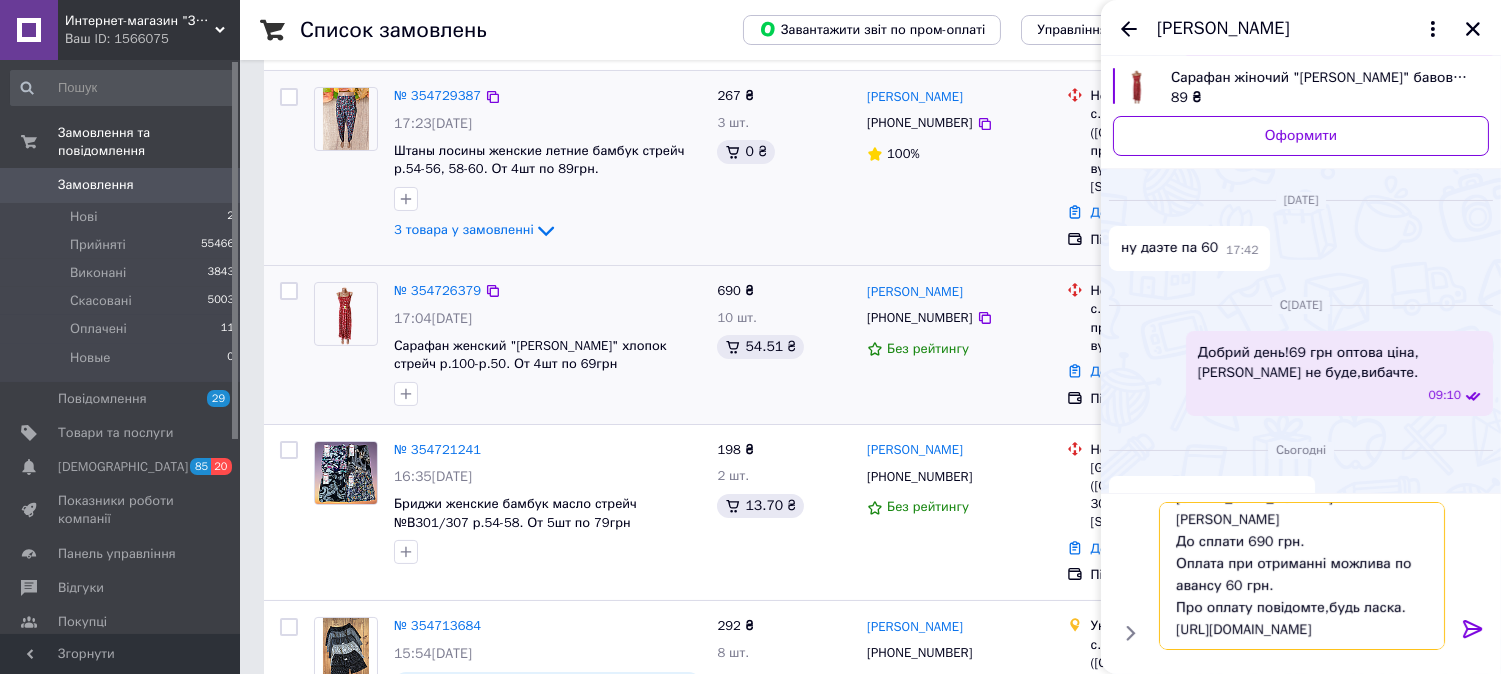click on "[CREDIT_CARD_NUMBER]
[PERSON_NAME]
До сплати 690 грн.
Оплата при отриманні можлива по авансу 60 грн.
Про оплату повідомте,будь ласка.
[URL][DOMAIN_NAME]" at bounding box center [1302, 576] 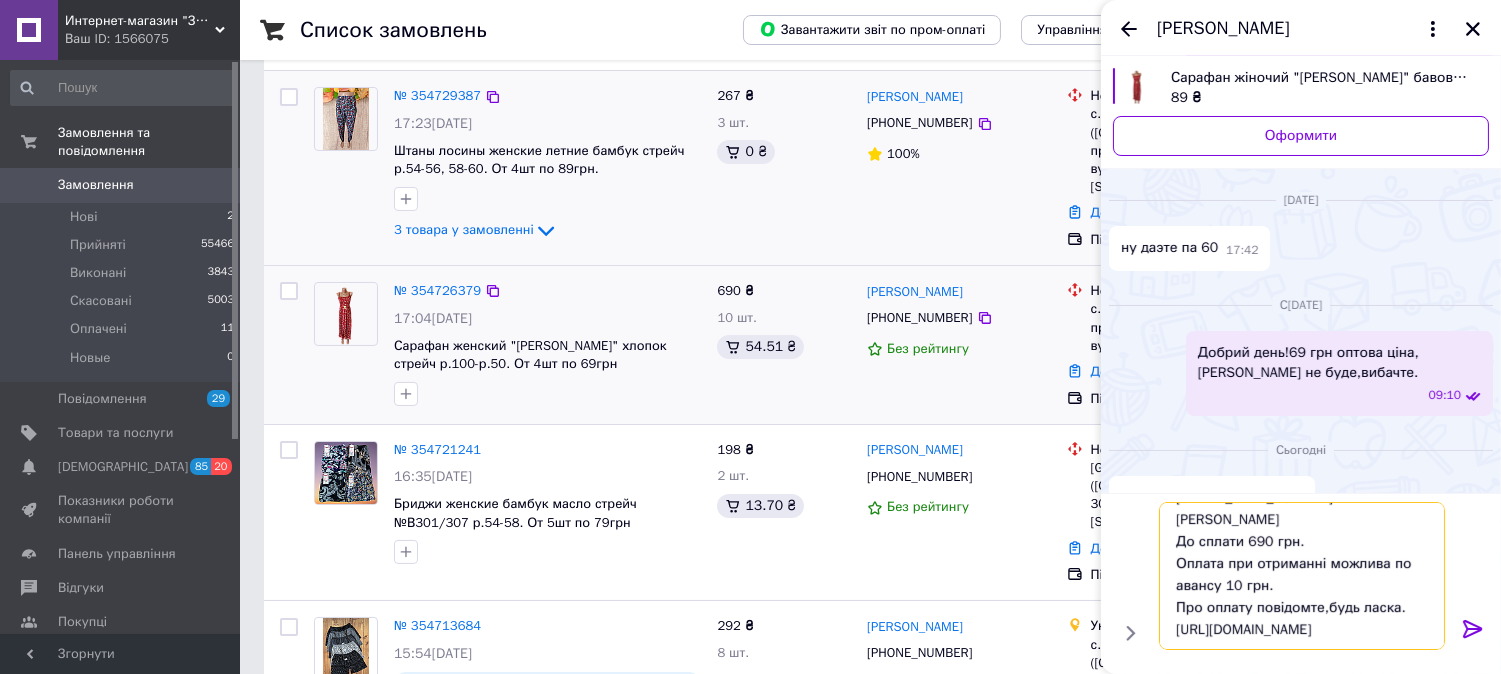 type on "[CREDIT_CARD_NUMBER]
[PERSON_NAME]
До сплати 690 грн.
Оплата при отриманні можлива по авансу 100 грн.
Про оплату повідомте,будь ласка.
[URL][DOMAIN_NAME]" 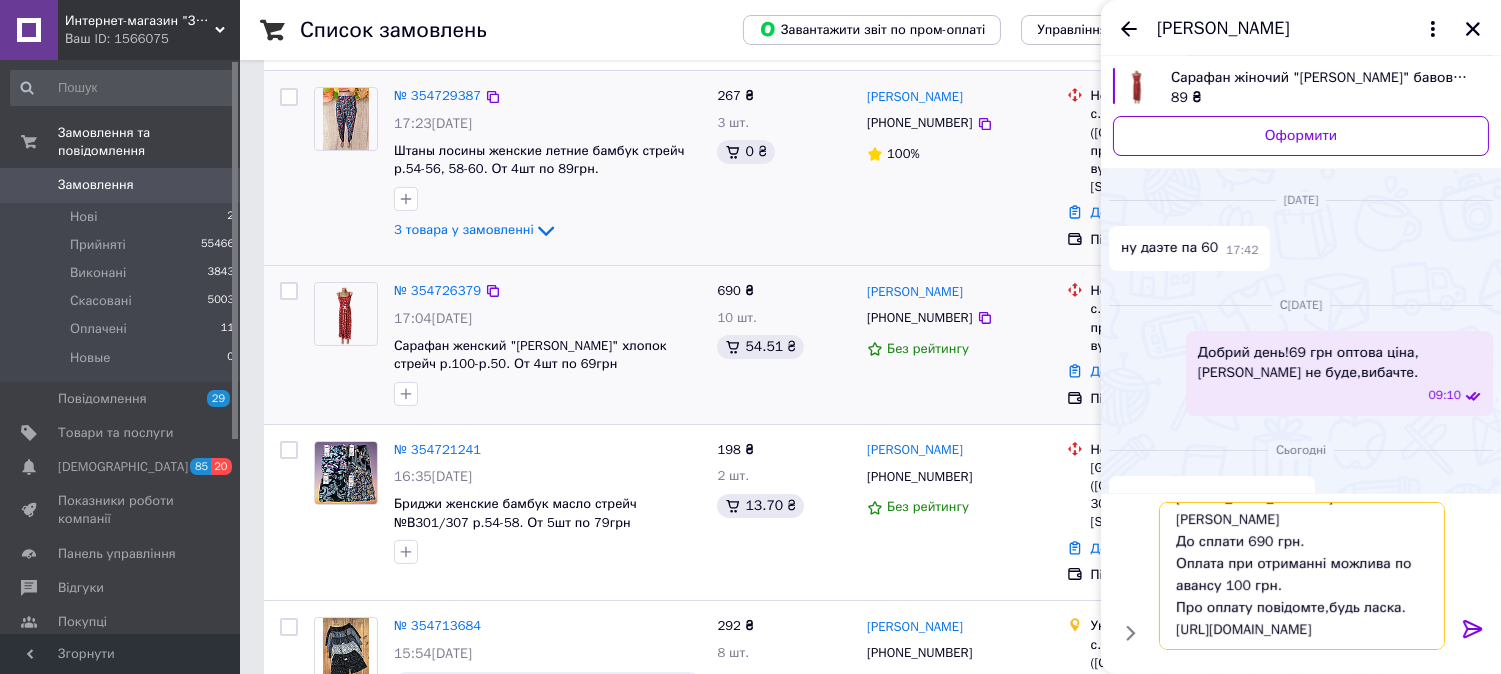 type 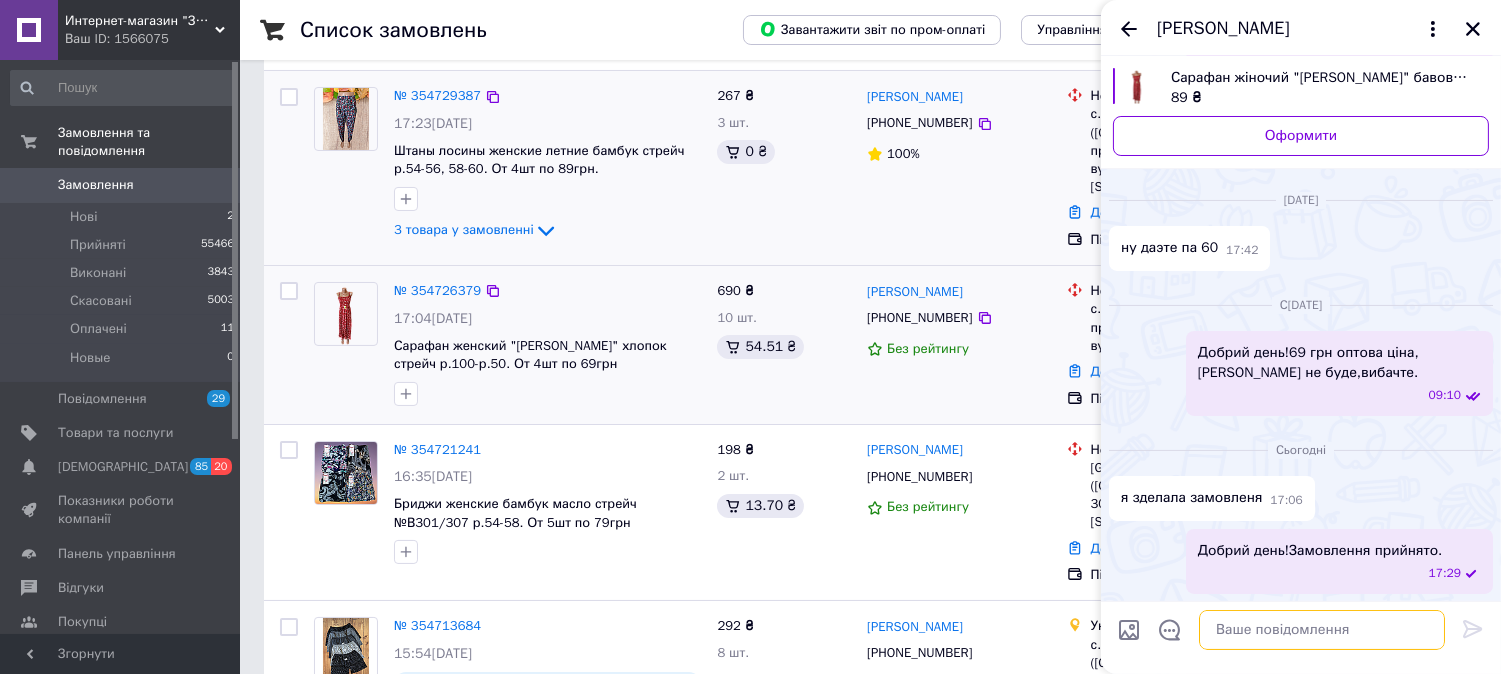 scroll, scrollTop: 0, scrollLeft: 0, axis: both 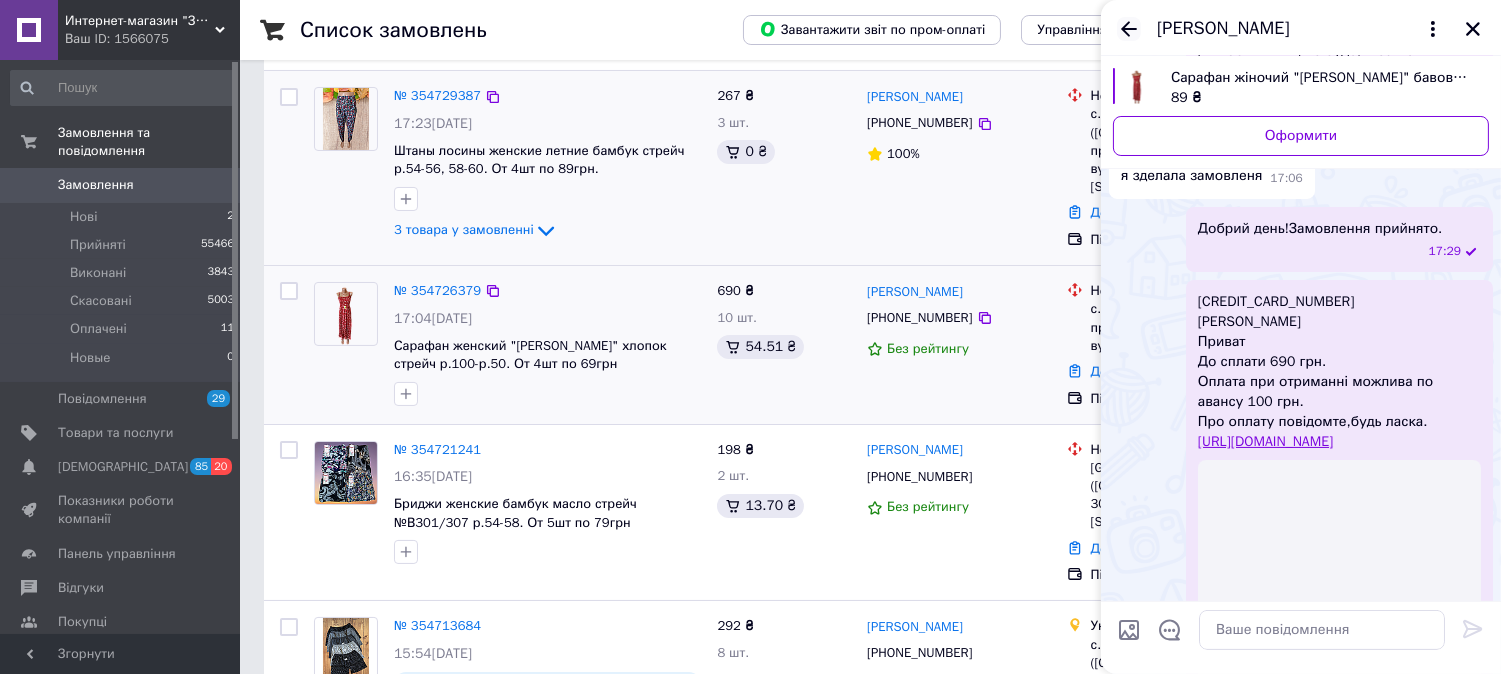 click 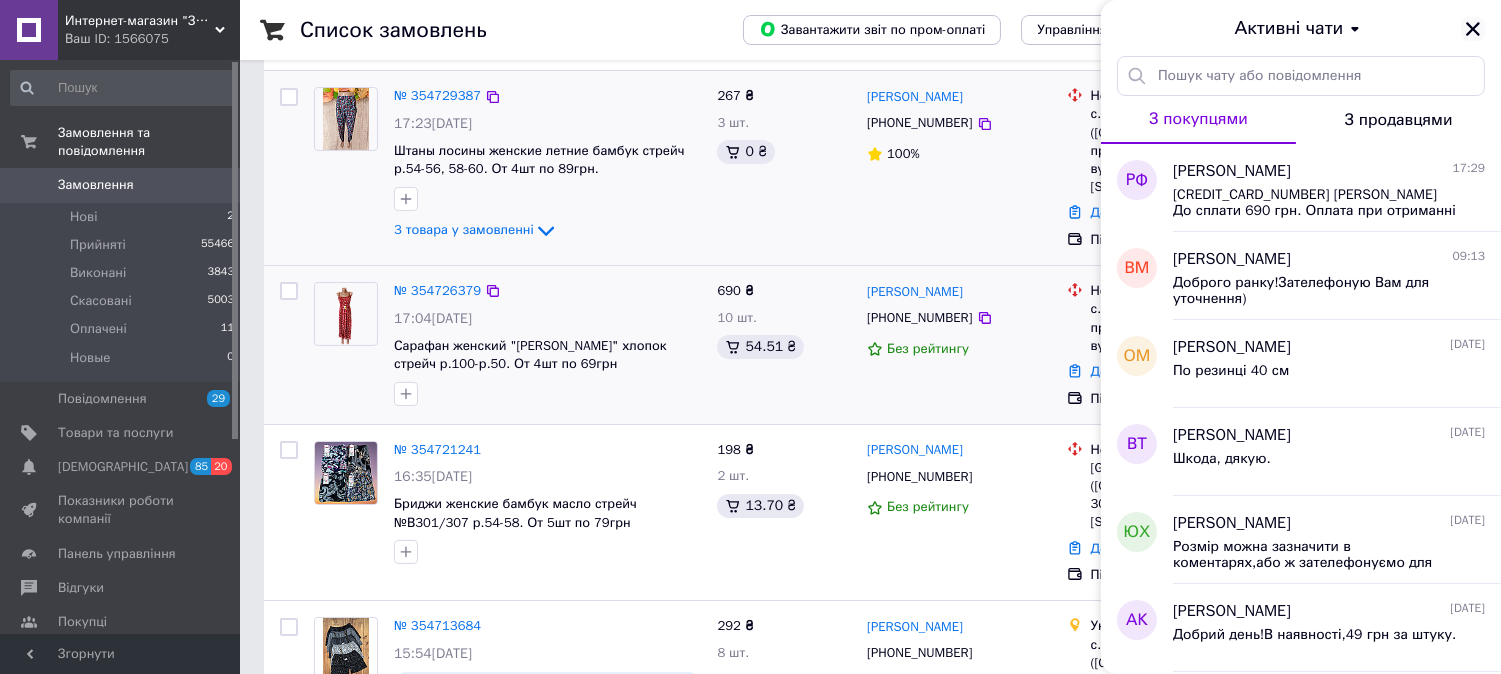 click 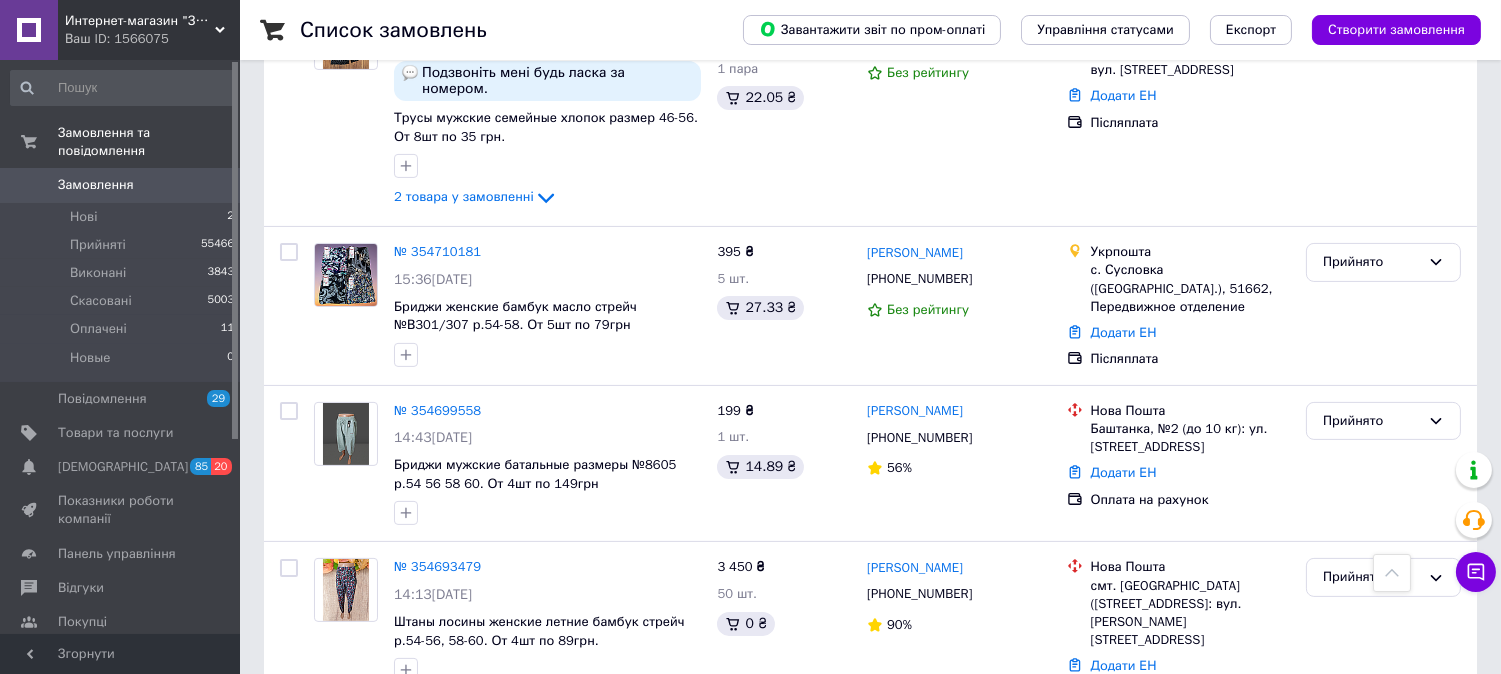scroll, scrollTop: 1000, scrollLeft: 0, axis: vertical 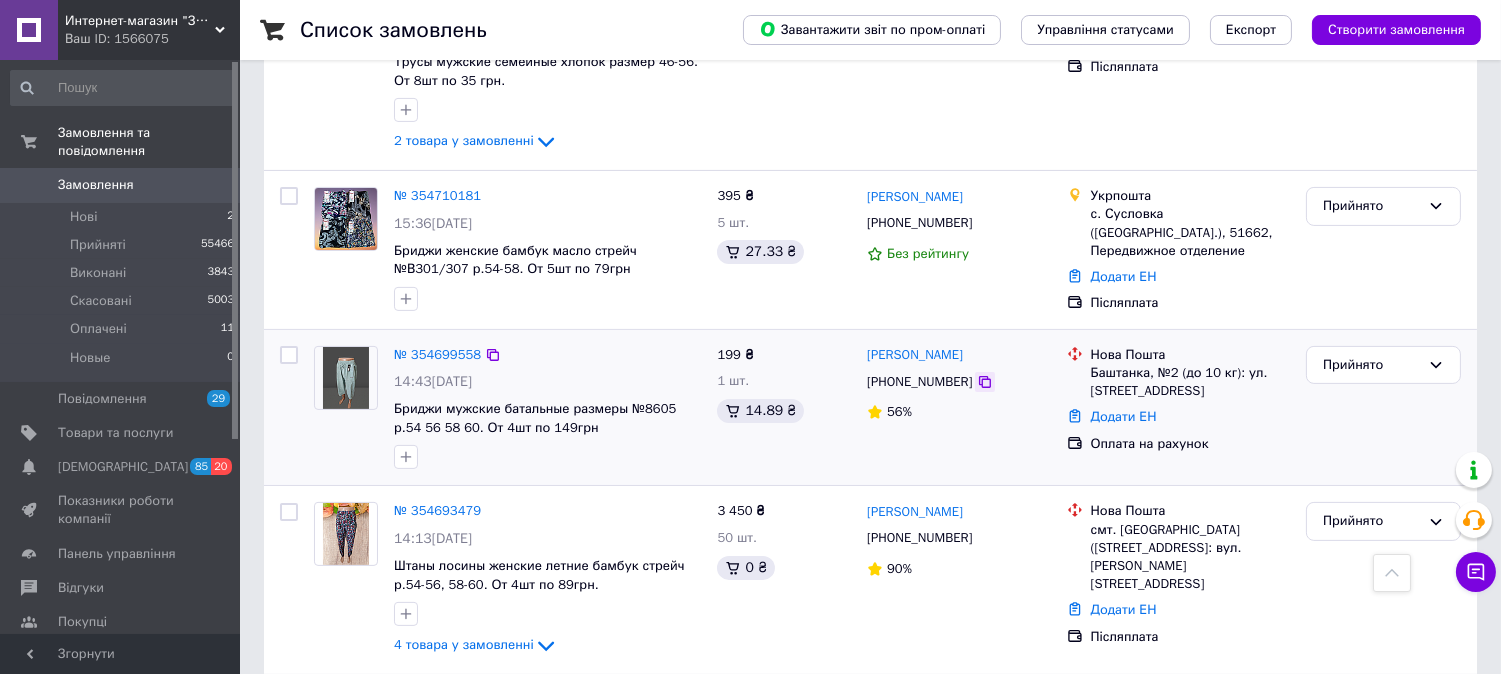 click 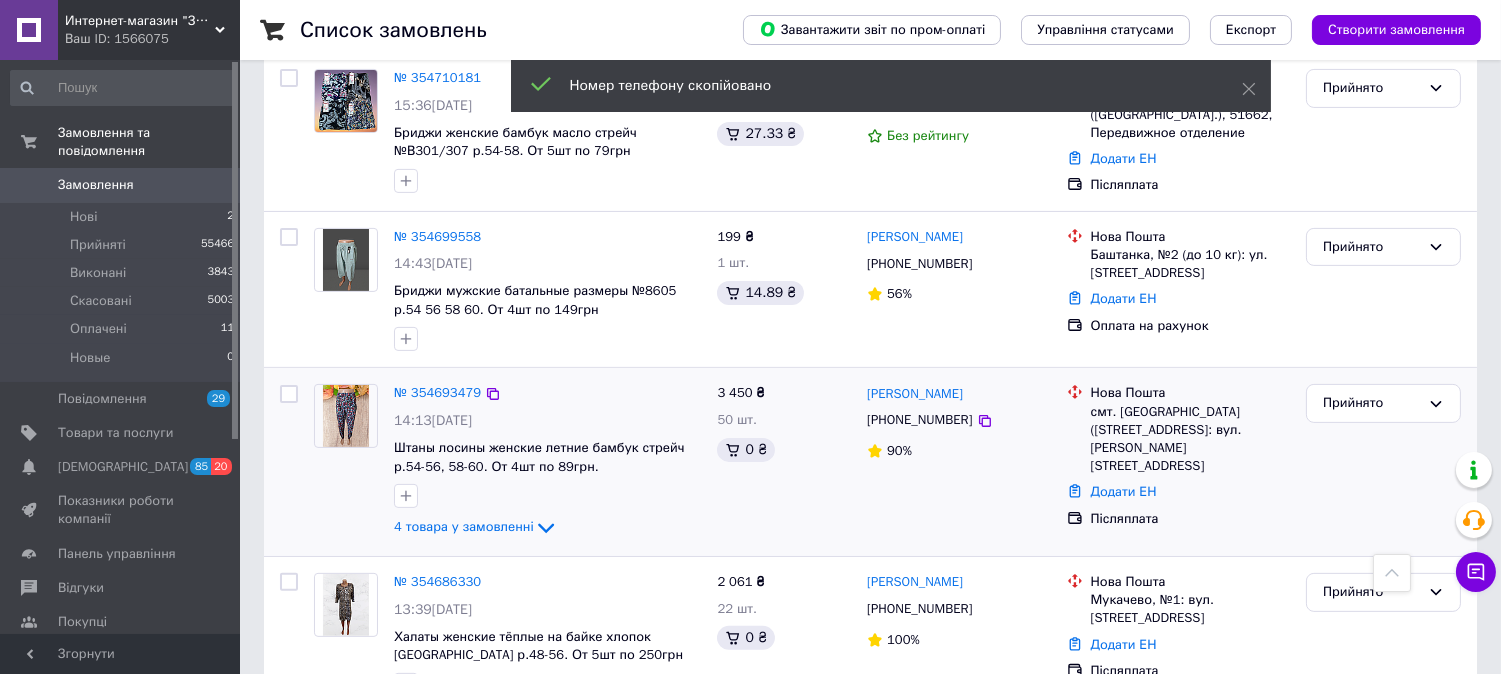 scroll, scrollTop: 1222, scrollLeft: 0, axis: vertical 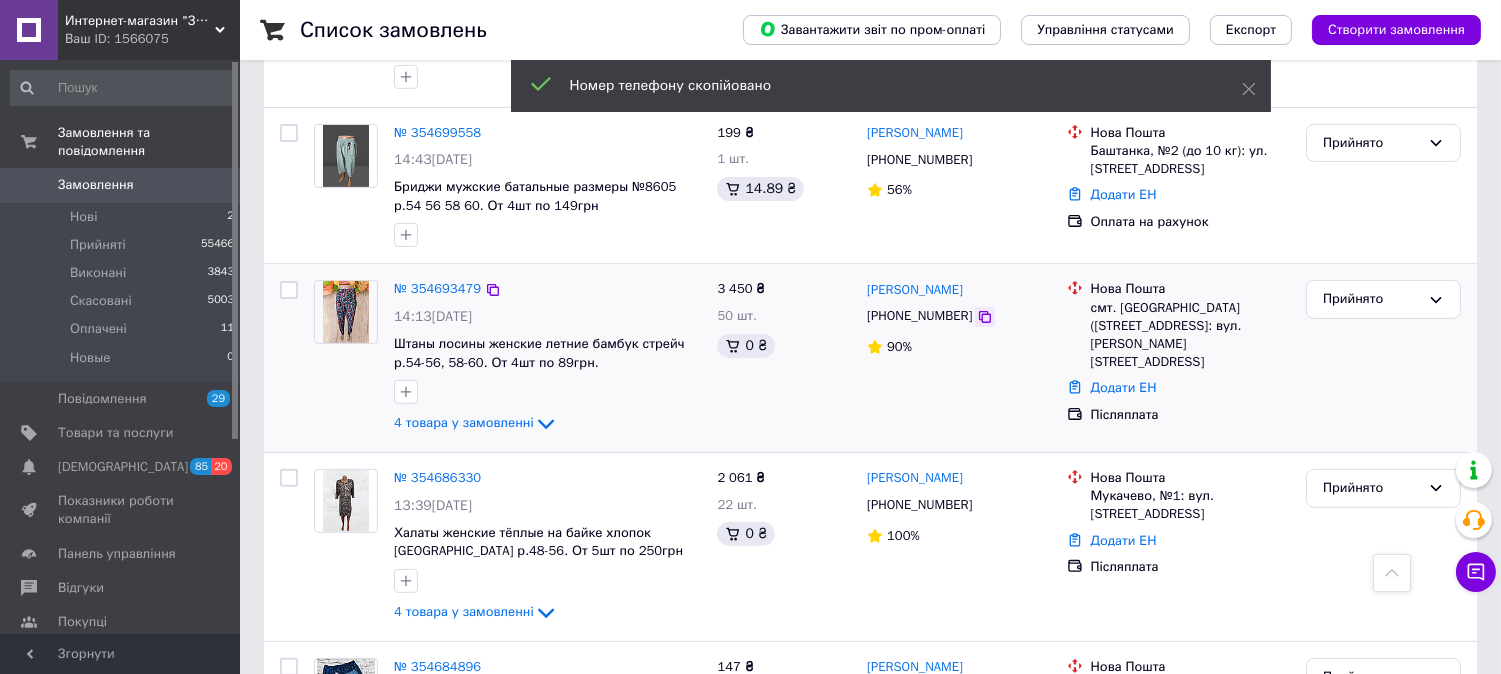 click 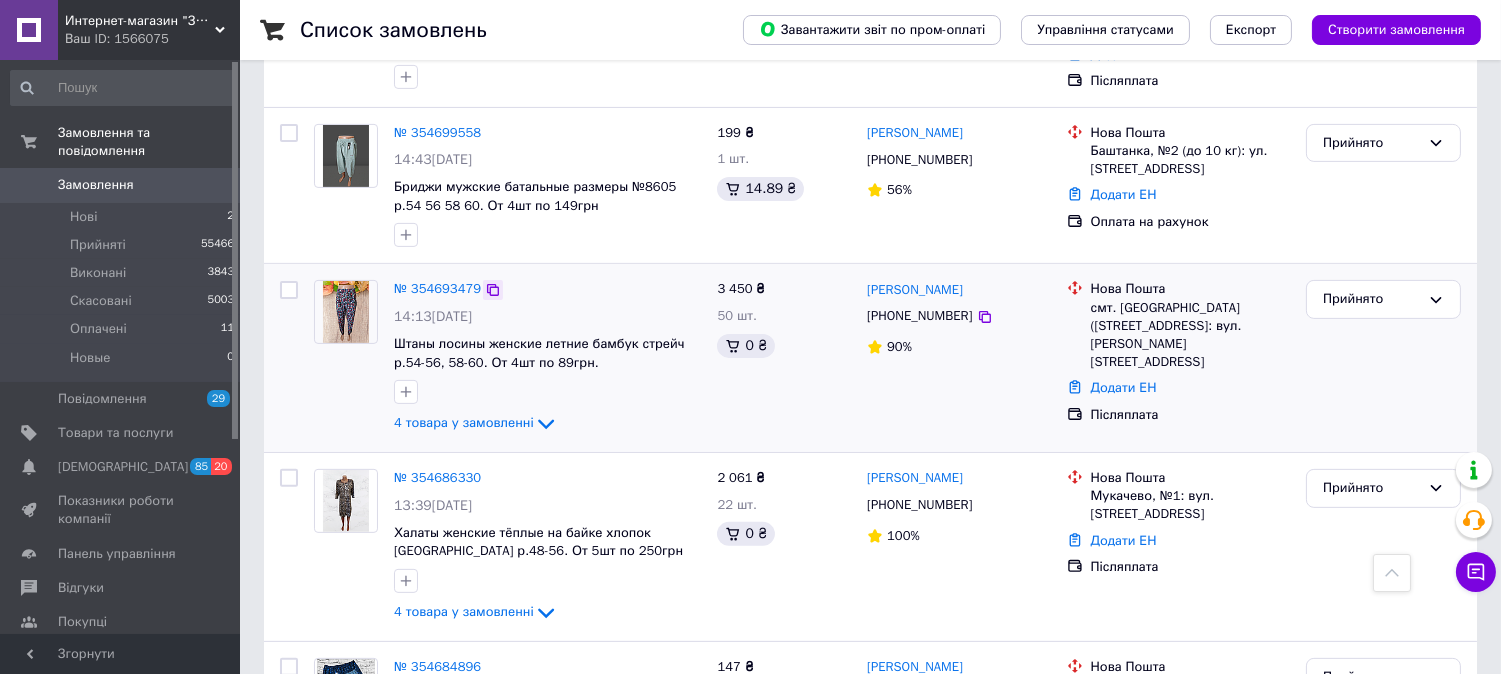 click at bounding box center [493, 290] 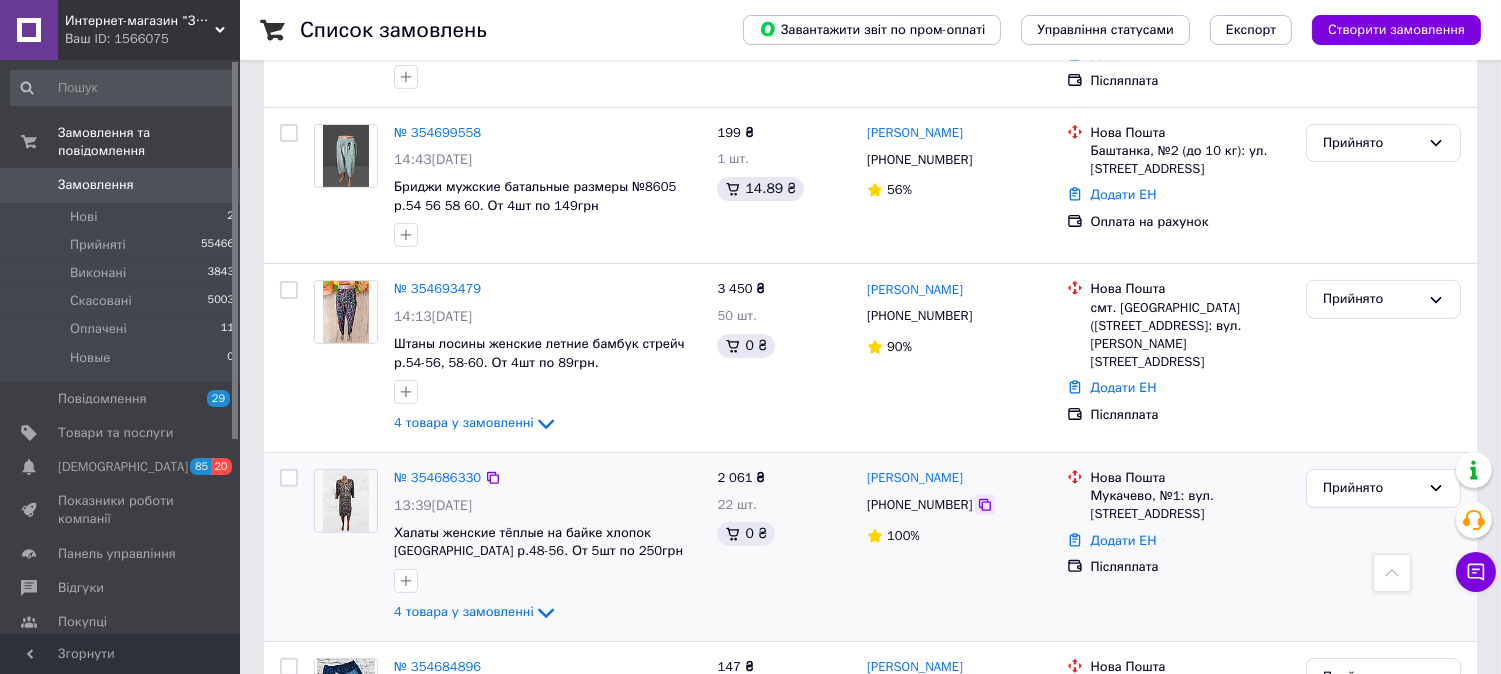 click 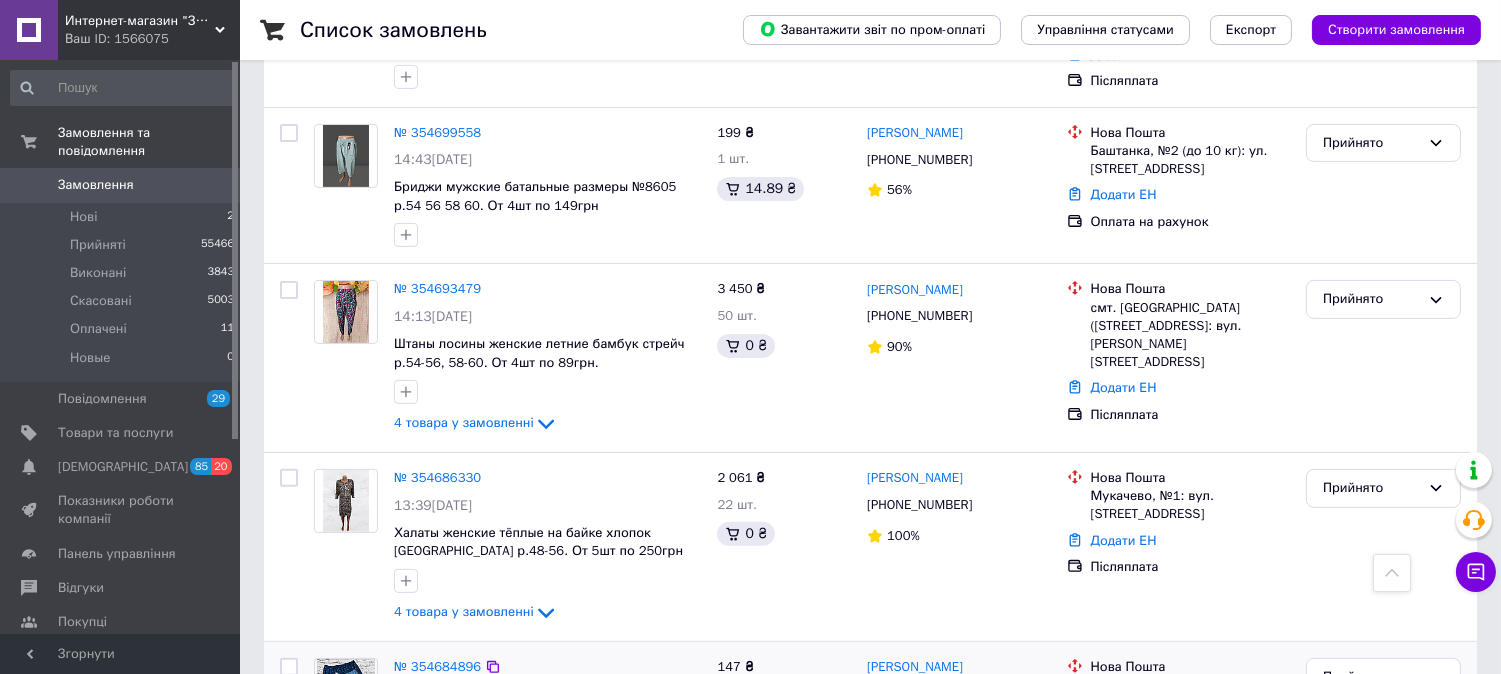 scroll, scrollTop: 1444, scrollLeft: 0, axis: vertical 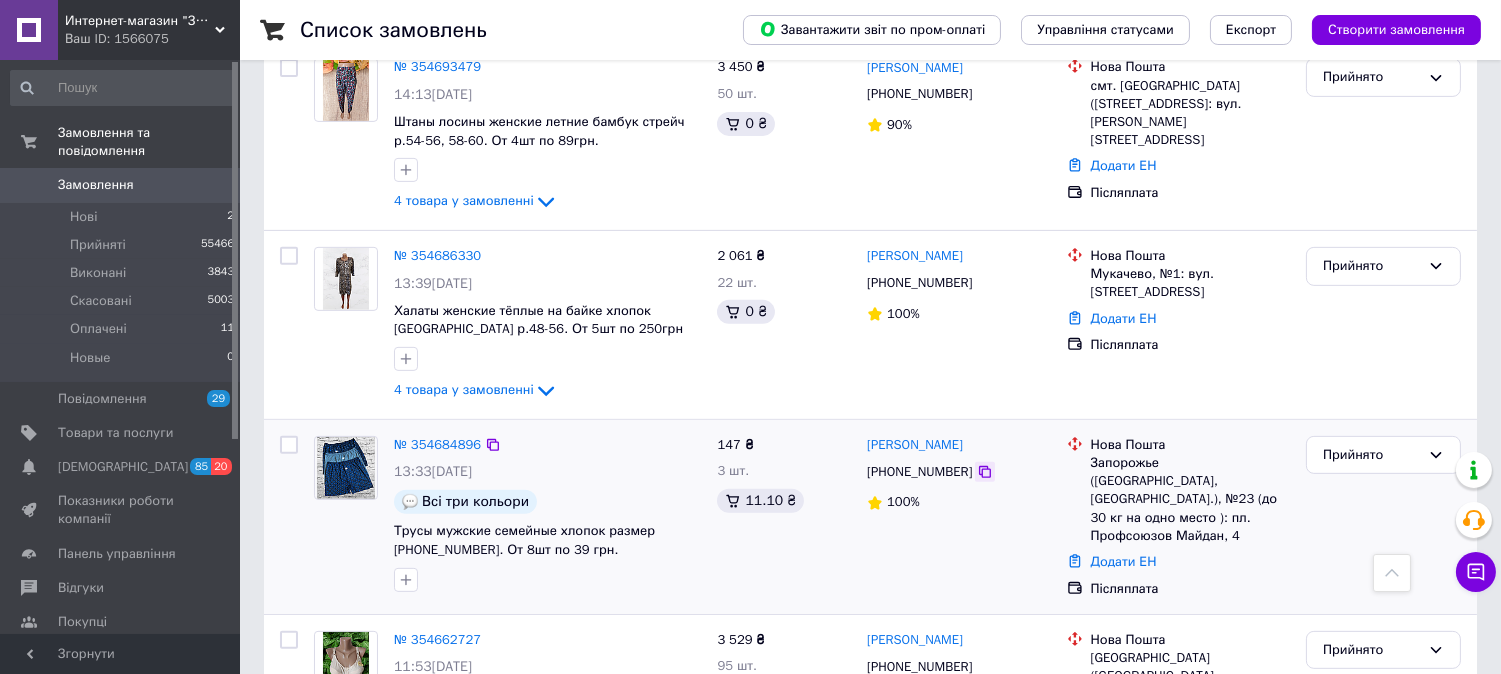click 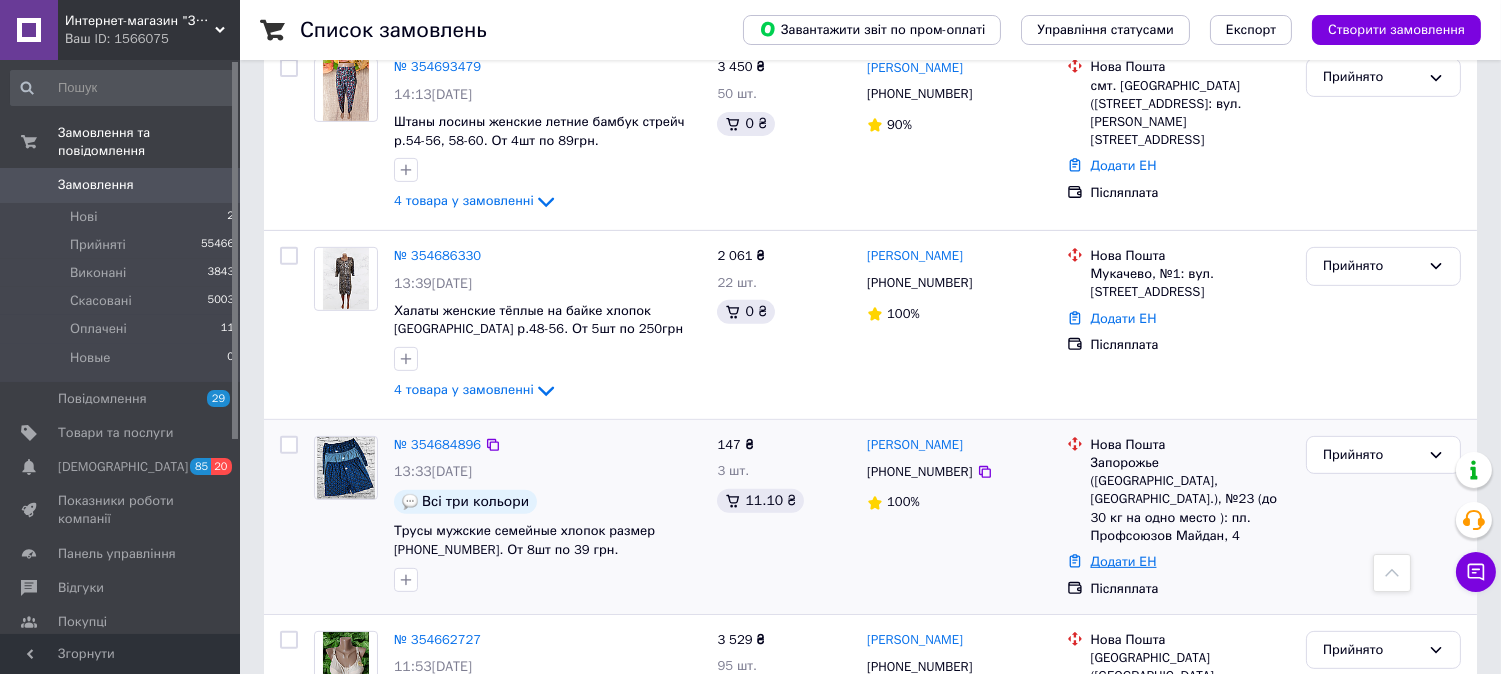 click on "Додати ЕН" at bounding box center [1124, 561] 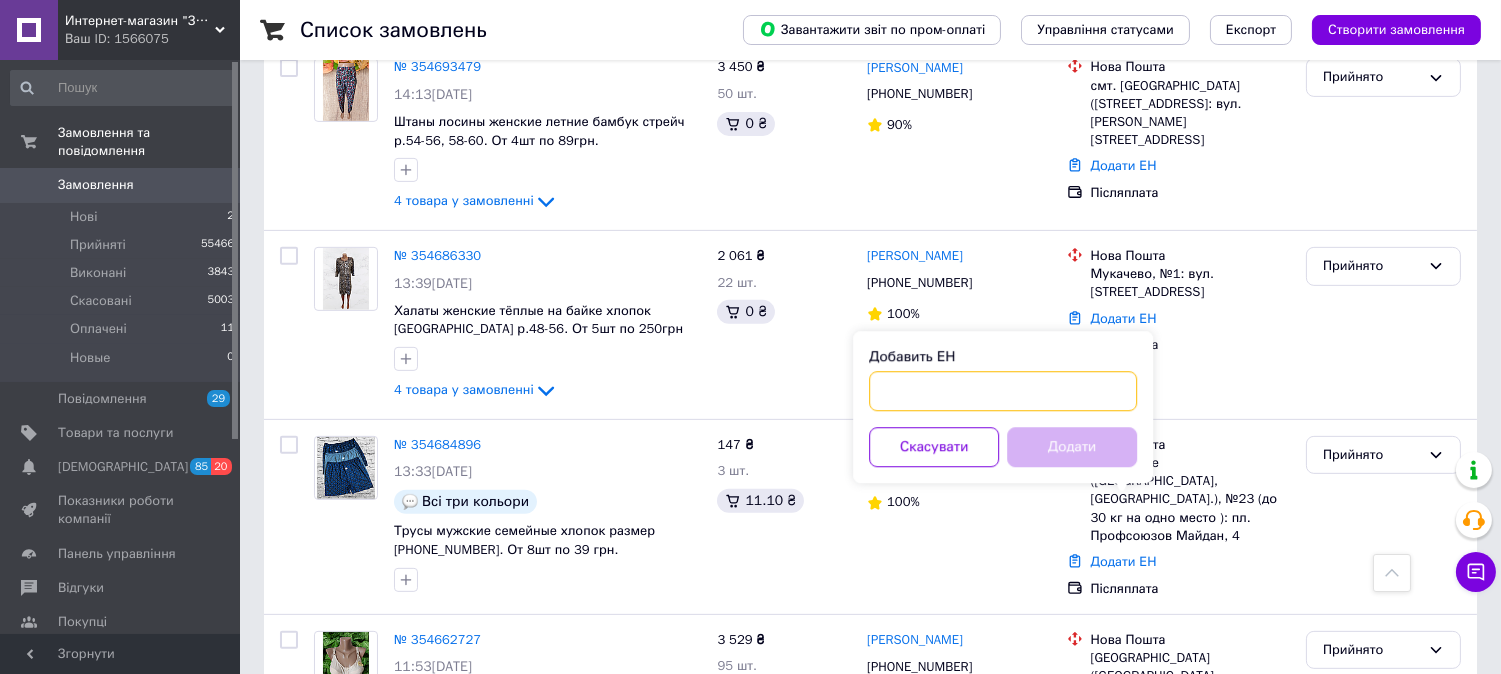 paste on "20451215046177" 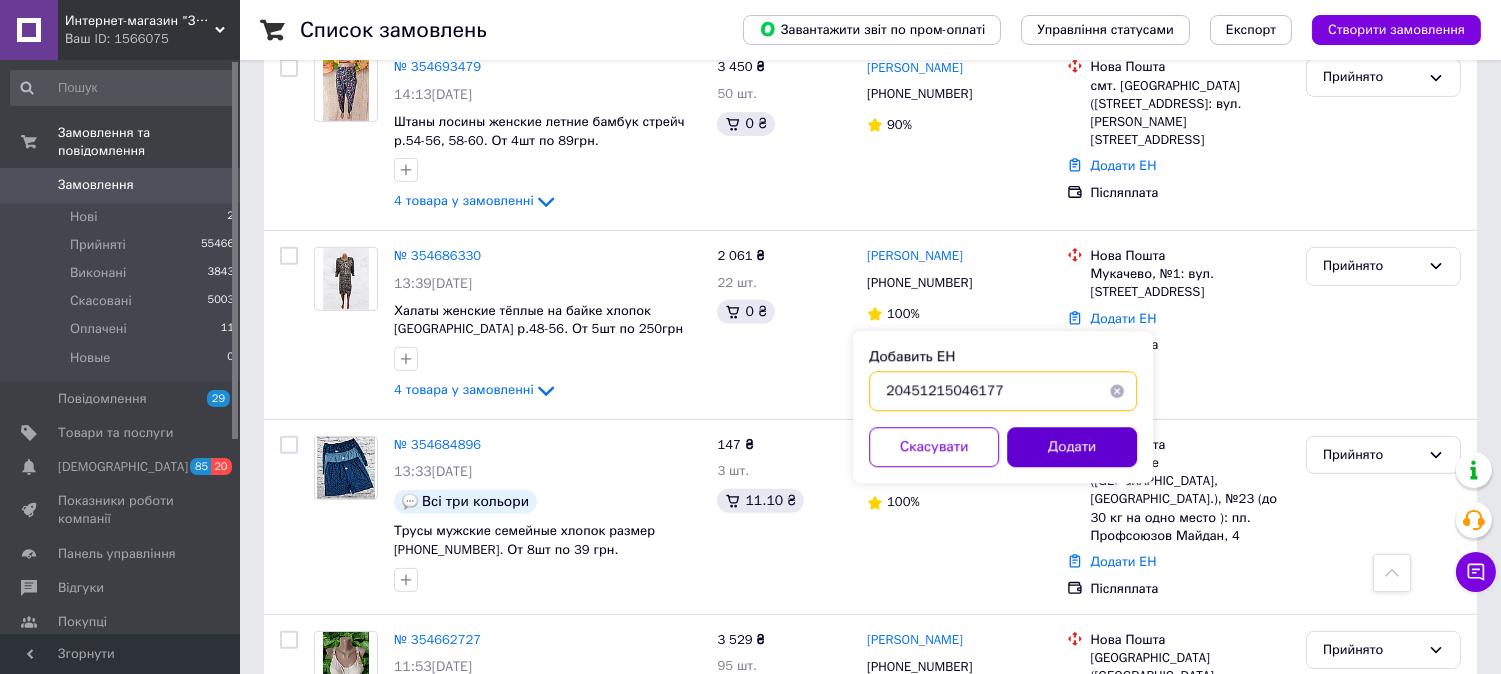 type on "20451215046177" 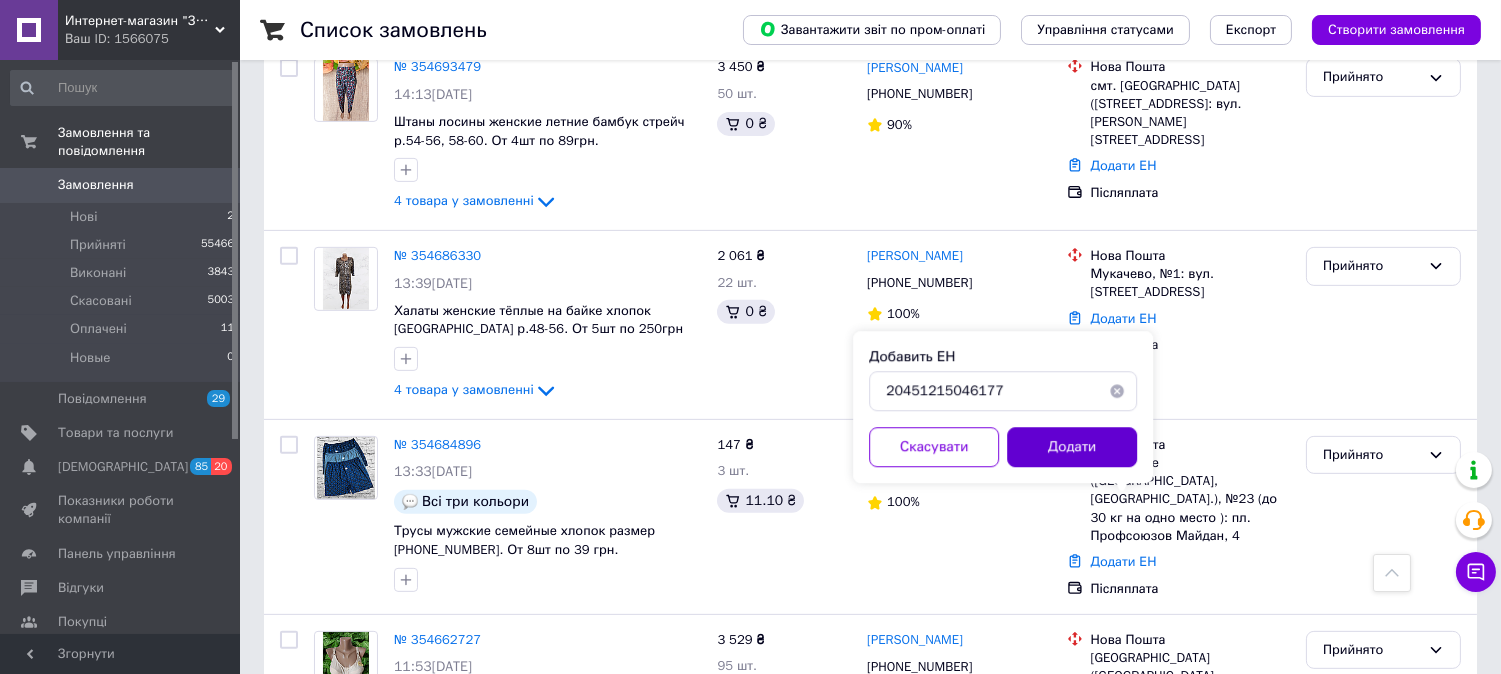 click on "Додати" at bounding box center (1072, 447) 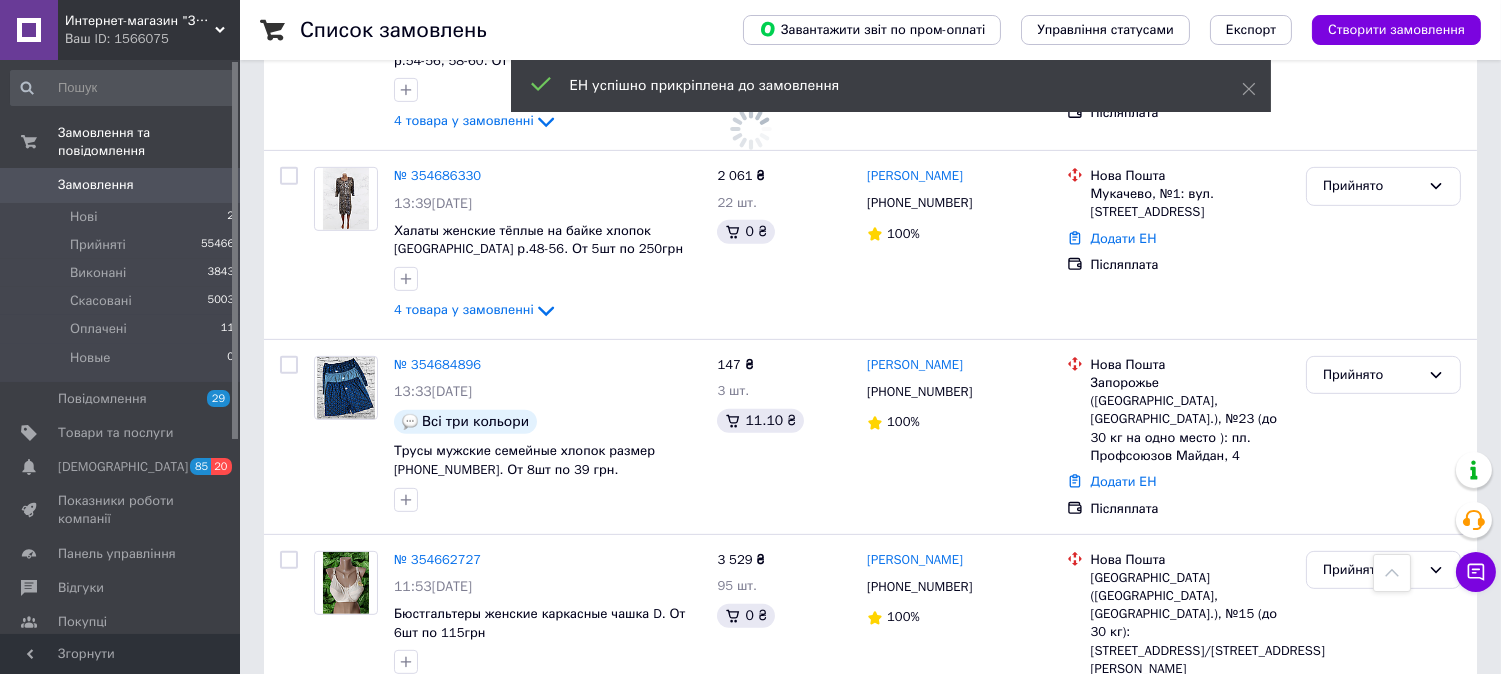 scroll, scrollTop: 1666, scrollLeft: 0, axis: vertical 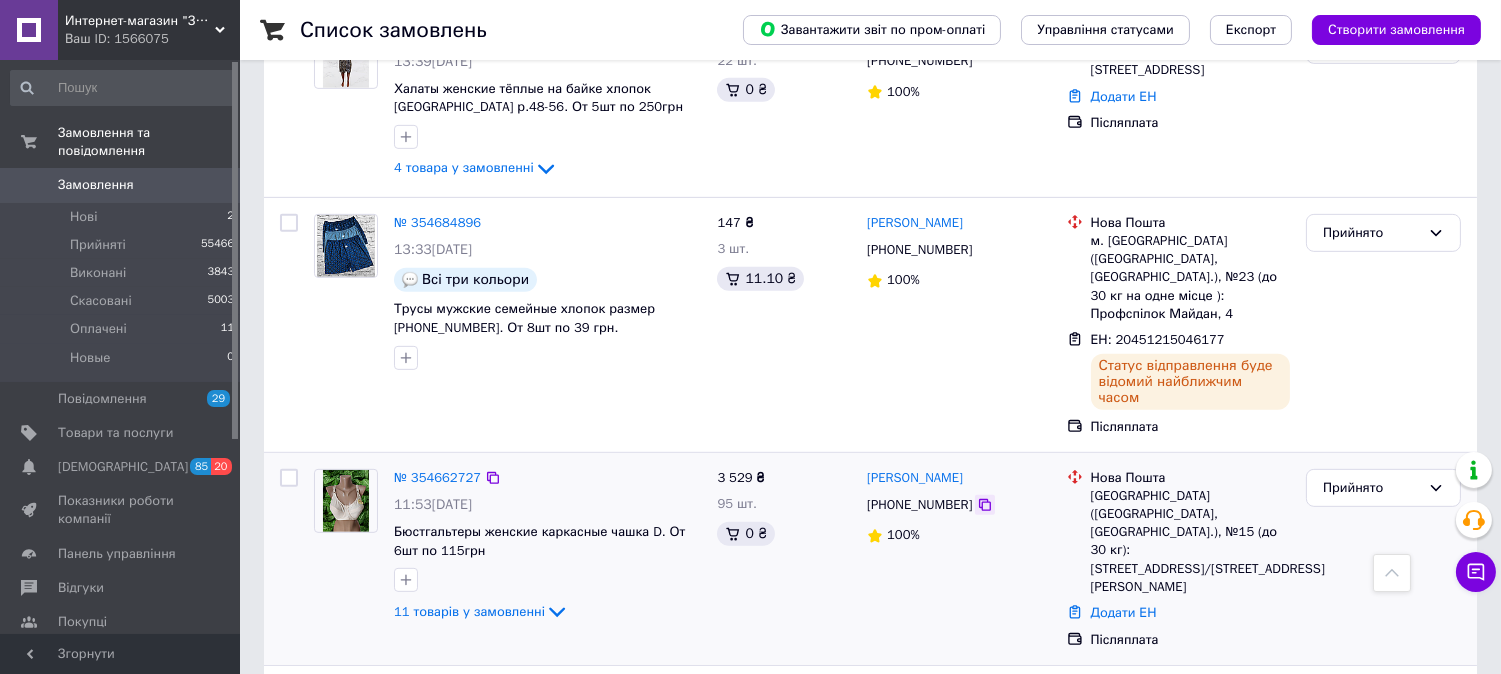 click 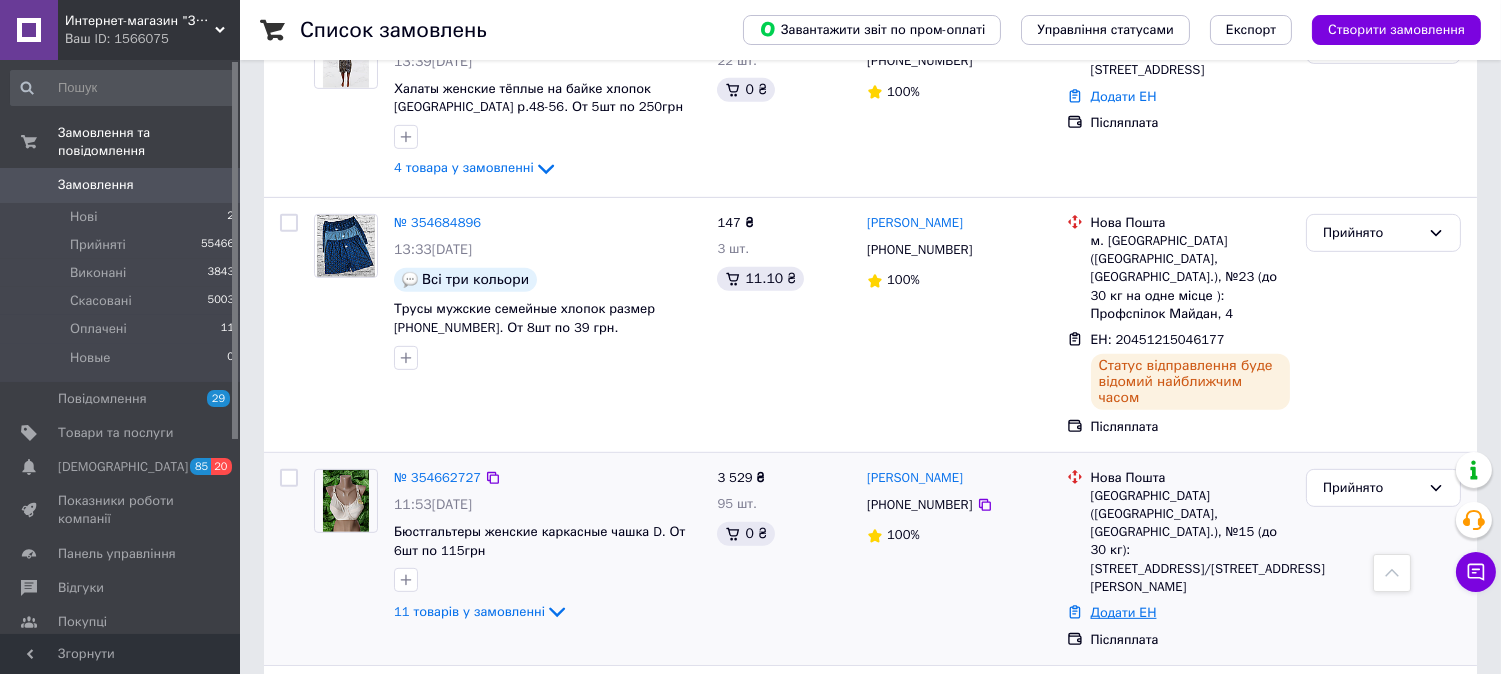 click on "Додати ЕН" at bounding box center [1124, 612] 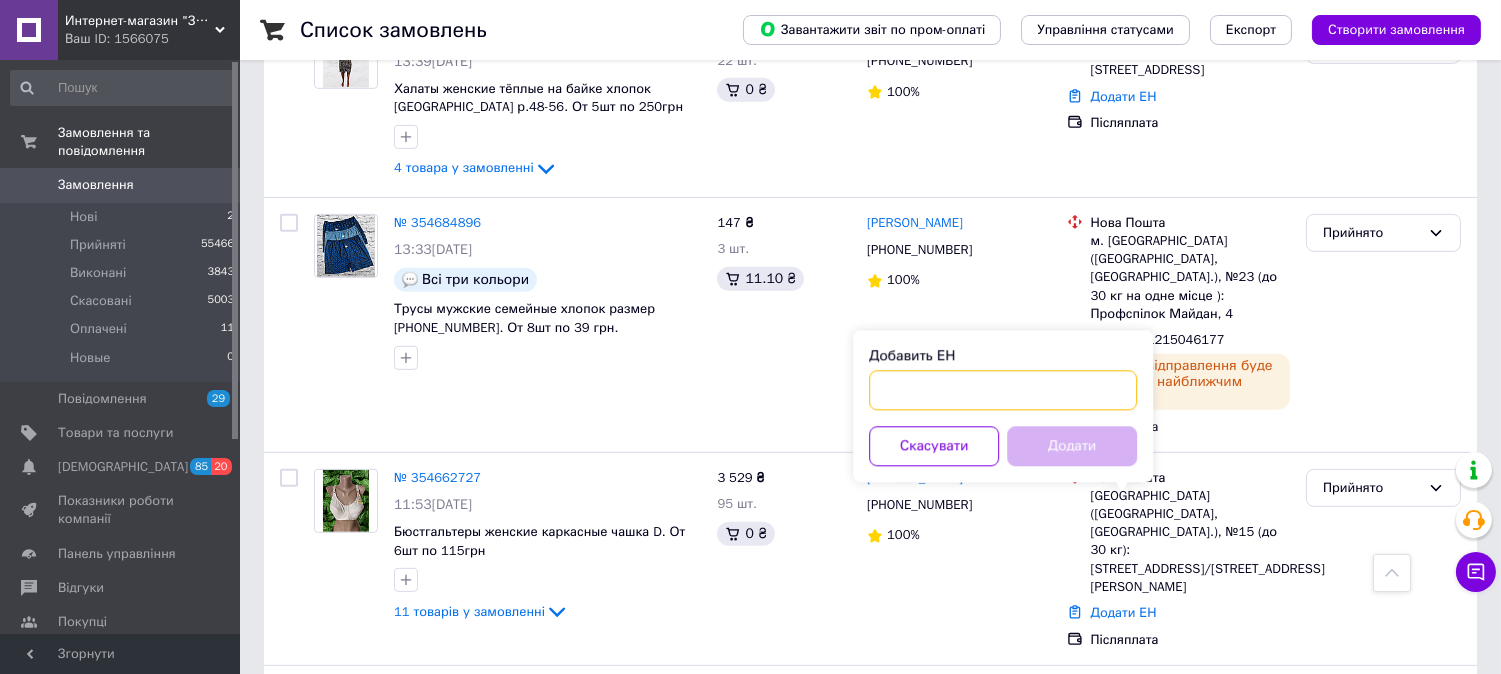 paste on "20451215002072" 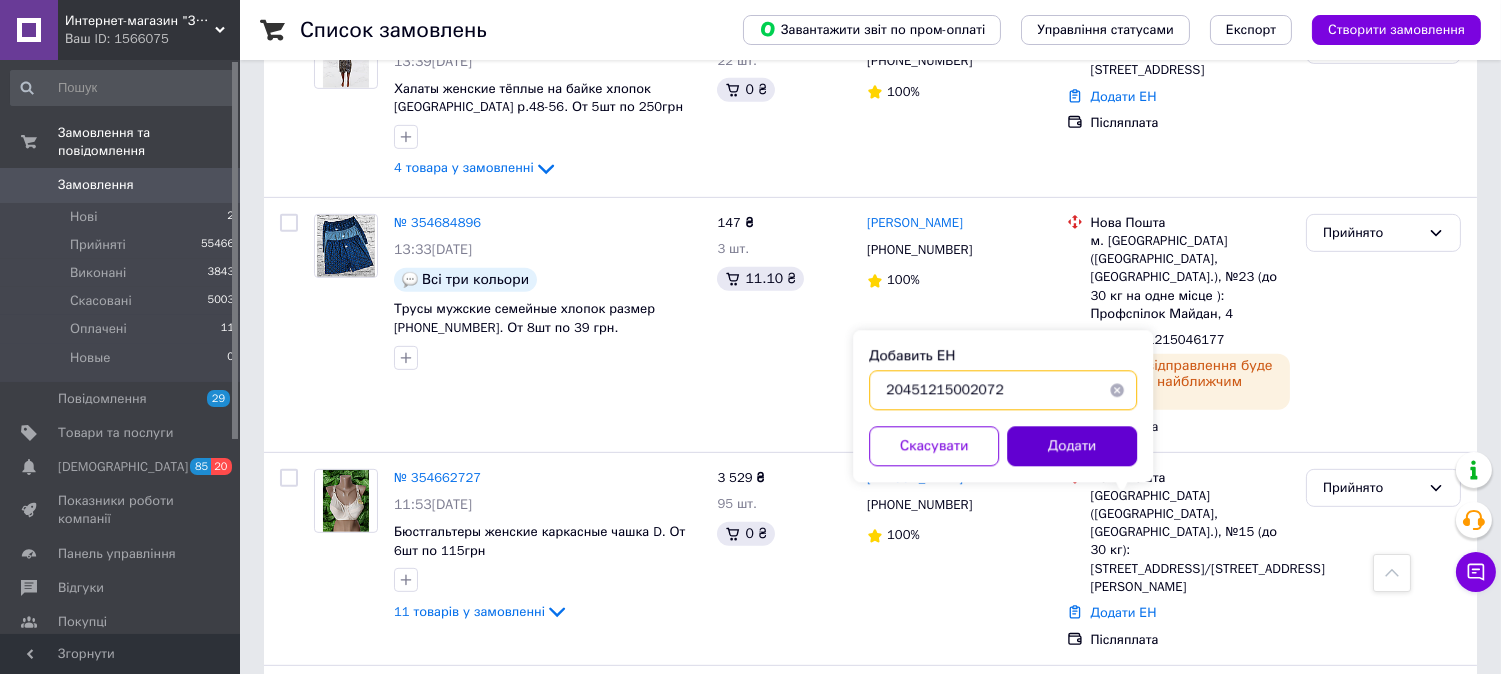 type on "20451215002072" 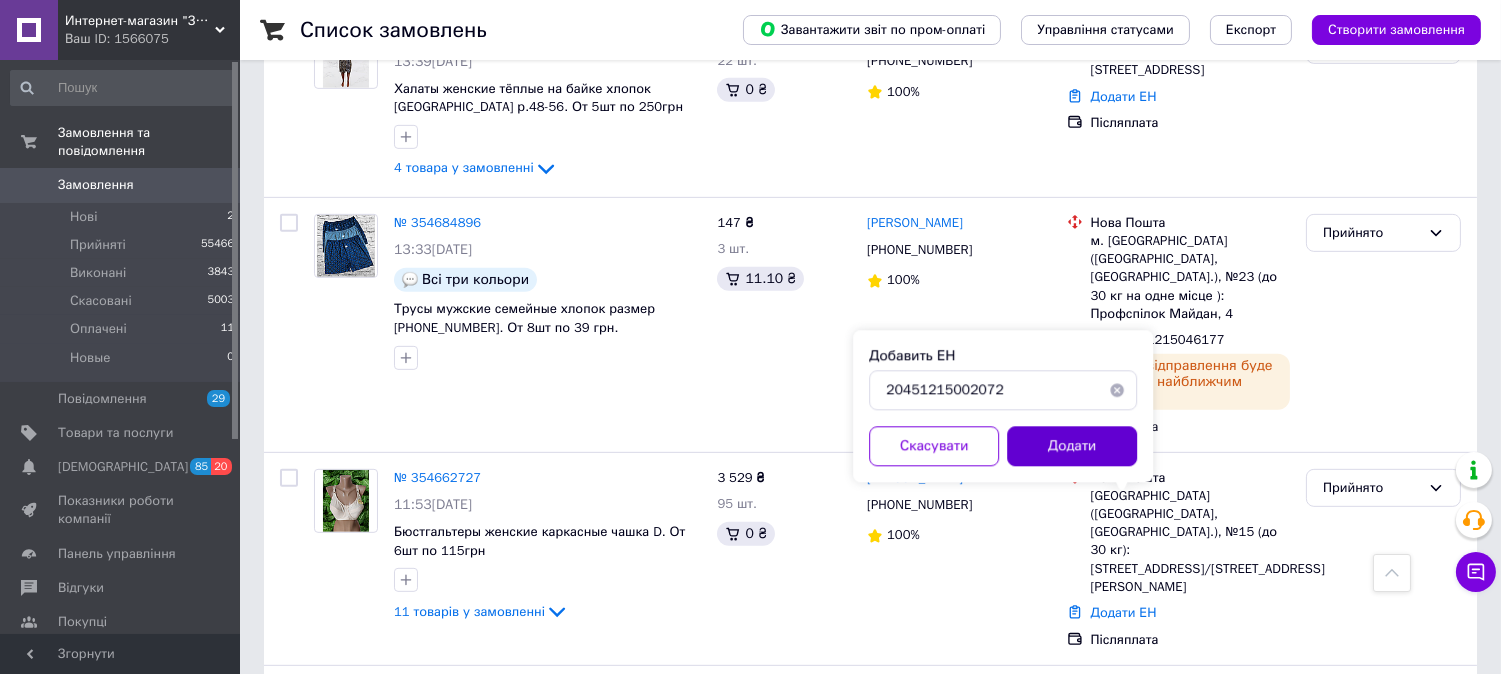 click on "Додати" at bounding box center (1072, 446) 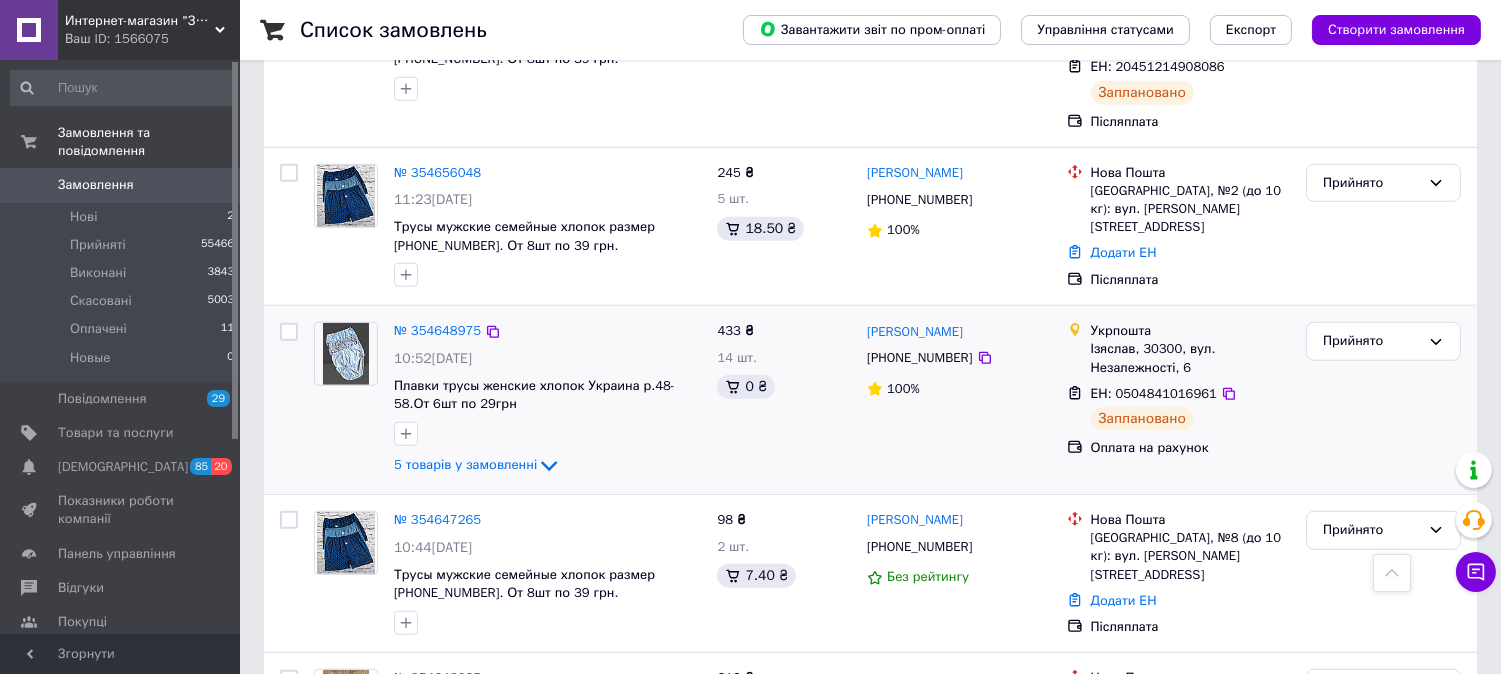 scroll, scrollTop: 2888, scrollLeft: 0, axis: vertical 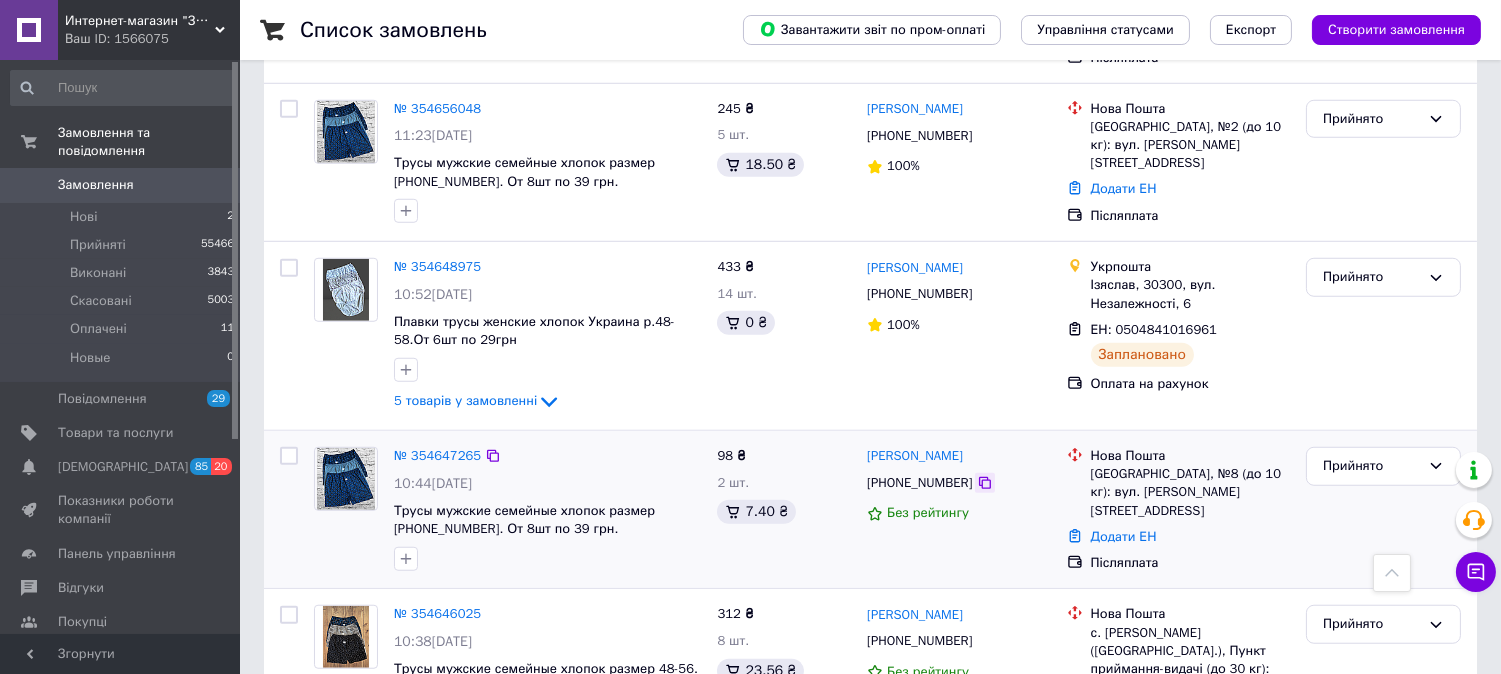 click 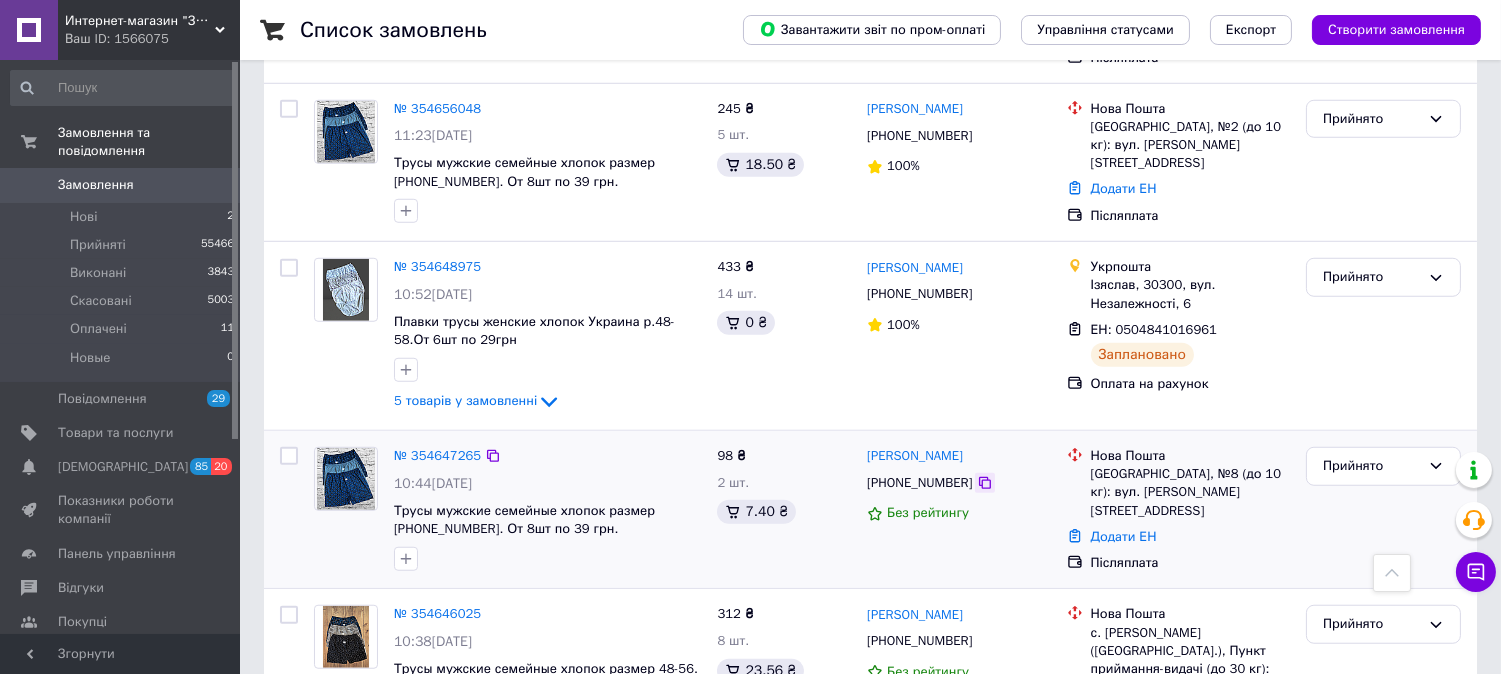 click 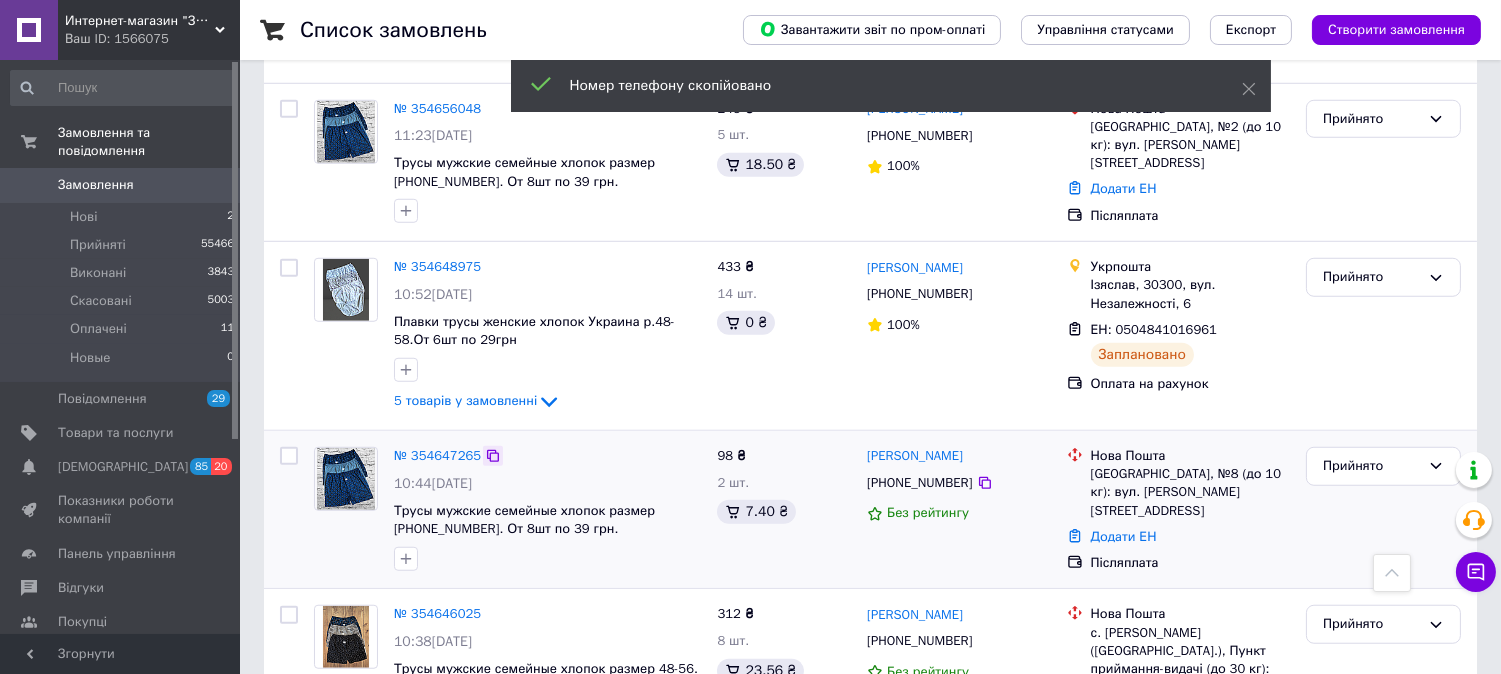 click 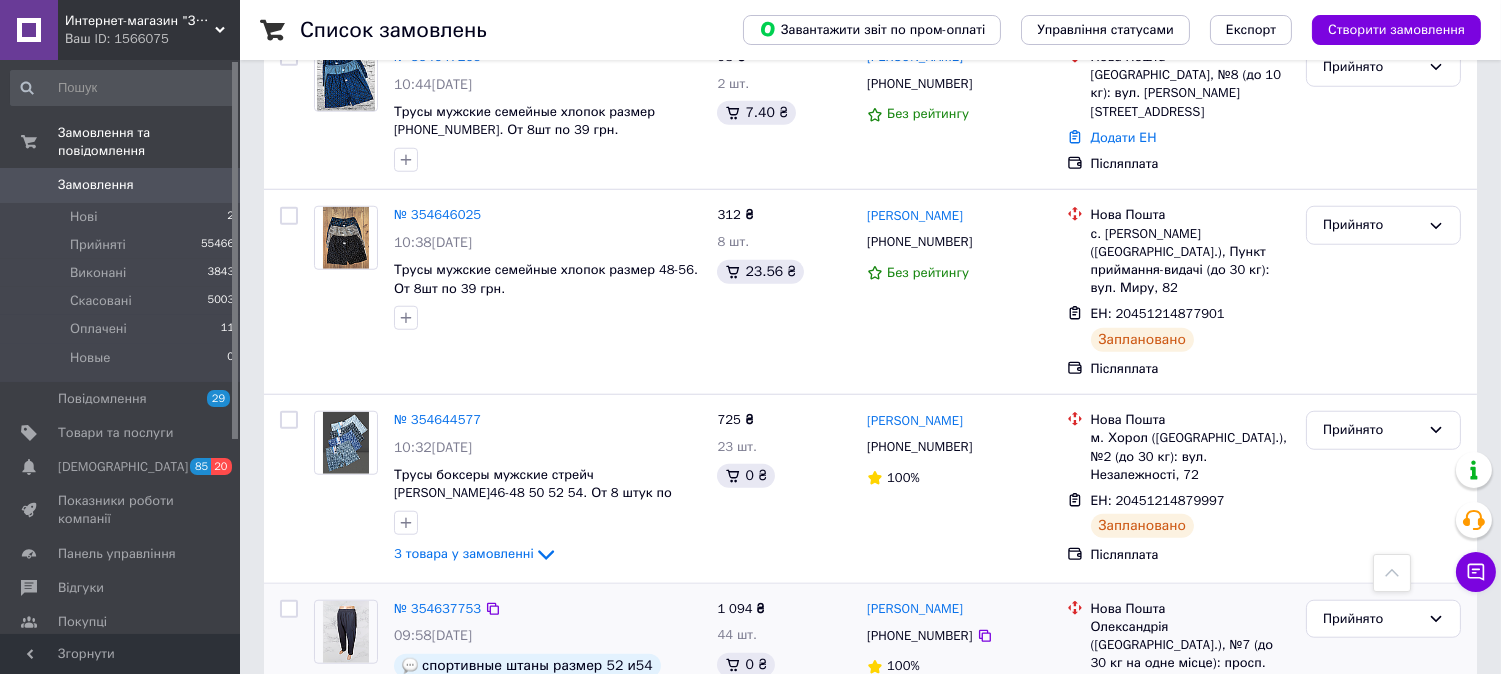 scroll, scrollTop: 3322, scrollLeft: 0, axis: vertical 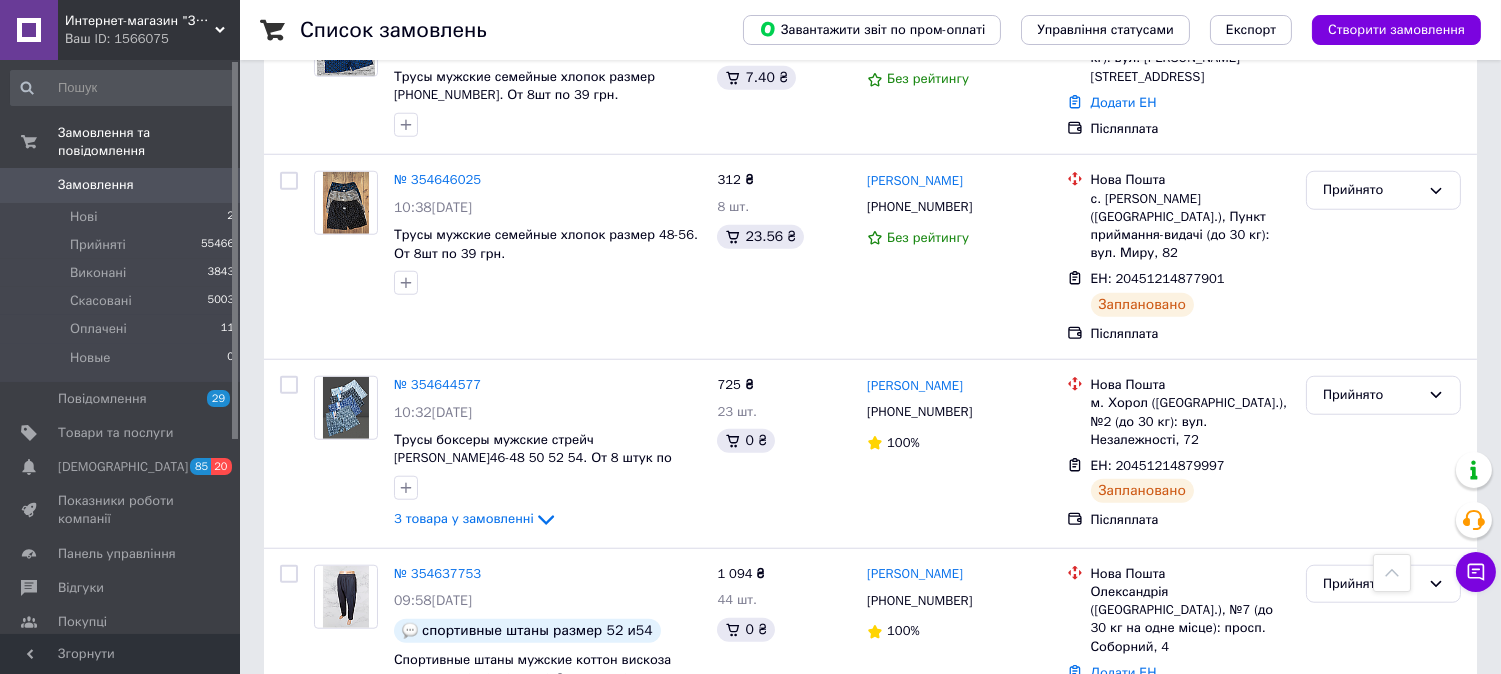 click on "Наступна" at bounding box center (551, 814) 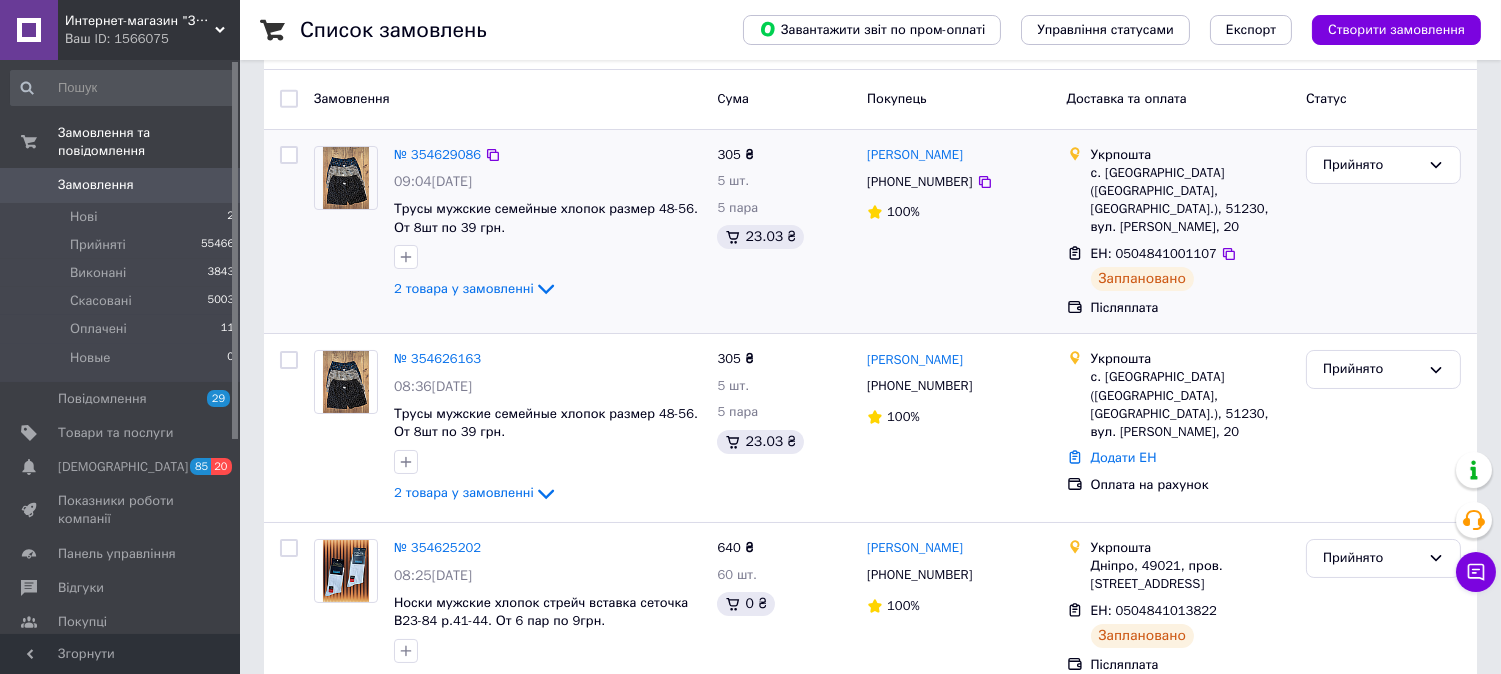 scroll, scrollTop: 222, scrollLeft: 0, axis: vertical 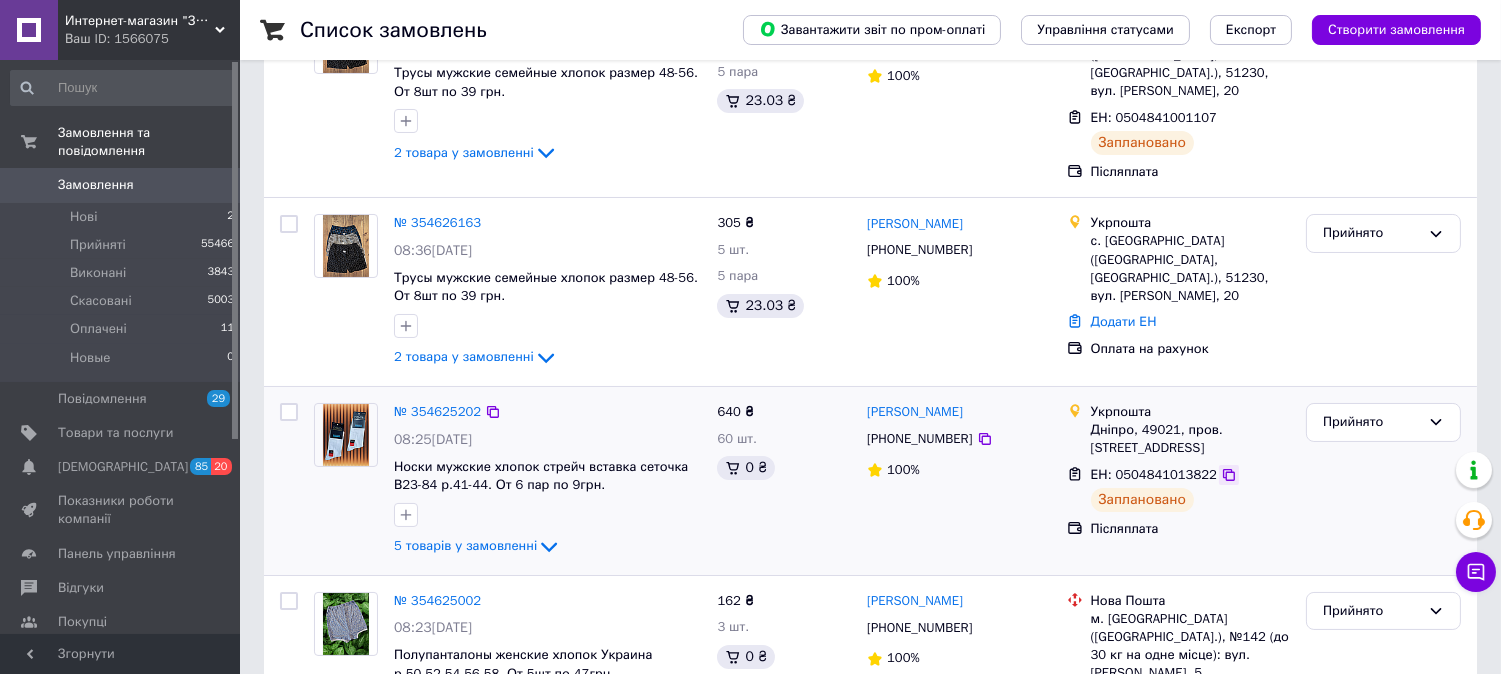 click 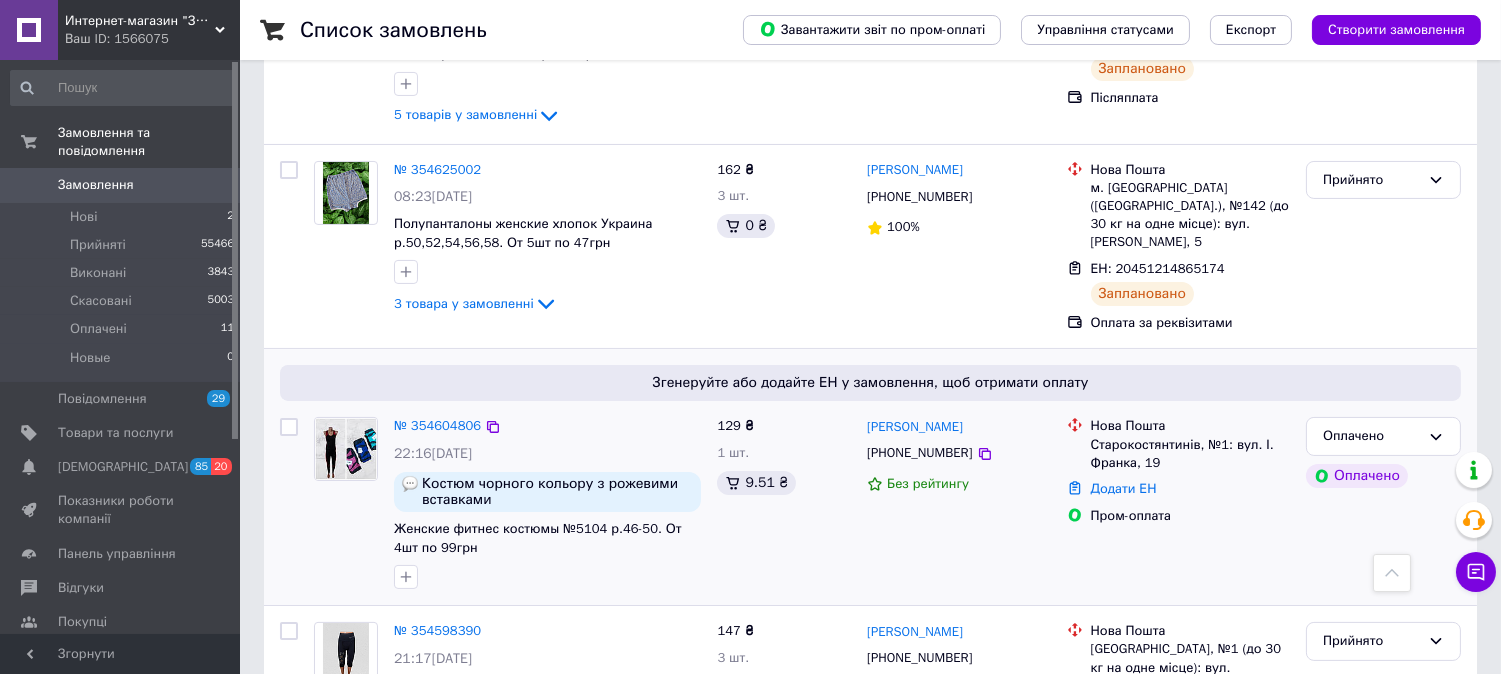 scroll, scrollTop: 666, scrollLeft: 0, axis: vertical 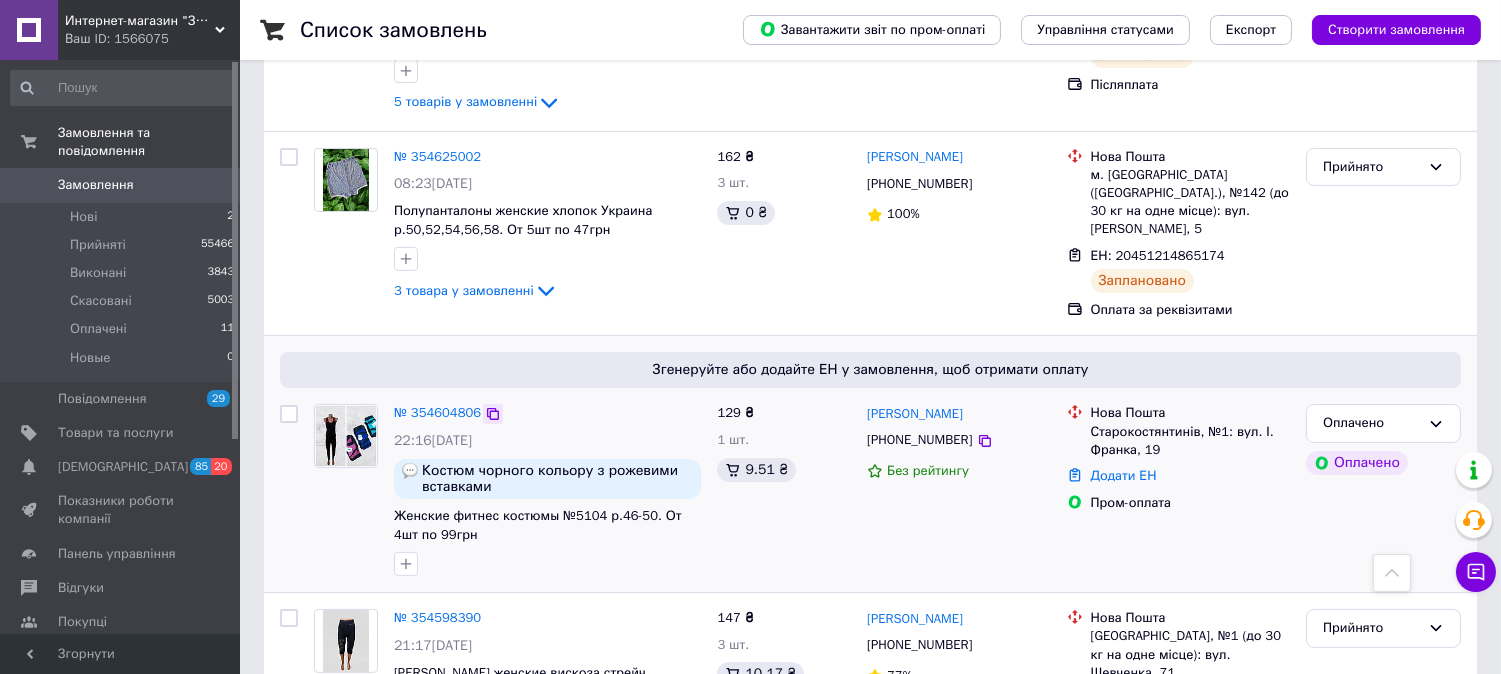 click 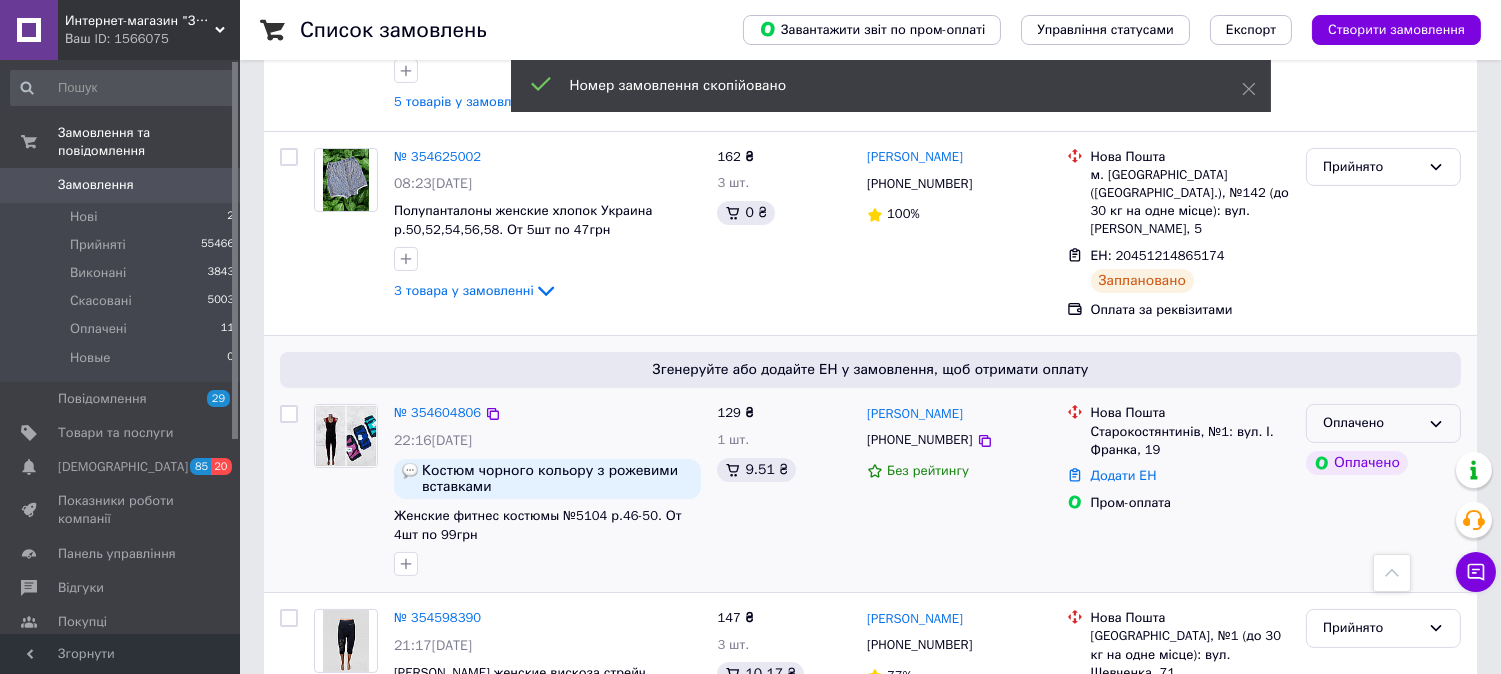 click on "Оплачено" at bounding box center [1383, 423] 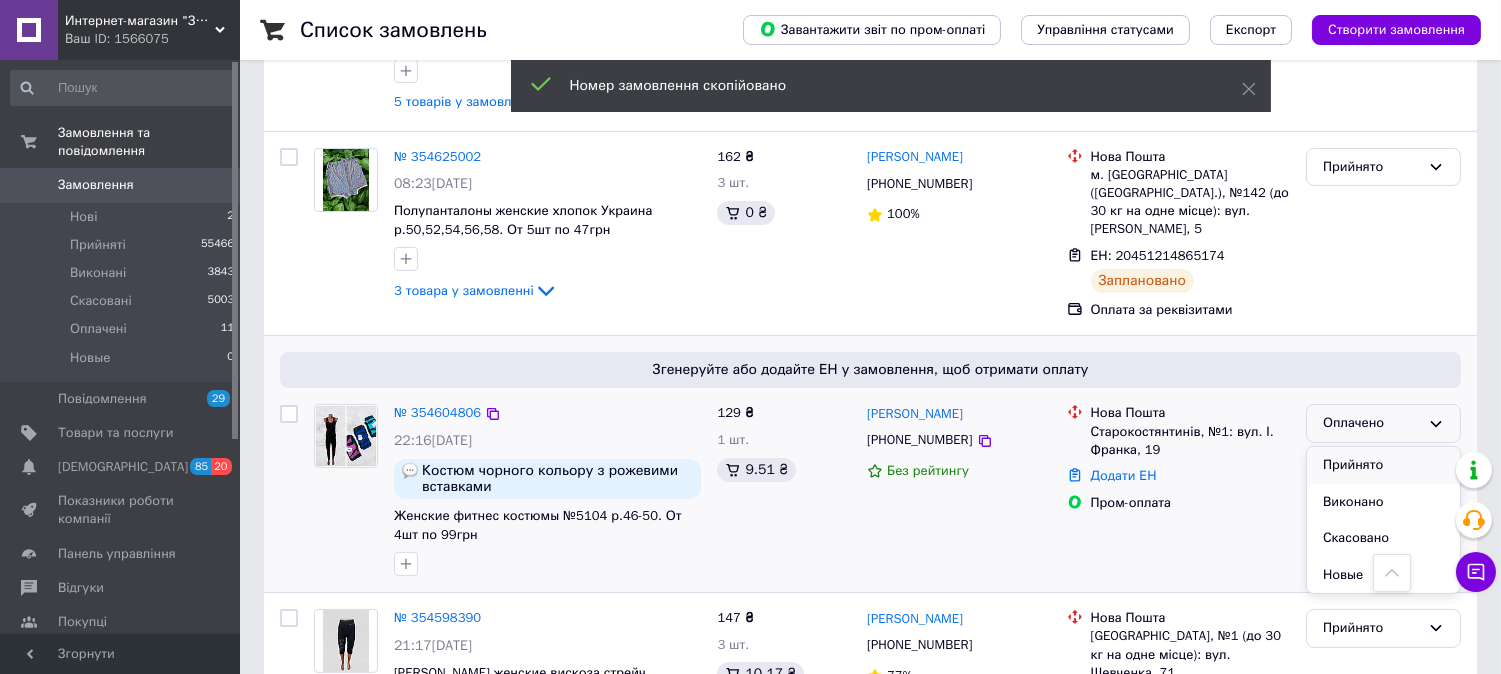 click on "Прийнято" at bounding box center (1383, 465) 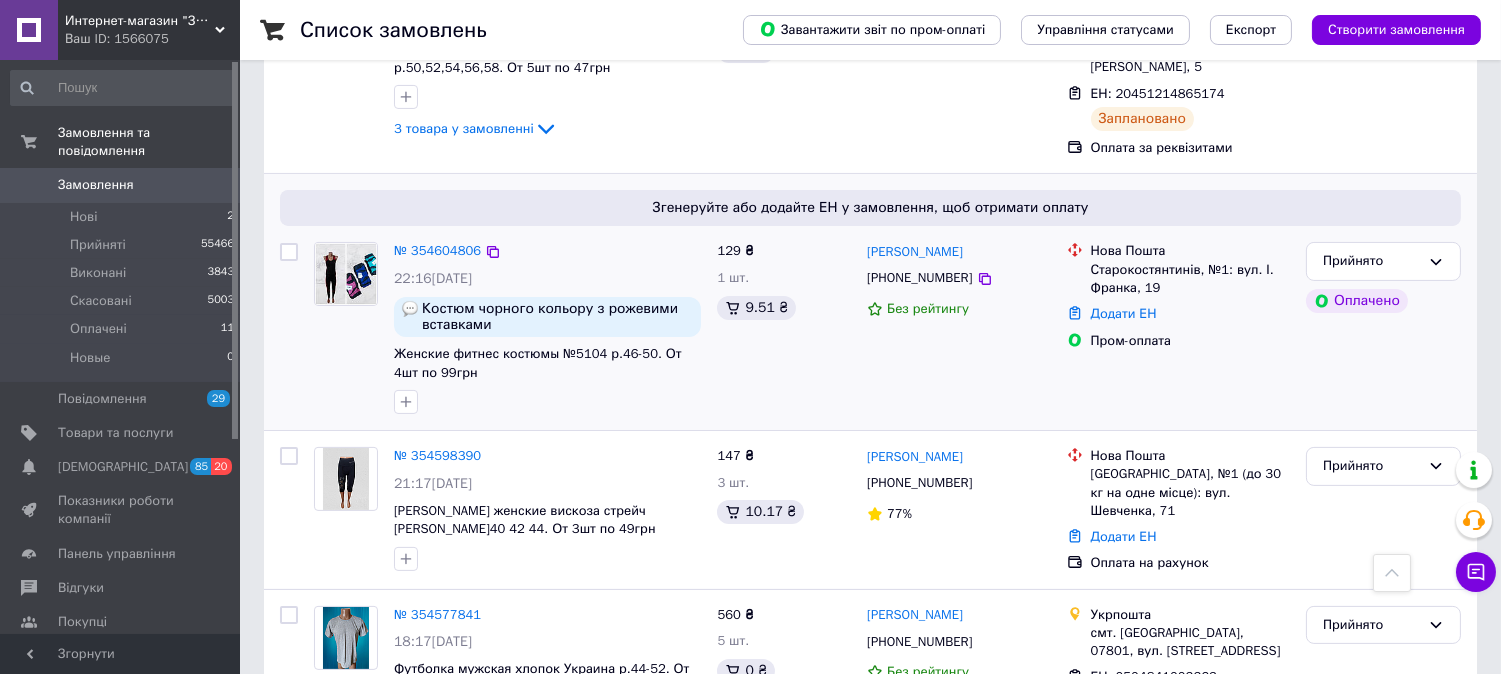 scroll, scrollTop: 888, scrollLeft: 0, axis: vertical 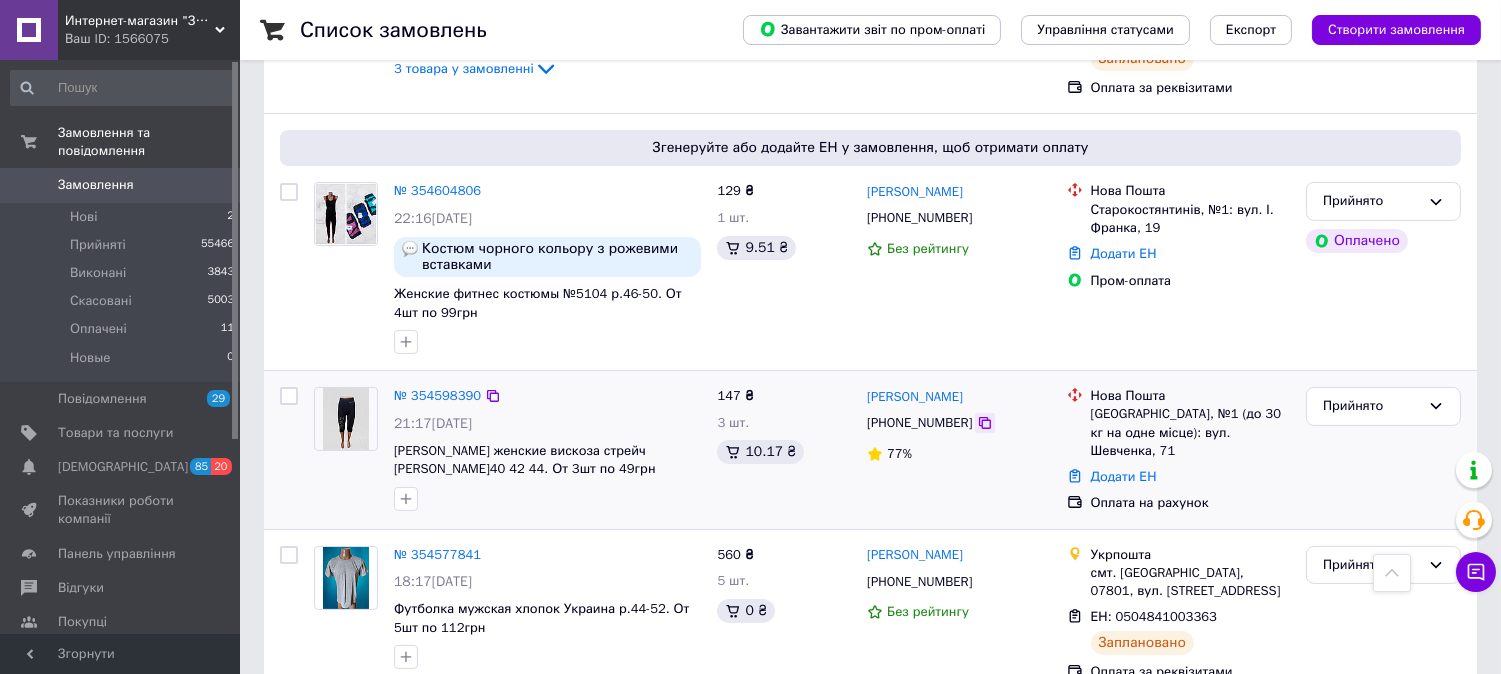 click 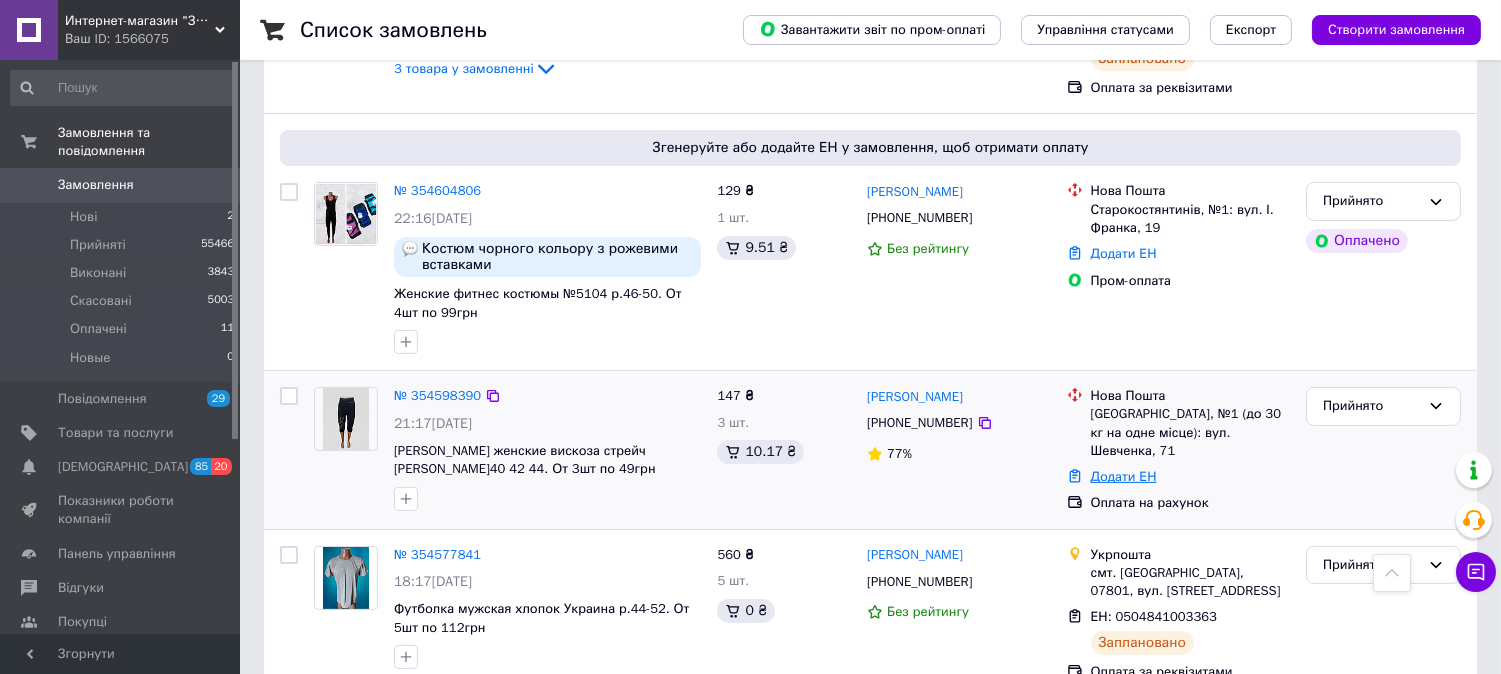click on "Додати ЕН" at bounding box center (1124, 476) 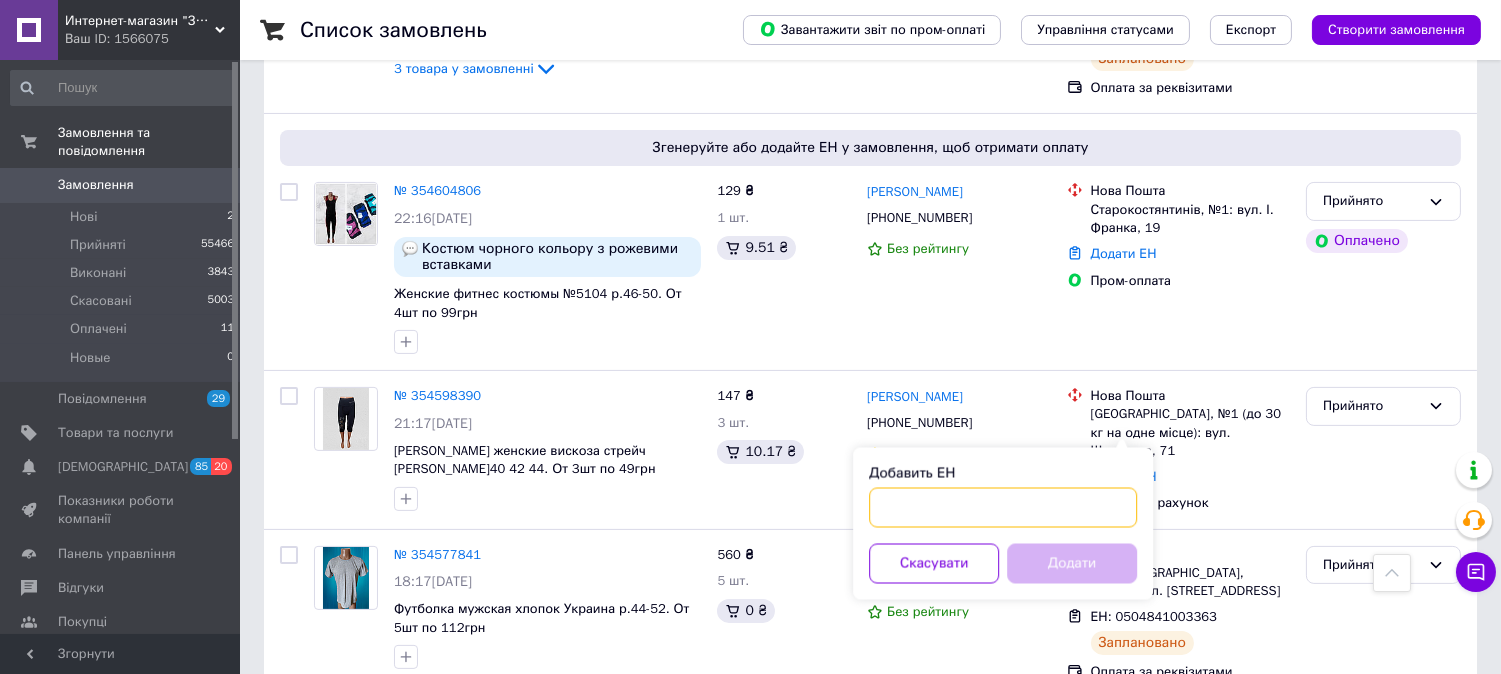 paste on "20451214946352" 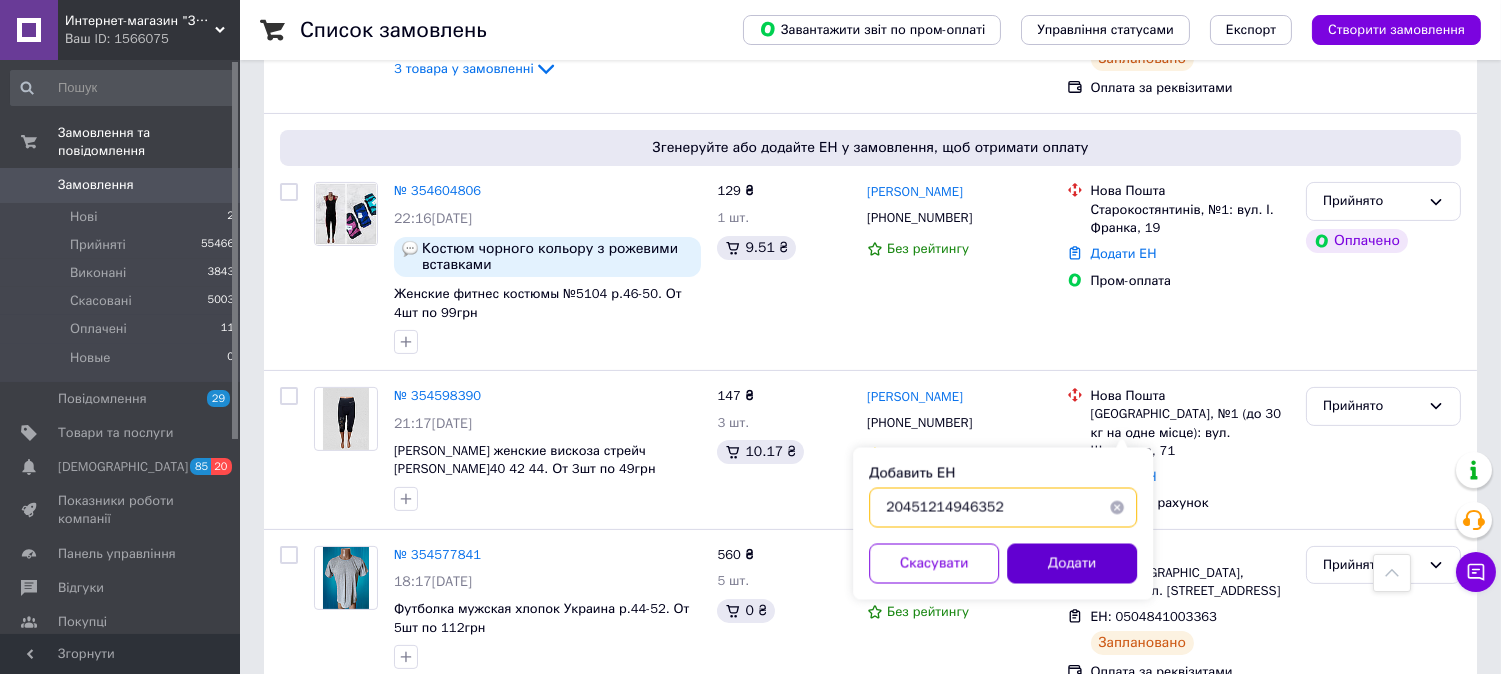 type on "20451214946352" 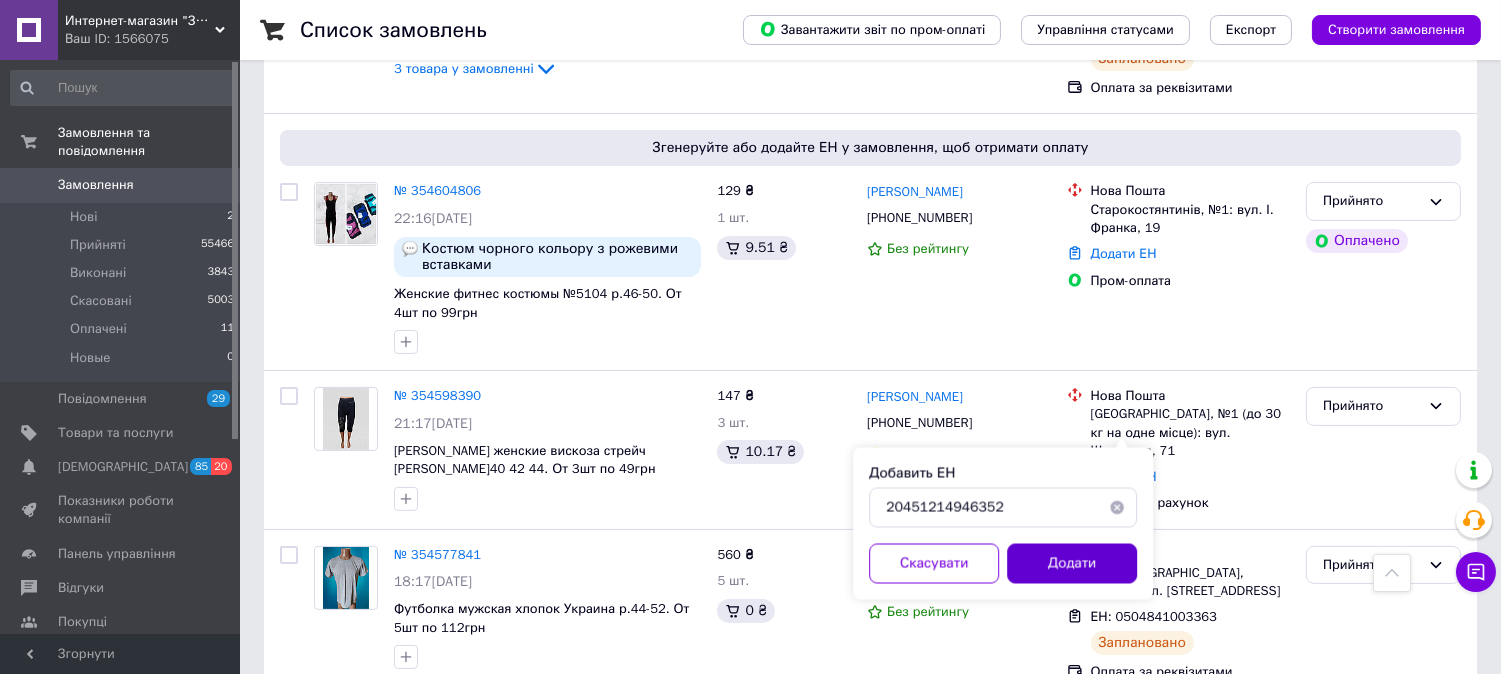 click on "Додати" at bounding box center [1072, 564] 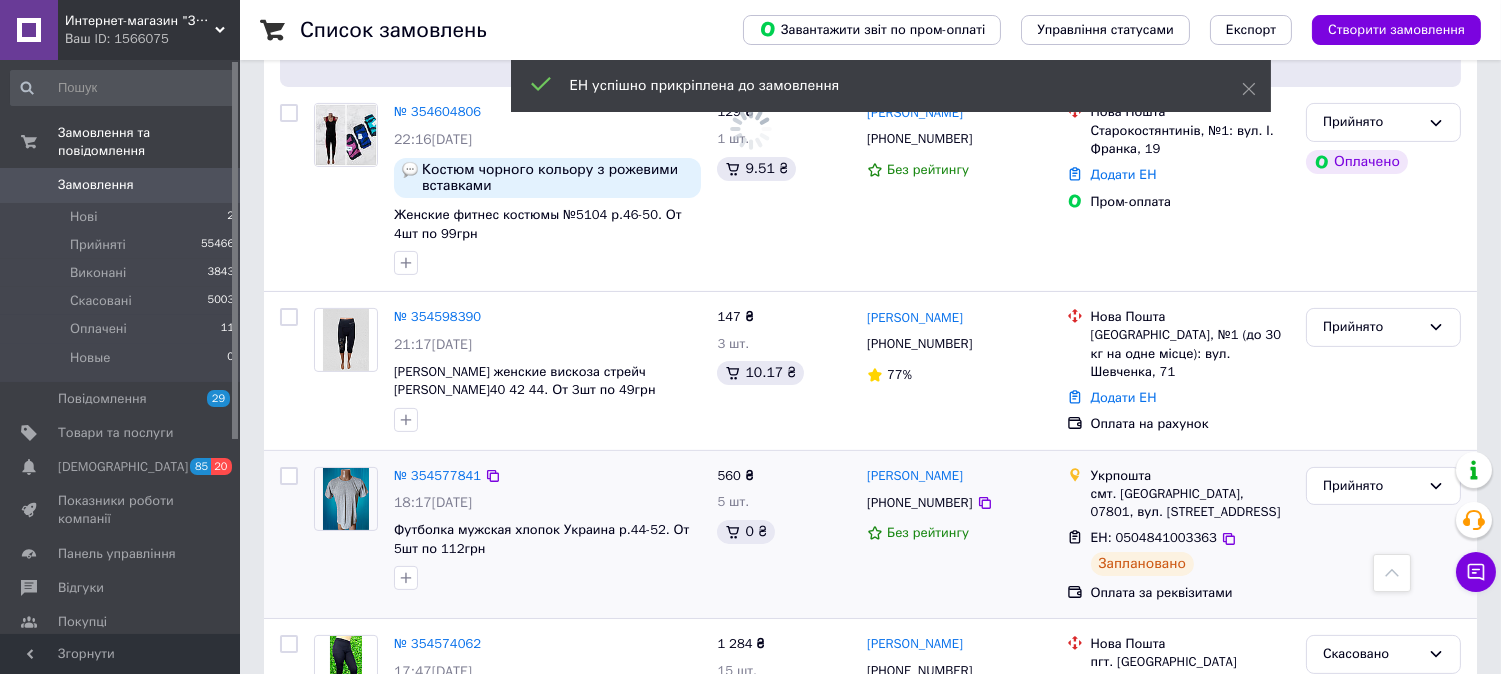 scroll, scrollTop: 1111, scrollLeft: 0, axis: vertical 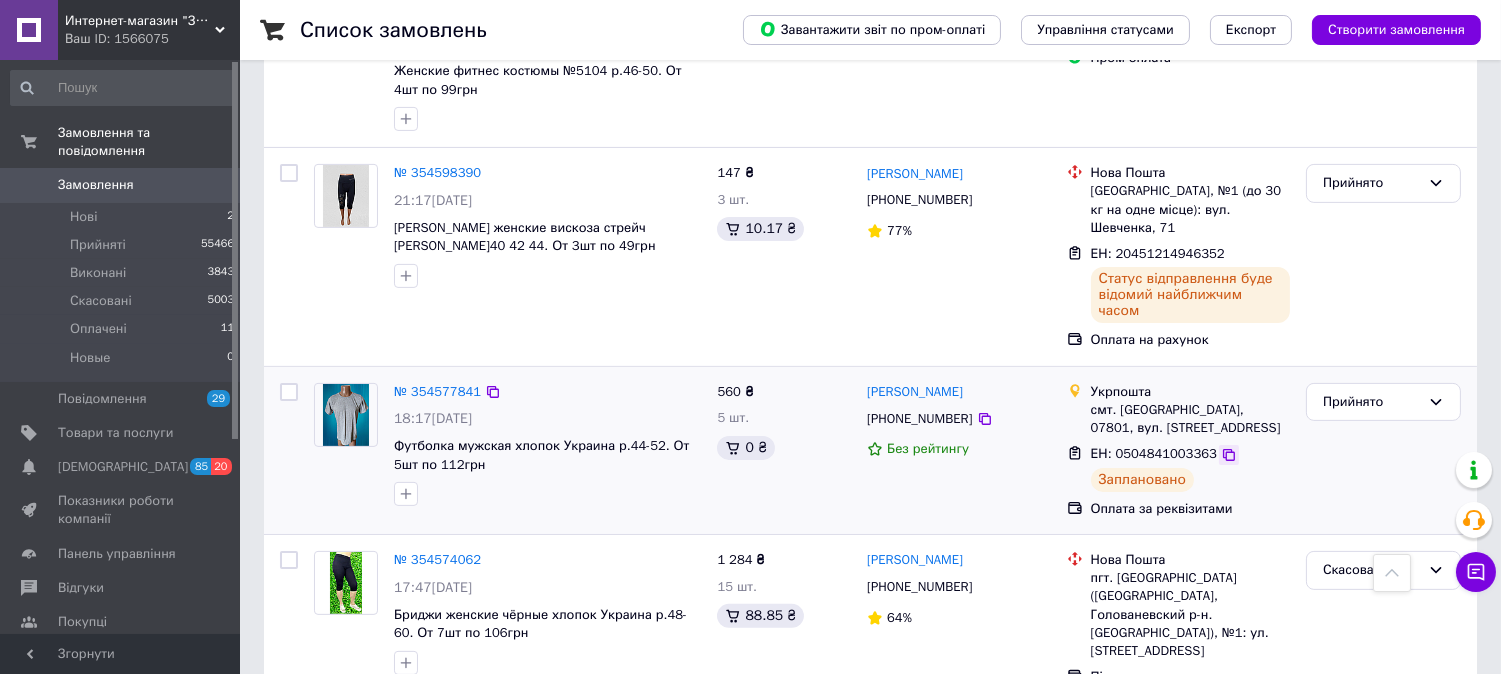 click 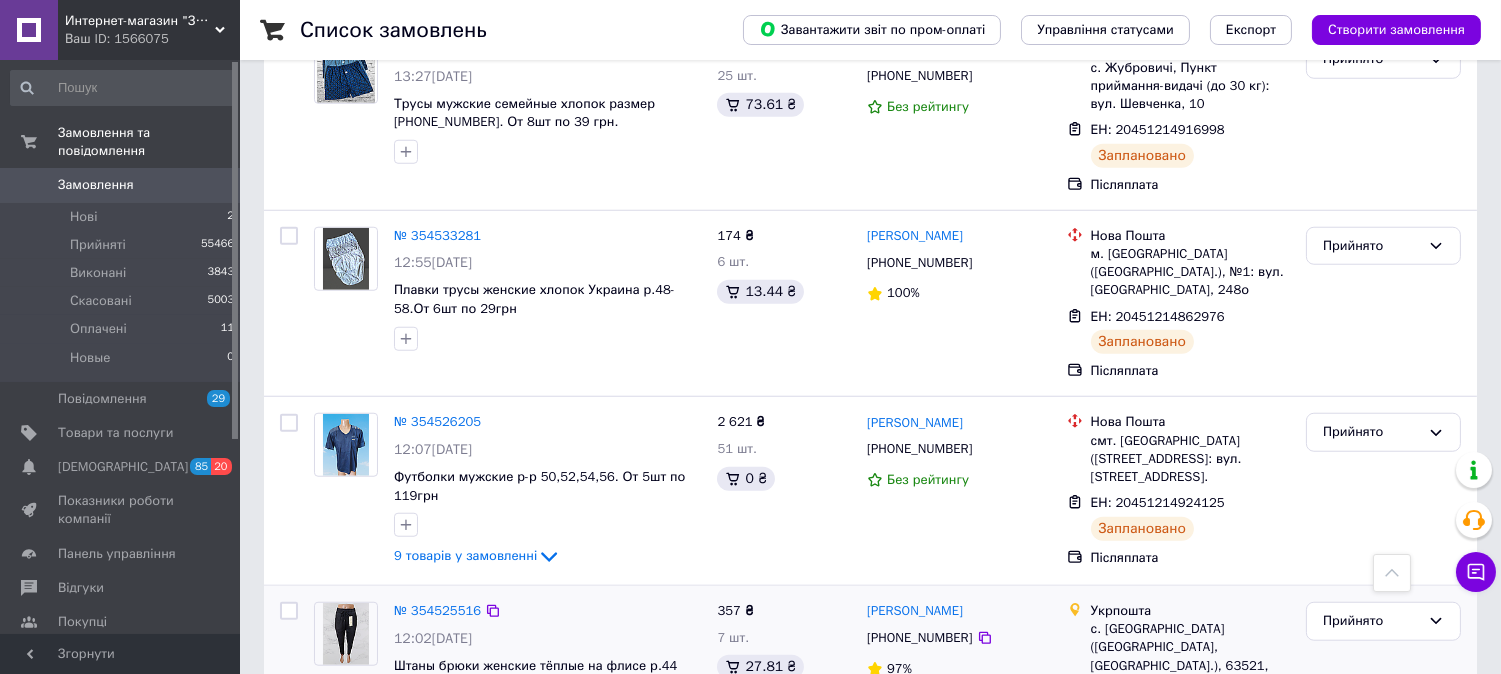 scroll, scrollTop: 3222, scrollLeft: 0, axis: vertical 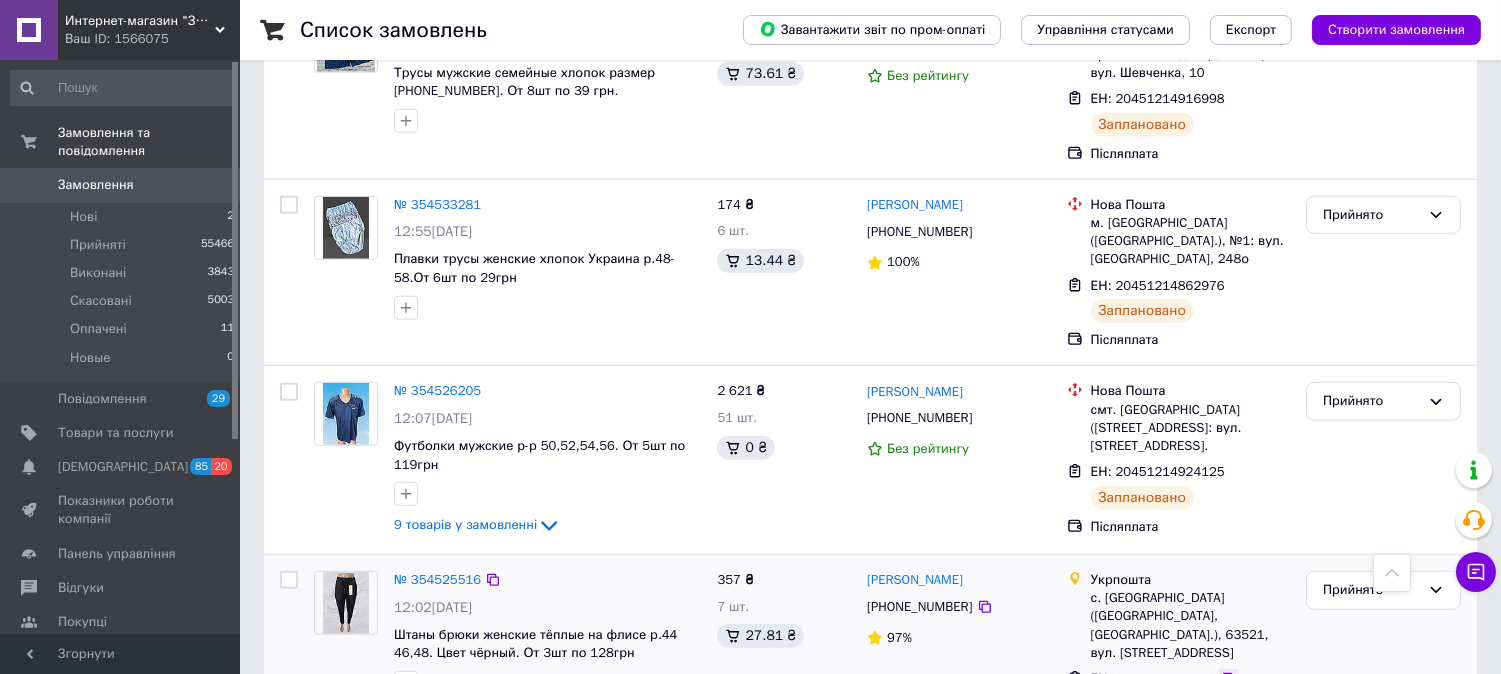 click 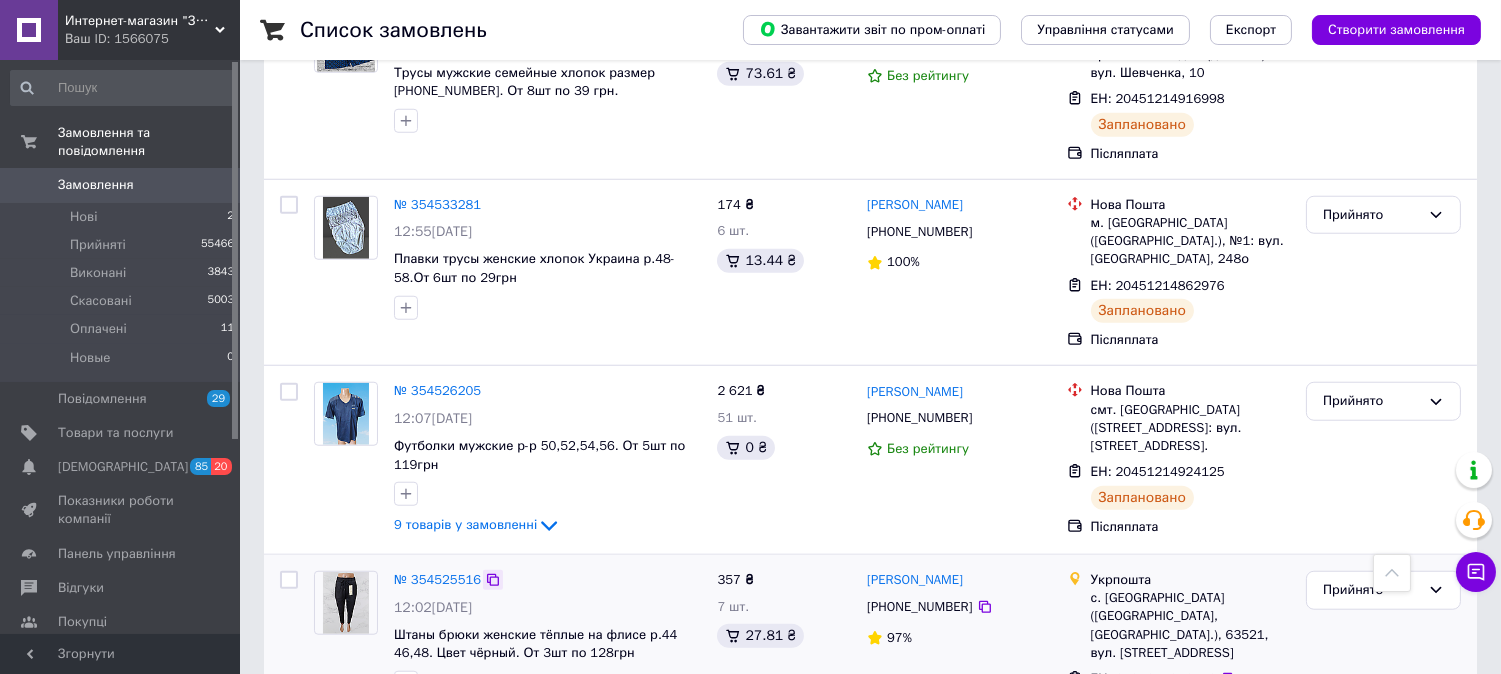 click 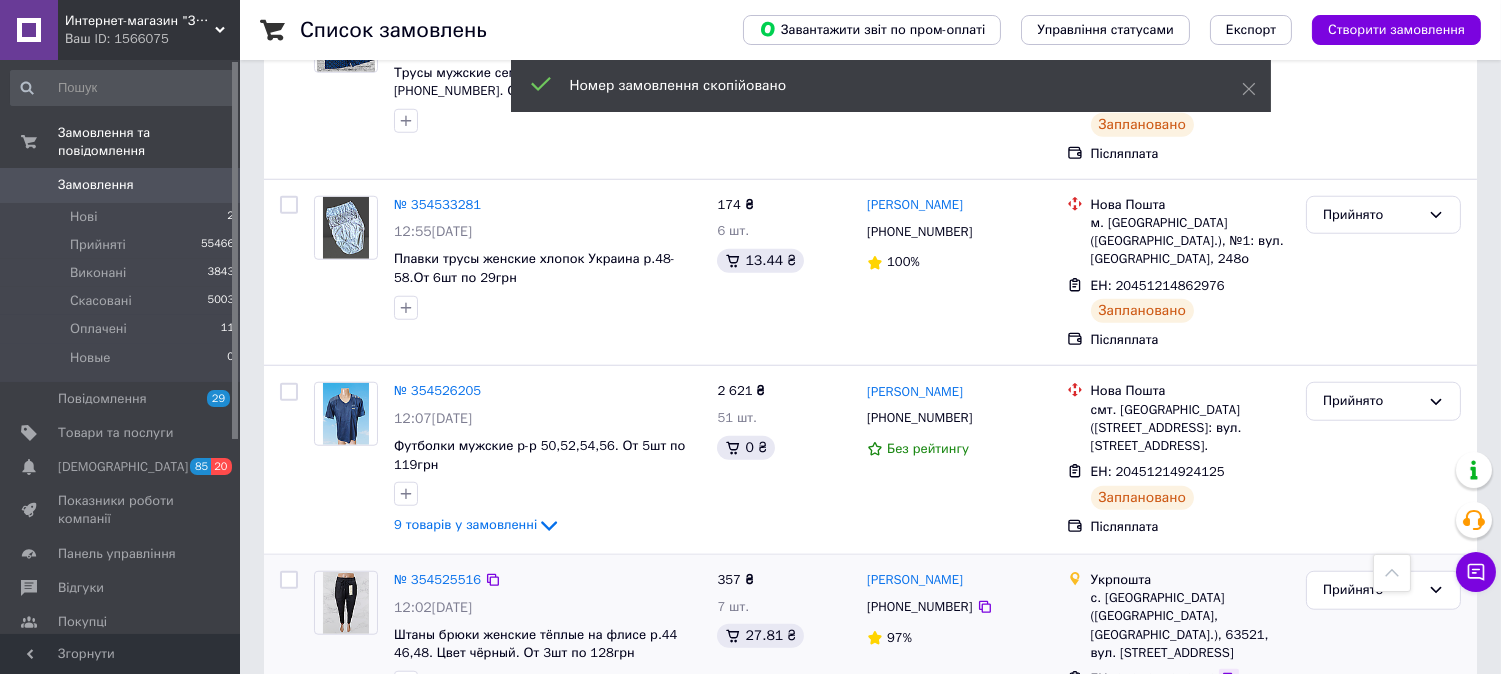 click 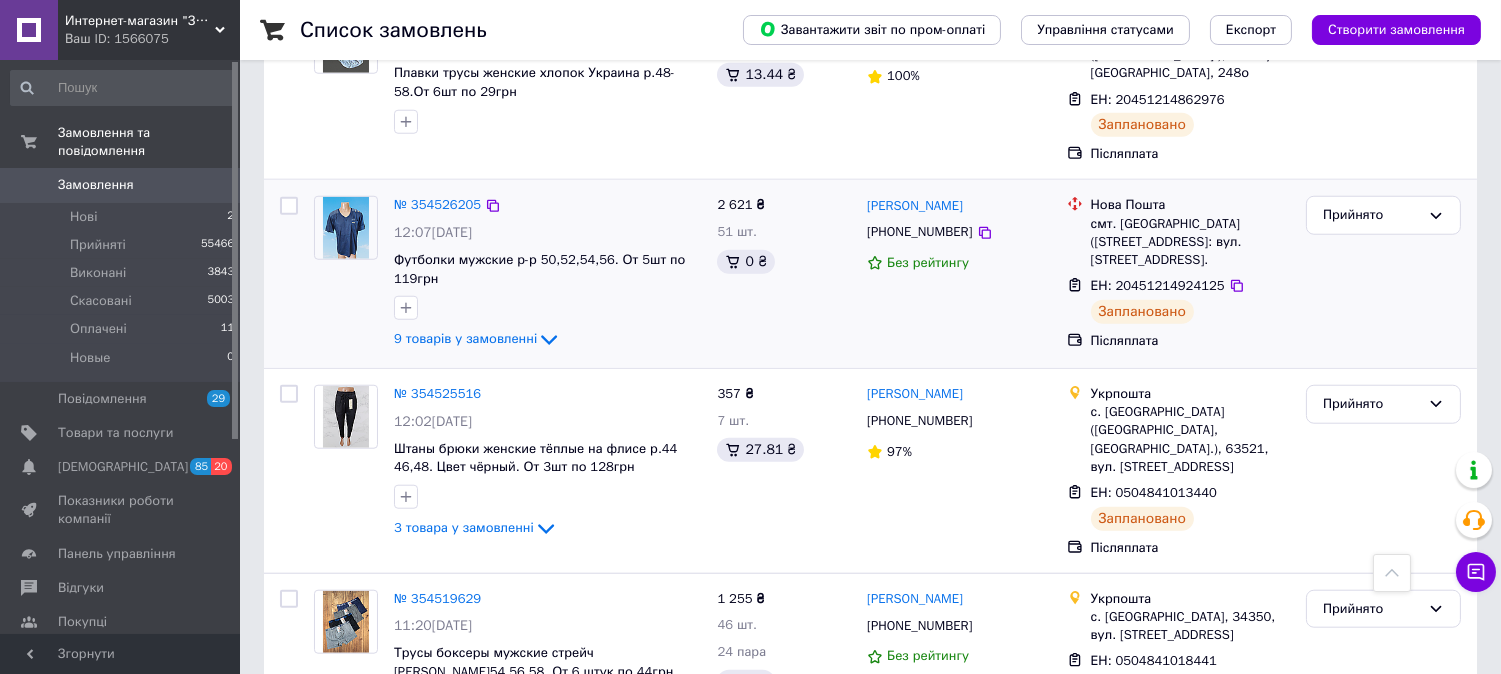 scroll, scrollTop: 3410, scrollLeft: 0, axis: vertical 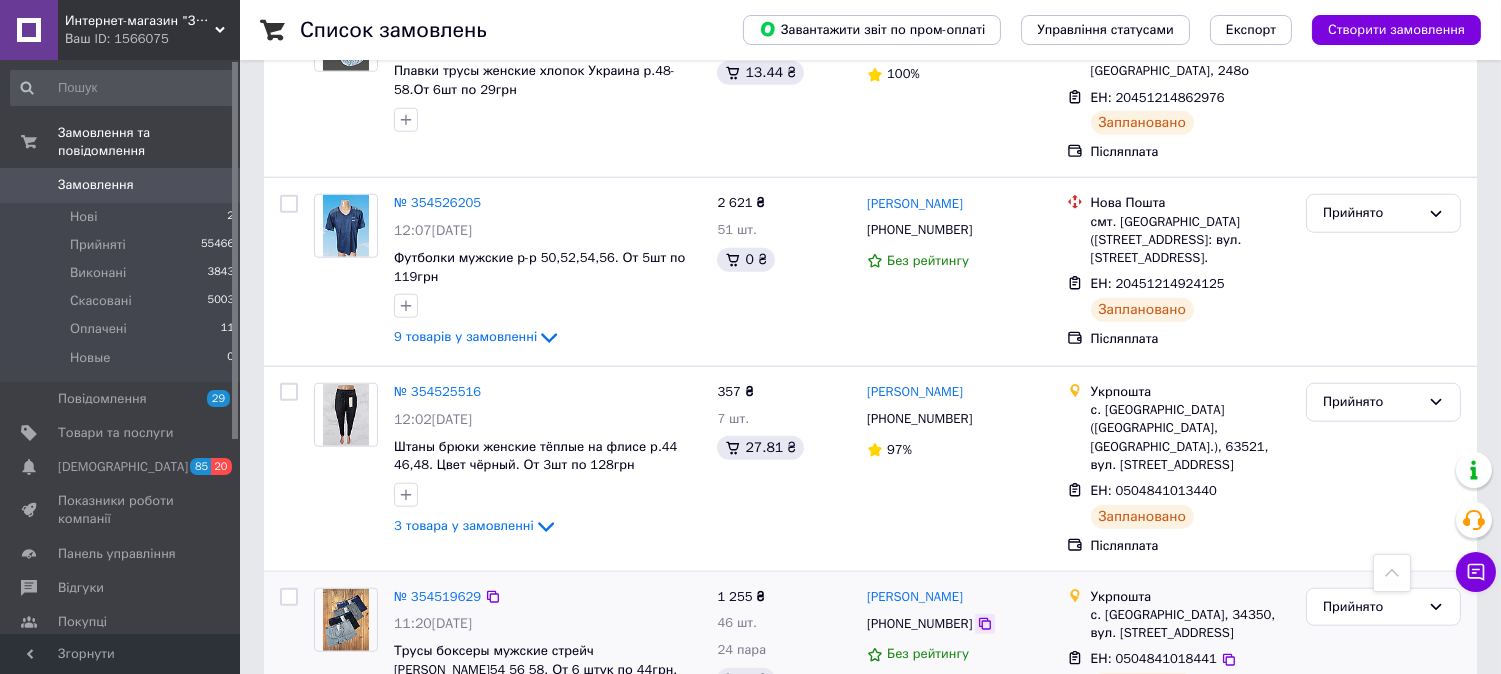 click 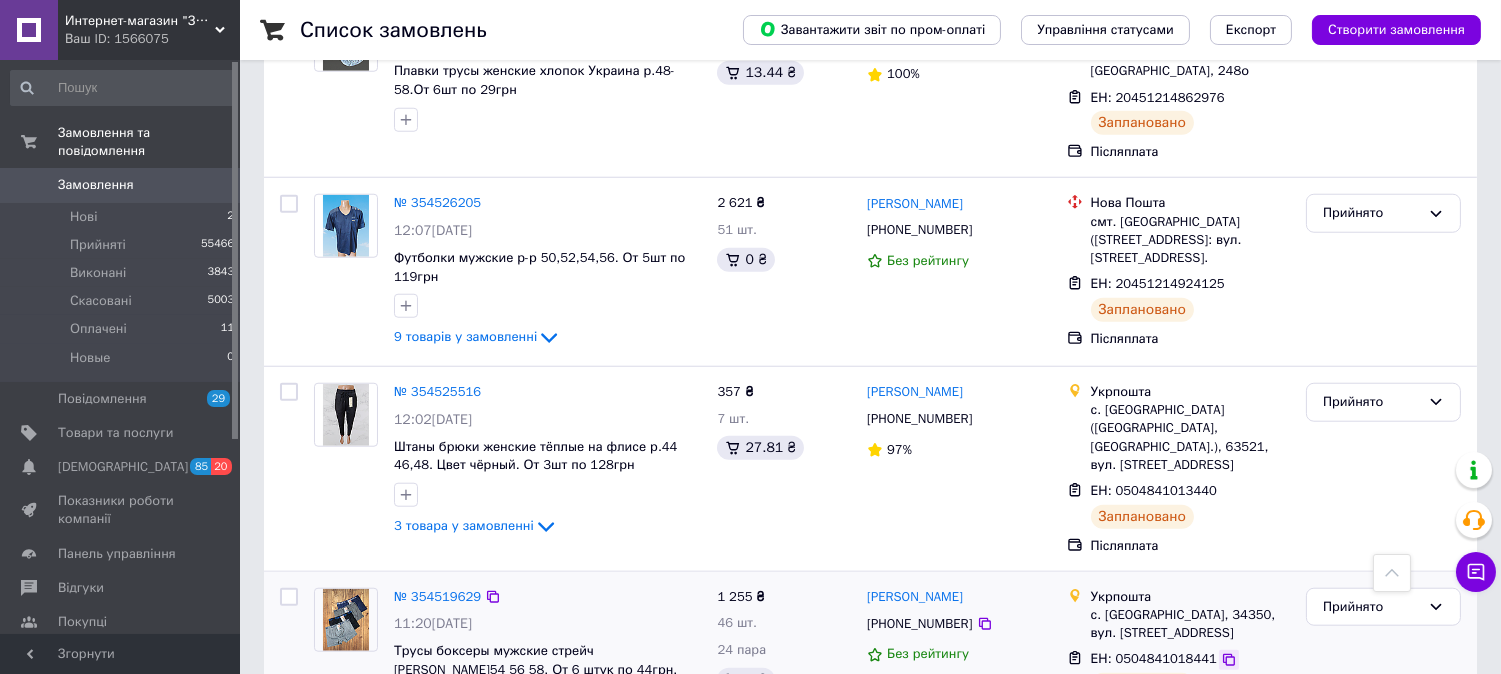click 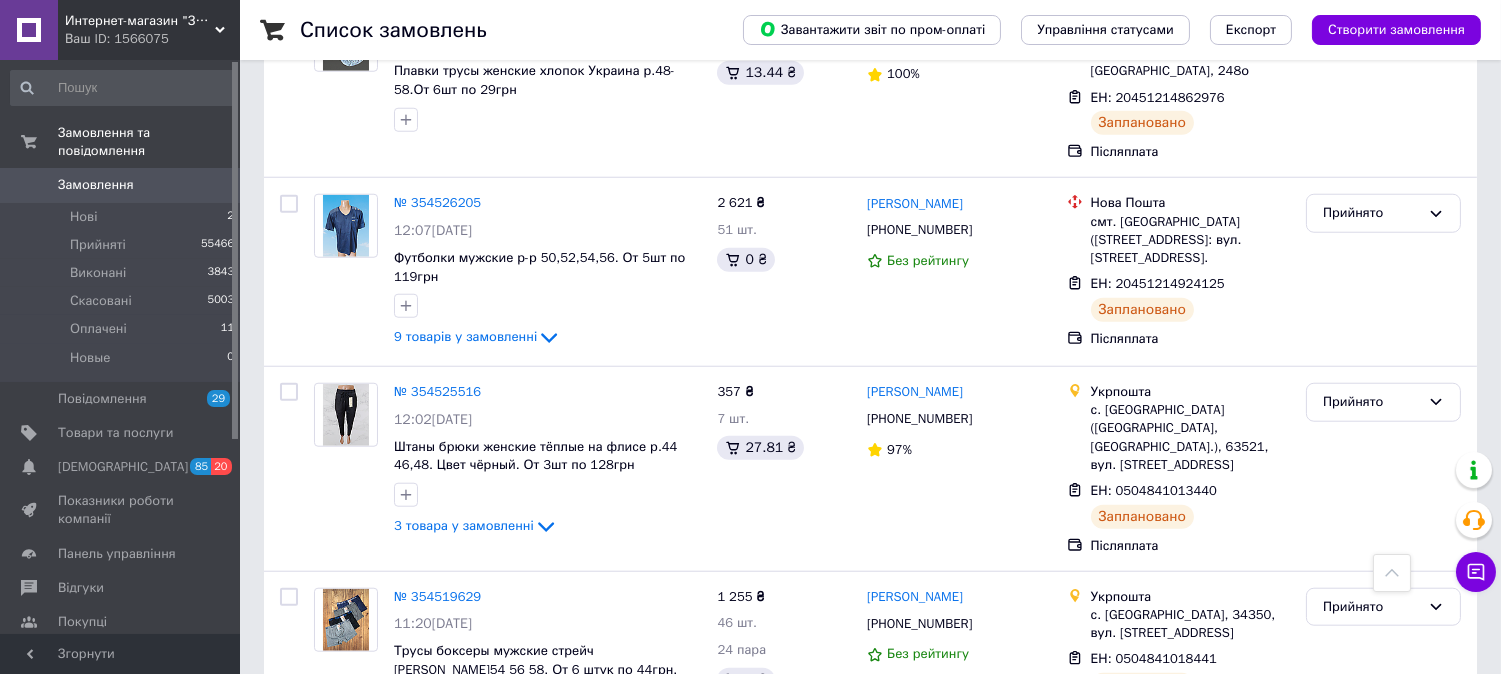 click on "Наступна" at bounding box center [718, 804] 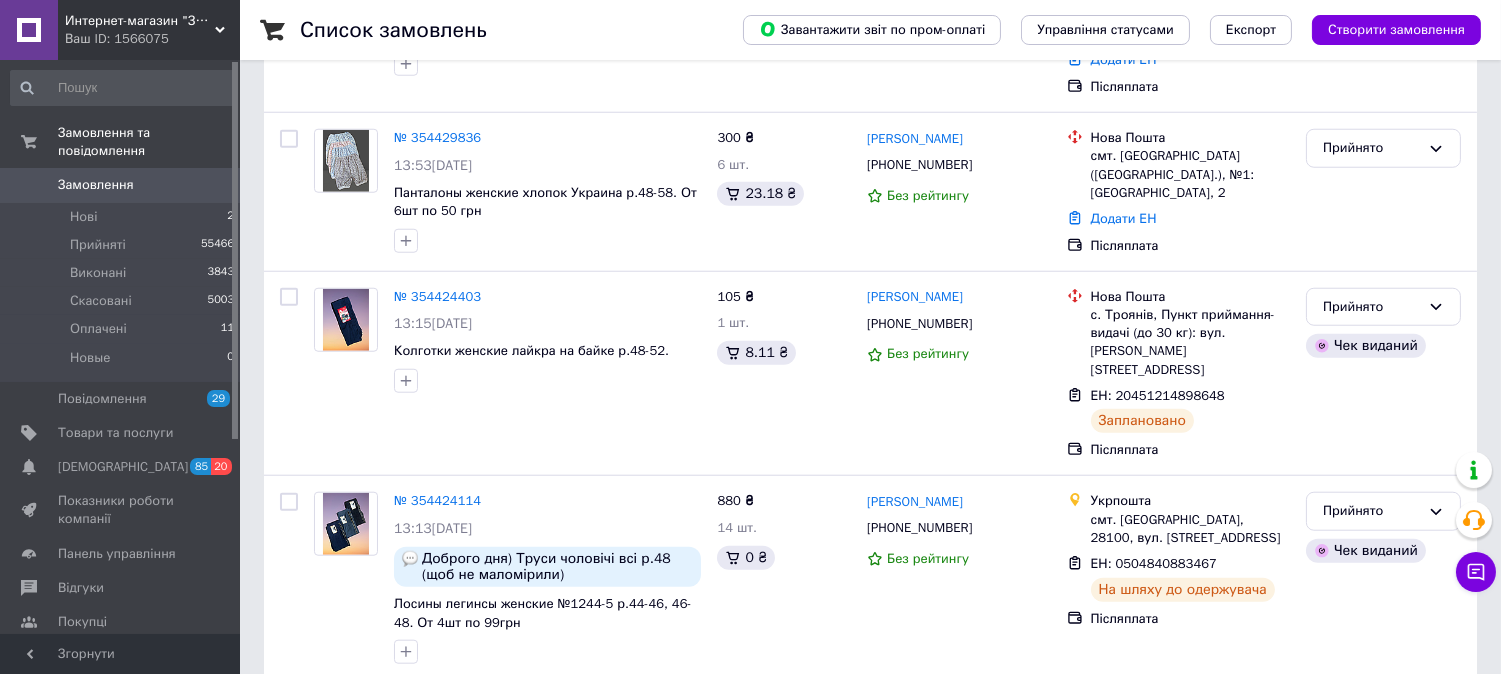 scroll, scrollTop: 0, scrollLeft: 0, axis: both 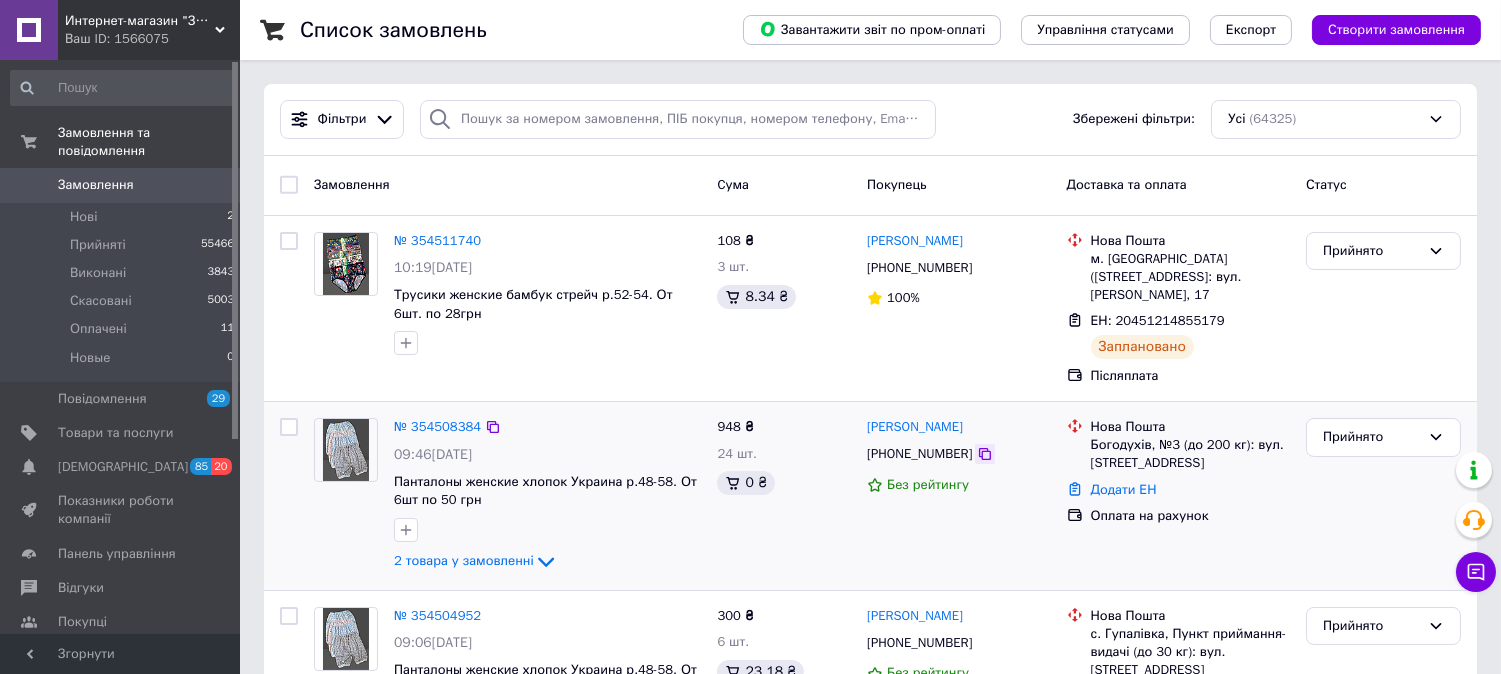 click 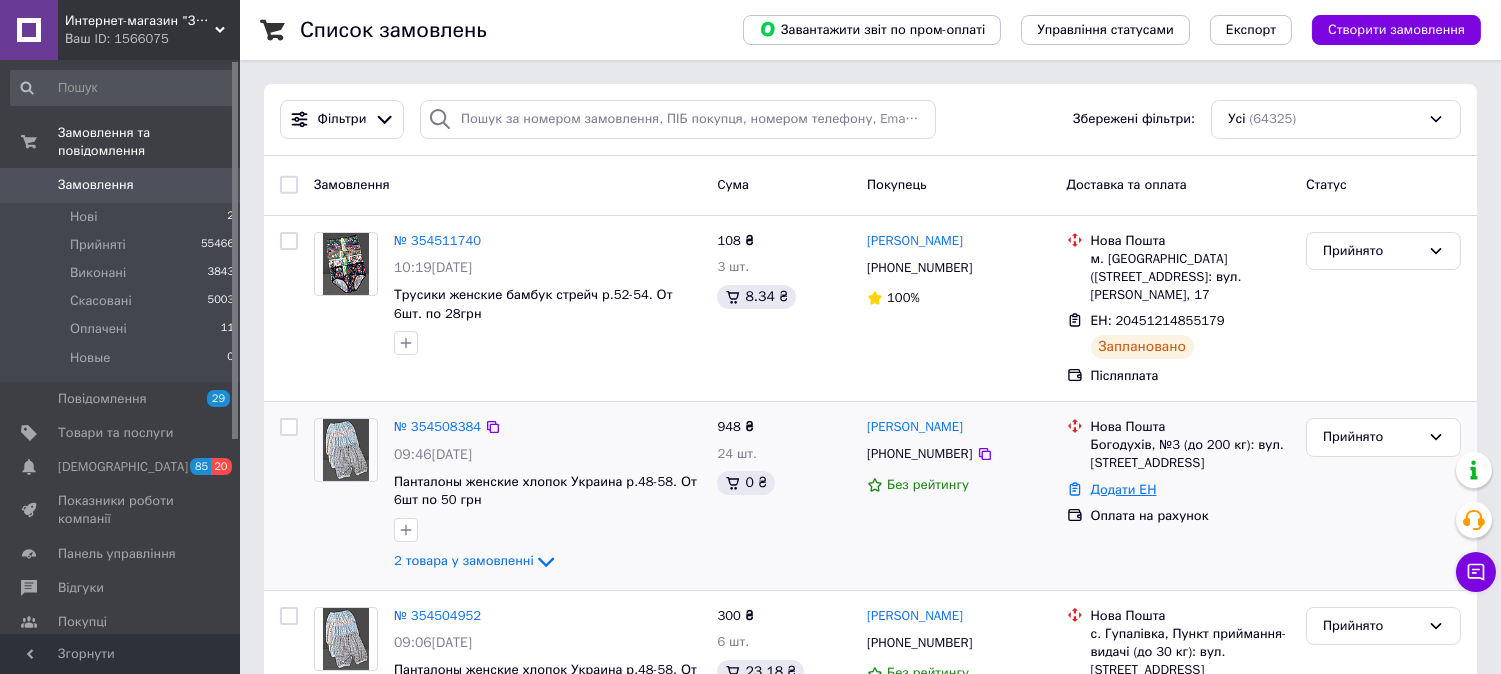 click on "Додати ЕН" at bounding box center (1124, 489) 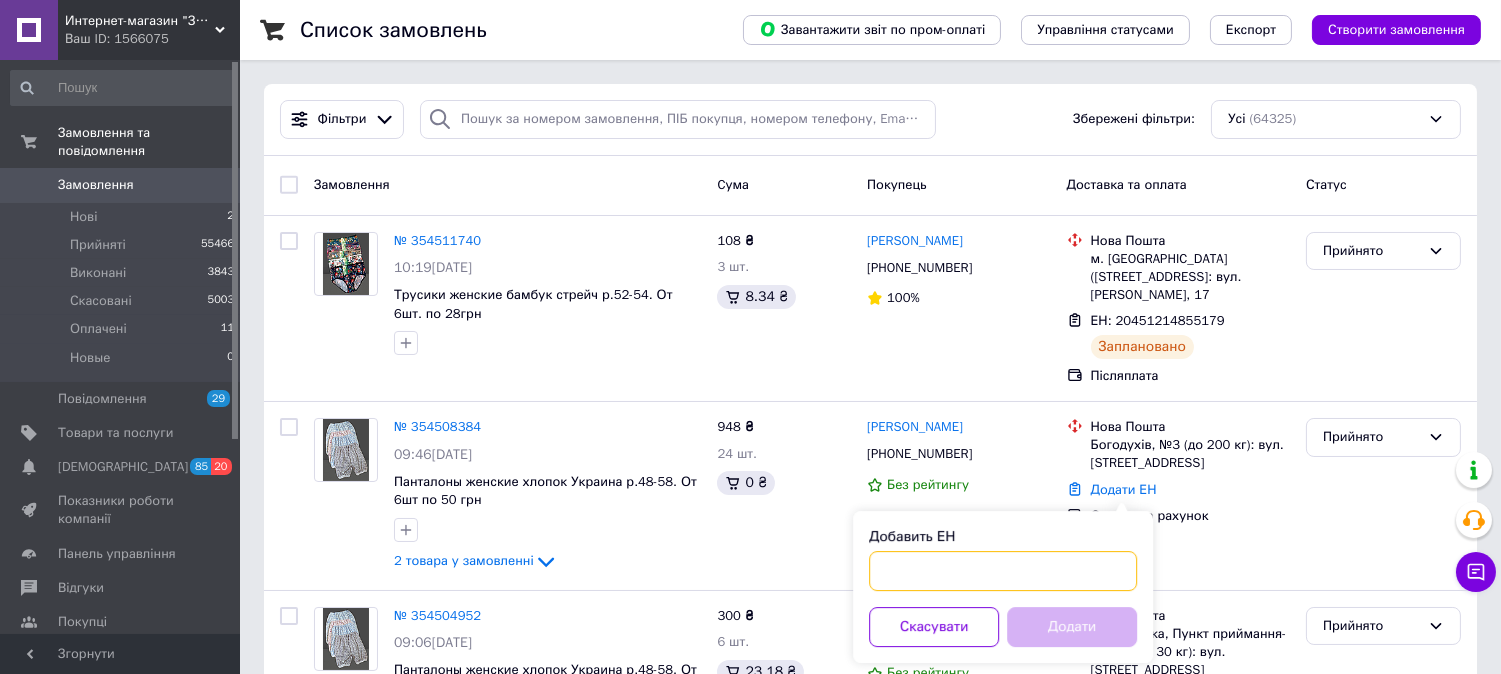paste on "20451215004863" 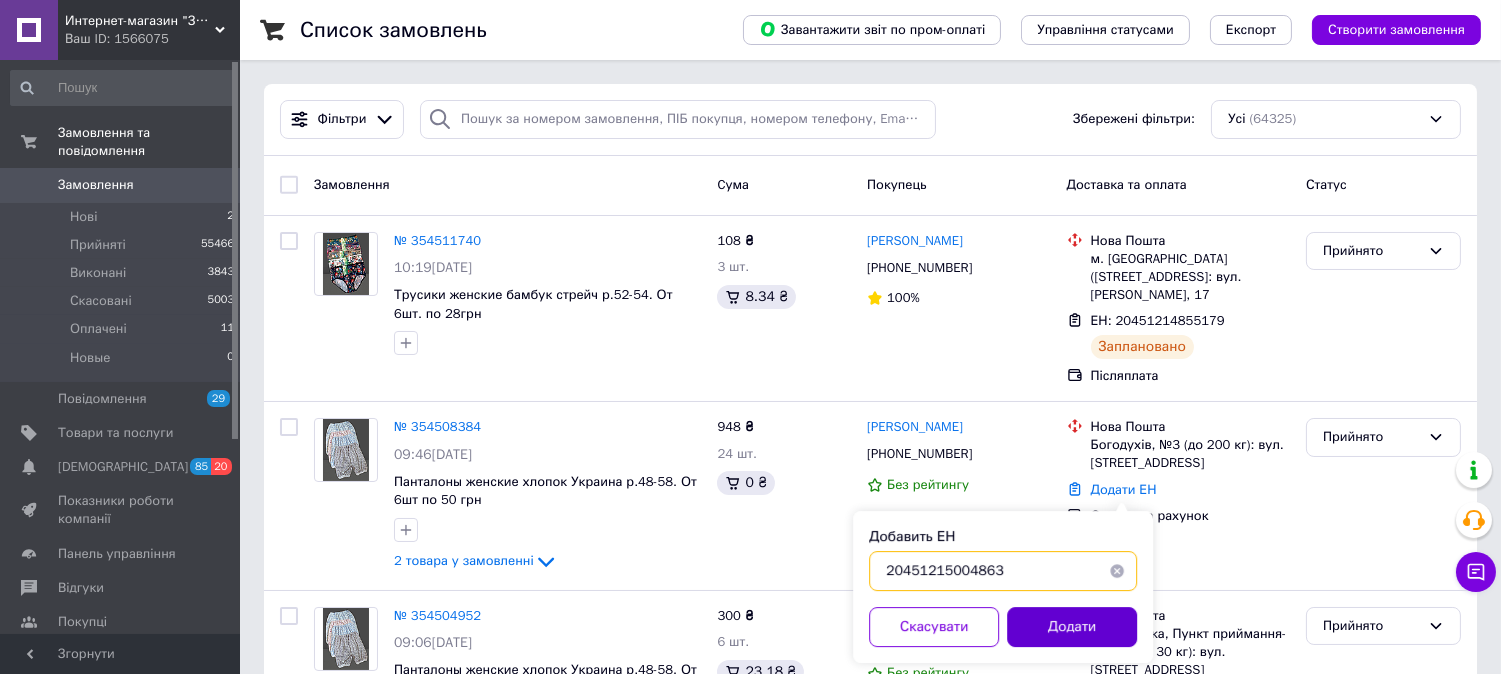 type on "20451215004863" 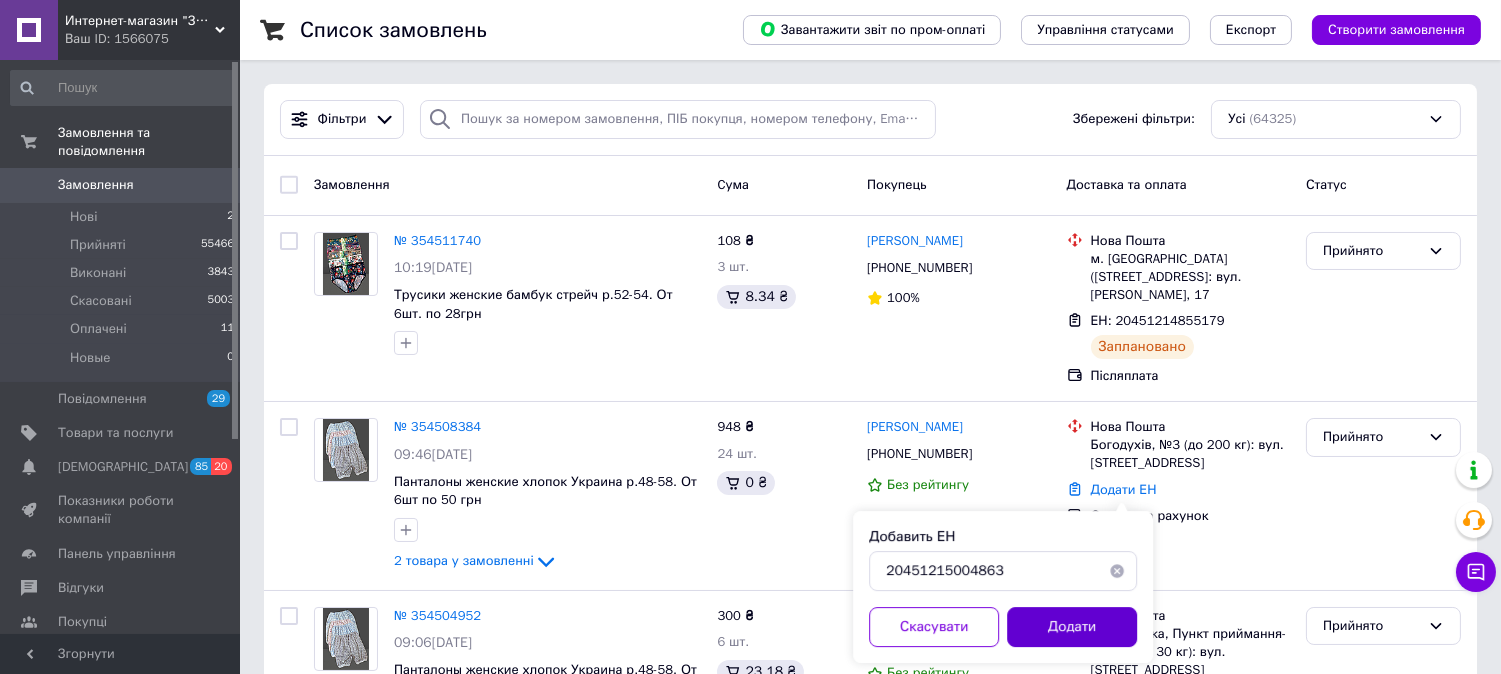 click on "Додати" at bounding box center (1072, 627) 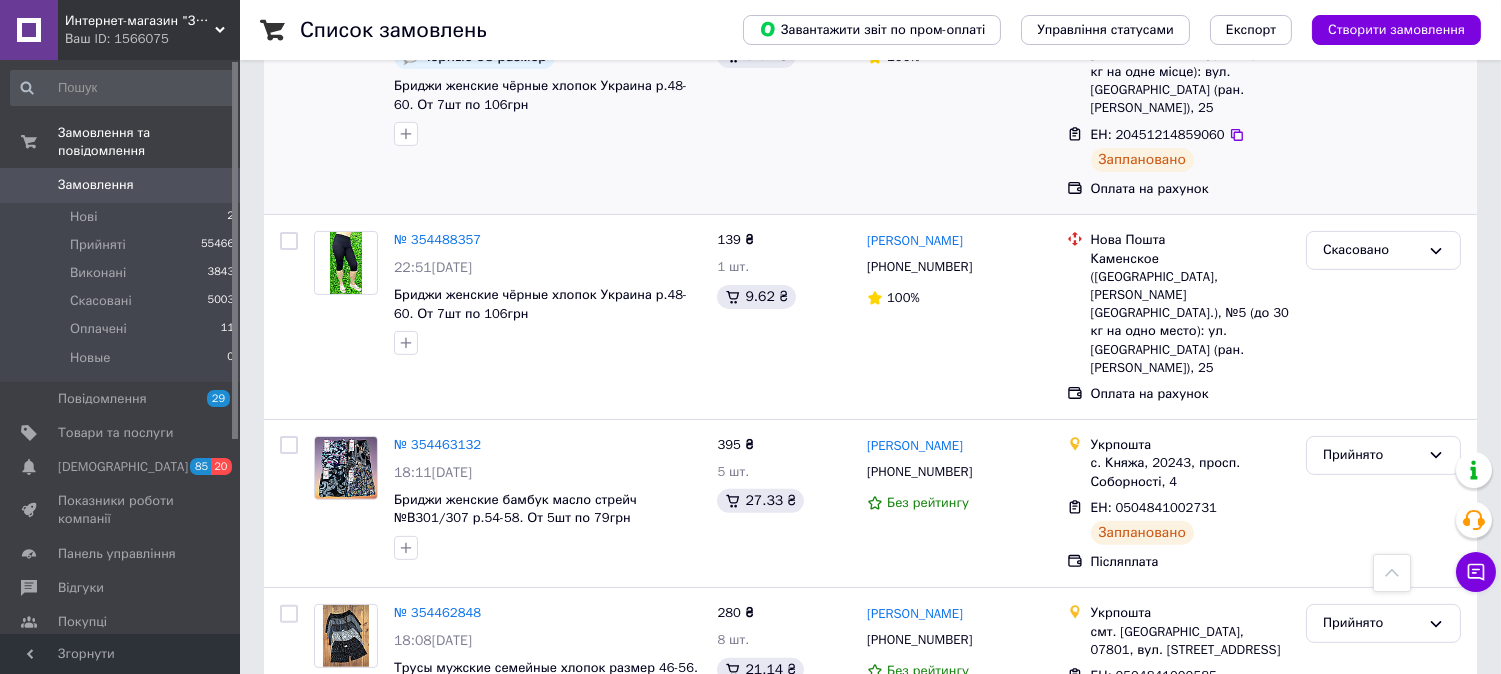 scroll, scrollTop: 1222, scrollLeft: 0, axis: vertical 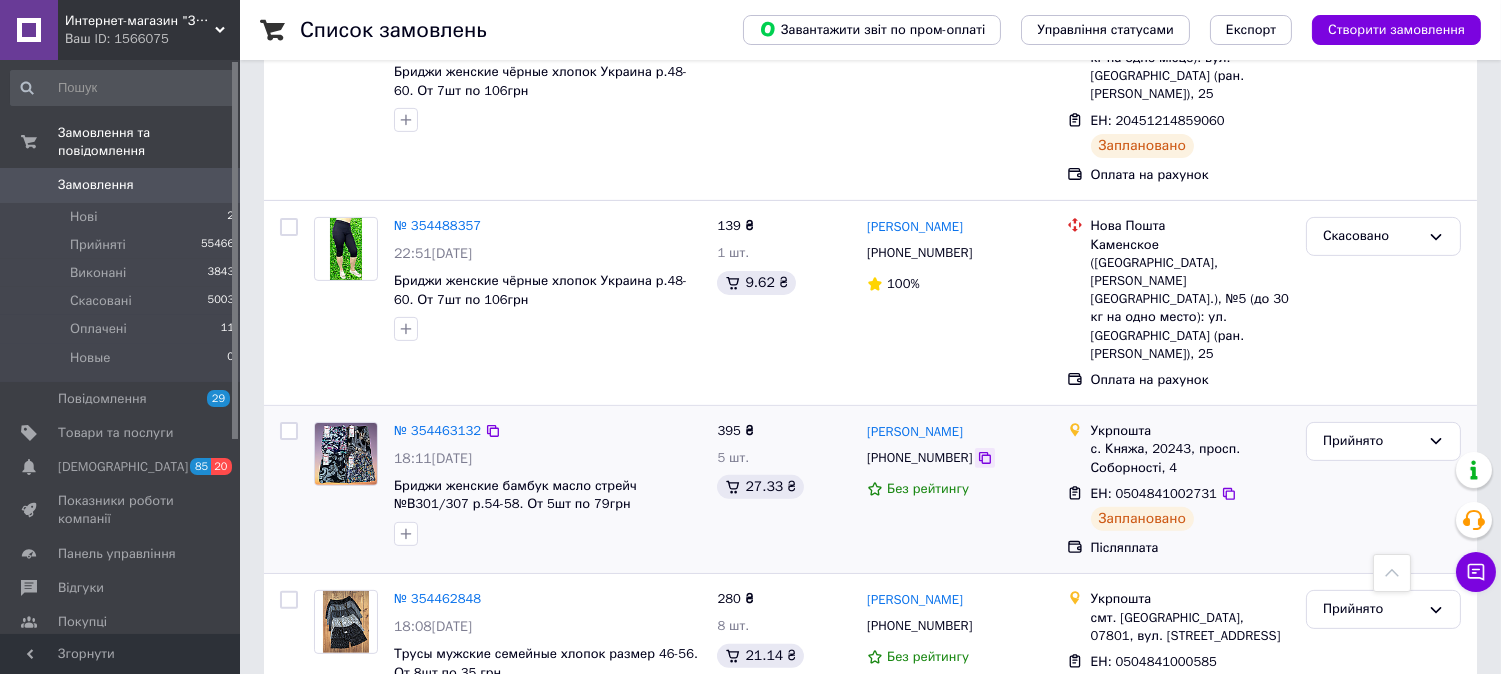 click 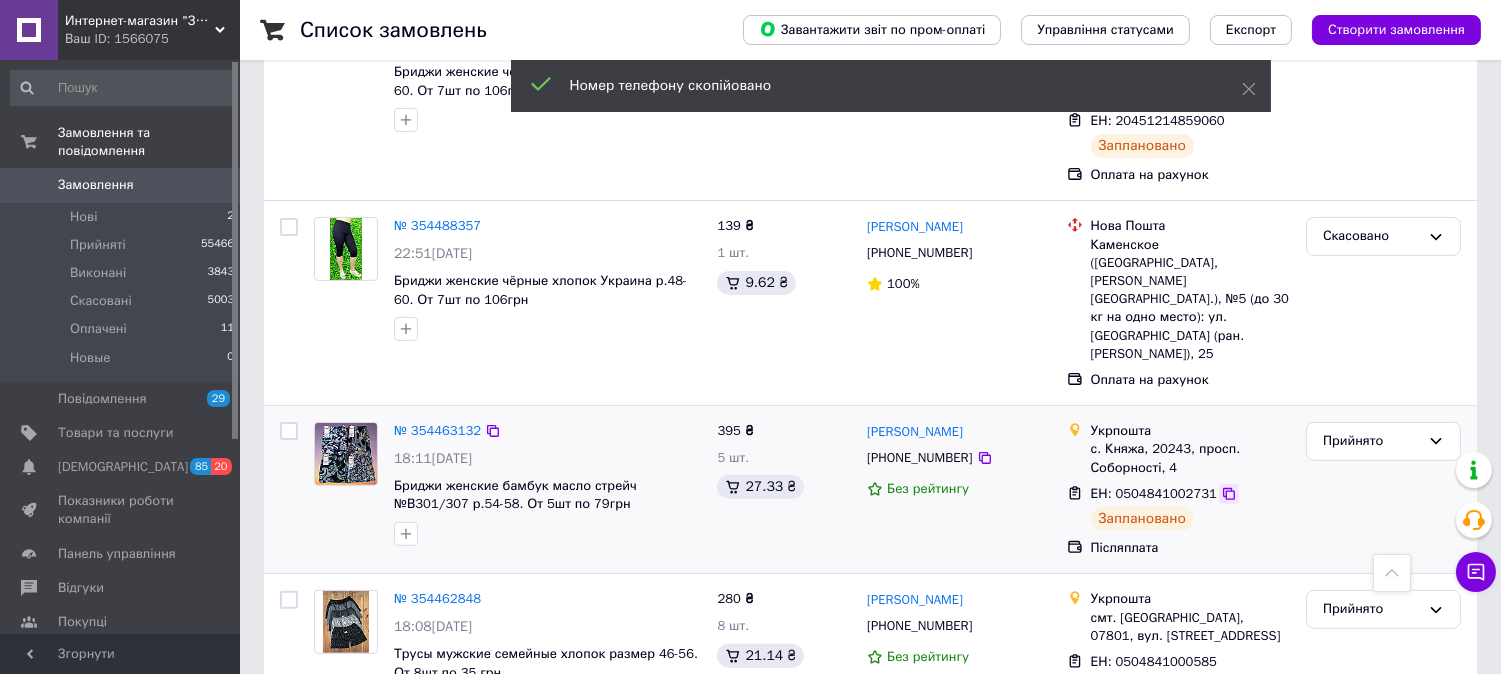 click 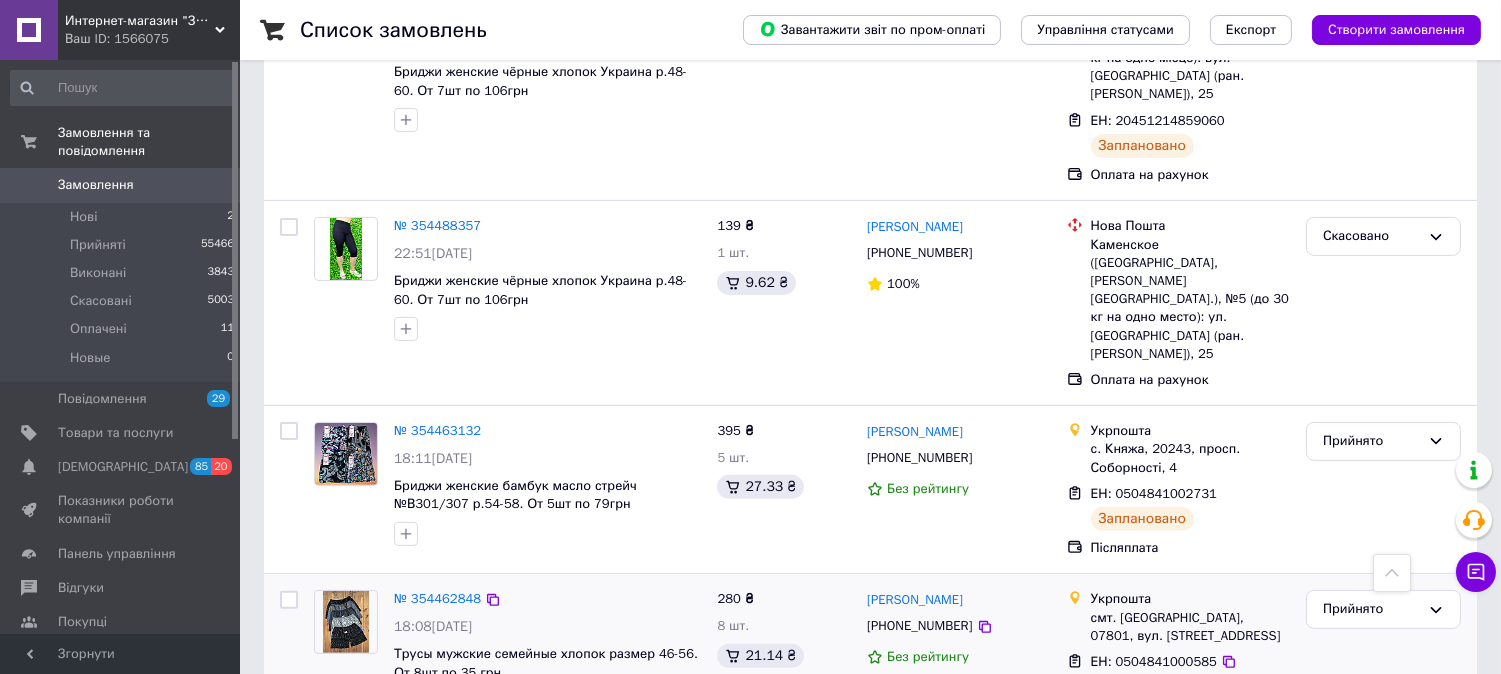 scroll, scrollTop: 1333, scrollLeft: 0, axis: vertical 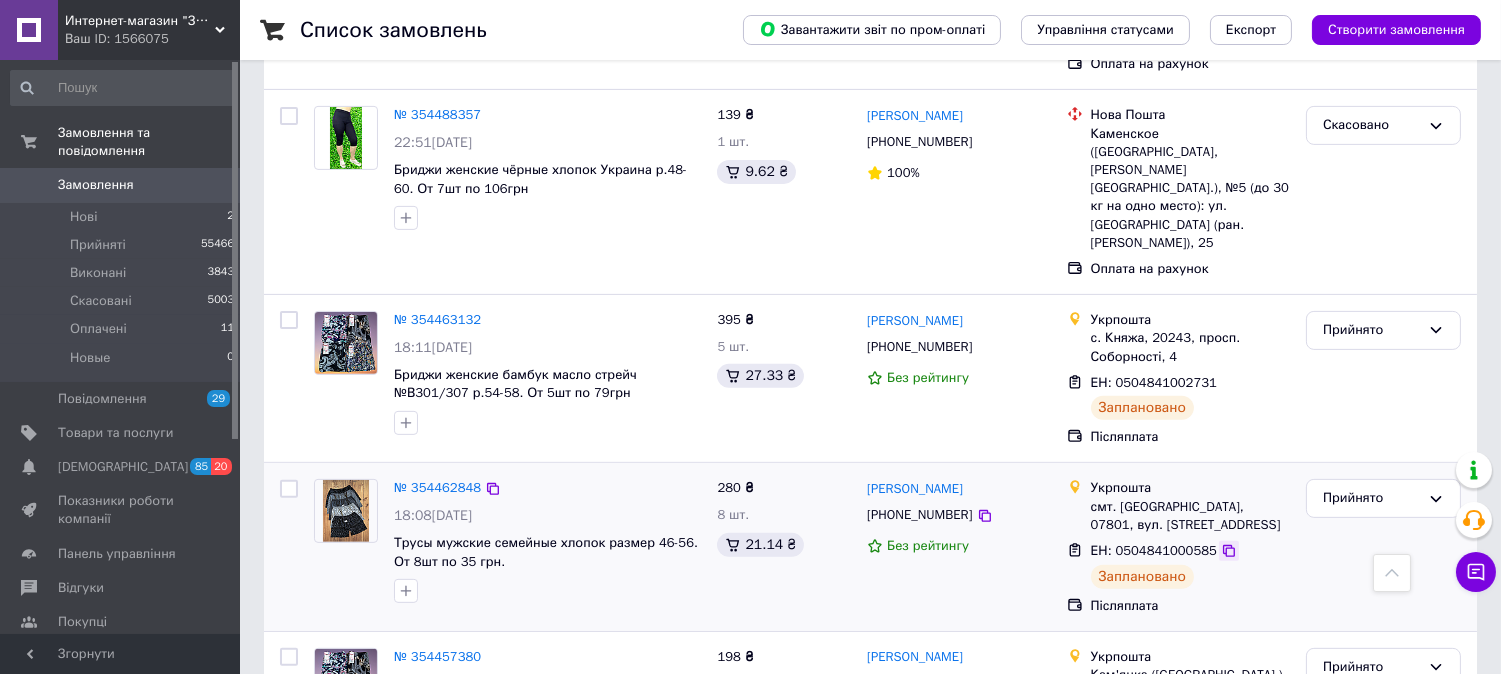 click 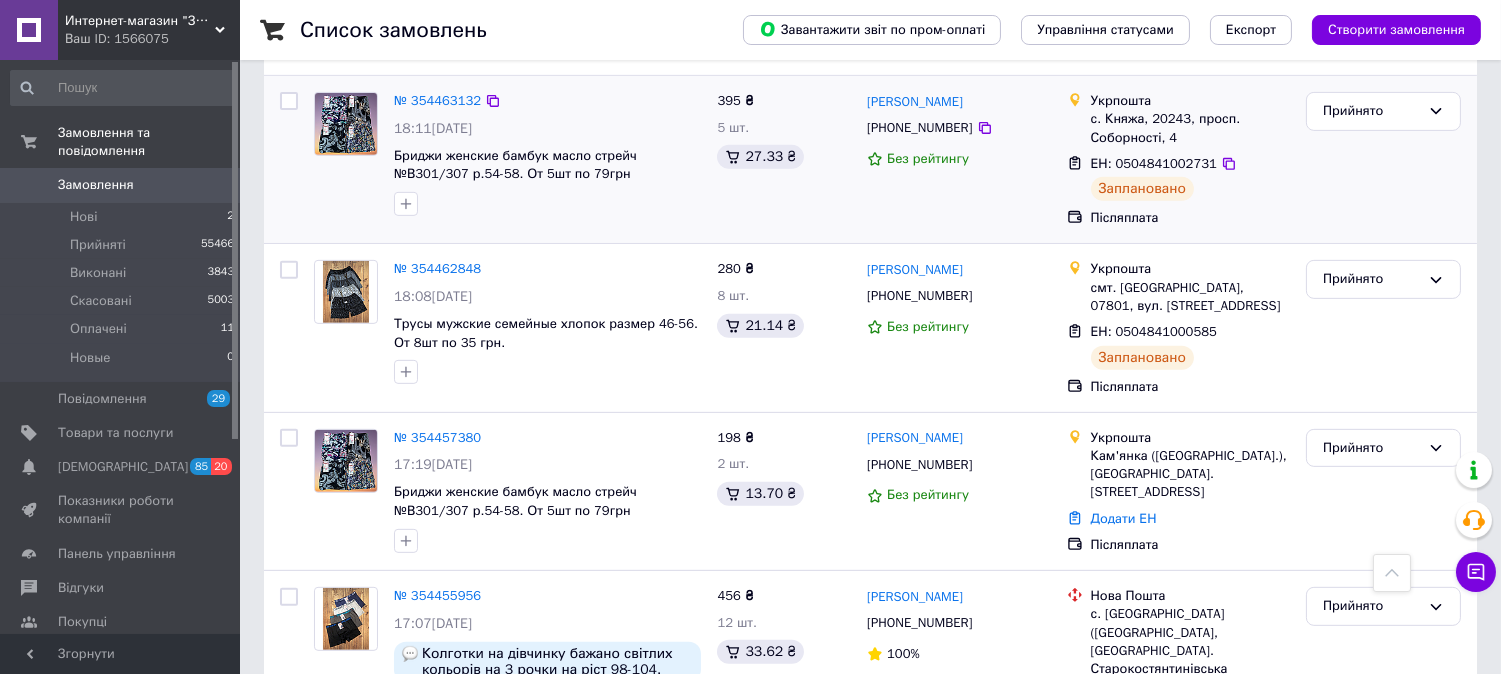 scroll, scrollTop: 1555, scrollLeft: 0, axis: vertical 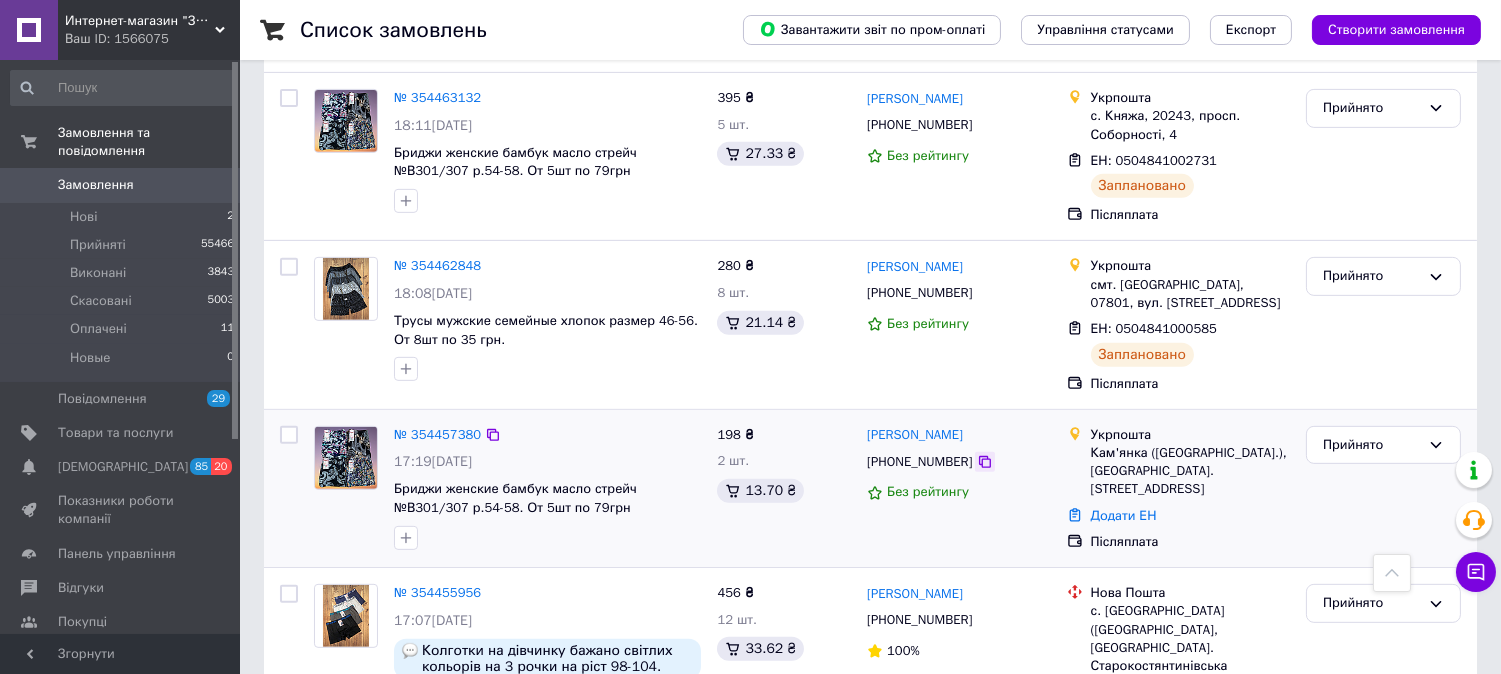 click 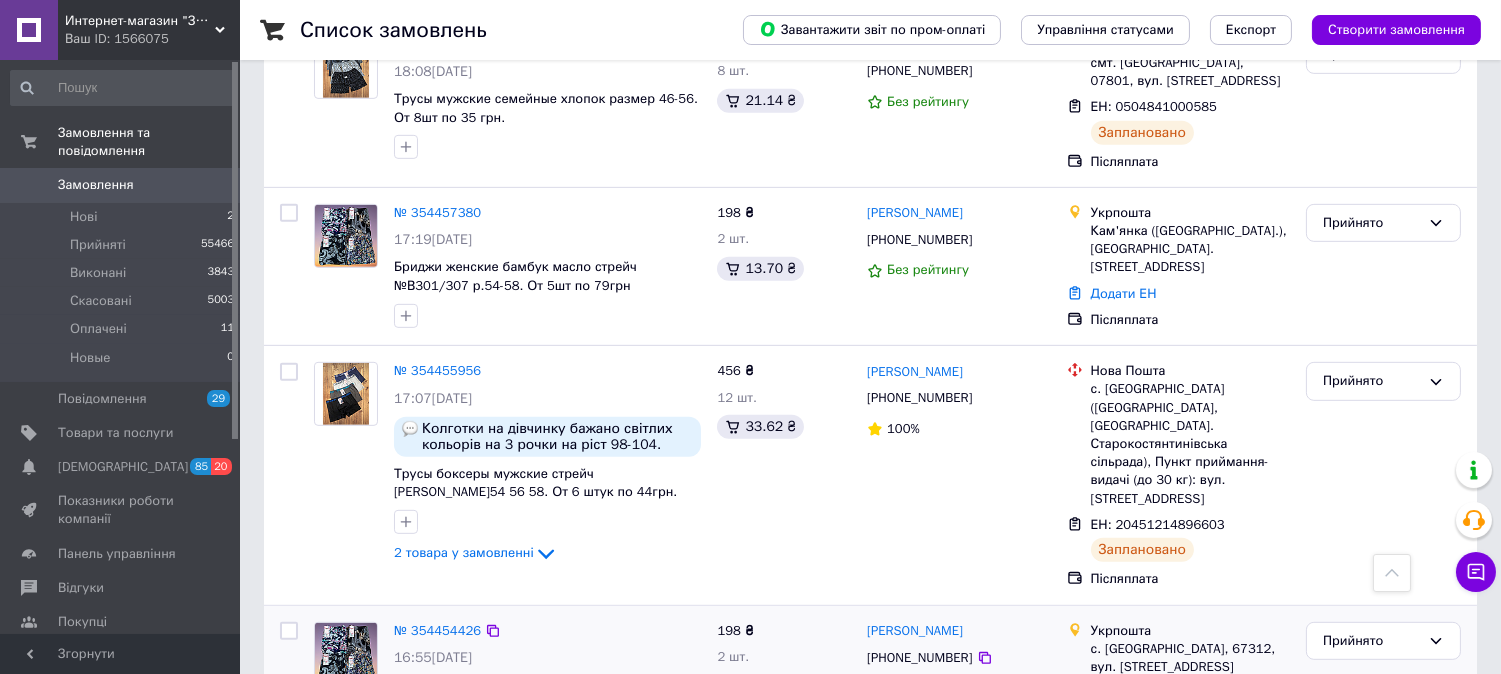 scroll, scrollTop: 1888, scrollLeft: 0, axis: vertical 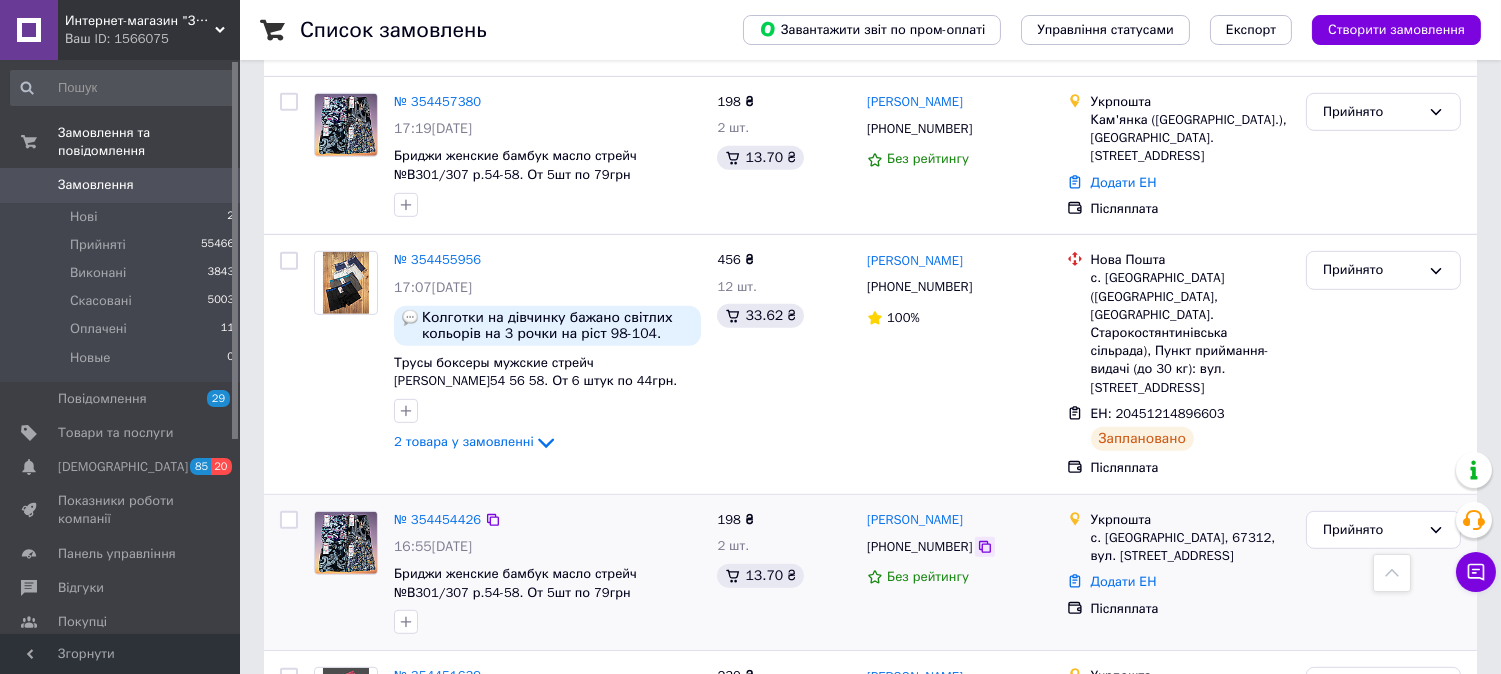 click 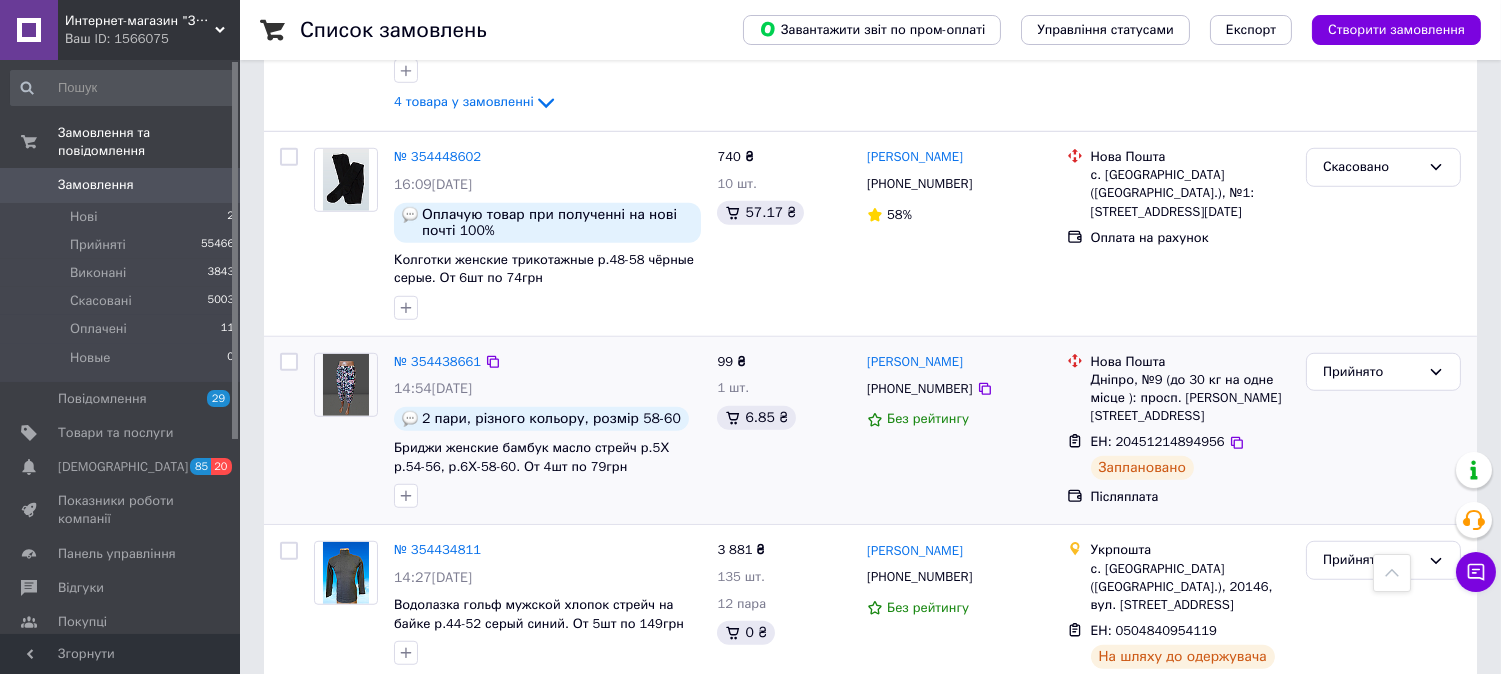 scroll, scrollTop: 2666, scrollLeft: 0, axis: vertical 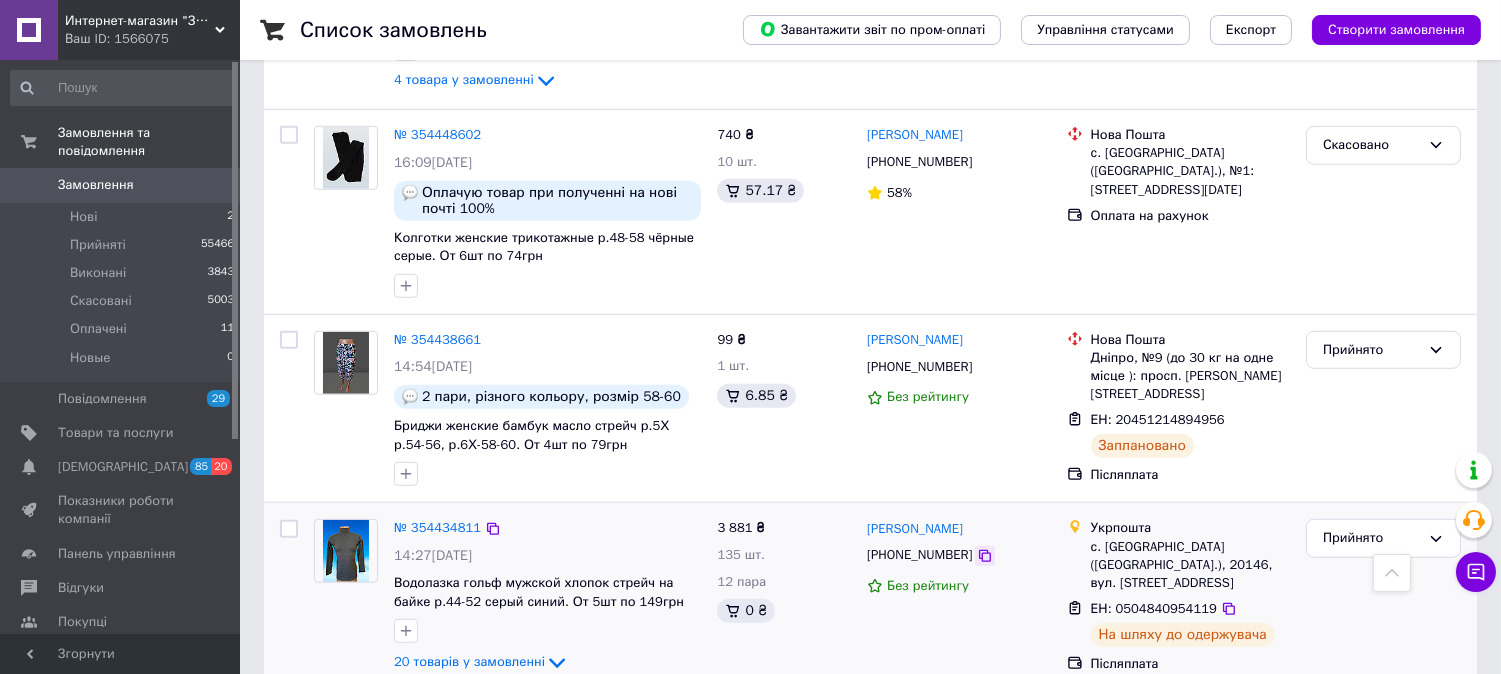 click 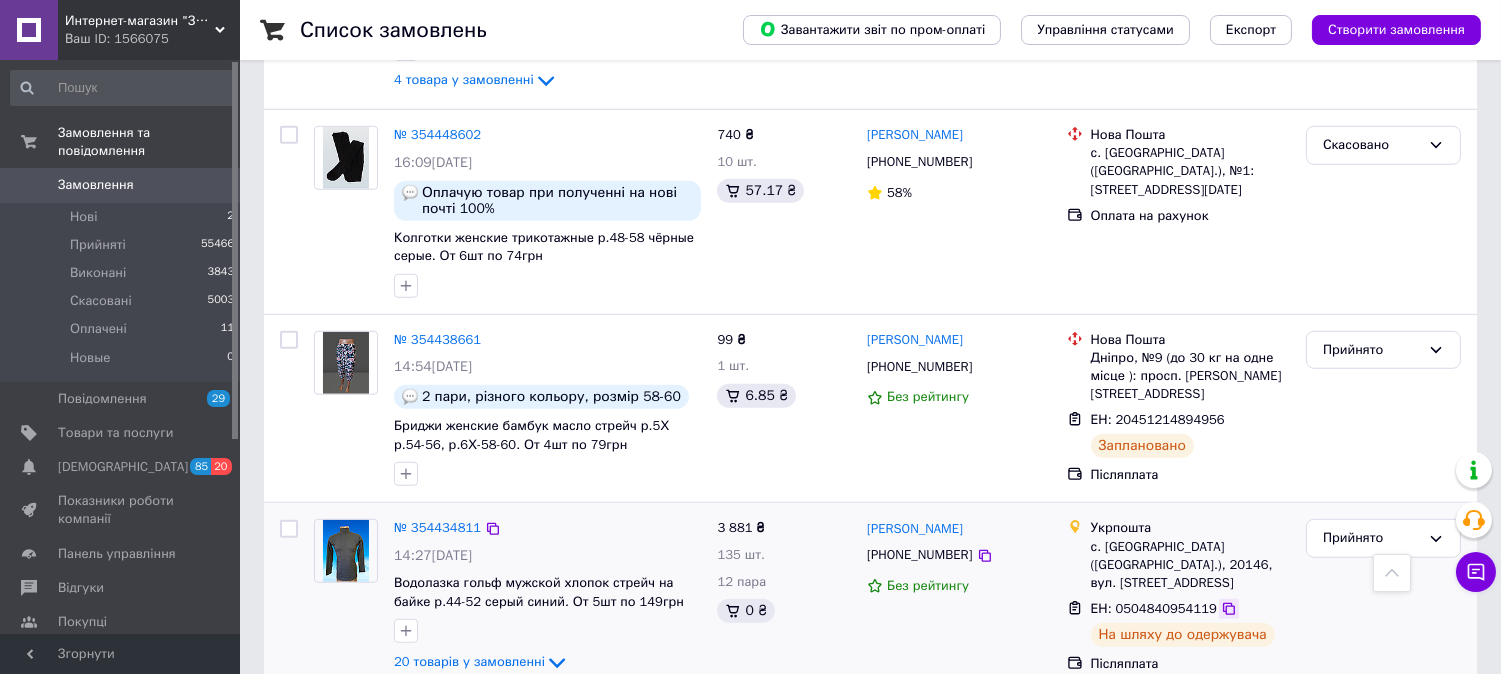 click 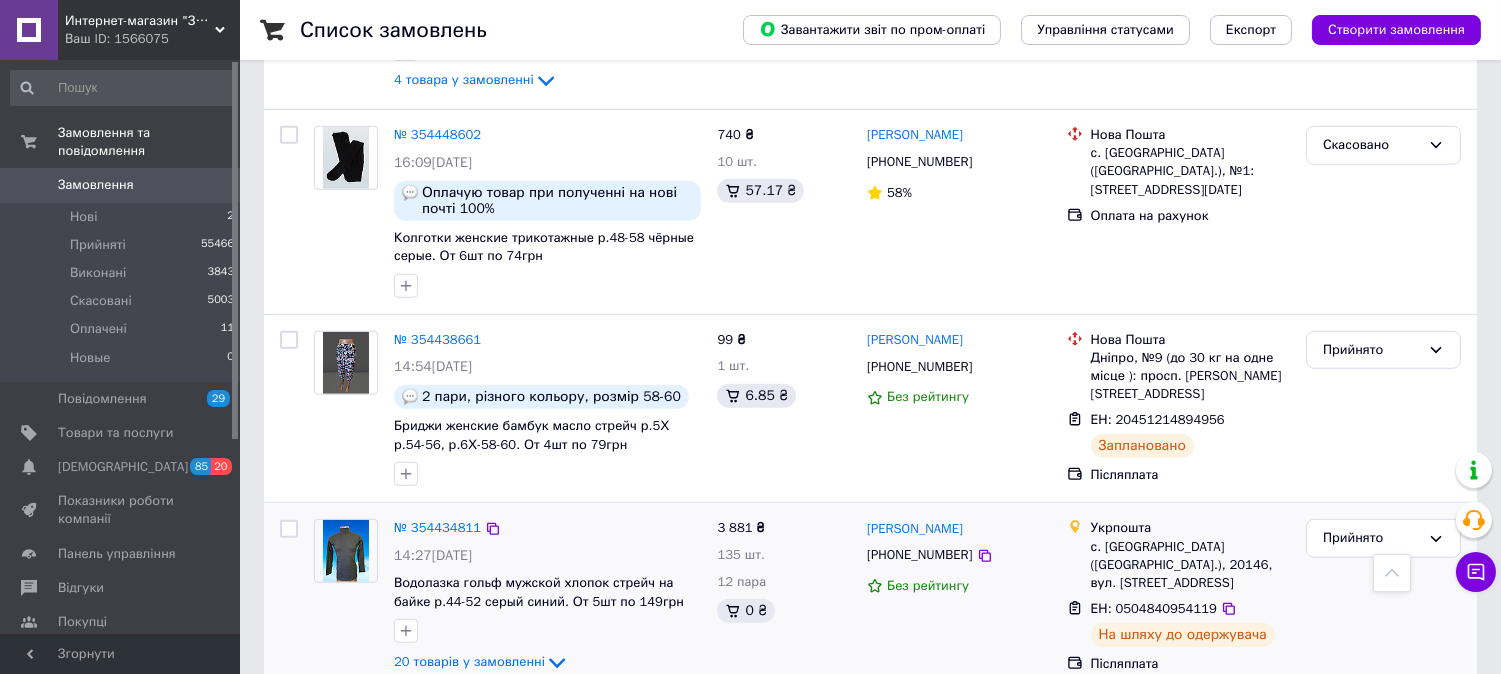 scroll, scrollTop: 2888, scrollLeft: 0, axis: vertical 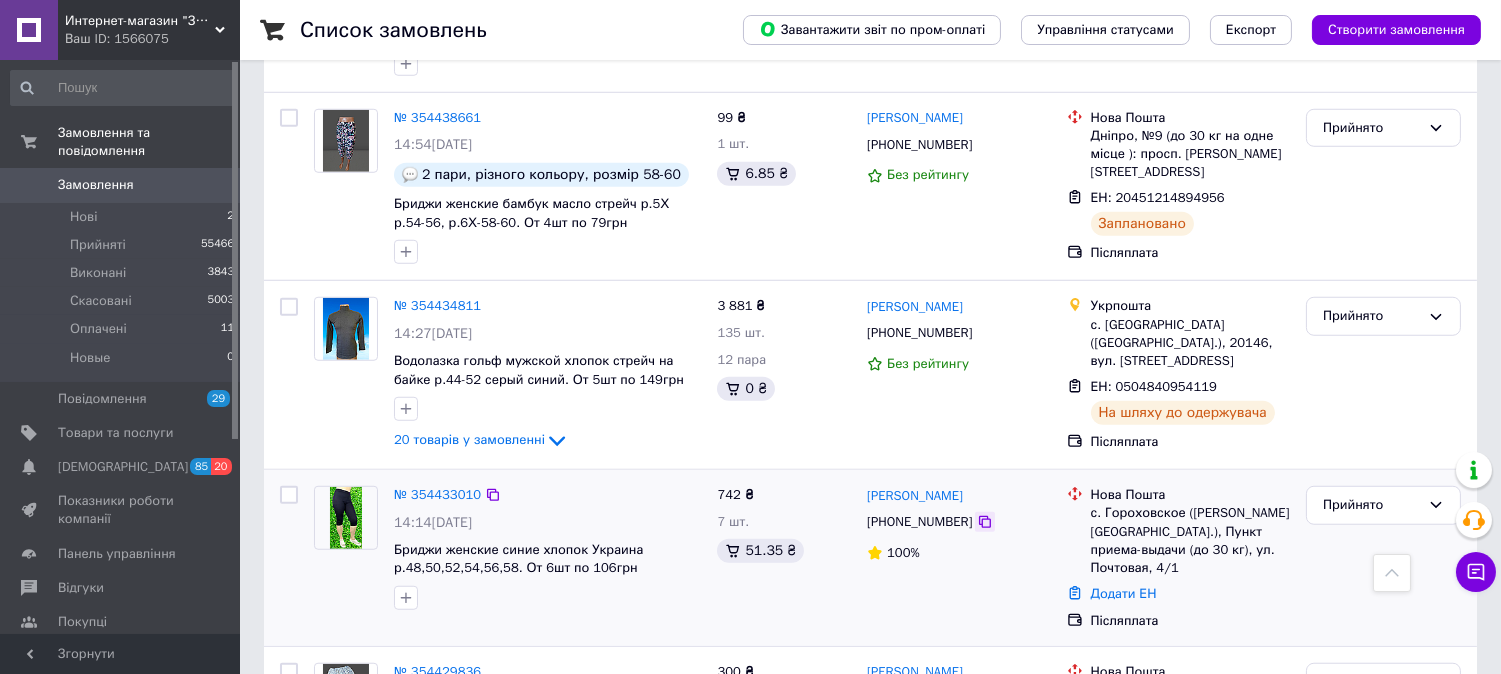 click 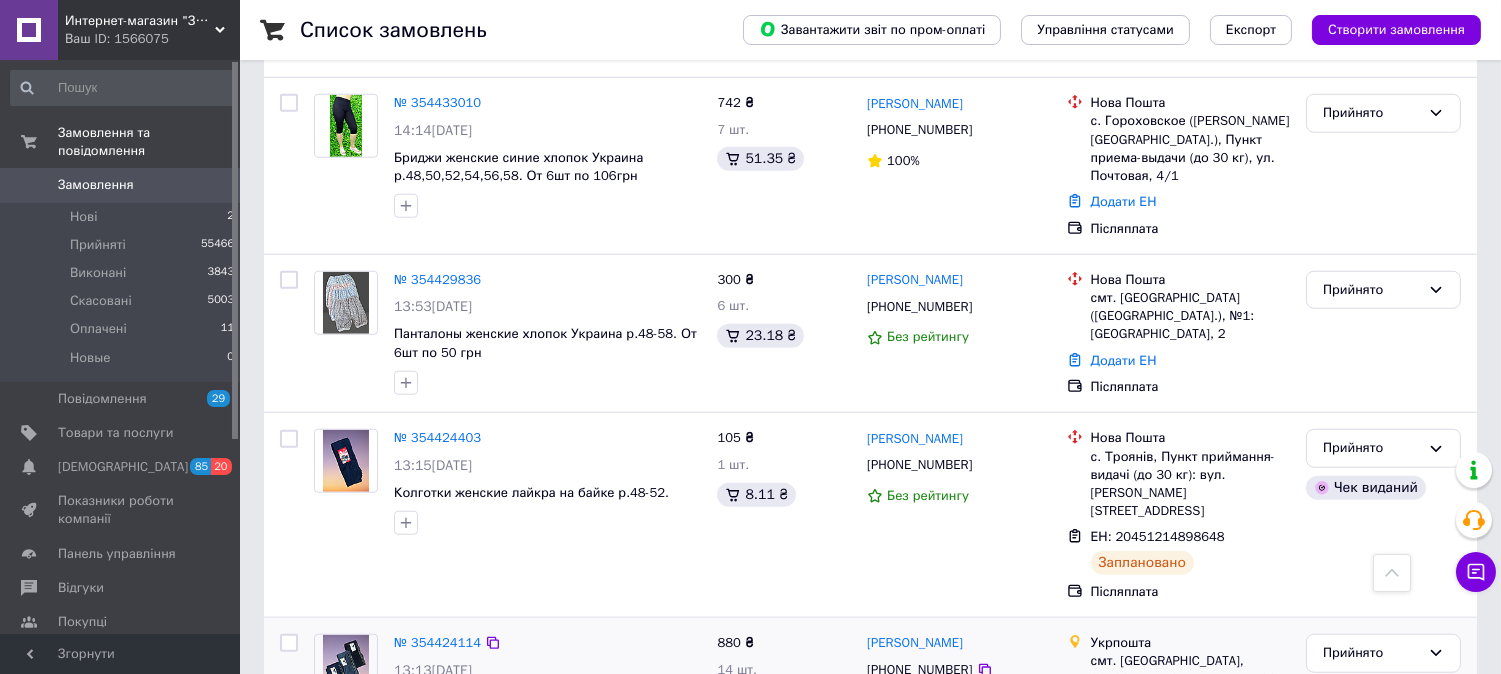 scroll, scrollTop: 3333, scrollLeft: 0, axis: vertical 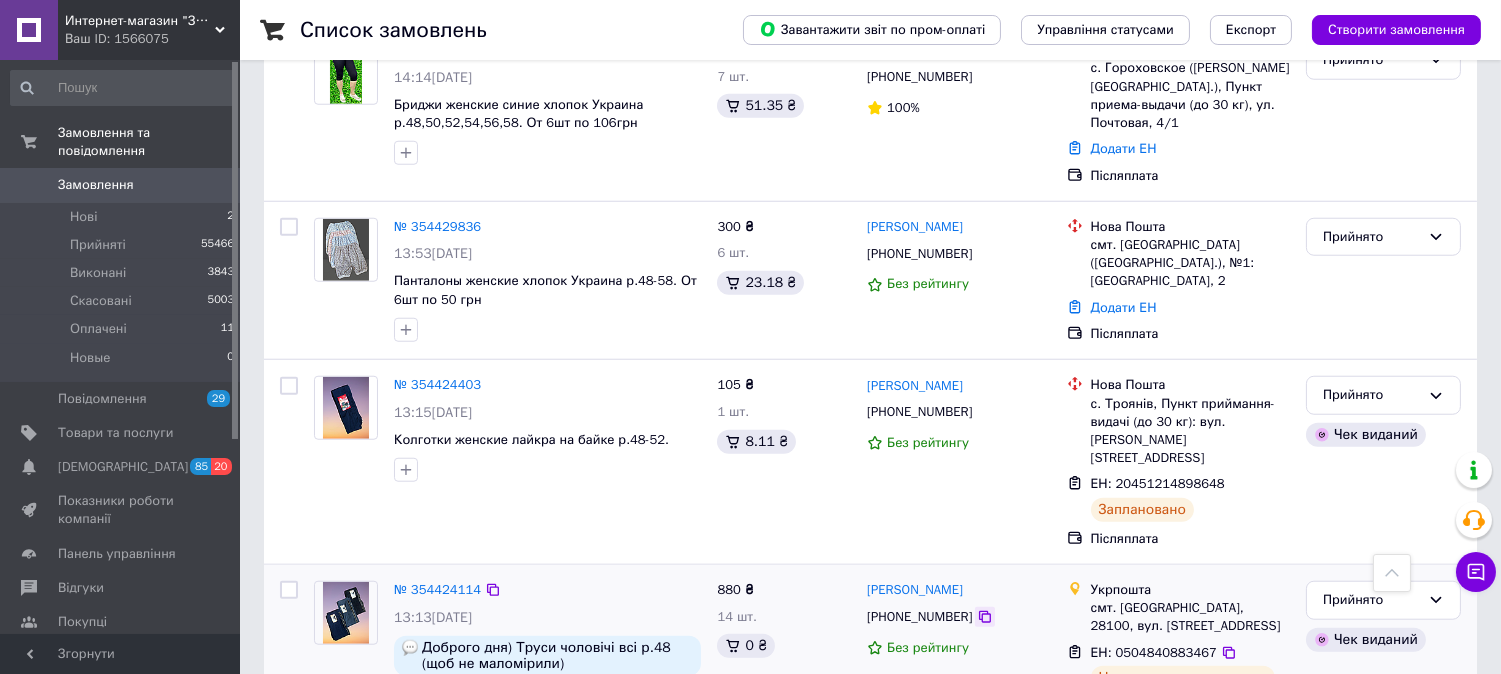 click 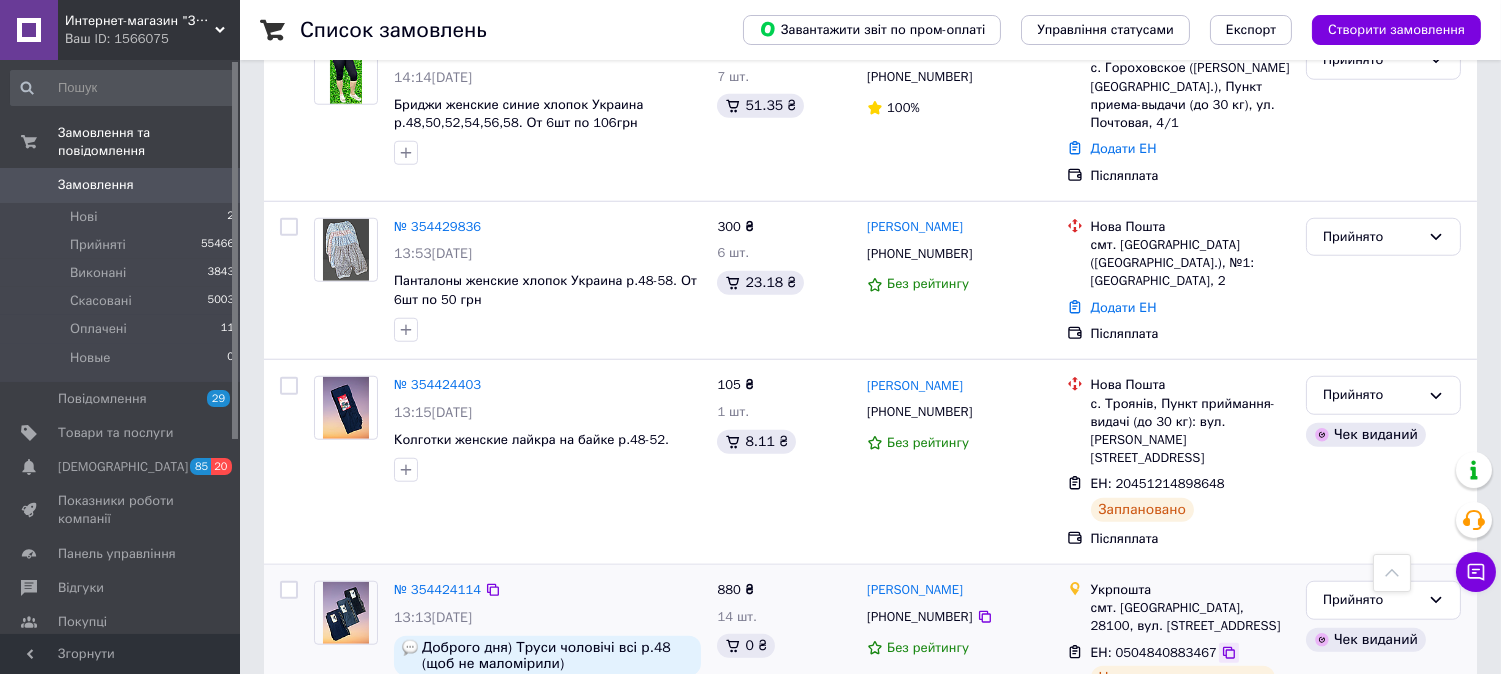 click 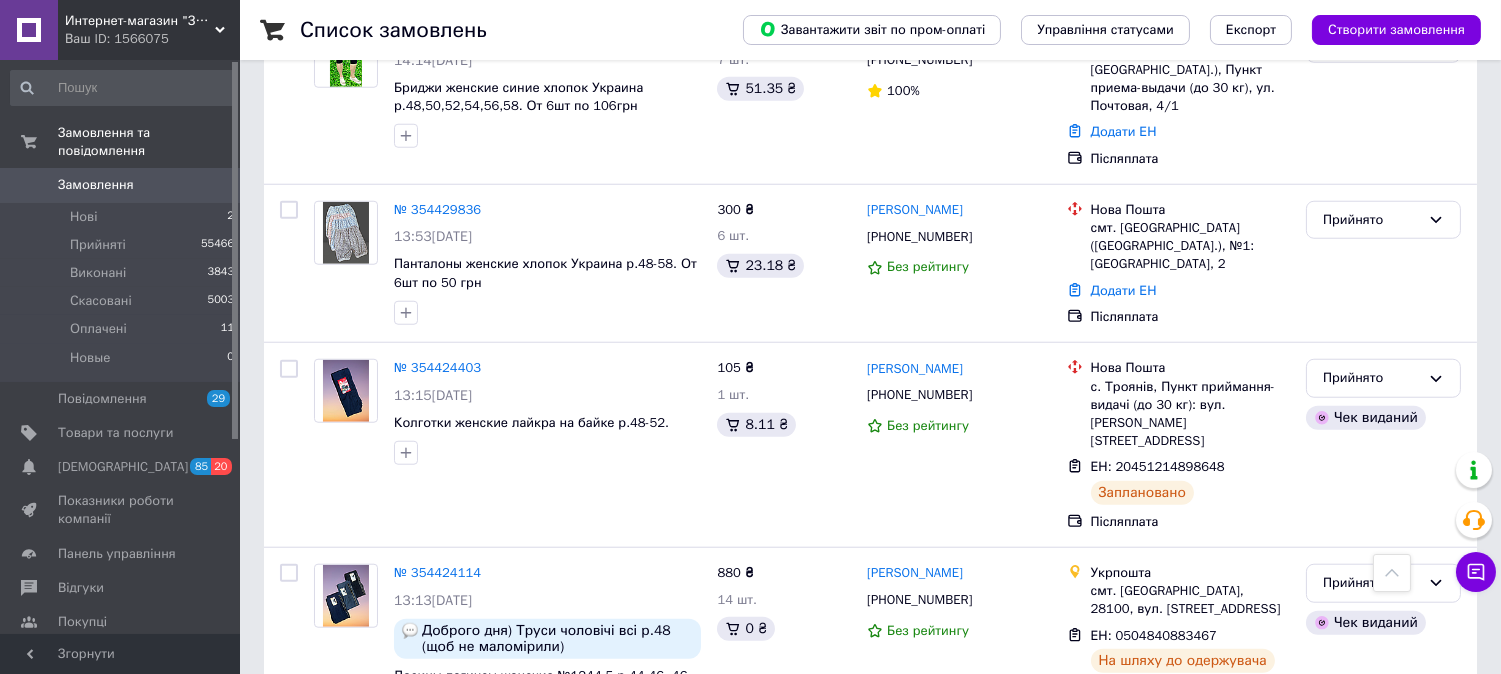 scroll, scrollTop: 3375, scrollLeft: 0, axis: vertical 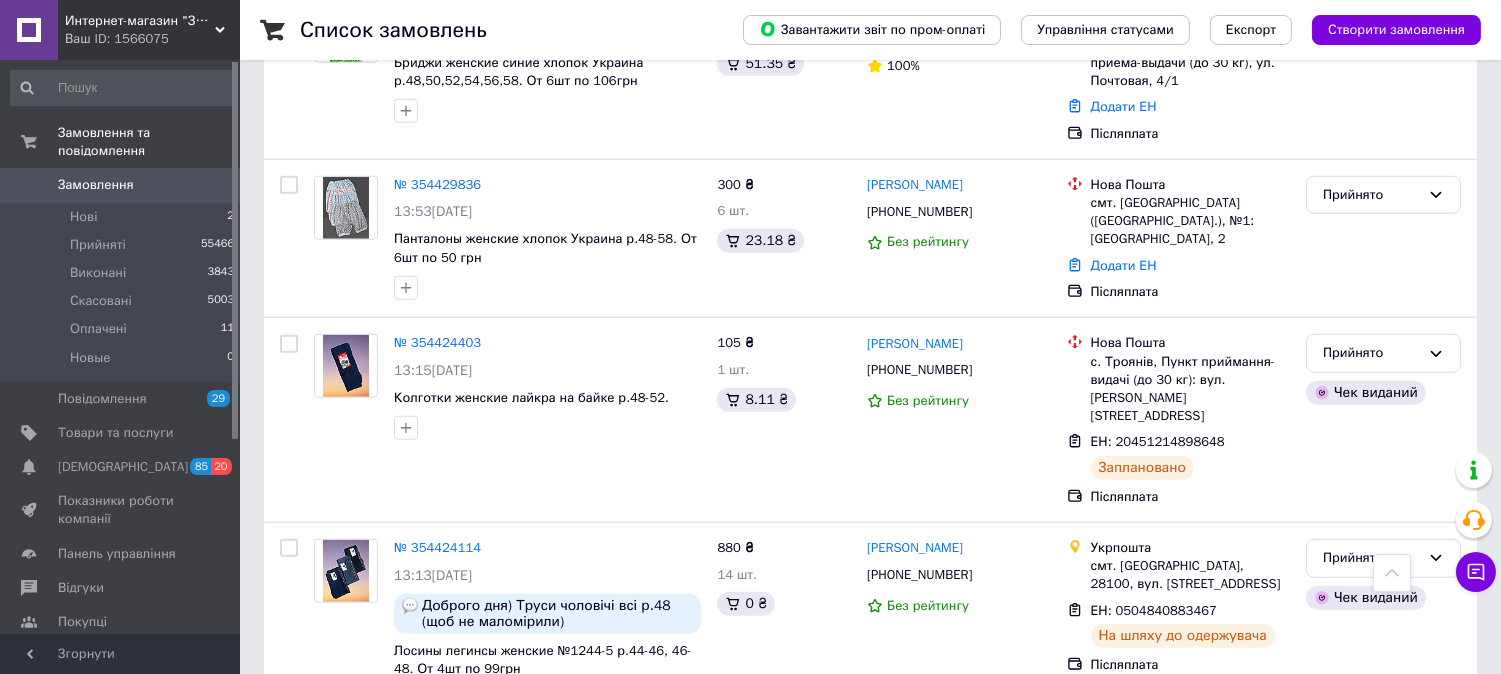 click 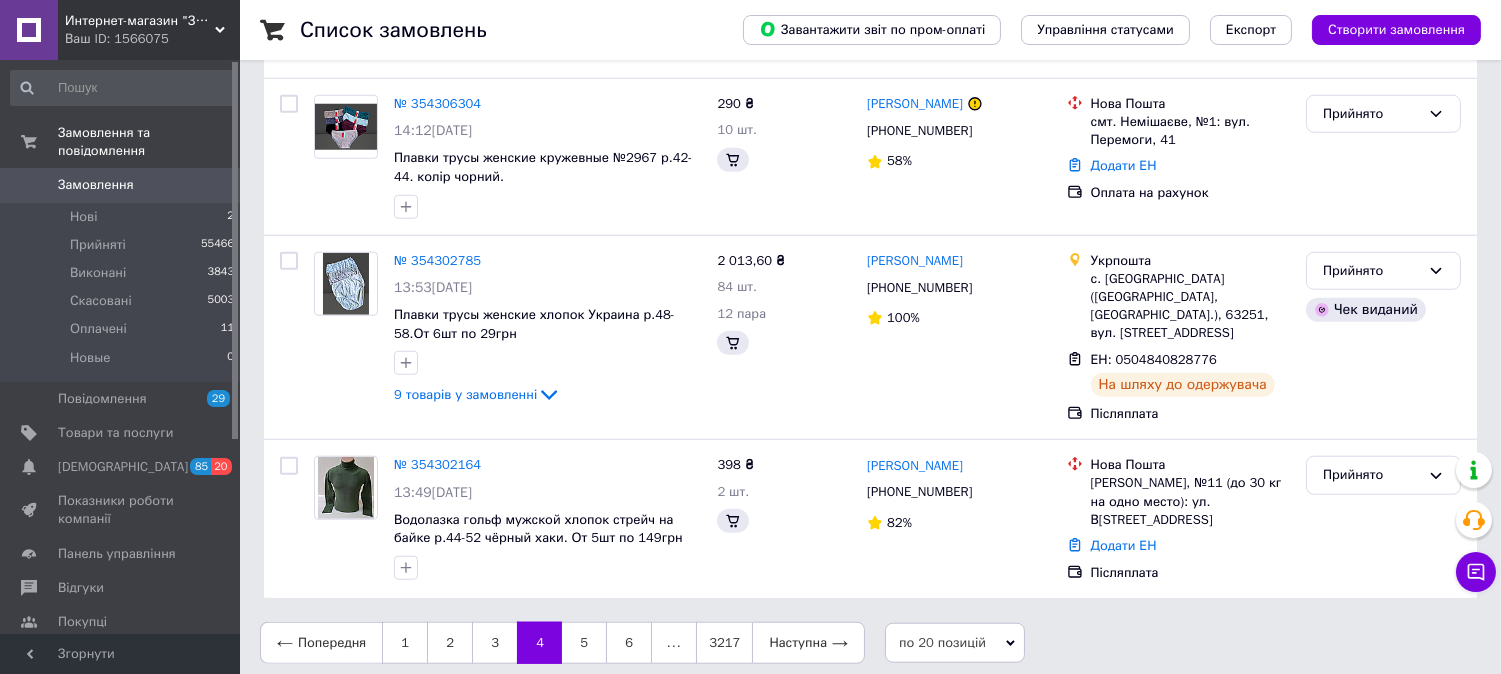 scroll, scrollTop: 0, scrollLeft: 0, axis: both 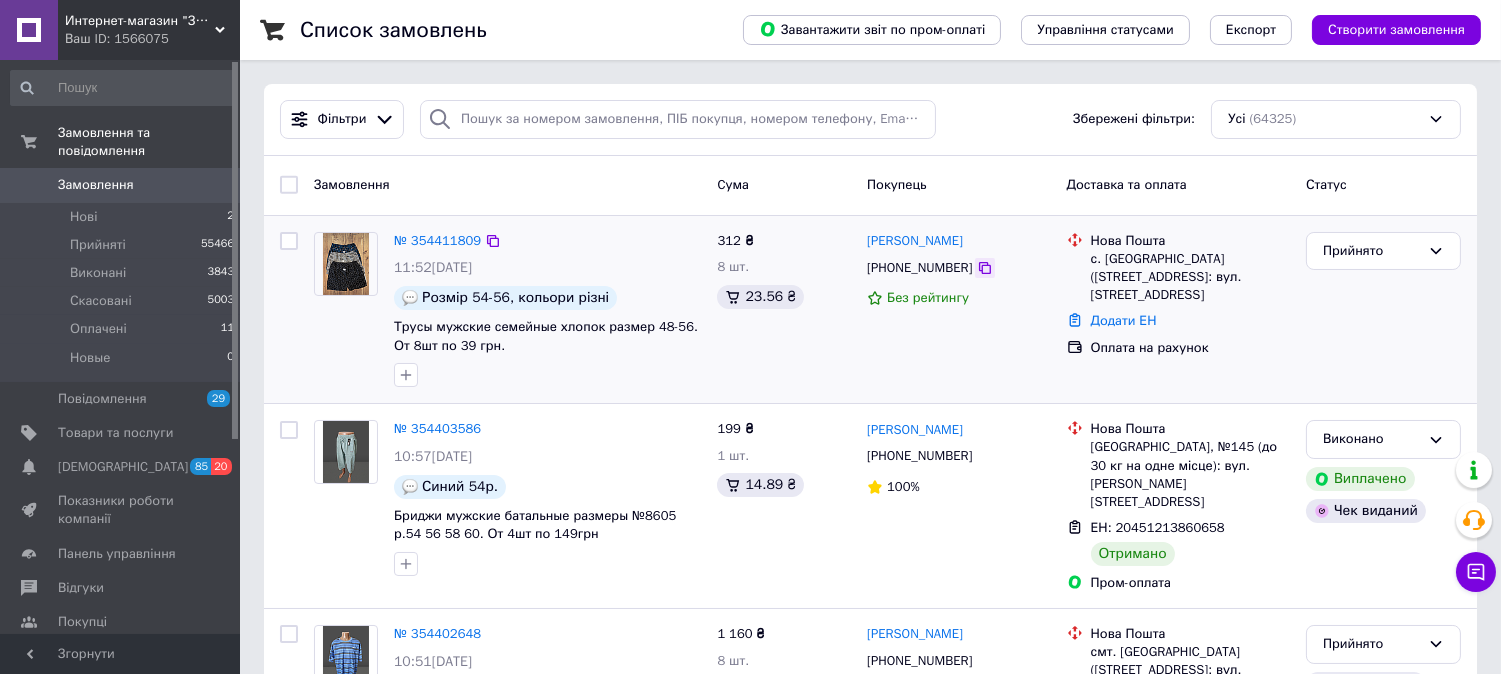 click 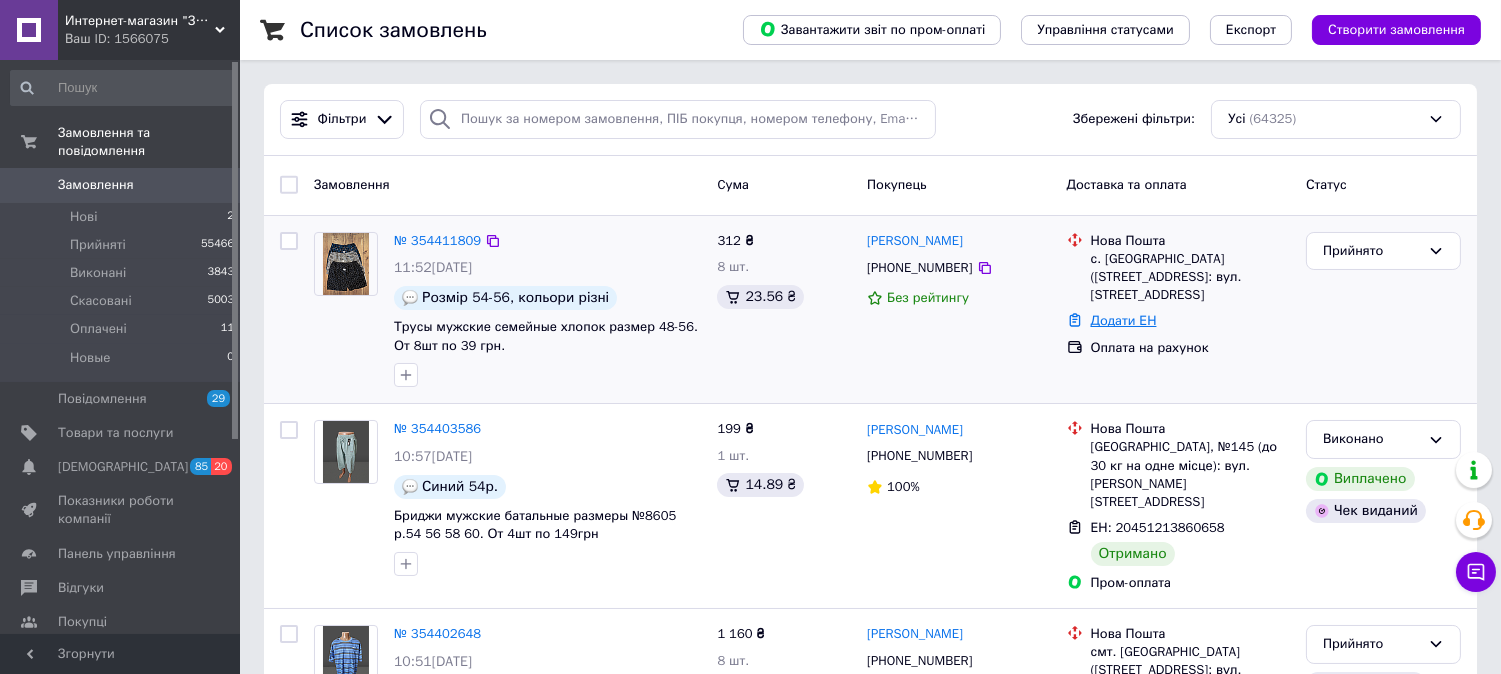 click on "Додати ЕН" at bounding box center [1124, 320] 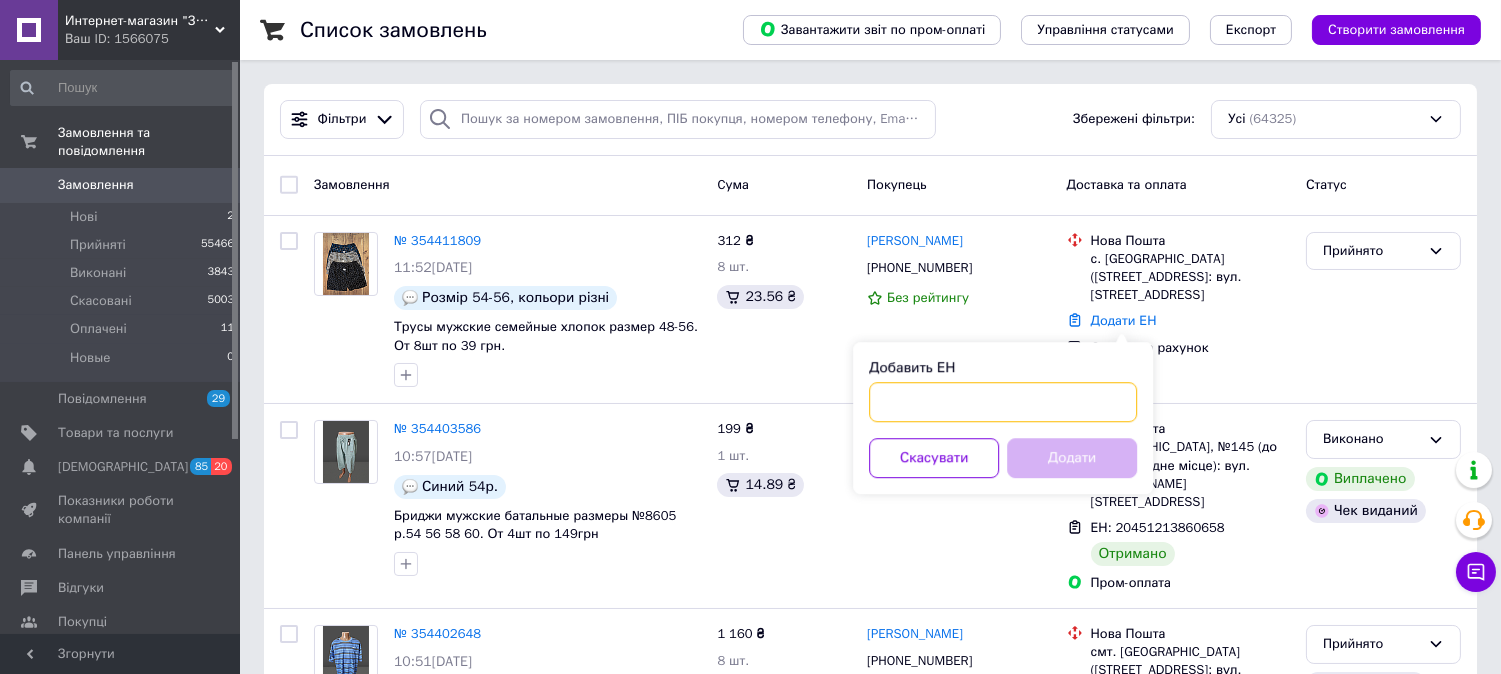paste on "20451213859461" 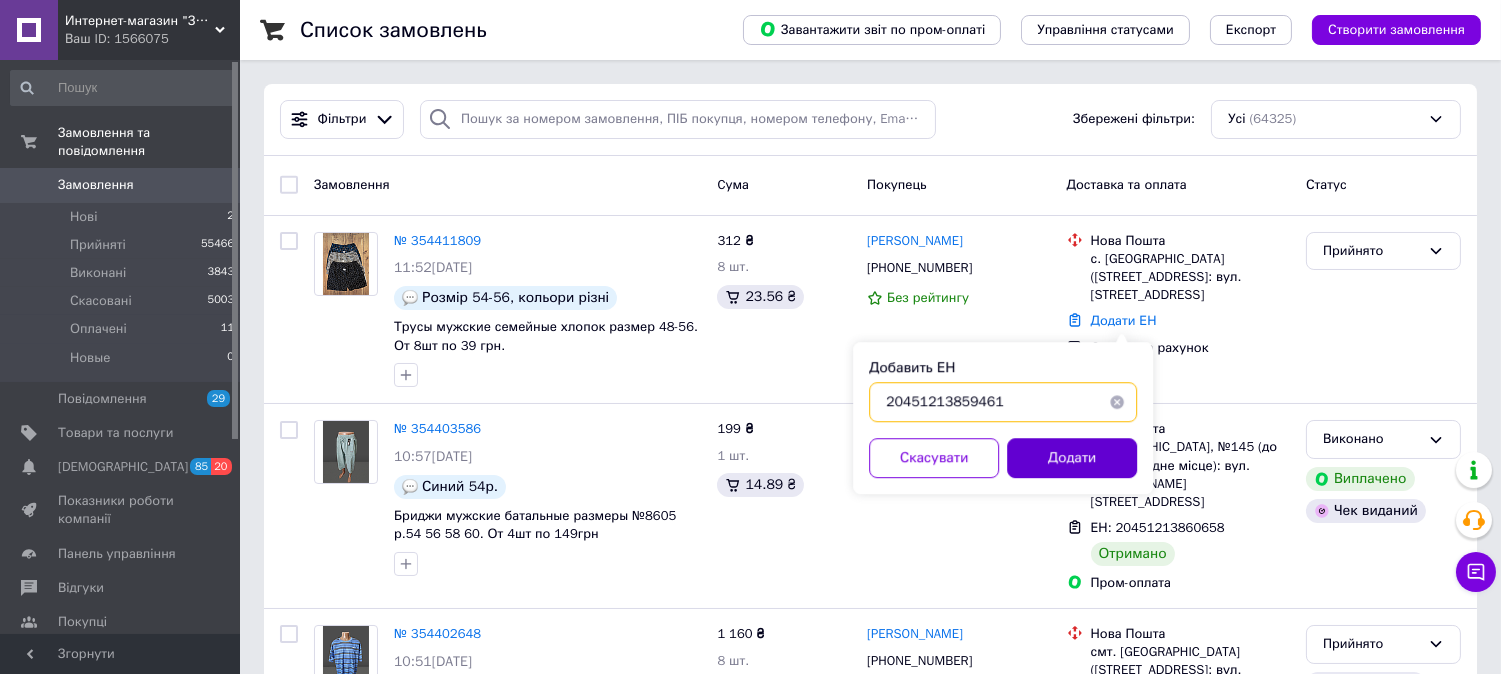 type on "20451213859461" 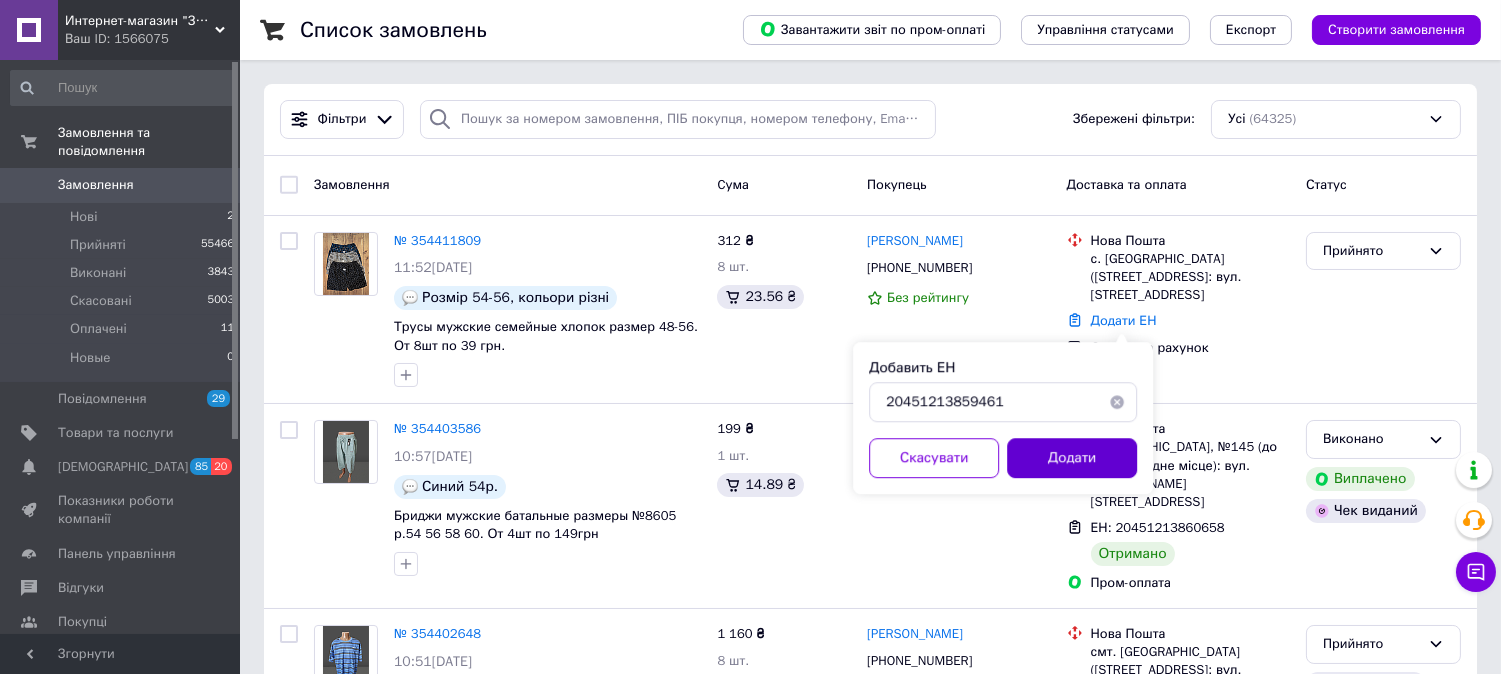click on "Додати" at bounding box center [1072, 458] 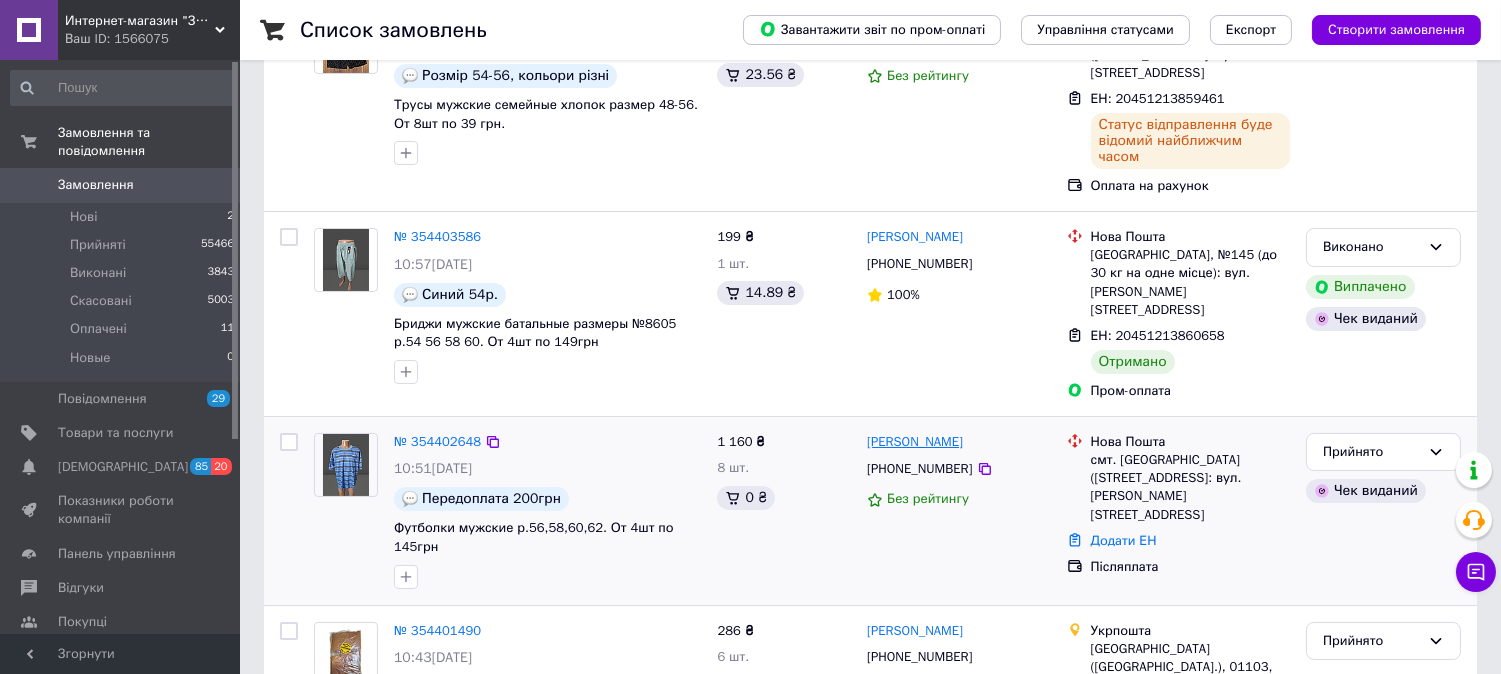 scroll, scrollTop: 333, scrollLeft: 0, axis: vertical 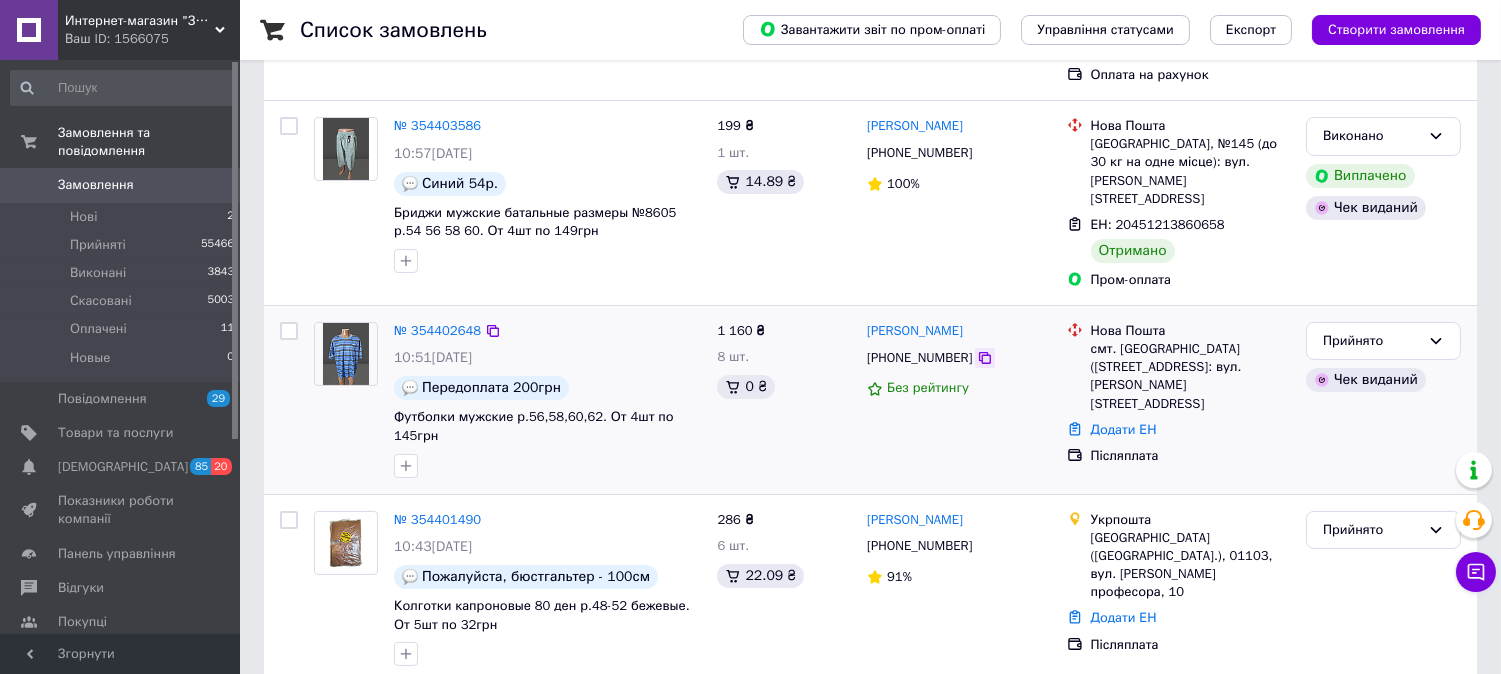 click 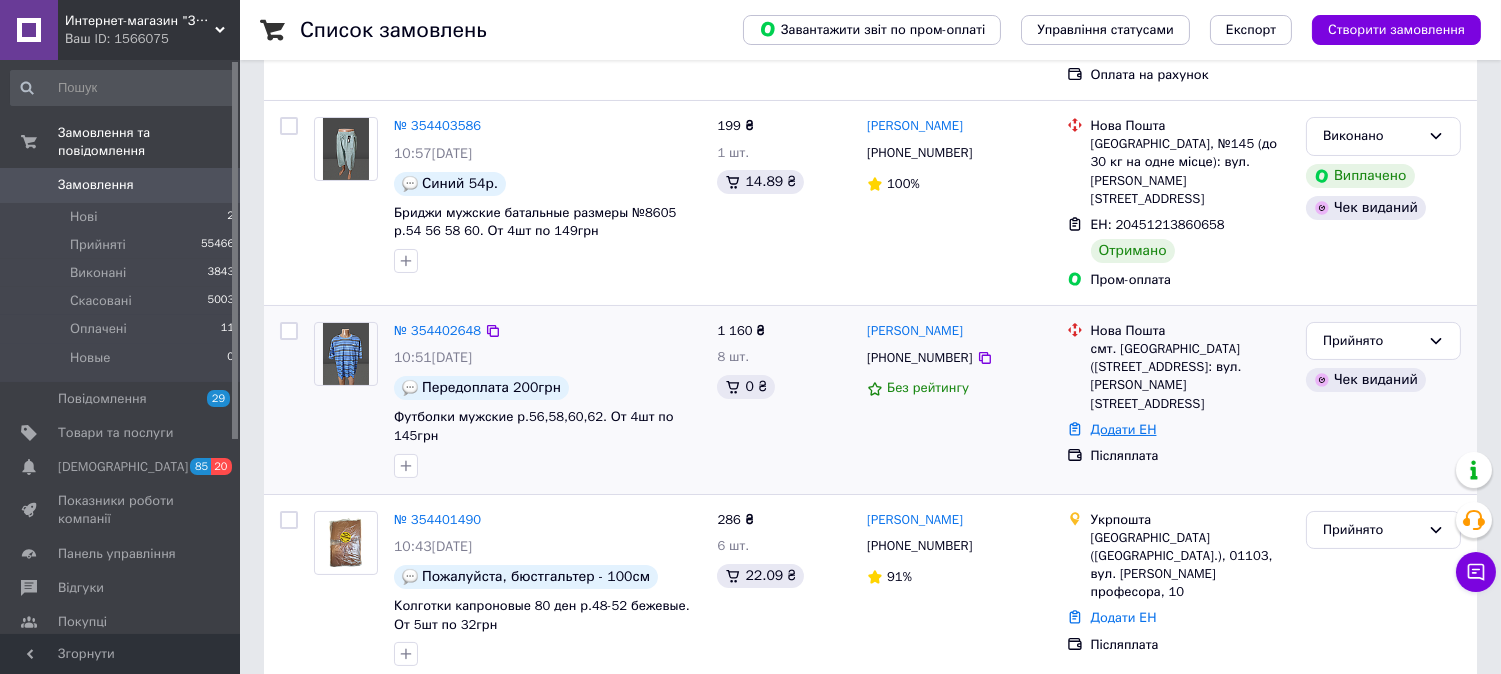 click on "Додати ЕН" at bounding box center [1124, 429] 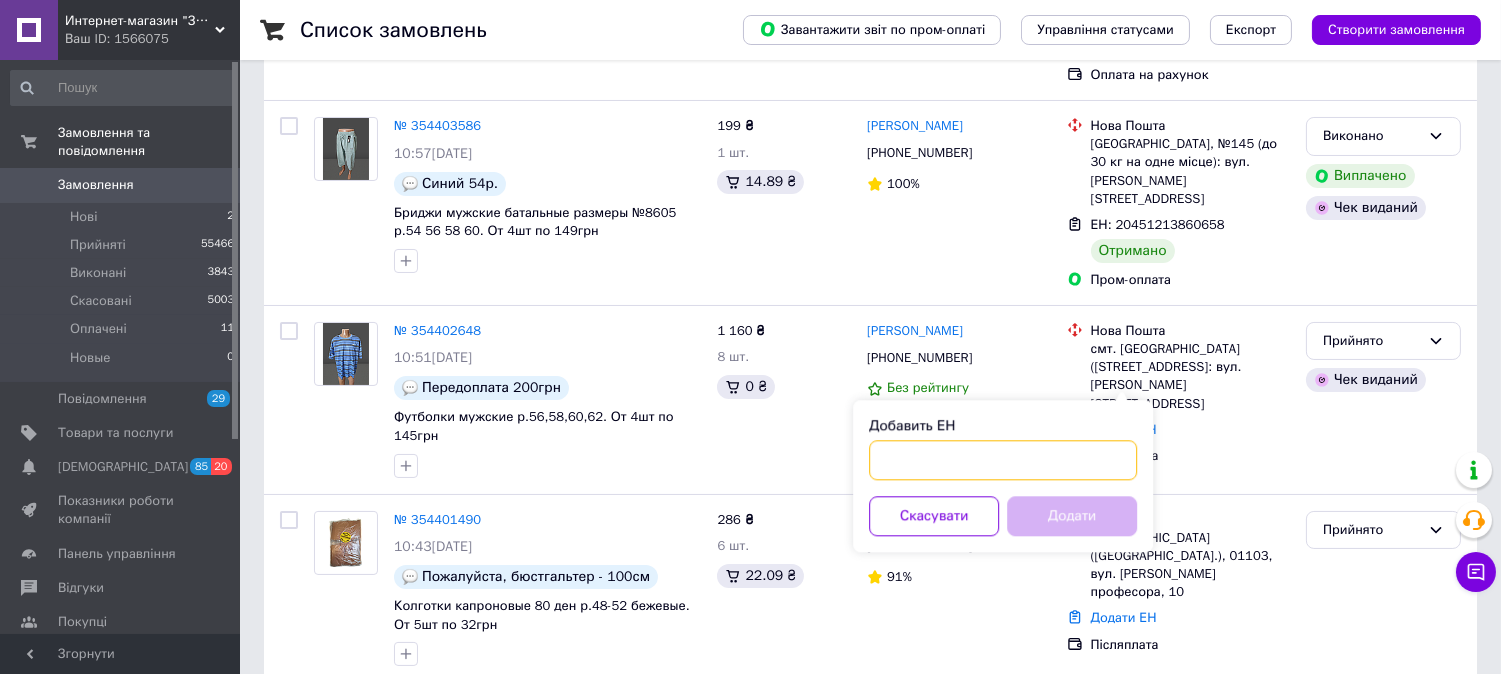paste on "20451213856760" 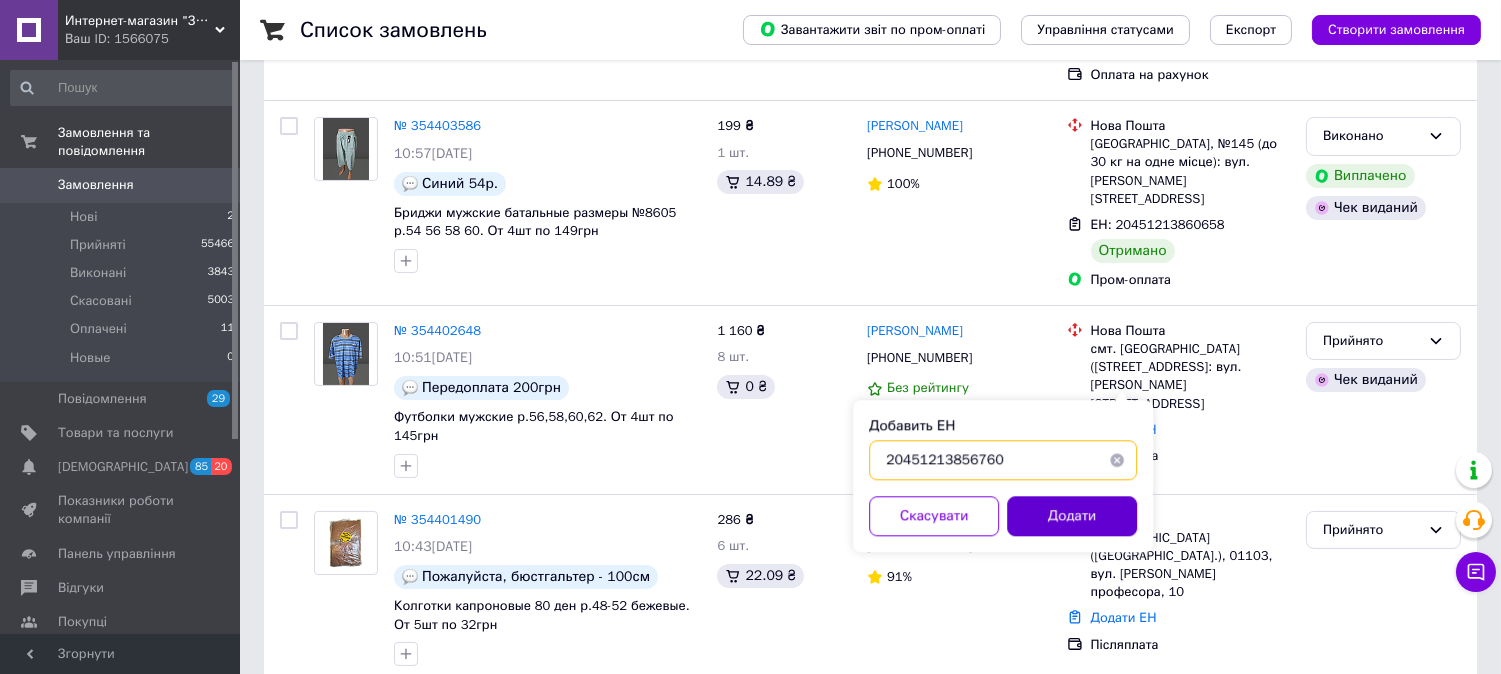 type on "20451213856760" 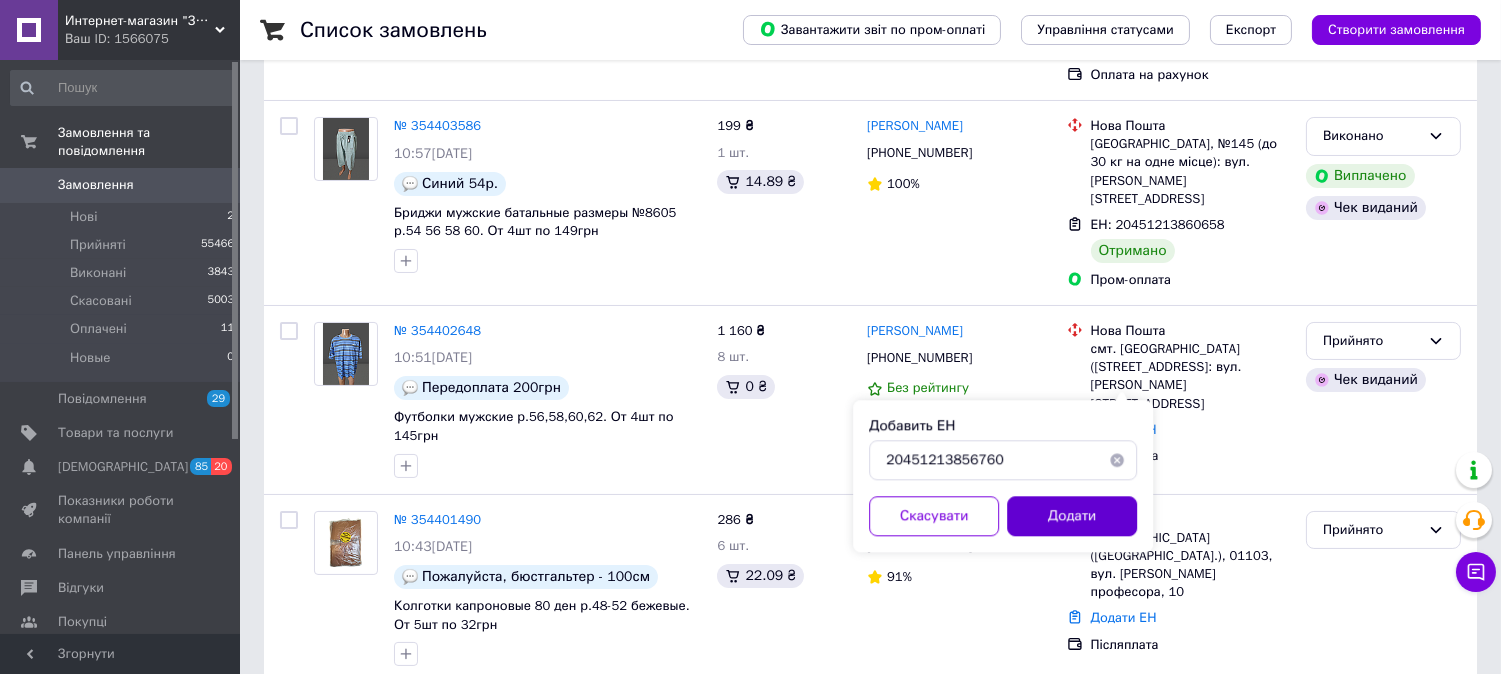 click on "Додати" at bounding box center (1072, 516) 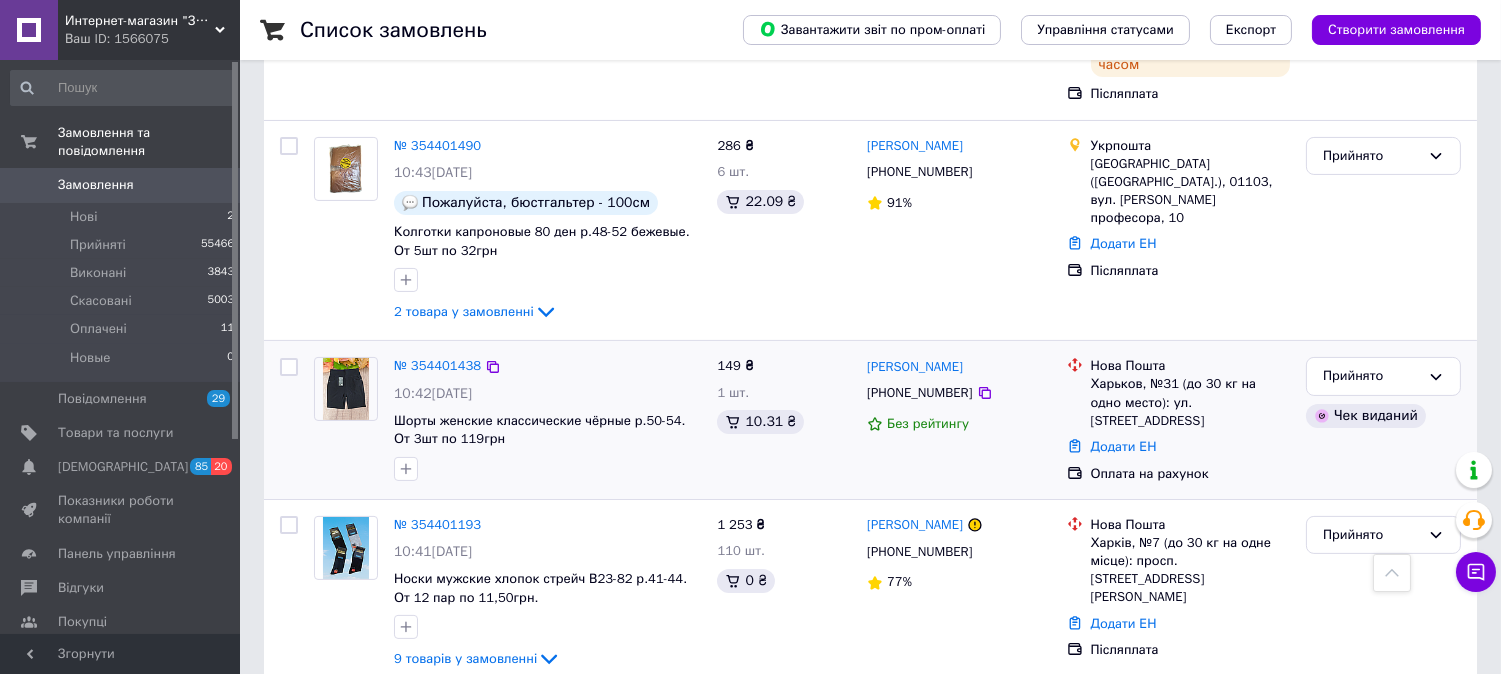 scroll, scrollTop: 777, scrollLeft: 0, axis: vertical 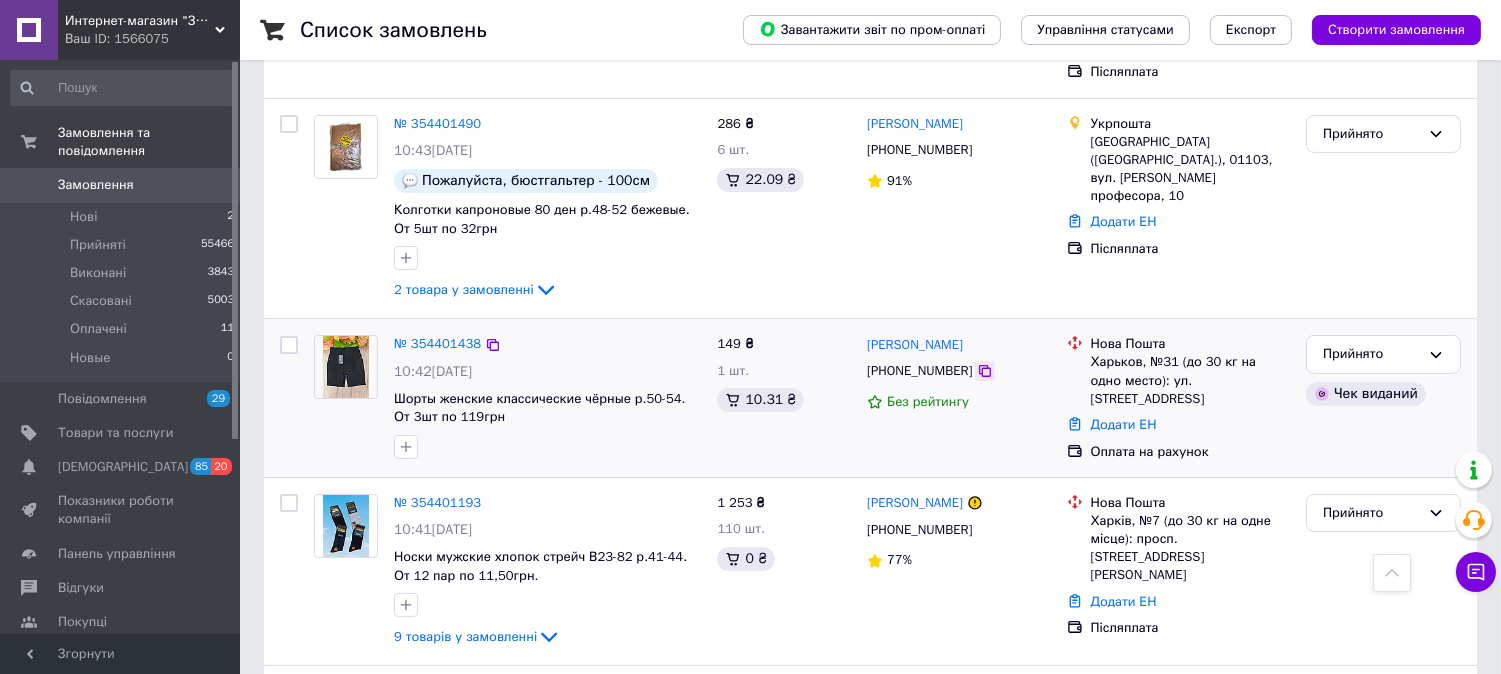 click at bounding box center [985, 371] 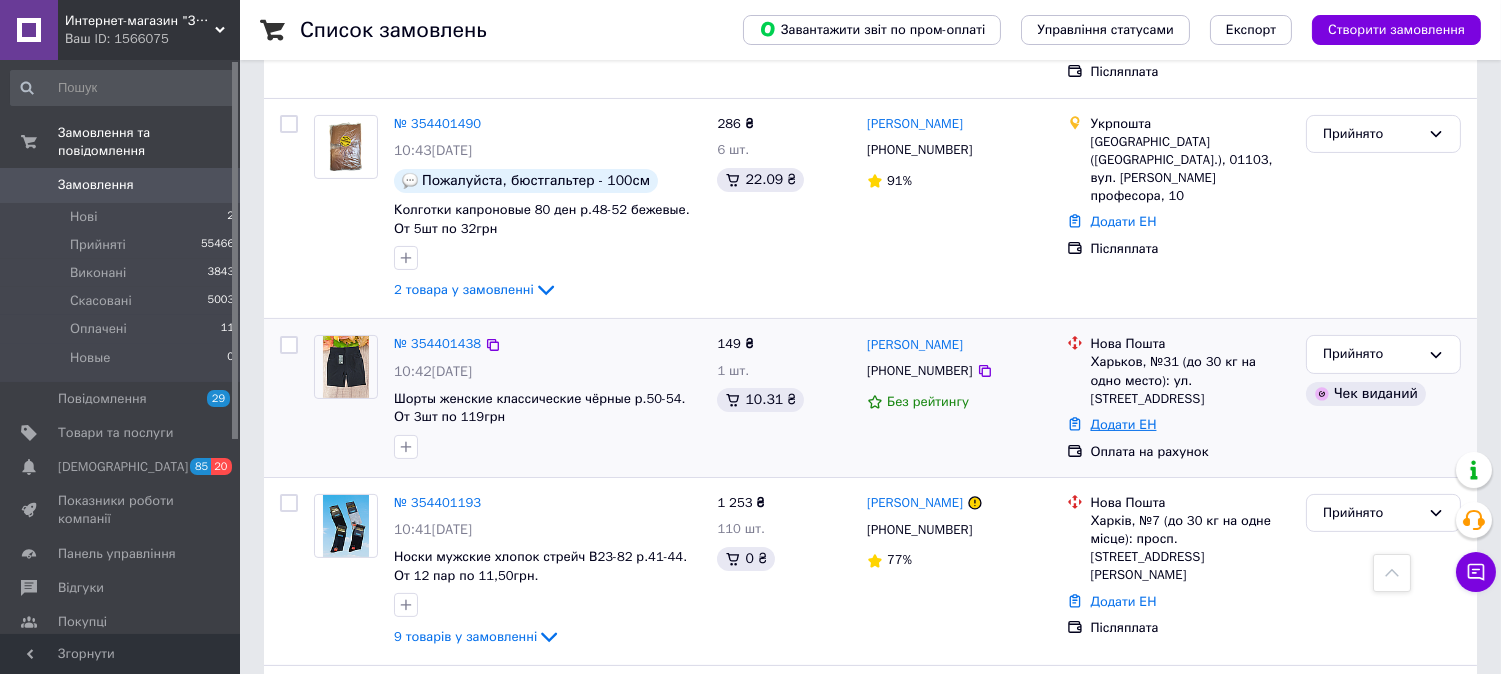click on "Додати ЕН" at bounding box center (1124, 424) 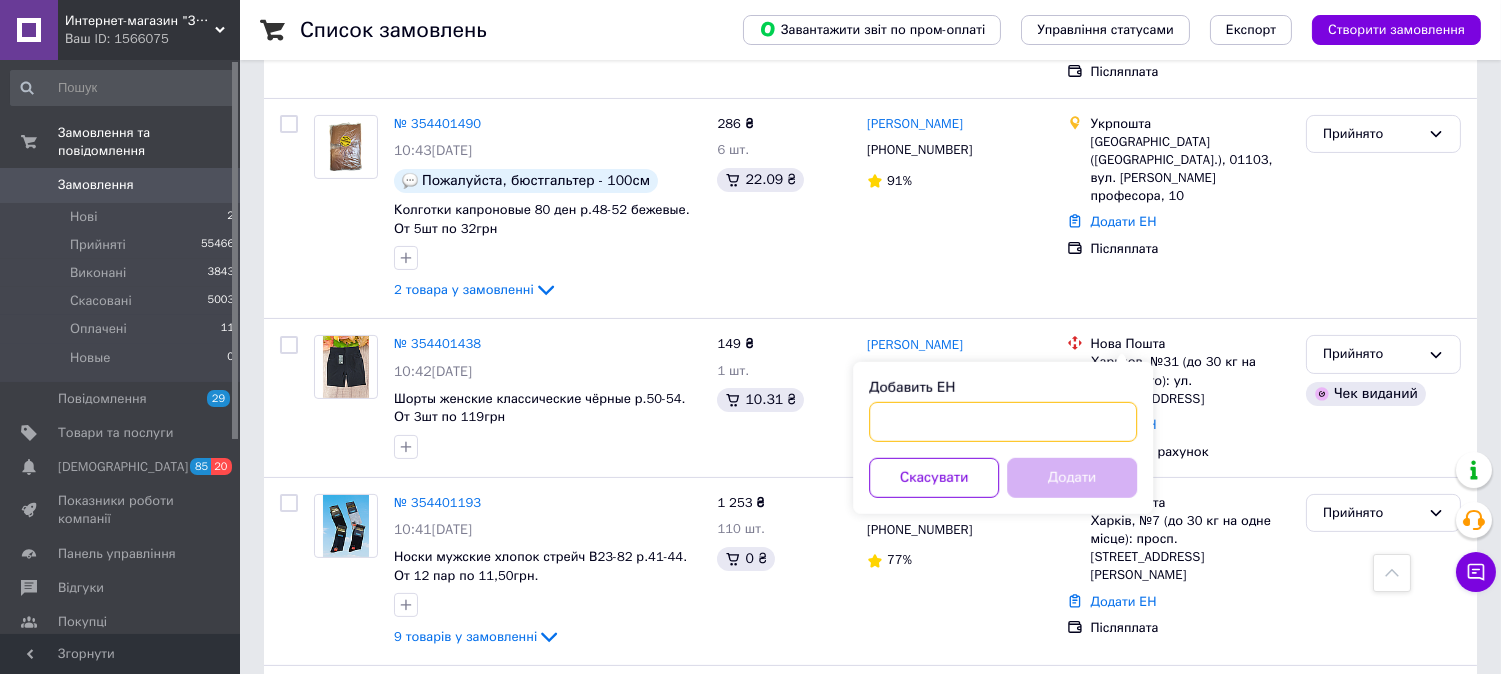 paste on "20451213855775" 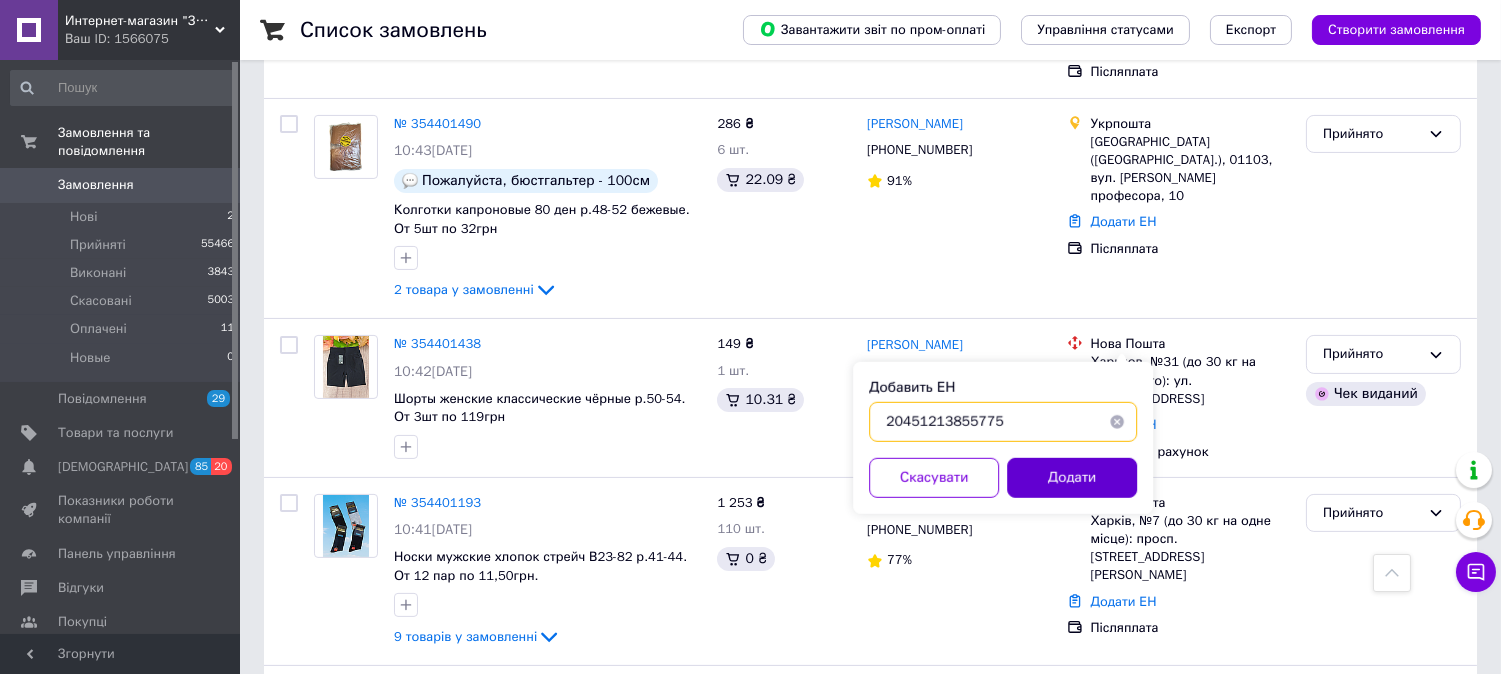 type on "20451213855775" 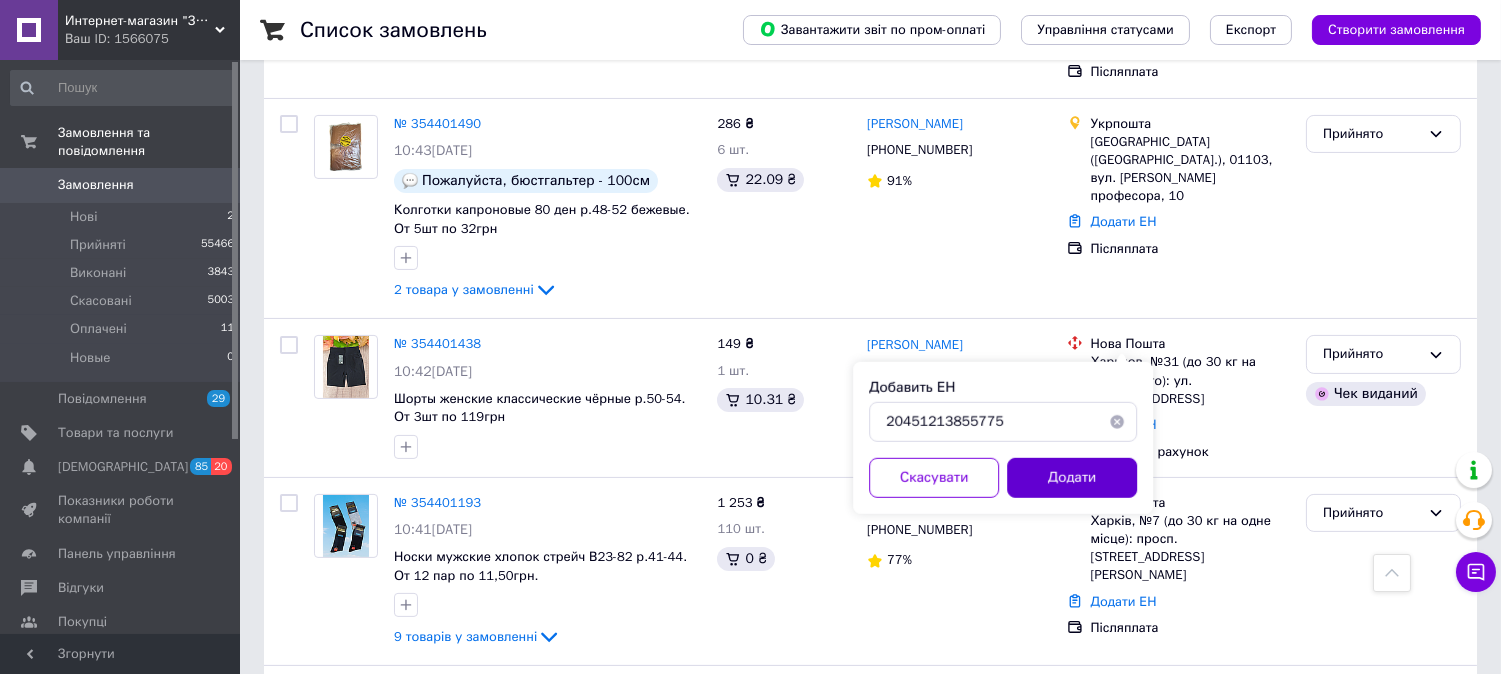 click on "Додати" at bounding box center [1072, 478] 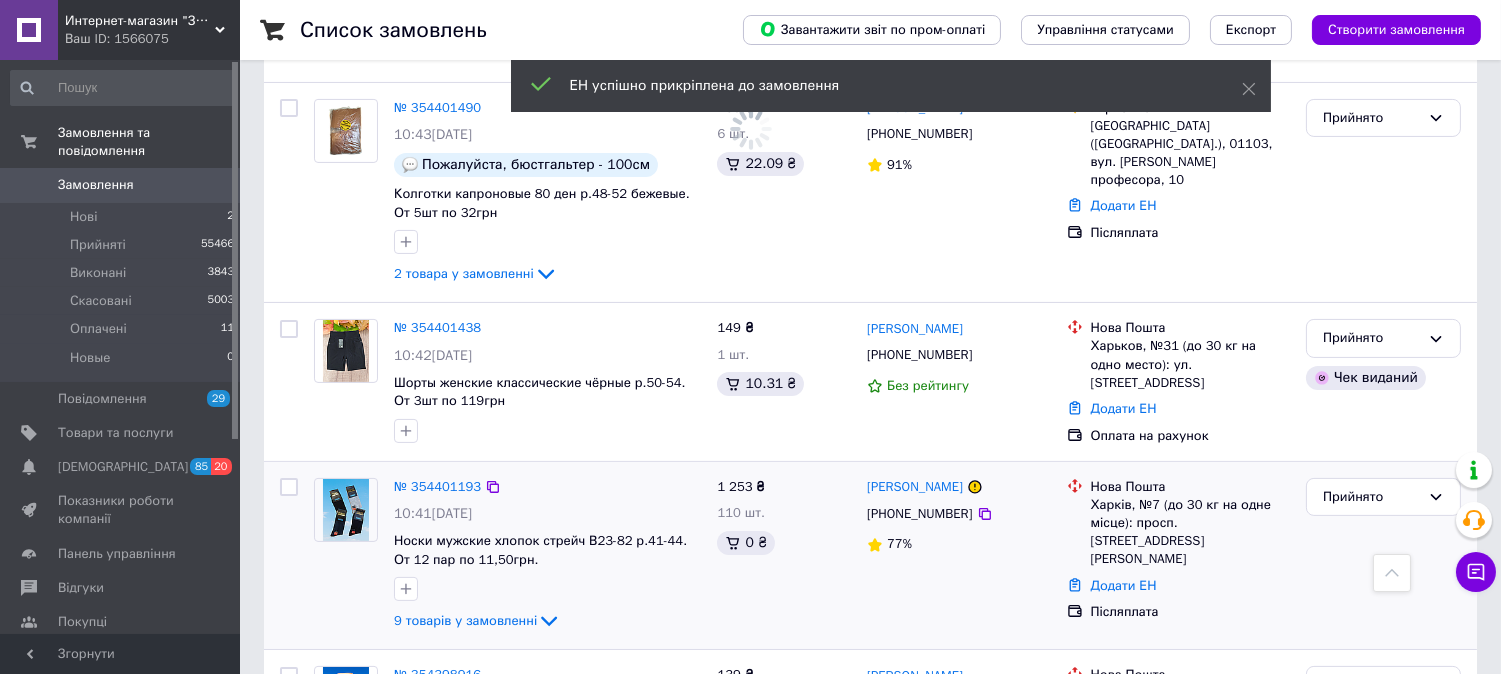 scroll, scrollTop: 888, scrollLeft: 0, axis: vertical 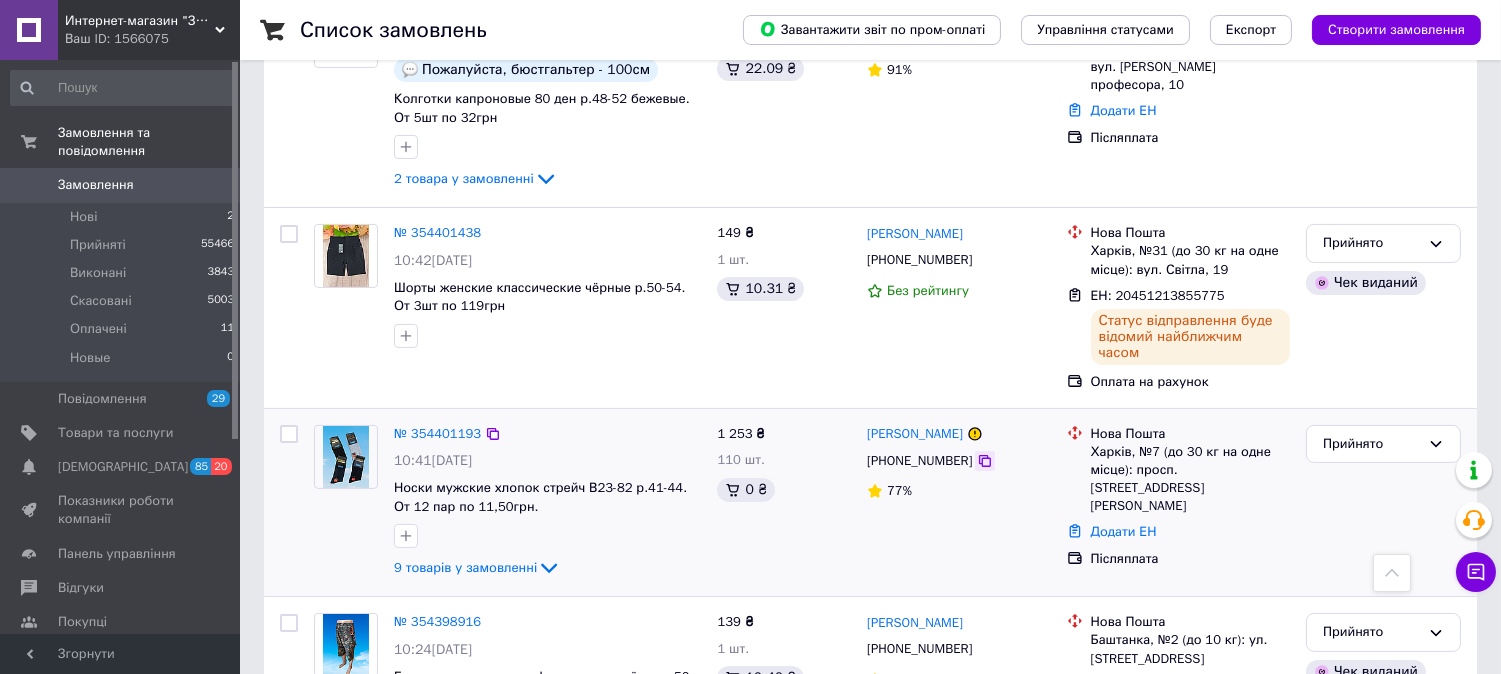 click at bounding box center [985, 461] 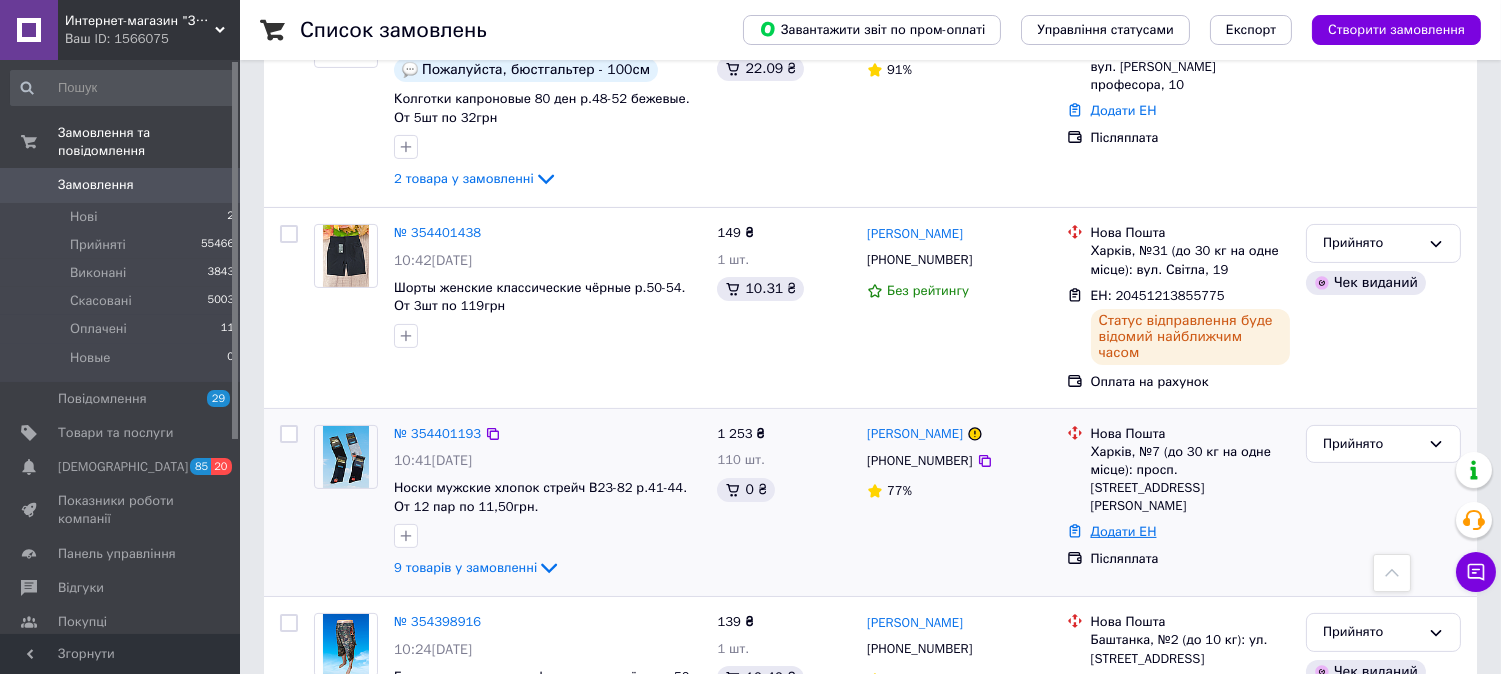 click on "Додати ЕН" at bounding box center [1124, 531] 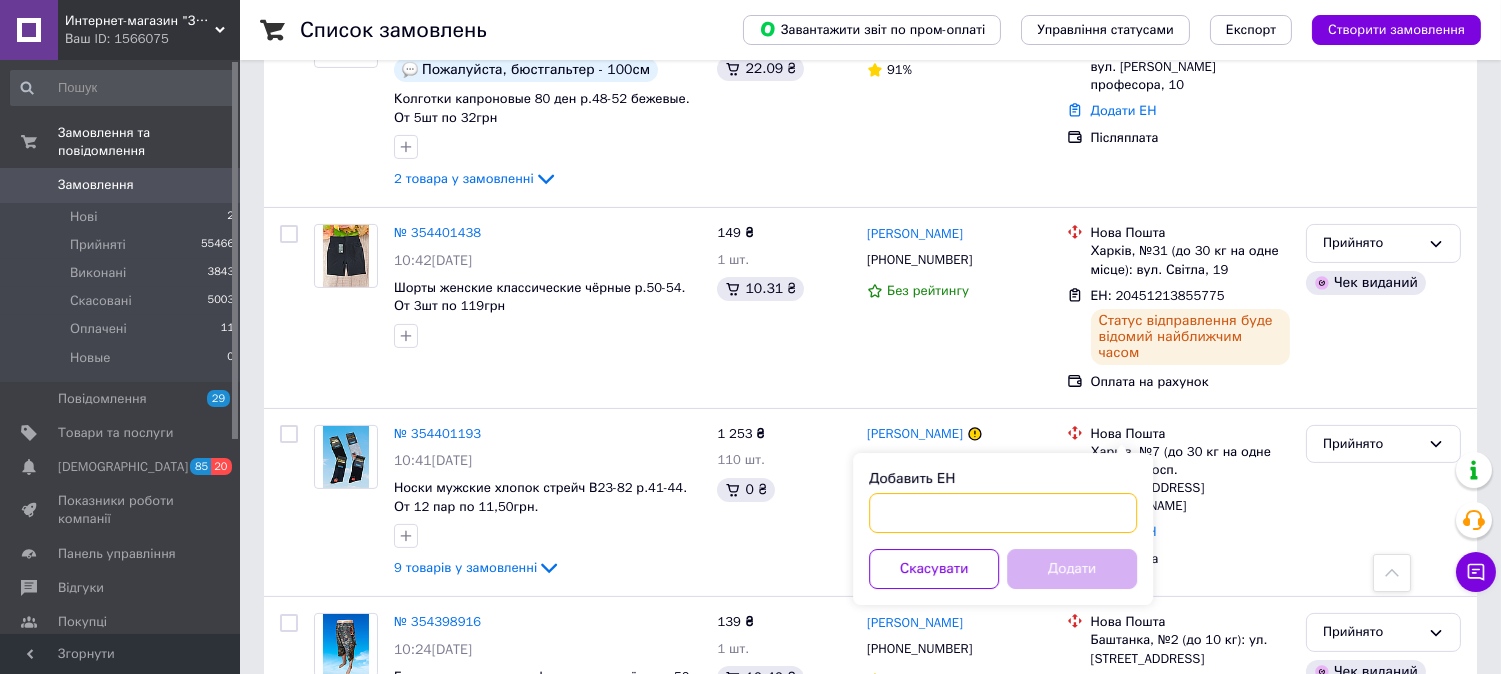 paste on "20451215042479" 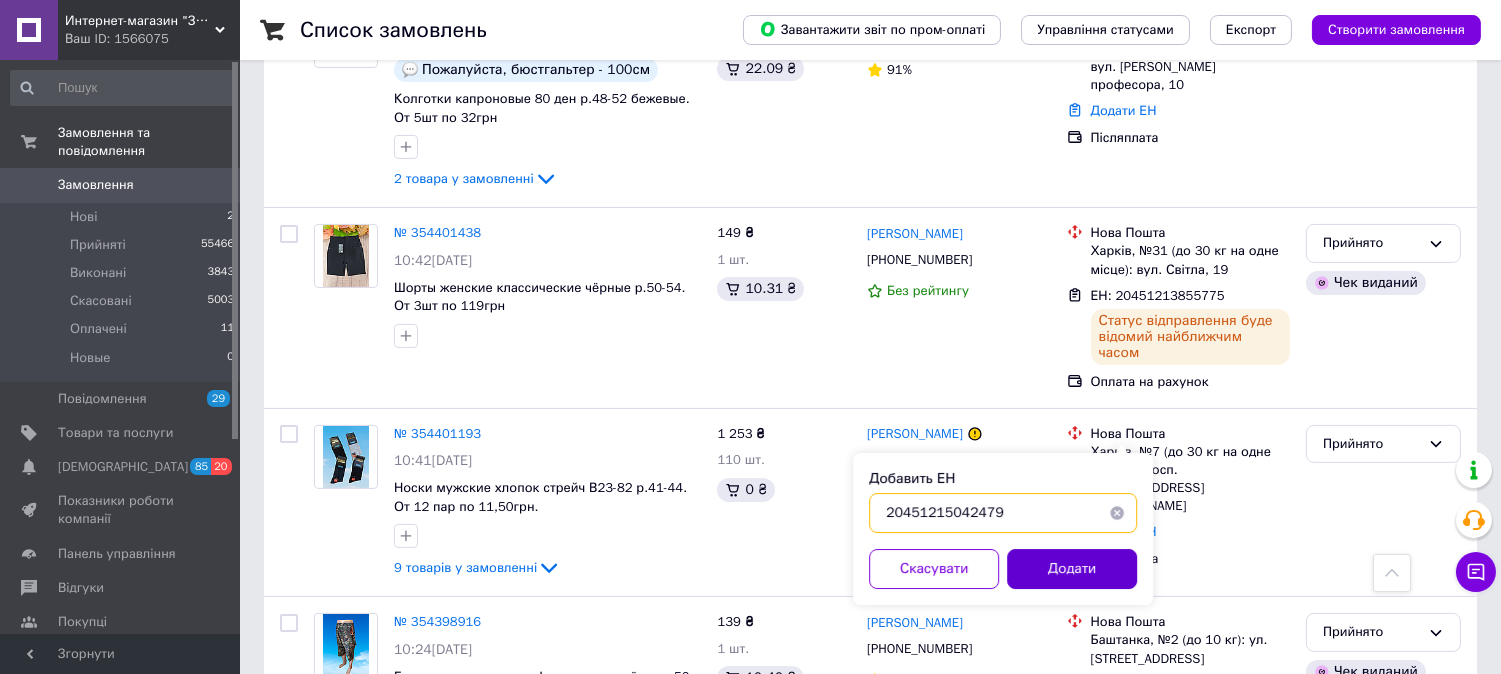 type on "20451215042479" 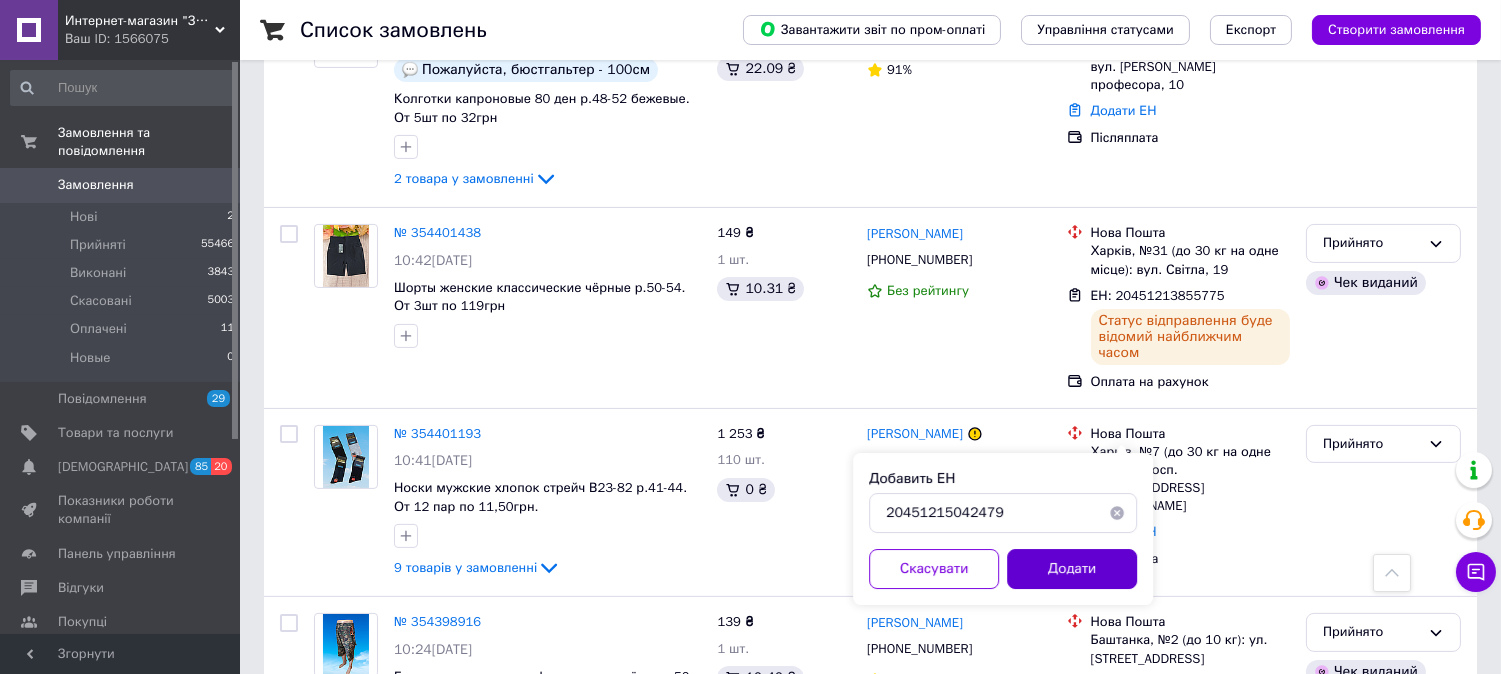 click on "Додати" at bounding box center (1072, 569) 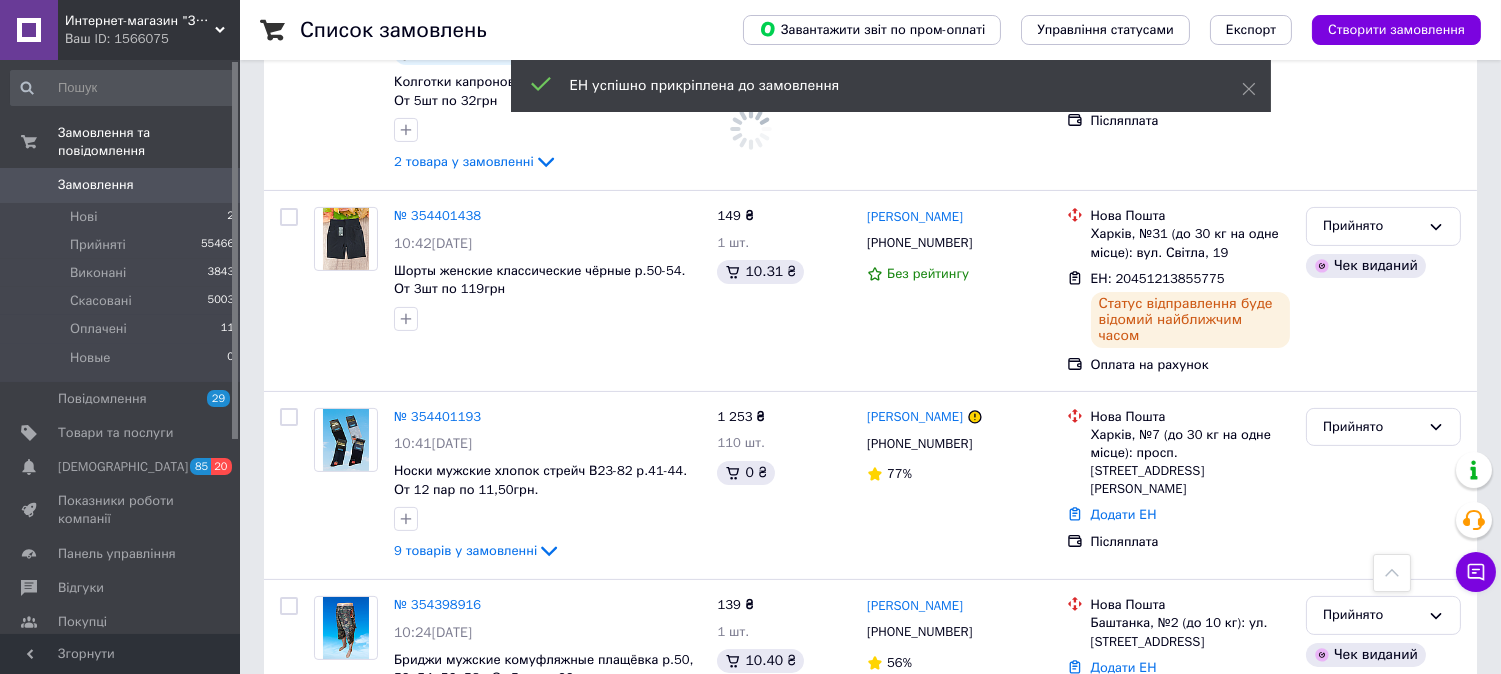 scroll, scrollTop: 1111, scrollLeft: 0, axis: vertical 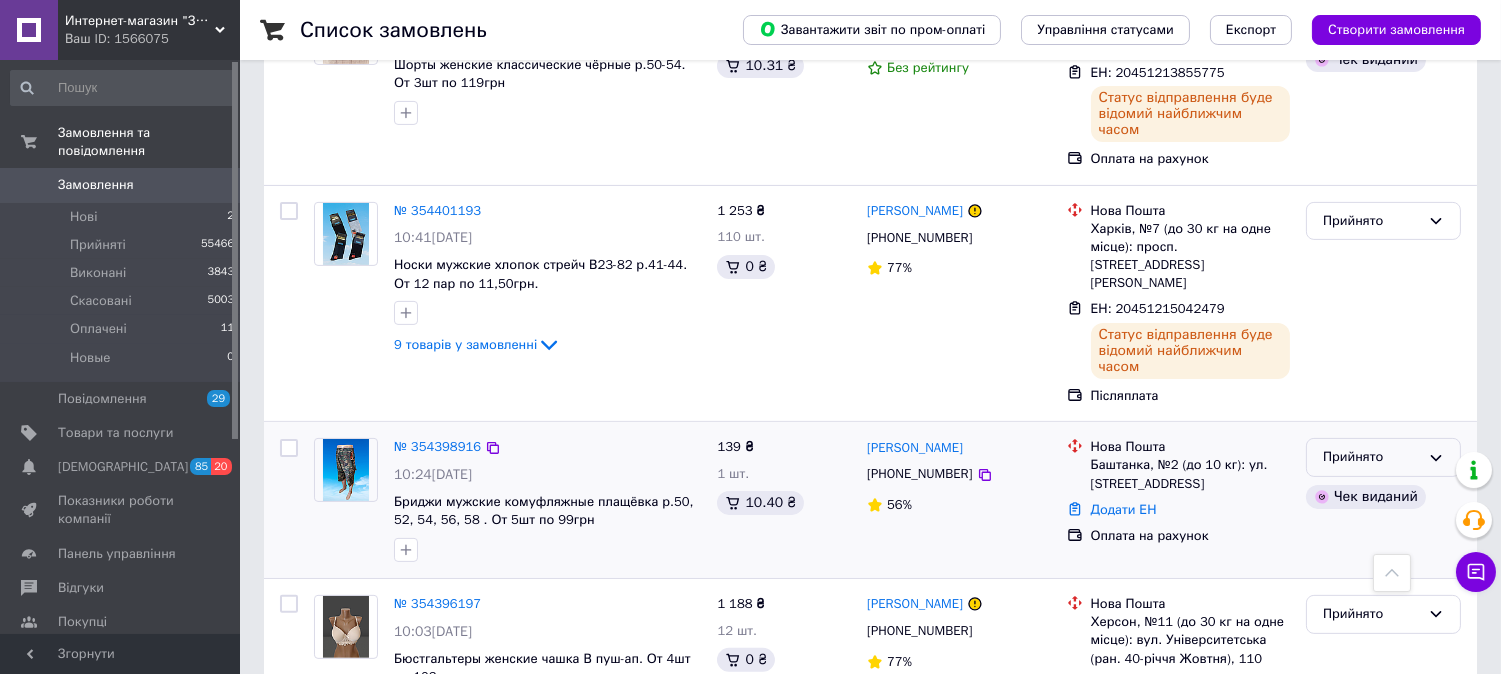 click on "Прийнято" at bounding box center [1371, 457] 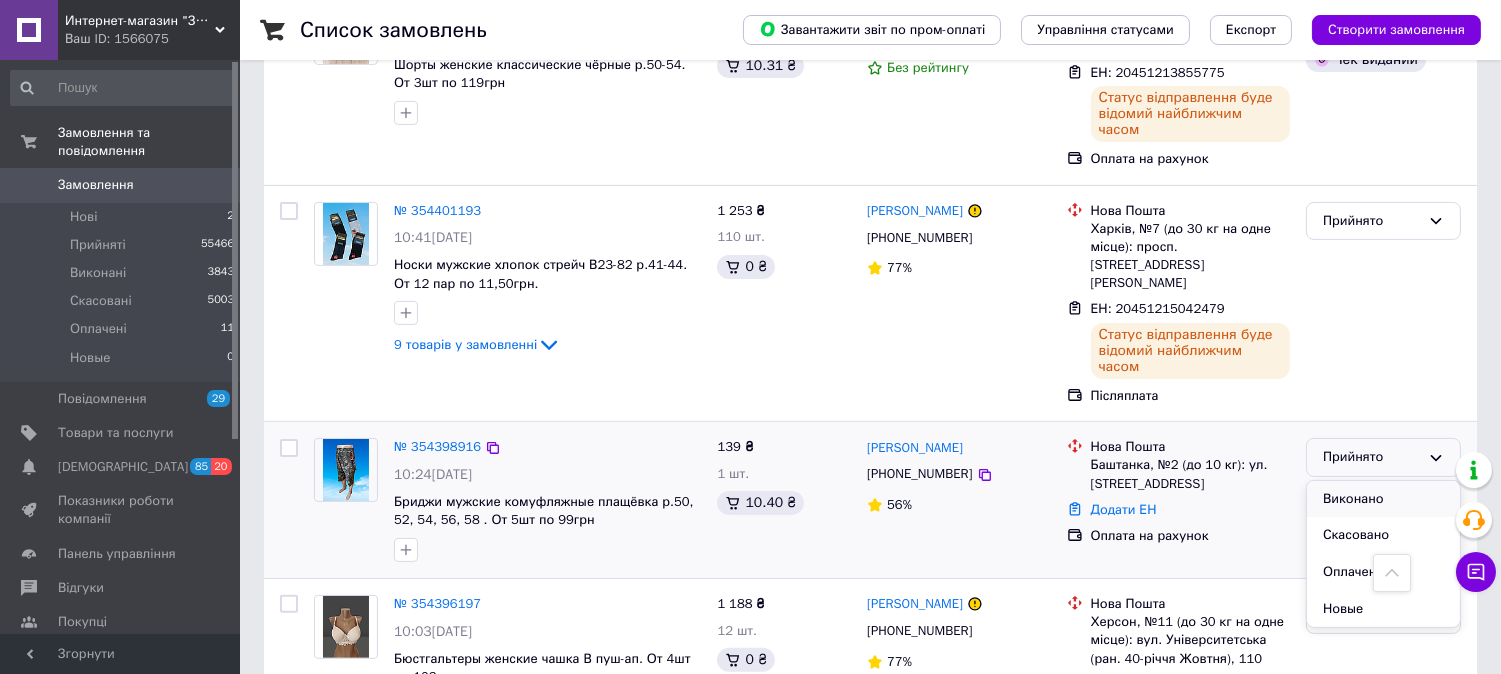 click on "Виконано" at bounding box center (1383, 499) 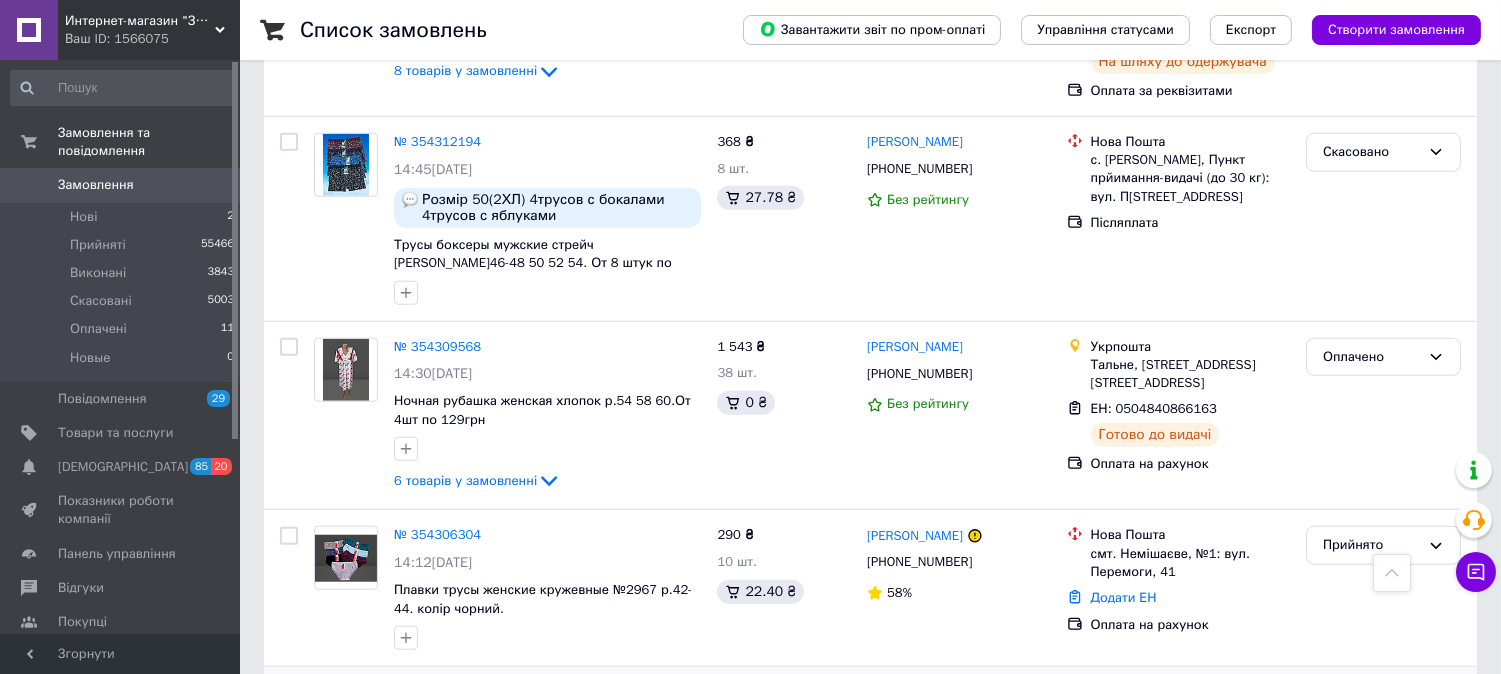 scroll, scrollTop: 3315, scrollLeft: 0, axis: vertical 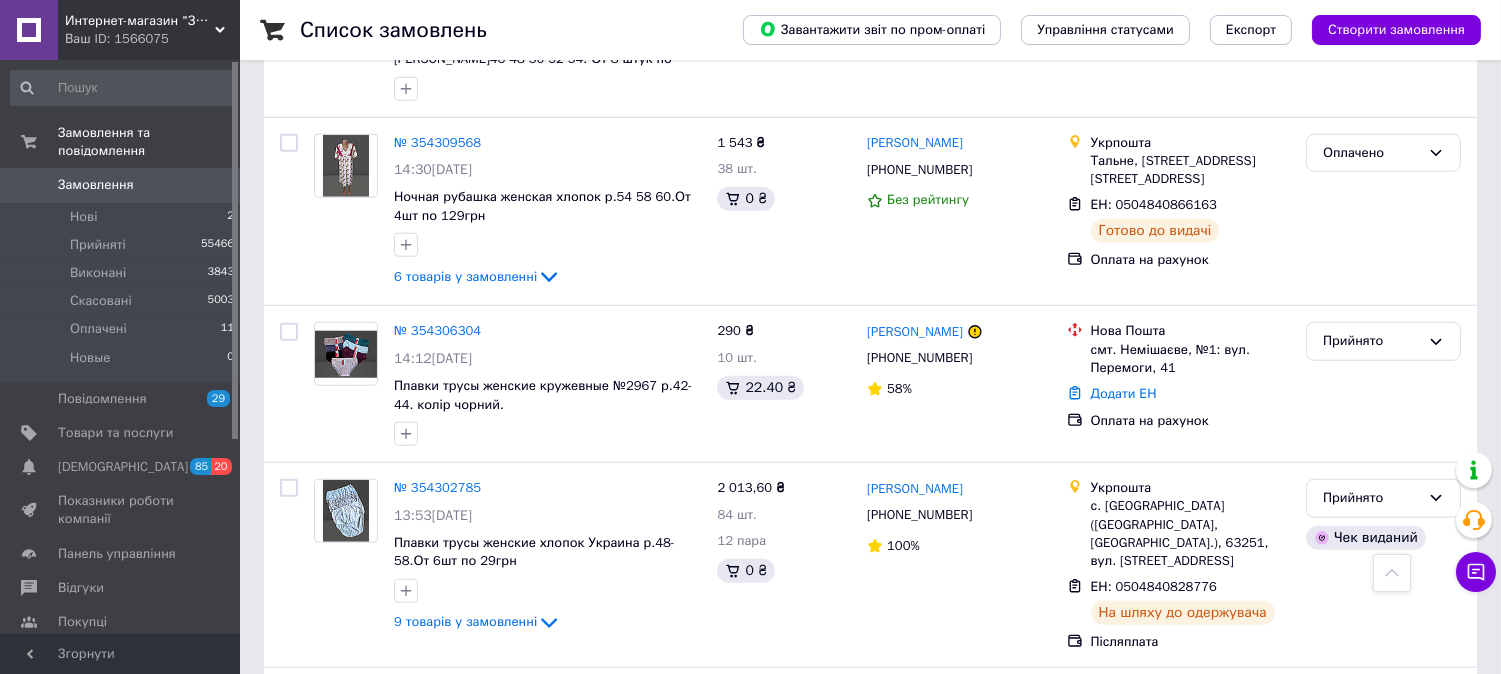 click on "Наступна" at bounding box center (808, 870) 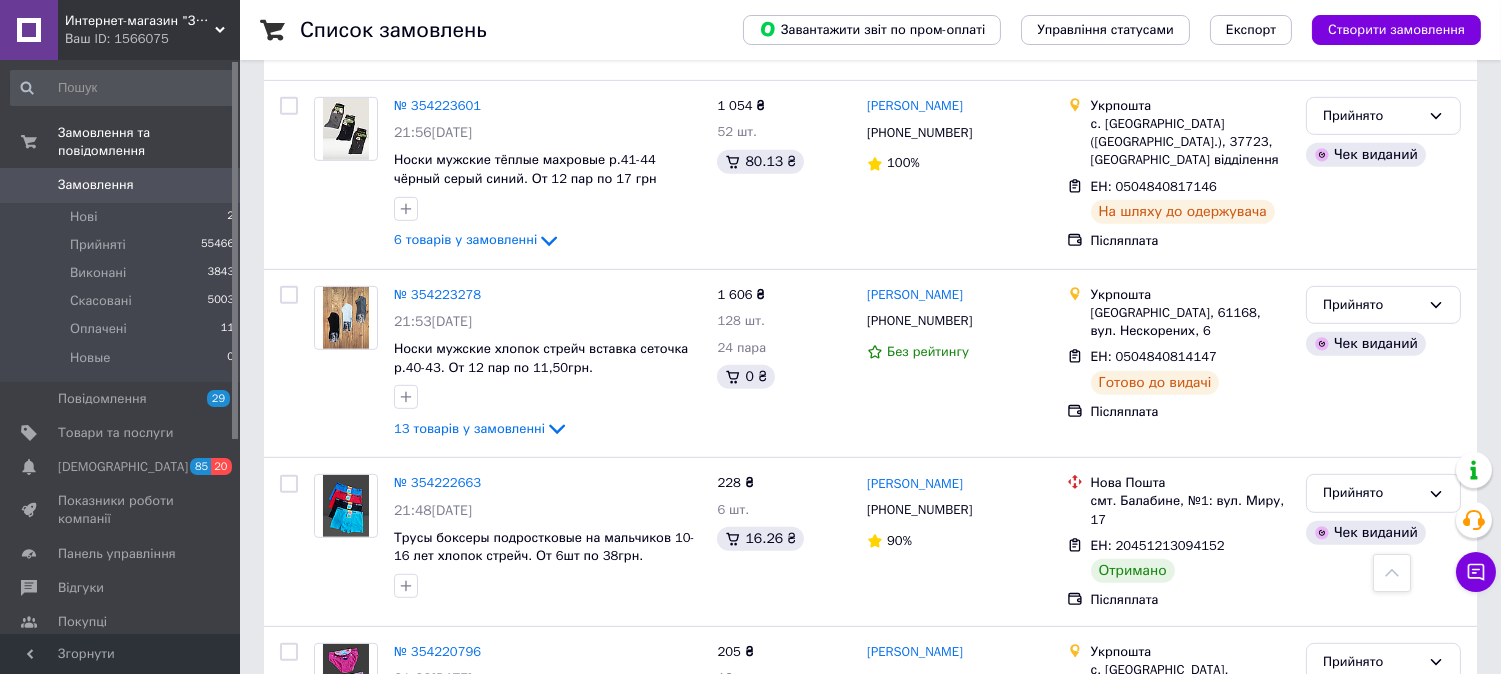 scroll, scrollTop: 2000, scrollLeft: 0, axis: vertical 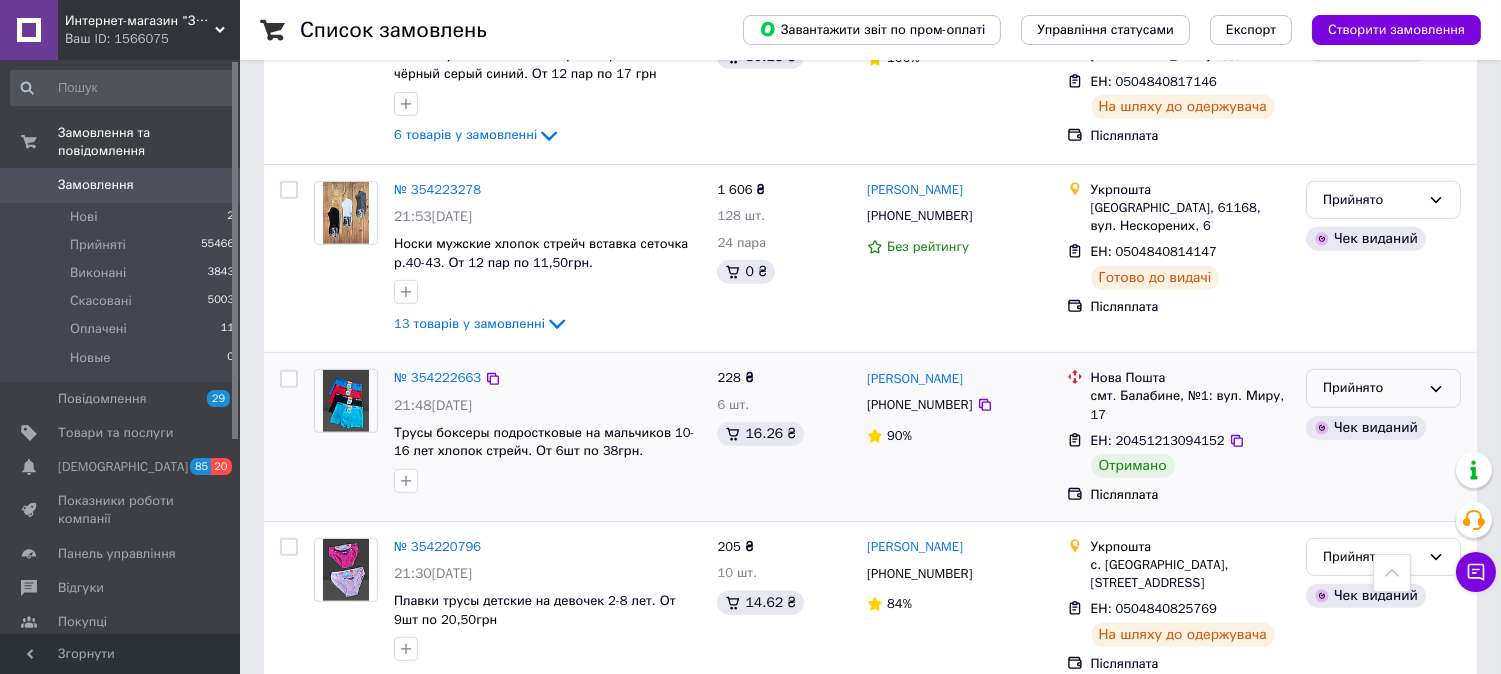 click on "Прийнято" at bounding box center [1371, 388] 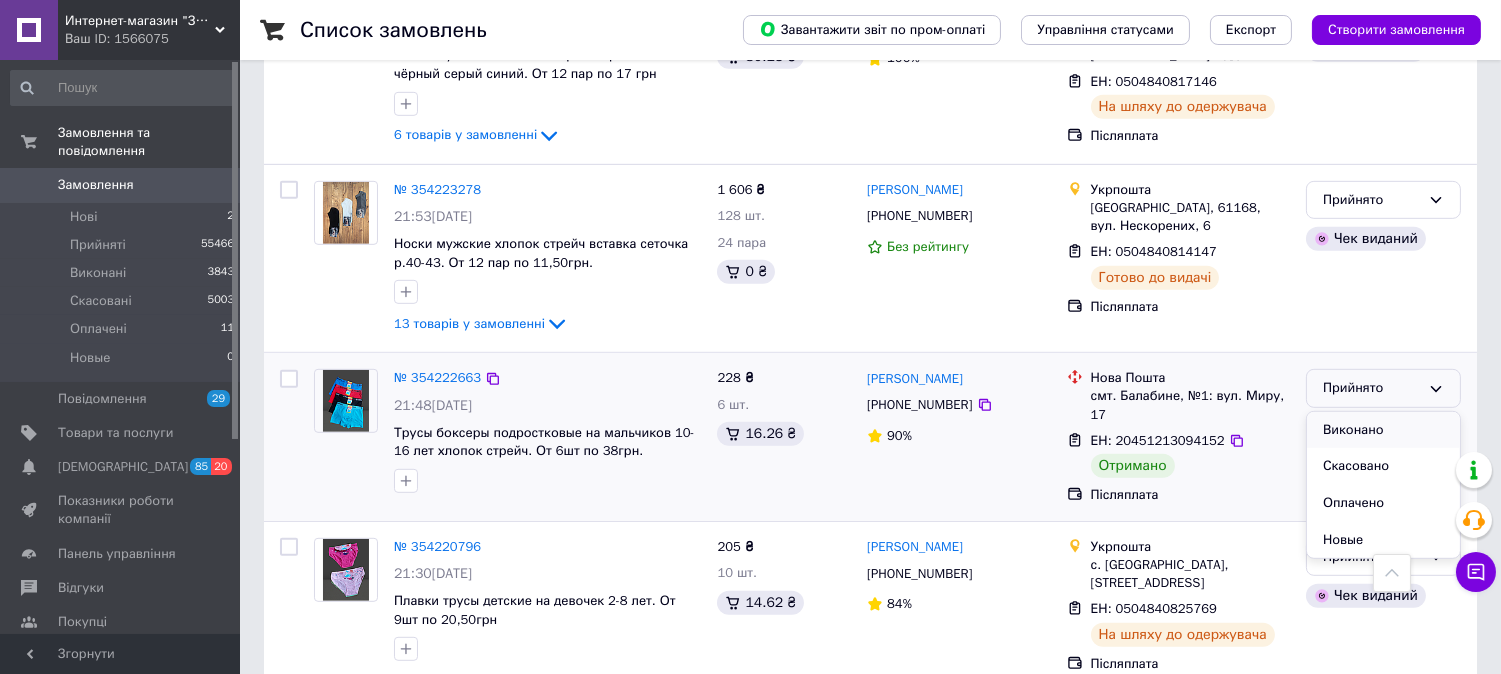 click on "Виконано" at bounding box center [1383, 430] 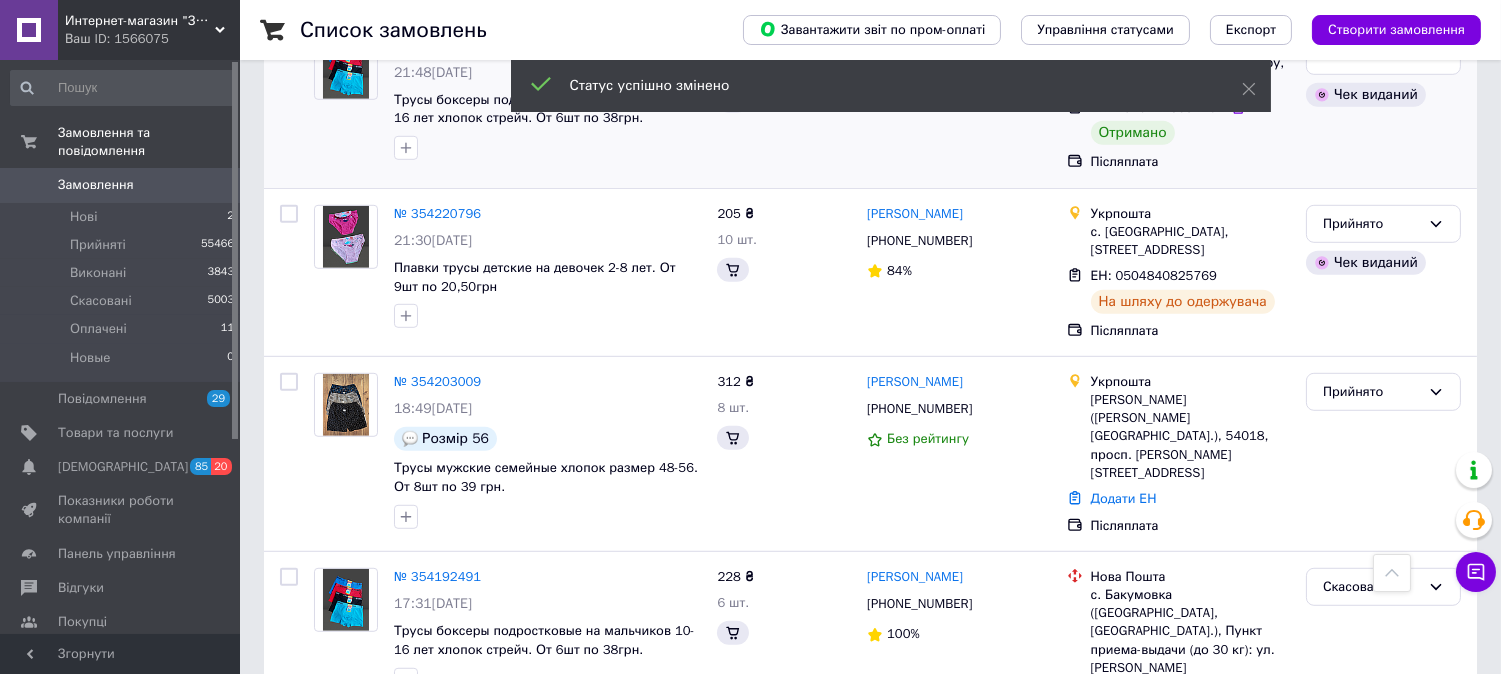 scroll, scrollTop: 2777, scrollLeft: 0, axis: vertical 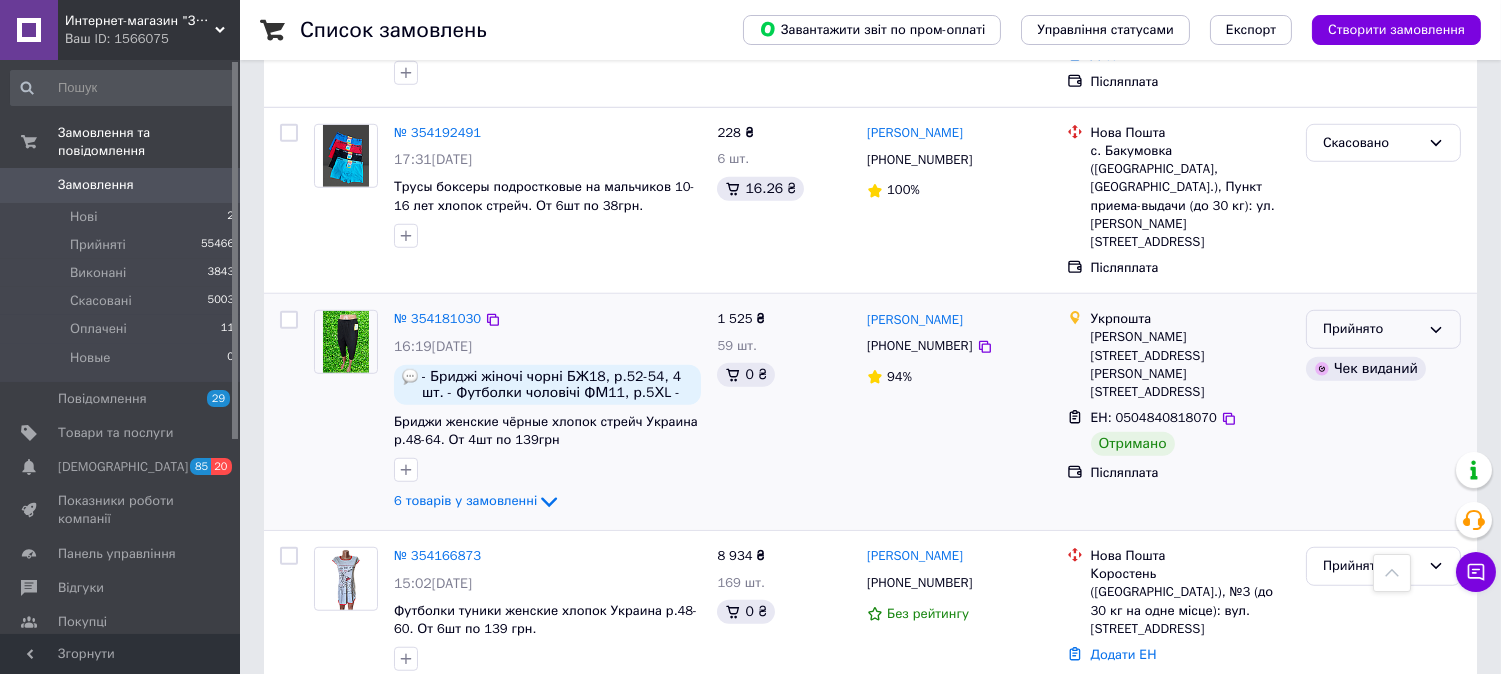 click on "Прийнято" at bounding box center (1371, 329) 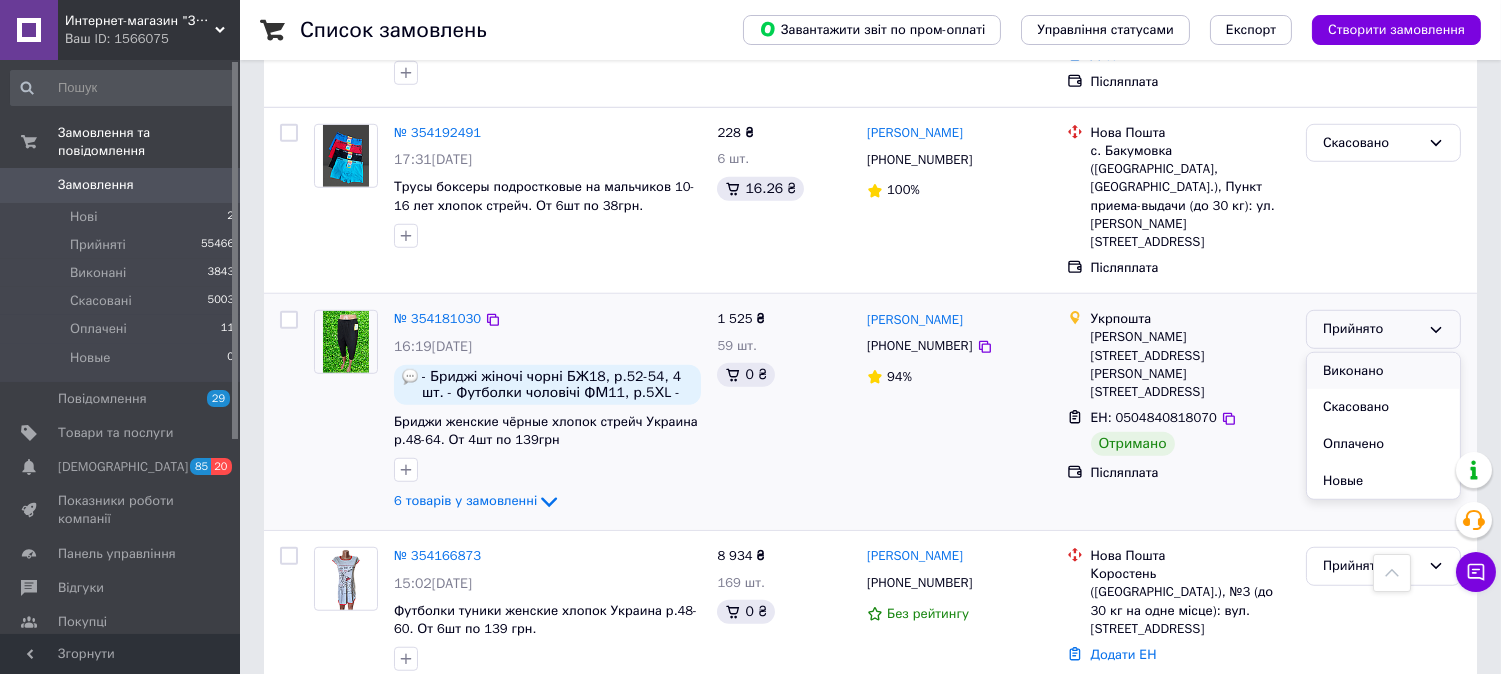 click on "Виконано" at bounding box center (1383, 371) 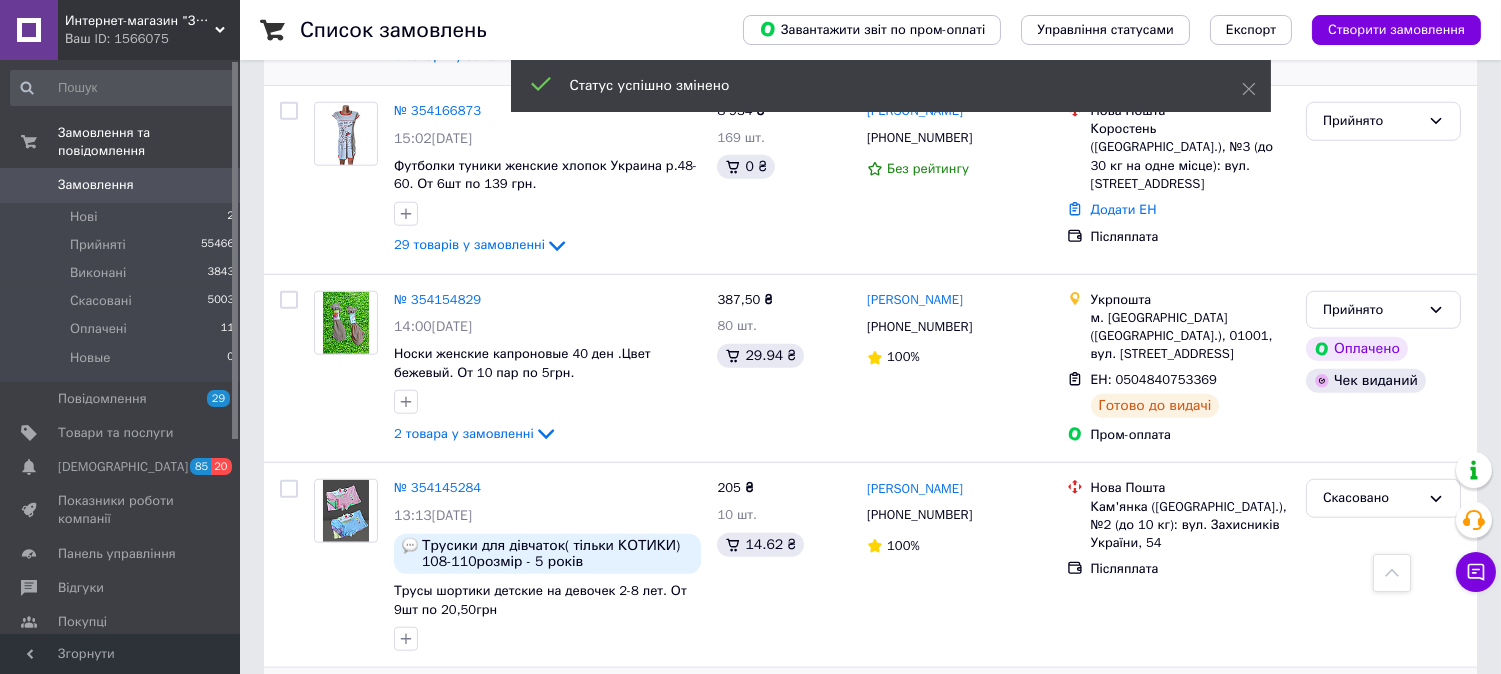 scroll, scrollTop: 3375, scrollLeft: 0, axis: vertical 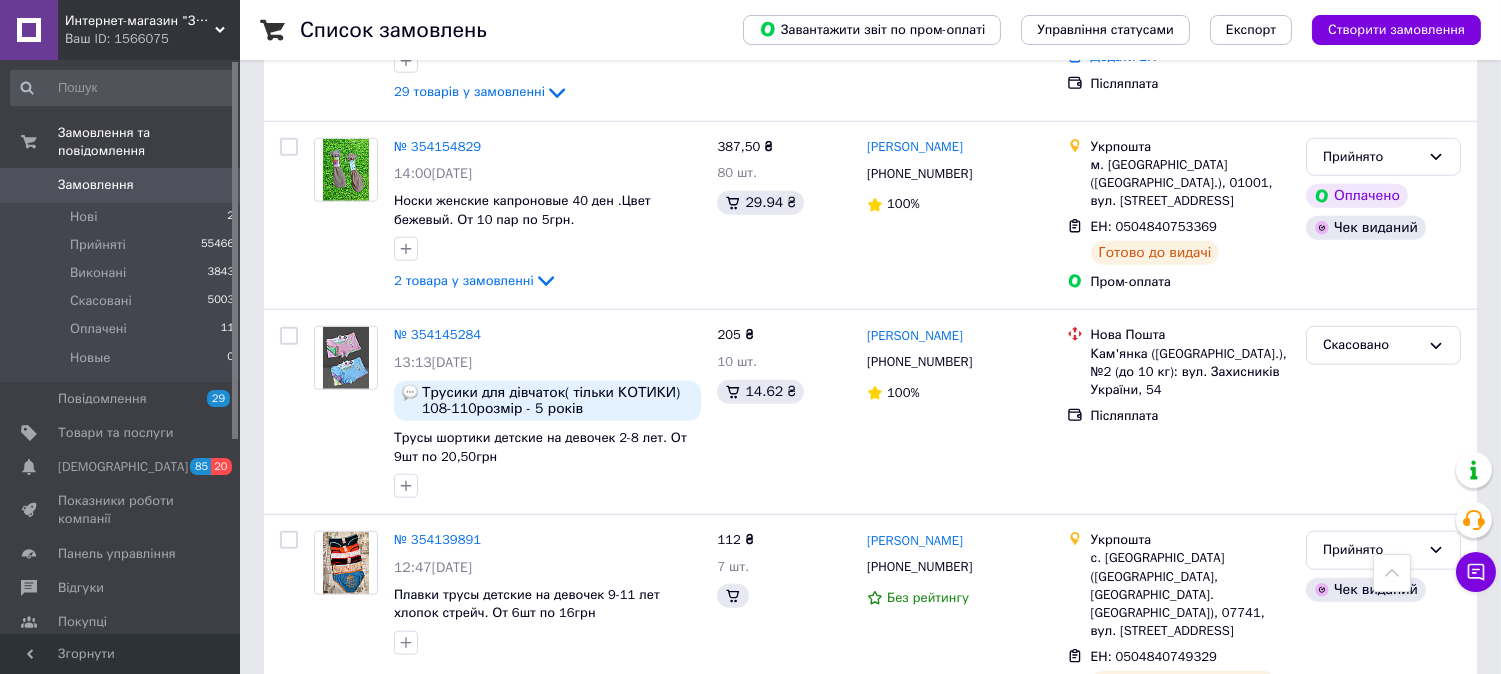 click on "Наступна" at bounding box center [853, 782] 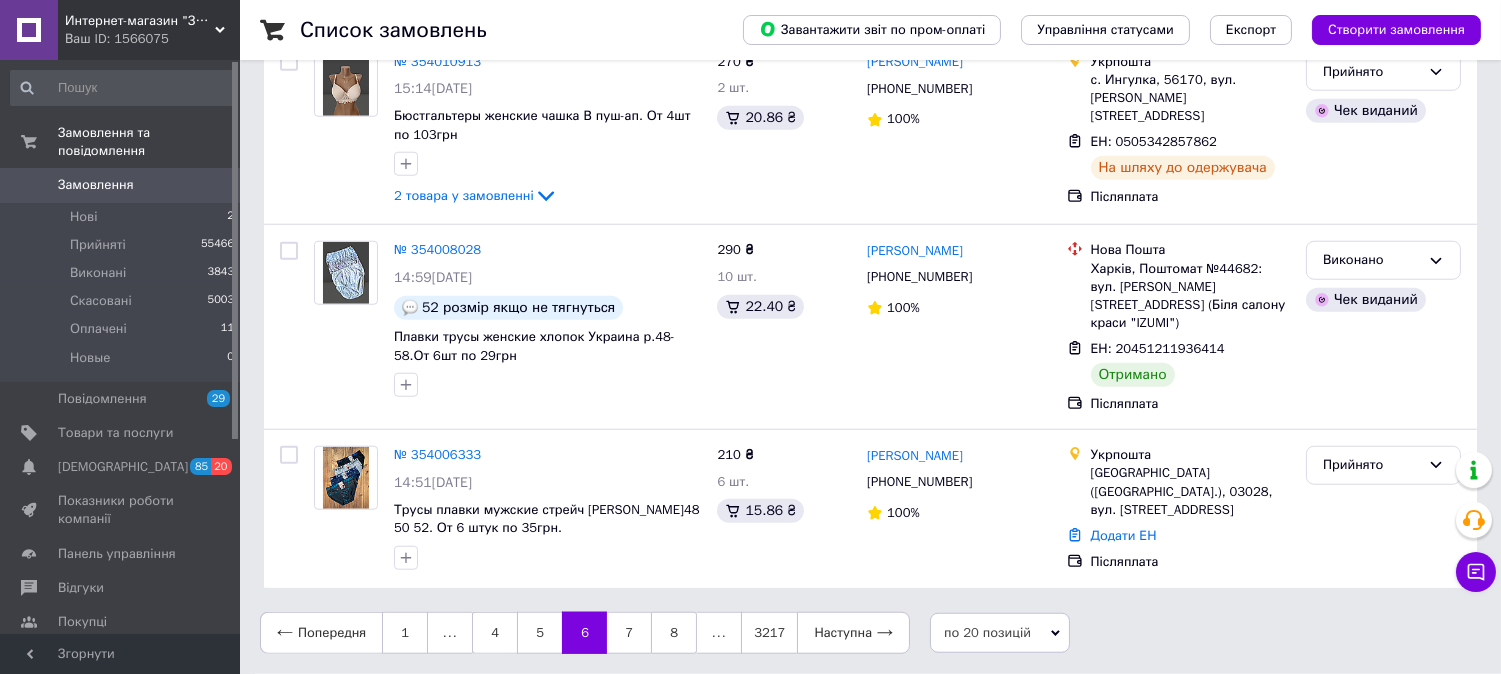 scroll, scrollTop: 0, scrollLeft: 0, axis: both 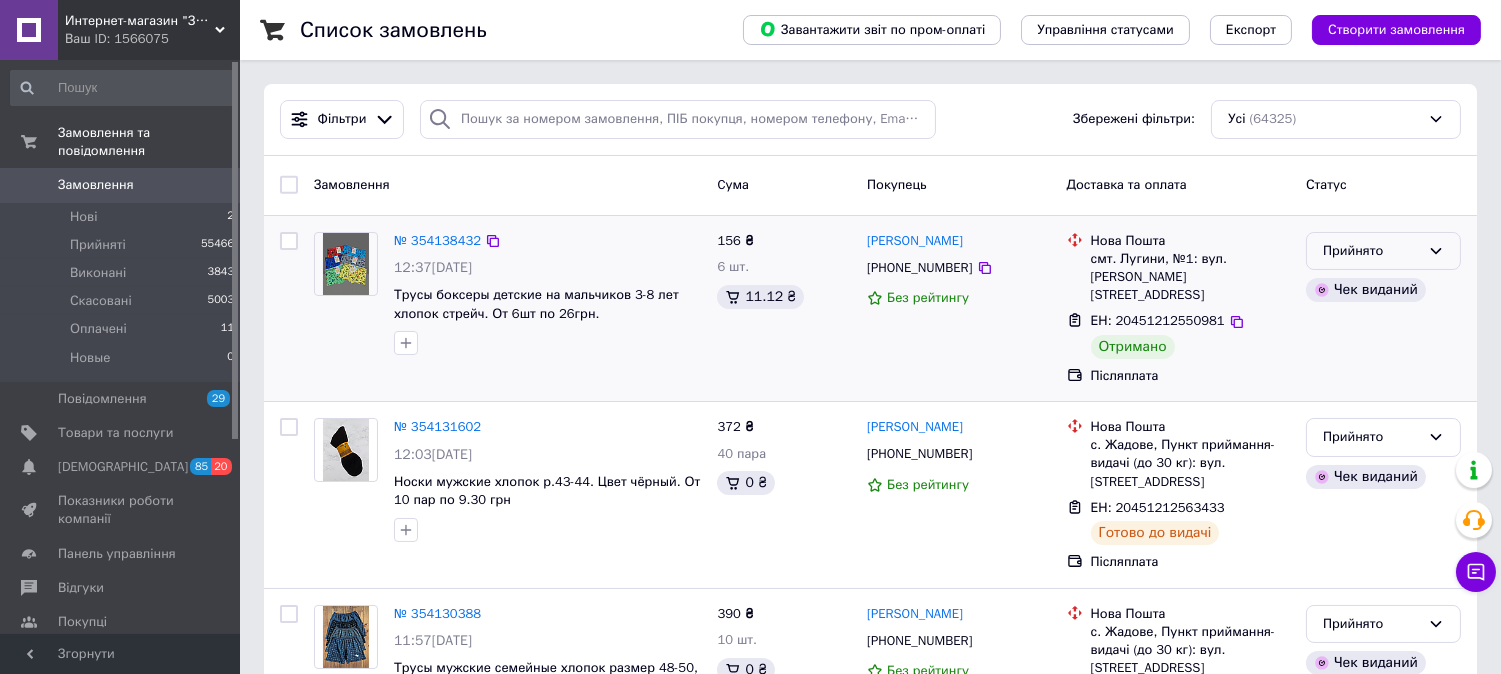 click on "Прийнято" at bounding box center [1371, 251] 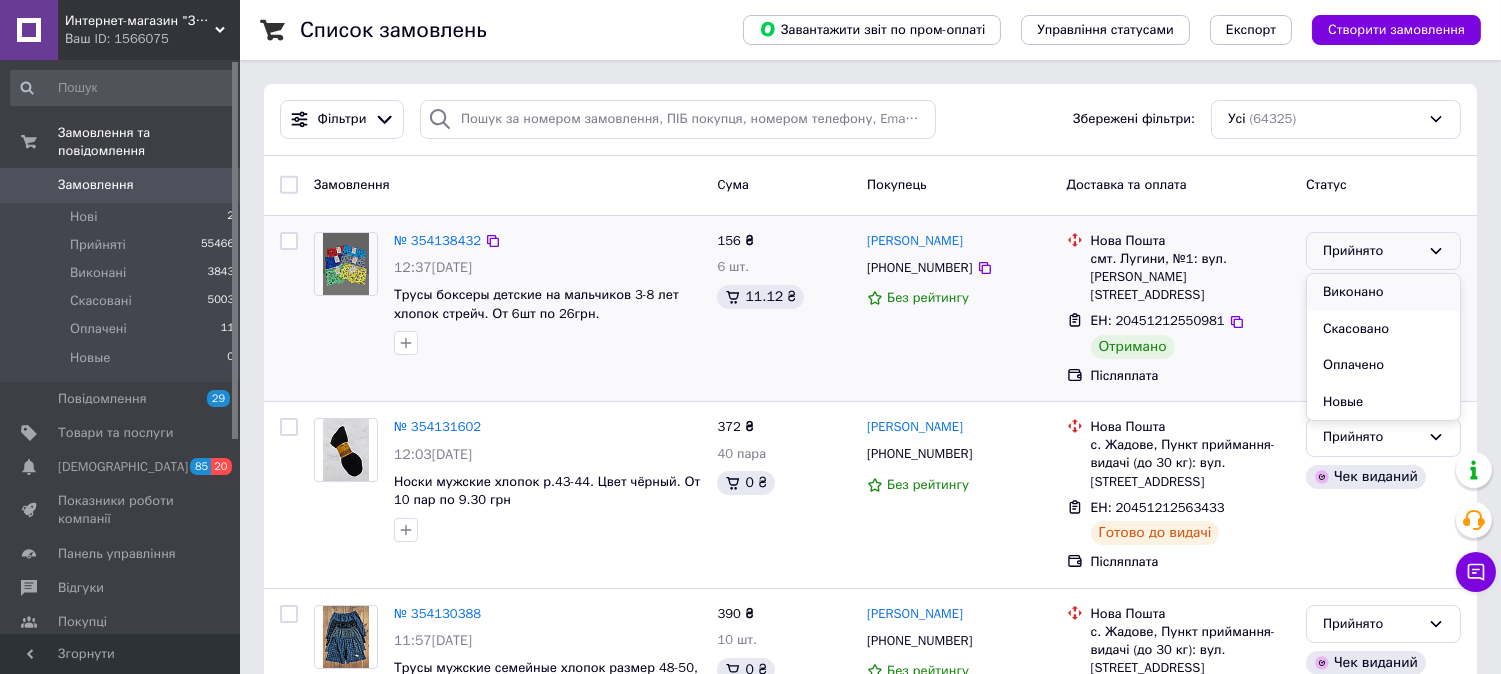click on "Виконано" at bounding box center (1383, 292) 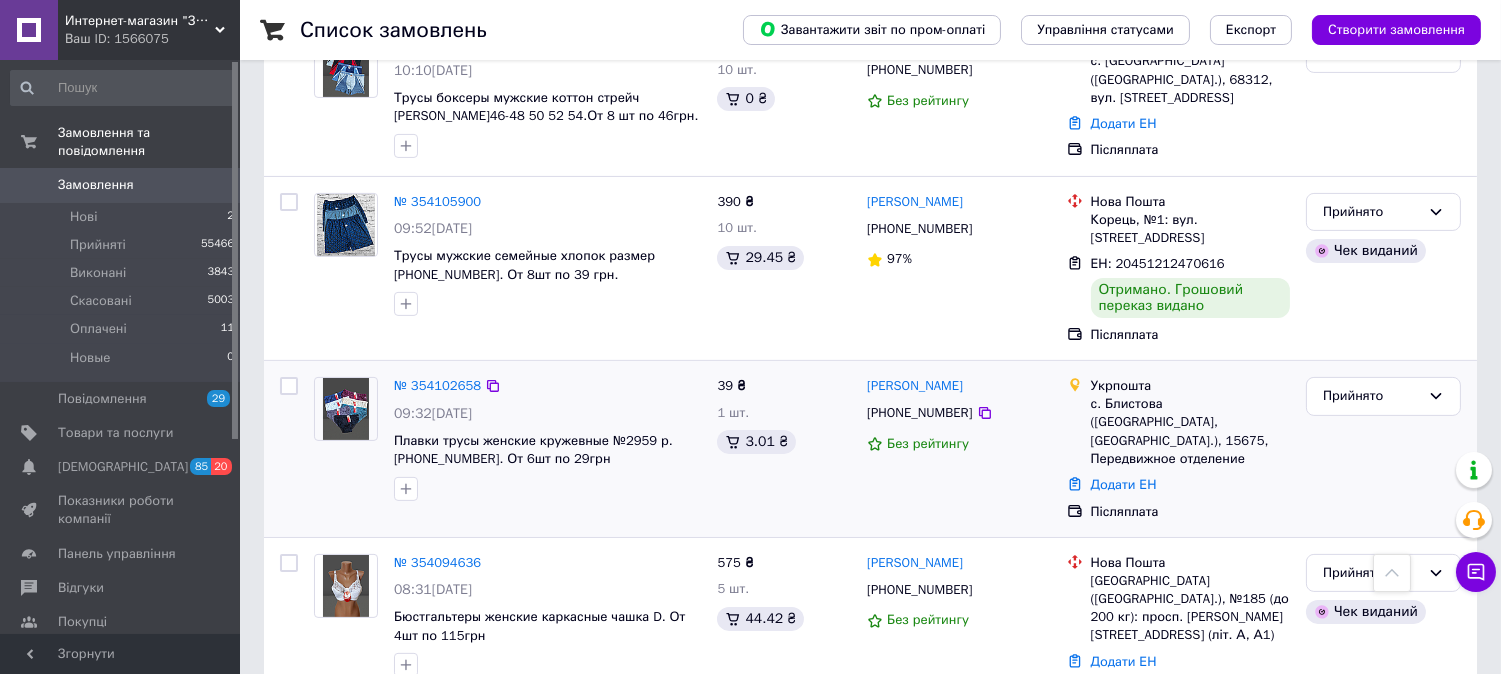 scroll, scrollTop: 1111, scrollLeft: 0, axis: vertical 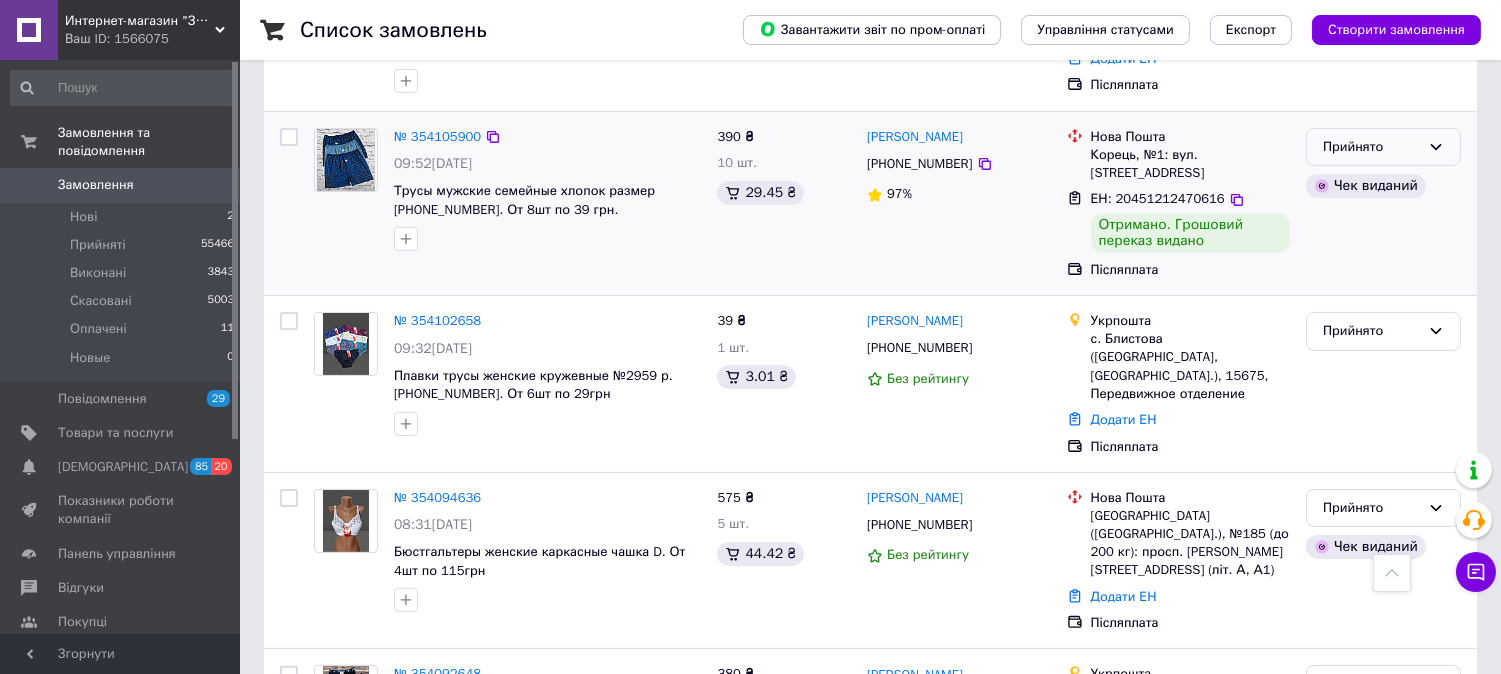 click on "Прийнято" at bounding box center [1371, 147] 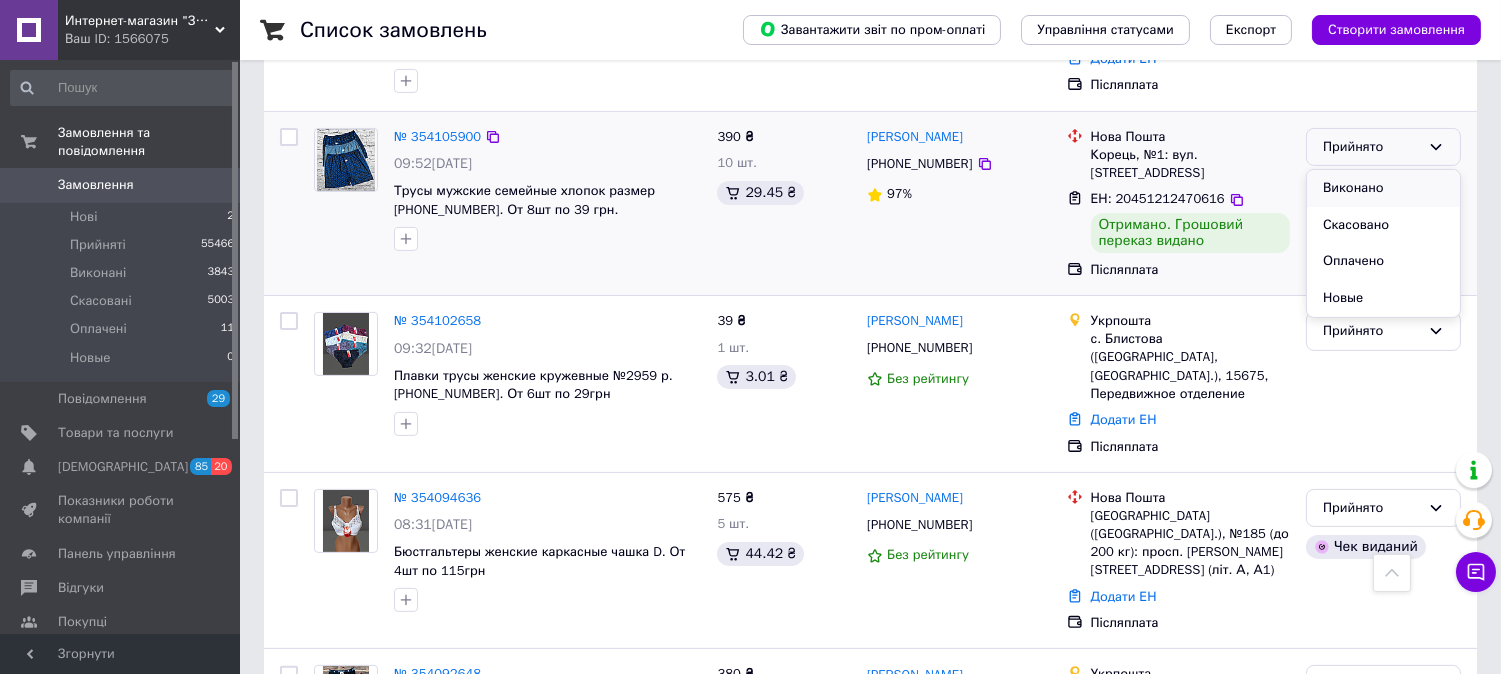 click on "Виконано" at bounding box center [1383, 188] 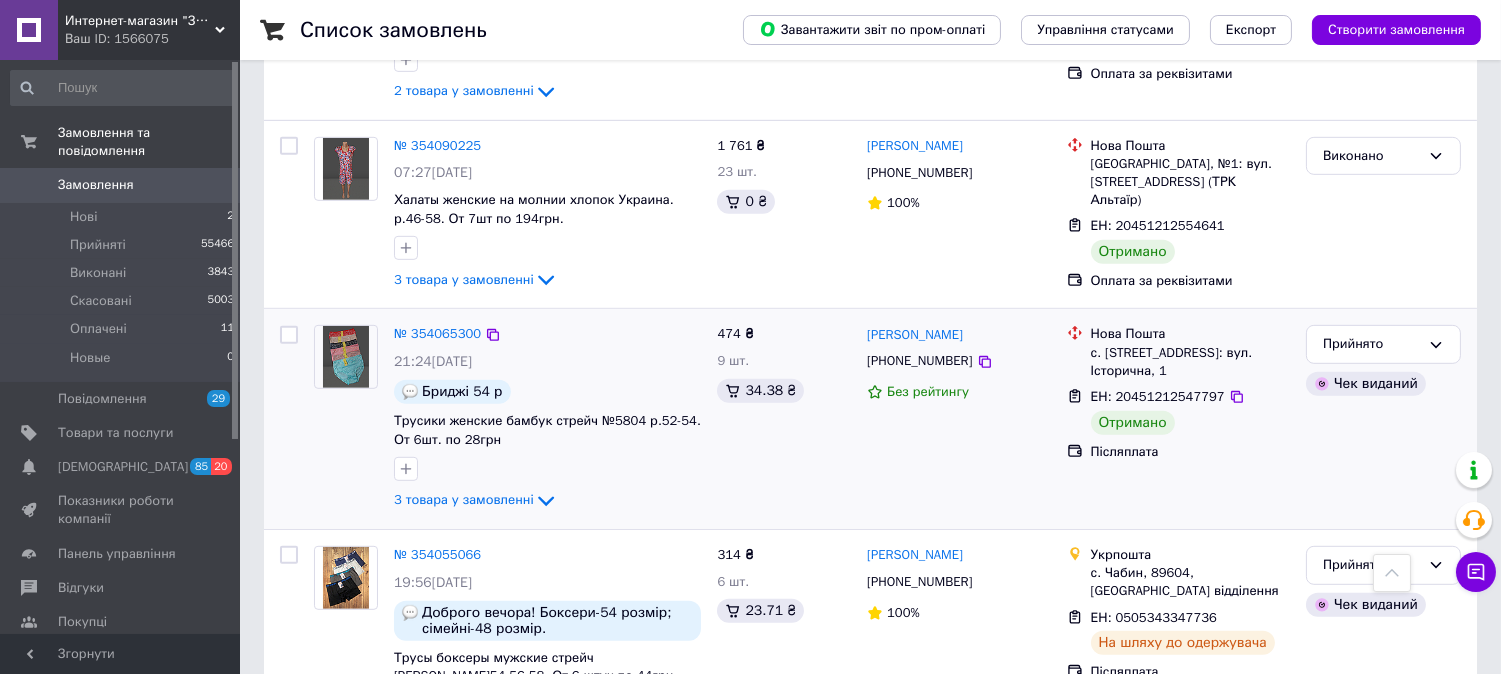 scroll, scrollTop: 2111, scrollLeft: 0, axis: vertical 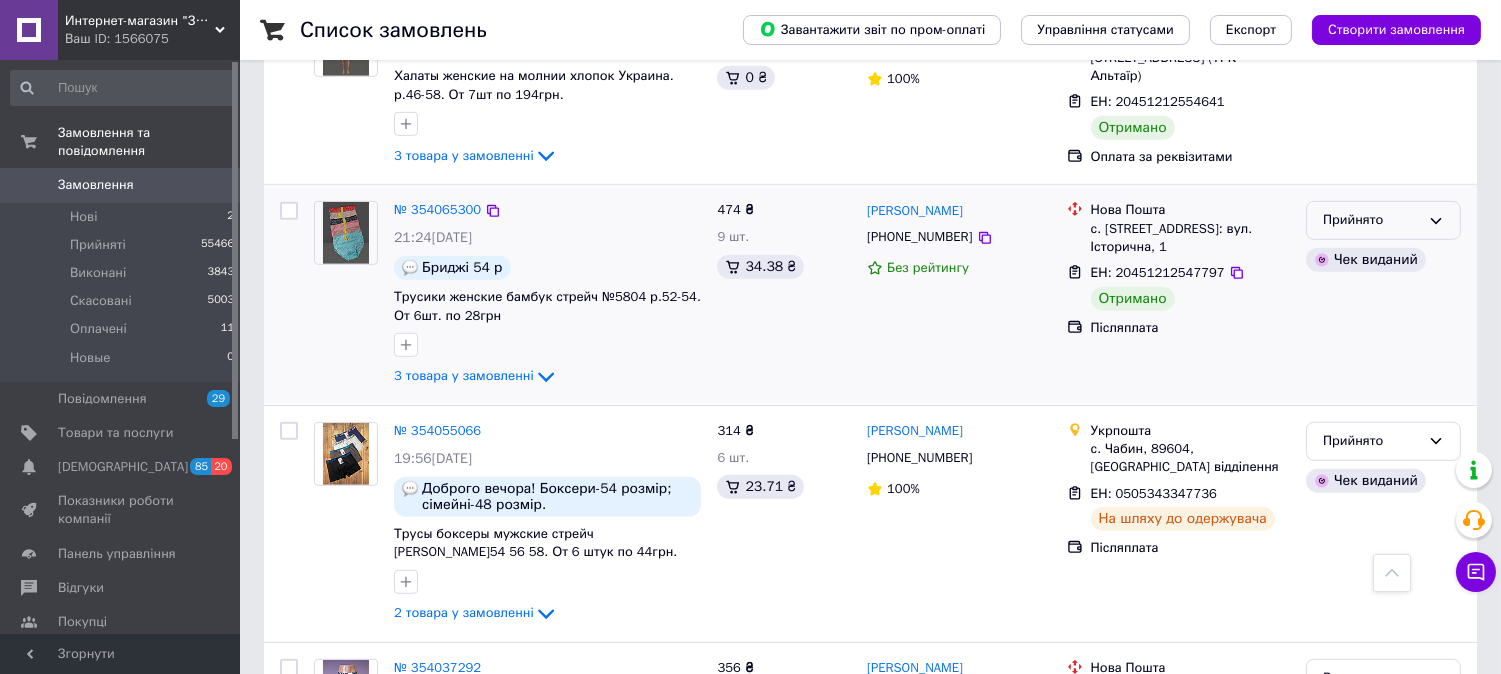 click on "Прийнято" at bounding box center (1371, 220) 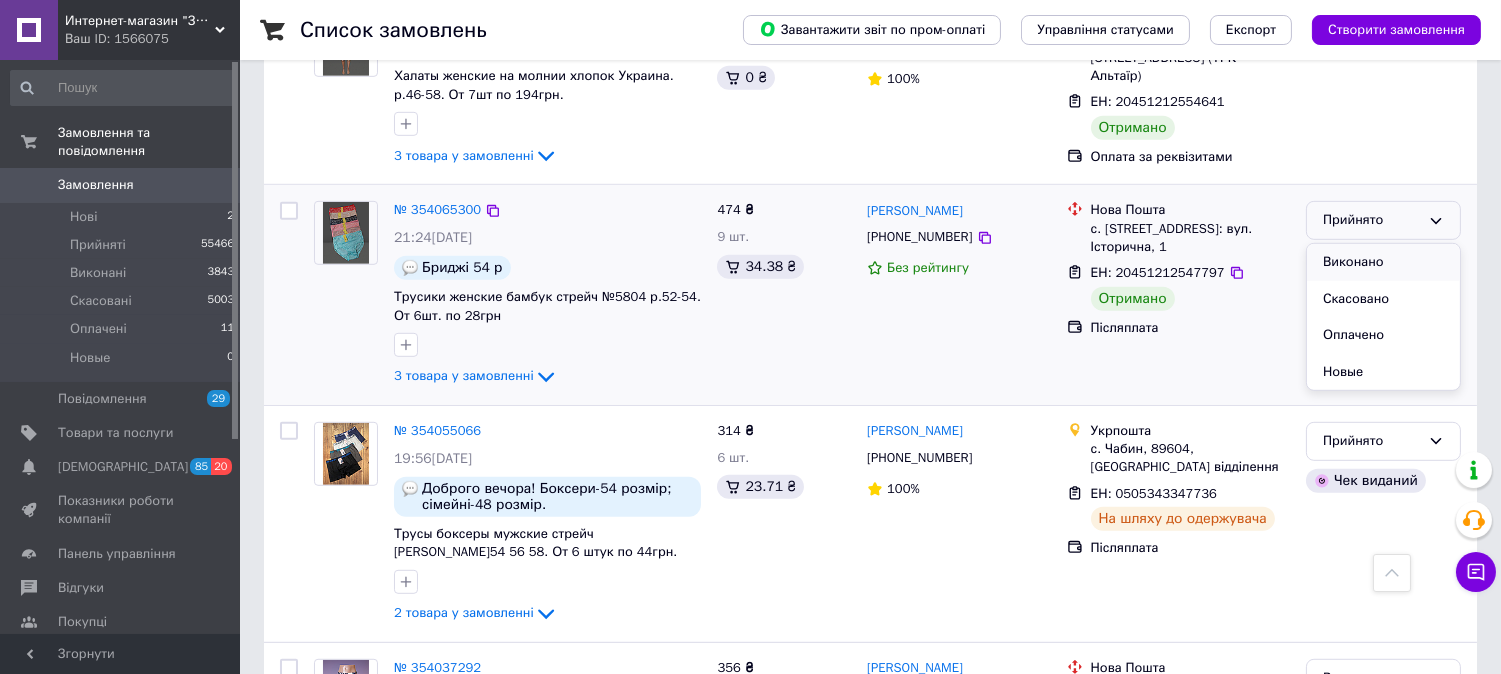 click on "Виконано" at bounding box center (1383, 262) 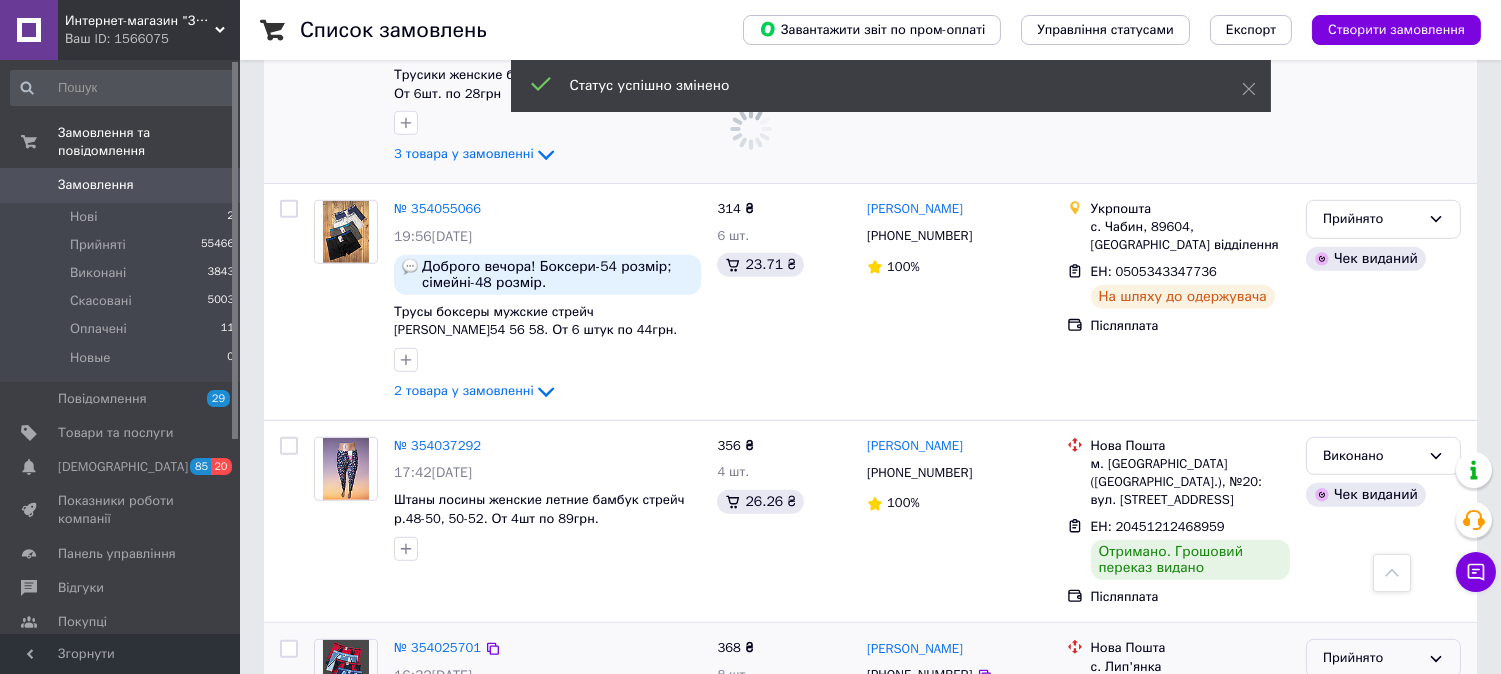 scroll, scrollTop: 2555, scrollLeft: 0, axis: vertical 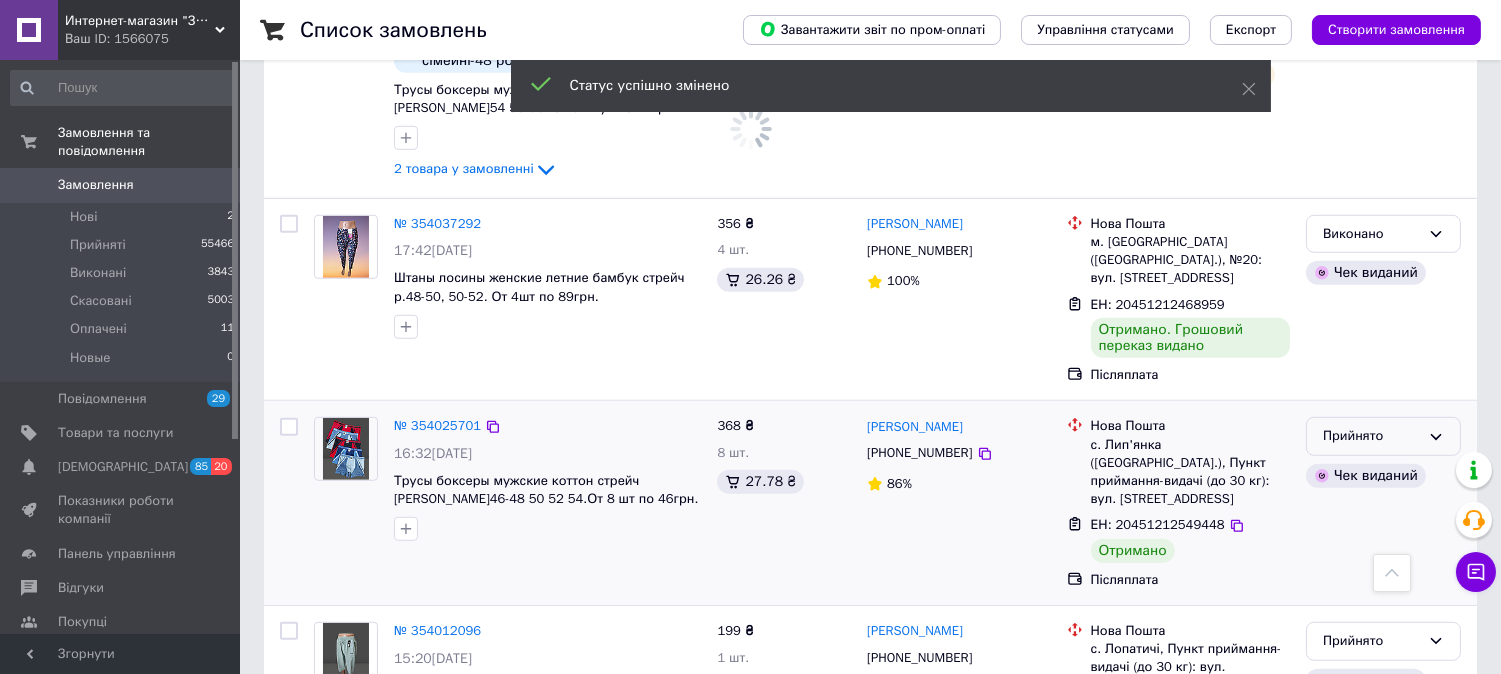click on "Прийнято" at bounding box center (1371, 436) 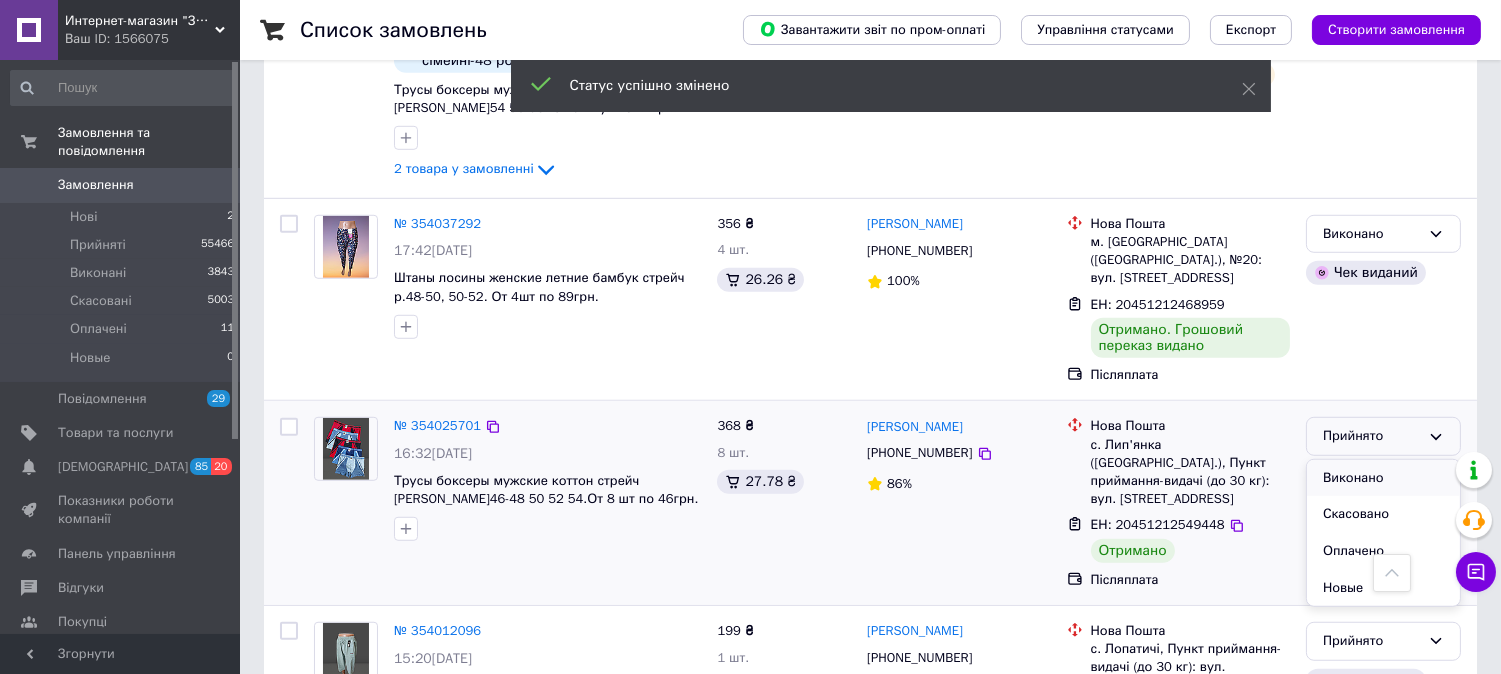 click on "Виконано" at bounding box center (1383, 478) 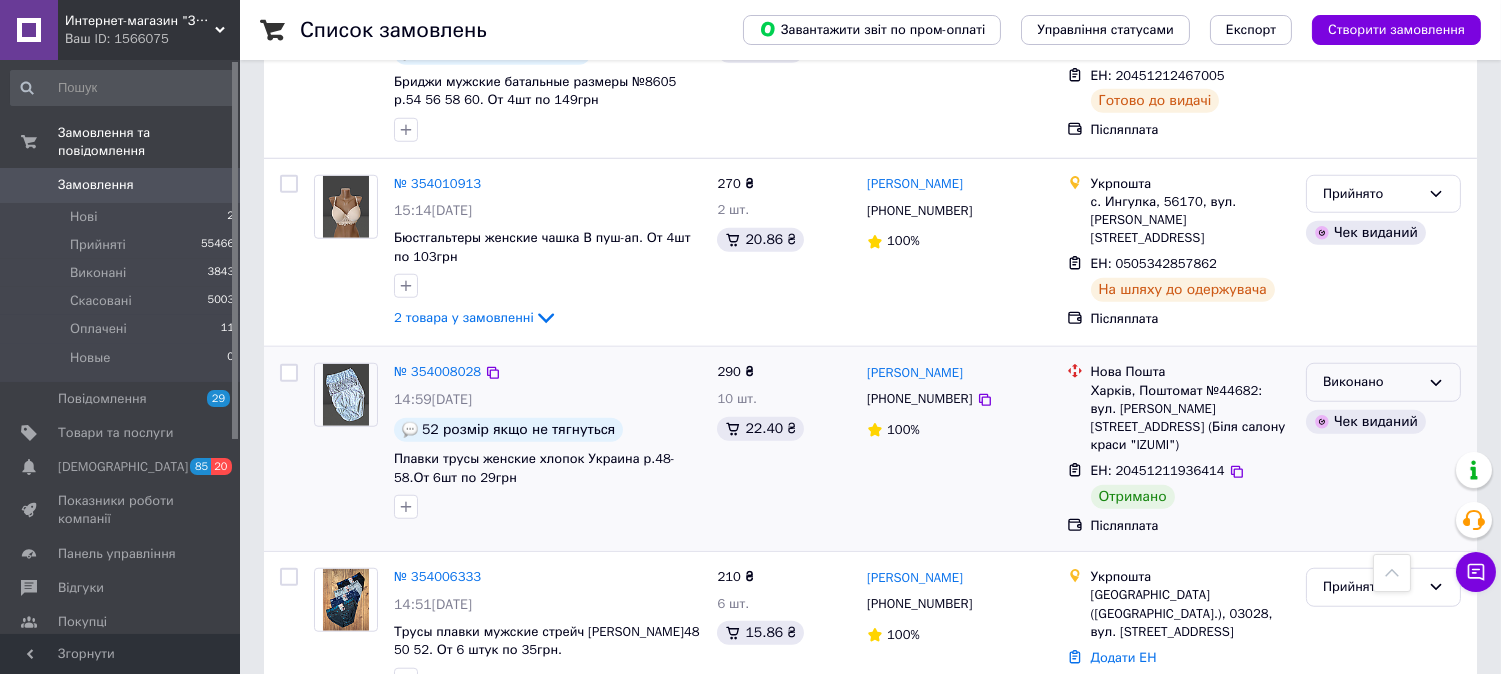 scroll, scrollTop: 3202, scrollLeft: 0, axis: vertical 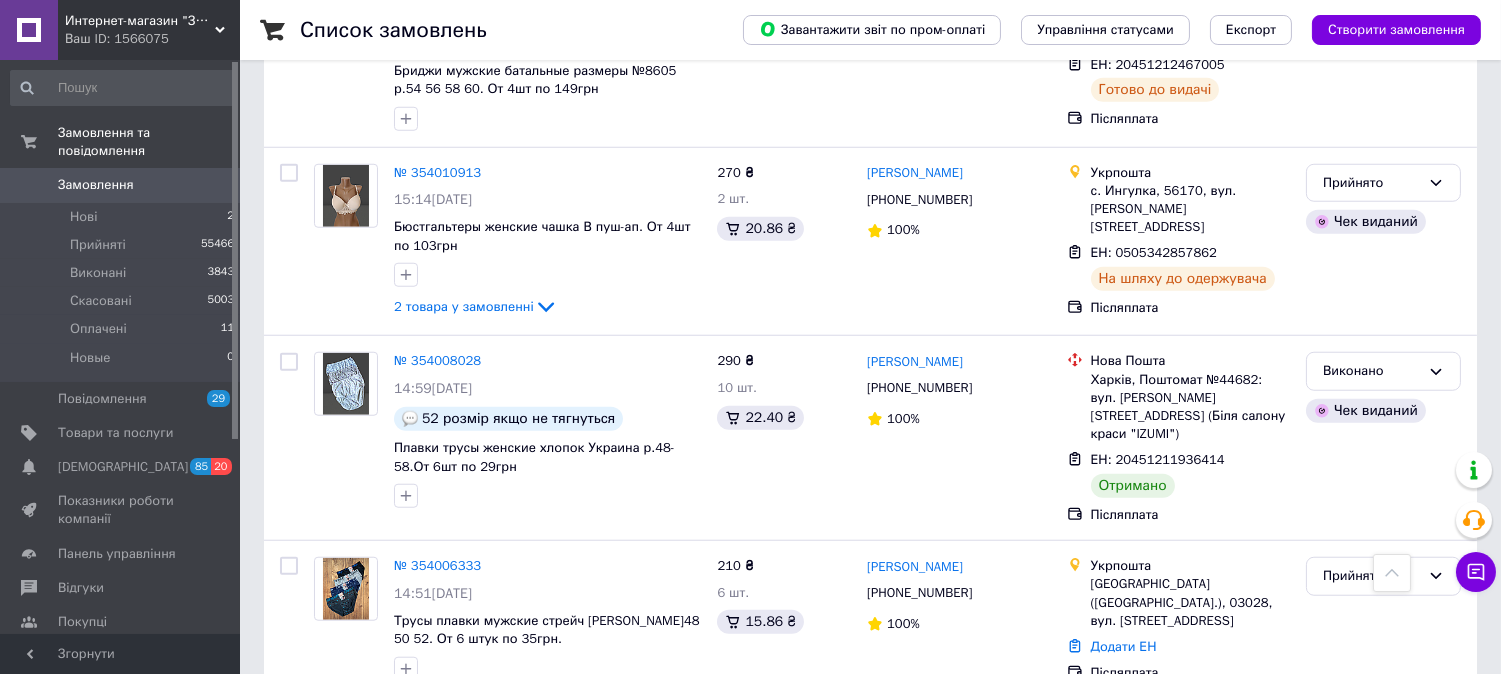 click on "Наступна" at bounding box center (853, 744) 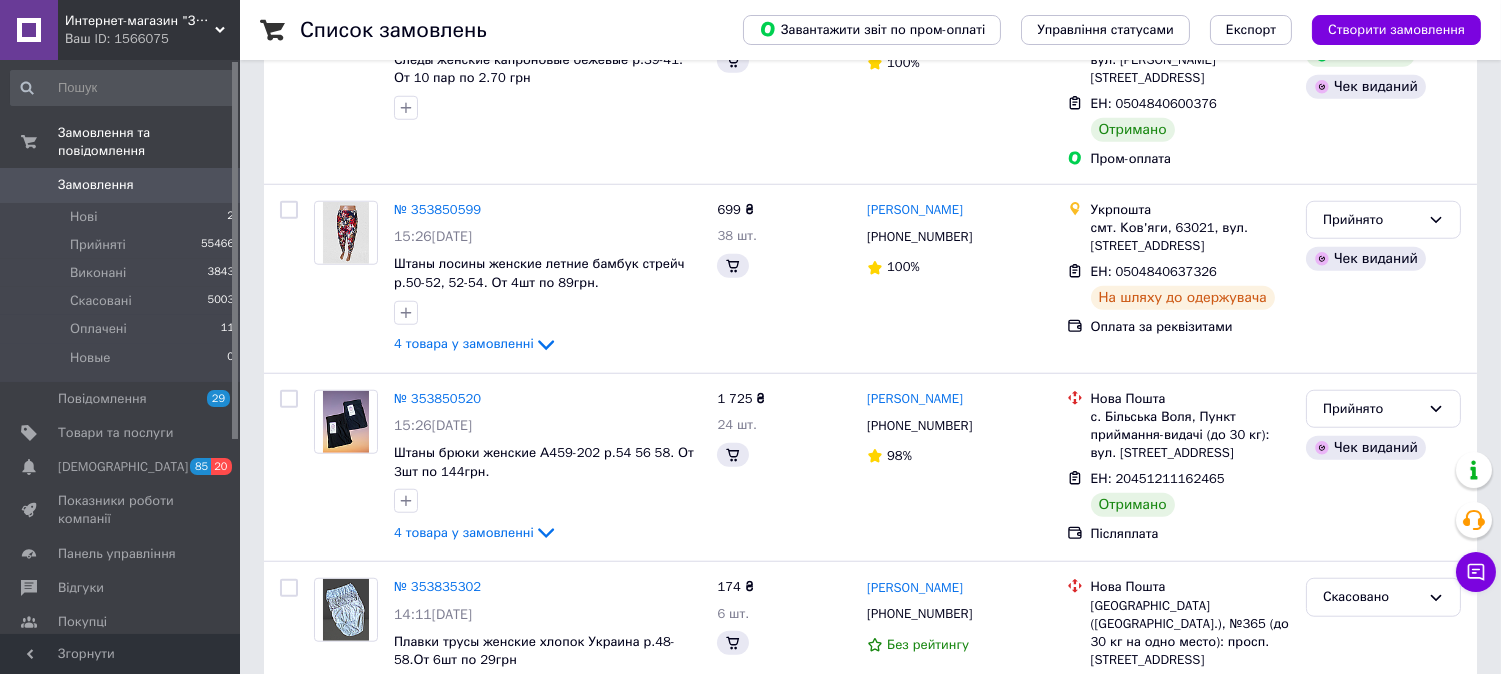 scroll, scrollTop: 0, scrollLeft: 0, axis: both 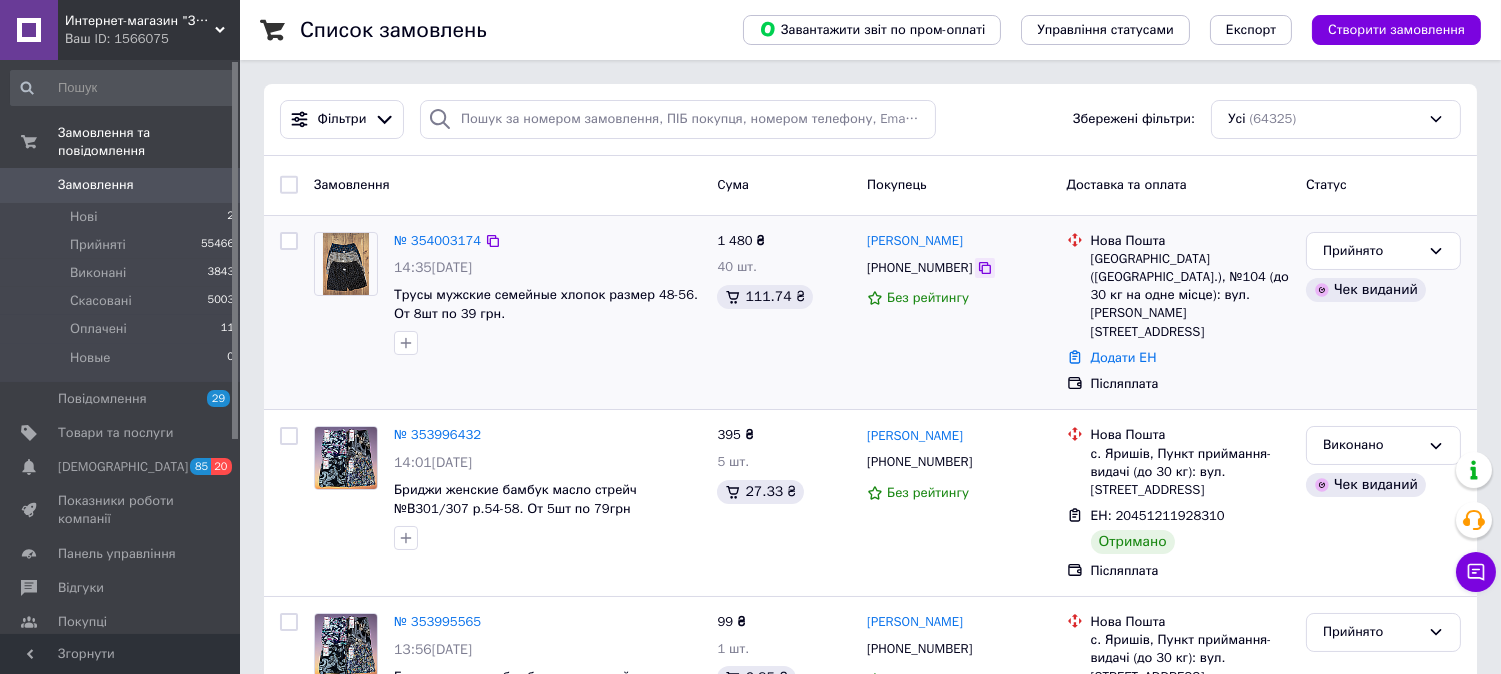 click 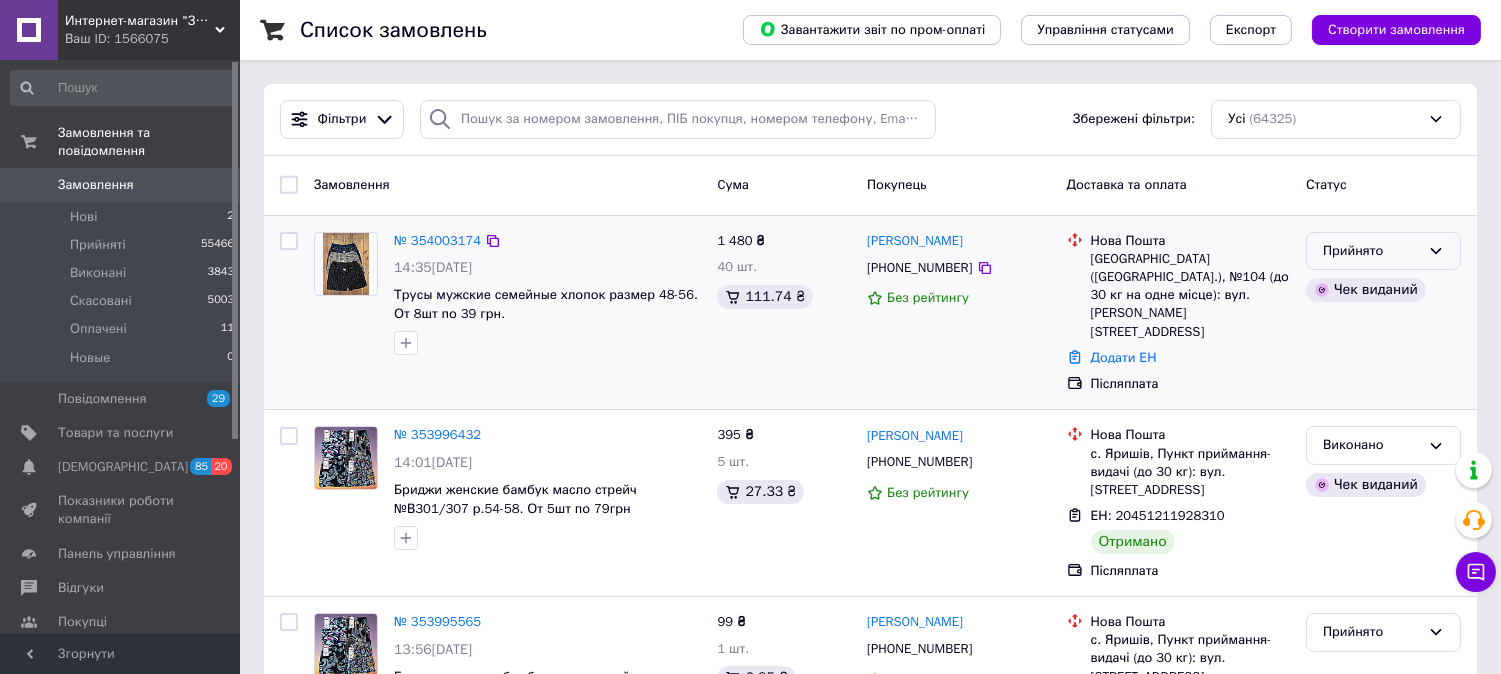 click on "Прийнято" at bounding box center [1383, 251] 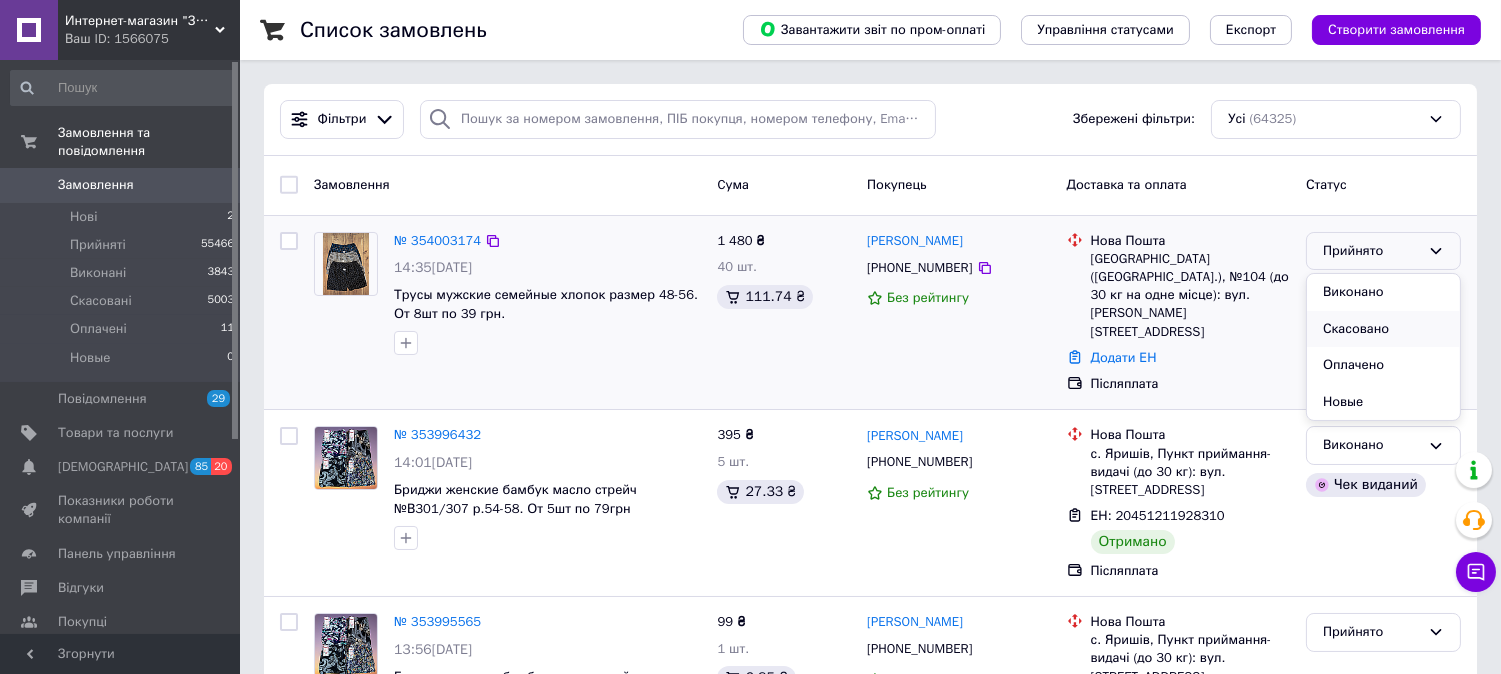 click on "Скасовано" at bounding box center [1383, 329] 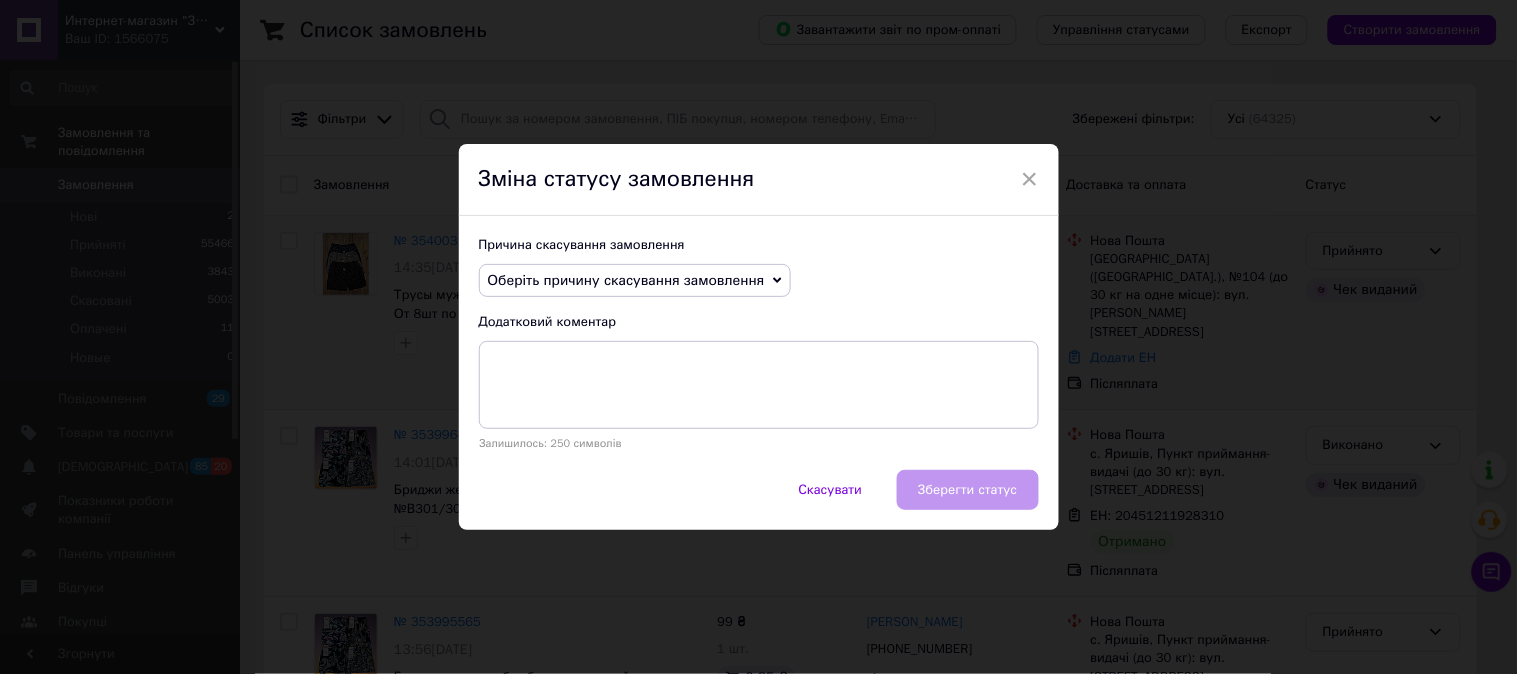 click on "Оберіть причину скасування замовлення" at bounding box center [626, 280] 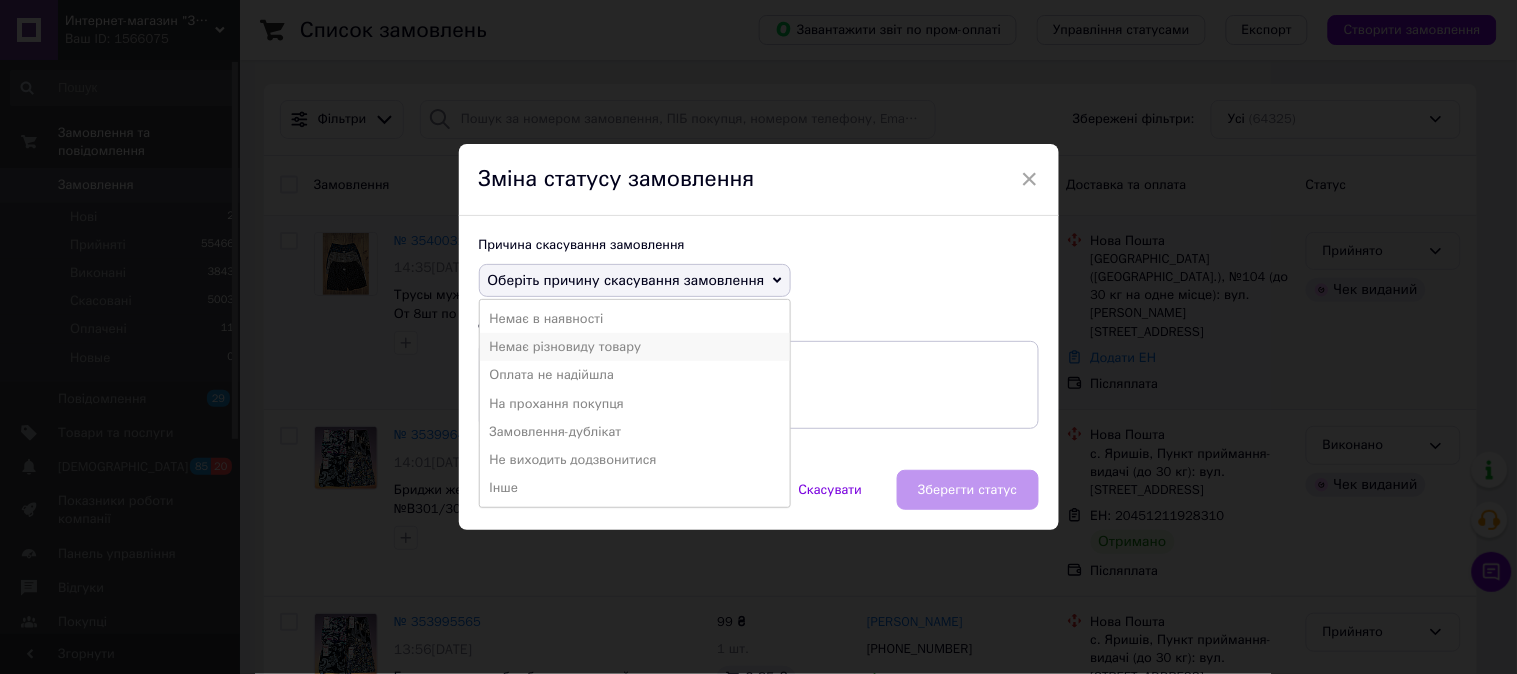 click on "Немає різновиду товару" at bounding box center [635, 347] 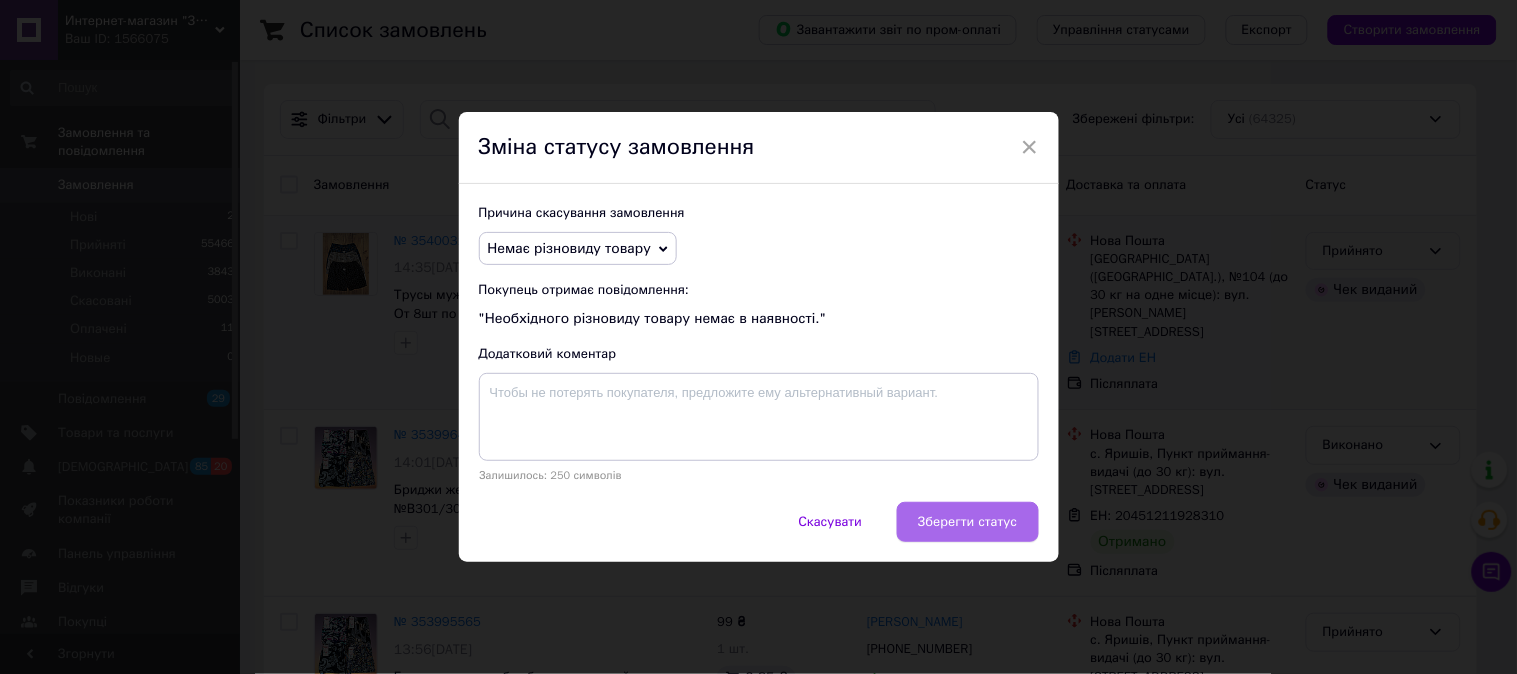 click on "Зберегти статус" at bounding box center (967, 522) 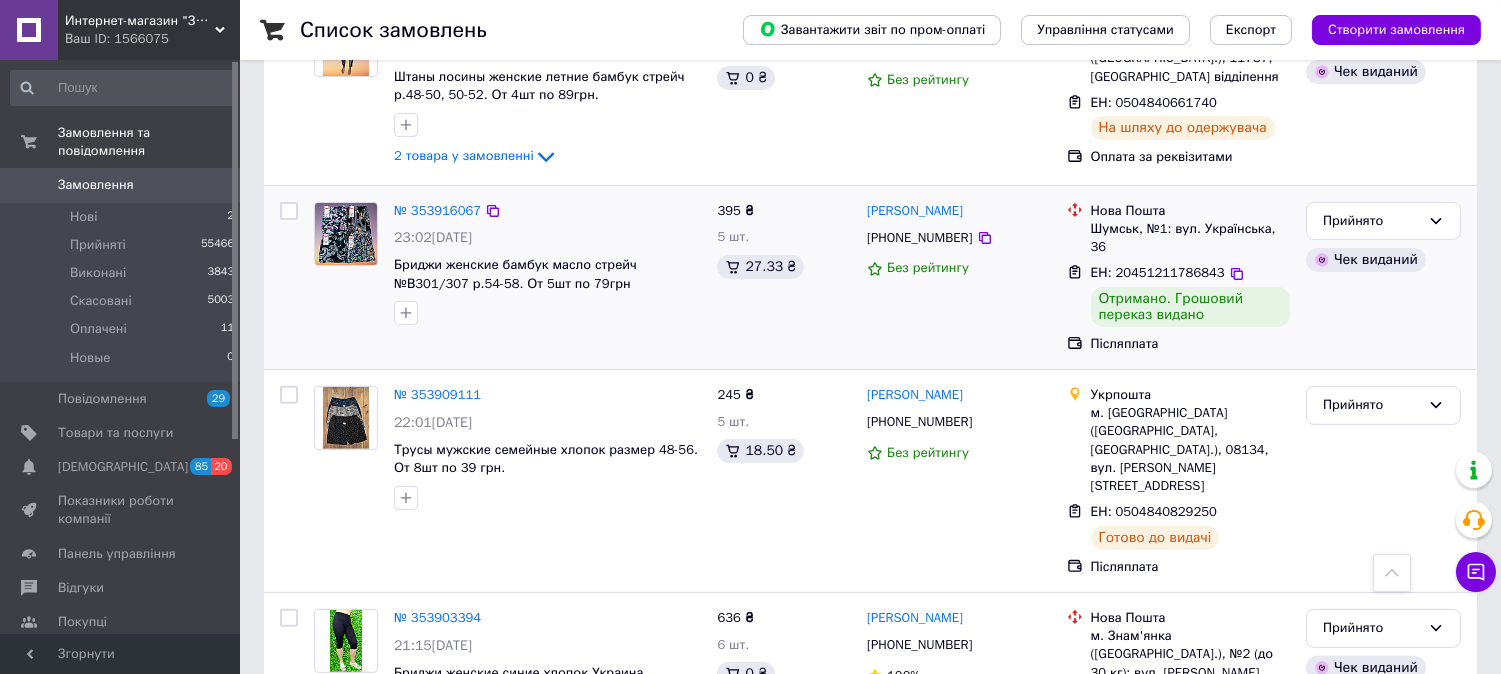 scroll, scrollTop: 1333, scrollLeft: 0, axis: vertical 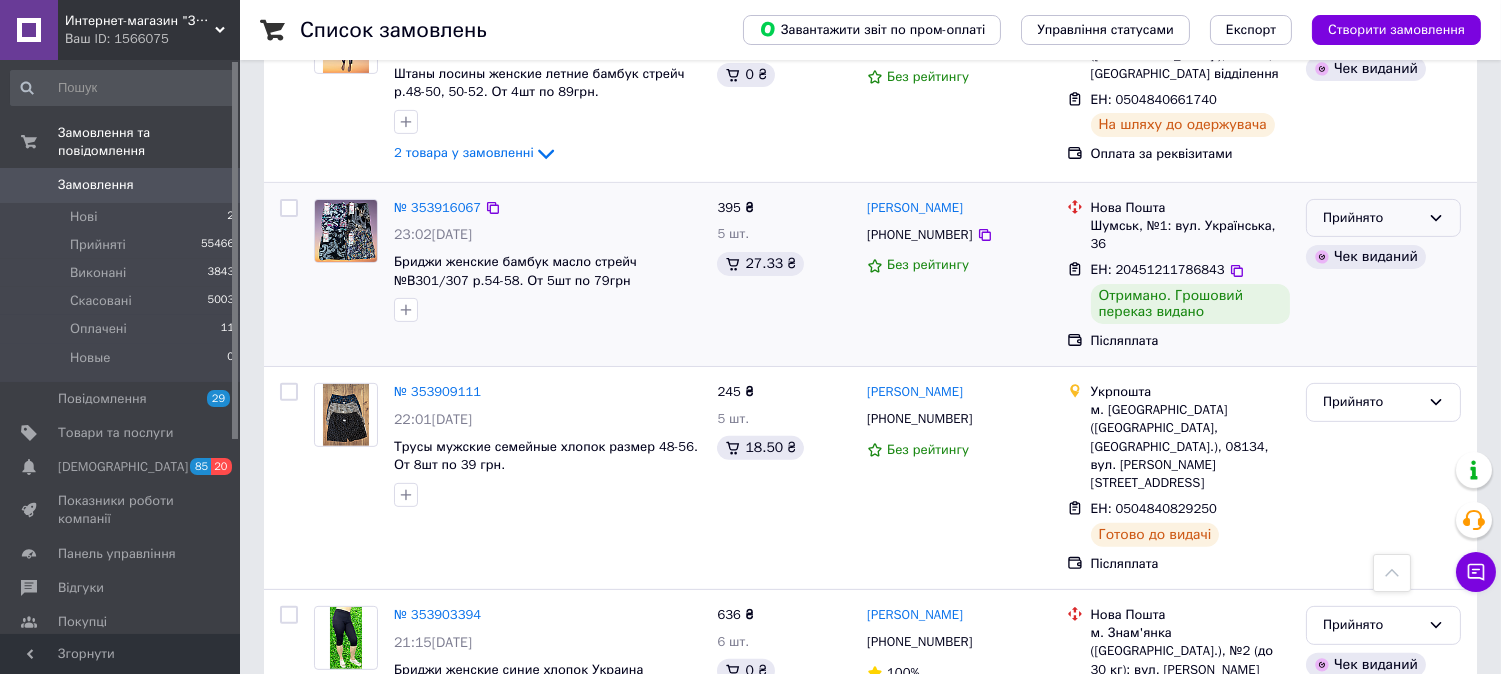 click on "Прийнято" at bounding box center (1371, 218) 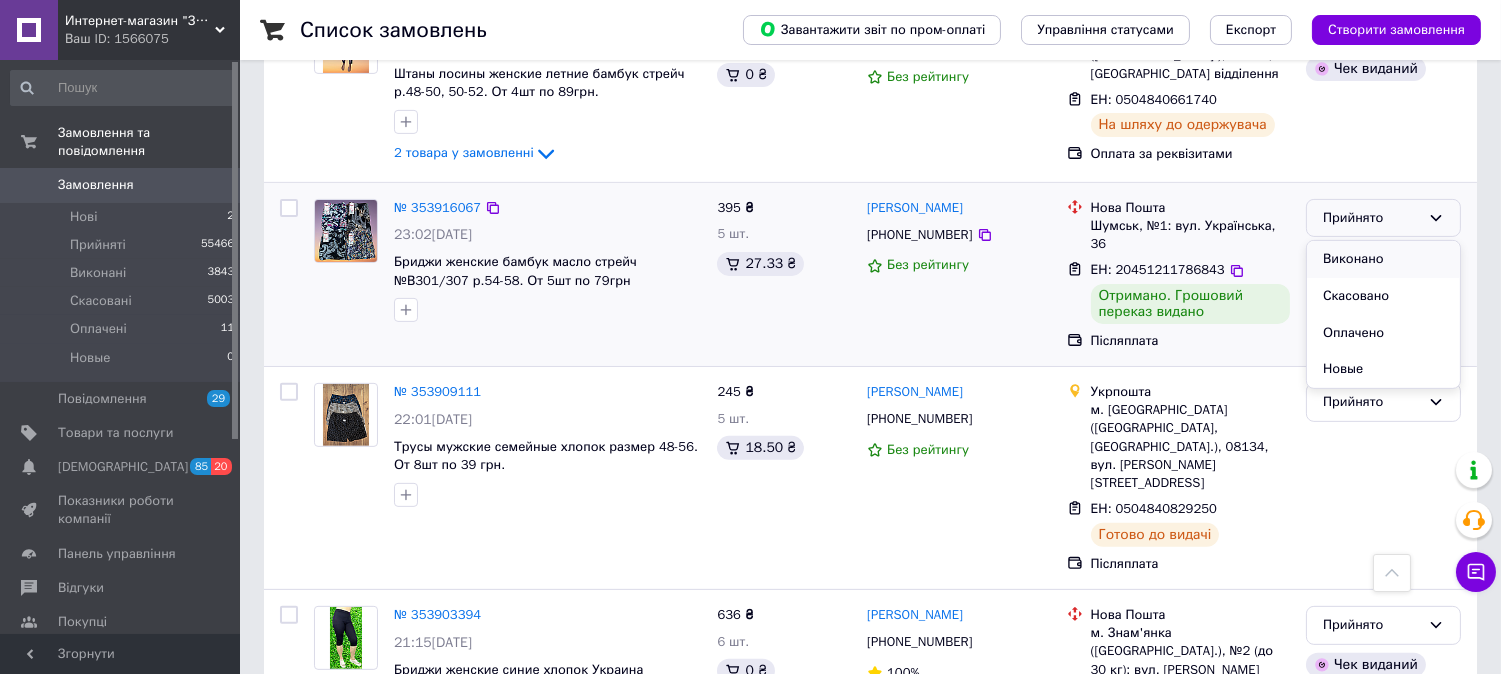 click on "Виконано" at bounding box center [1383, 259] 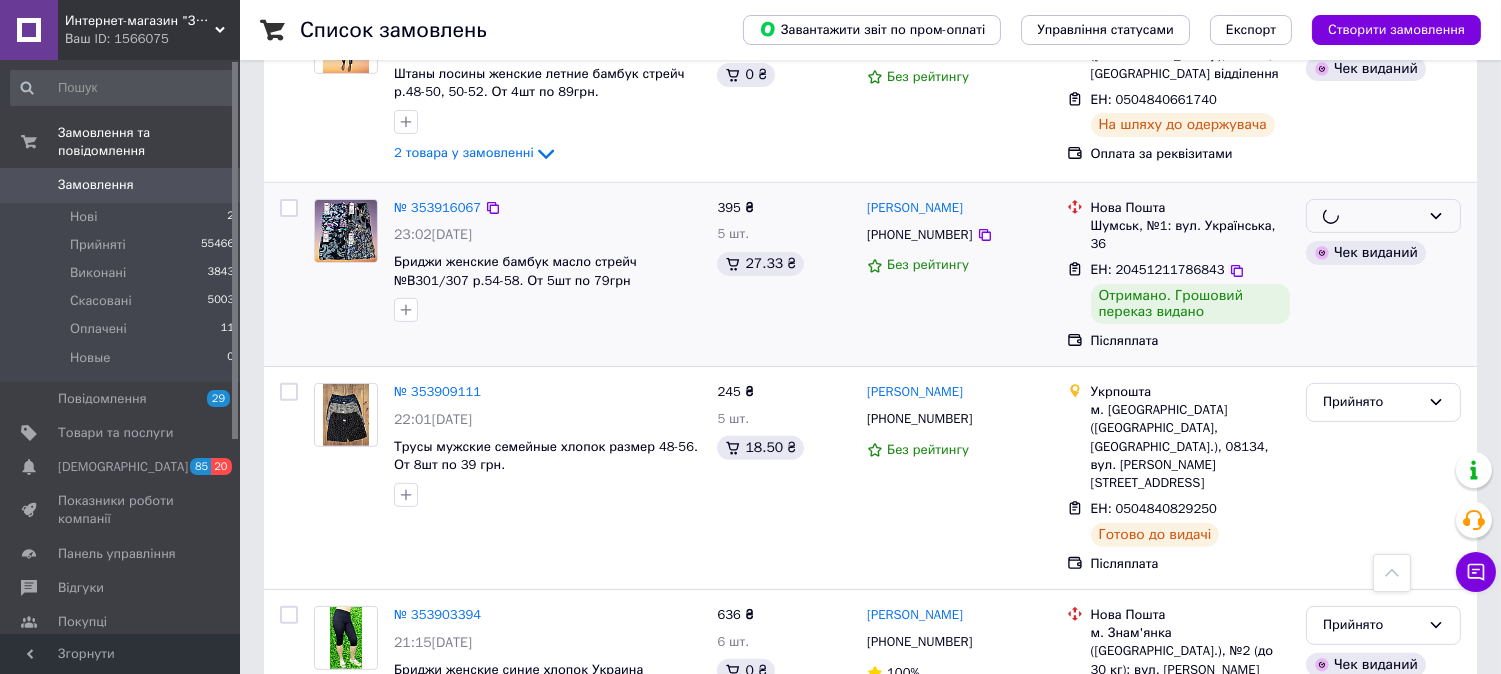 scroll, scrollTop: 1555, scrollLeft: 0, axis: vertical 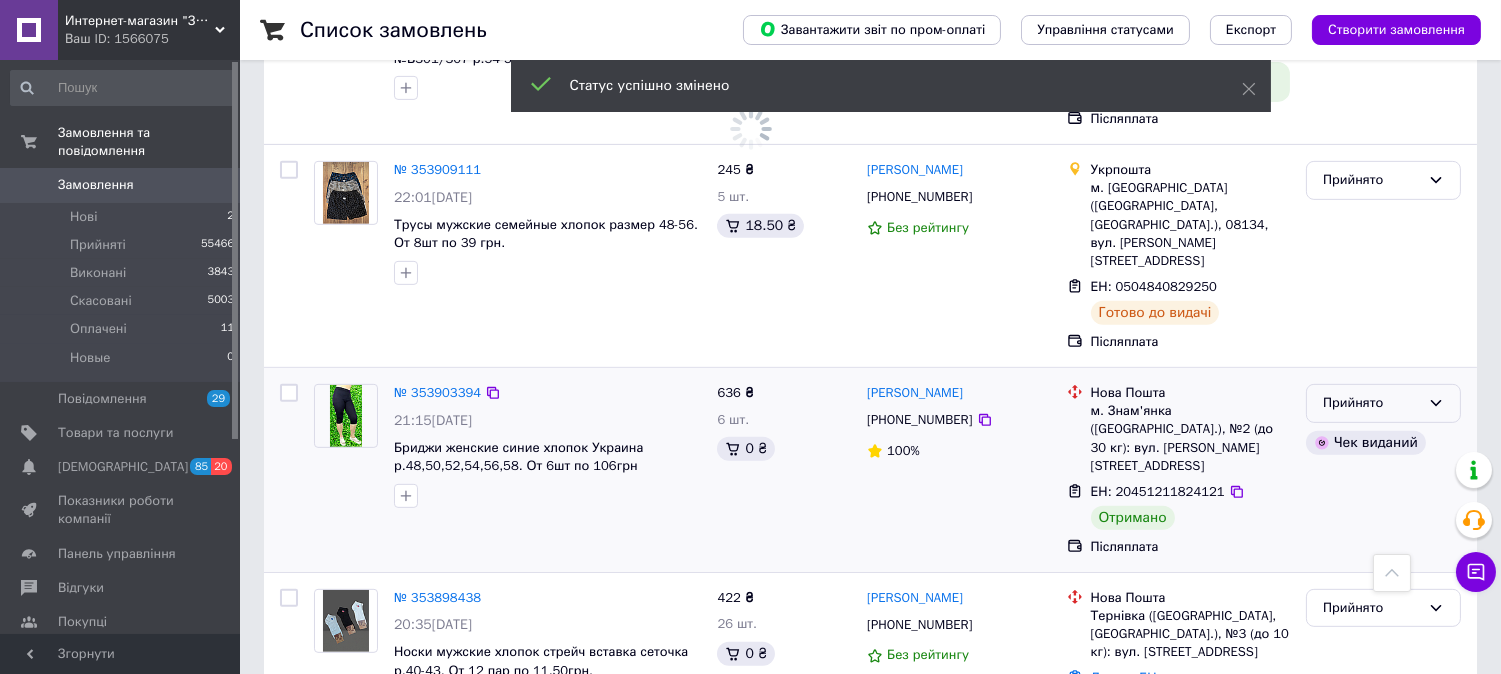 click on "Прийнято" at bounding box center [1371, 403] 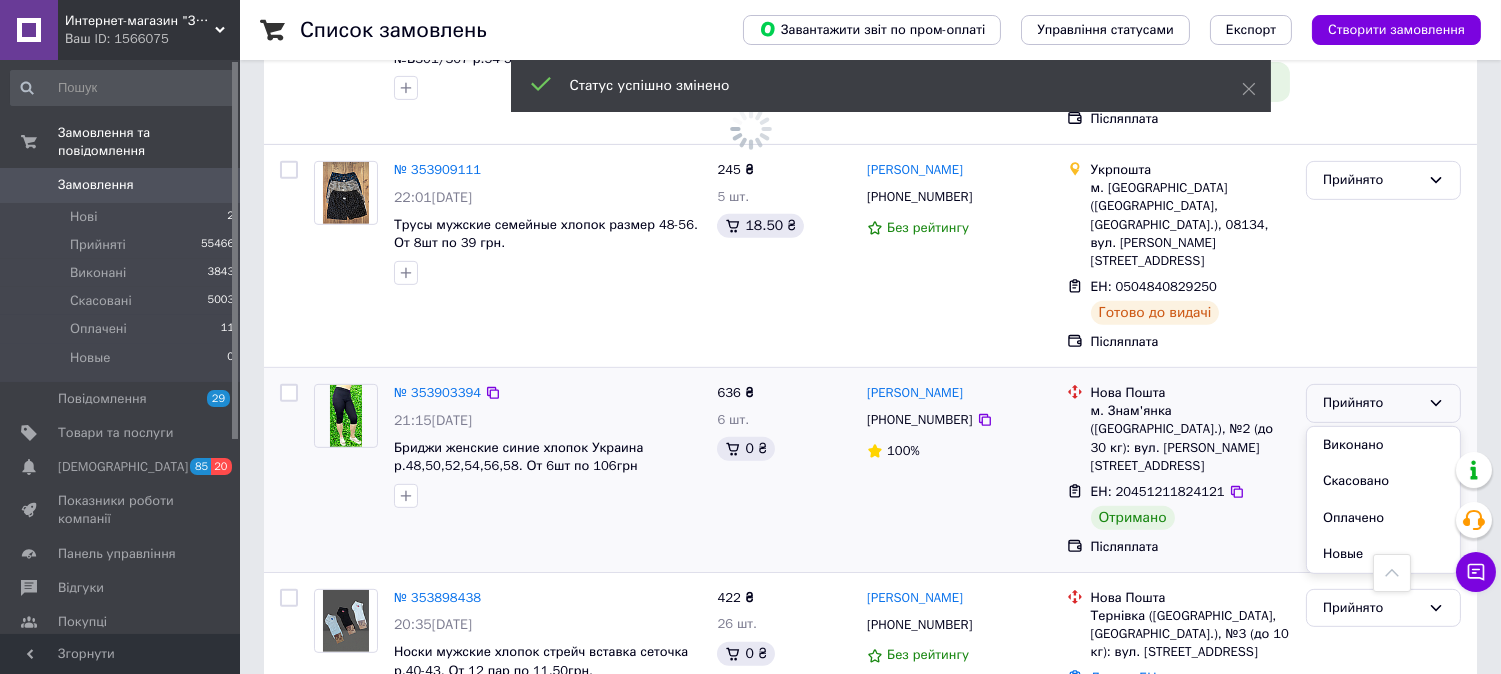 click on "Виконано" at bounding box center [1383, 445] 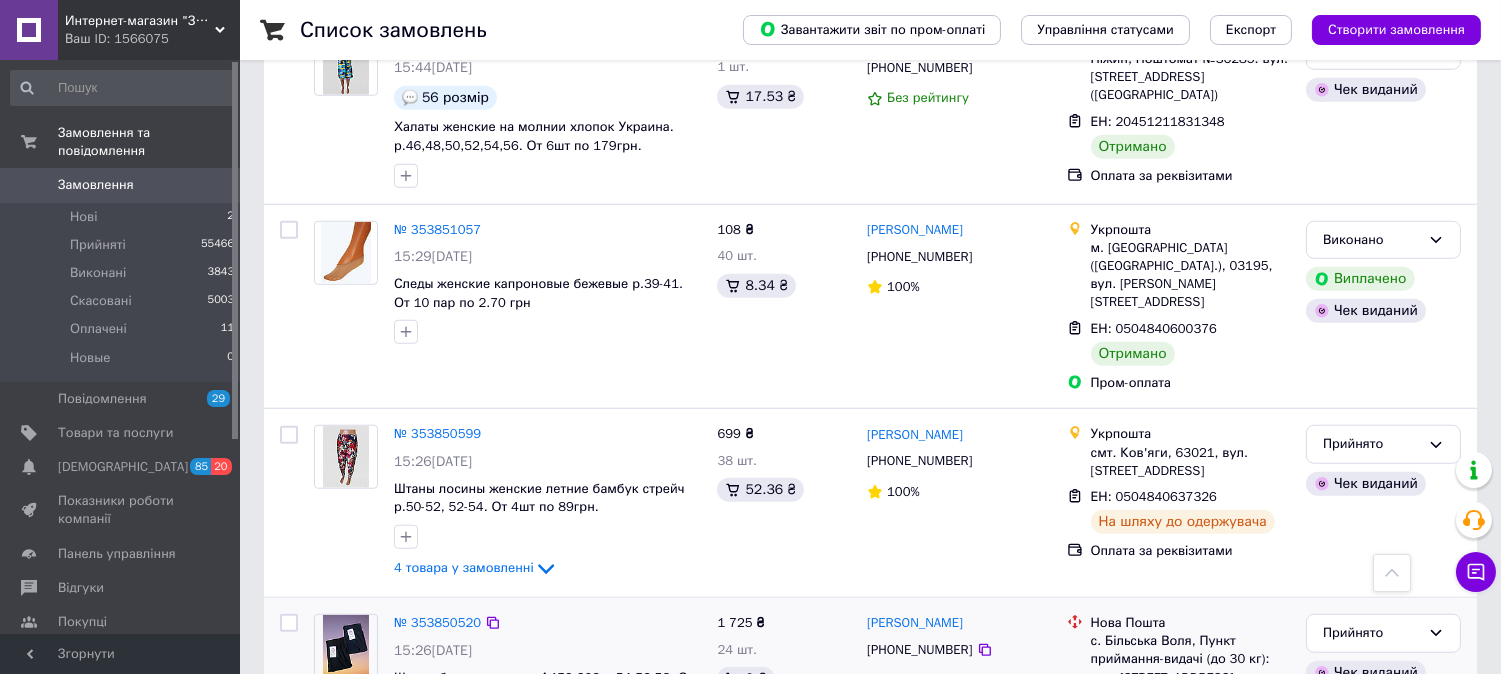 scroll, scrollTop: 3000, scrollLeft: 0, axis: vertical 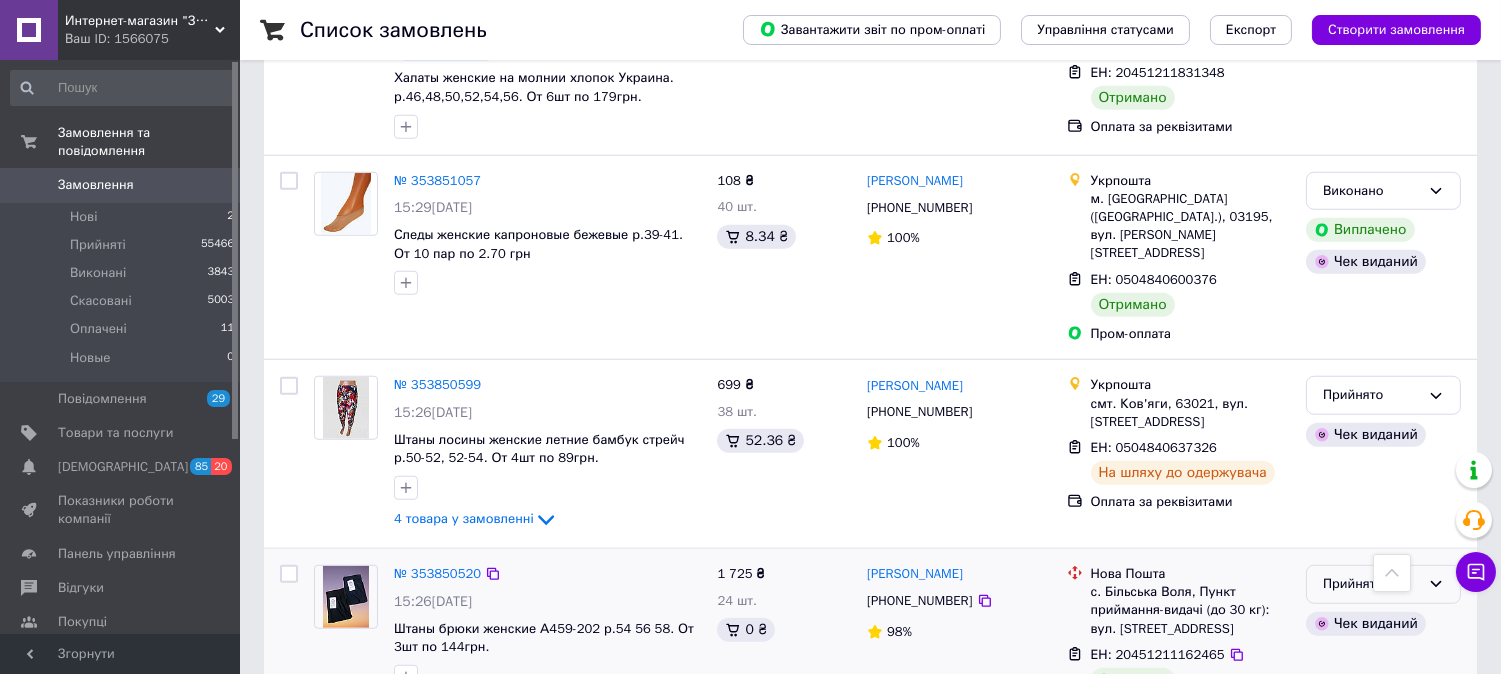 click on "Прийнято" at bounding box center (1371, 584) 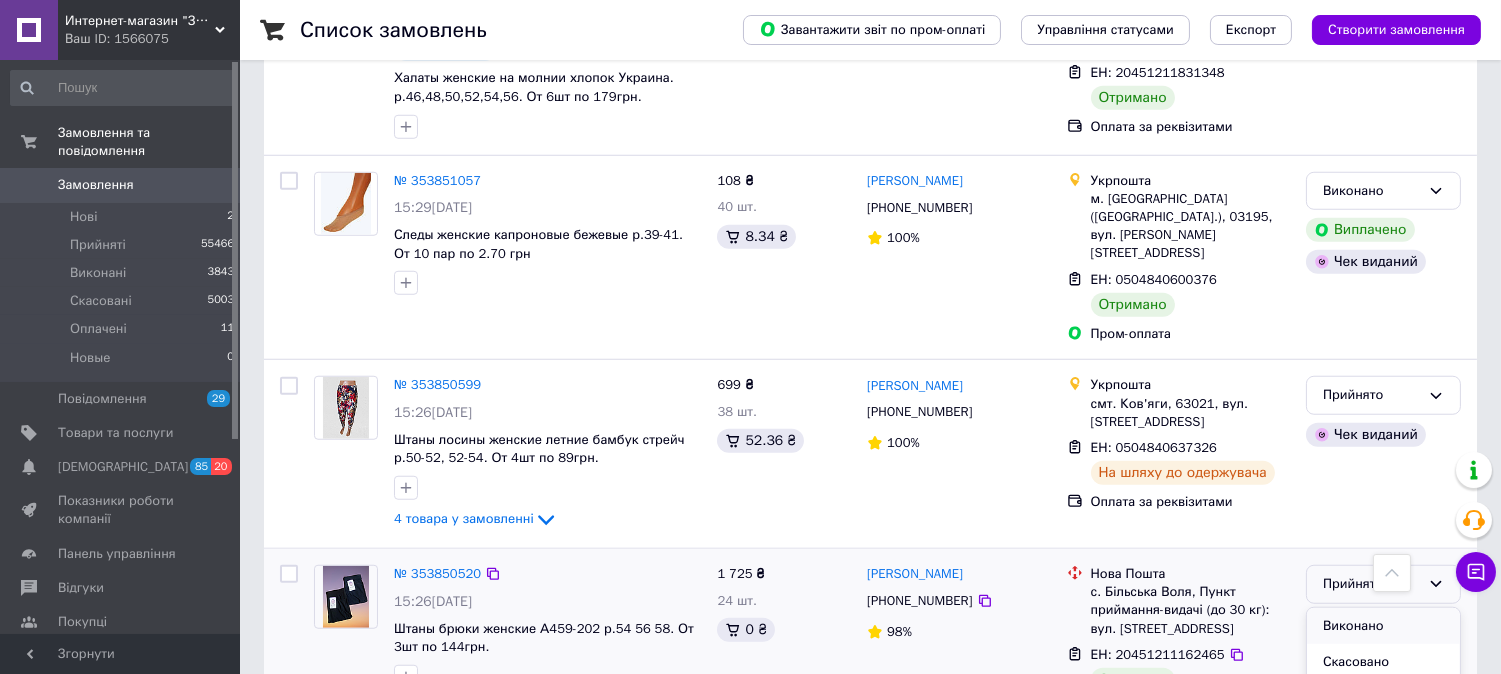 click on "Виконано" at bounding box center [1383, 626] 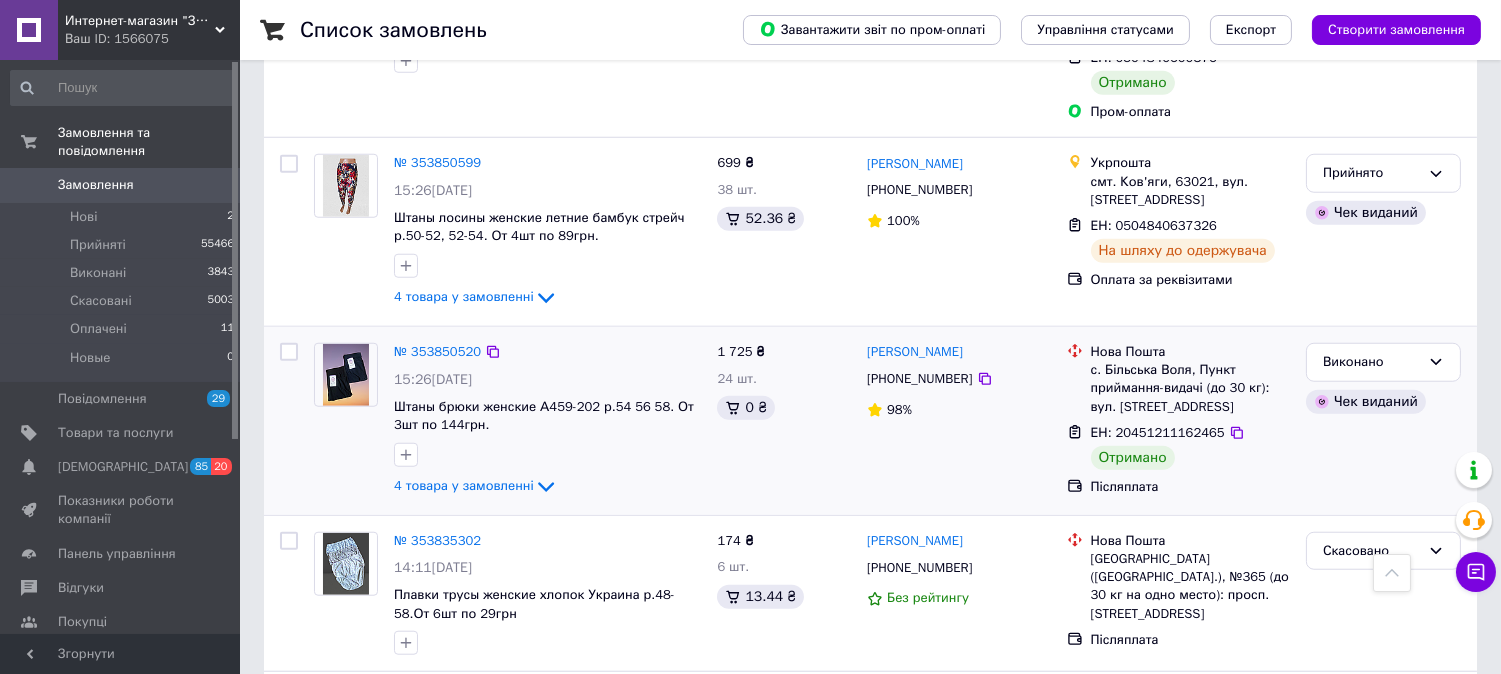 scroll, scrollTop: 3234, scrollLeft: 0, axis: vertical 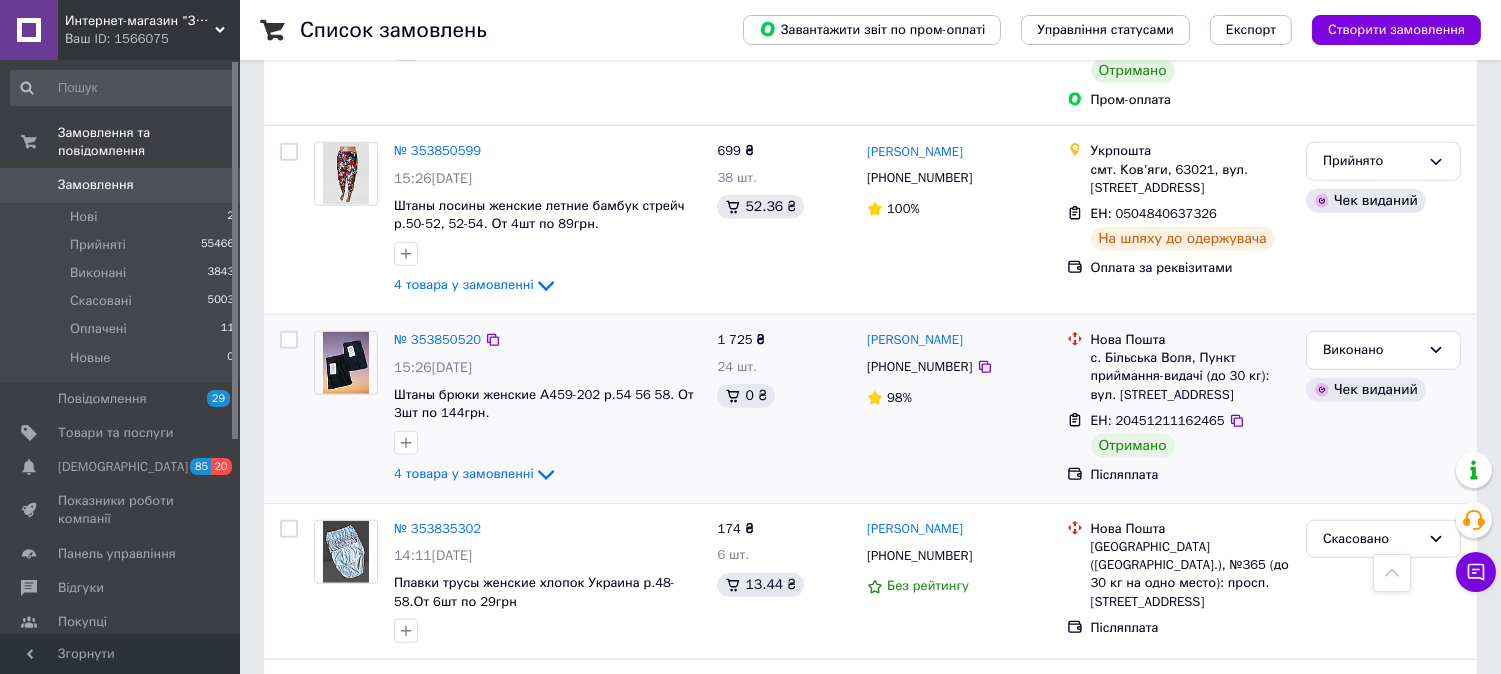 click on "Наступна" at bounding box center (853, 891) 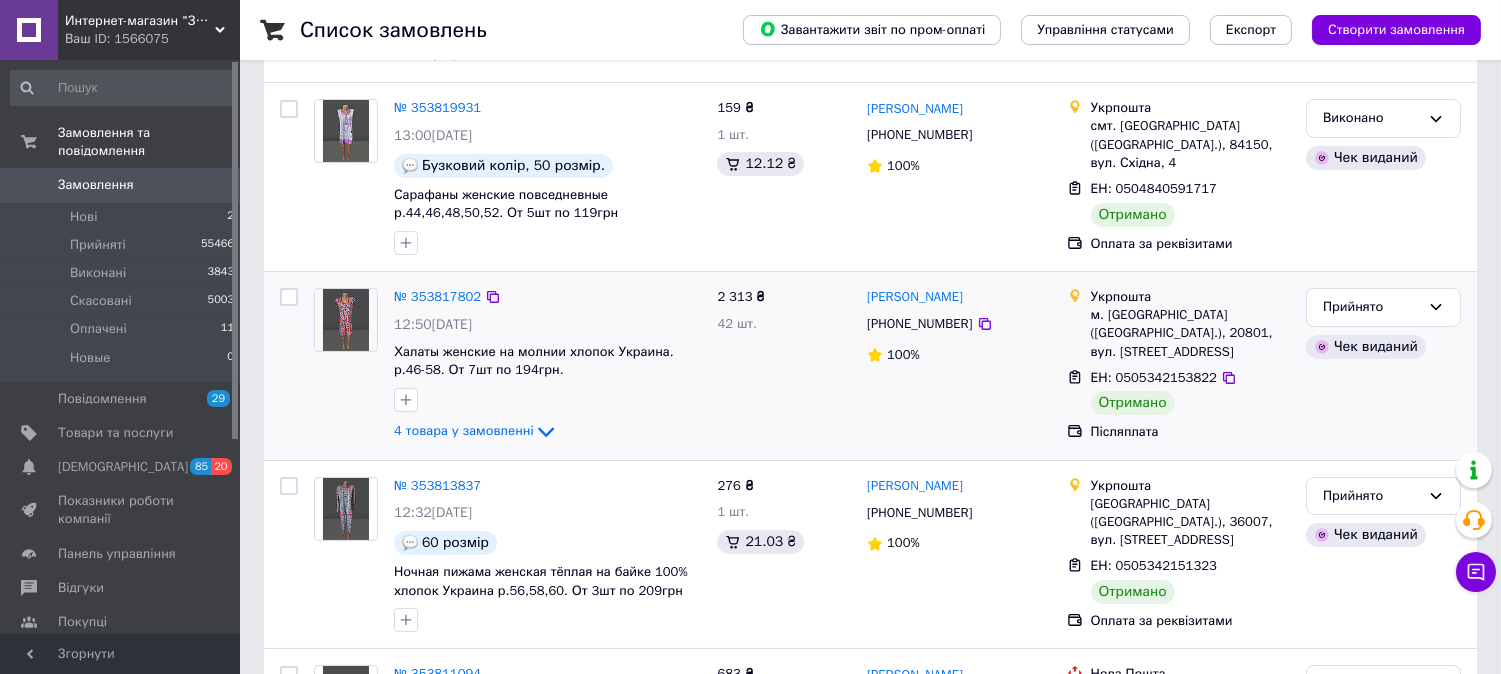 scroll, scrollTop: 444, scrollLeft: 0, axis: vertical 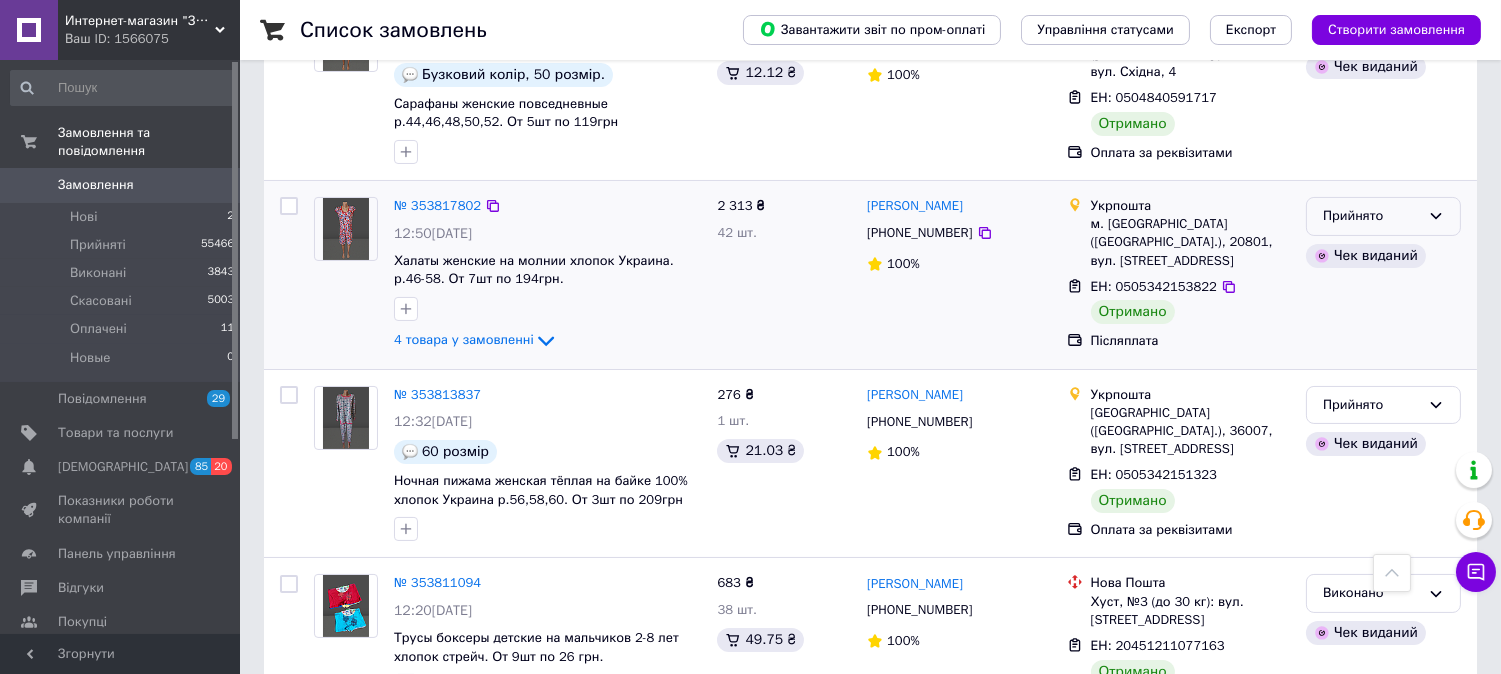 click on "Прийнято" at bounding box center (1371, 216) 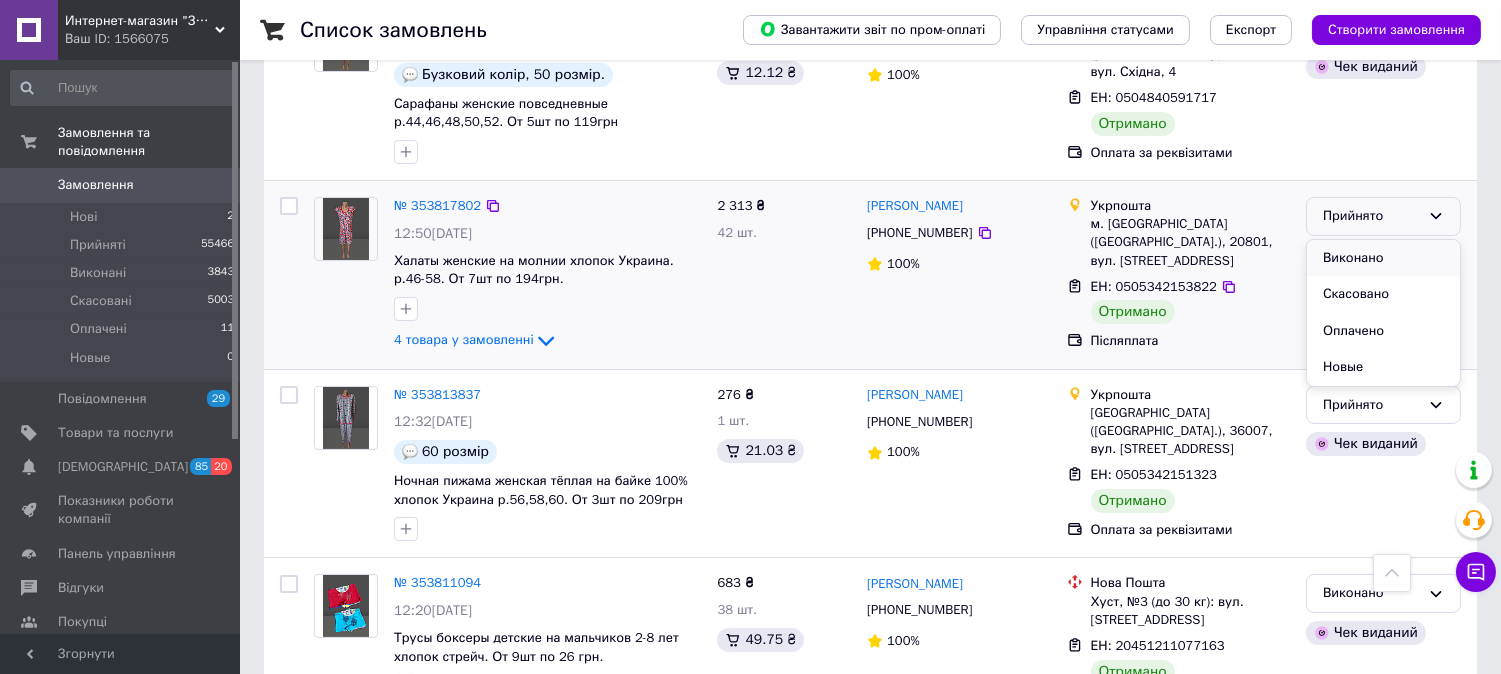 click on "Виконано" at bounding box center (1383, 258) 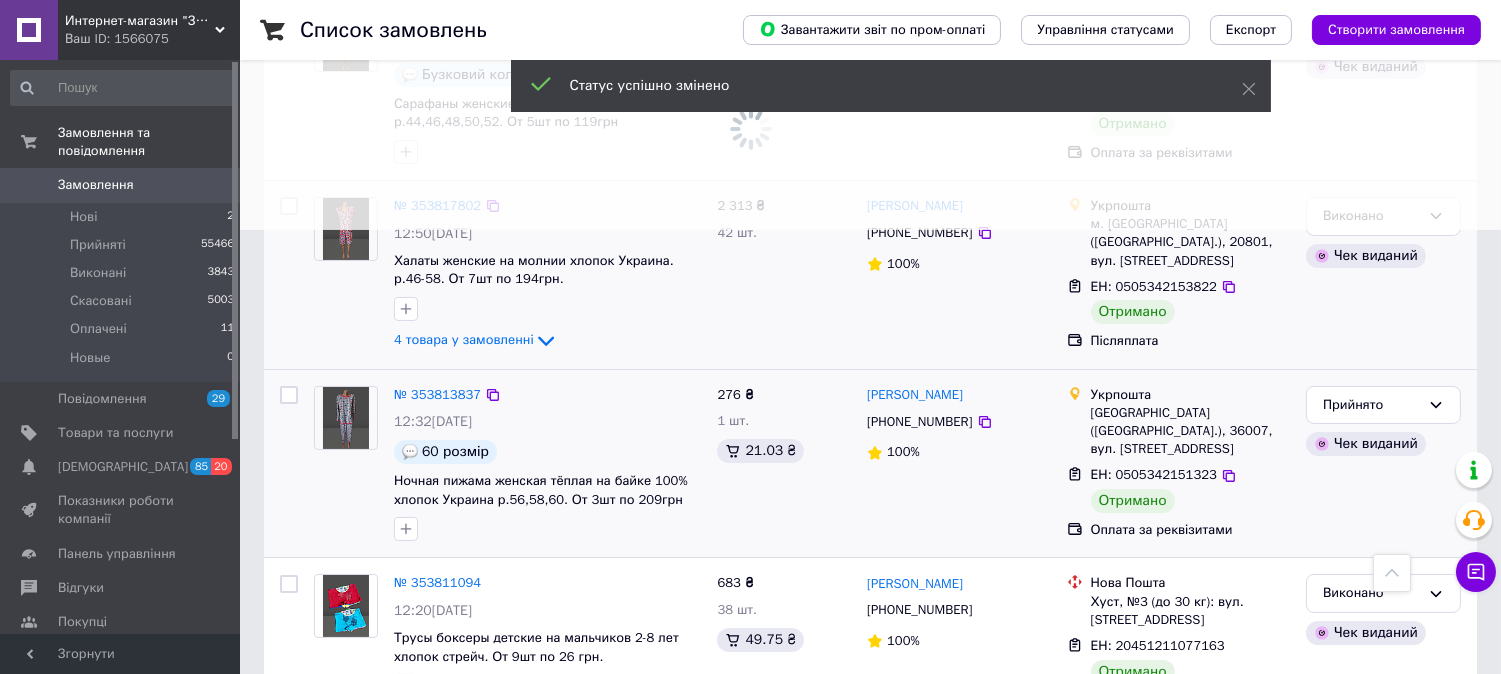 scroll, scrollTop: 666, scrollLeft: 0, axis: vertical 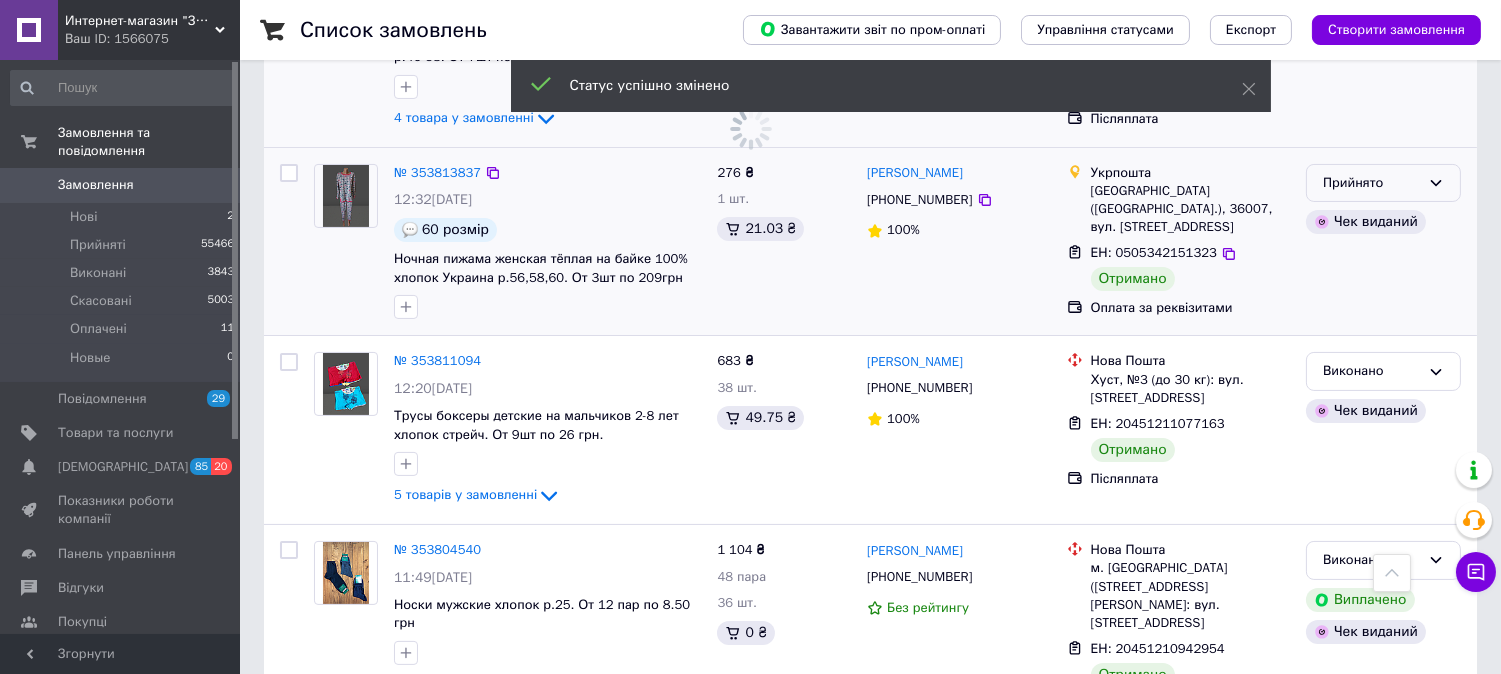 click on "Прийнято" at bounding box center [1371, 183] 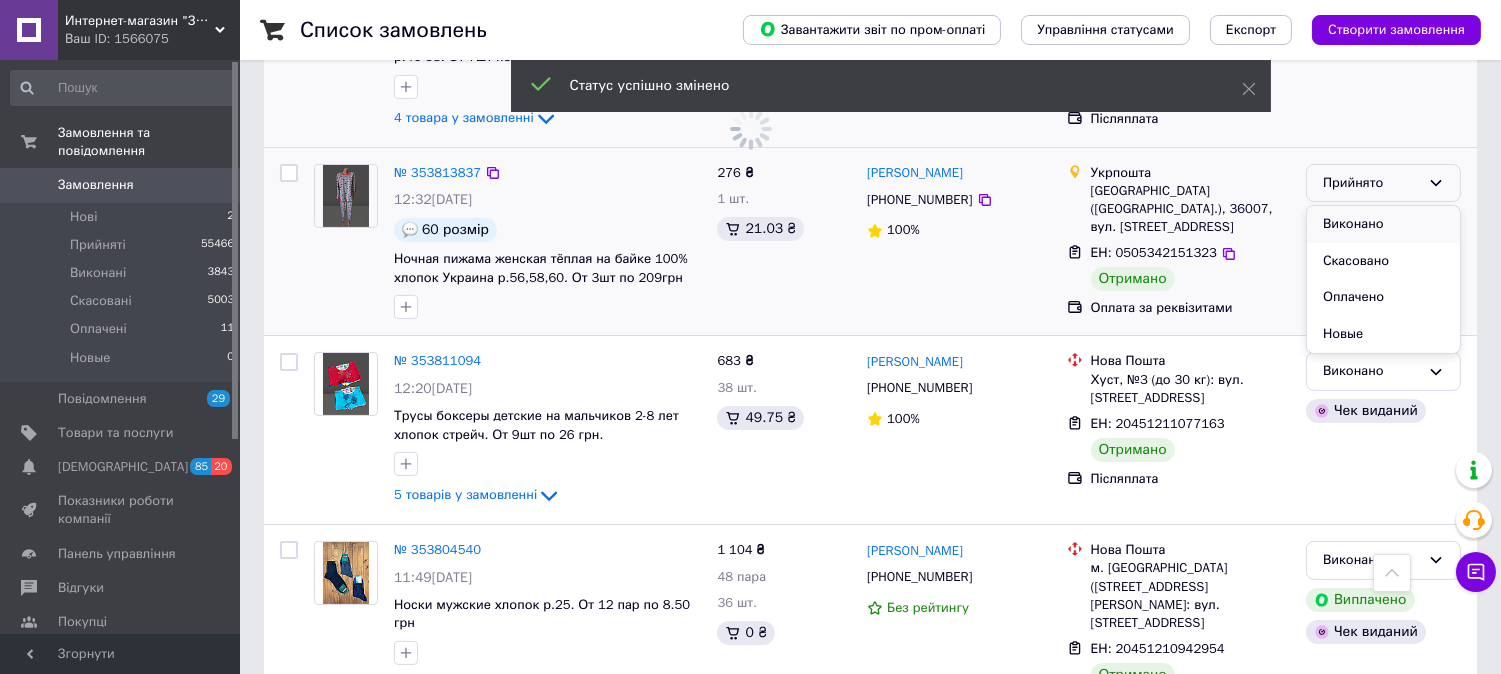 click on "Виконано" at bounding box center [1383, 224] 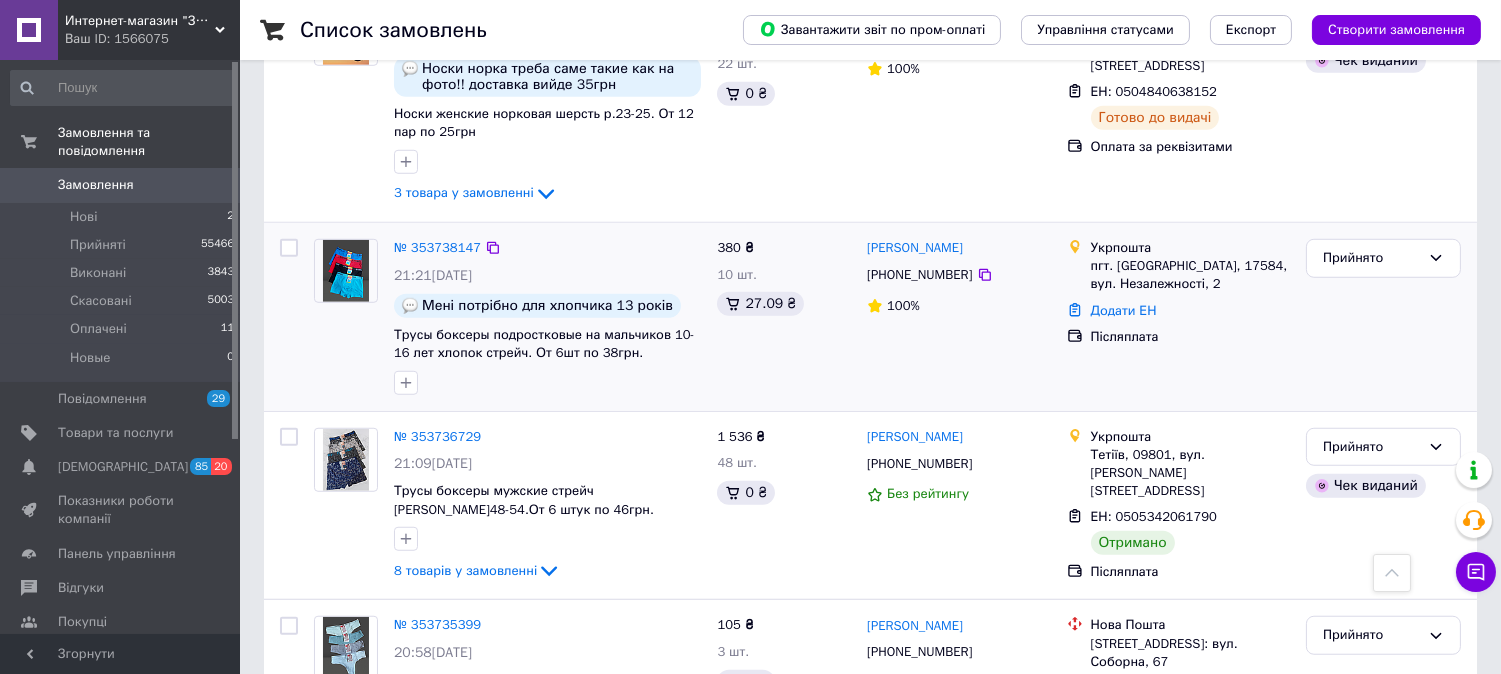 scroll, scrollTop: 2777, scrollLeft: 0, axis: vertical 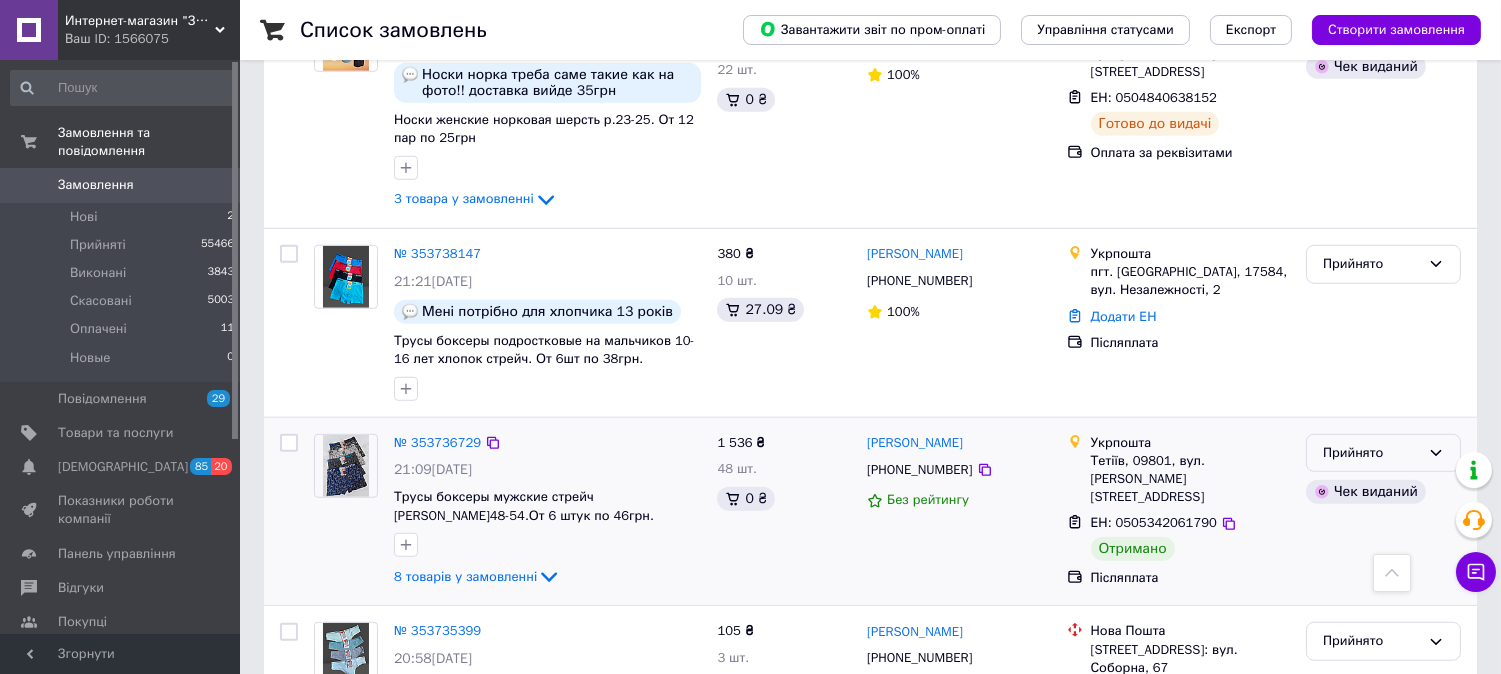 click on "Прийнято" at bounding box center (1371, 453) 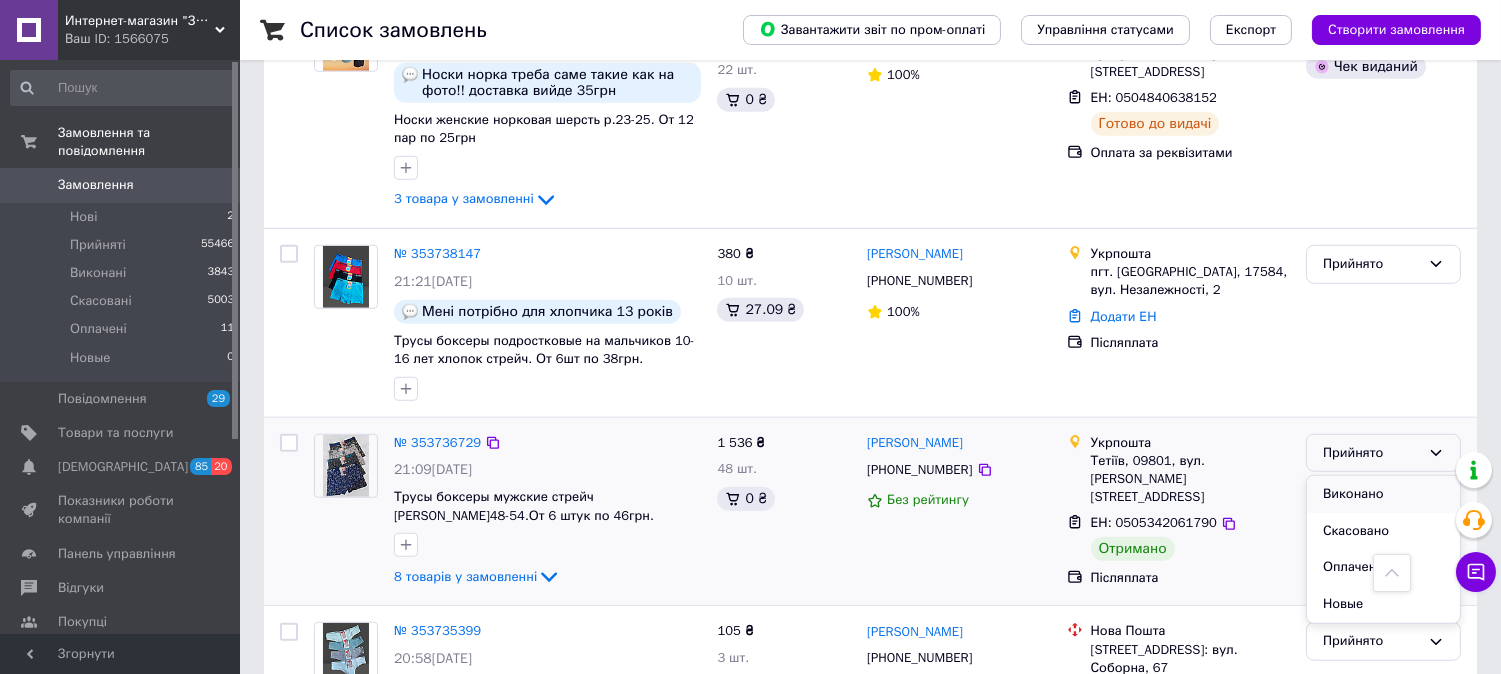 click on "Виконано" at bounding box center (1383, 494) 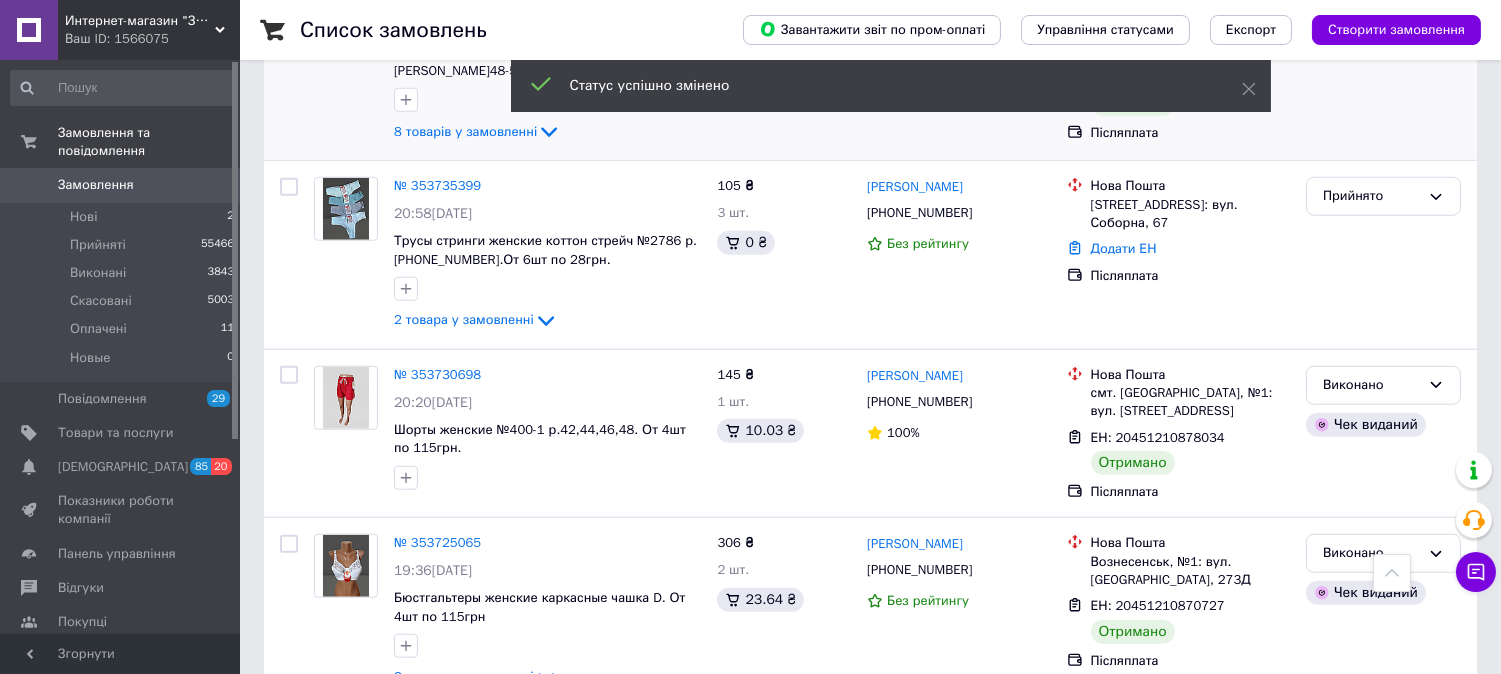 scroll, scrollTop: 3457, scrollLeft: 0, axis: vertical 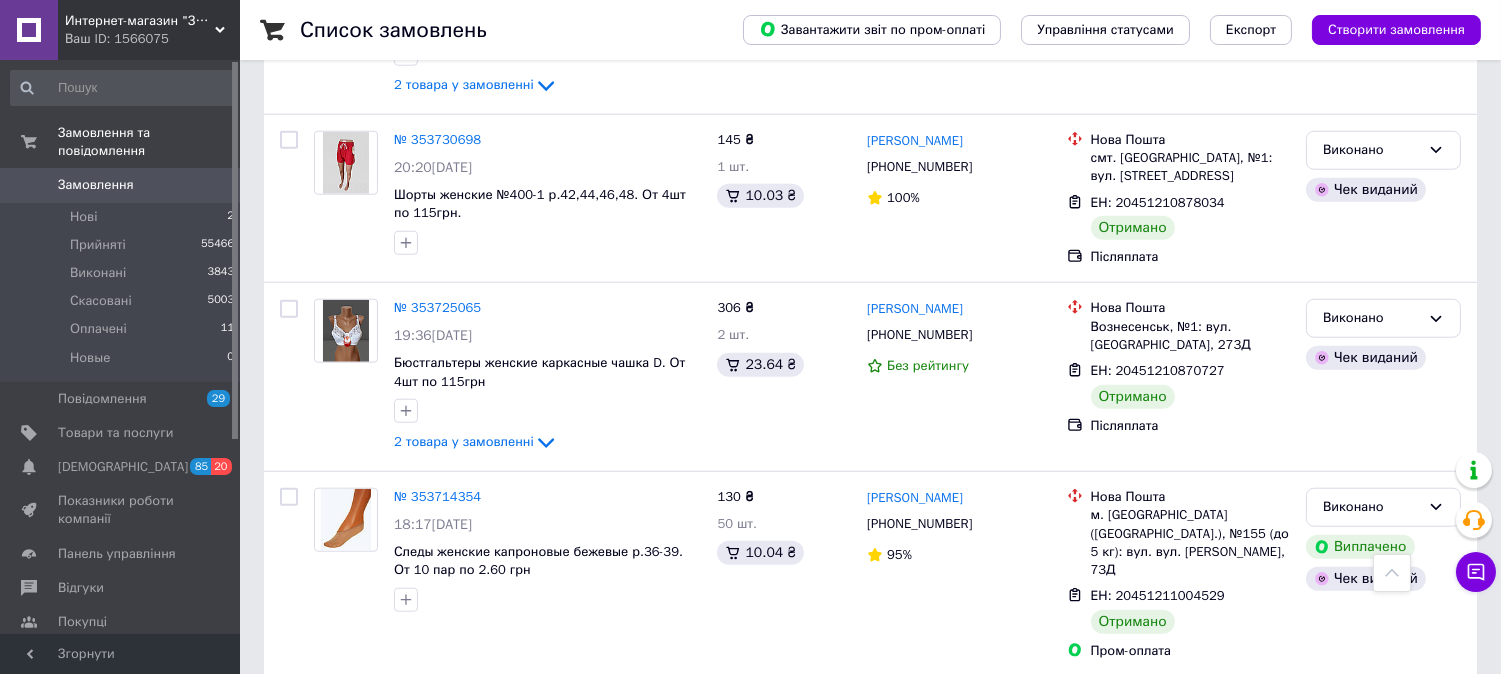 click on "Наступна" at bounding box center [853, 721] 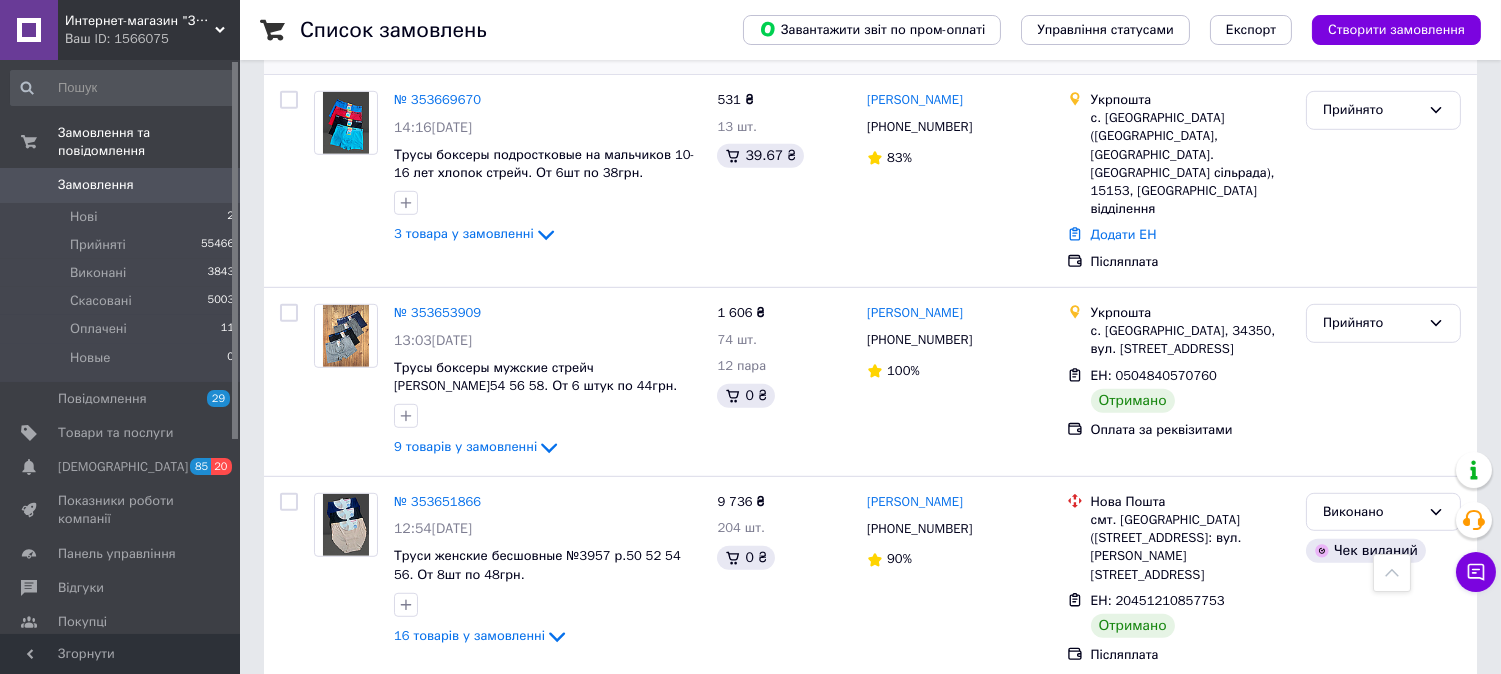 scroll, scrollTop: 2333, scrollLeft: 0, axis: vertical 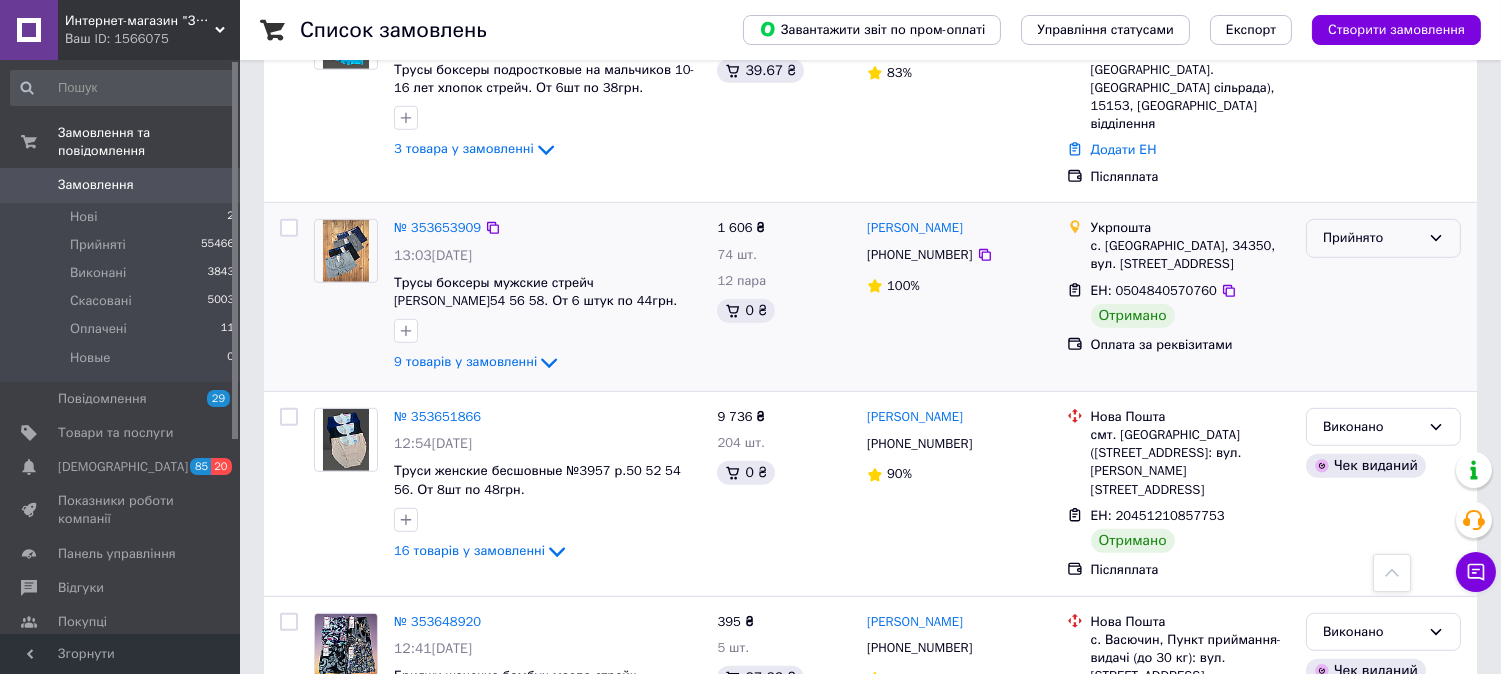 click on "Прийнято" at bounding box center (1371, 238) 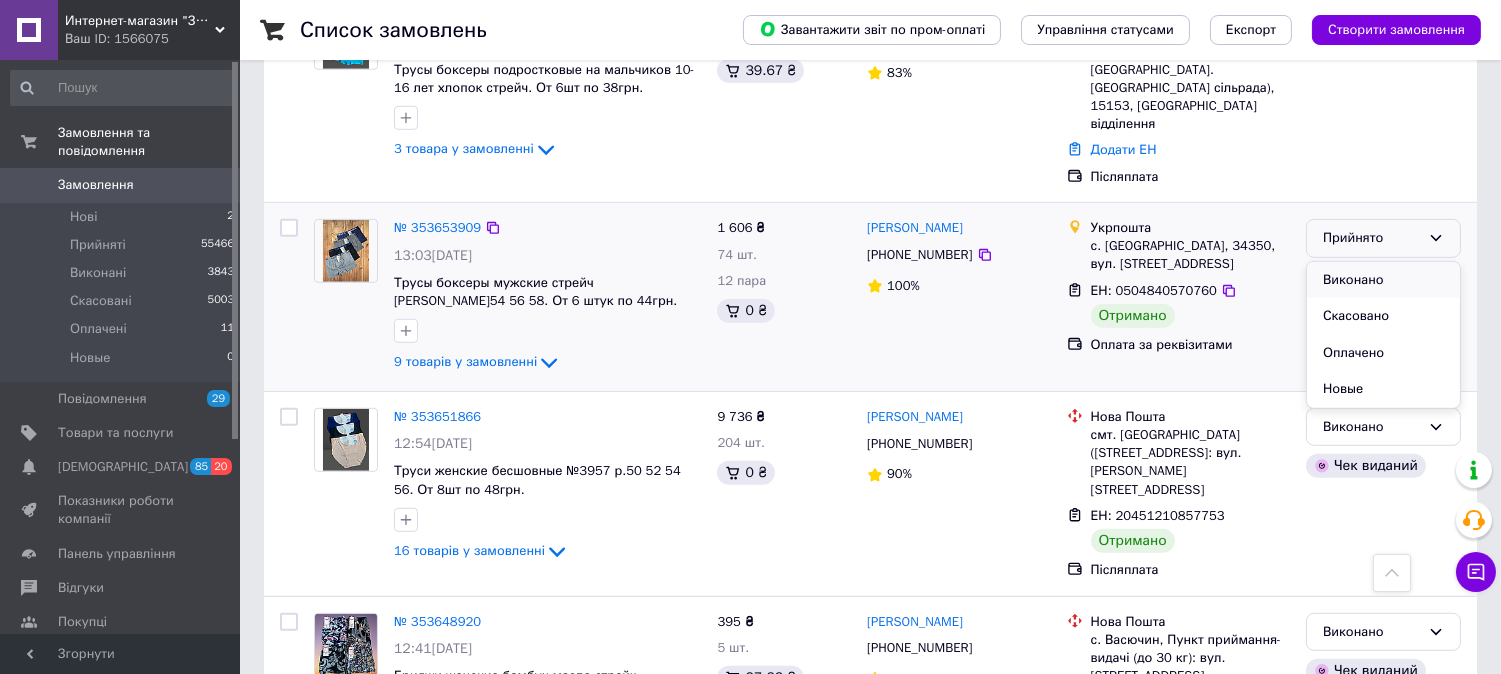 click on "Виконано" at bounding box center (1383, 280) 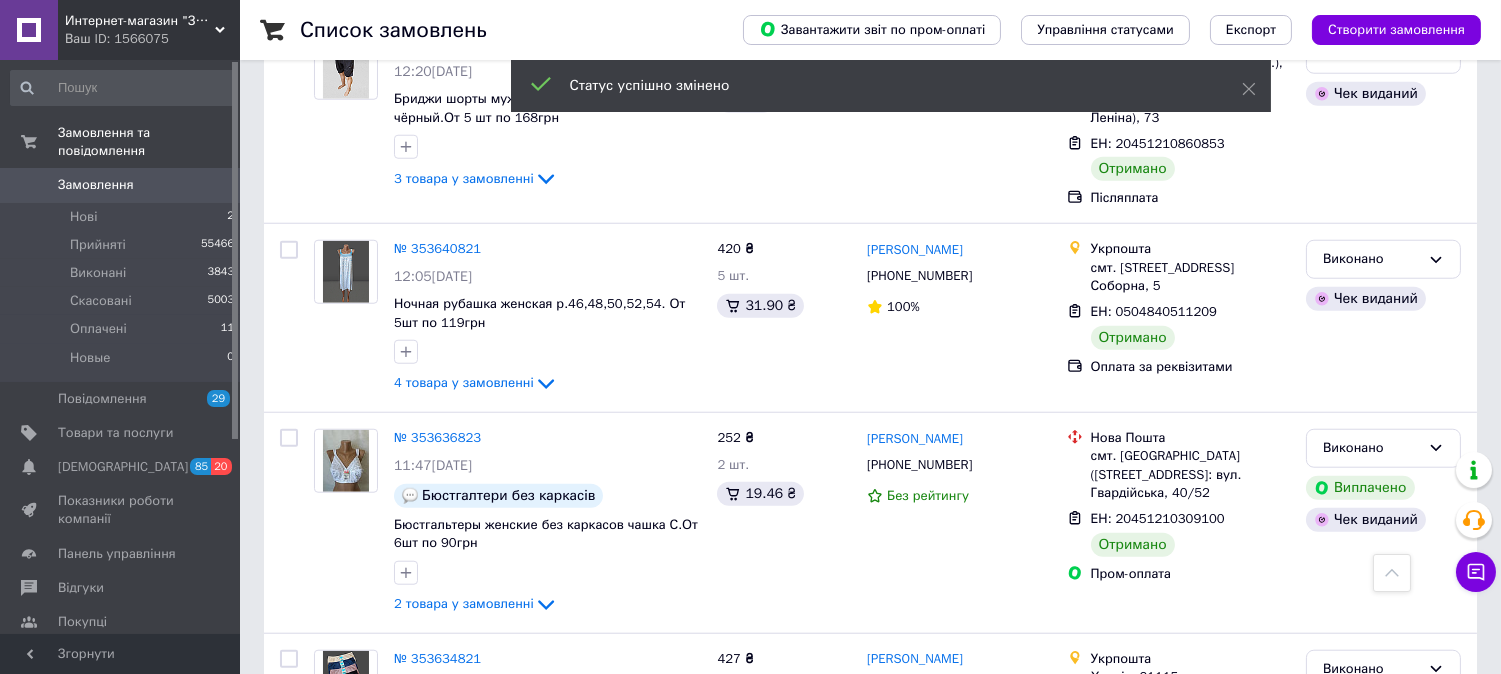 scroll, scrollTop: 3505, scrollLeft: 0, axis: vertical 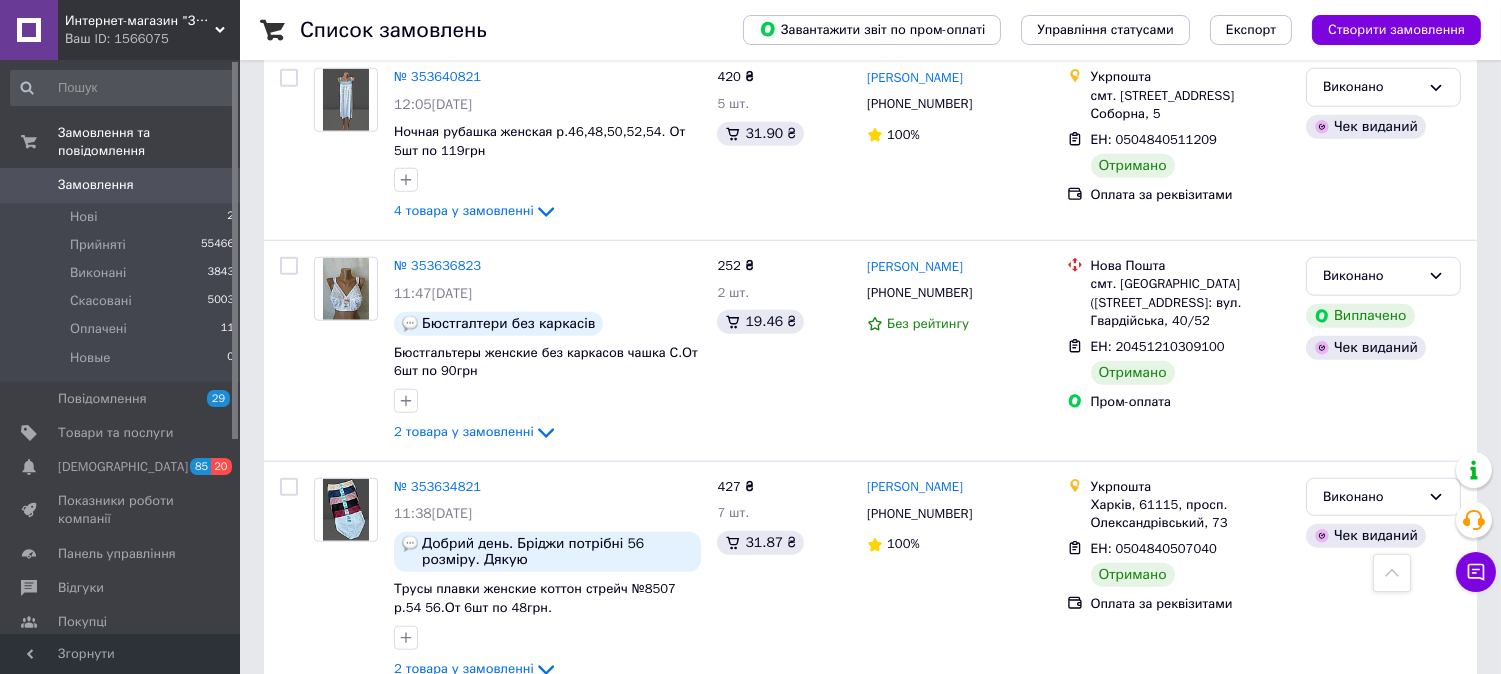 click on "Наступна" at bounding box center [853, 743] 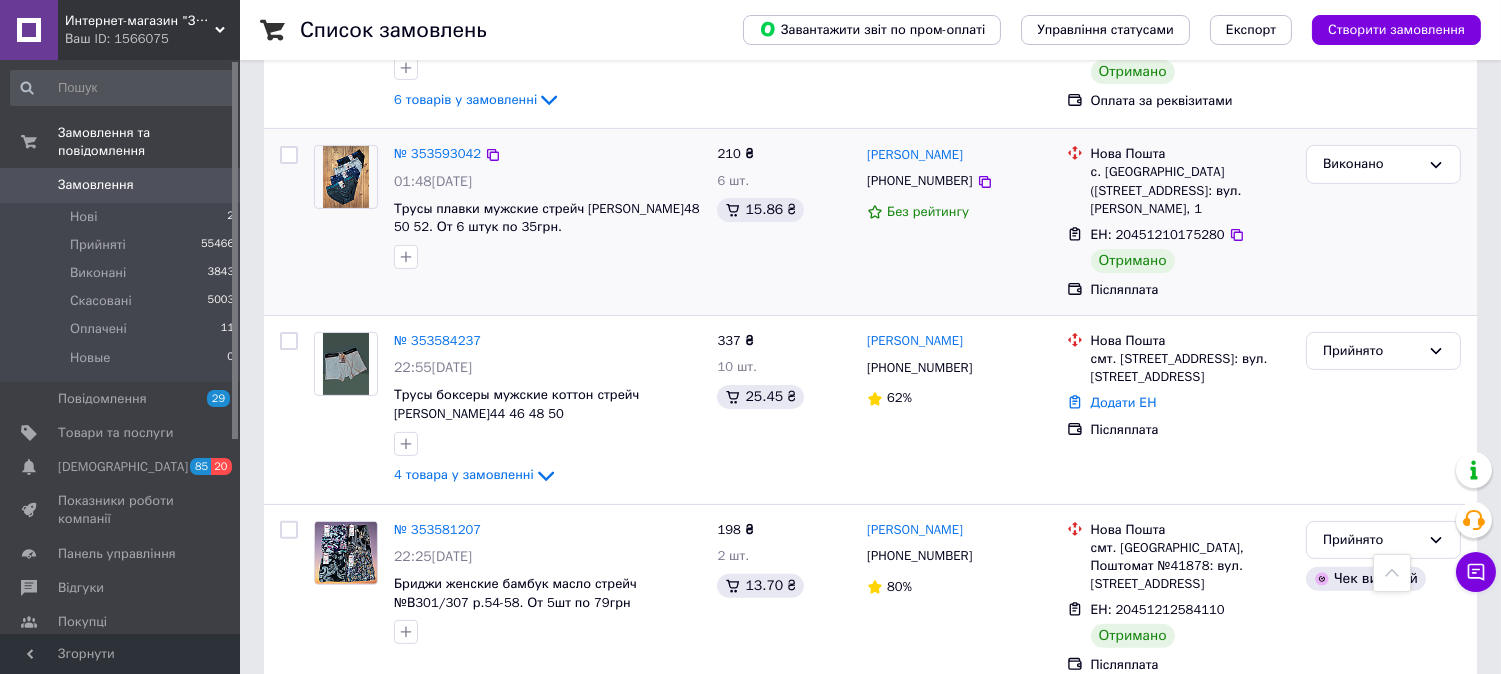 scroll, scrollTop: 1333, scrollLeft: 0, axis: vertical 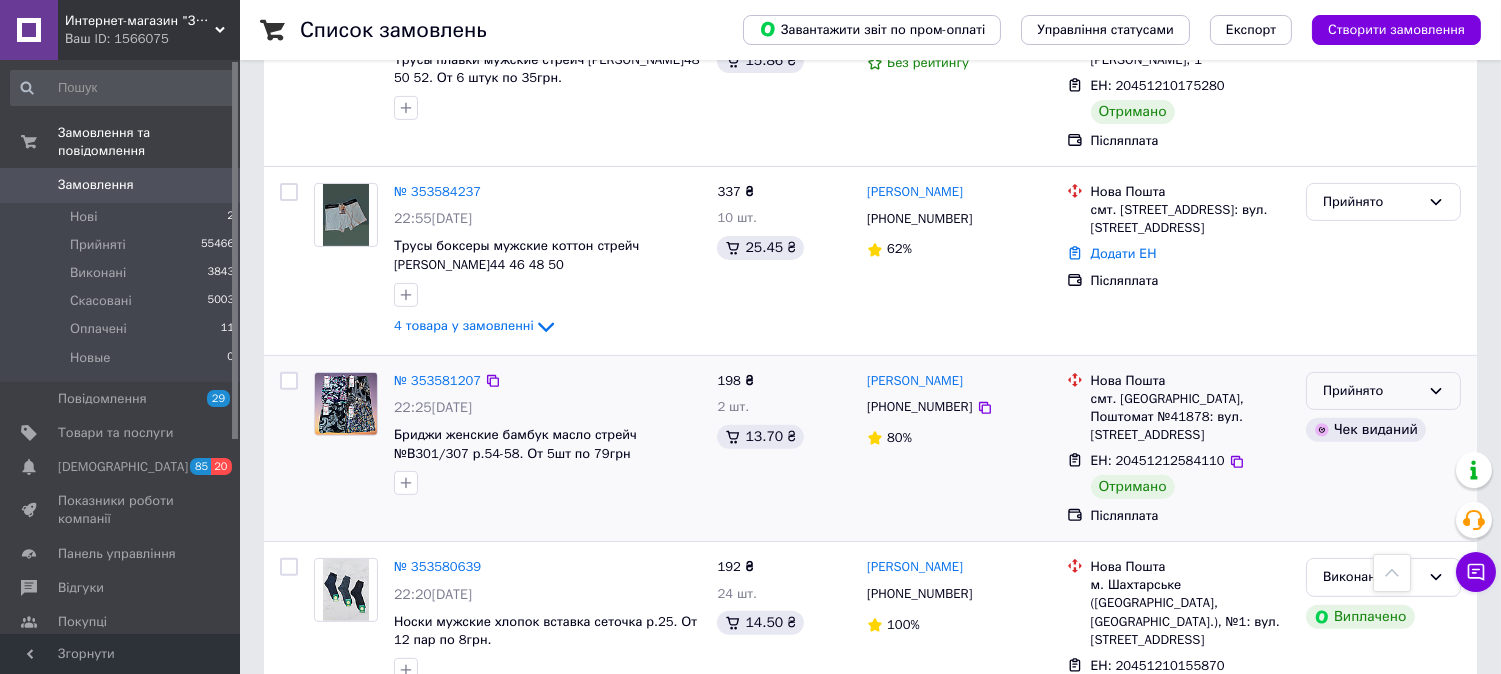 click on "Прийнято" at bounding box center (1371, 391) 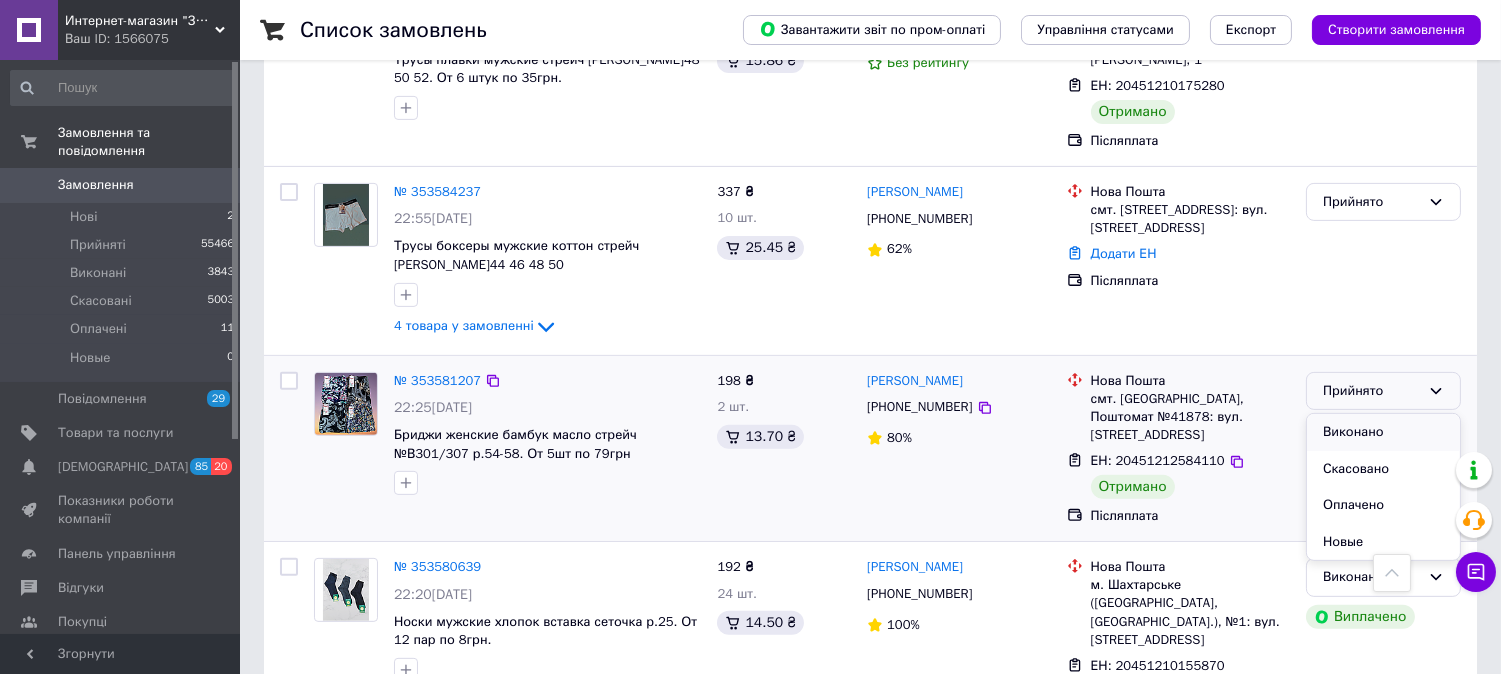 click on "Виконано" at bounding box center [1383, 432] 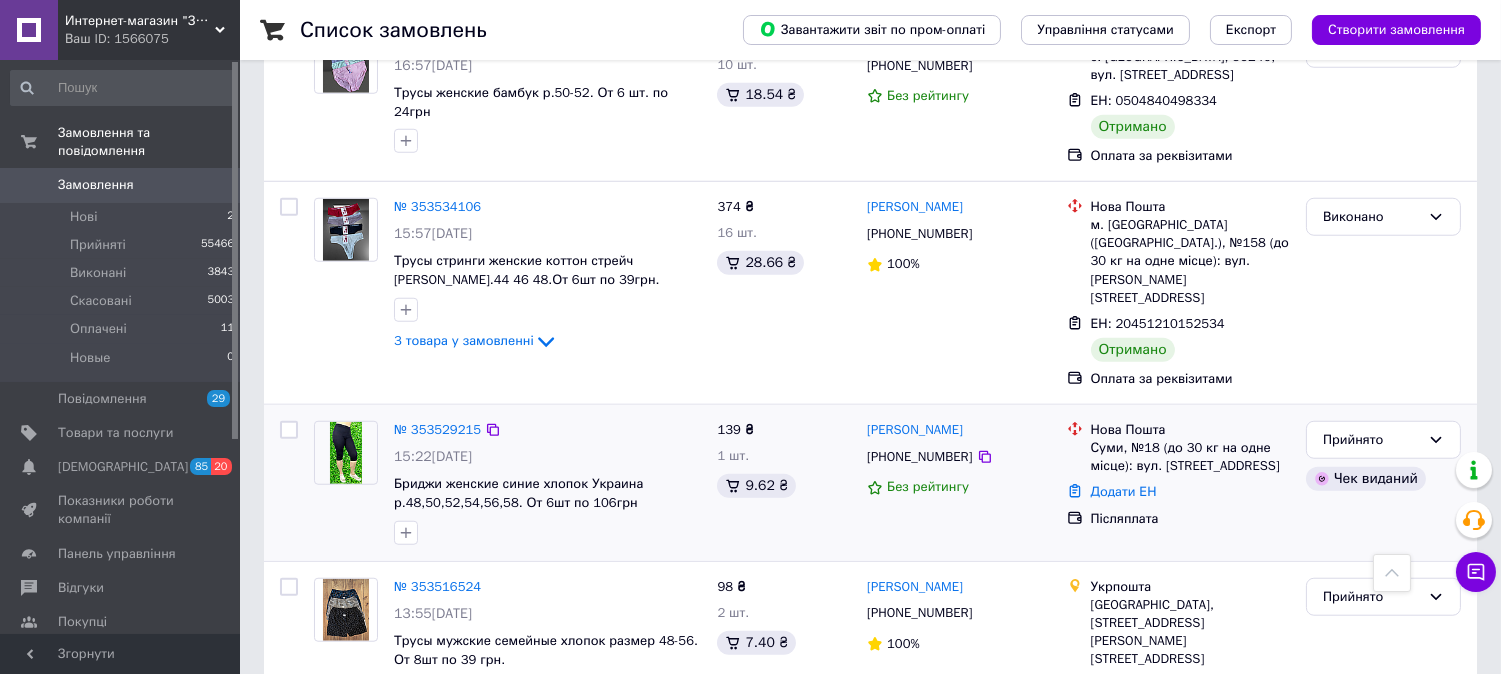 scroll, scrollTop: 3221, scrollLeft: 0, axis: vertical 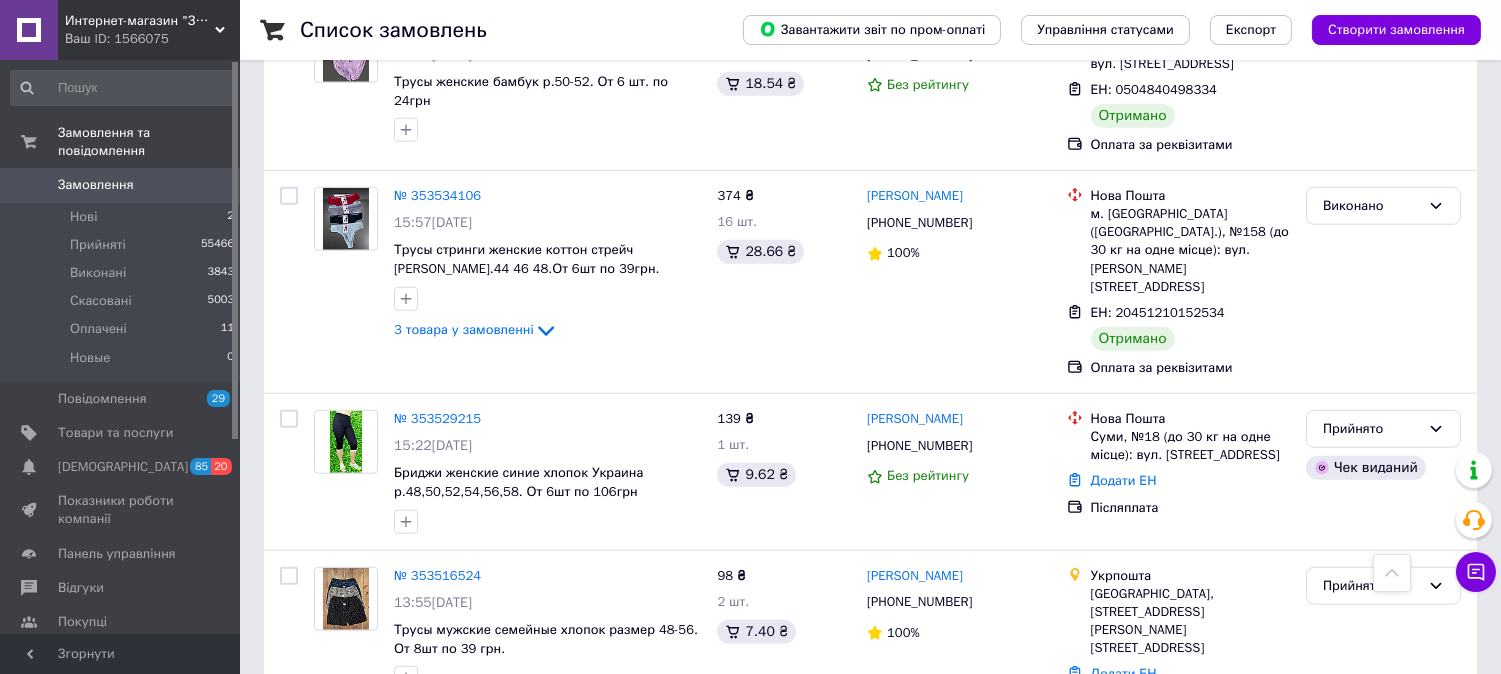 click on "Наступна" at bounding box center (853, 771) 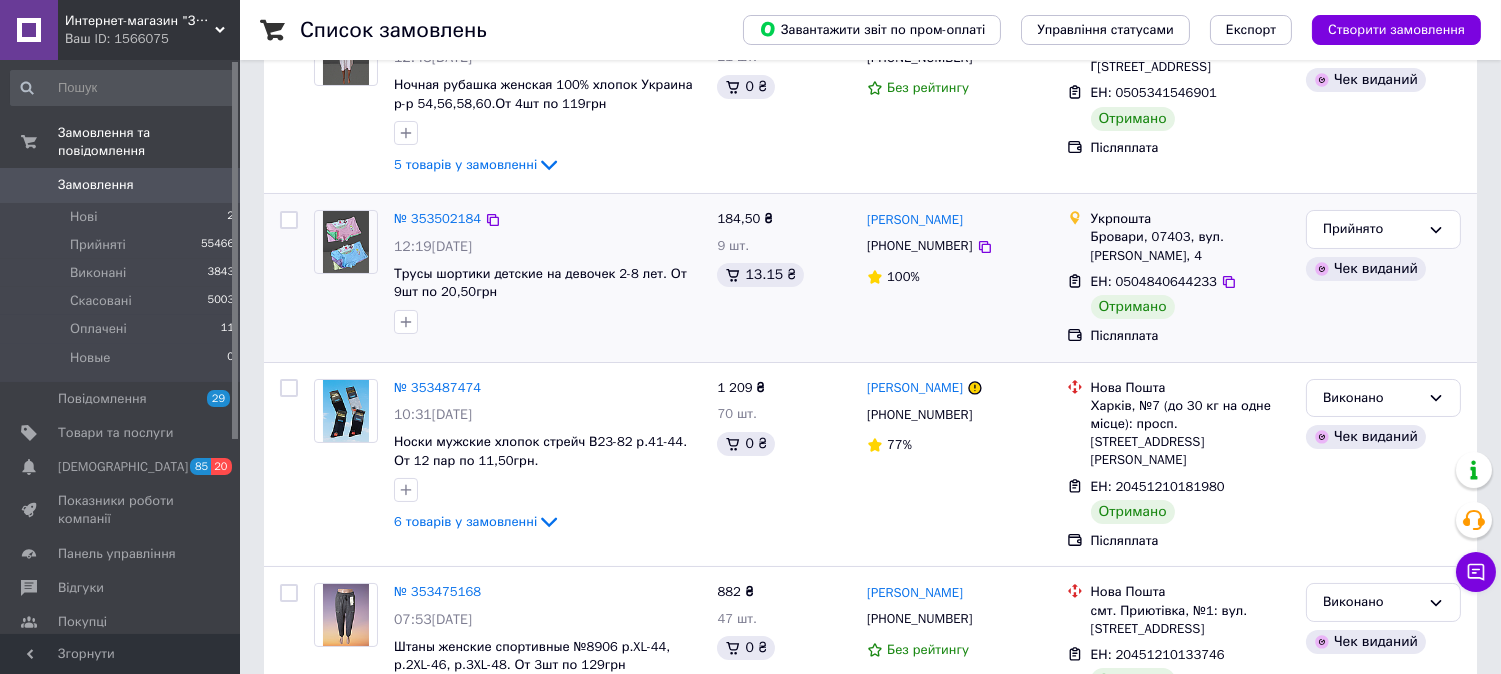 scroll, scrollTop: 222, scrollLeft: 0, axis: vertical 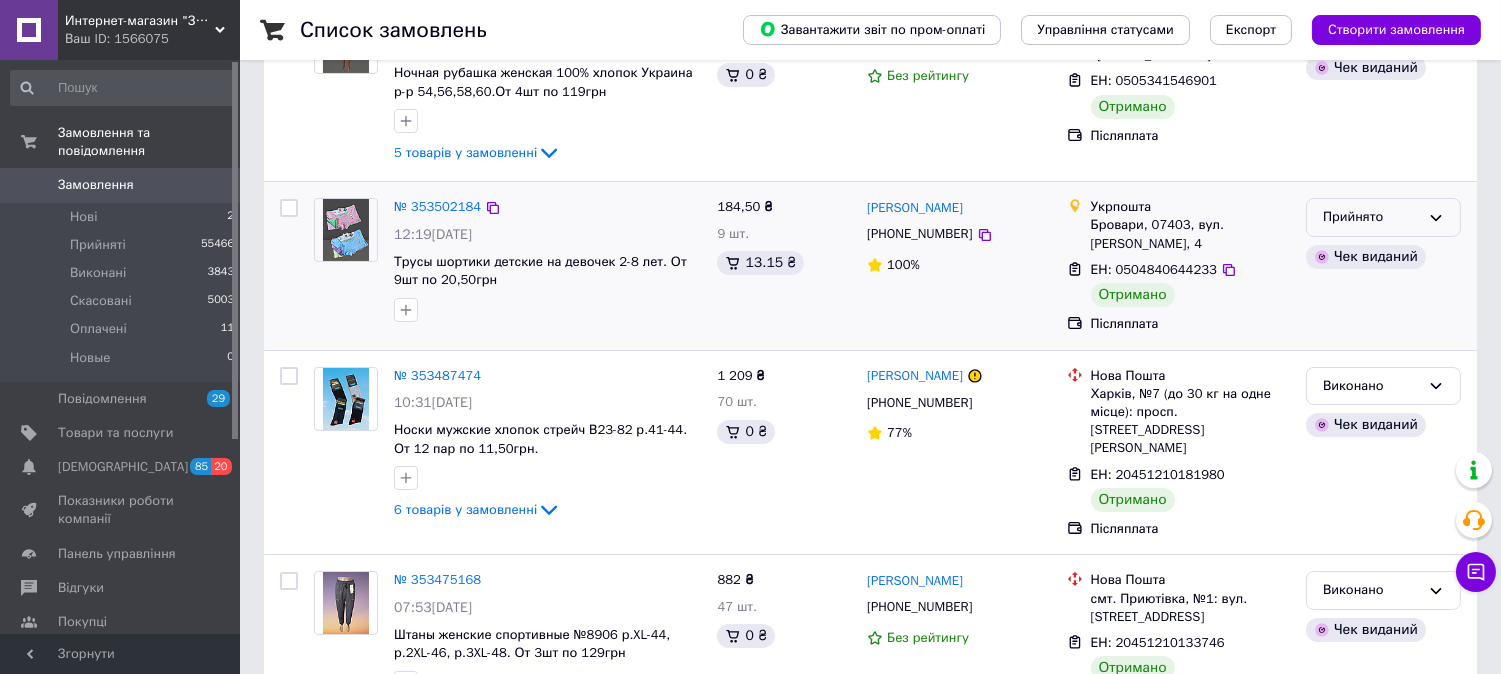 click on "Прийнято" at bounding box center [1371, 217] 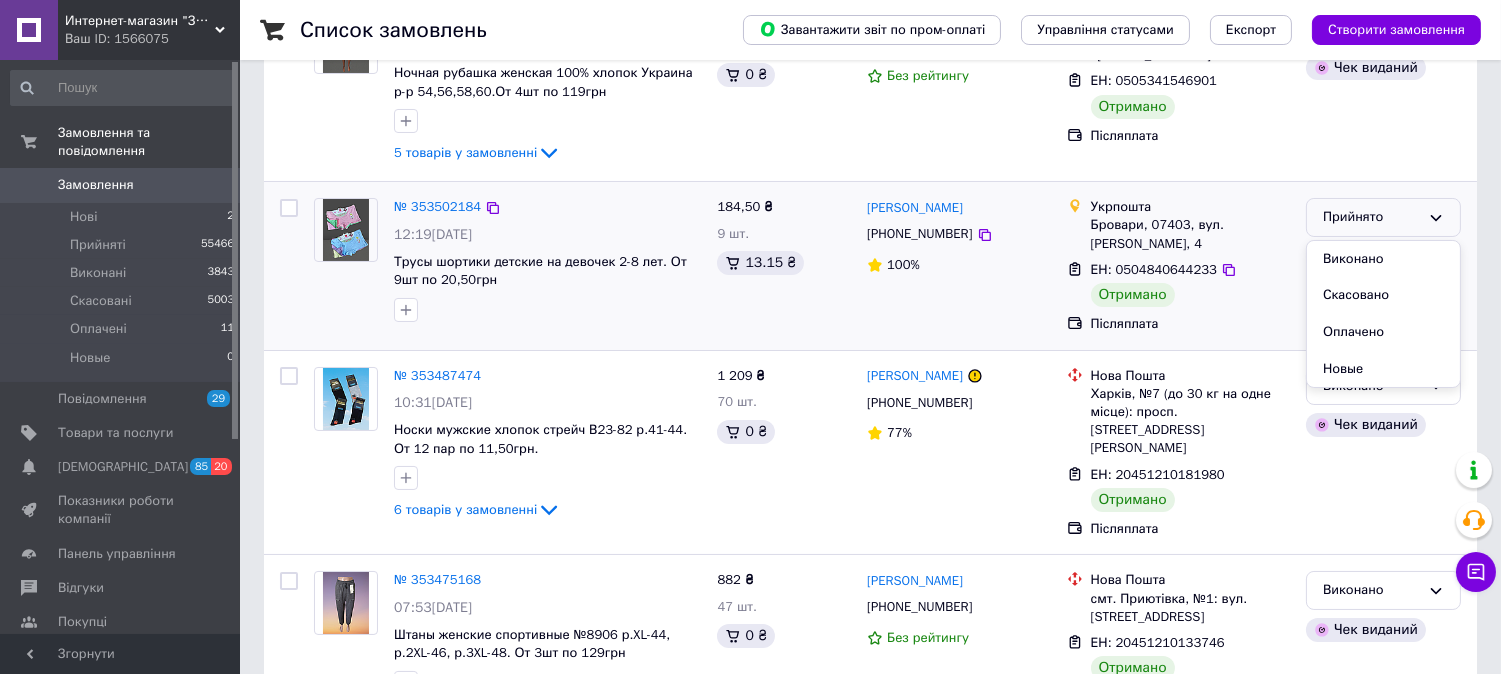 click on "Виконано" at bounding box center [1383, 259] 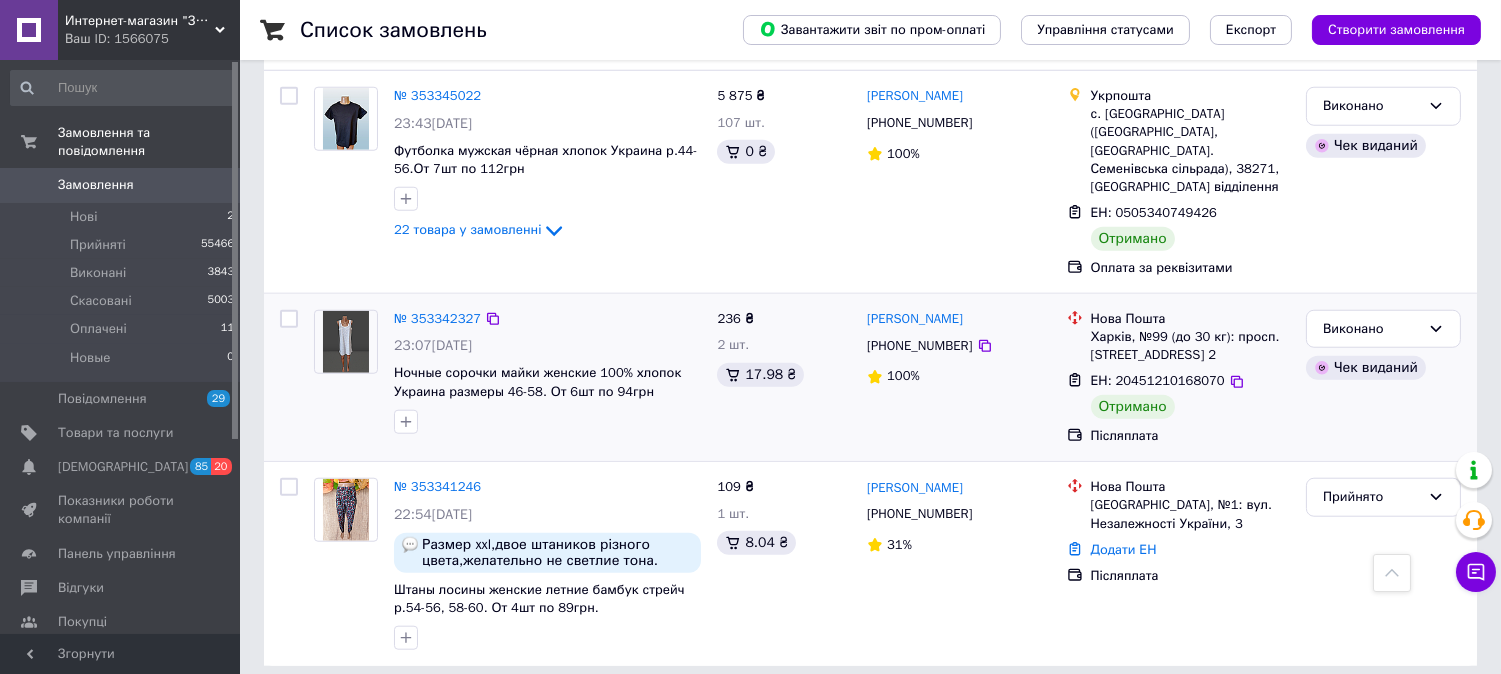 scroll, scrollTop: 3405, scrollLeft: 0, axis: vertical 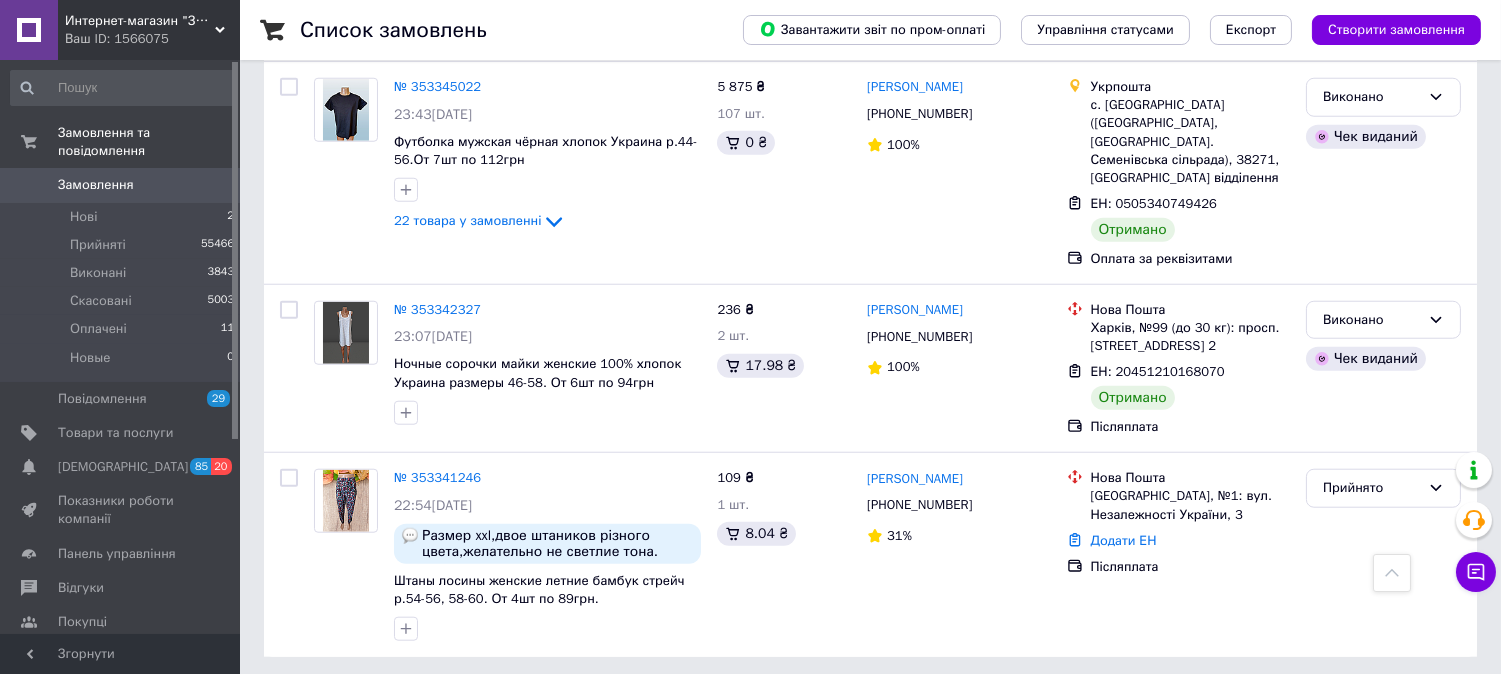 click on "Наступна" at bounding box center [853, 702] 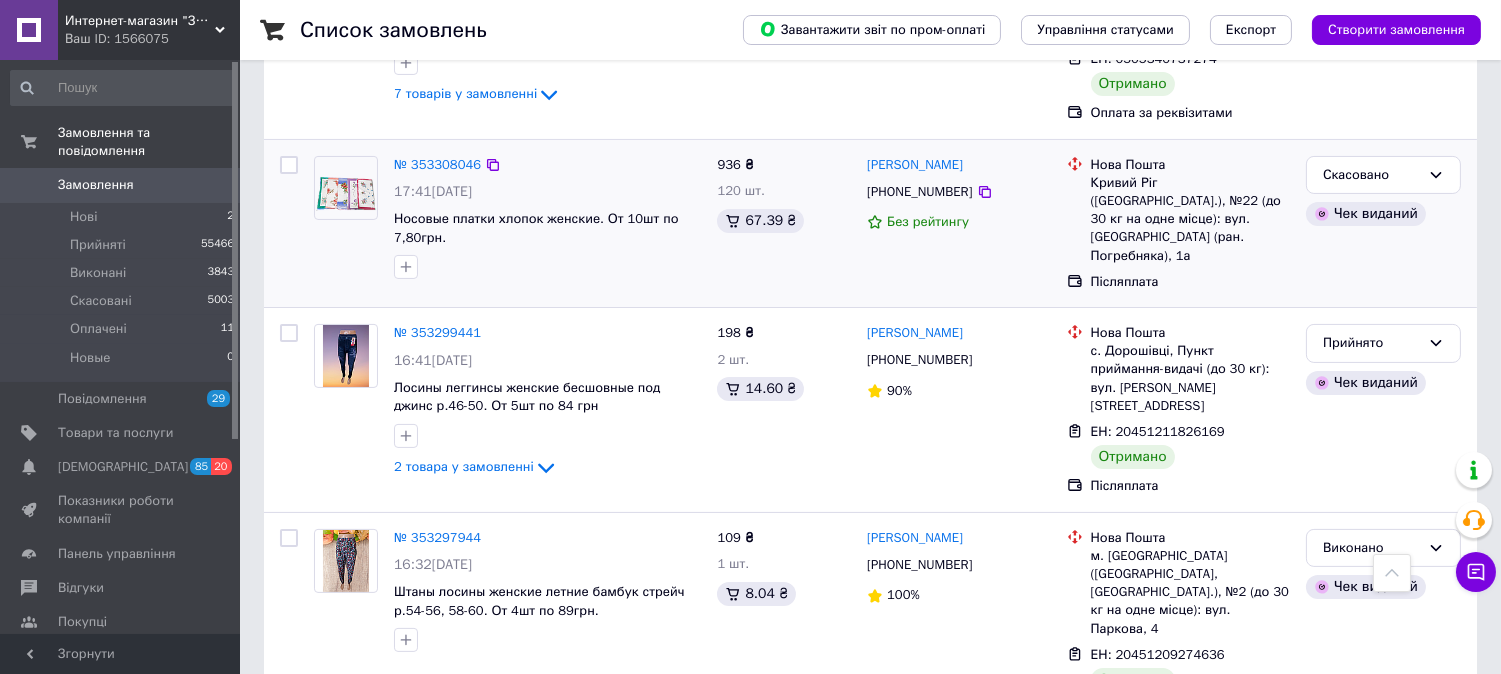 scroll, scrollTop: 777, scrollLeft: 0, axis: vertical 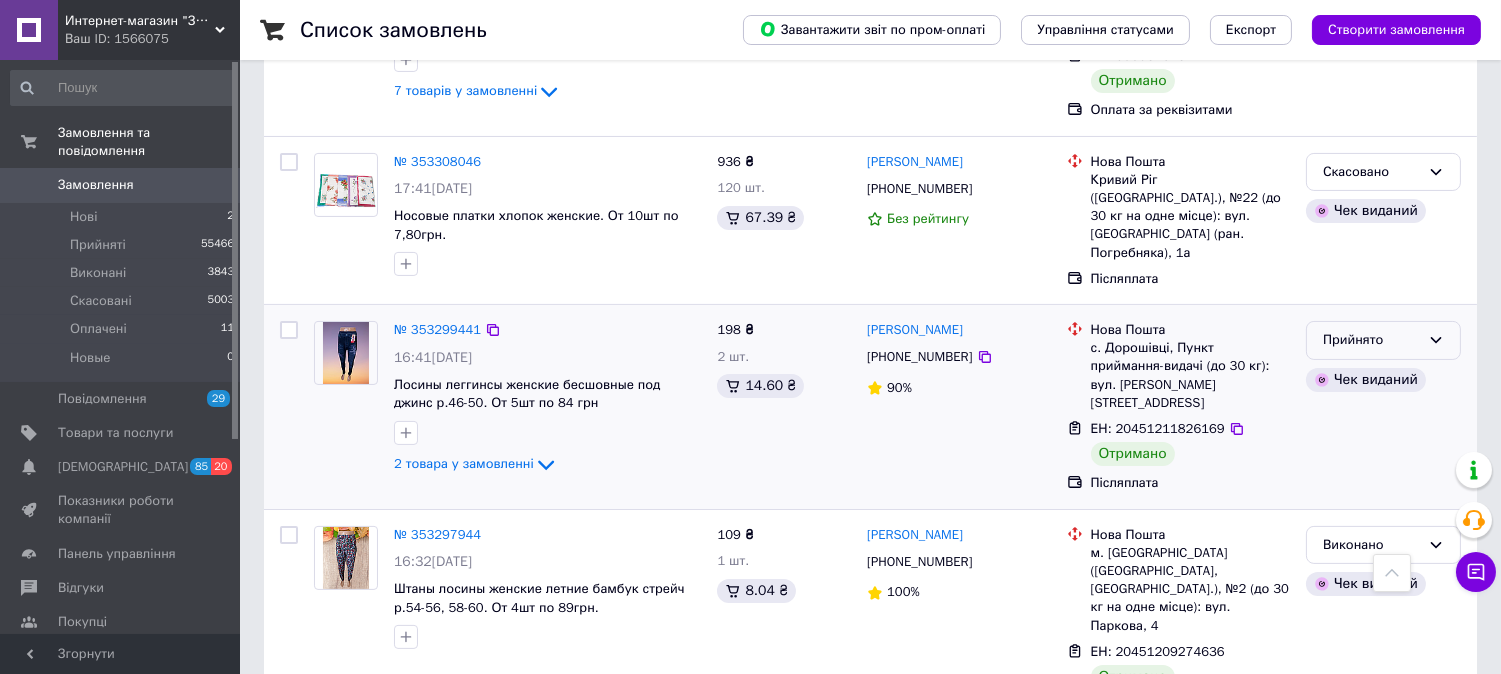 click on "Прийнято" at bounding box center (1371, 340) 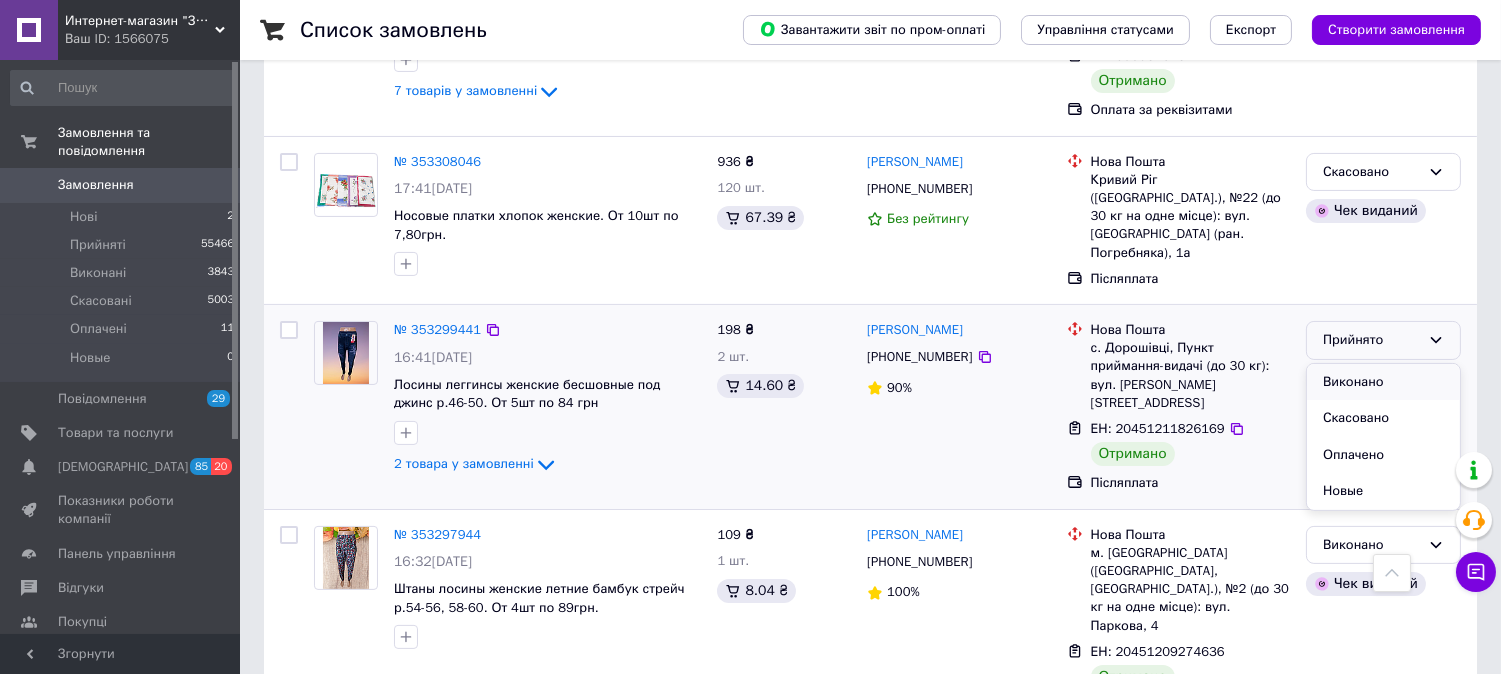 click on "Виконано" at bounding box center [1383, 382] 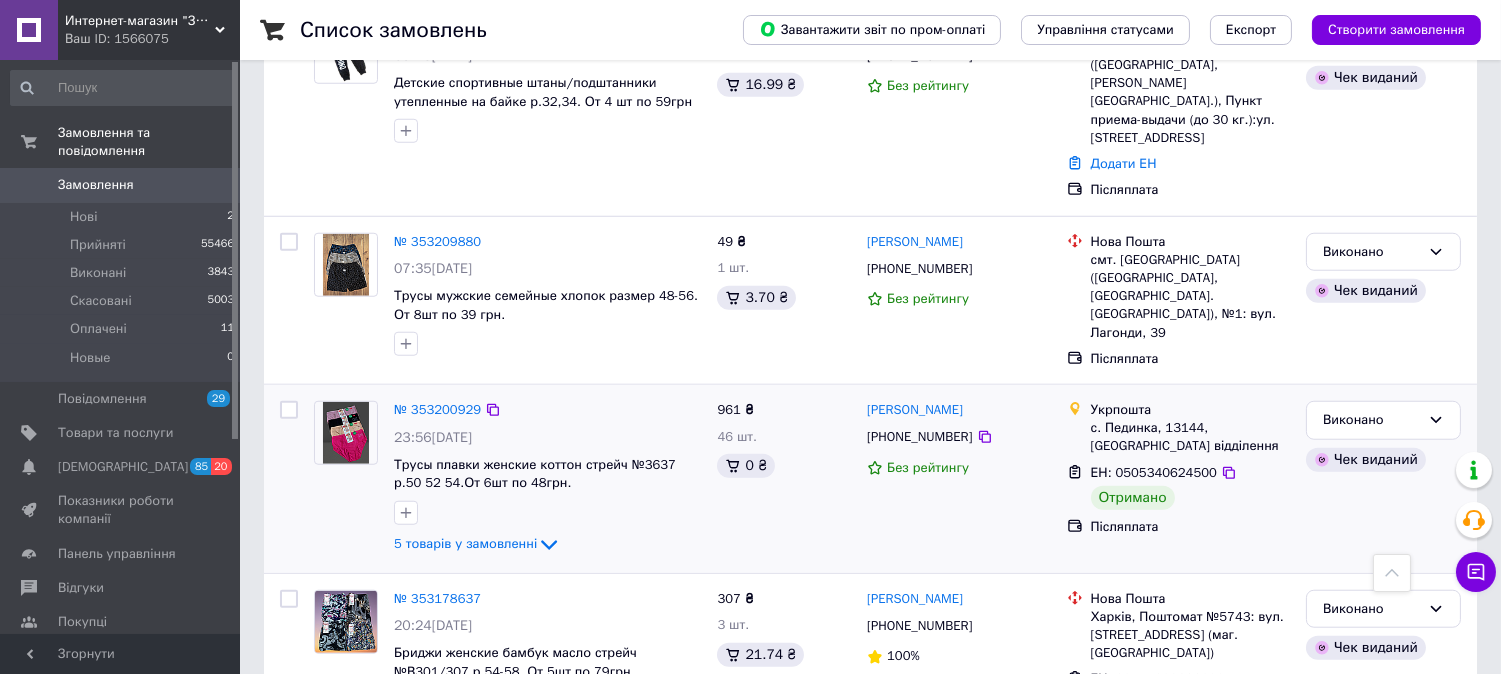 scroll, scrollTop: 3198, scrollLeft: 0, axis: vertical 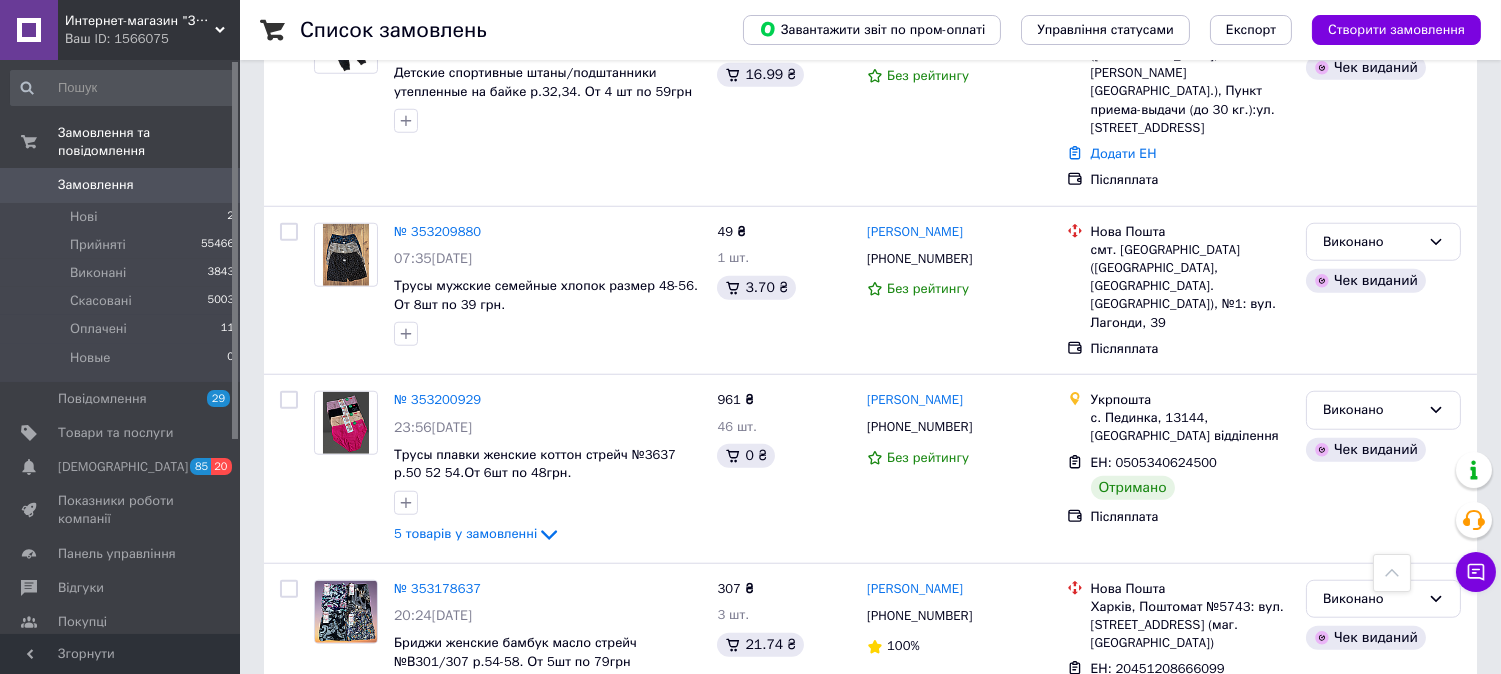 click on "Наступна" at bounding box center [853, 796] 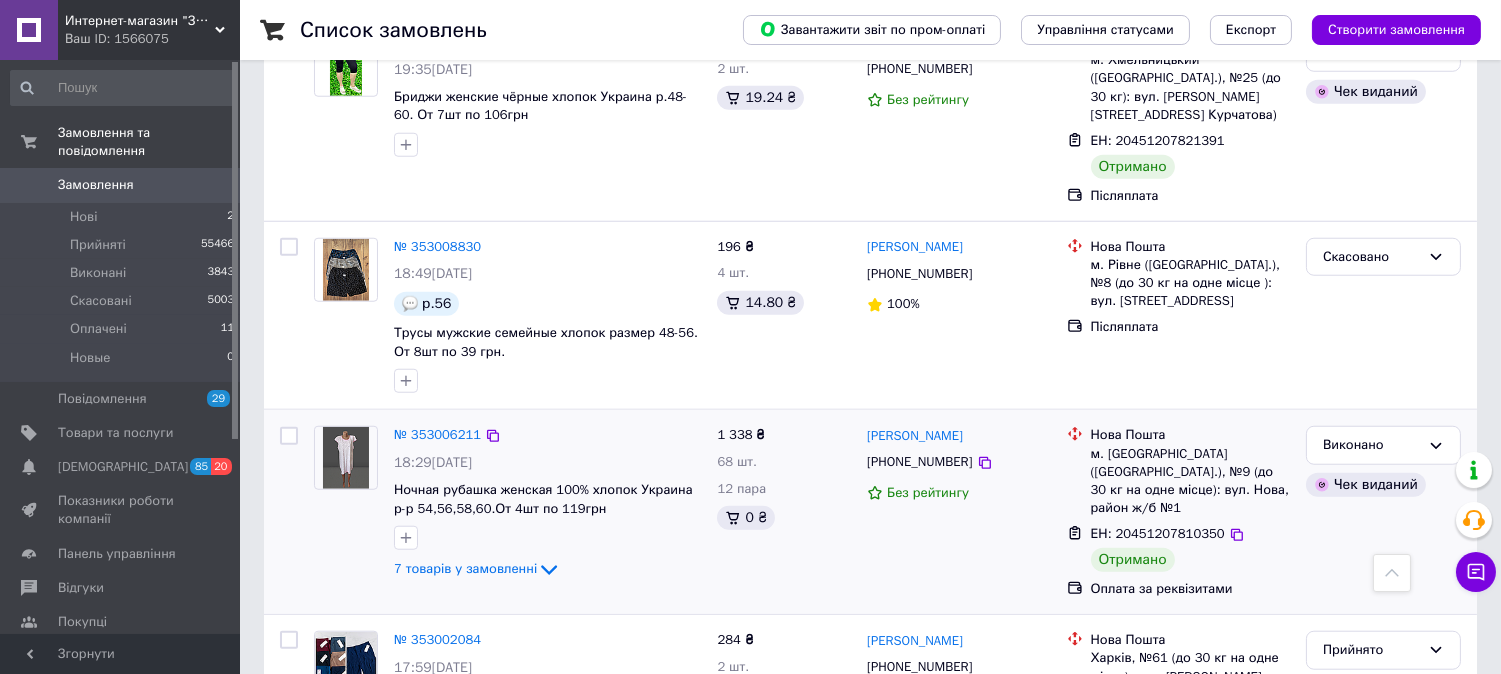 scroll, scrollTop: 3312, scrollLeft: 0, axis: vertical 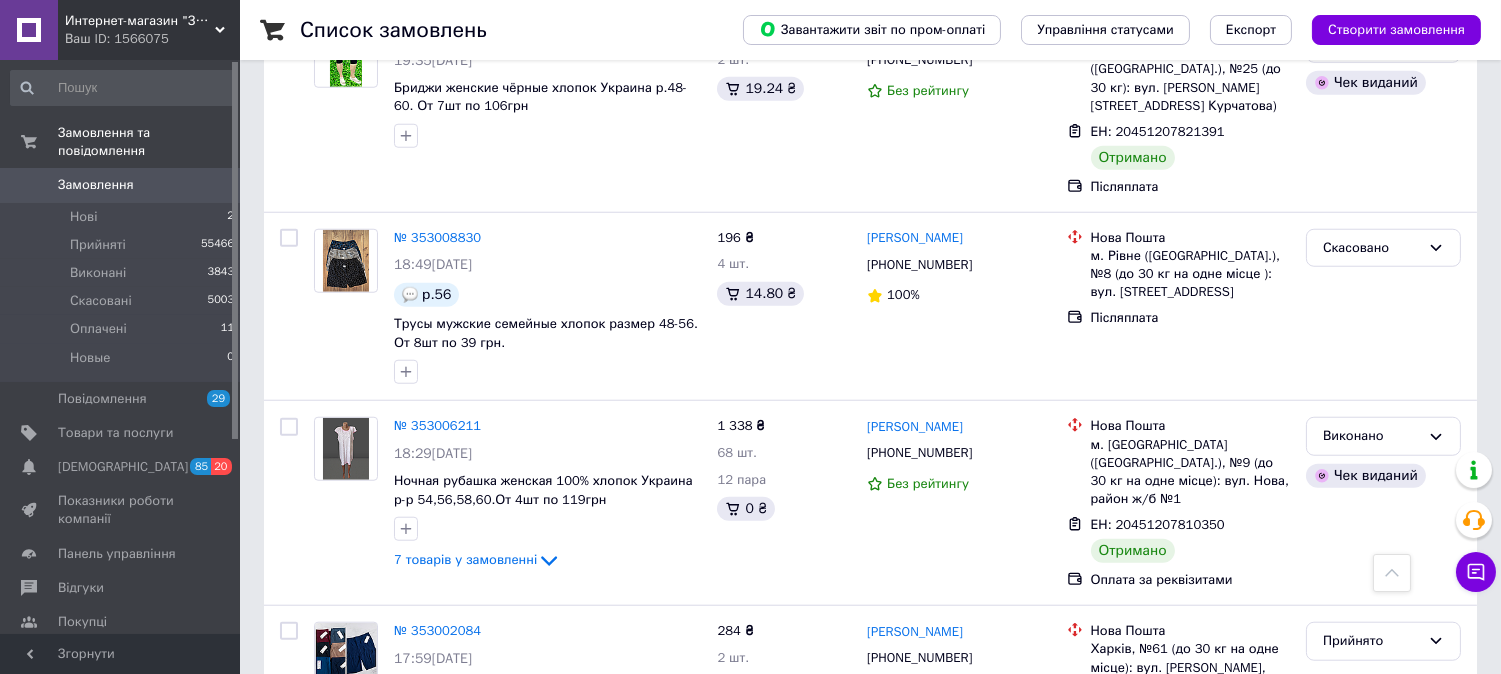 click on "Наступна" at bounding box center [853, 809] 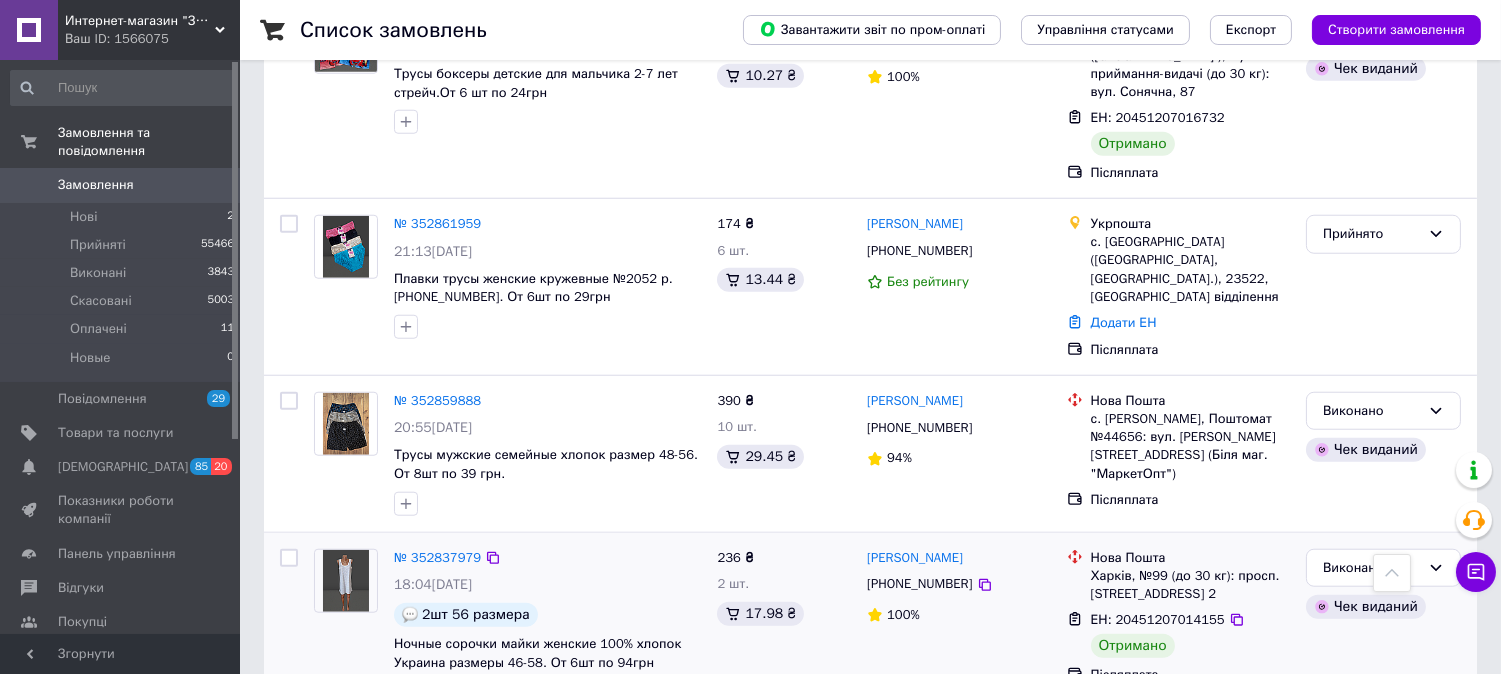 scroll, scrollTop: 3340, scrollLeft: 0, axis: vertical 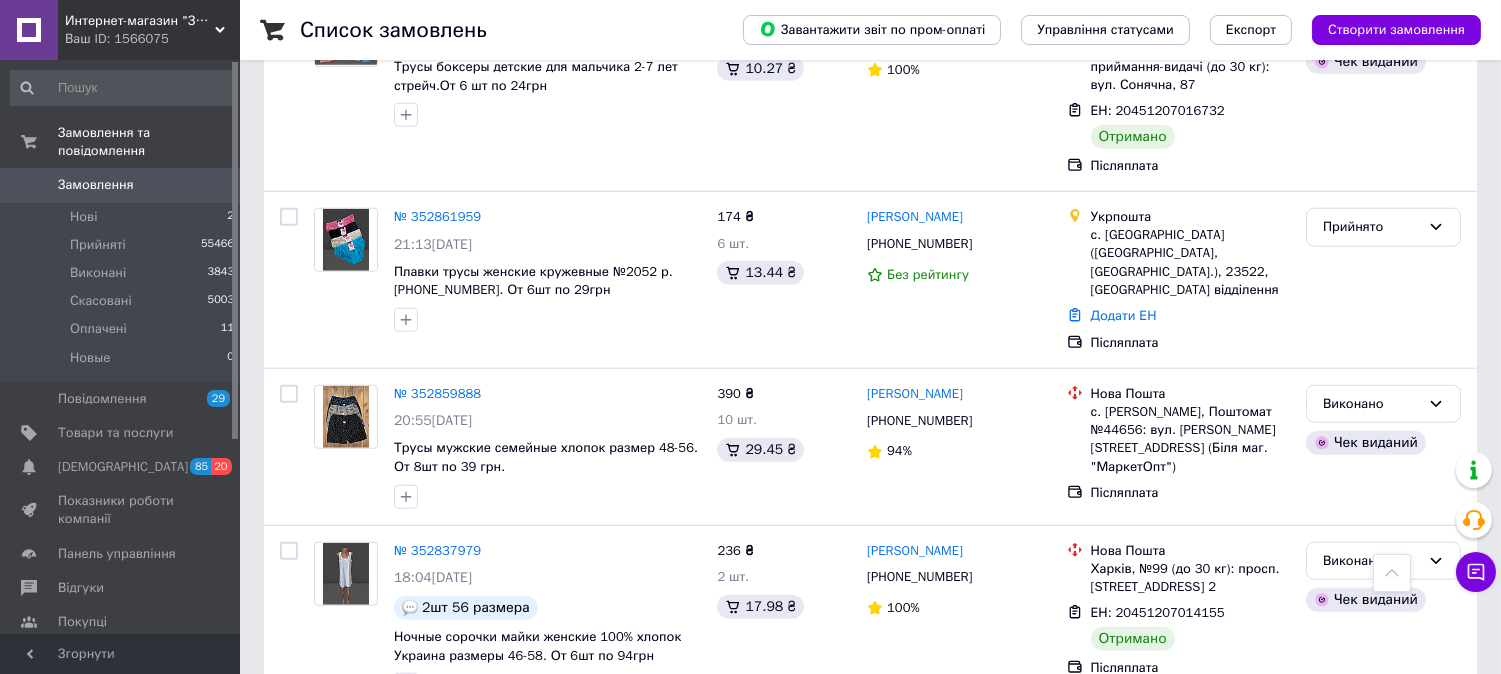 click on "1" at bounding box center [405, 758] 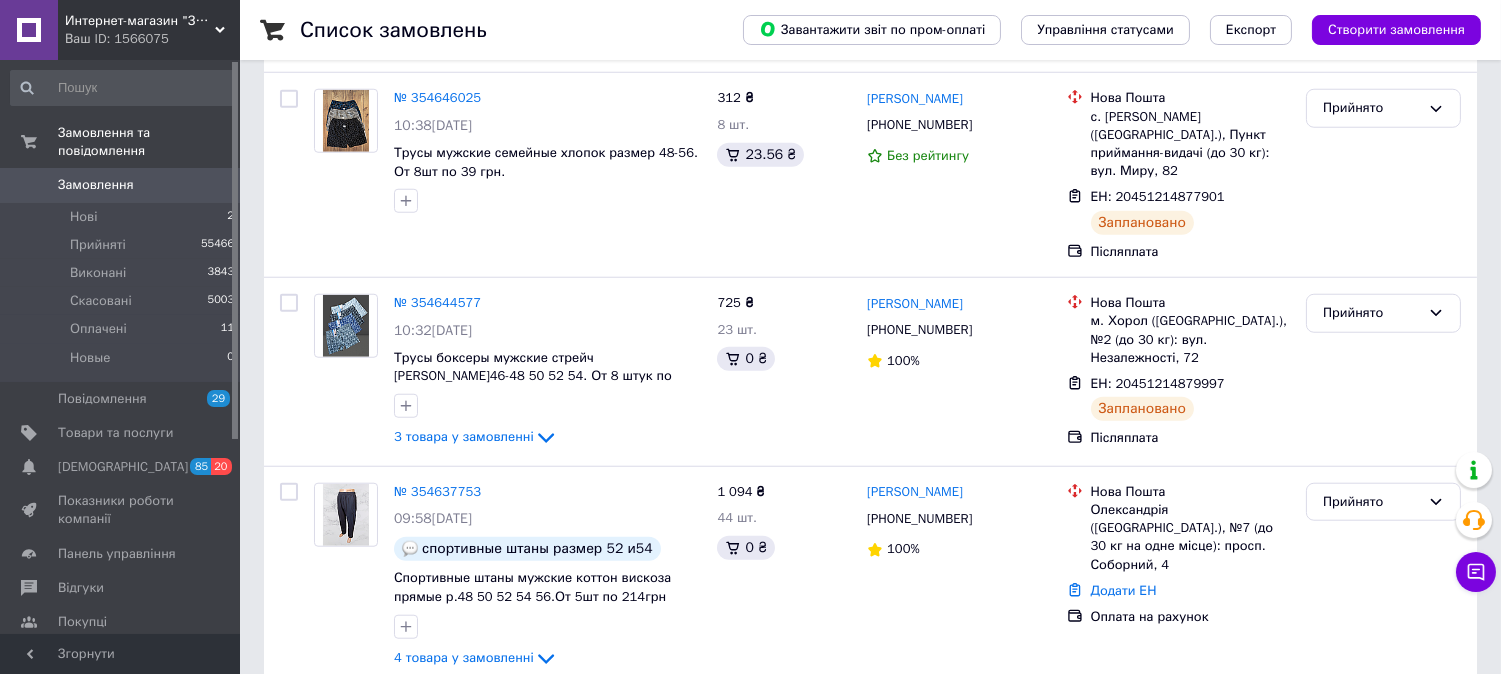 scroll, scrollTop: 0, scrollLeft: 0, axis: both 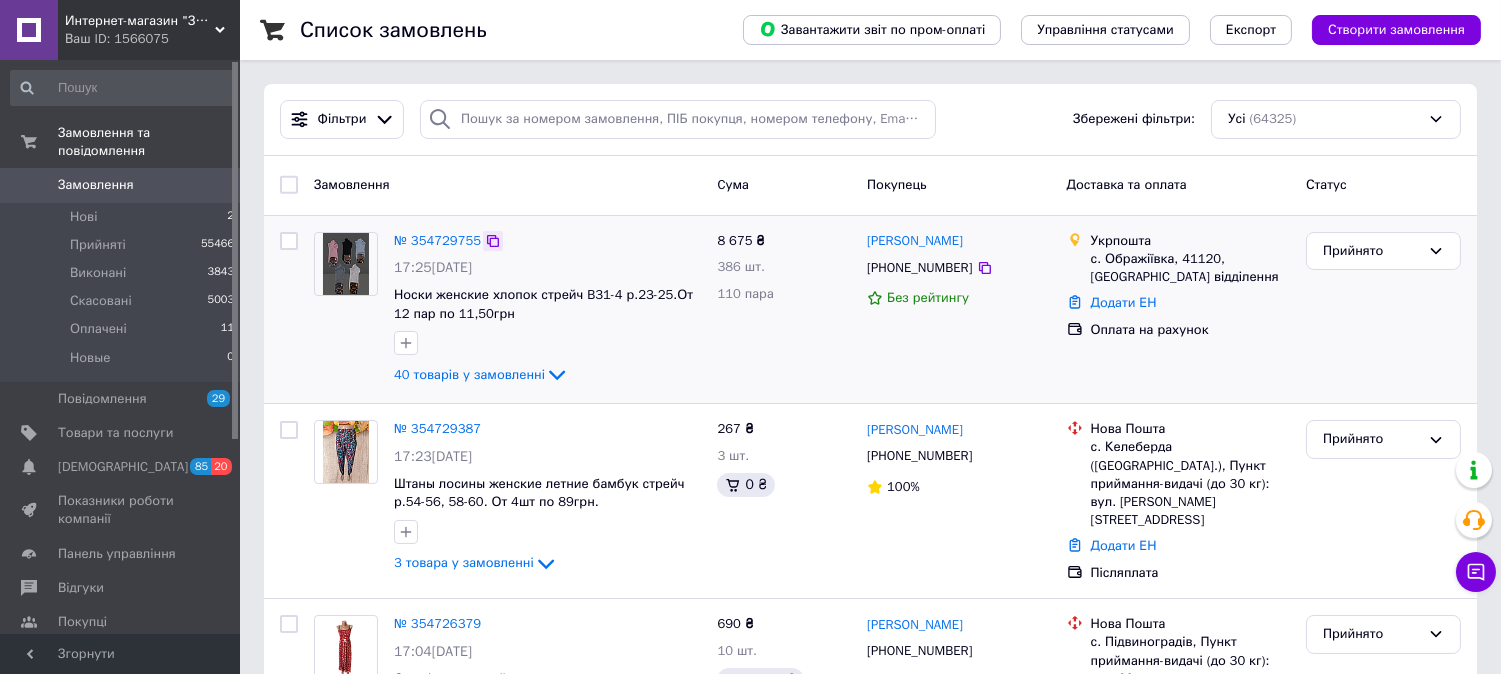 click 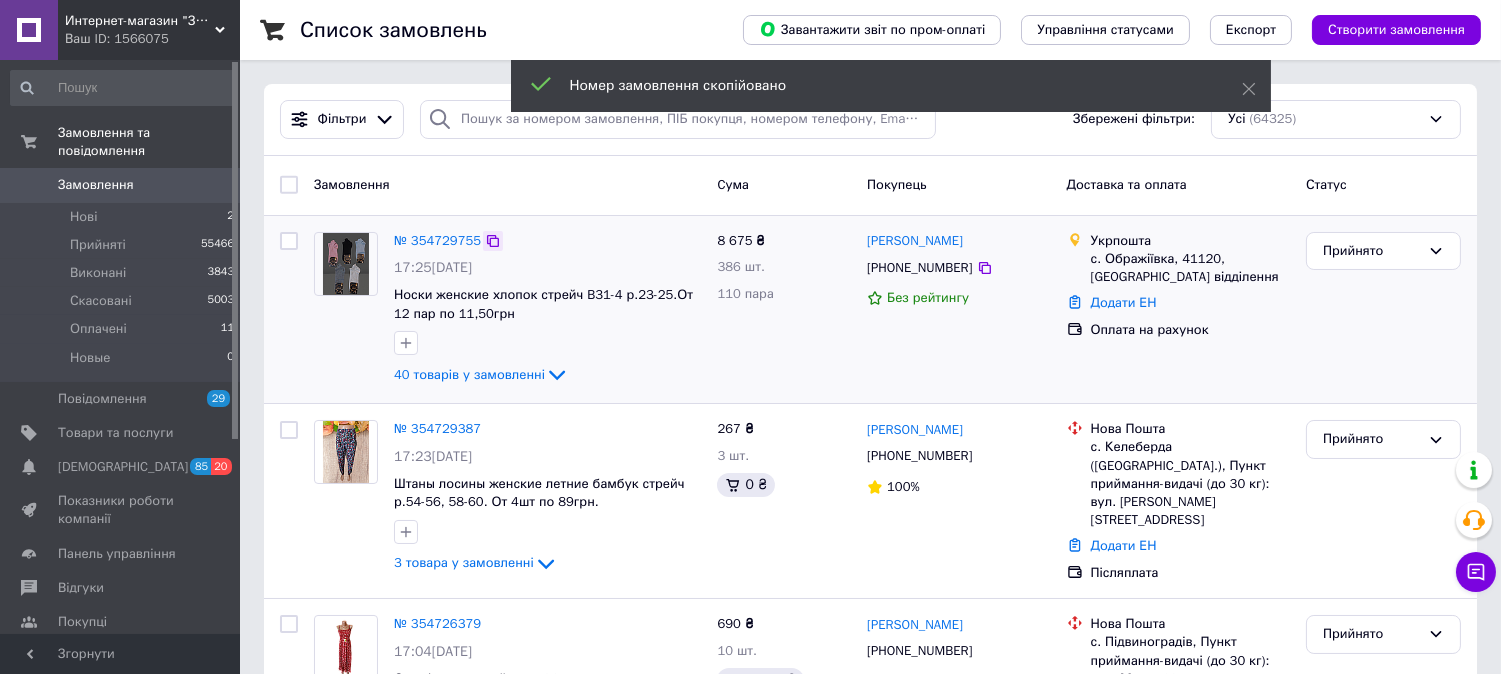 click 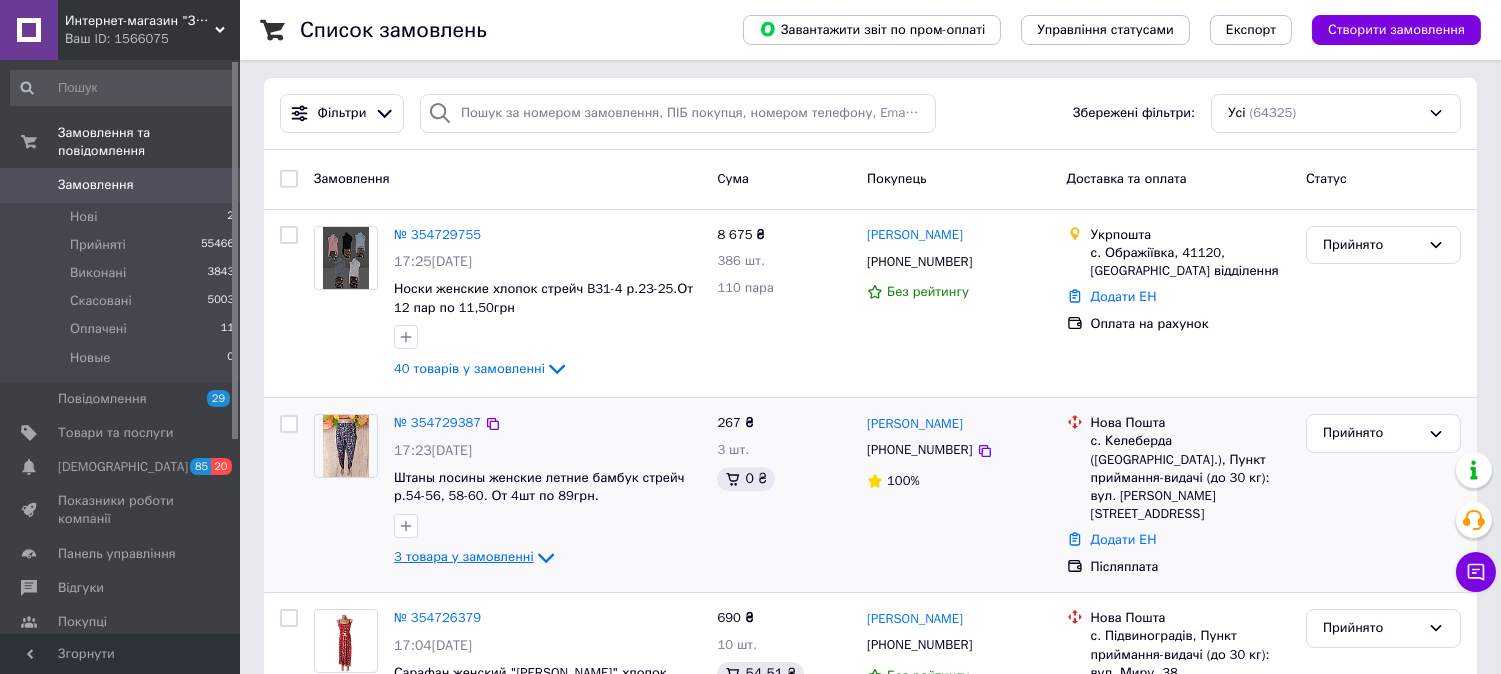 scroll, scrollTop: 111, scrollLeft: 0, axis: vertical 